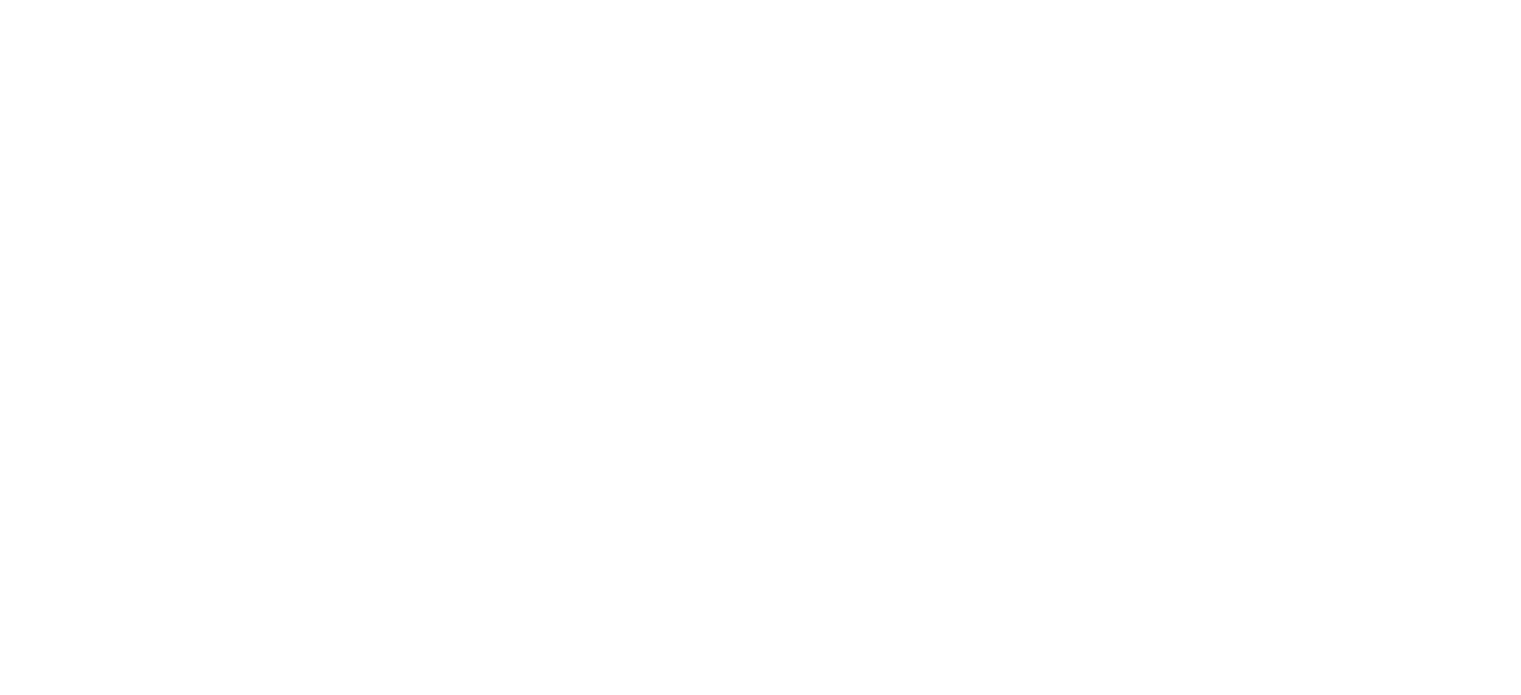 scroll, scrollTop: 0, scrollLeft: 0, axis: both 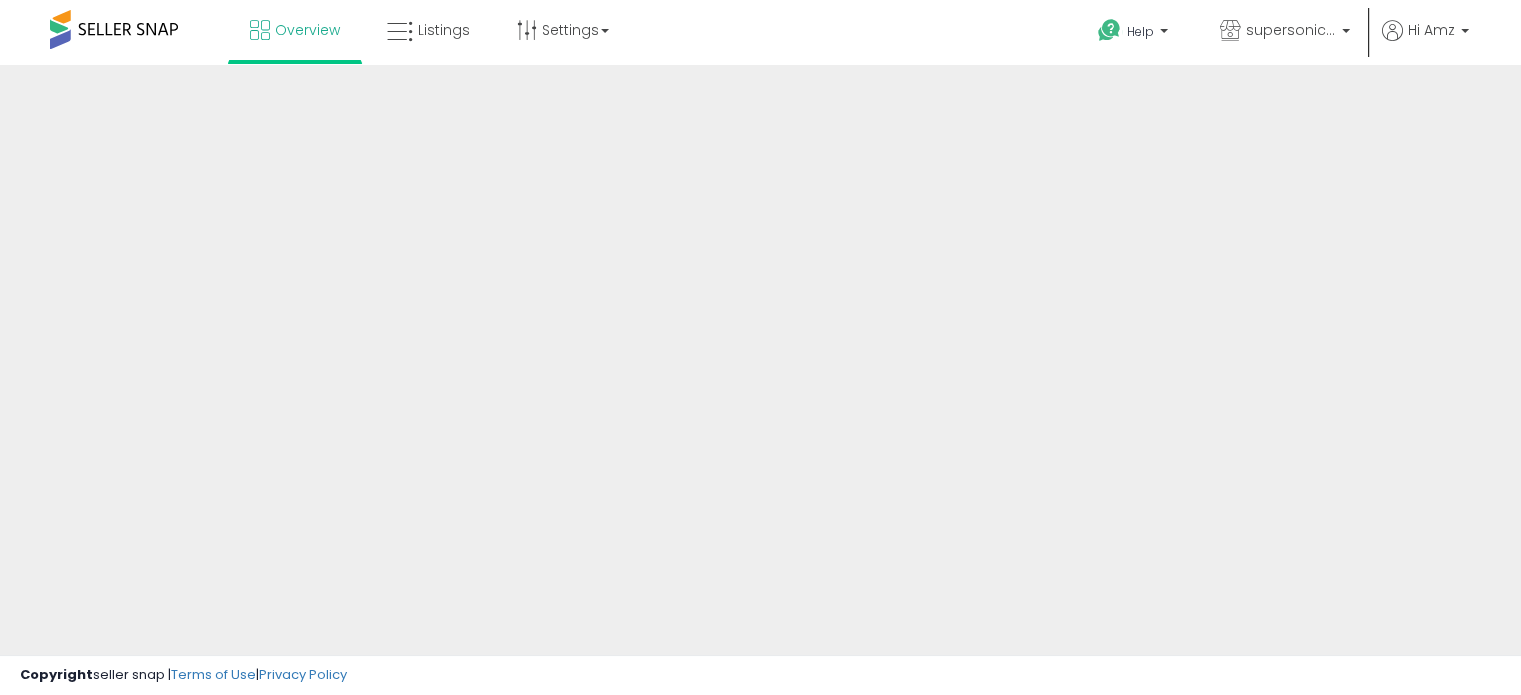 drag, startPoint x: 0, startPoint y: 0, endPoint x: 636, endPoint y: 374, distance: 737.8157 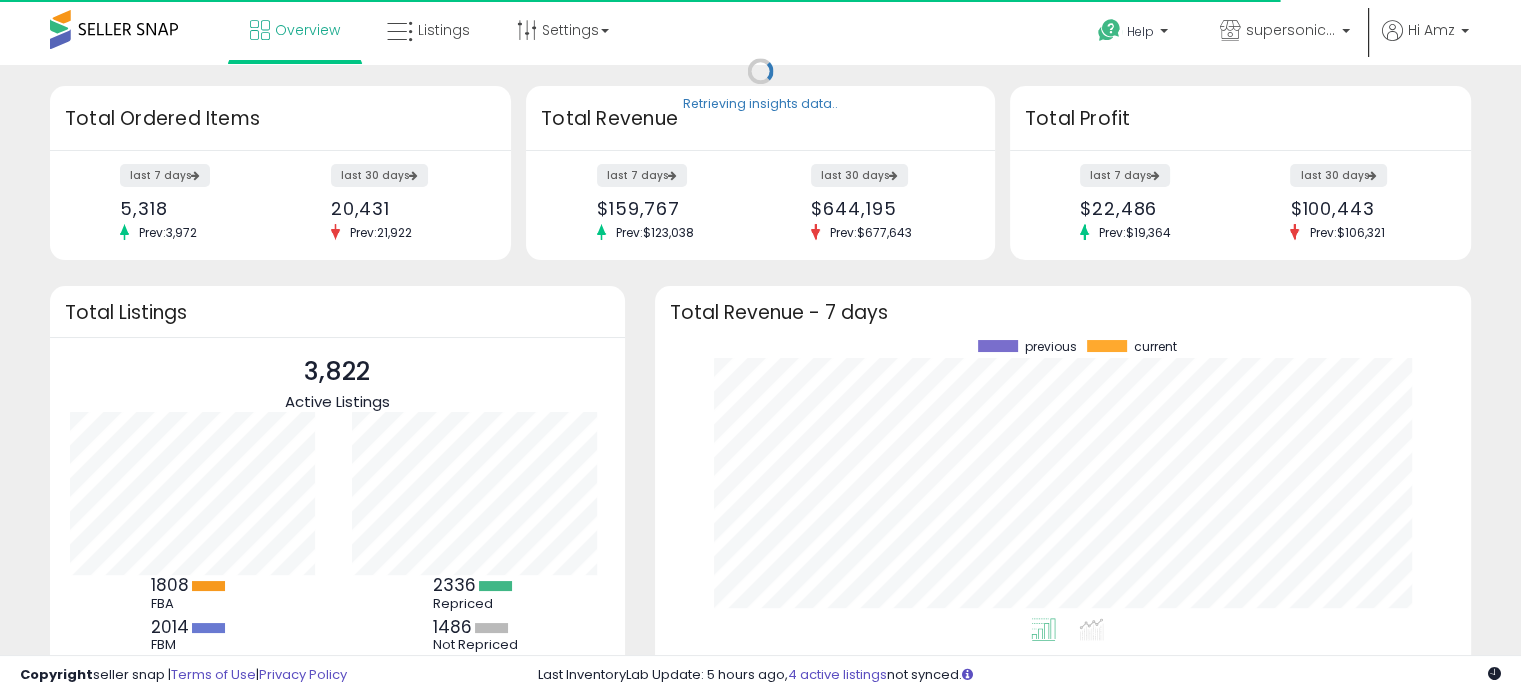 scroll, scrollTop: 999800, scrollLeft: 999725, axis: both 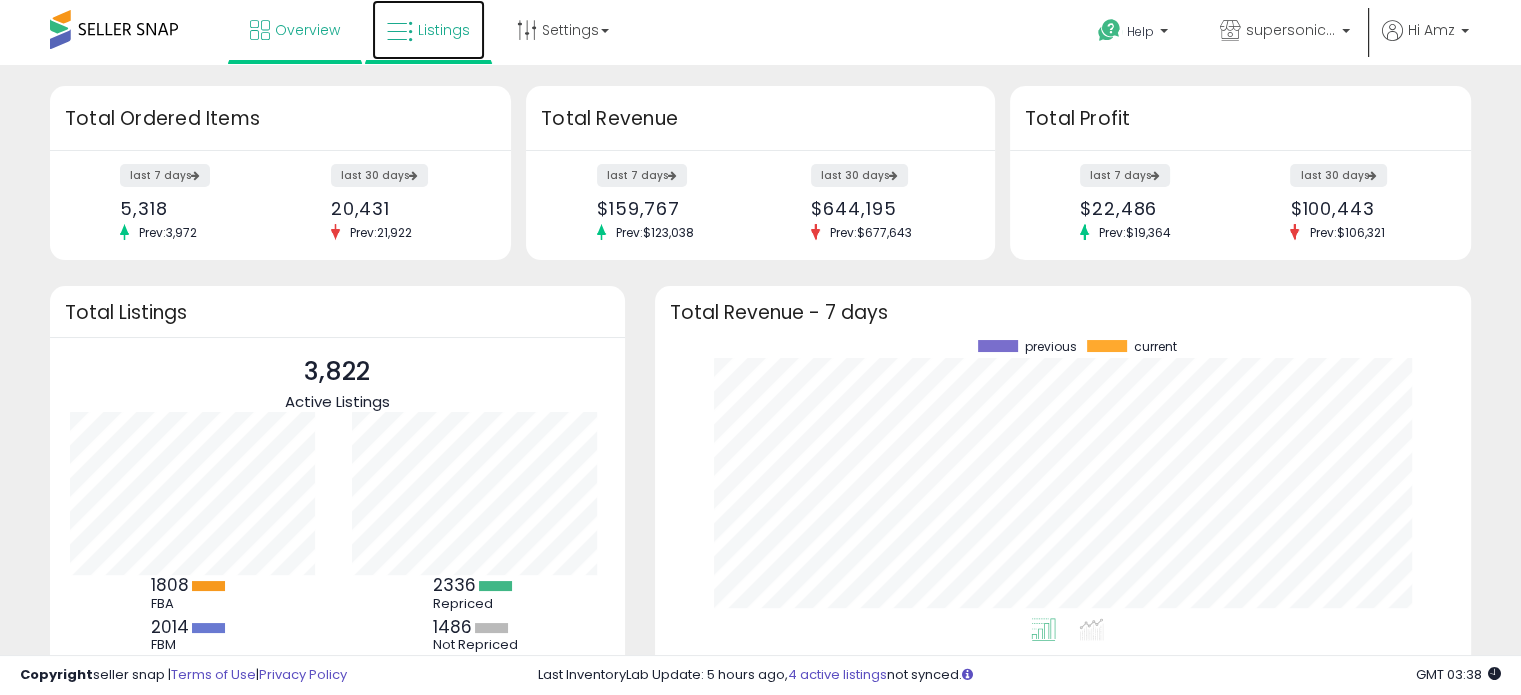 click on "Listings" at bounding box center [444, 30] 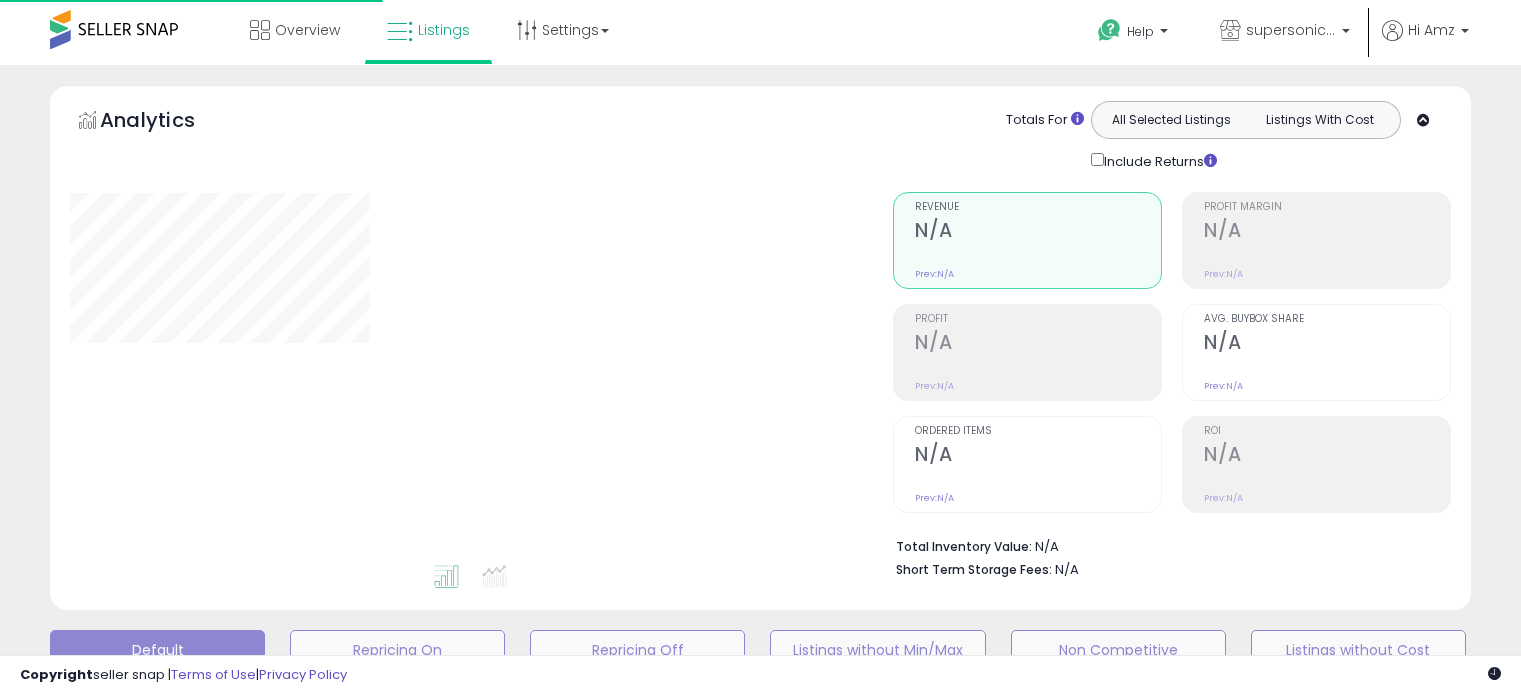 scroll, scrollTop: 0, scrollLeft: 0, axis: both 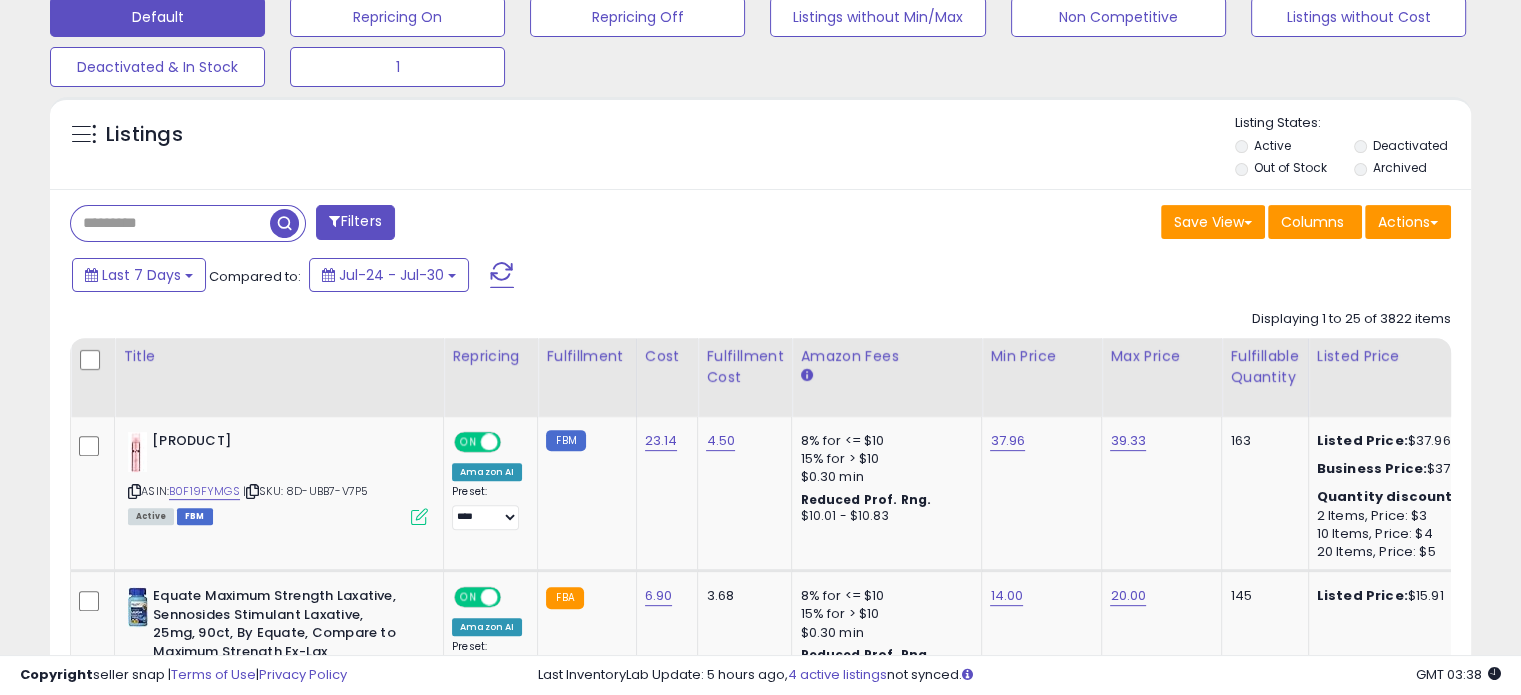 click on "Filters" at bounding box center (355, 222) 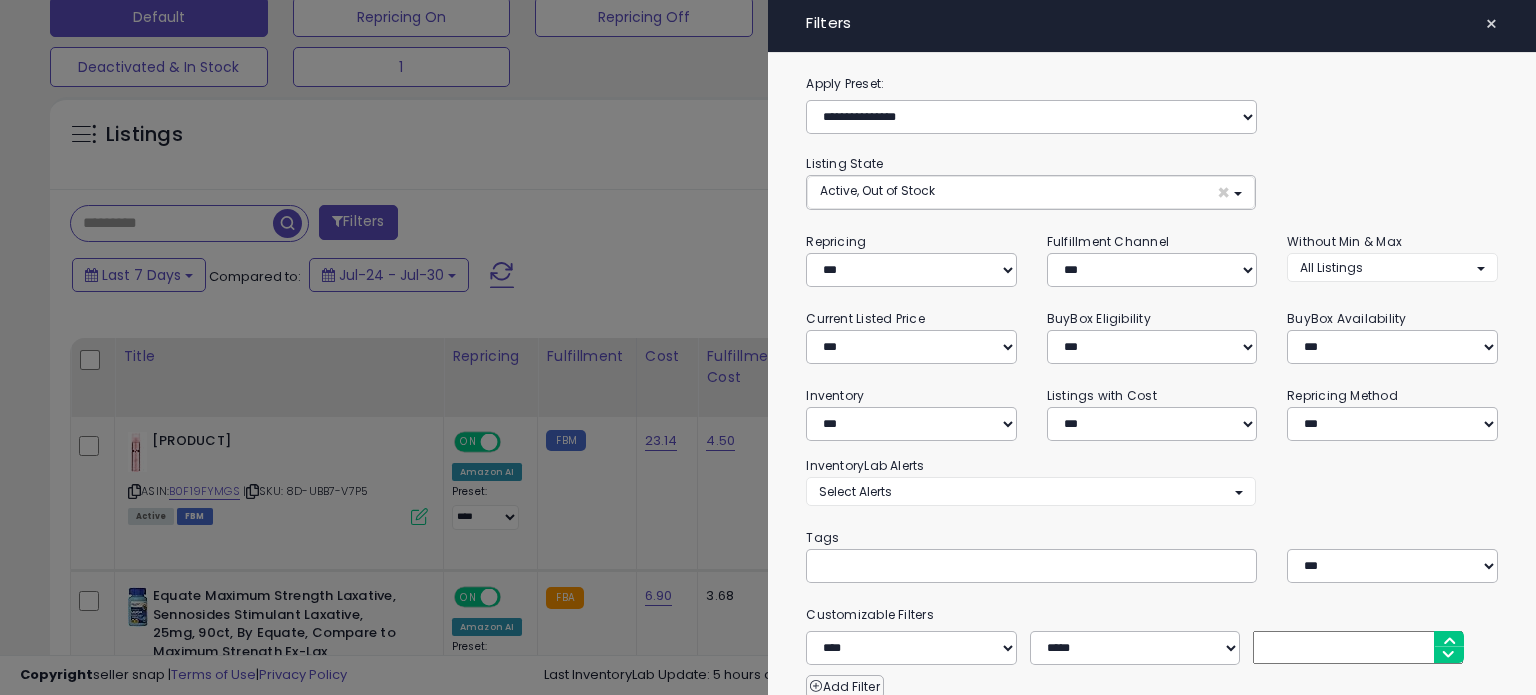 scroll, scrollTop: 999589, scrollLeft: 999168, axis: both 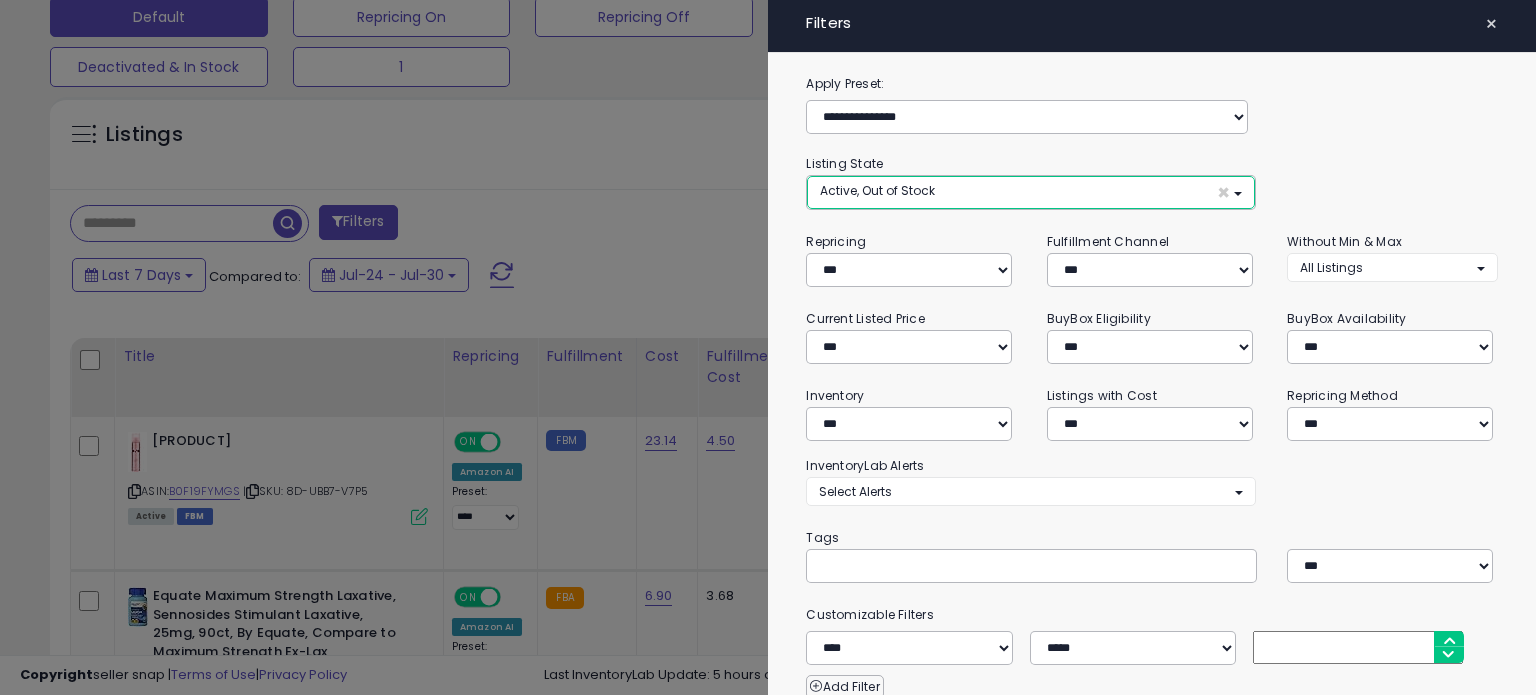click on "Active, Out of Stock" at bounding box center (877, 190) 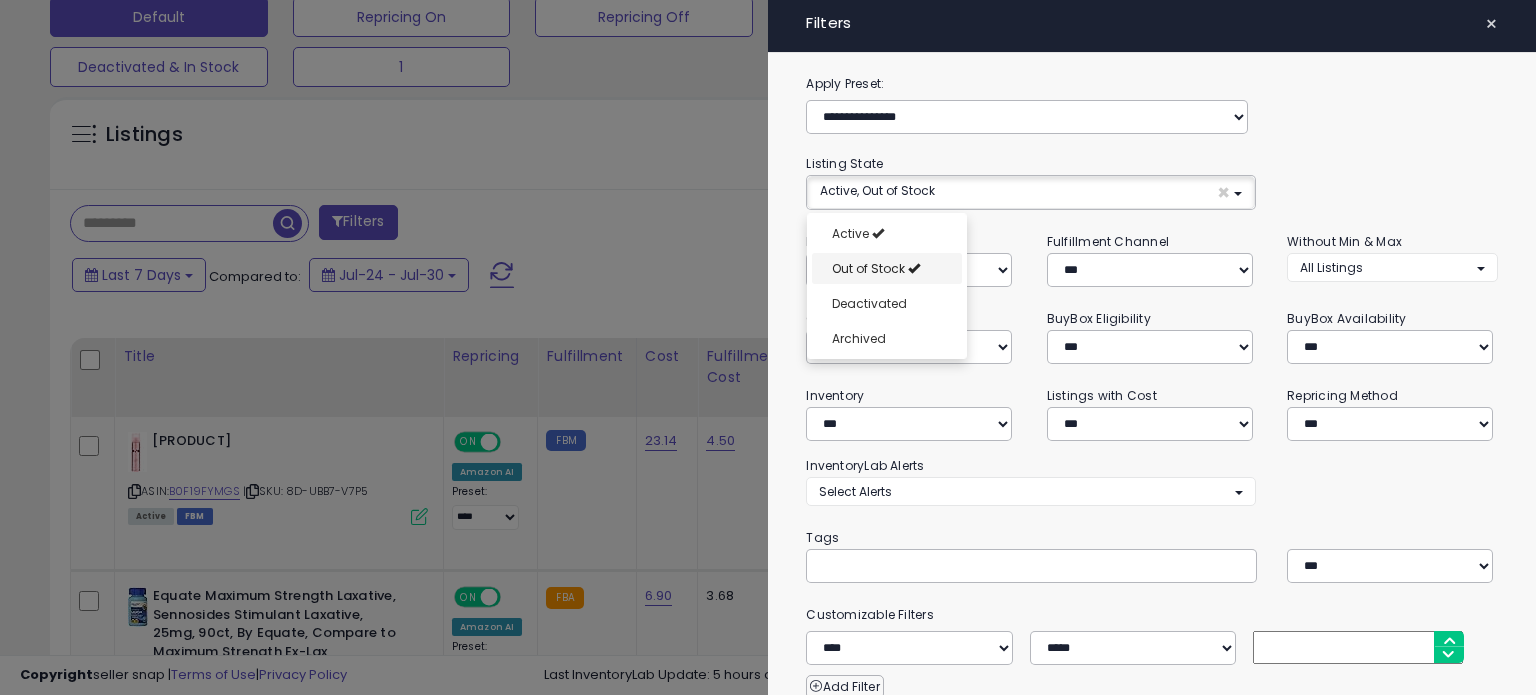 select on "**********" 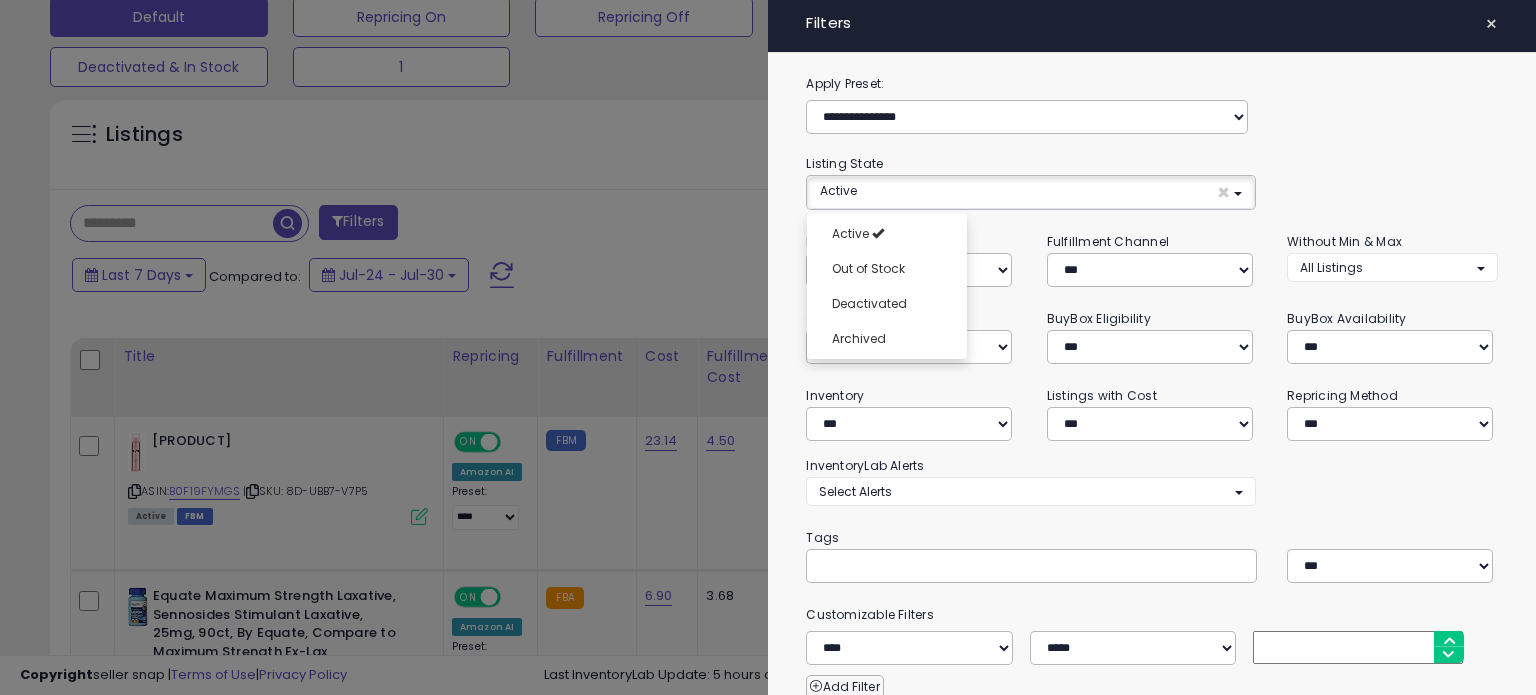 click on "**********" at bounding box center [1152, 497] 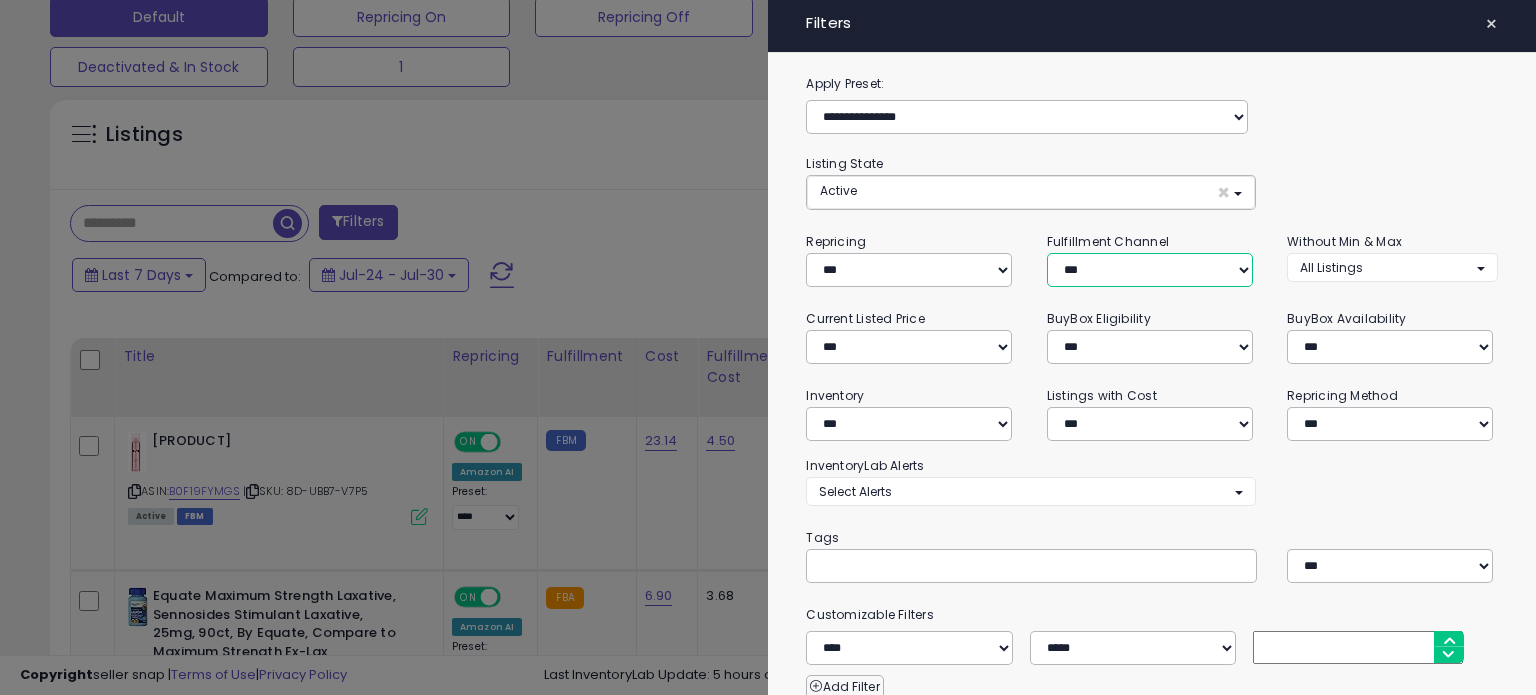 drag, startPoint x: 1080, startPoint y: 268, endPoint x: 1080, endPoint y: 283, distance: 15 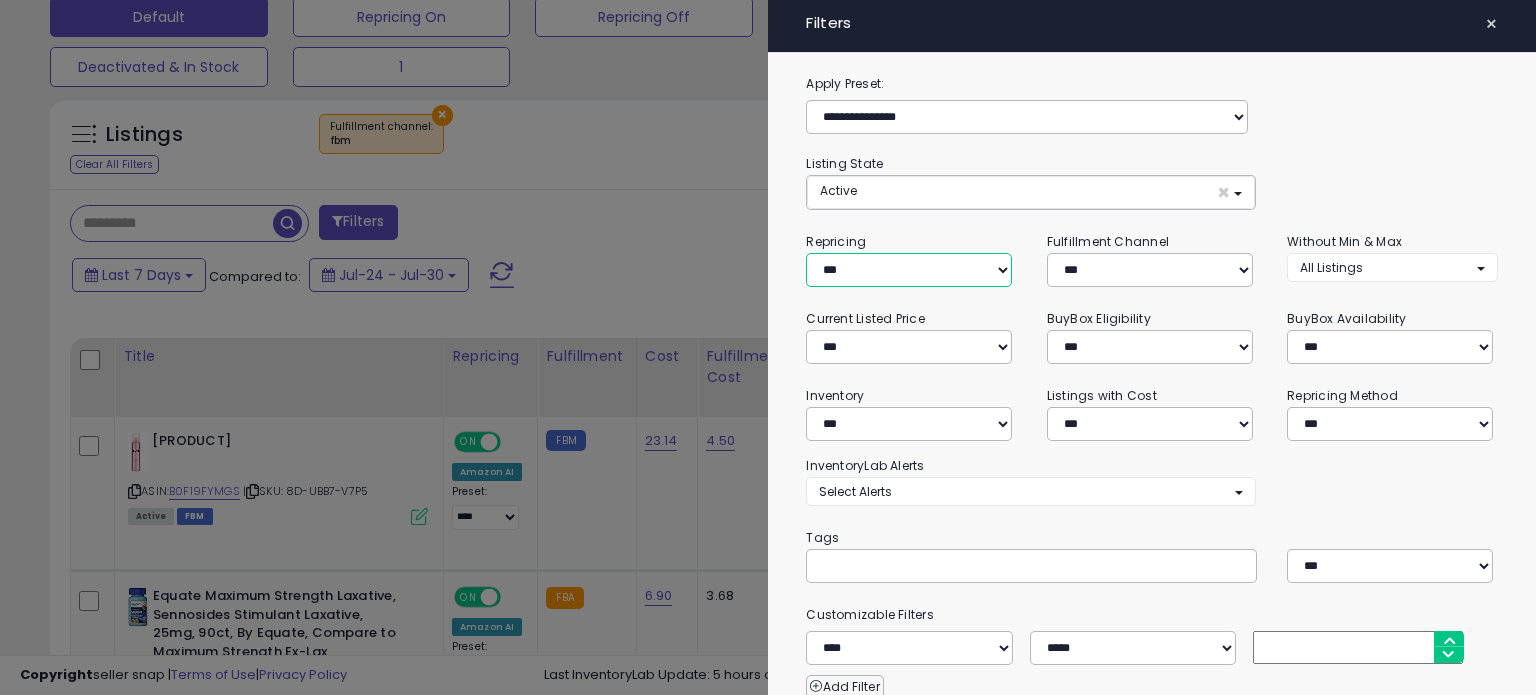 click on "**********" at bounding box center [909, 270] 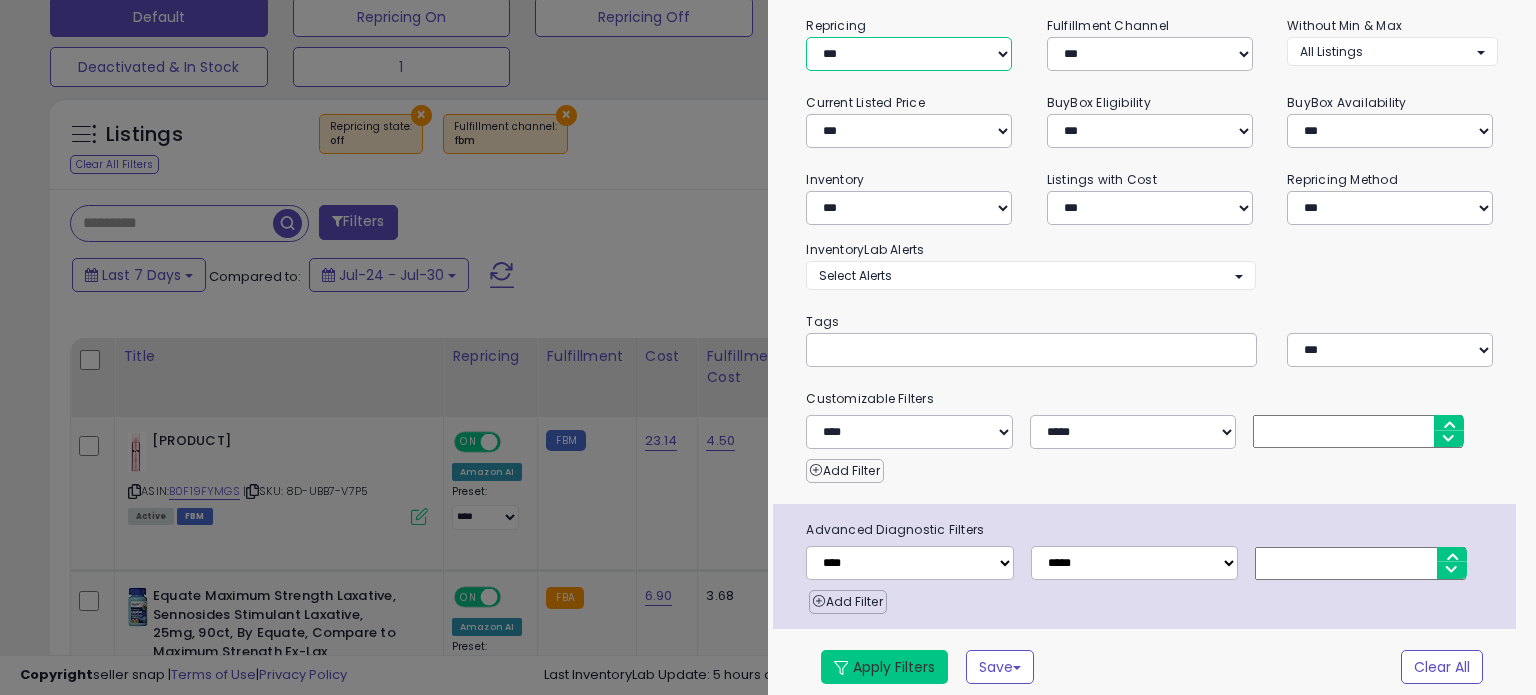 scroll, scrollTop: 219, scrollLeft: 0, axis: vertical 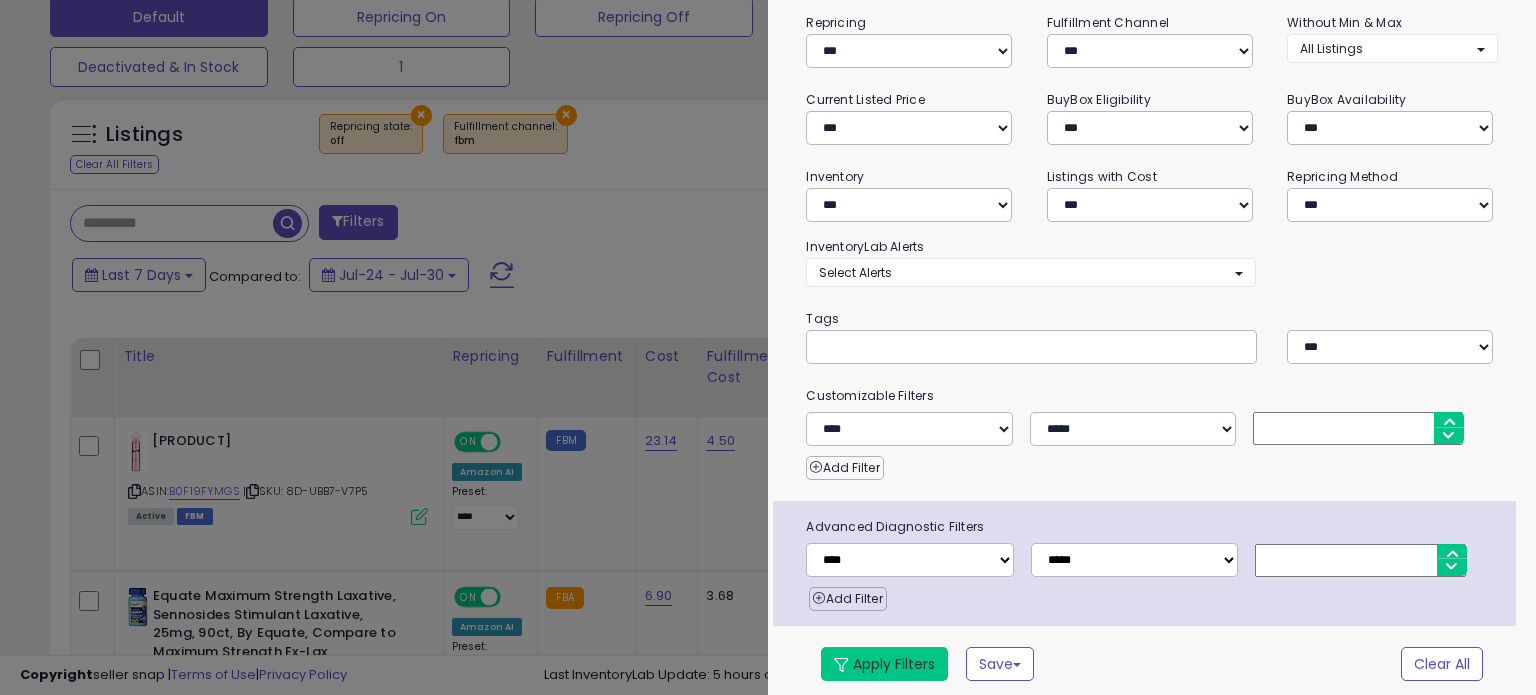 click on "Apply Filters" at bounding box center [884, 664] 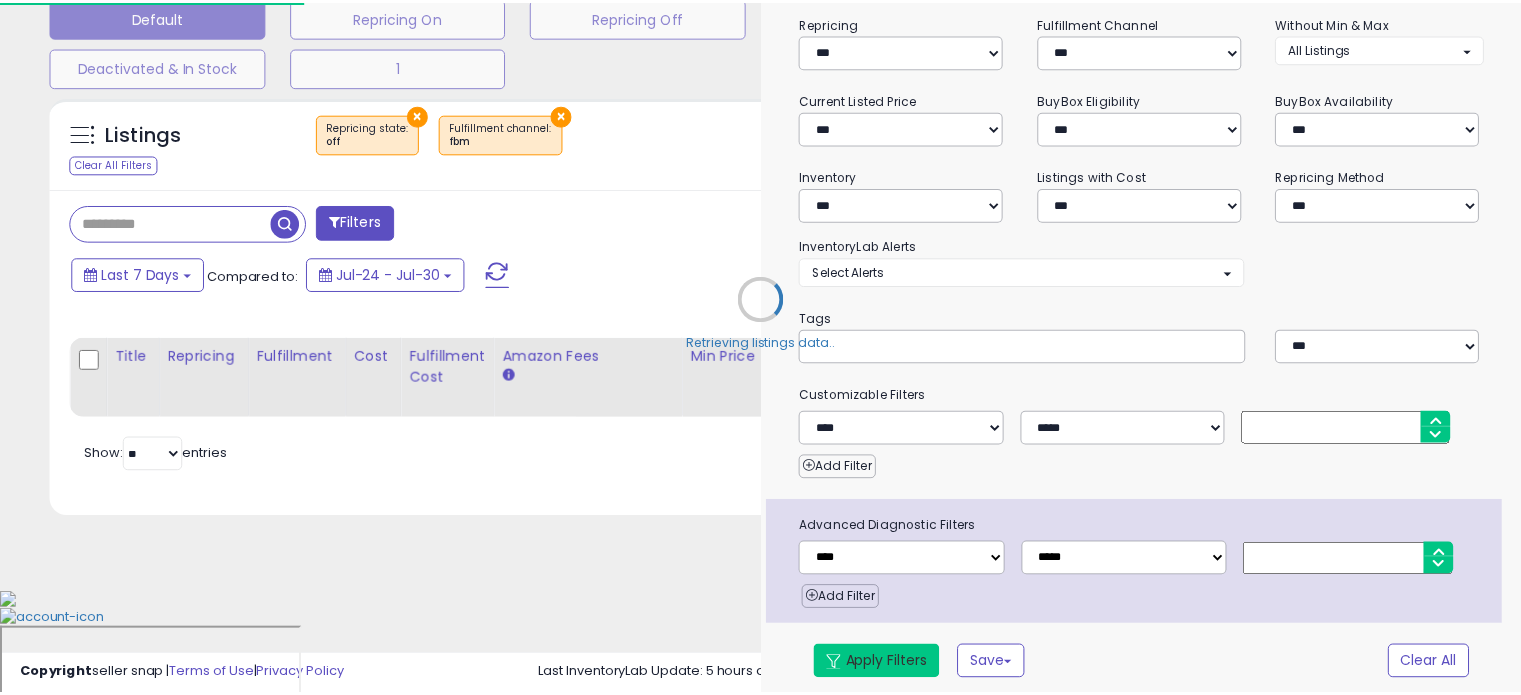 scroll, scrollTop: 544, scrollLeft: 0, axis: vertical 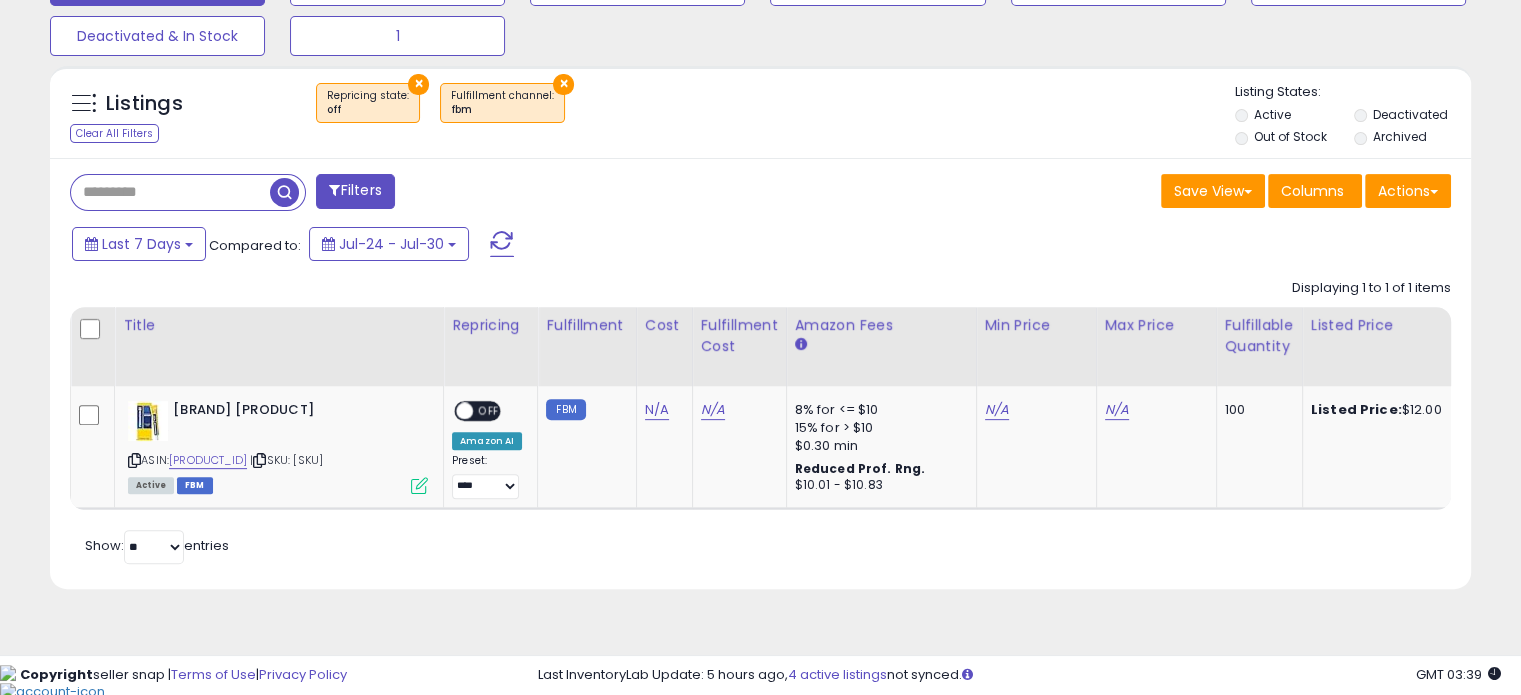 click on "Last 7 Days
Compared to:
Jul-24 - Jul-30" at bounding box center [757, 246] 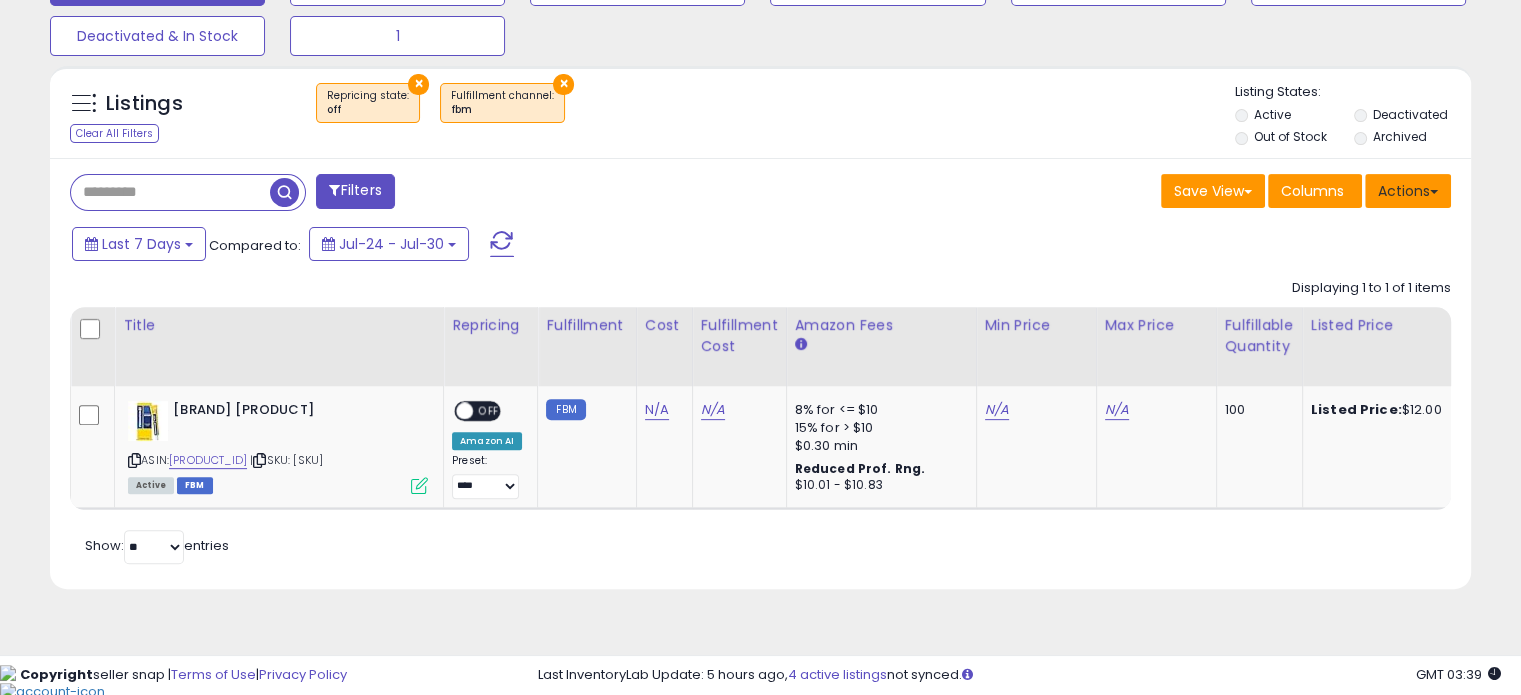click on "Actions" at bounding box center [1408, 191] 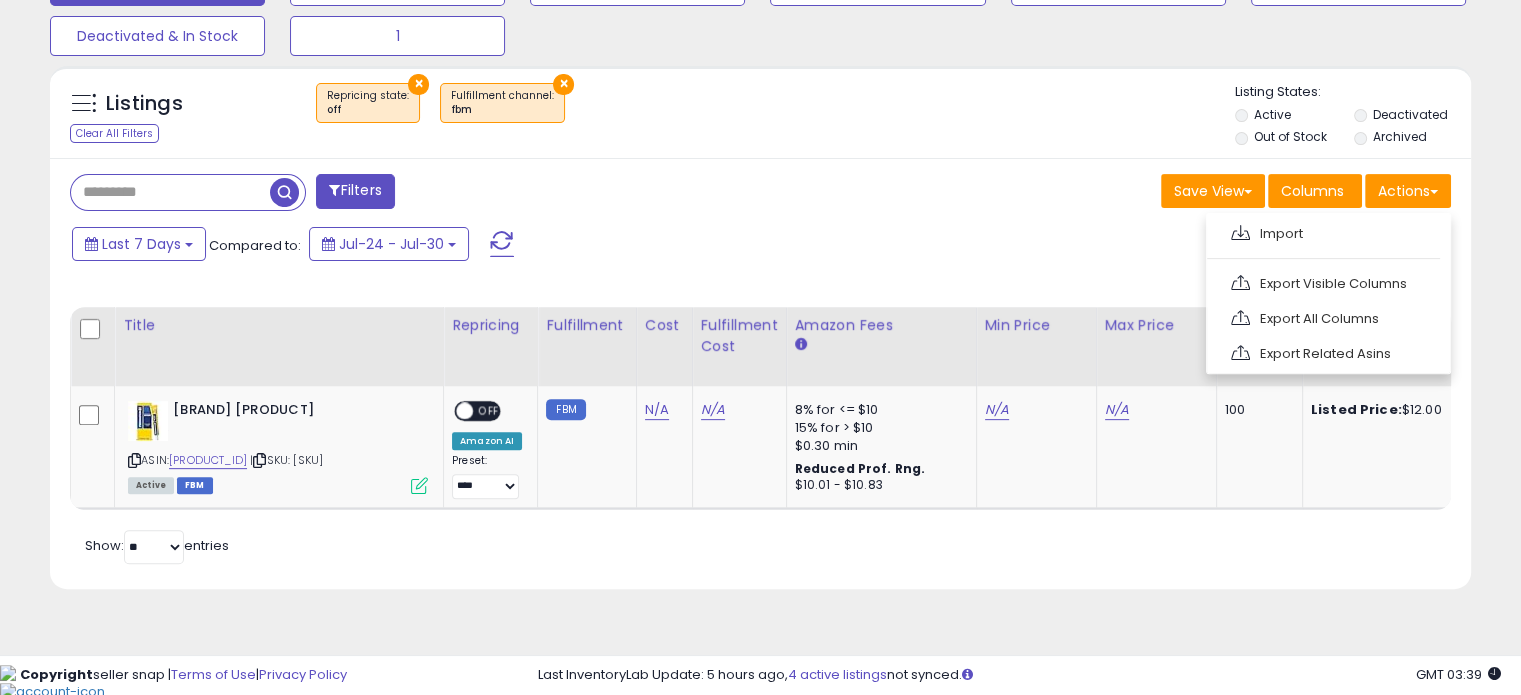 click on "Save View
Save As New View
Update Current View
Columns
Actions
Import  Export Visible Columns" at bounding box center (1114, 193) 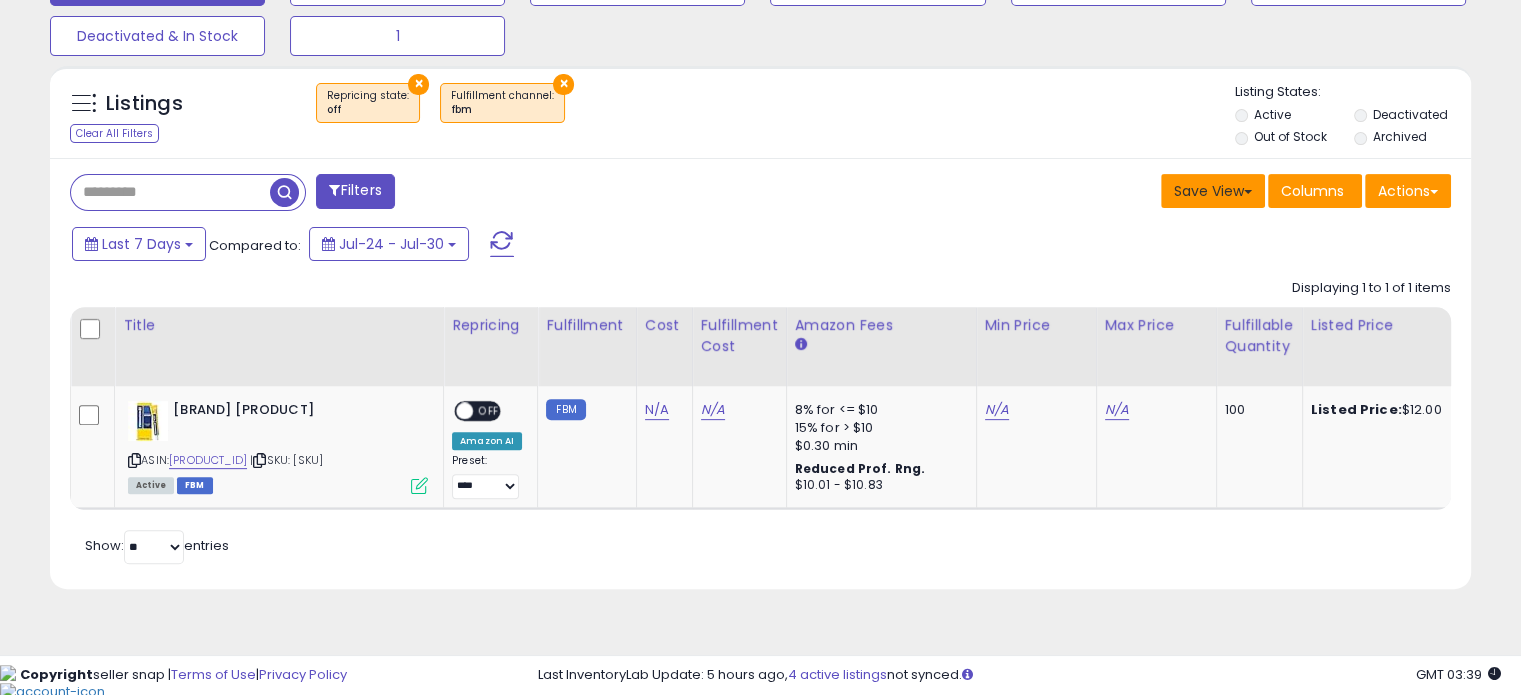click on "Save View" at bounding box center [1213, 191] 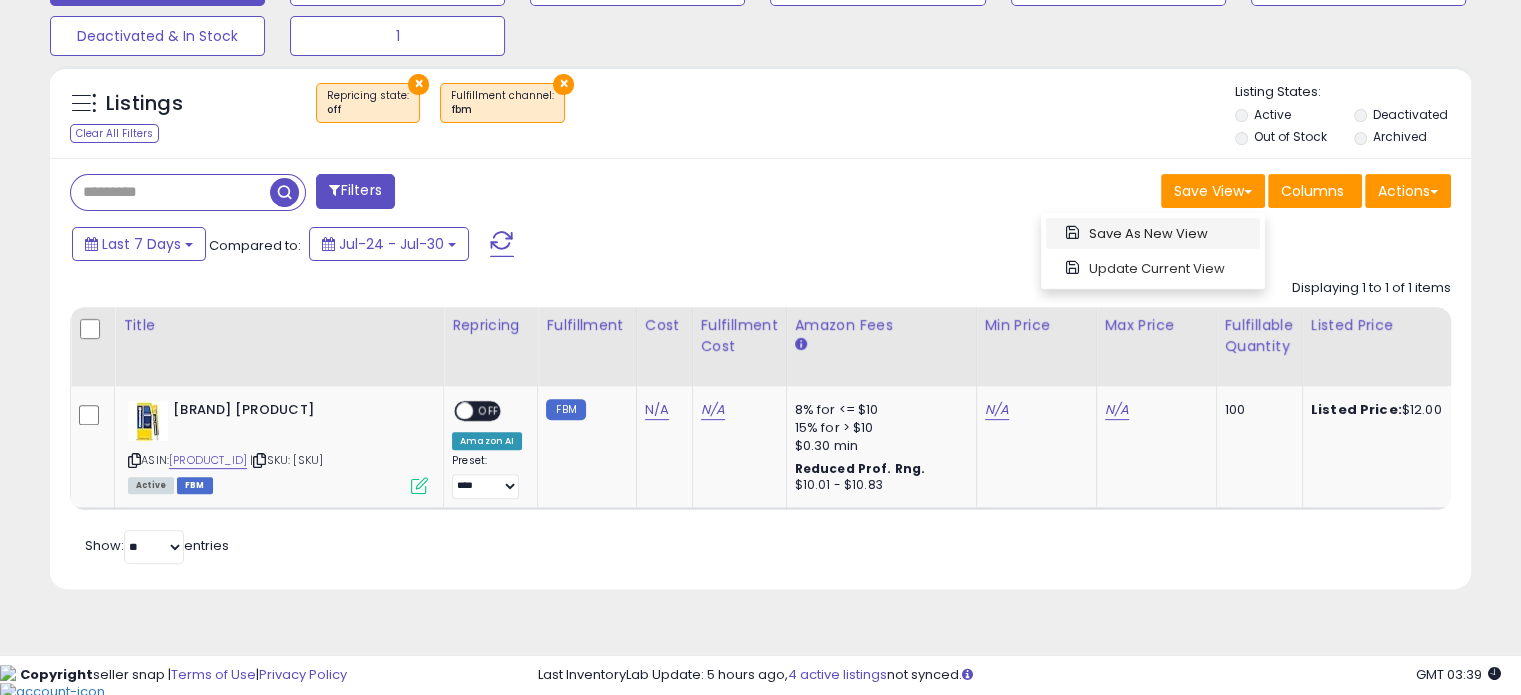 click on "Save As New View" at bounding box center (1153, 233) 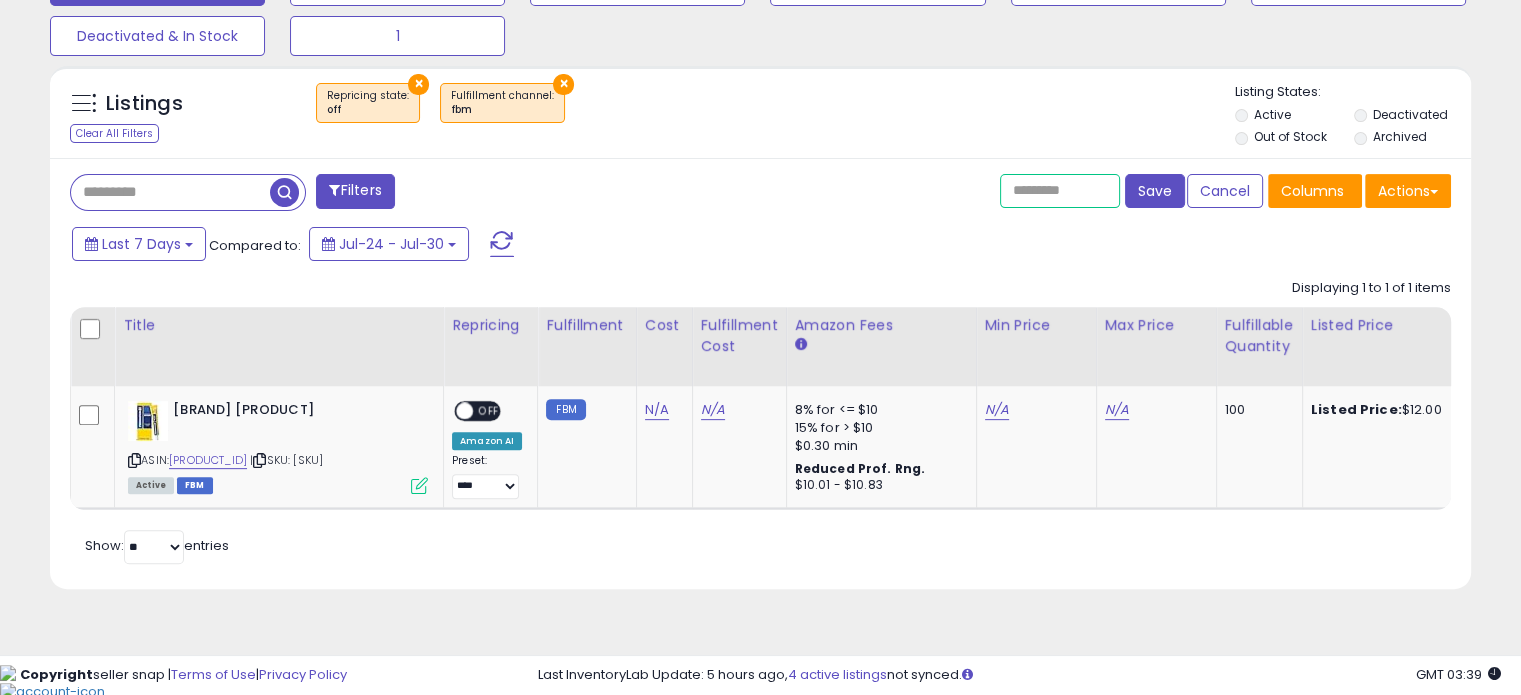 click at bounding box center [1060, 191] 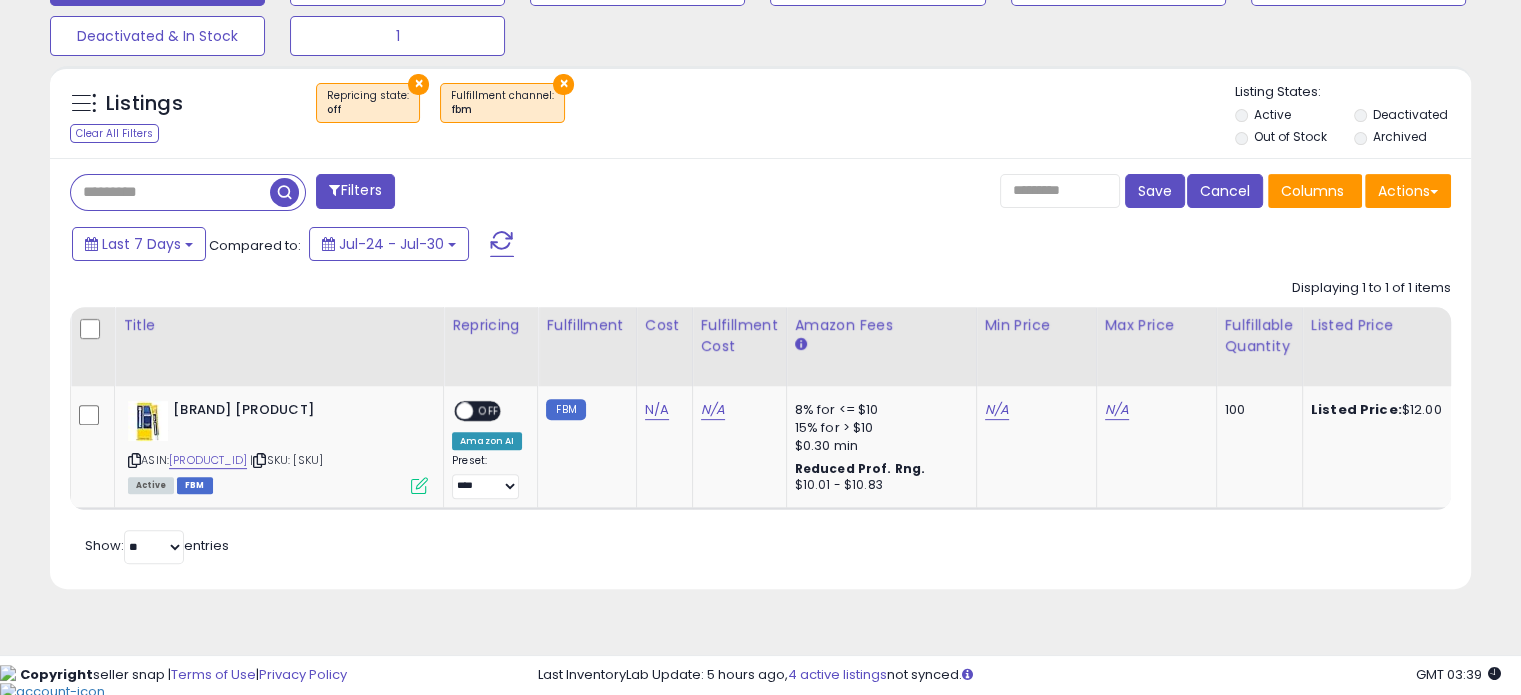 click on "Cancel" at bounding box center [1225, 191] 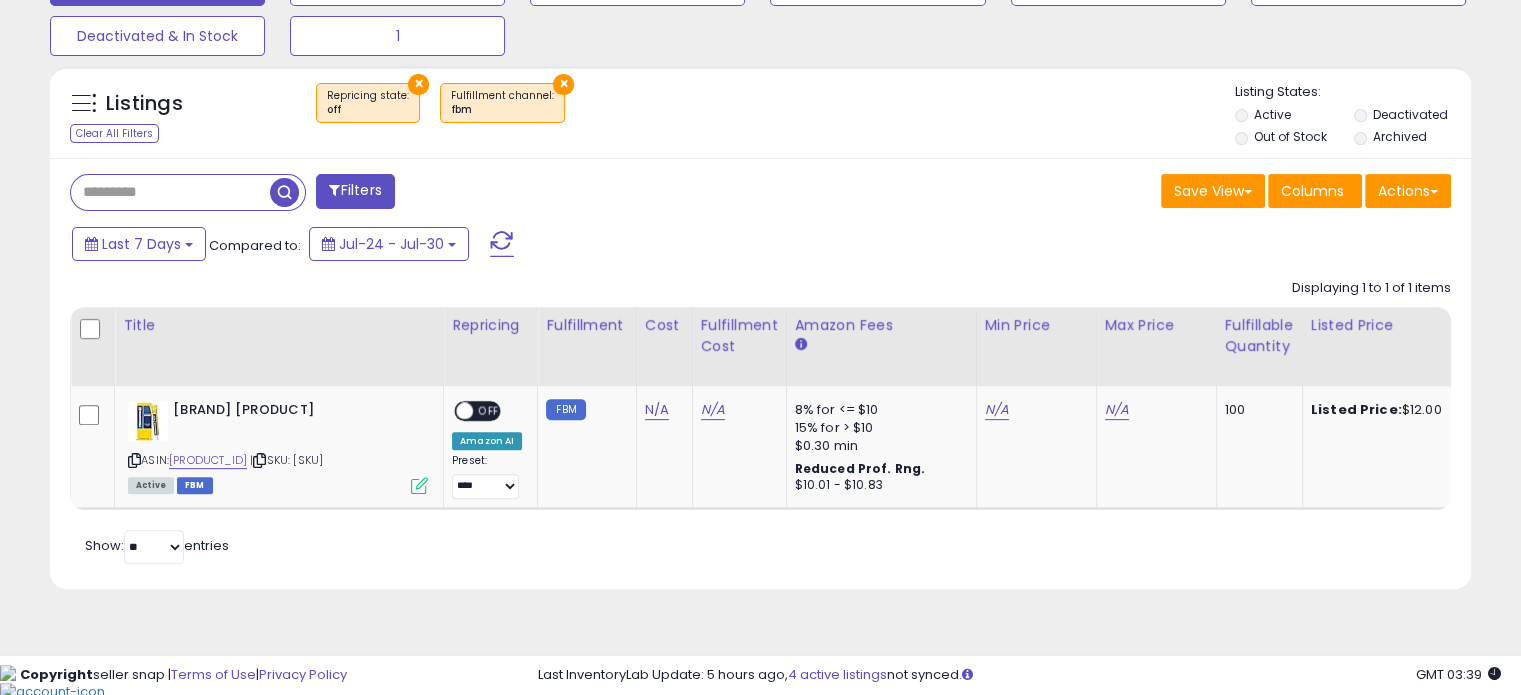 click on "Last 7 Days
Compared to:
Jul-24 - Jul-30" at bounding box center (585, 246) 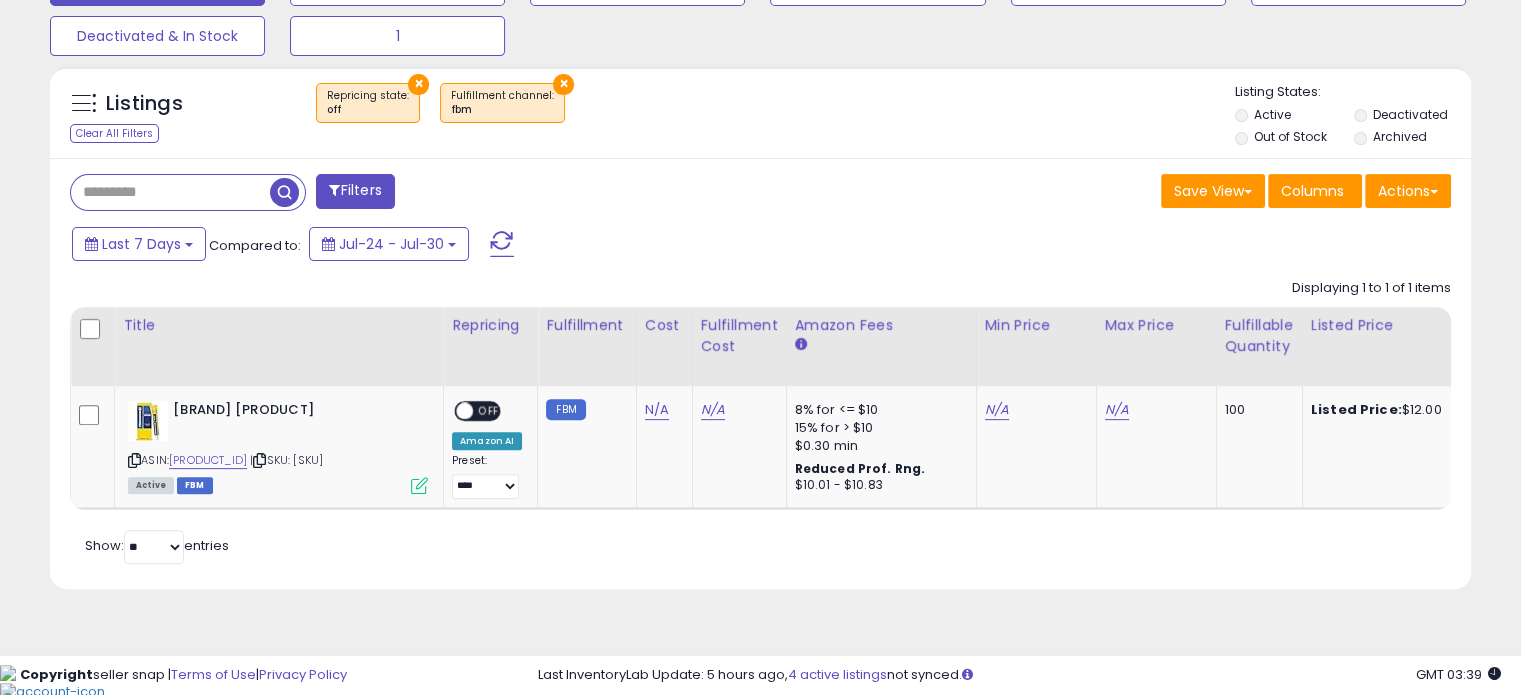 scroll, scrollTop: 0, scrollLeft: 28, axis: horizontal 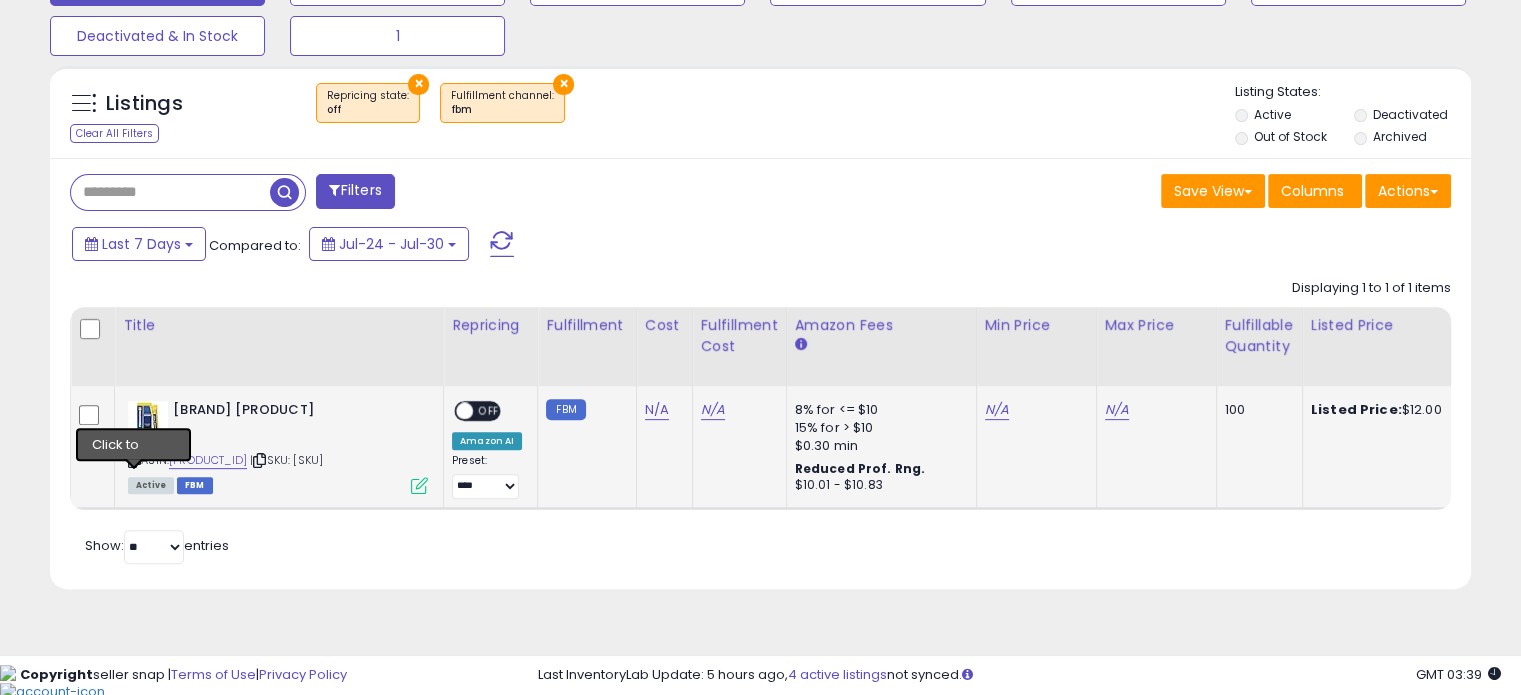 click at bounding box center [134, 460] 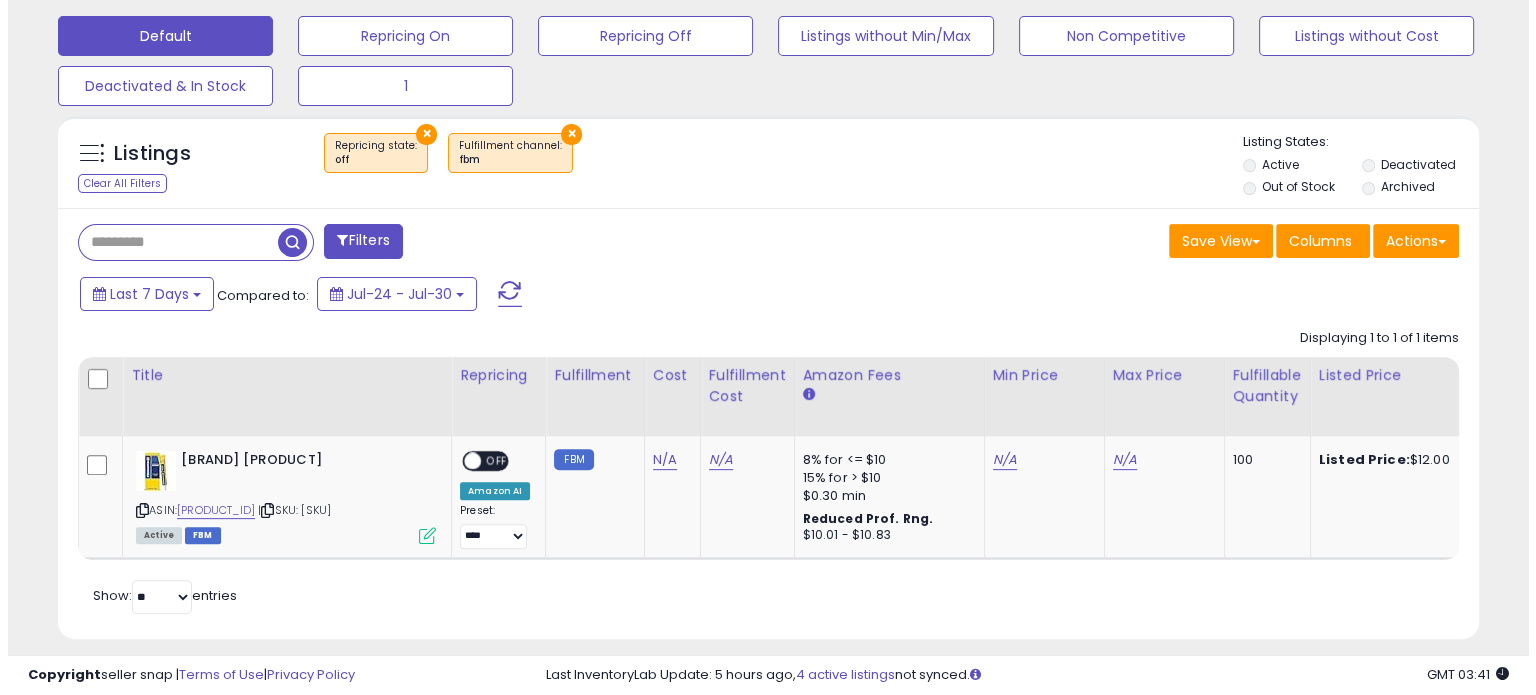 scroll, scrollTop: 497, scrollLeft: 0, axis: vertical 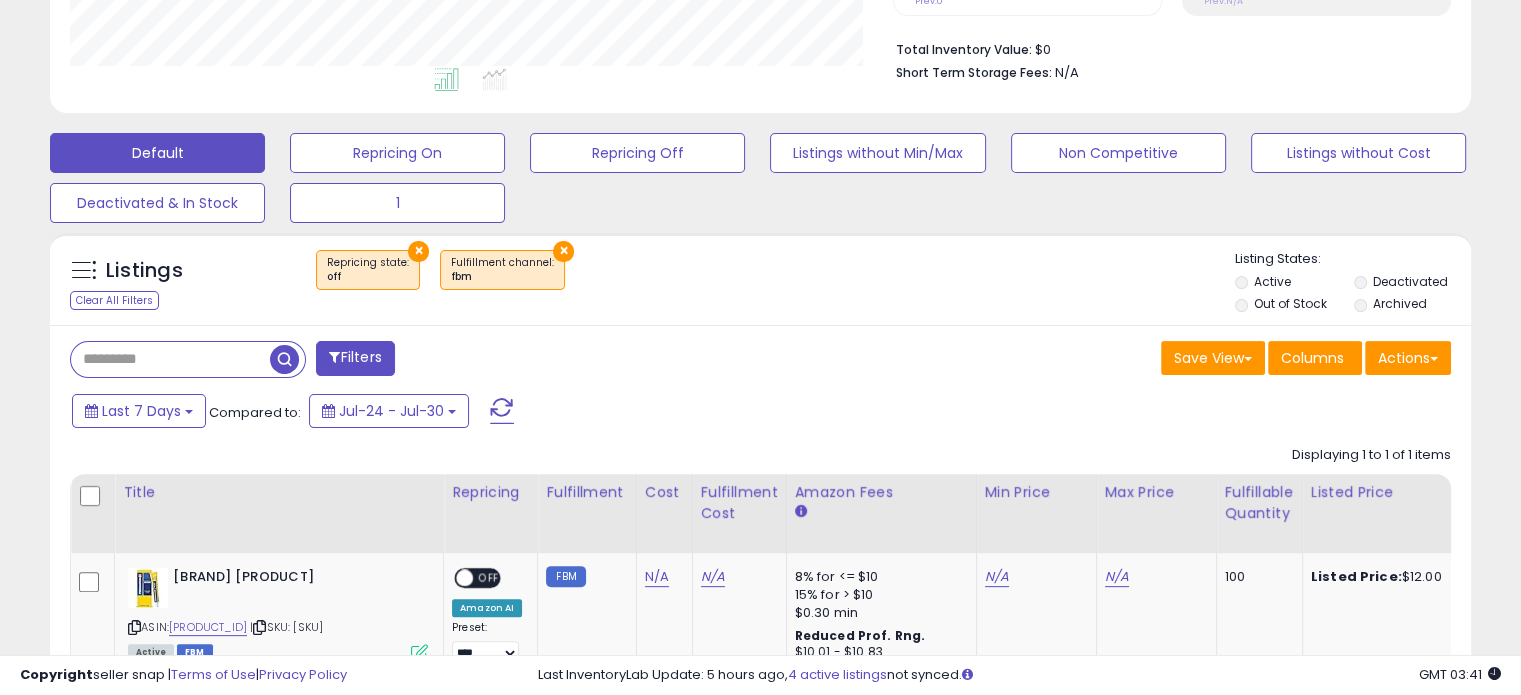 click on "Filters" at bounding box center [355, 358] 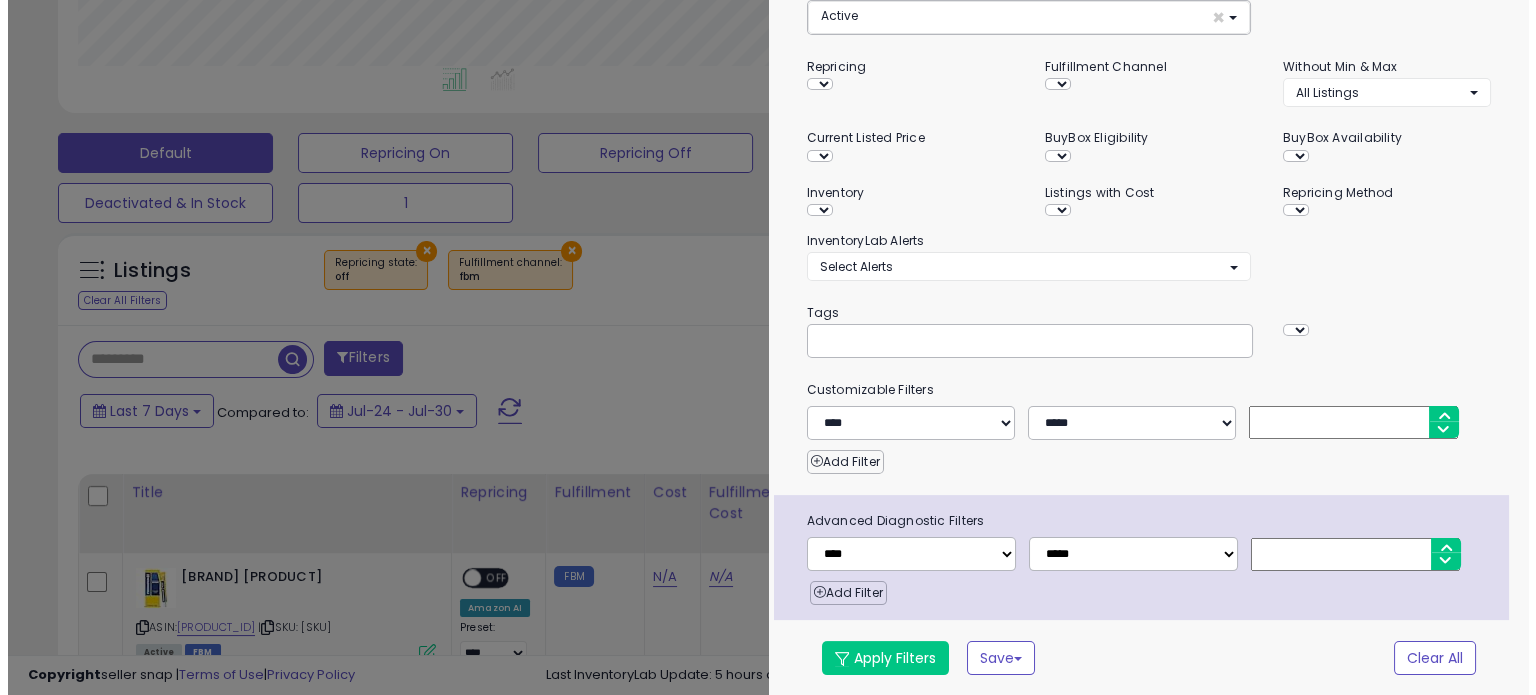 scroll, scrollTop: 216, scrollLeft: 0, axis: vertical 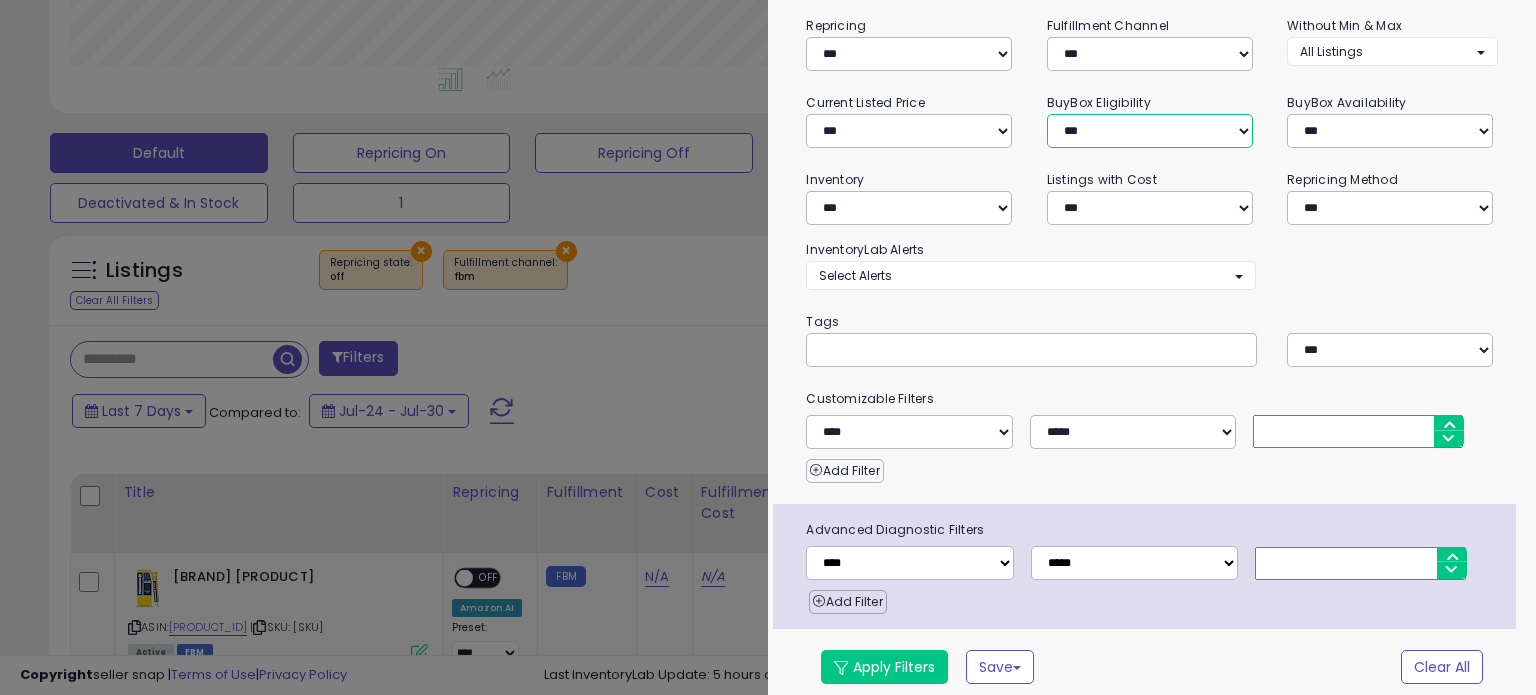 click on "**********" at bounding box center (1150, 131) 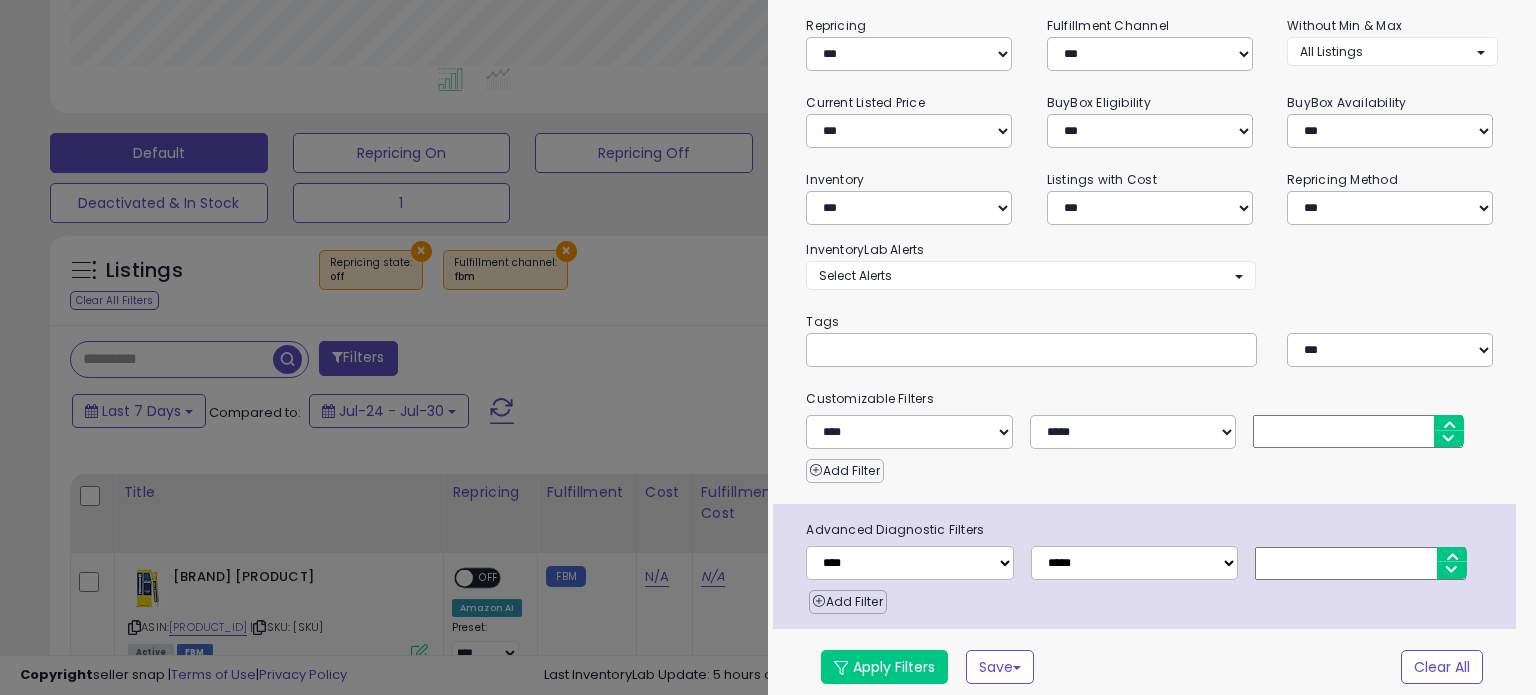 click on "**********" at bounding box center (911, 120) 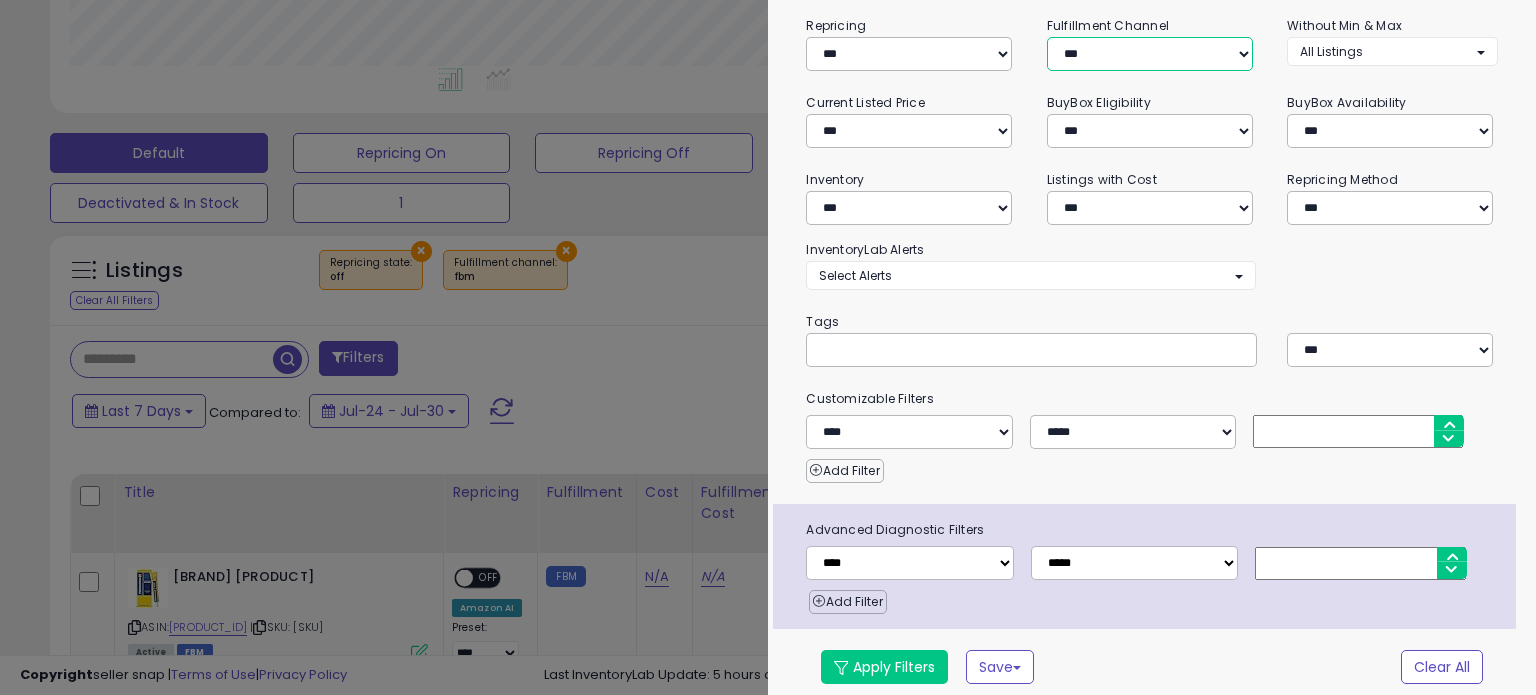 drag, startPoint x: 1080, startPoint y: 52, endPoint x: 1080, endPoint y: 63, distance: 11 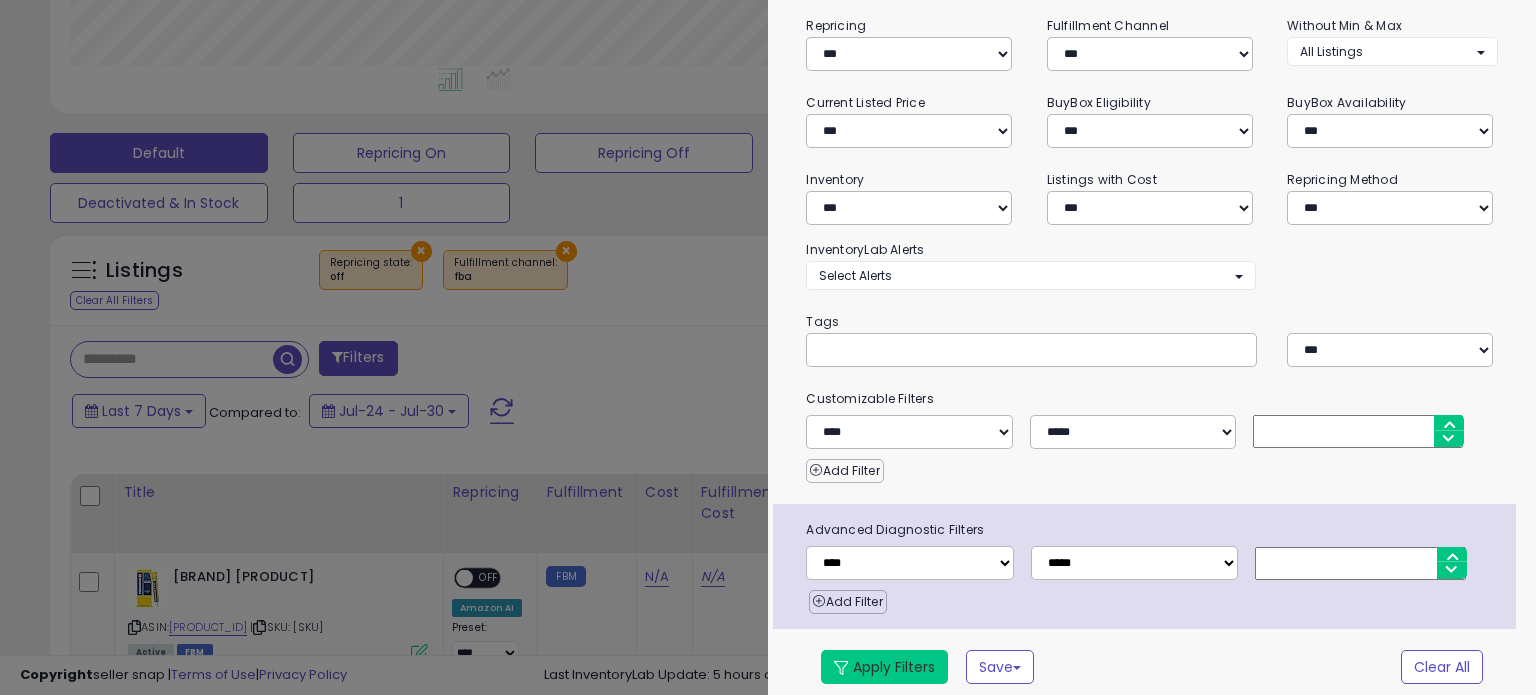 click on "Apply Filters" at bounding box center [884, 667] 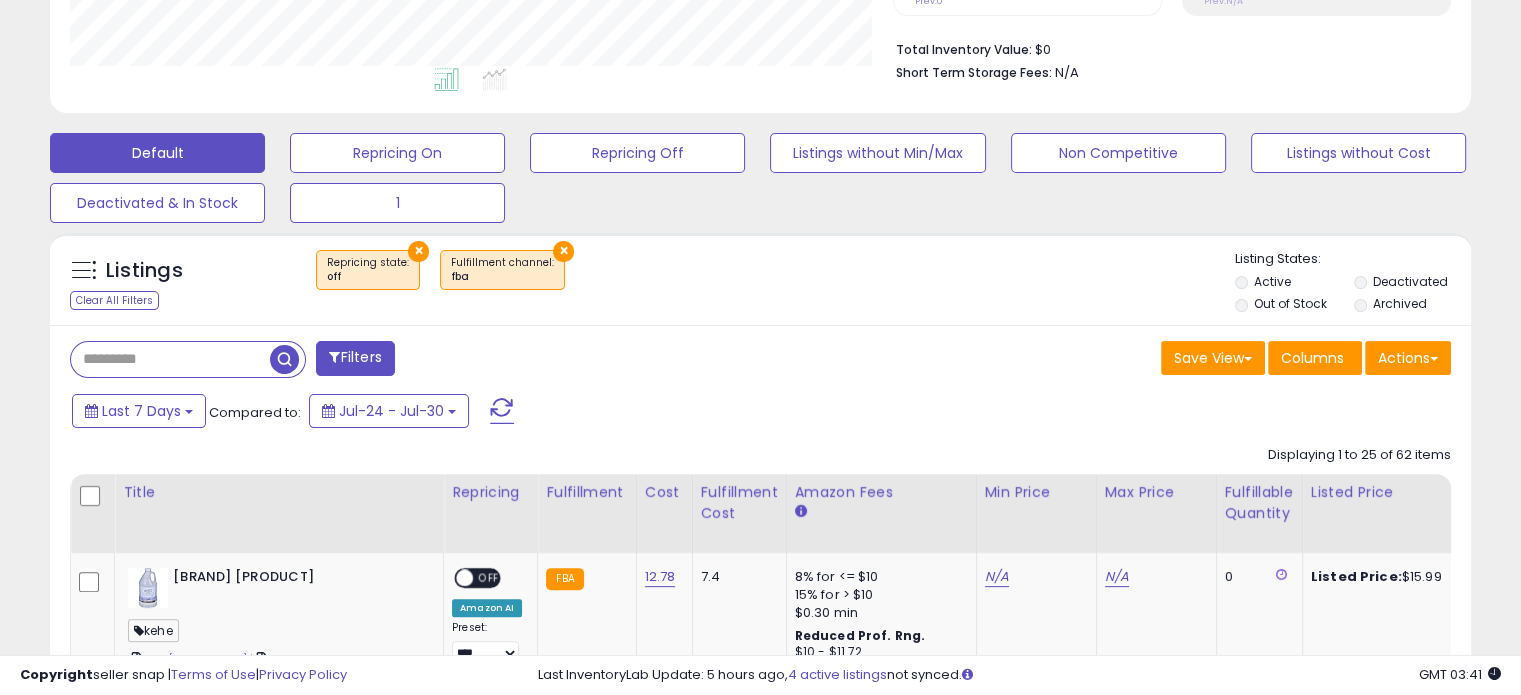 scroll, scrollTop: 409, scrollLeft: 822, axis: both 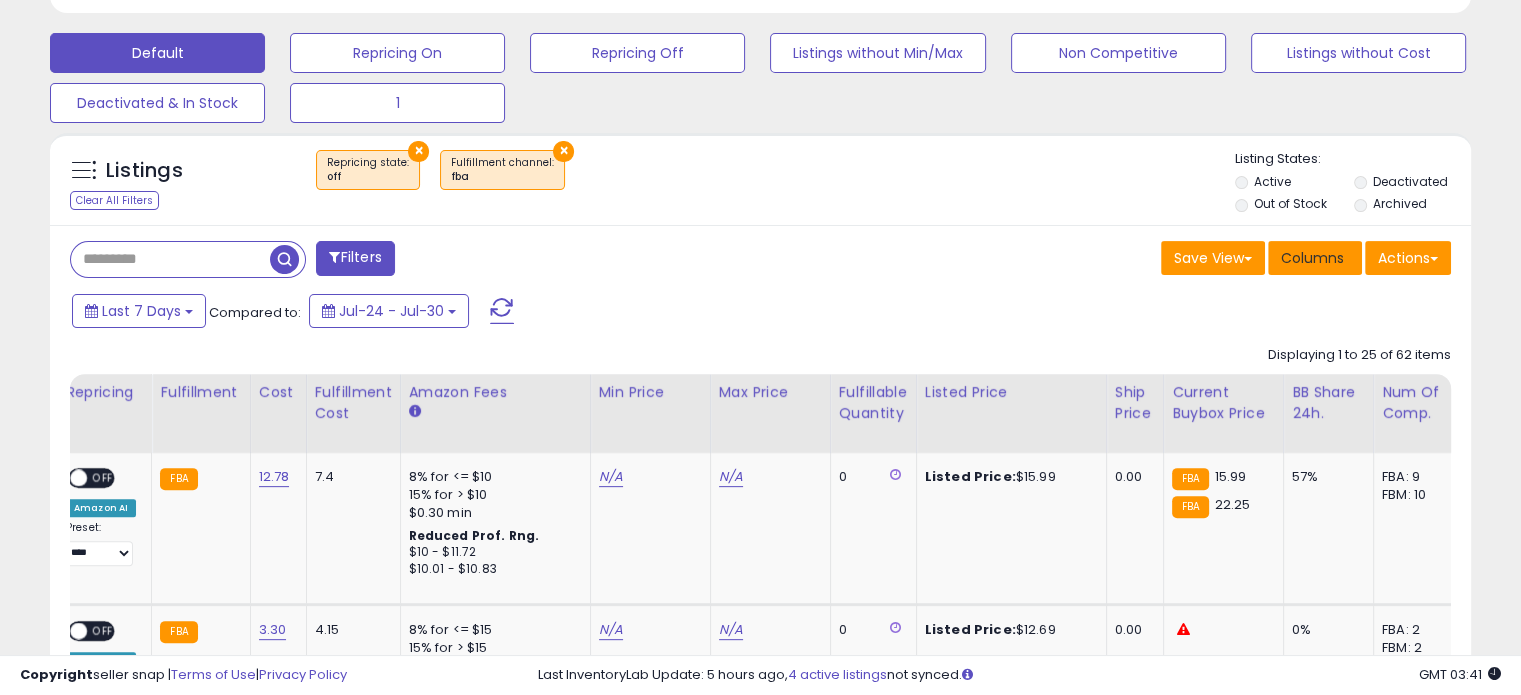 click on "Columns" at bounding box center (1312, 258) 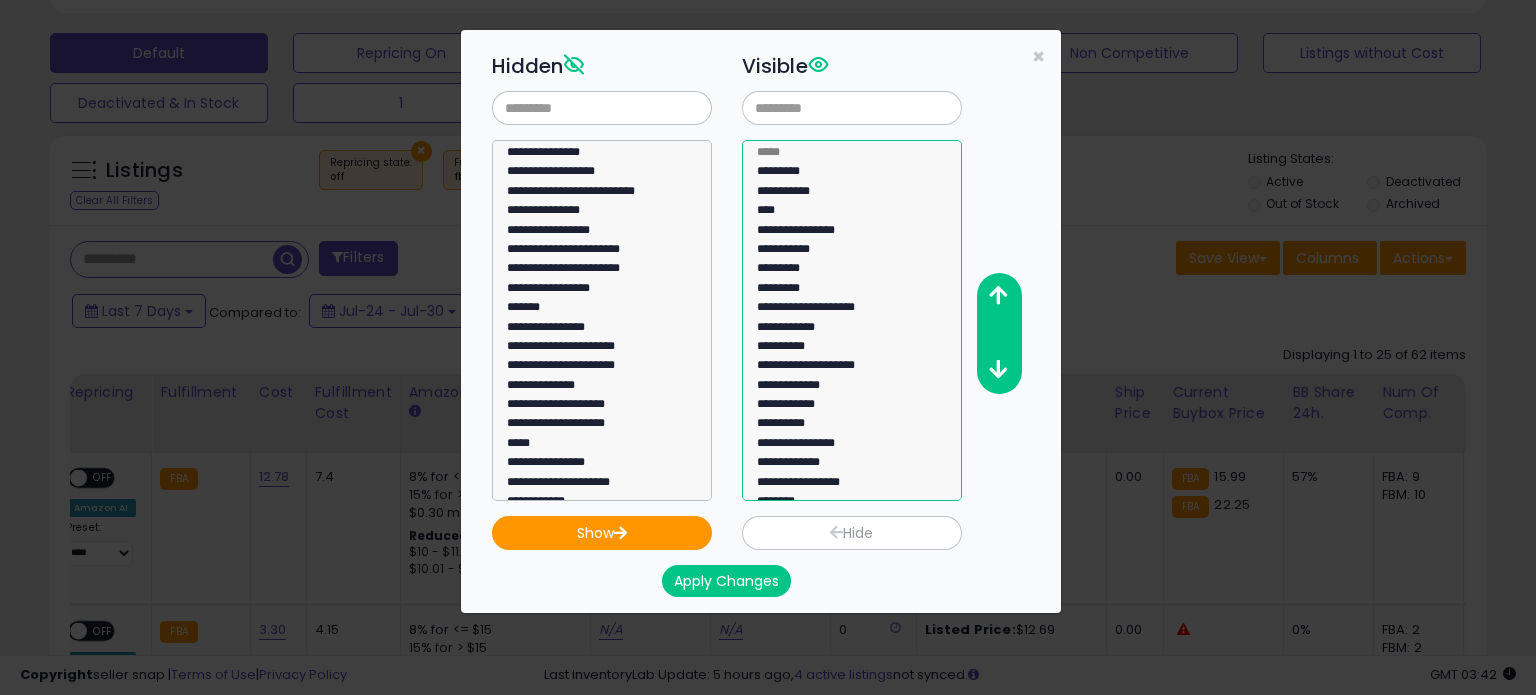 click on "*********" 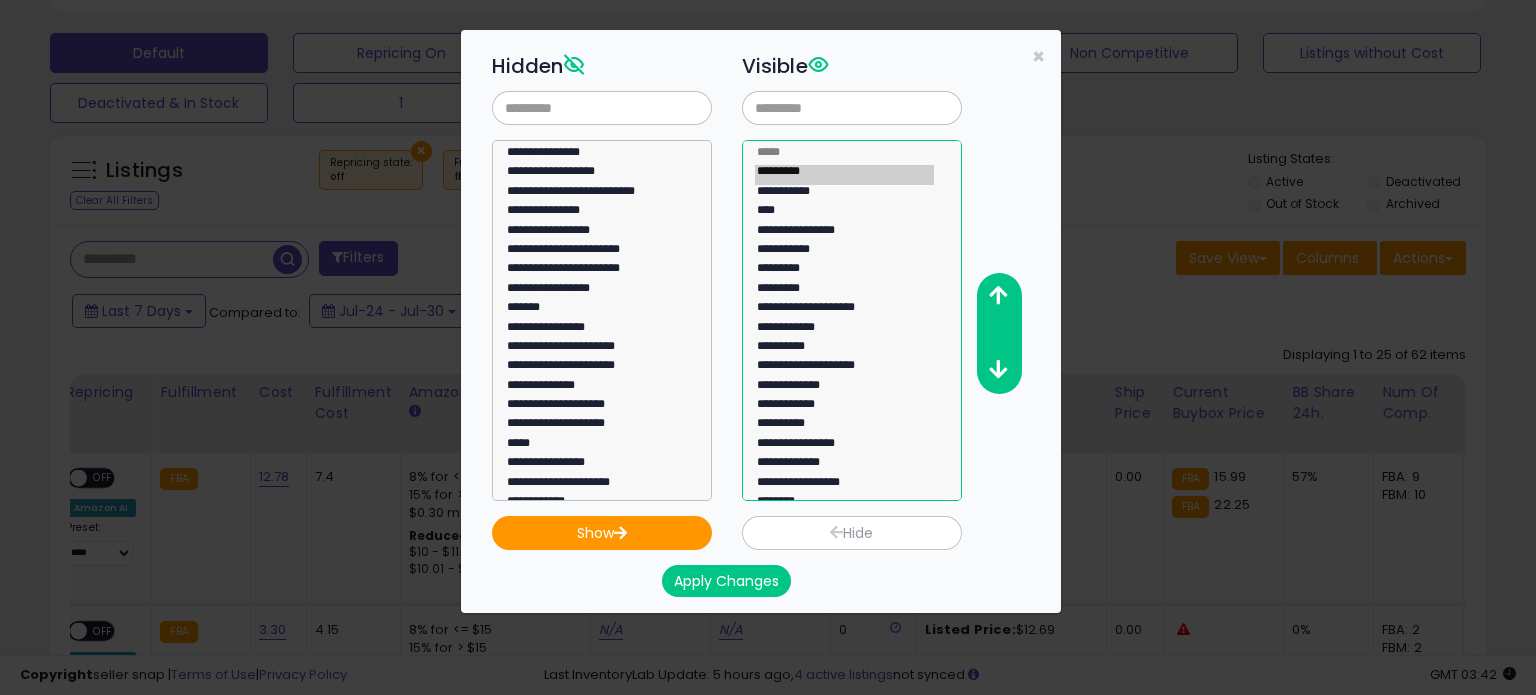 click on "*********" 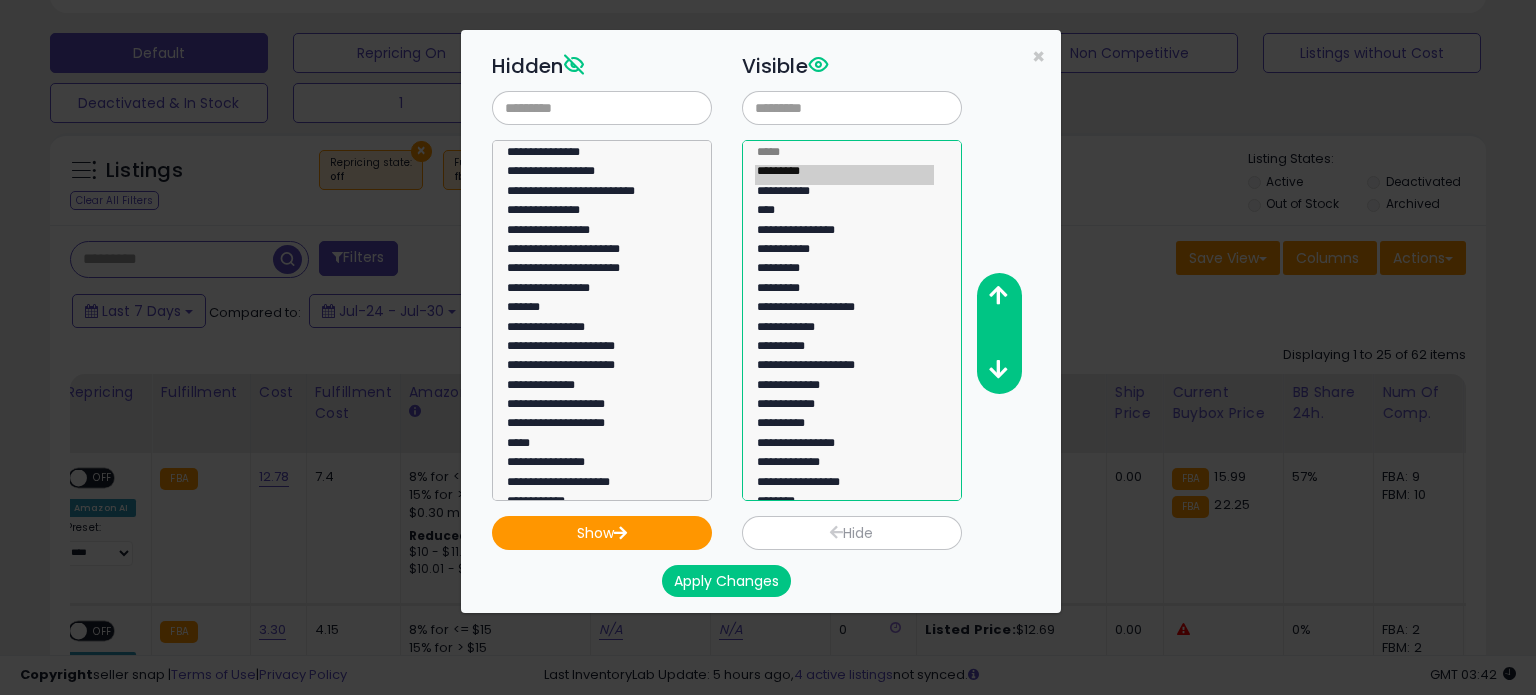 click on "*********" 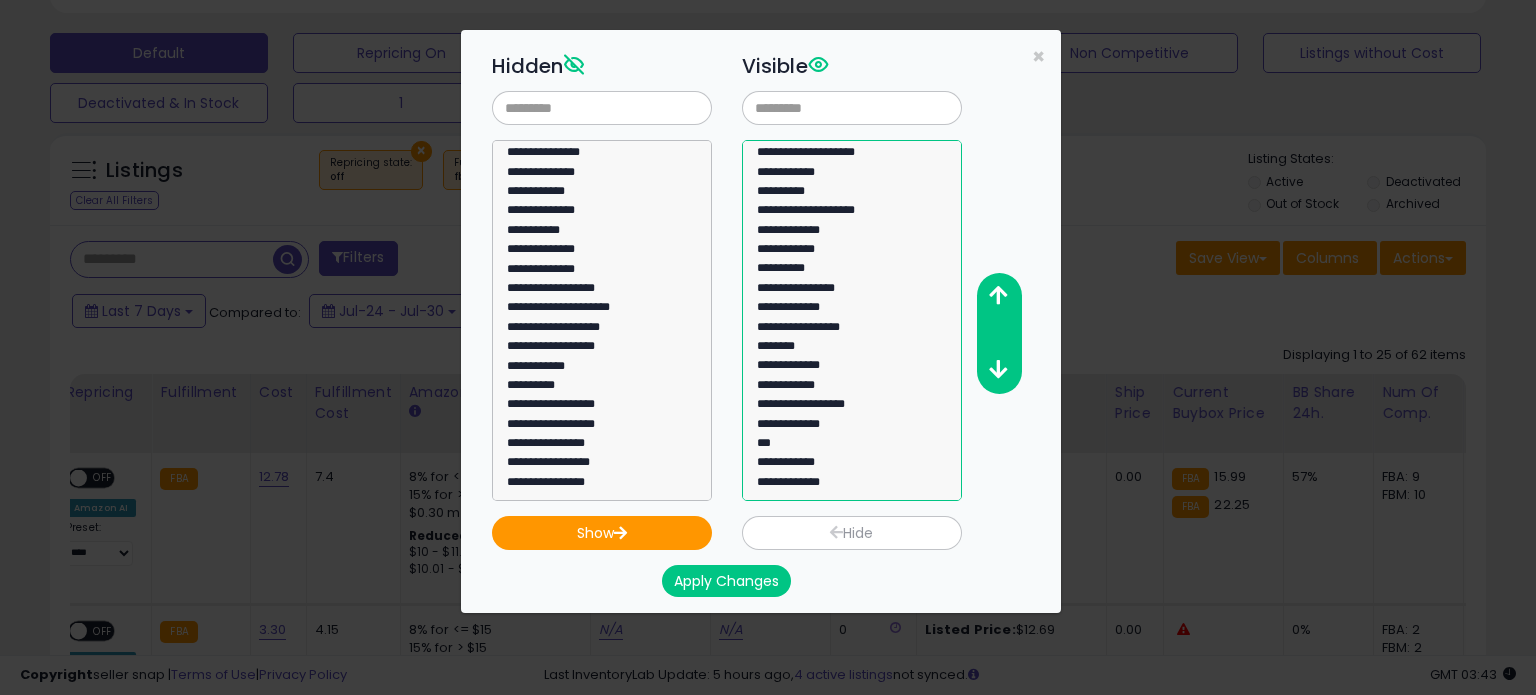 scroll, scrollTop: 1168, scrollLeft: 0, axis: vertical 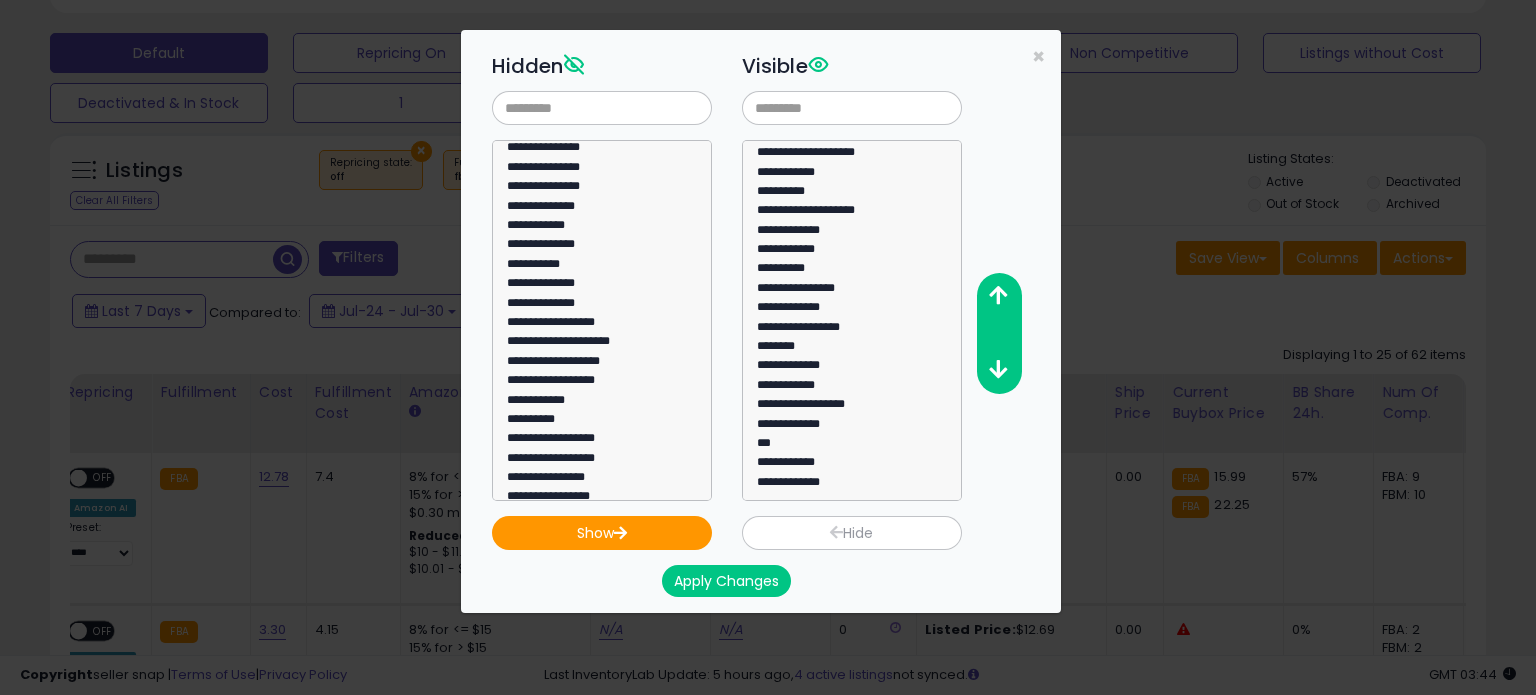 click on "Apply Changes" at bounding box center (726, 581) 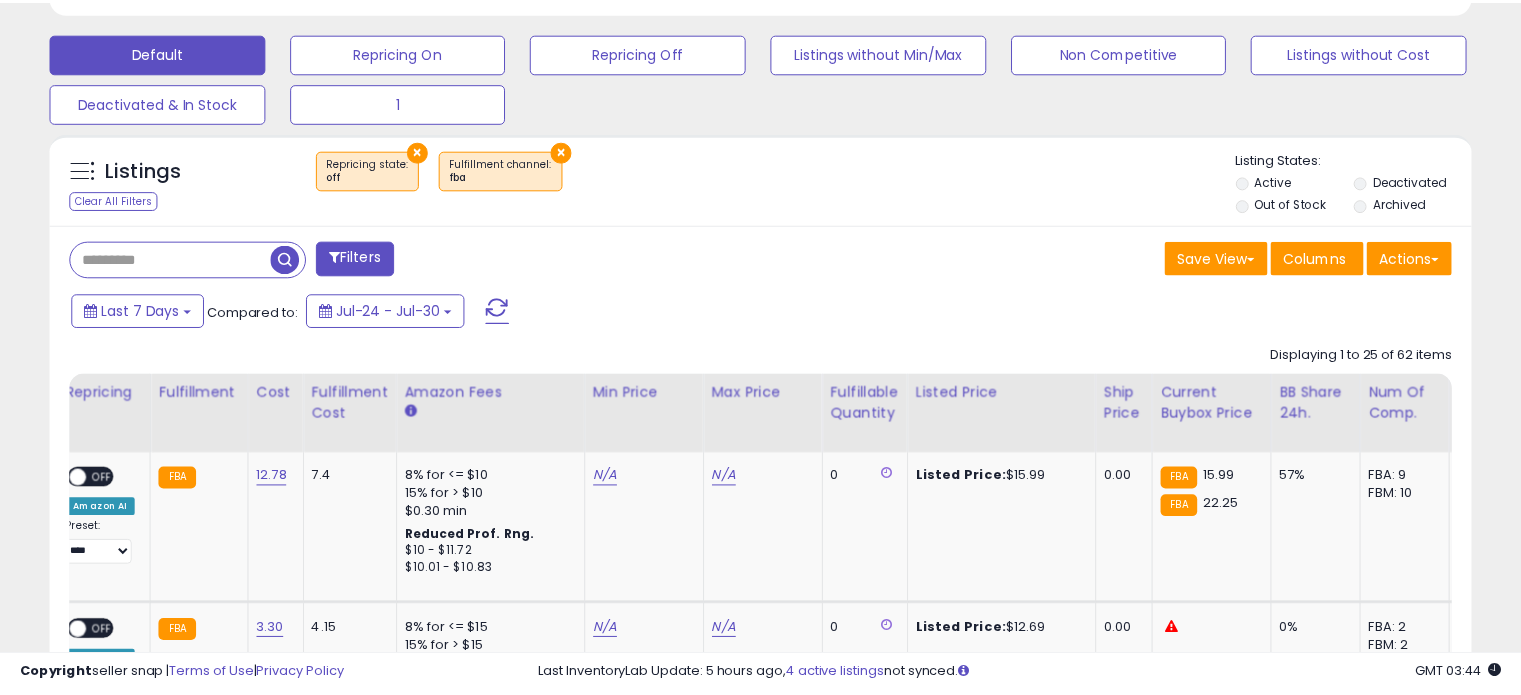 scroll, scrollTop: 409, scrollLeft: 822, axis: both 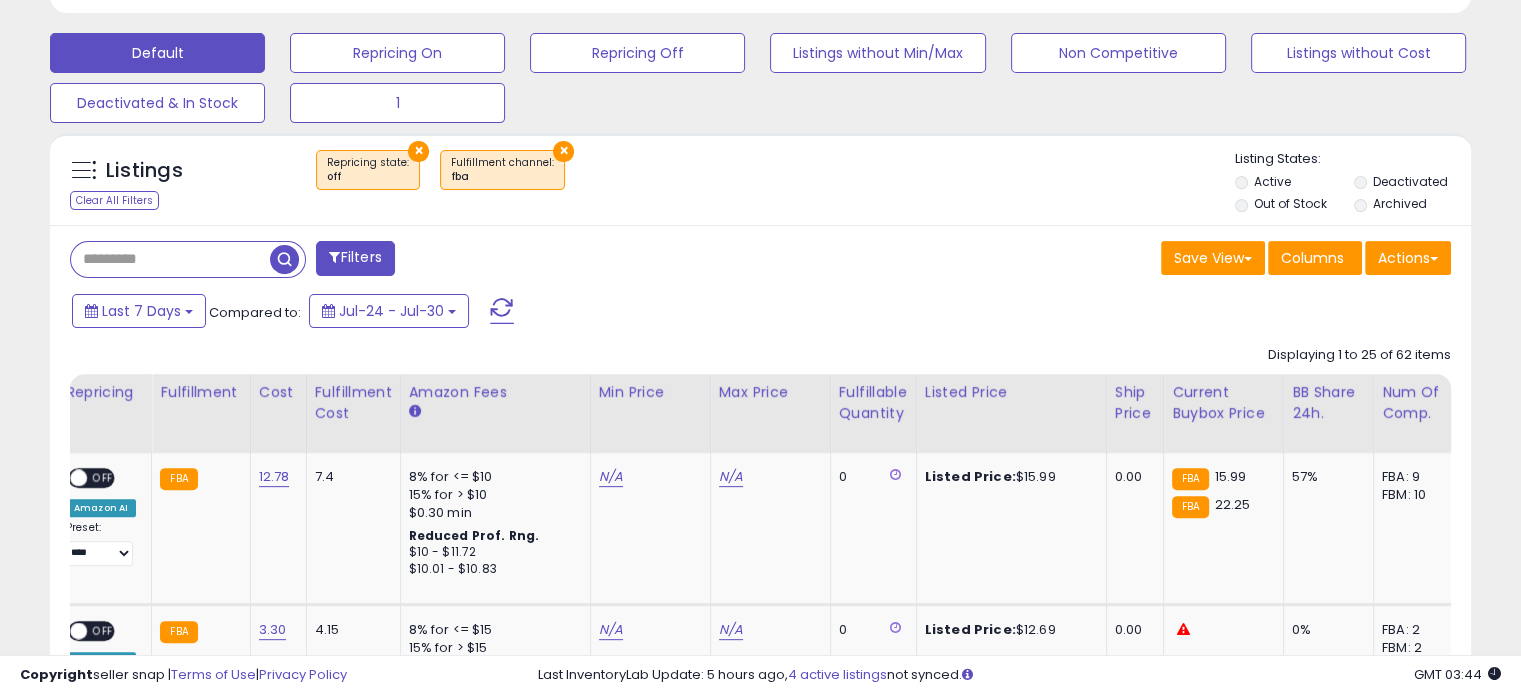click on "Last 7 Days
Compared to:
Jul-24 - Jul-30" at bounding box center [585, 313] 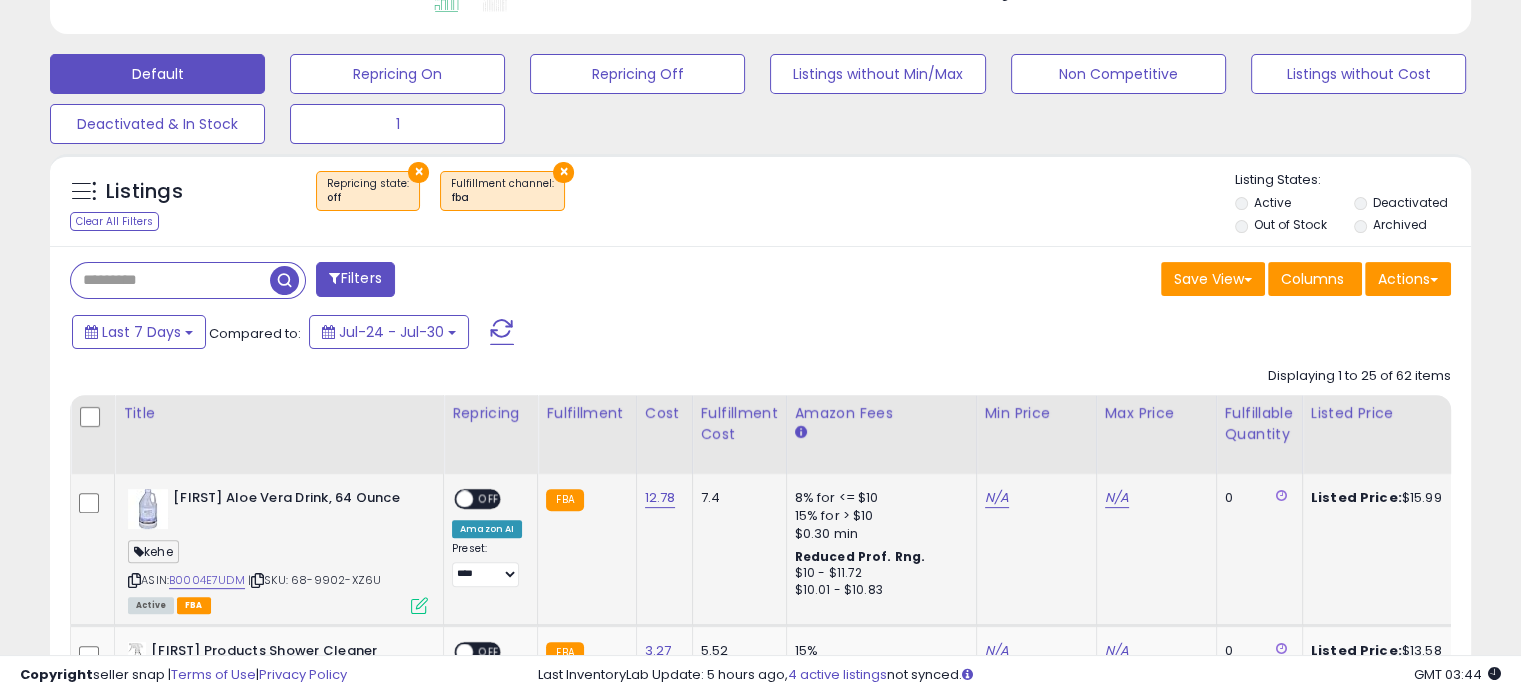 scroll, scrollTop: 633, scrollLeft: 0, axis: vertical 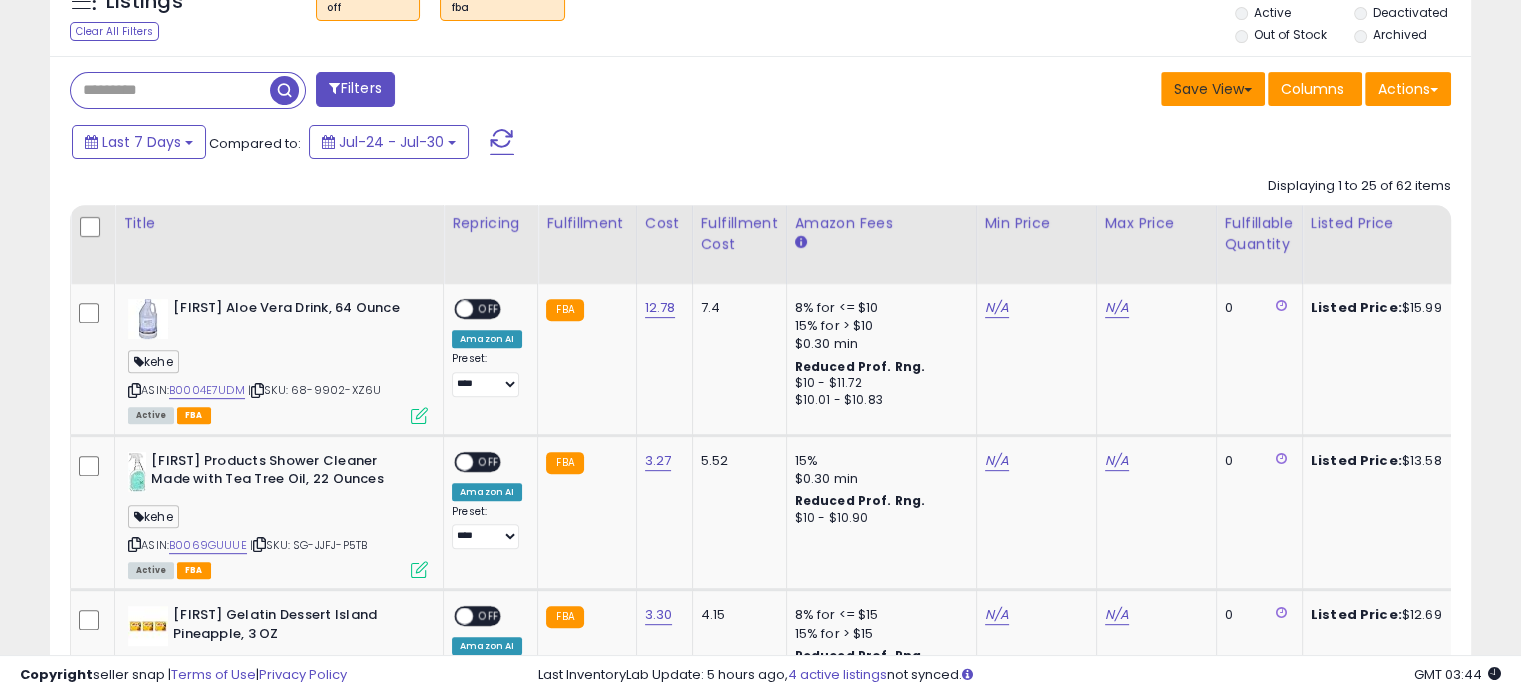 click on "Save View" at bounding box center (1213, 89) 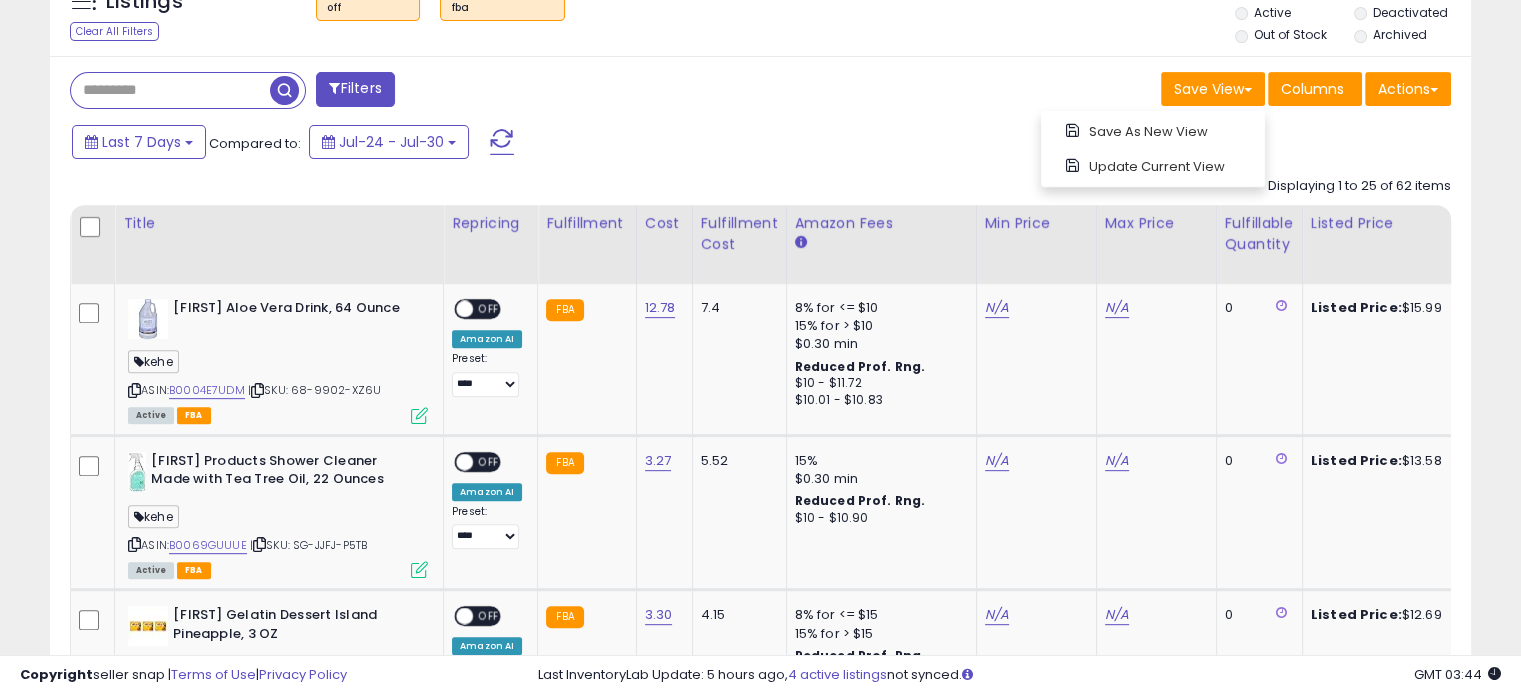 click on "Last 7 Days
Compared to:
Jul-24 - Jul-30" at bounding box center [585, 144] 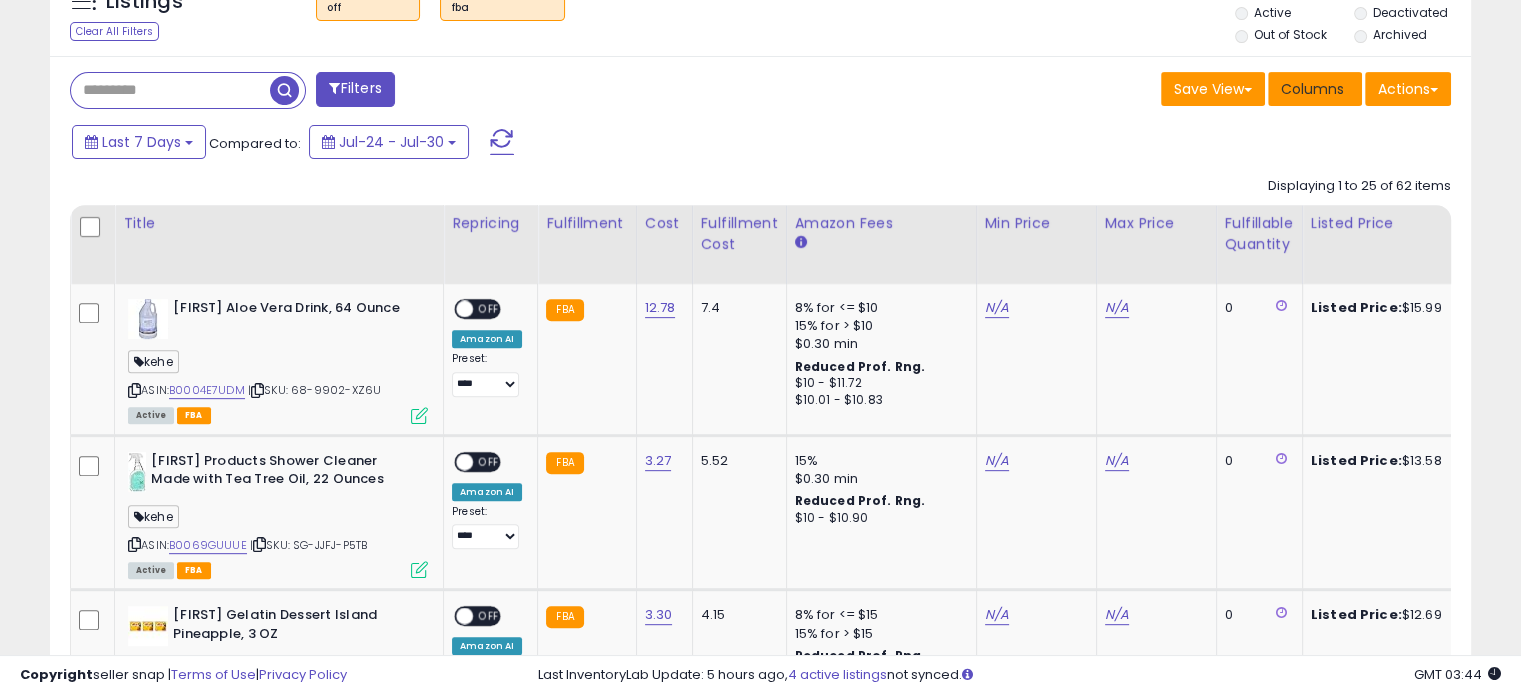 click on "Columns" at bounding box center [1312, 89] 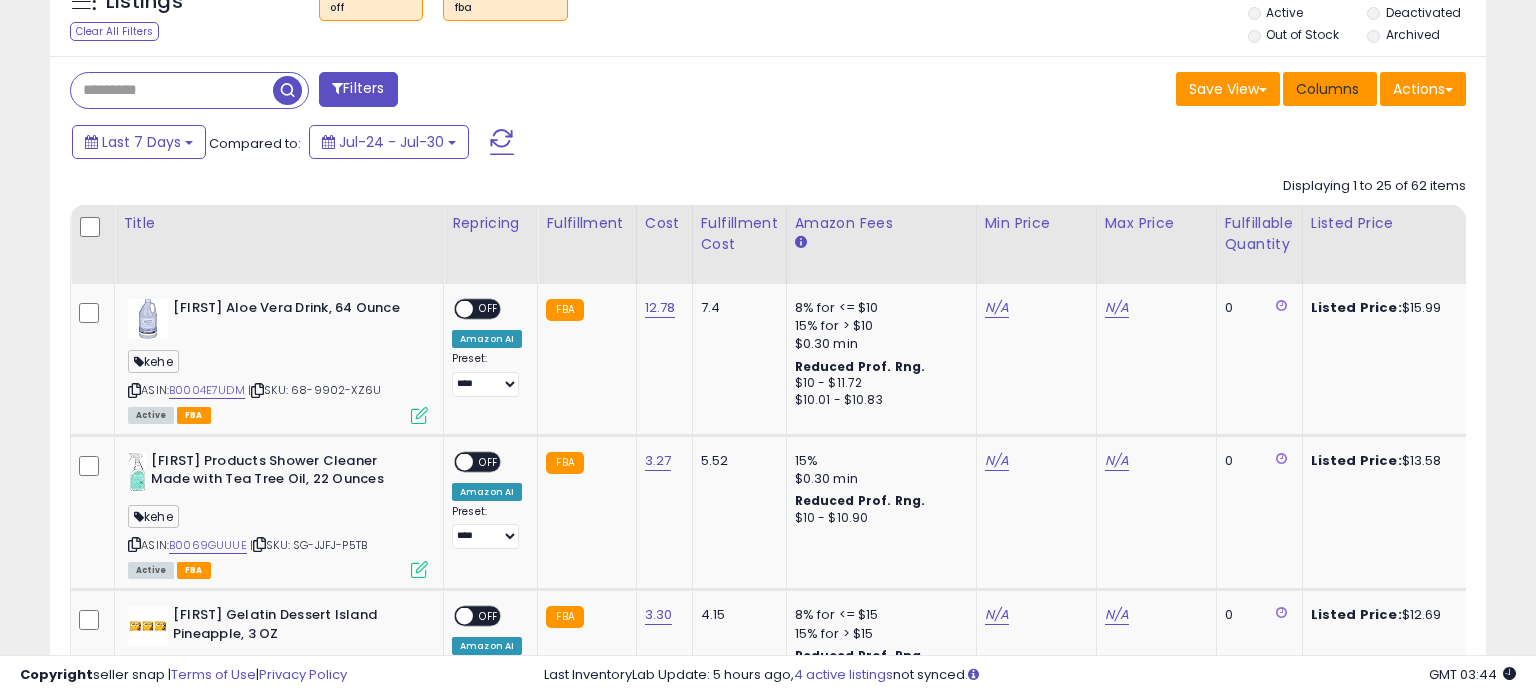 scroll, scrollTop: 999589, scrollLeft: 999168, axis: both 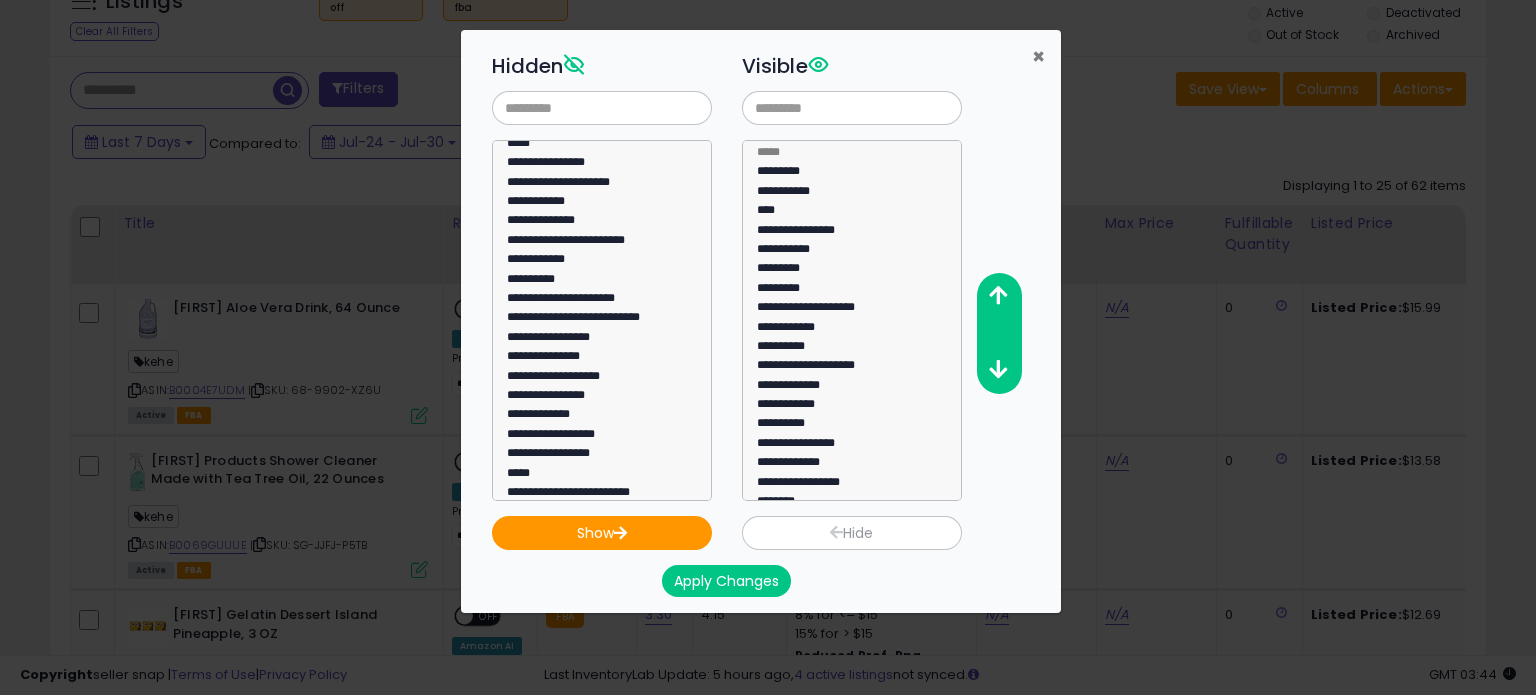 click on "×" at bounding box center [1038, 56] 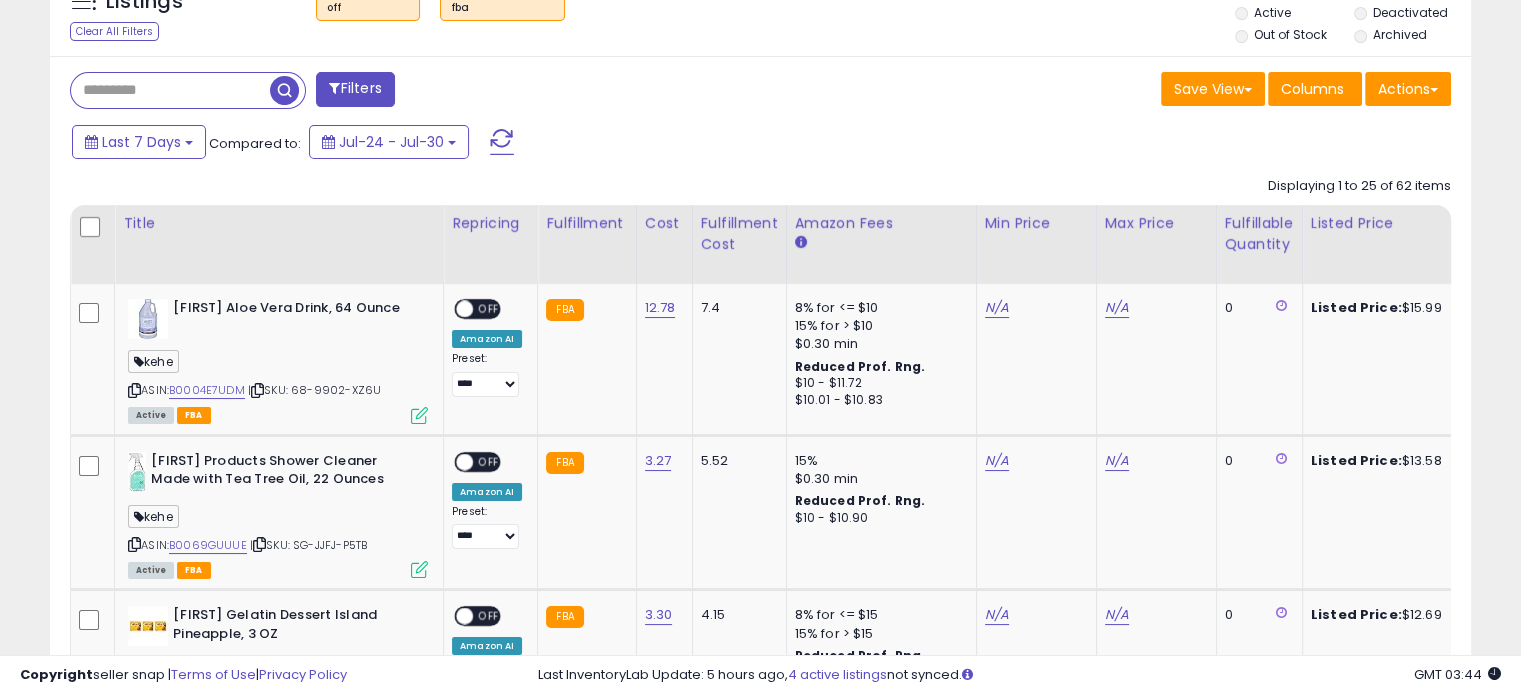 scroll, scrollTop: 409, scrollLeft: 822, axis: both 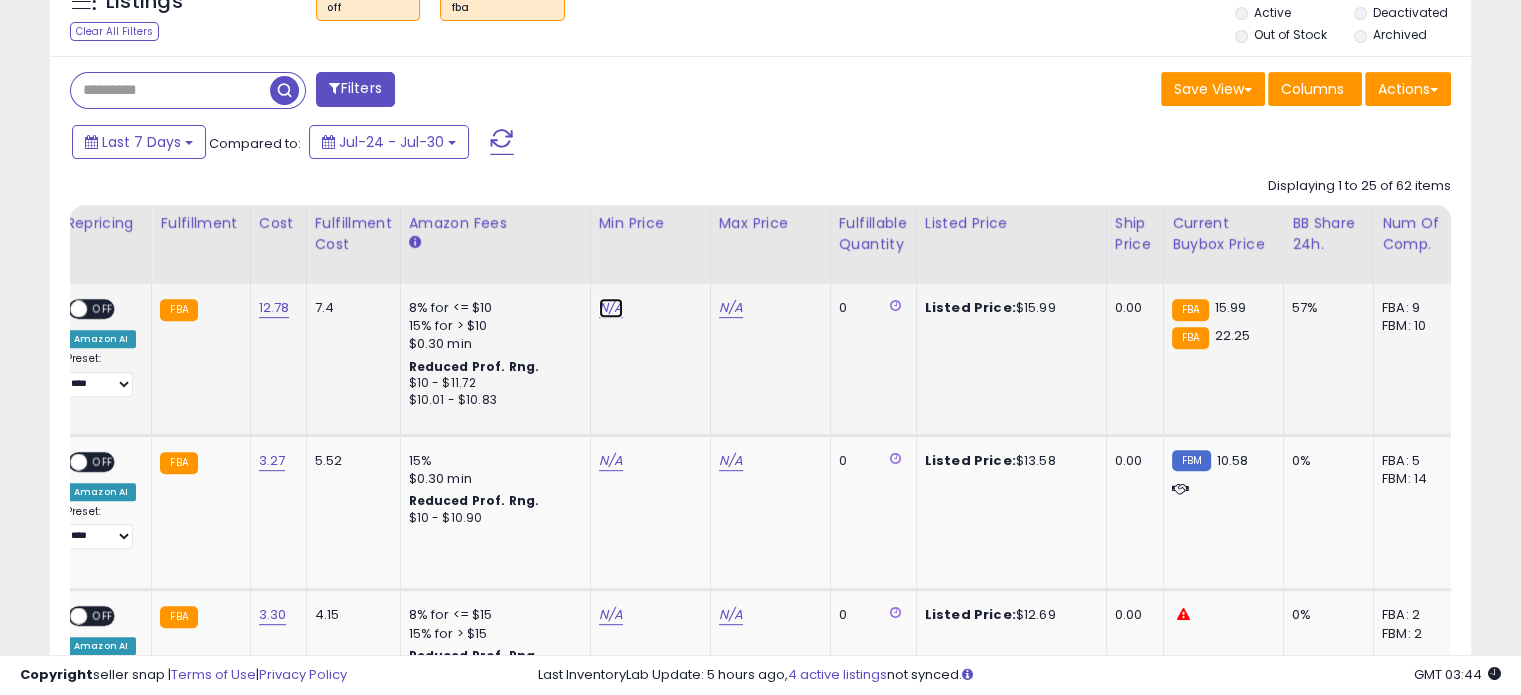 click on "N/A" at bounding box center [611, 308] 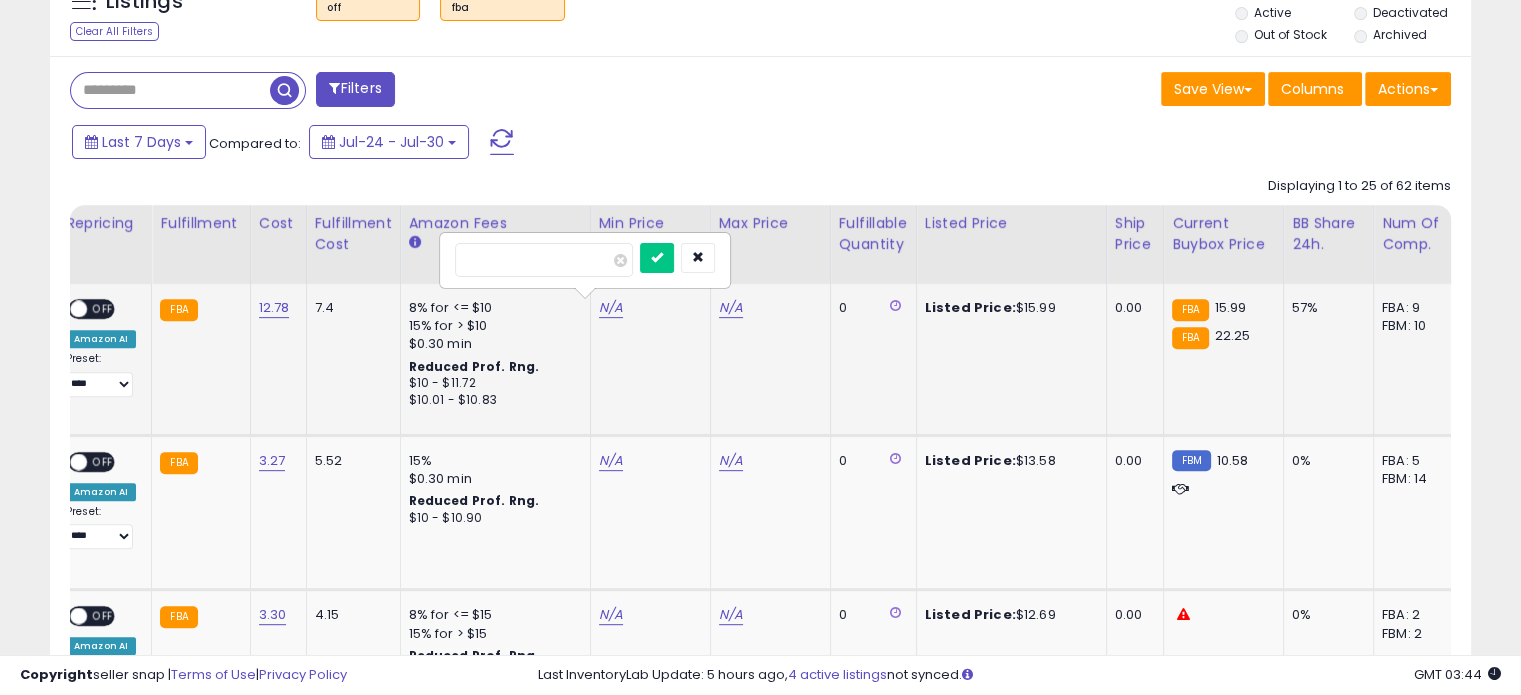 click at bounding box center (544, 260) 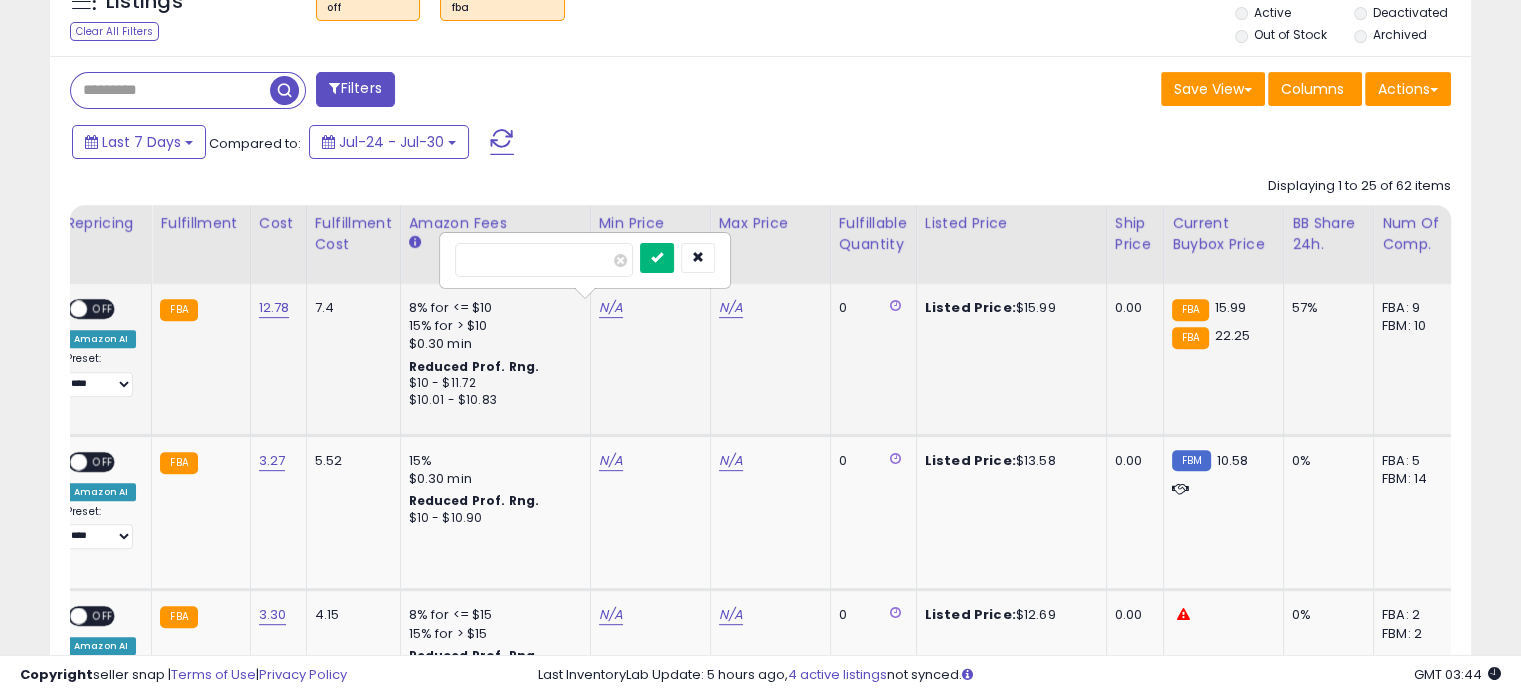 type on "*****" 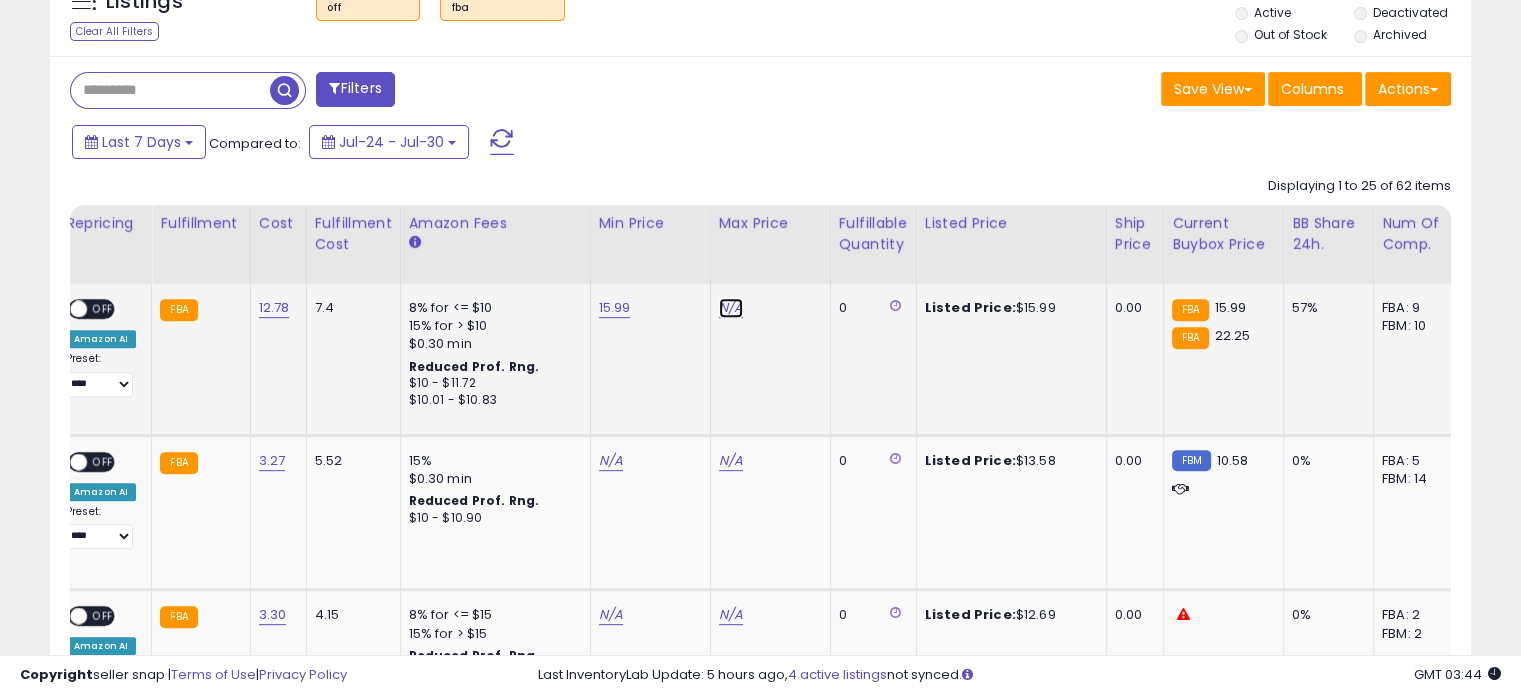 click on "N/A" at bounding box center (731, 308) 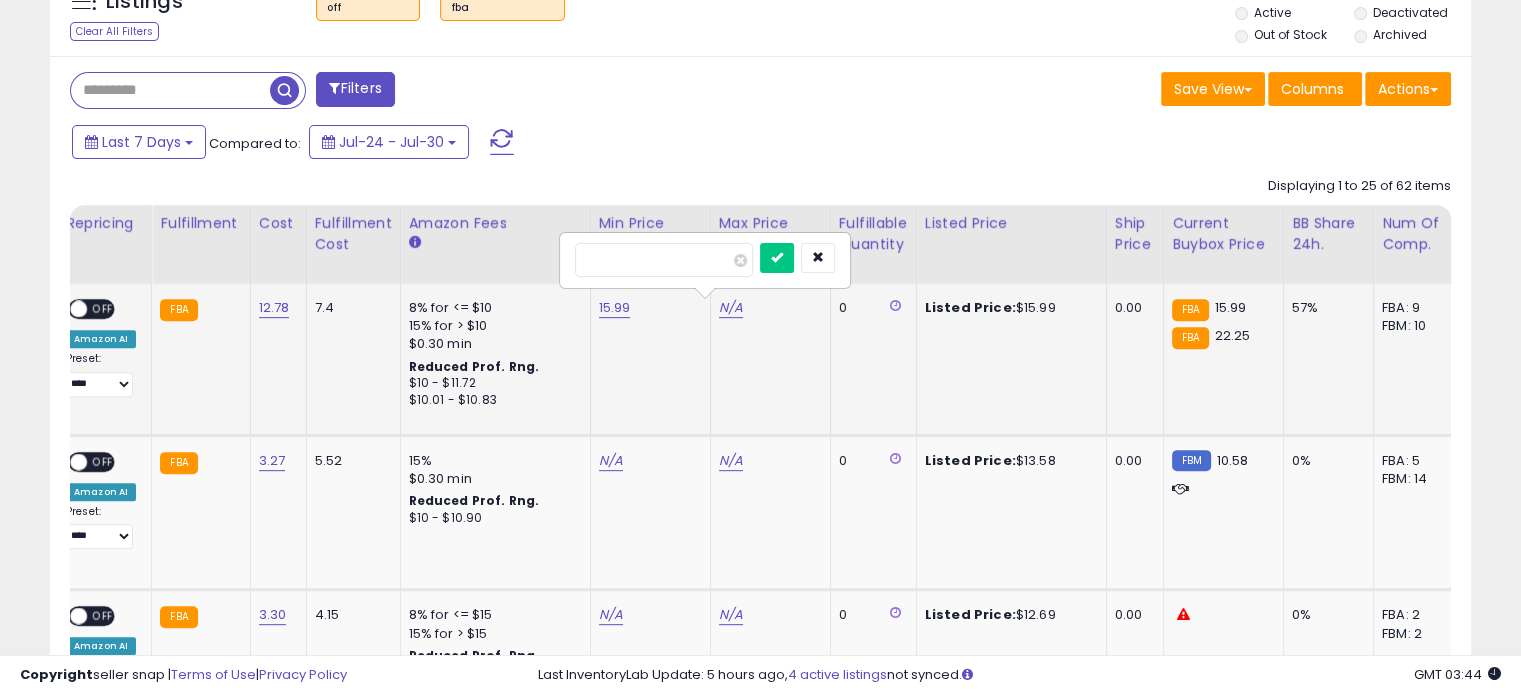 click at bounding box center [664, 260] 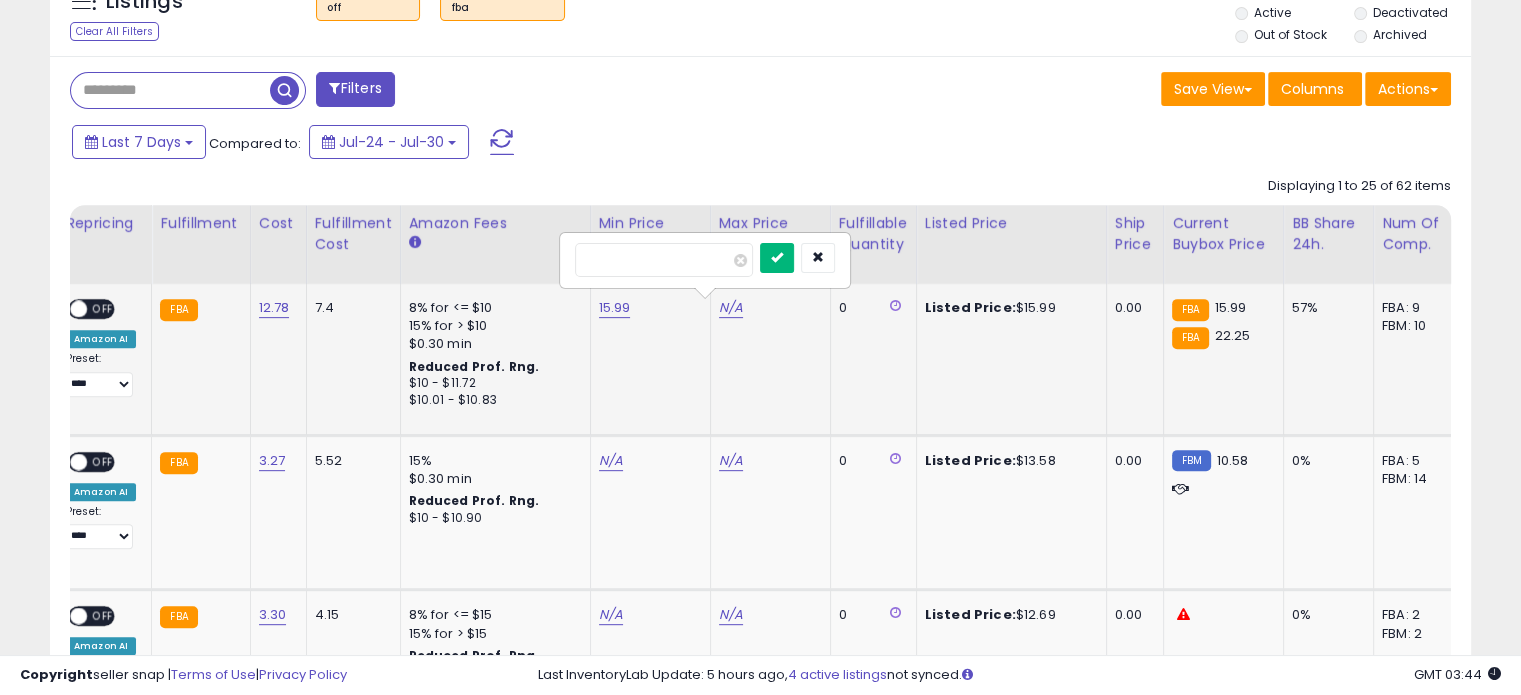type on "**" 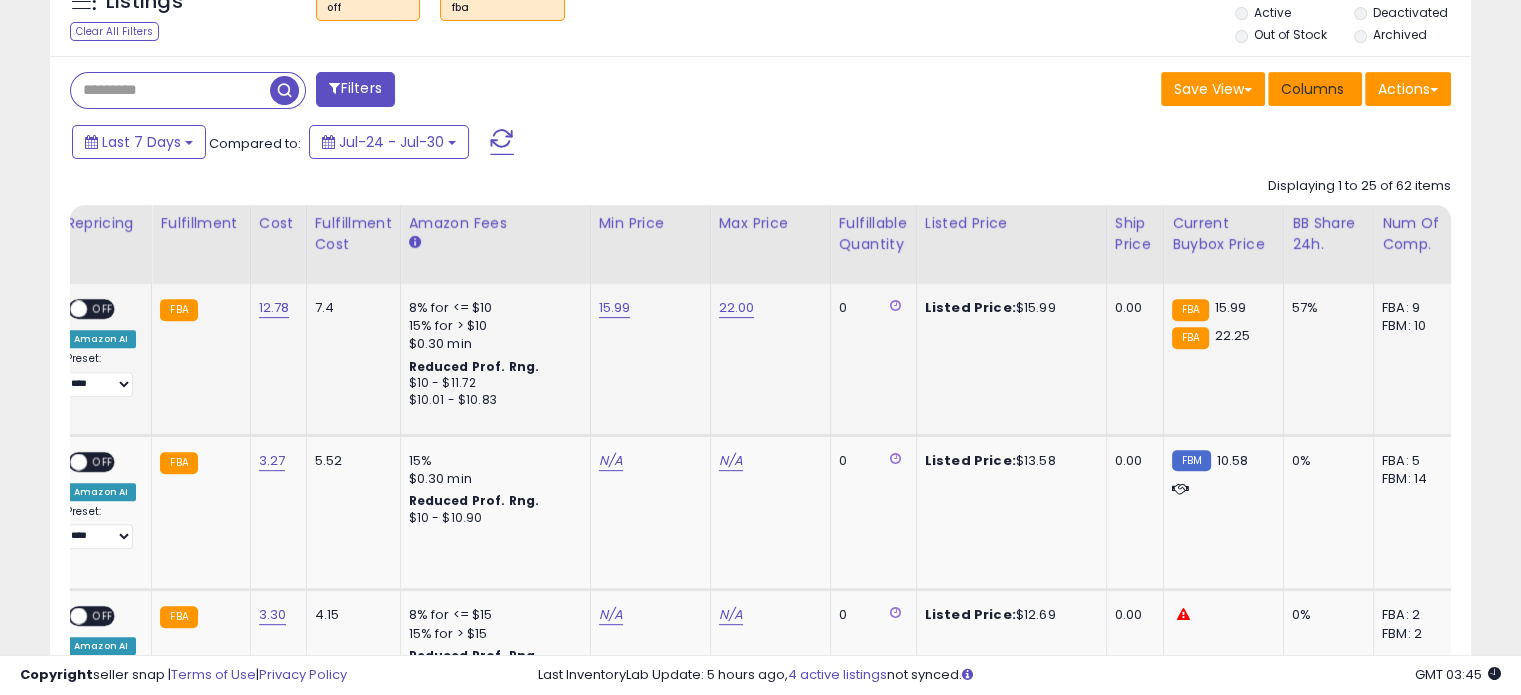 click on "Columns" at bounding box center [1312, 89] 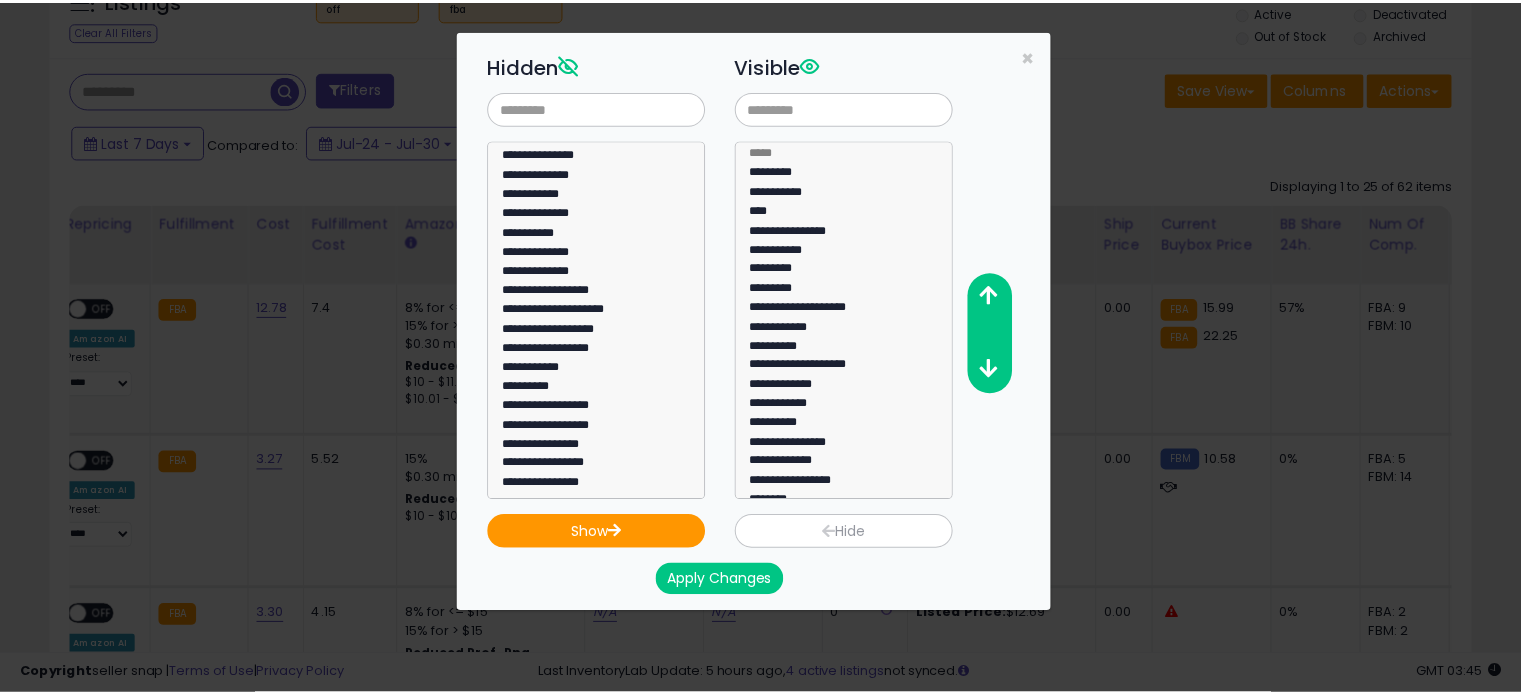 scroll, scrollTop: 1202, scrollLeft: 0, axis: vertical 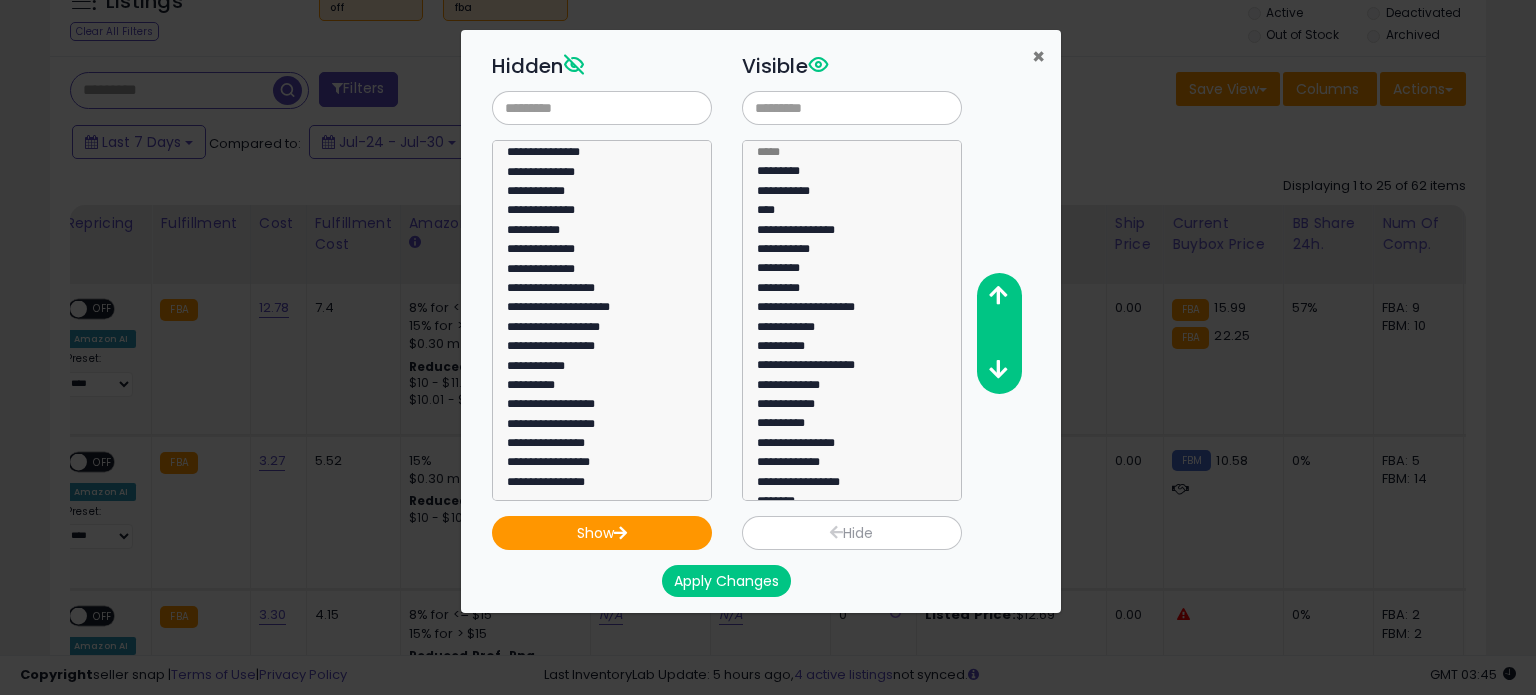 click on "×" at bounding box center [1038, 56] 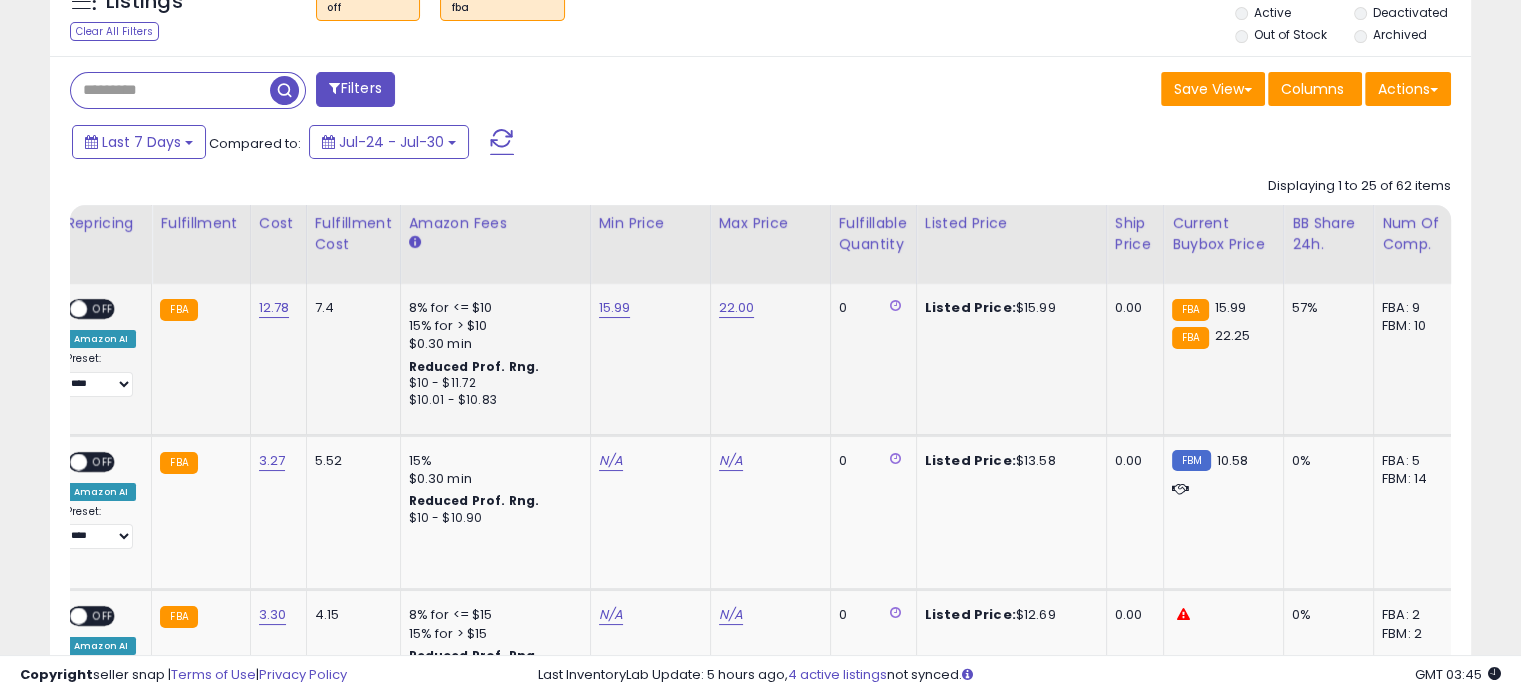scroll, scrollTop: 409, scrollLeft: 822, axis: both 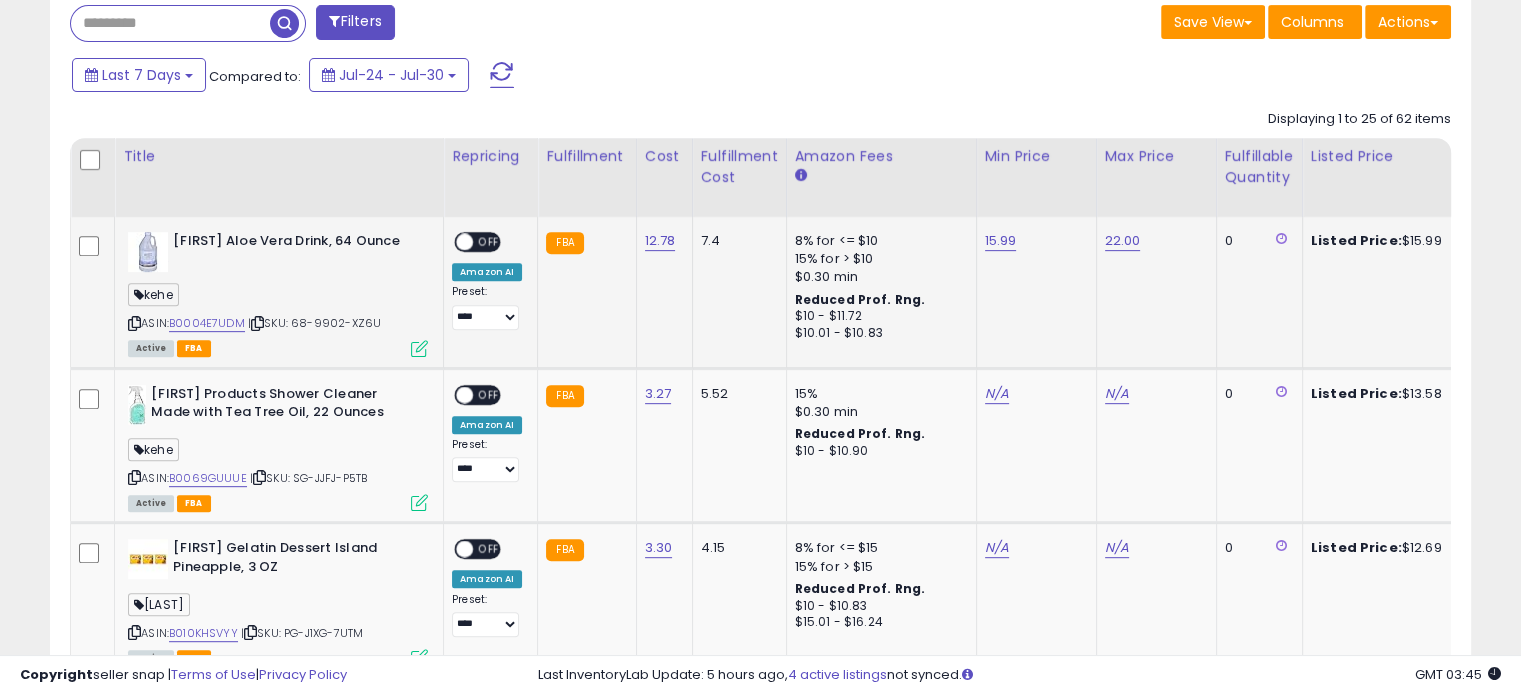 click on "OFF" at bounding box center (489, 242) 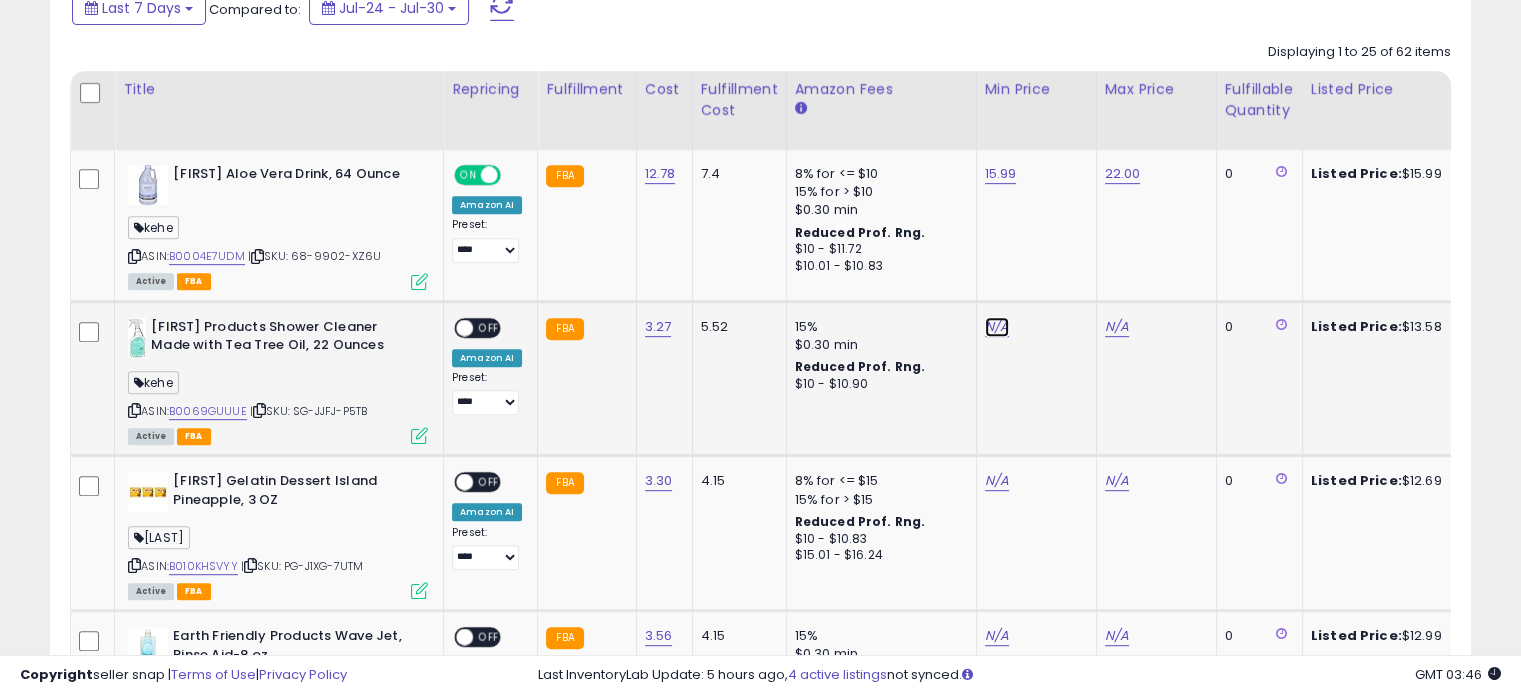 click on "N/A" at bounding box center [997, 327] 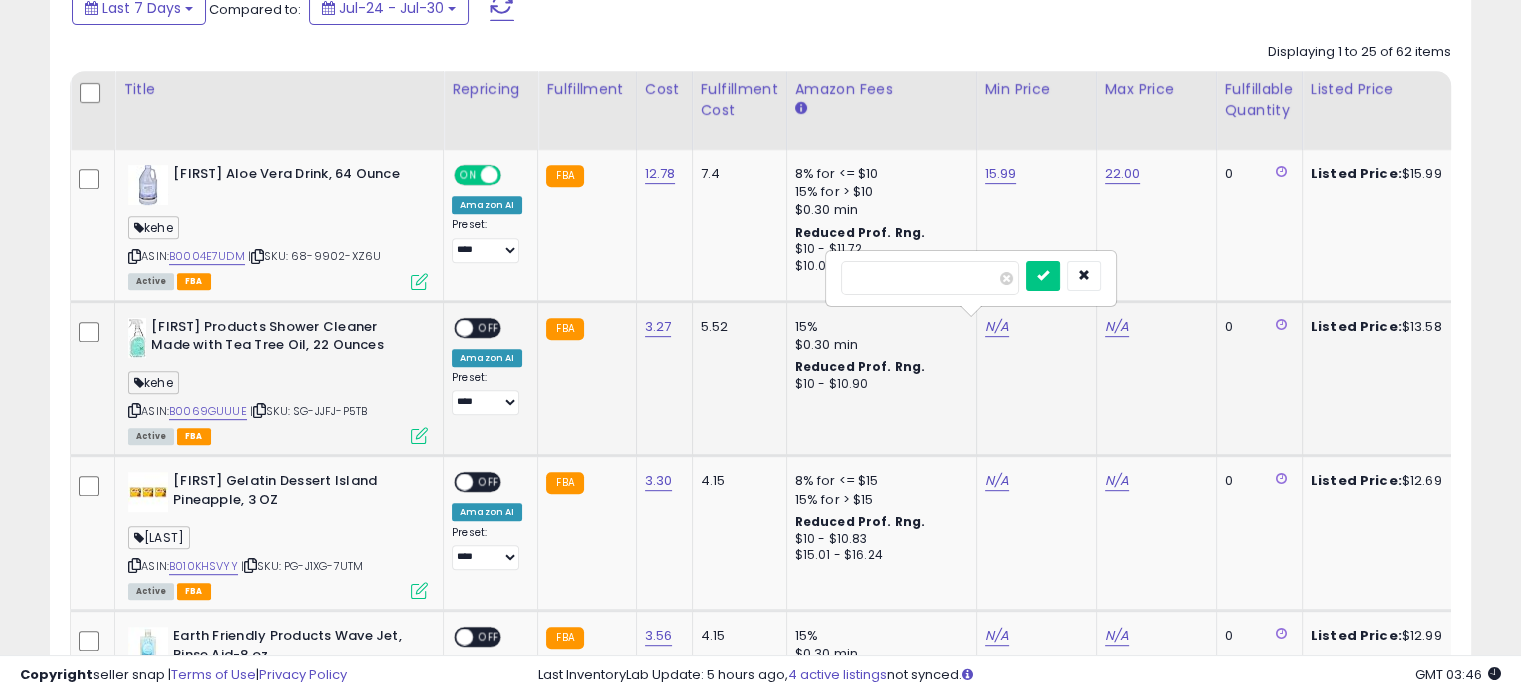 click at bounding box center (930, 278) 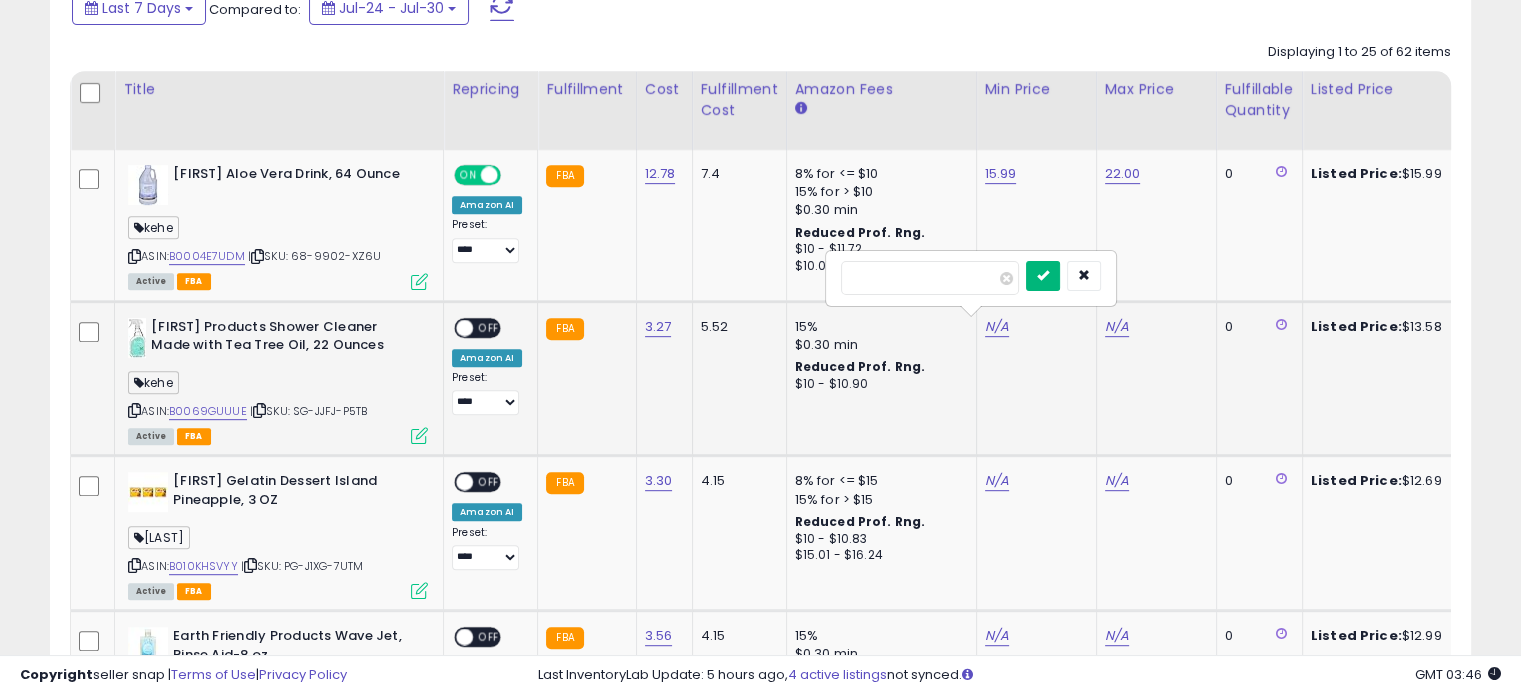 type on "**" 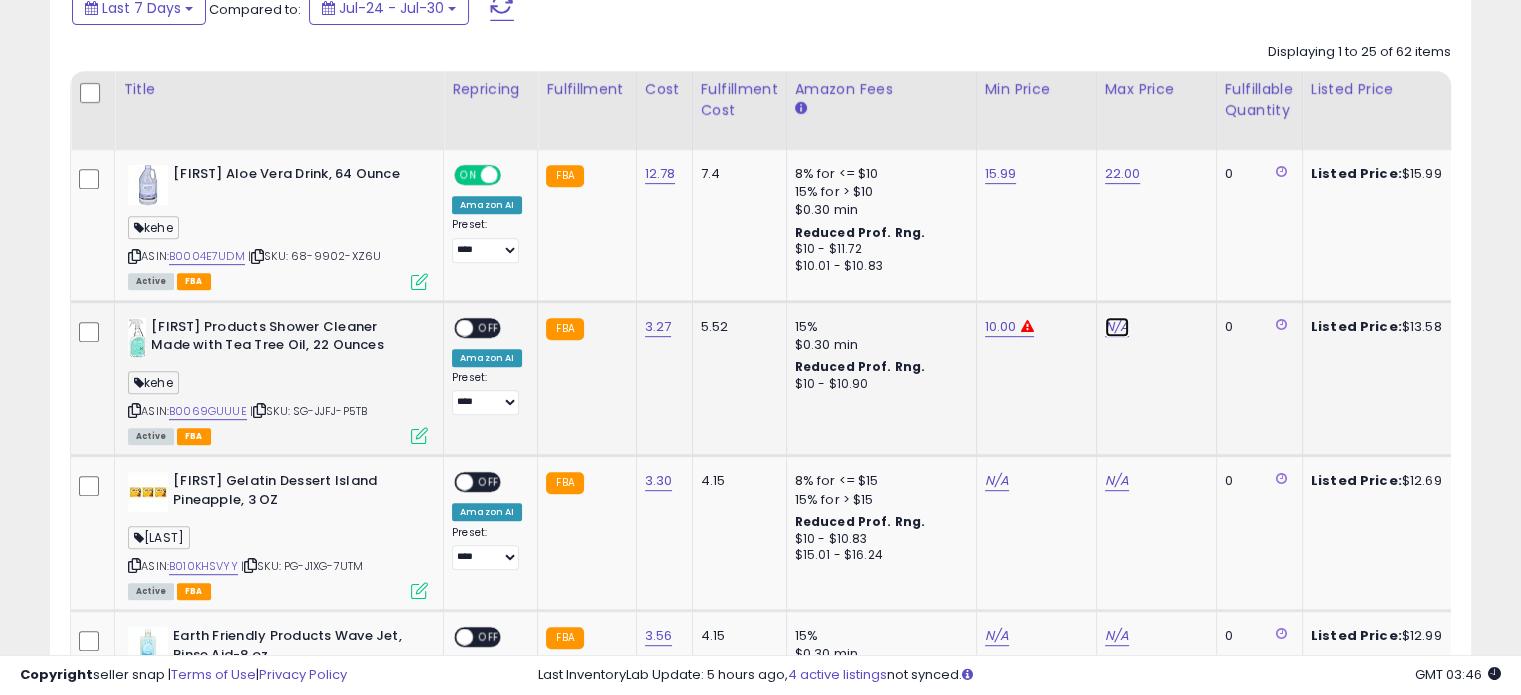 click on "N/A" at bounding box center (1117, 327) 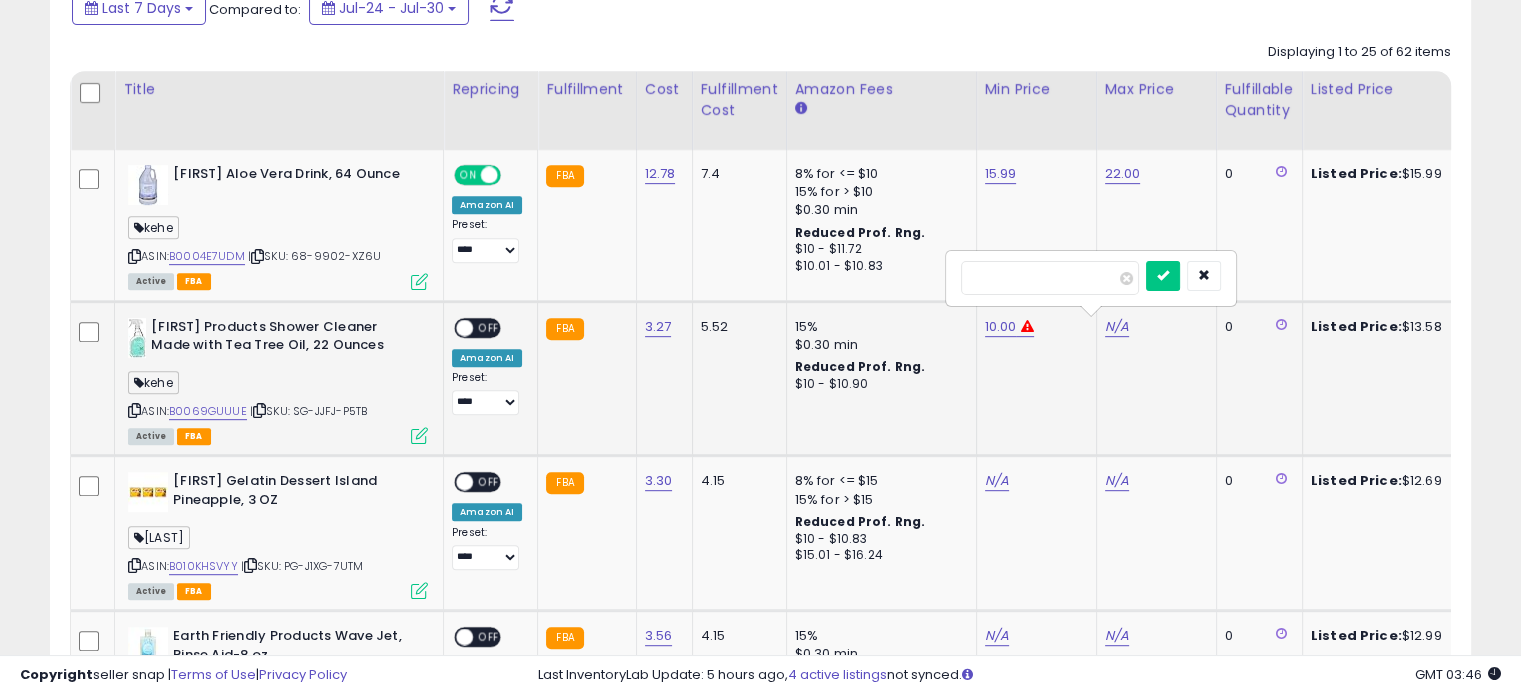 click at bounding box center (1050, 278) 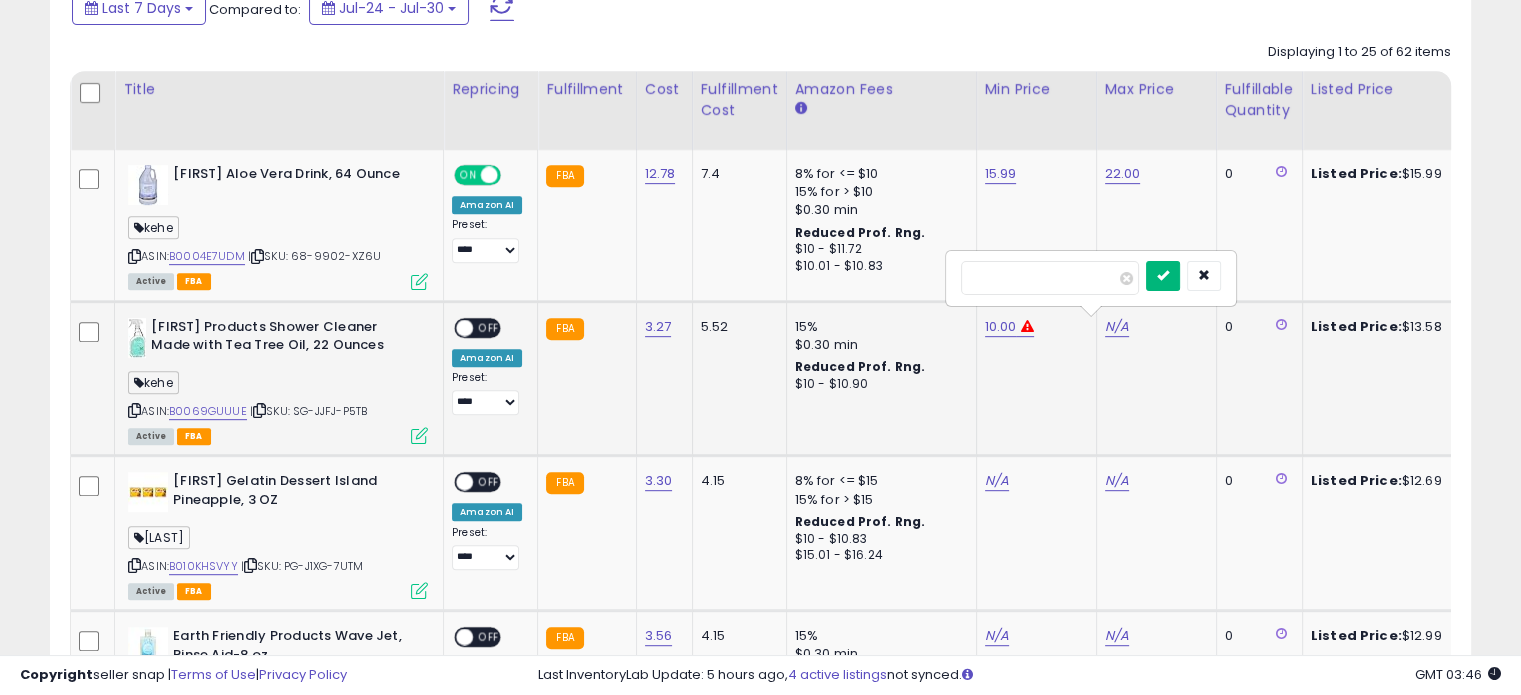 type on "**" 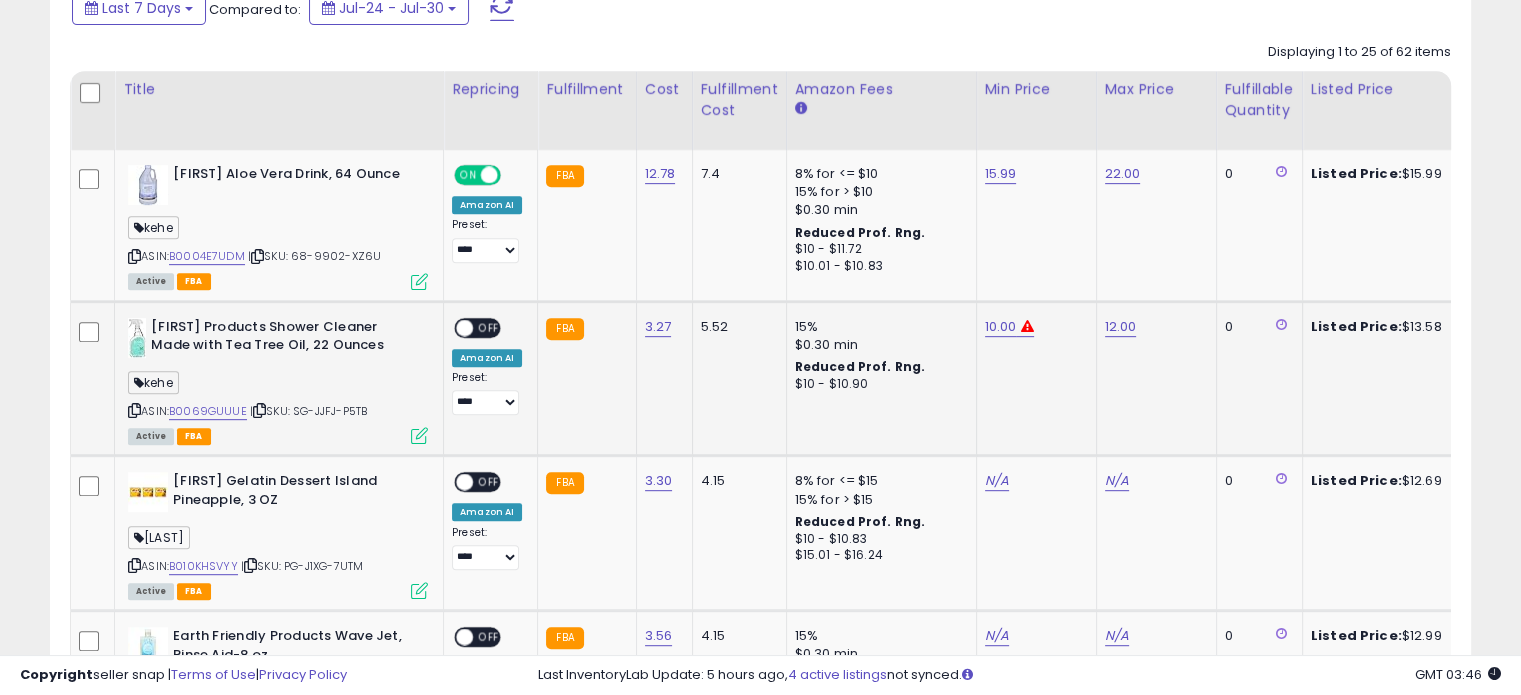 click on "OFF" at bounding box center [489, 327] 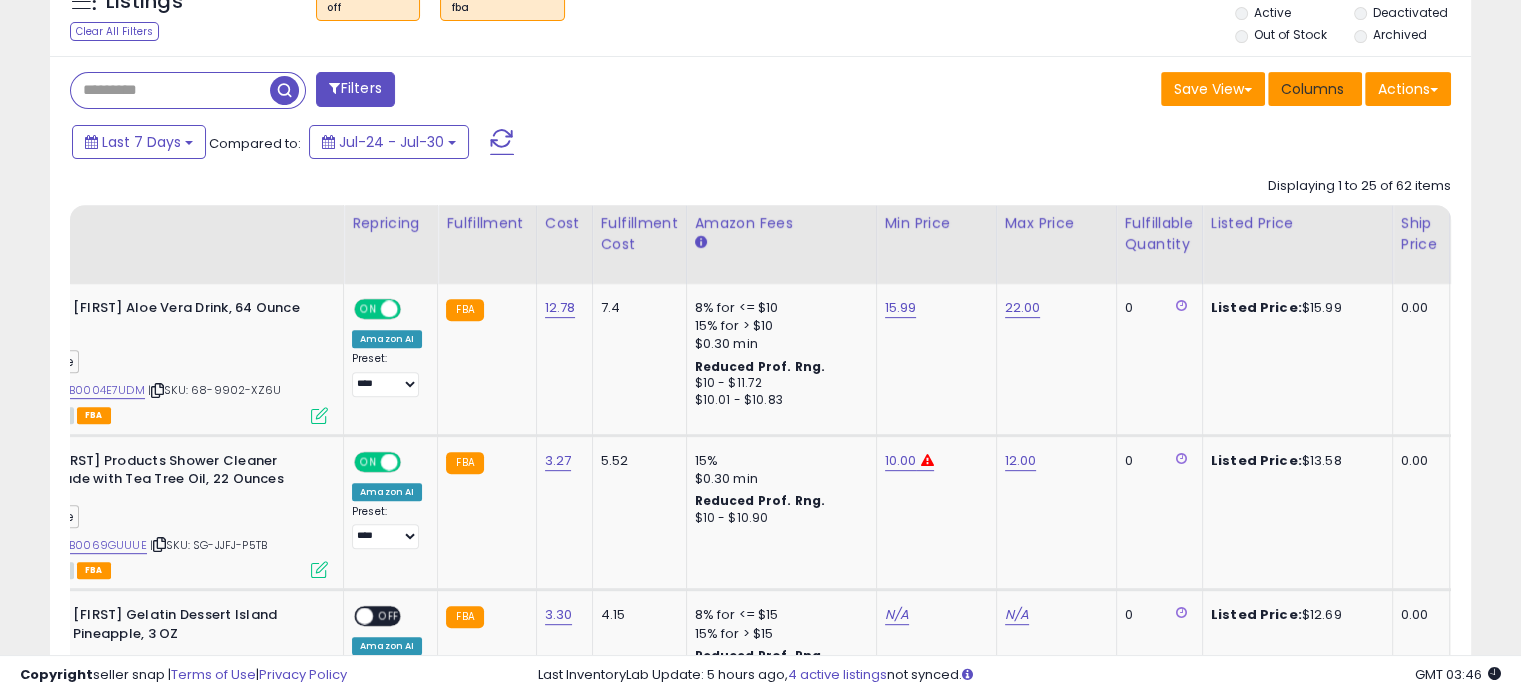 click on "Columns" at bounding box center (1312, 89) 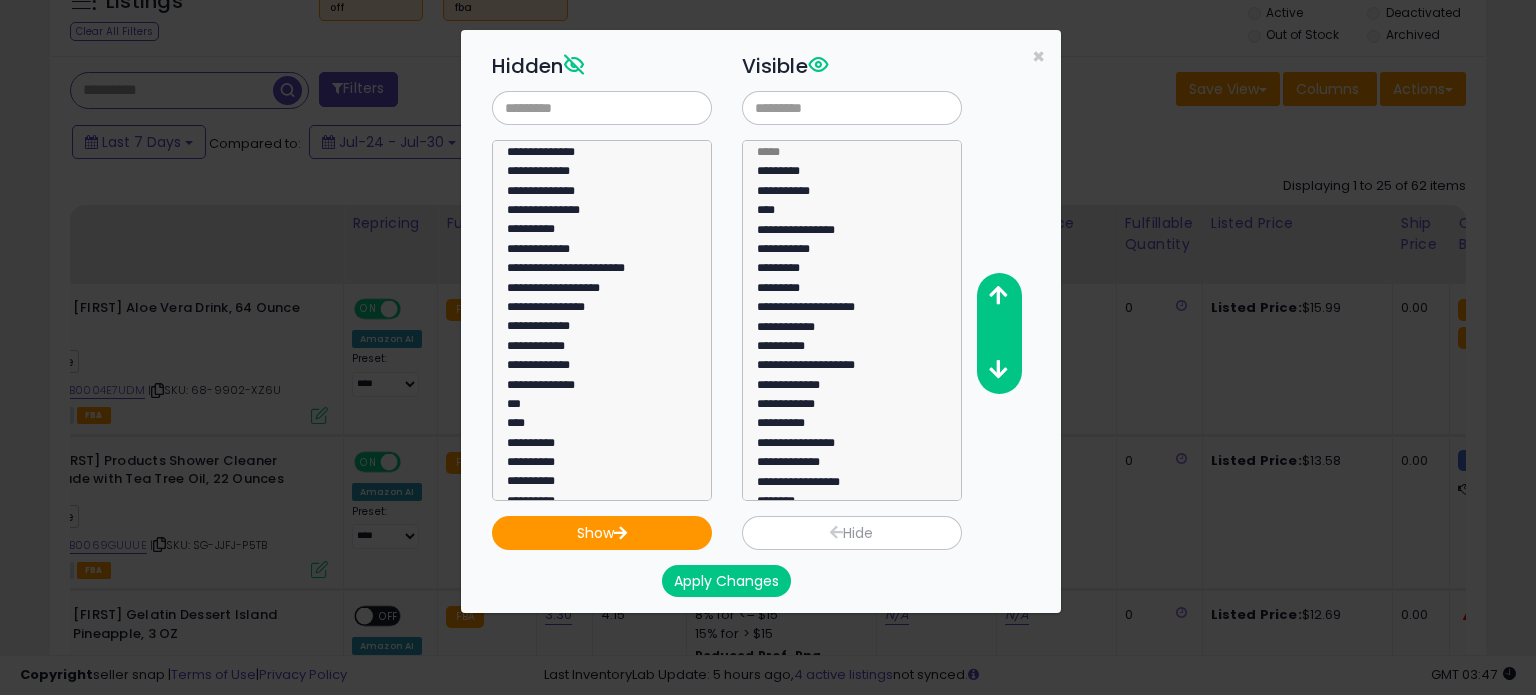 scroll, scrollTop: 702, scrollLeft: 0, axis: vertical 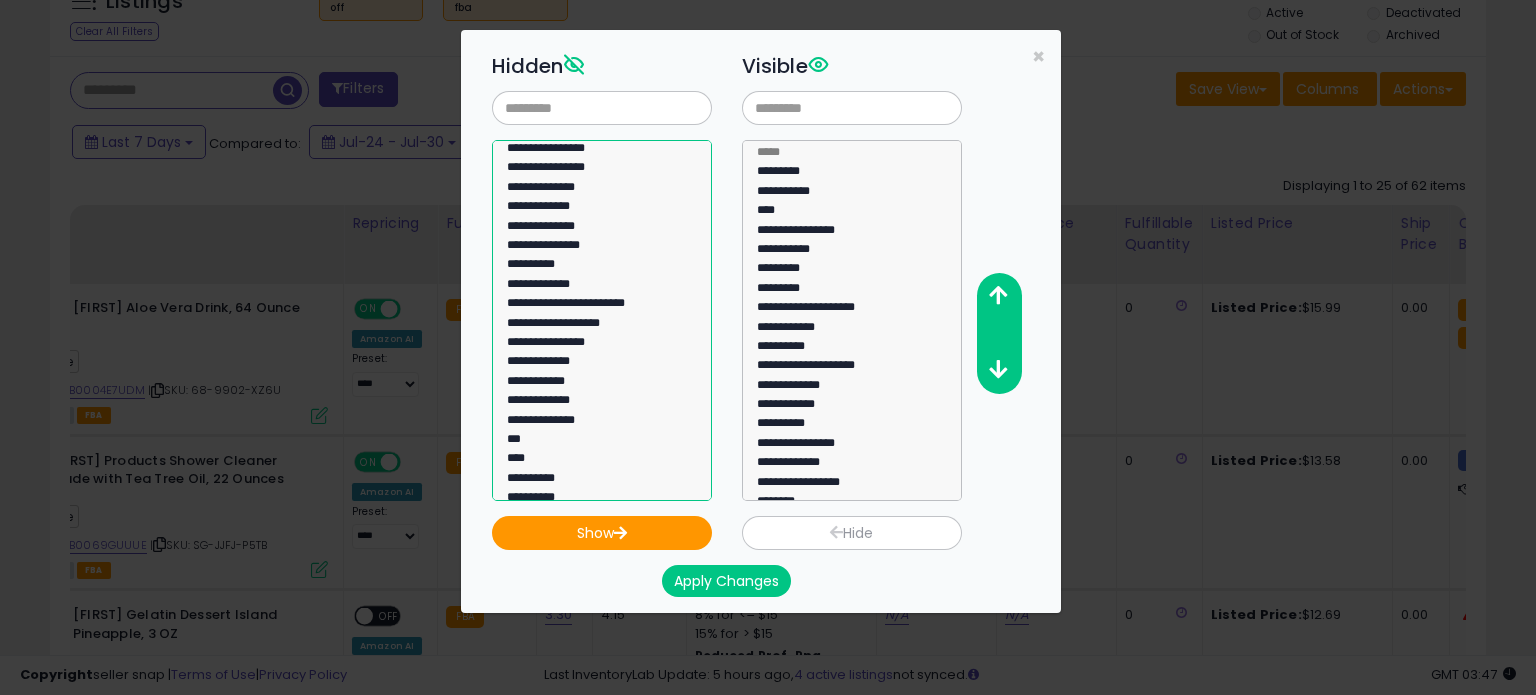 select on "**********" 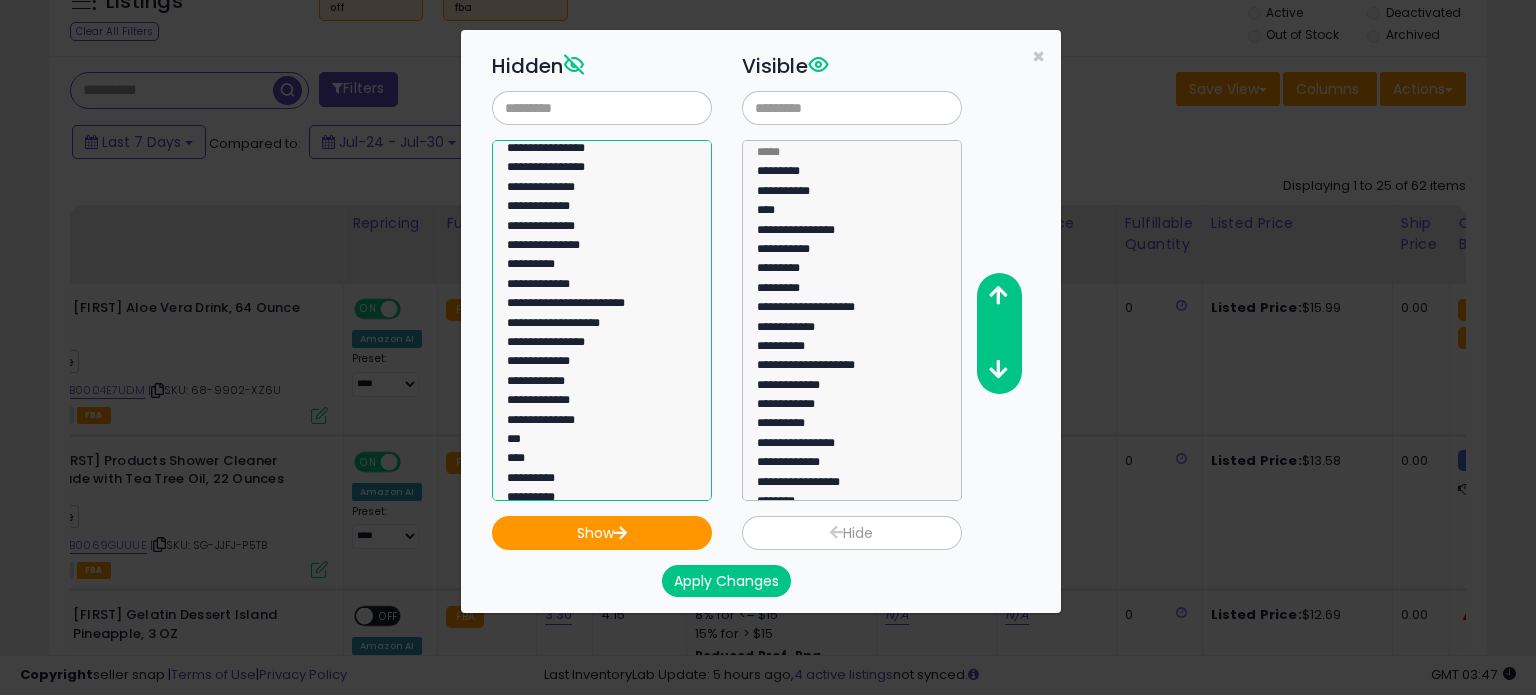 drag, startPoint x: 544, startPoint y: 327, endPoint x: 841, endPoint y: 291, distance: 299.17386 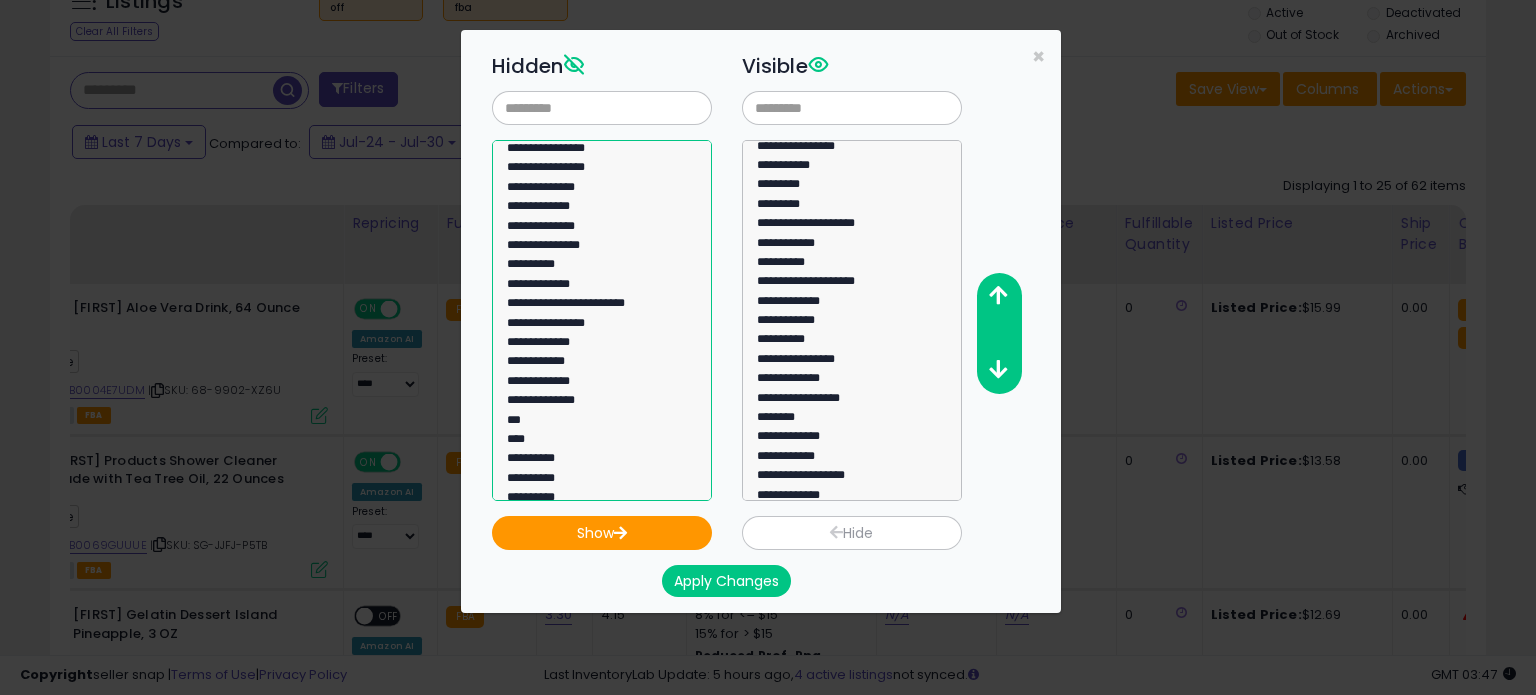 scroll, scrollTop: 36, scrollLeft: 0, axis: vertical 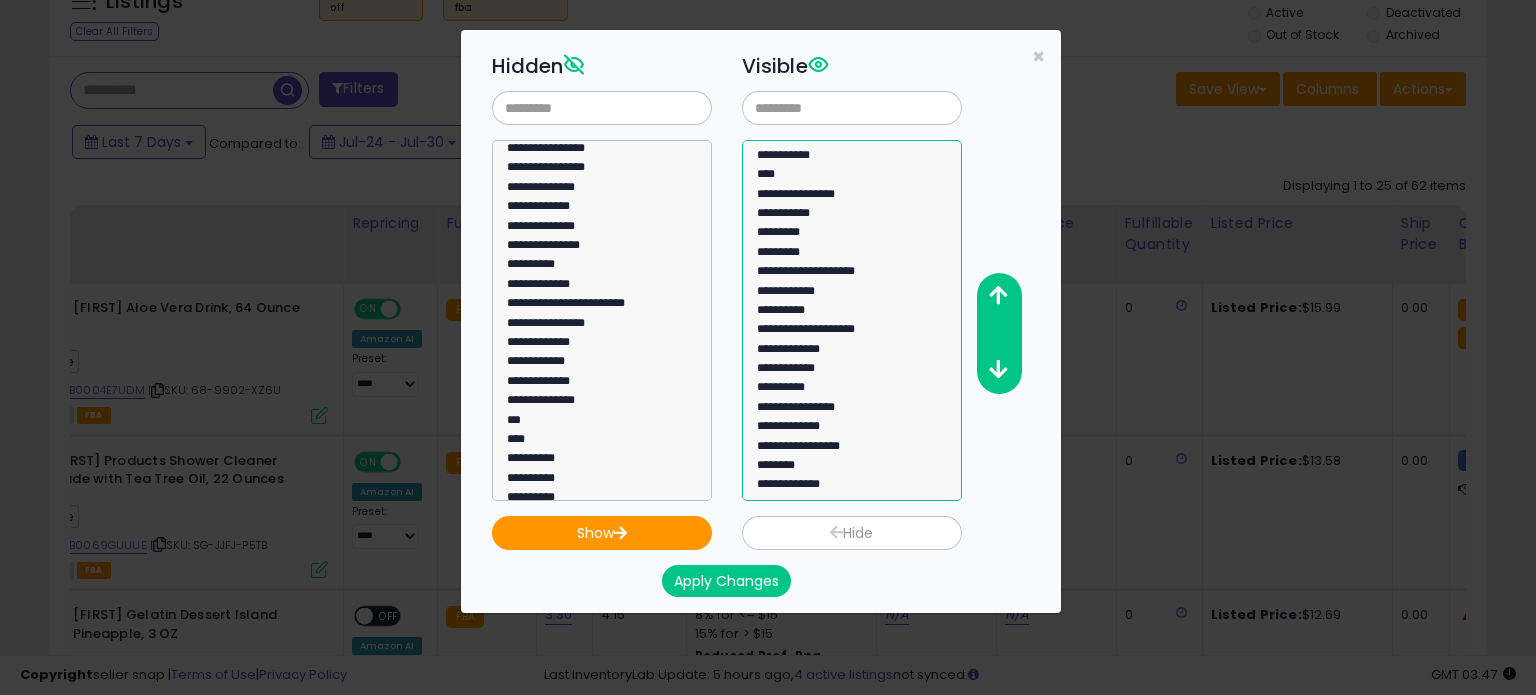 drag, startPoint x: 804, startPoint y: 291, endPoint x: 827, endPoint y: 278, distance: 26.41969 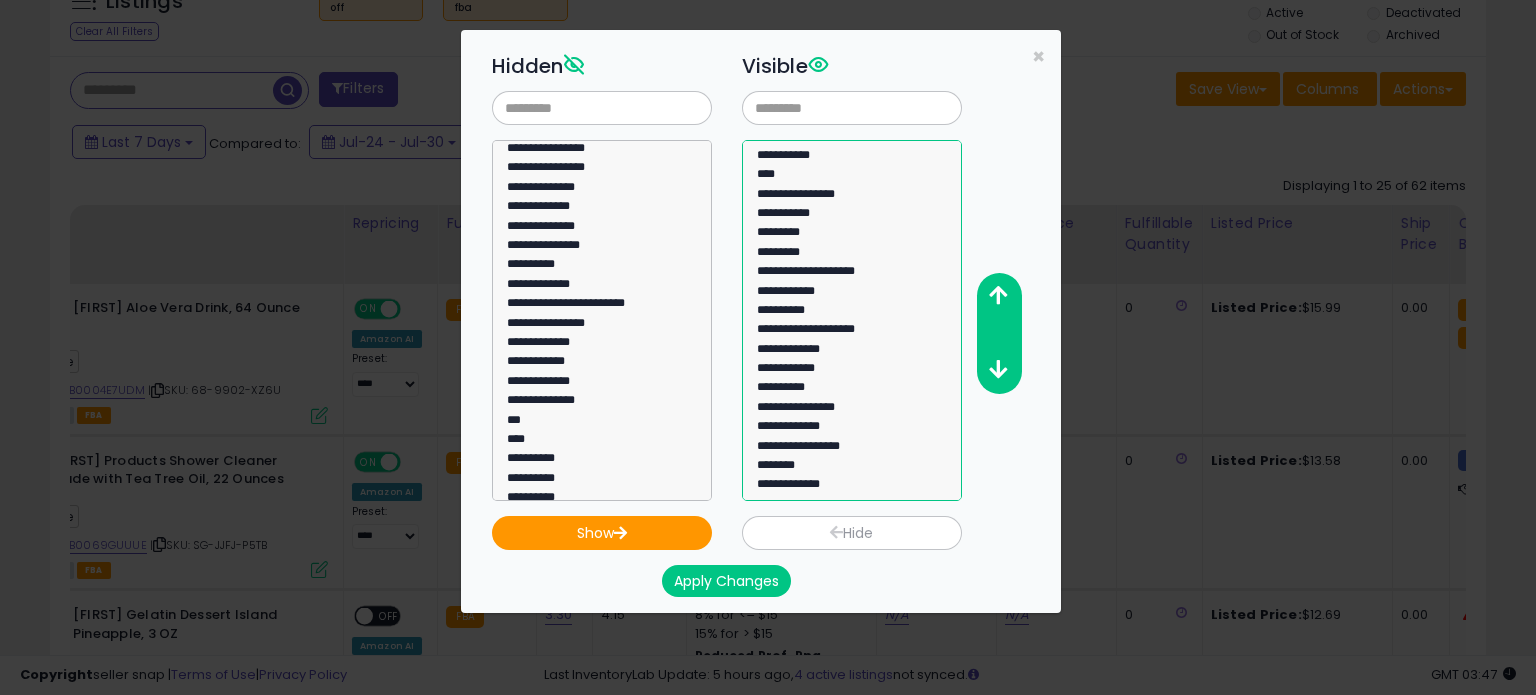 click on "**********" at bounding box center (852, 320) 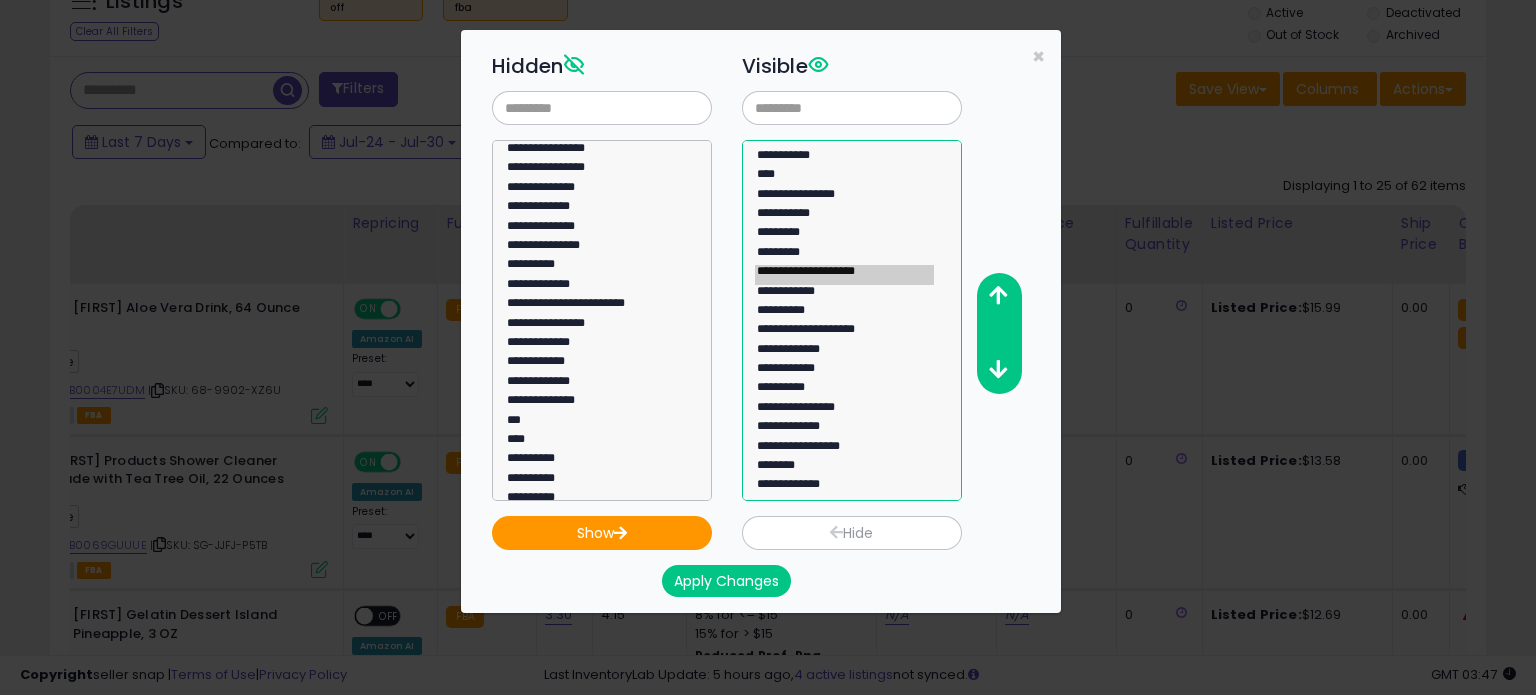 select on "**********" 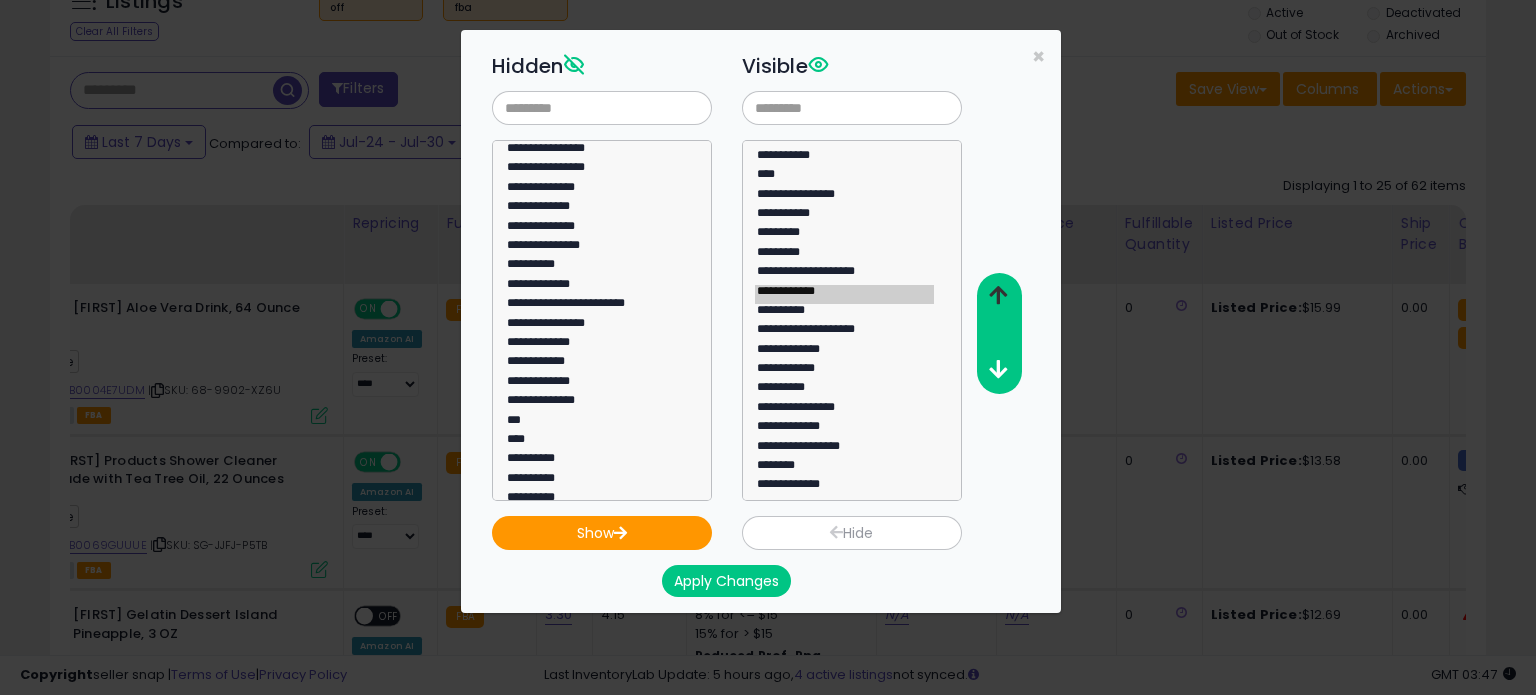 click at bounding box center (998, 296) 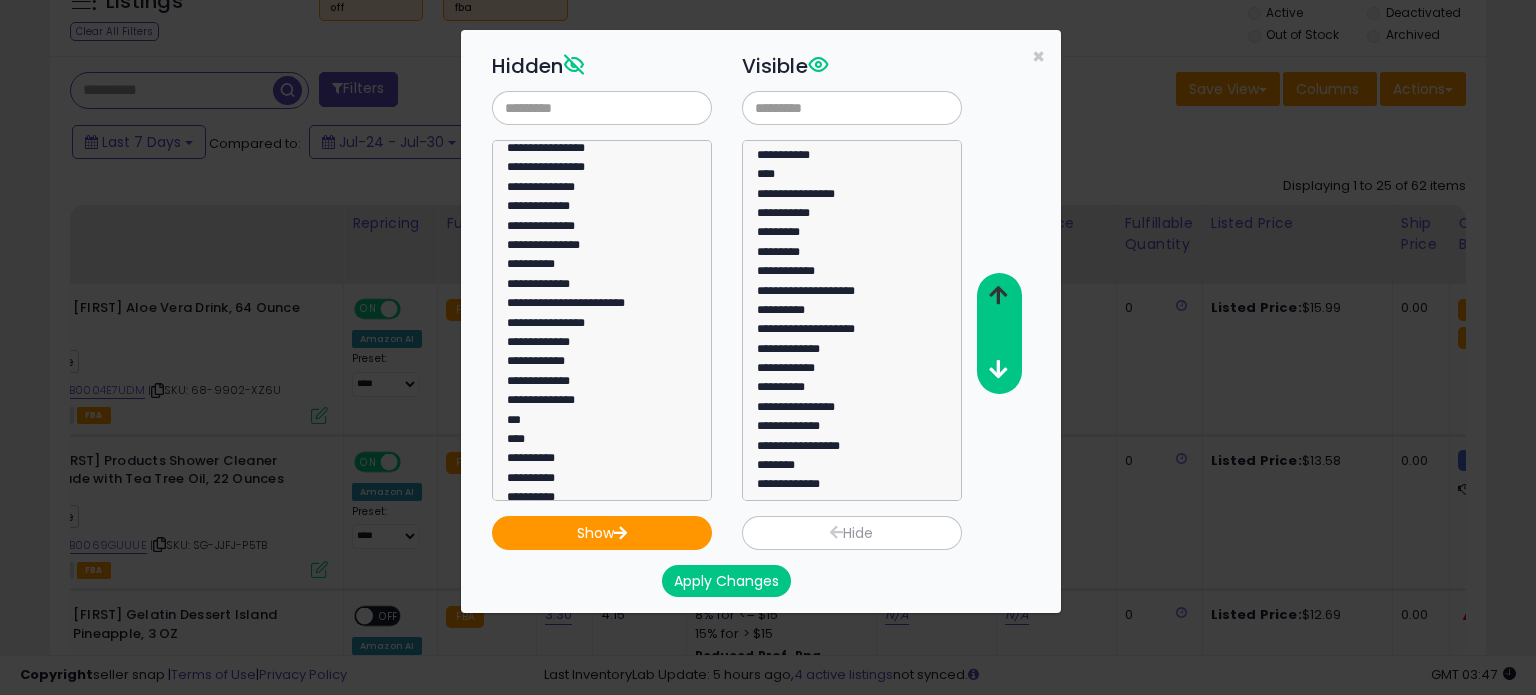 click at bounding box center [998, 295] 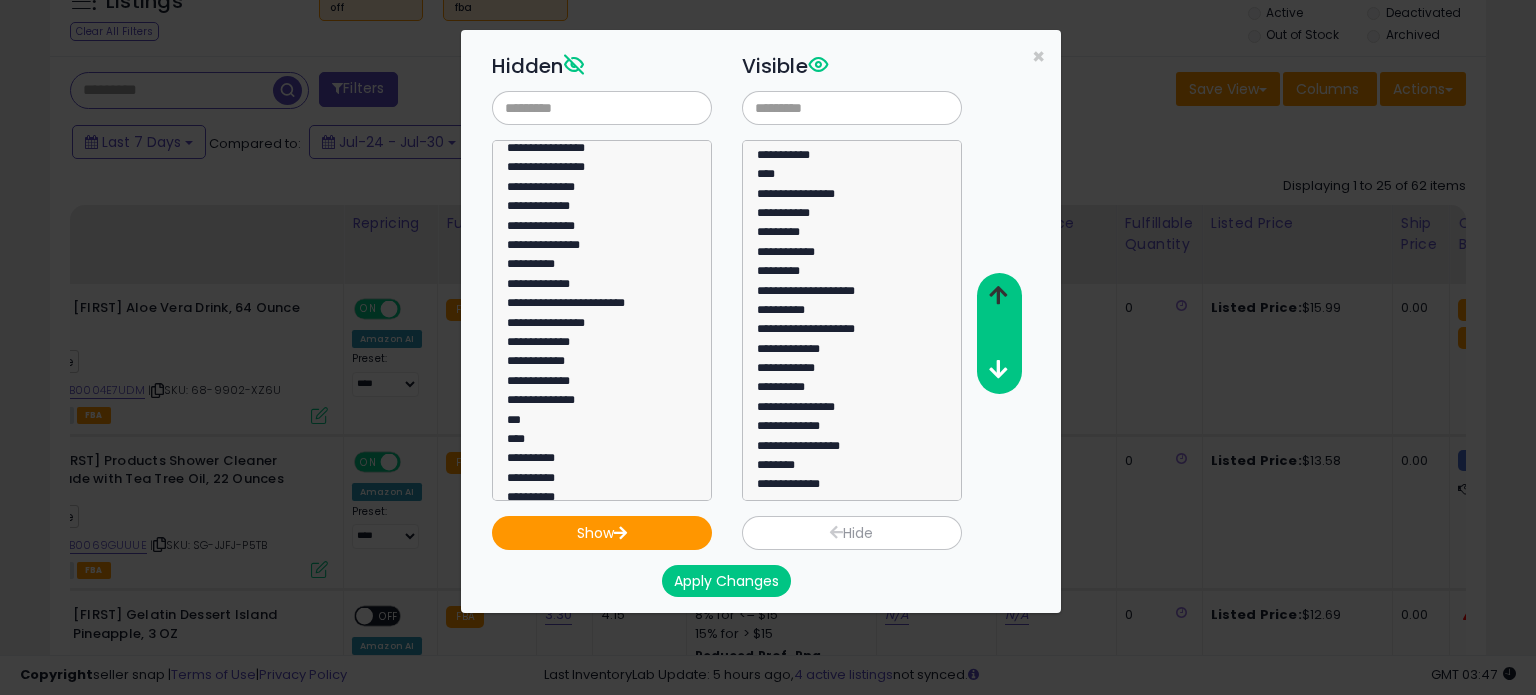 click at bounding box center (998, 295) 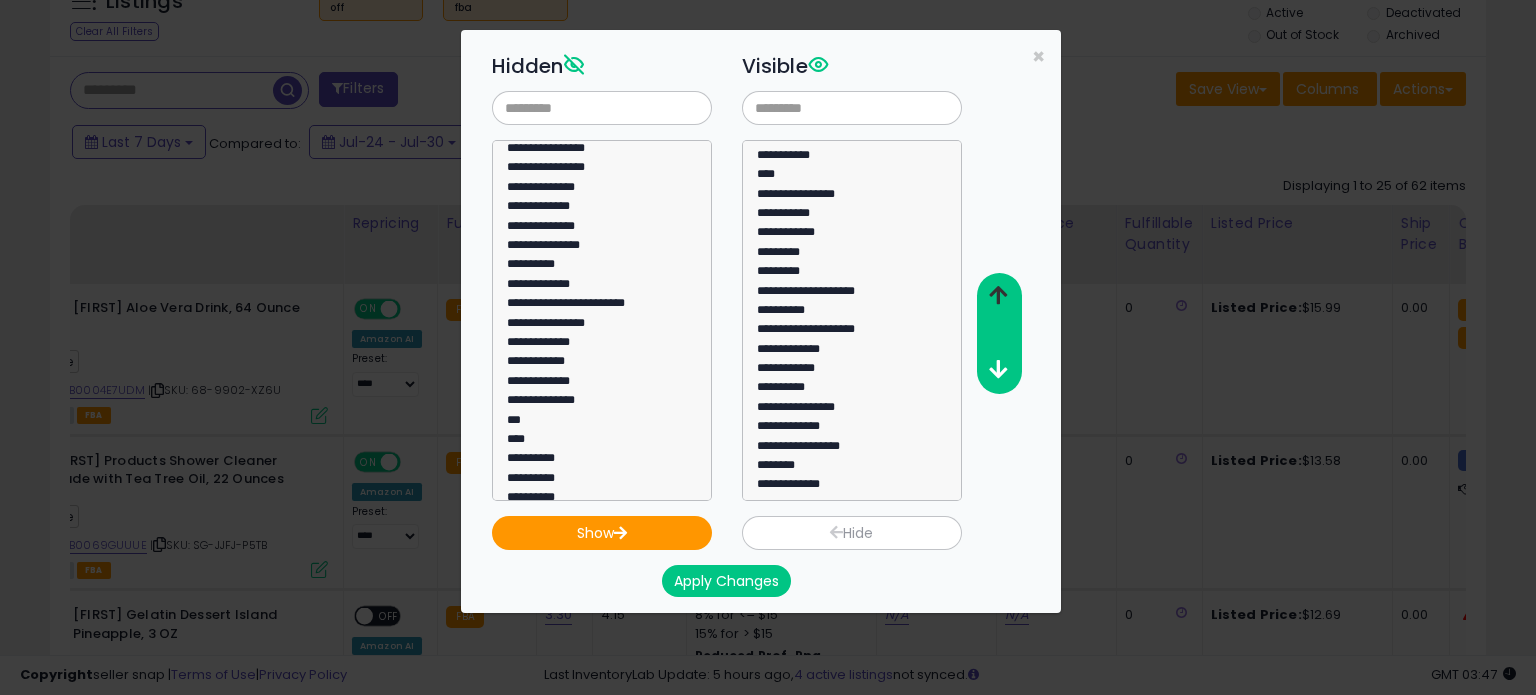 click at bounding box center [998, 295] 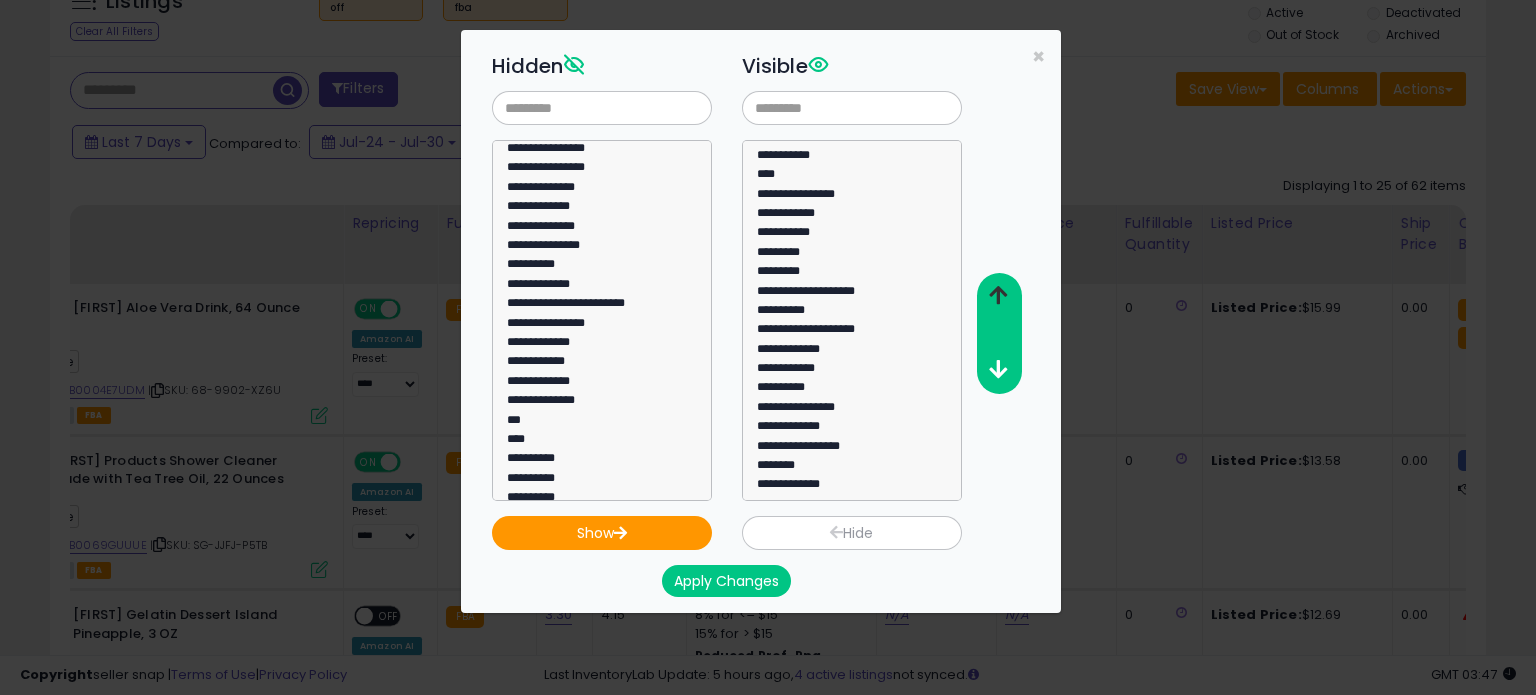 click at bounding box center [998, 295] 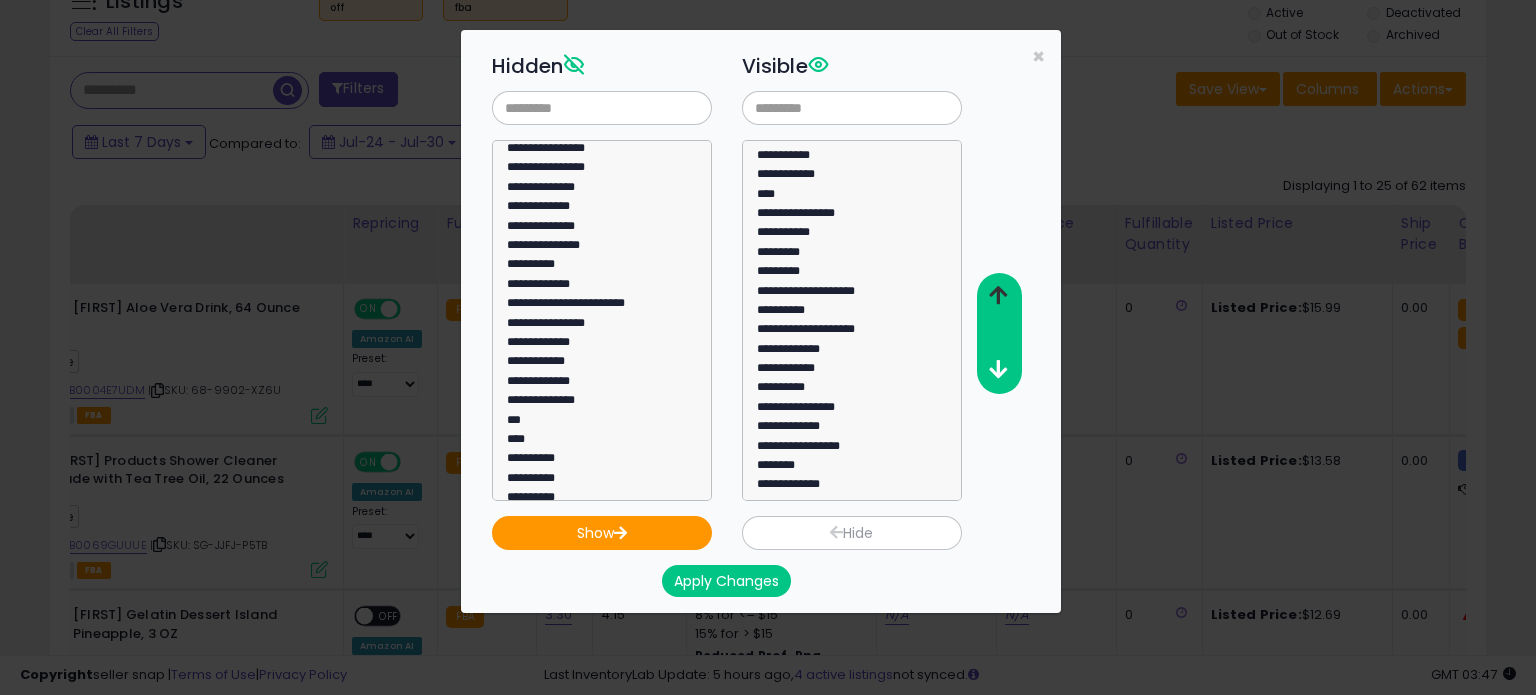 click at bounding box center [998, 295] 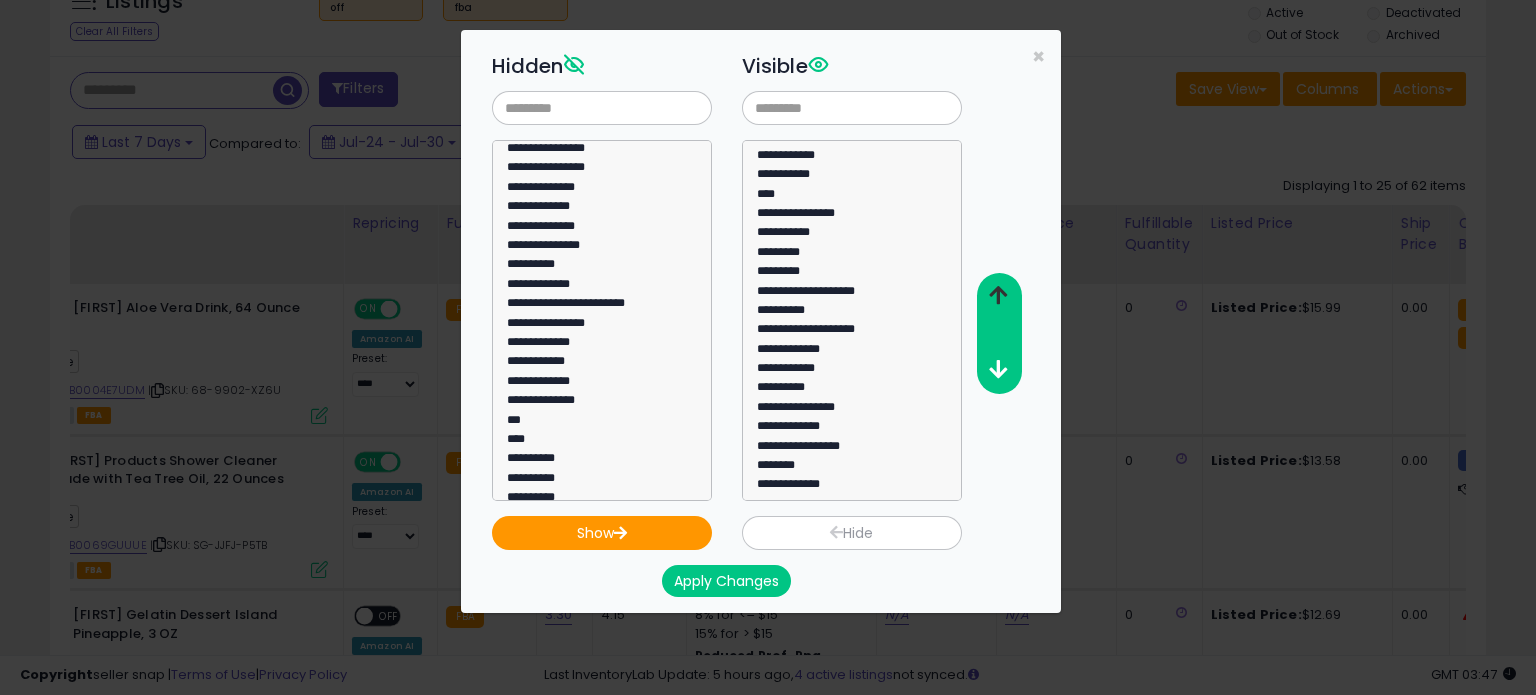 click at bounding box center [998, 295] 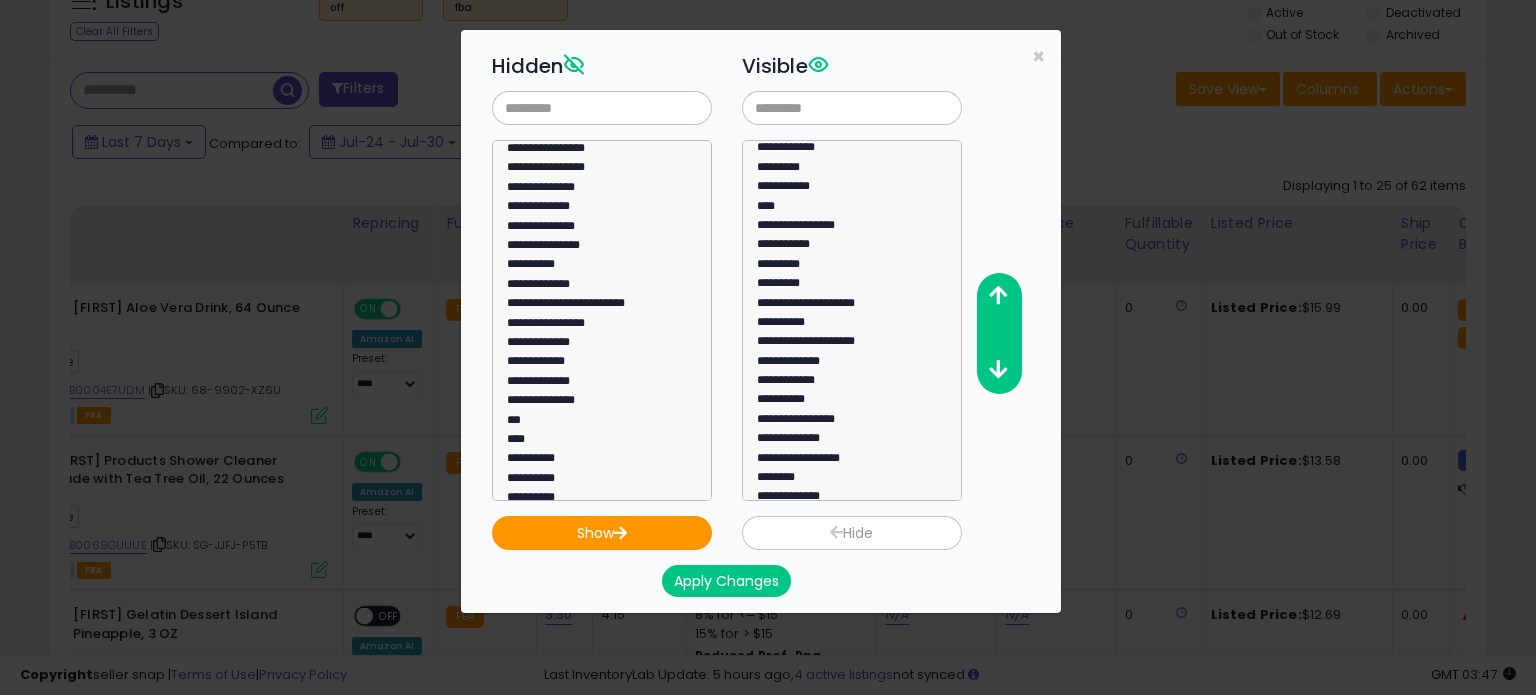 scroll, scrollTop: 0, scrollLeft: 0, axis: both 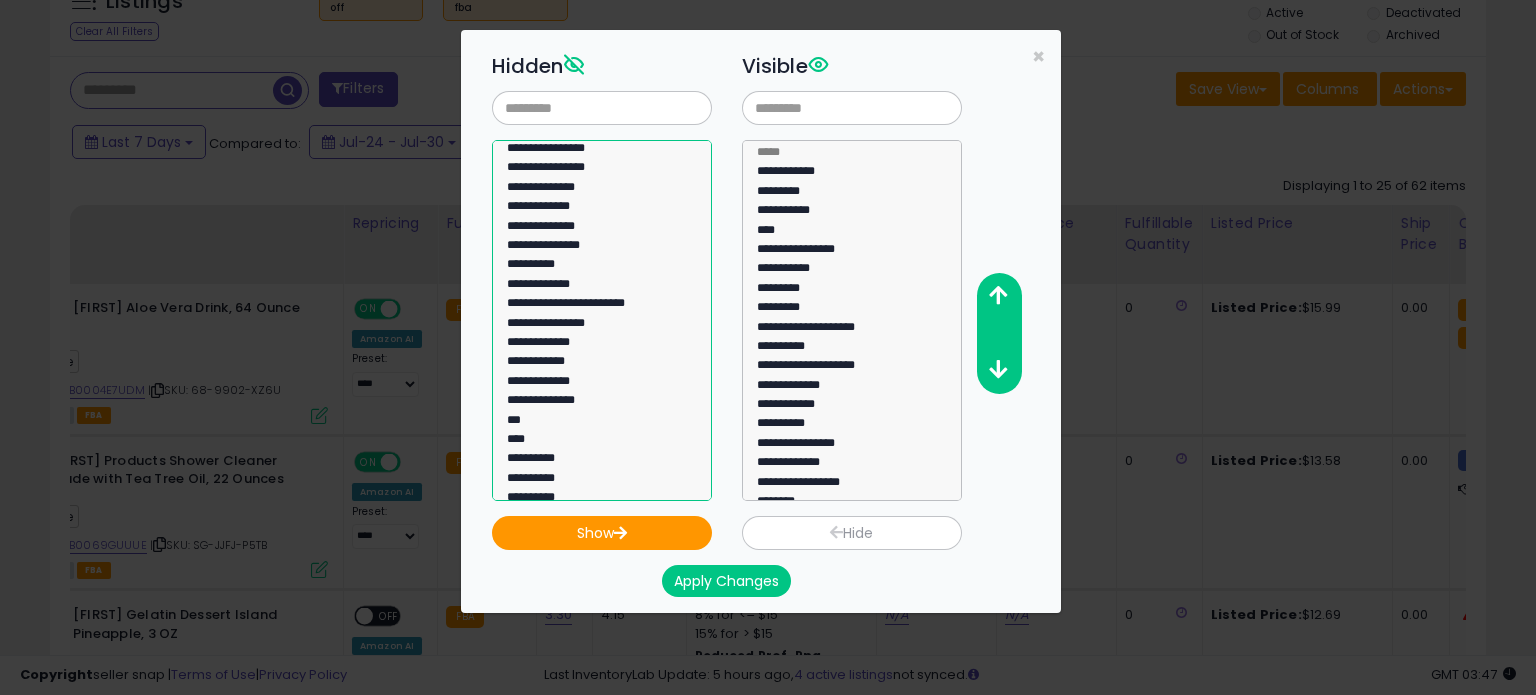 click on "**********" 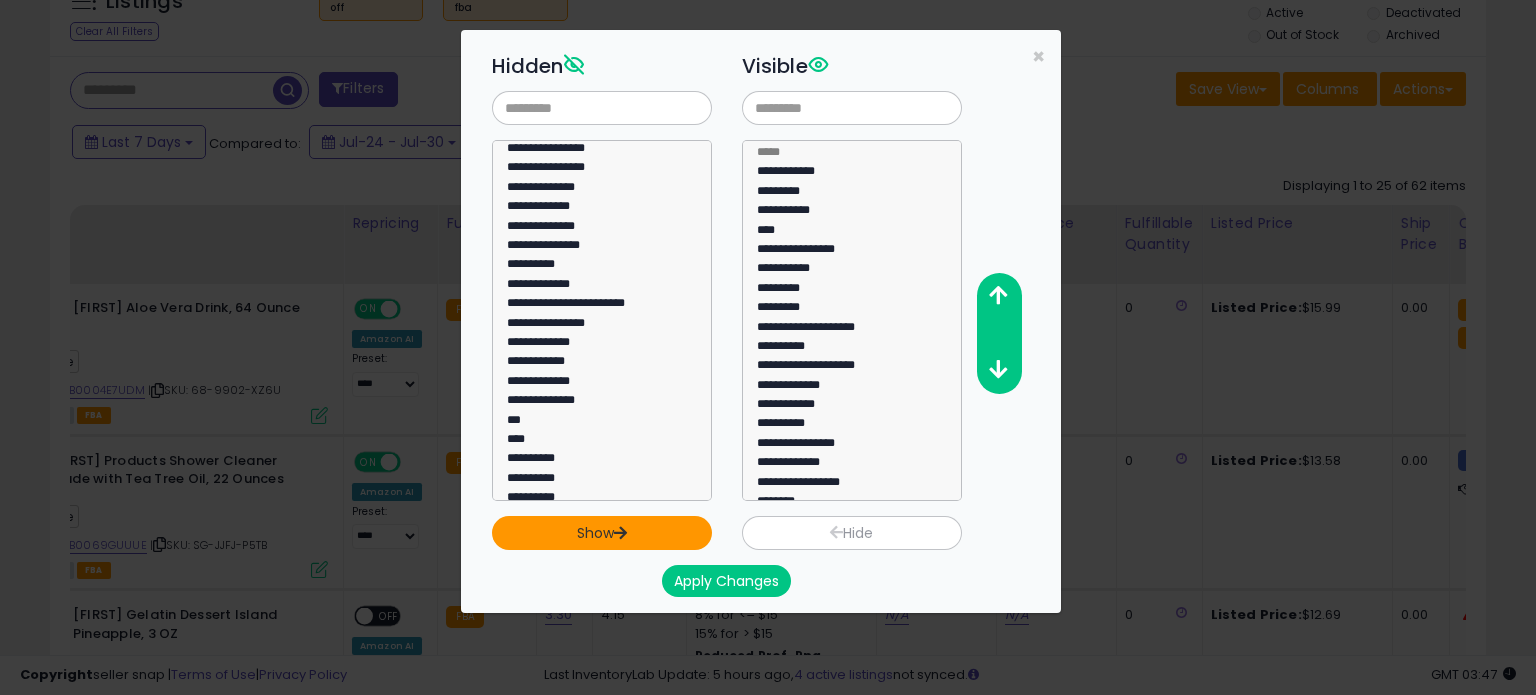 click on "Show" at bounding box center [602, 533] 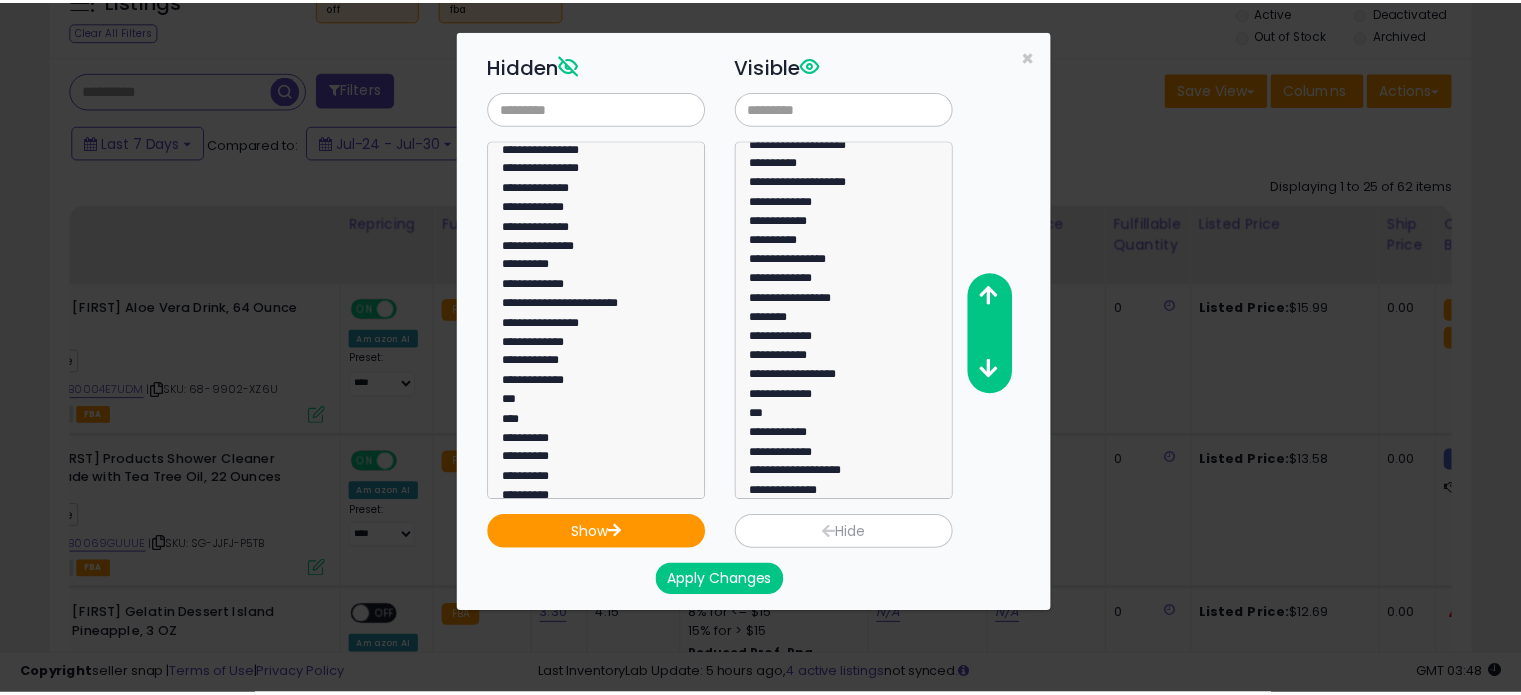 scroll, scrollTop: 193, scrollLeft: 0, axis: vertical 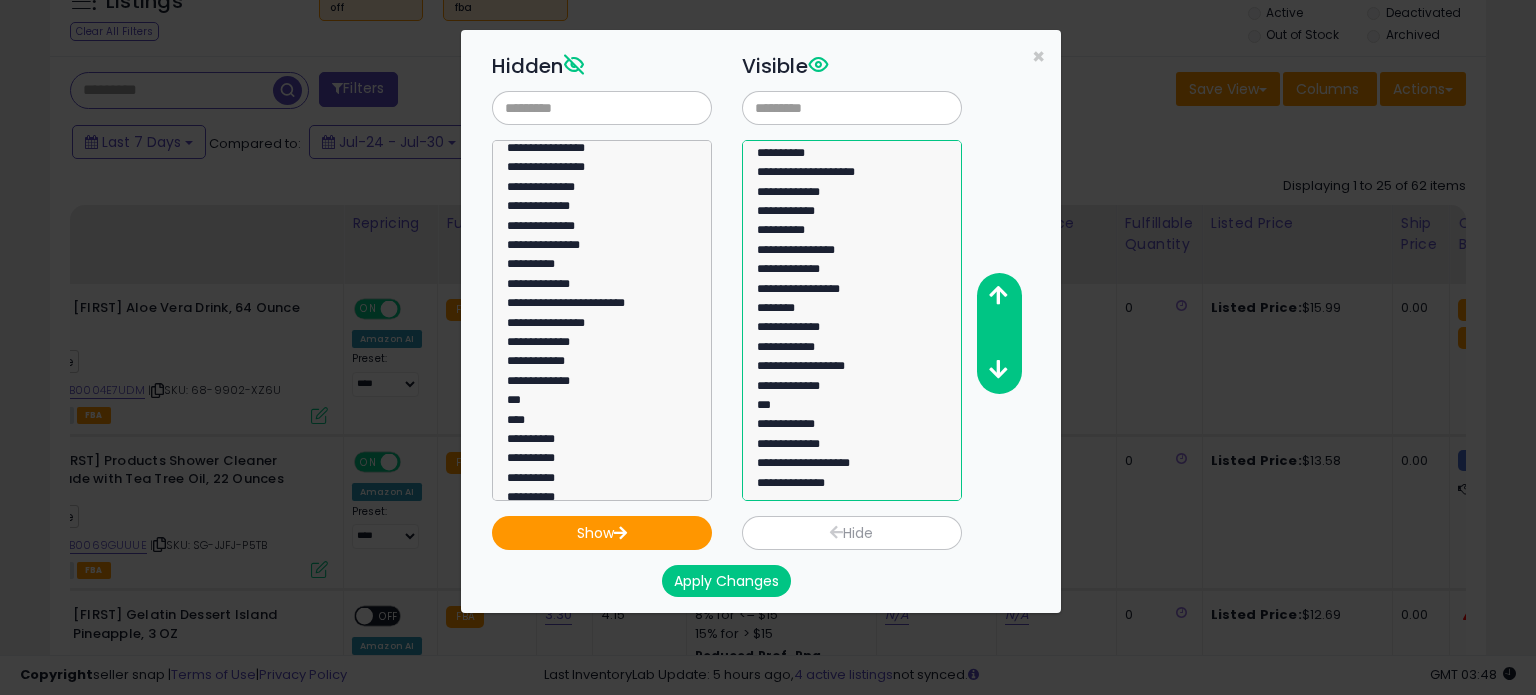 select on "**********" 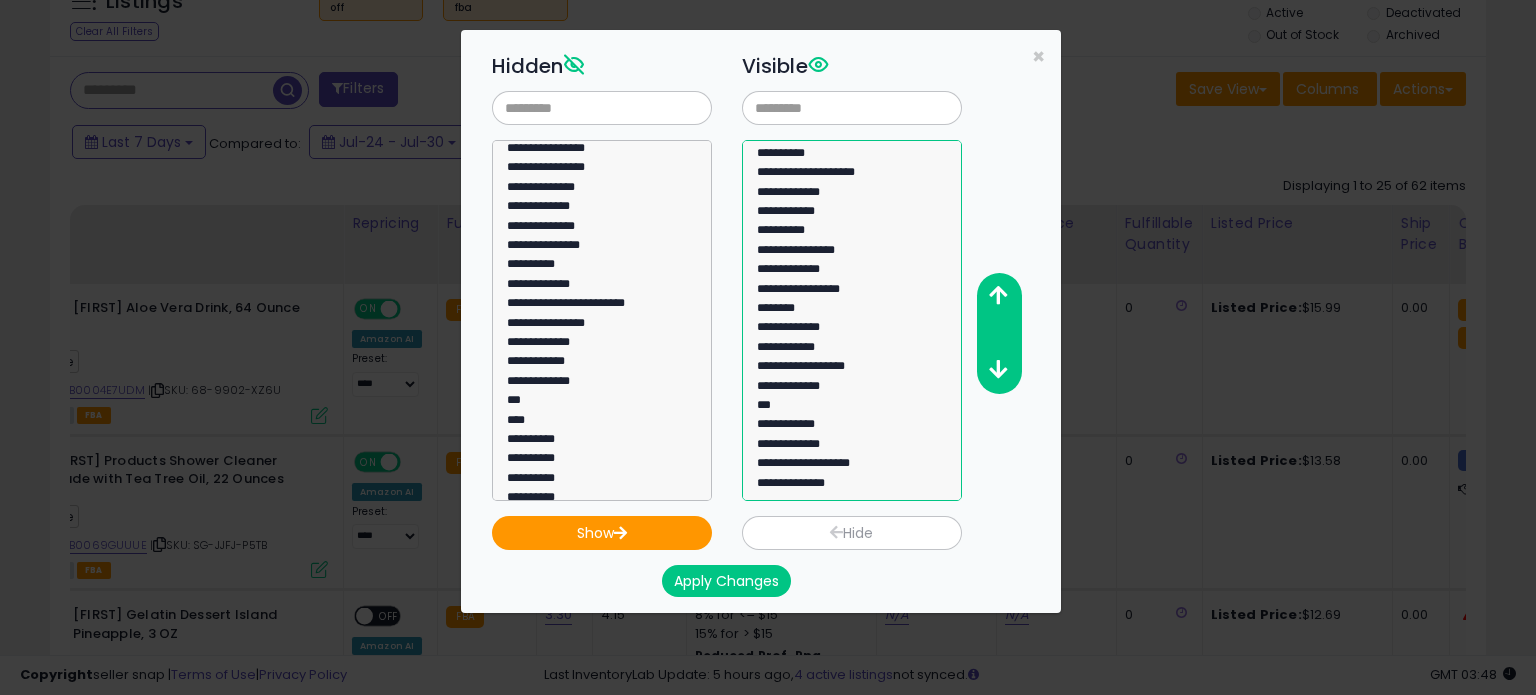 click on "**********" 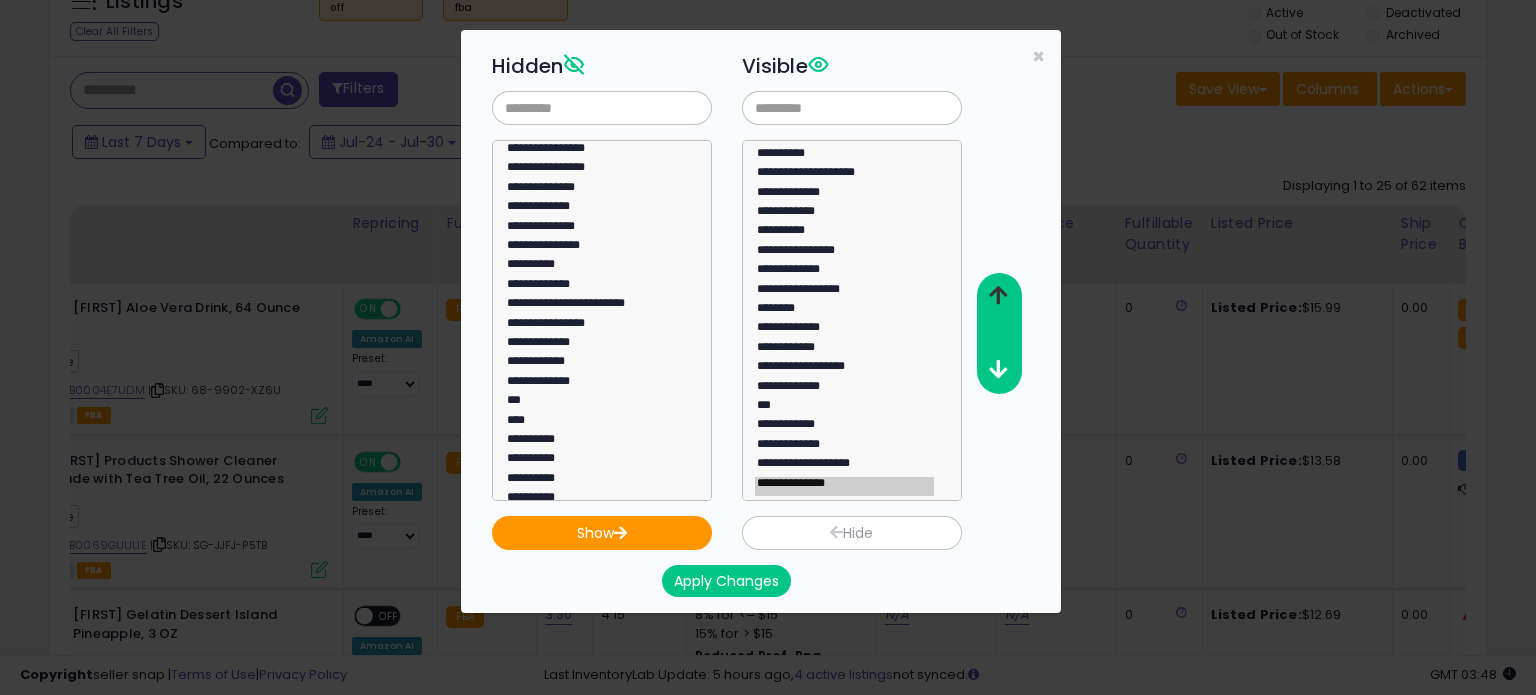 click at bounding box center (998, 295) 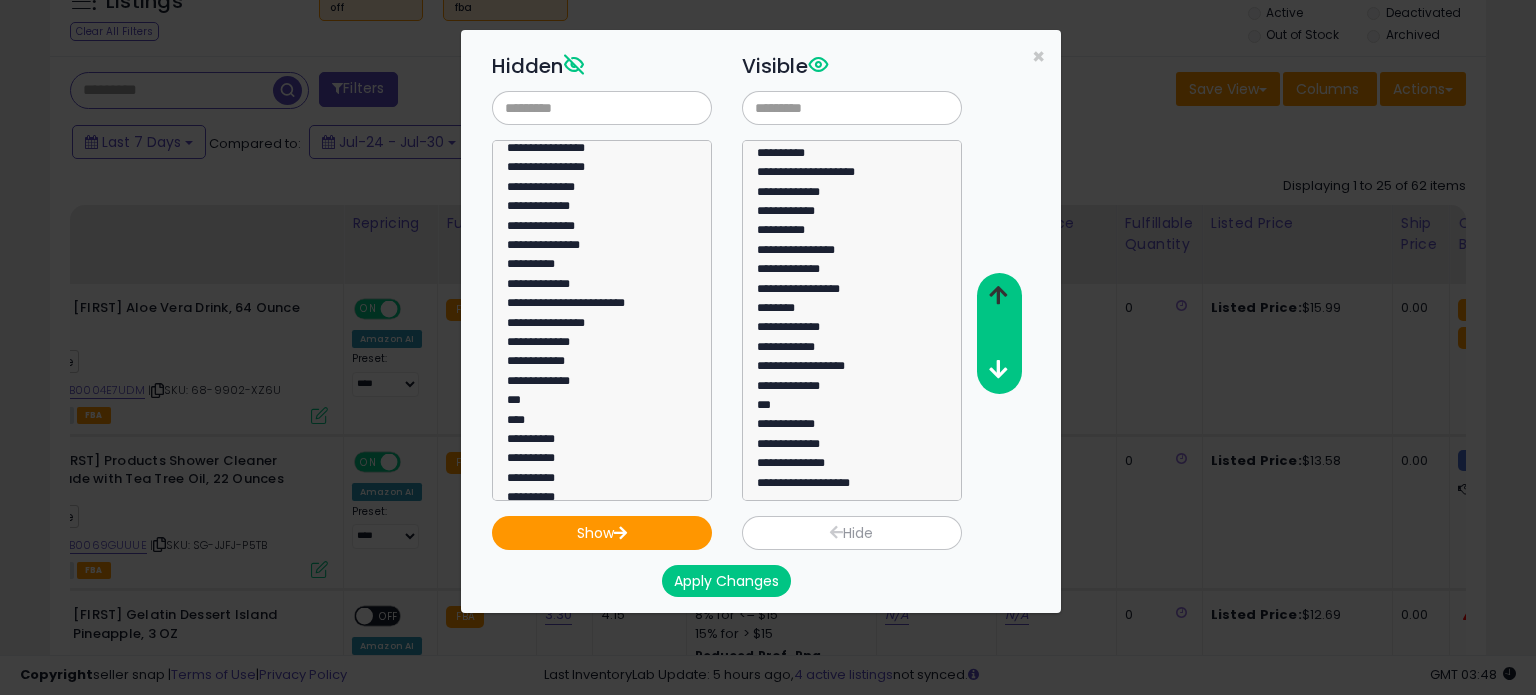click at bounding box center (998, 295) 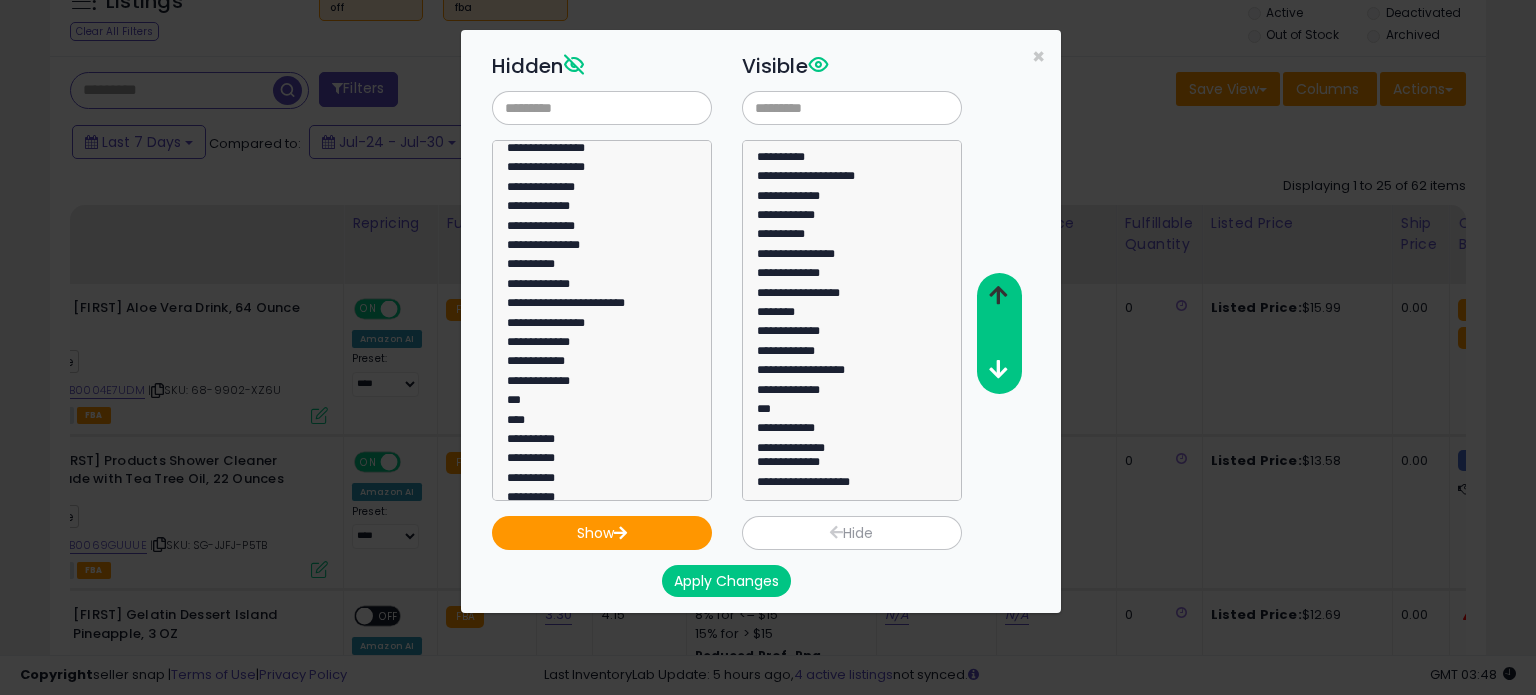 click at bounding box center (998, 295) 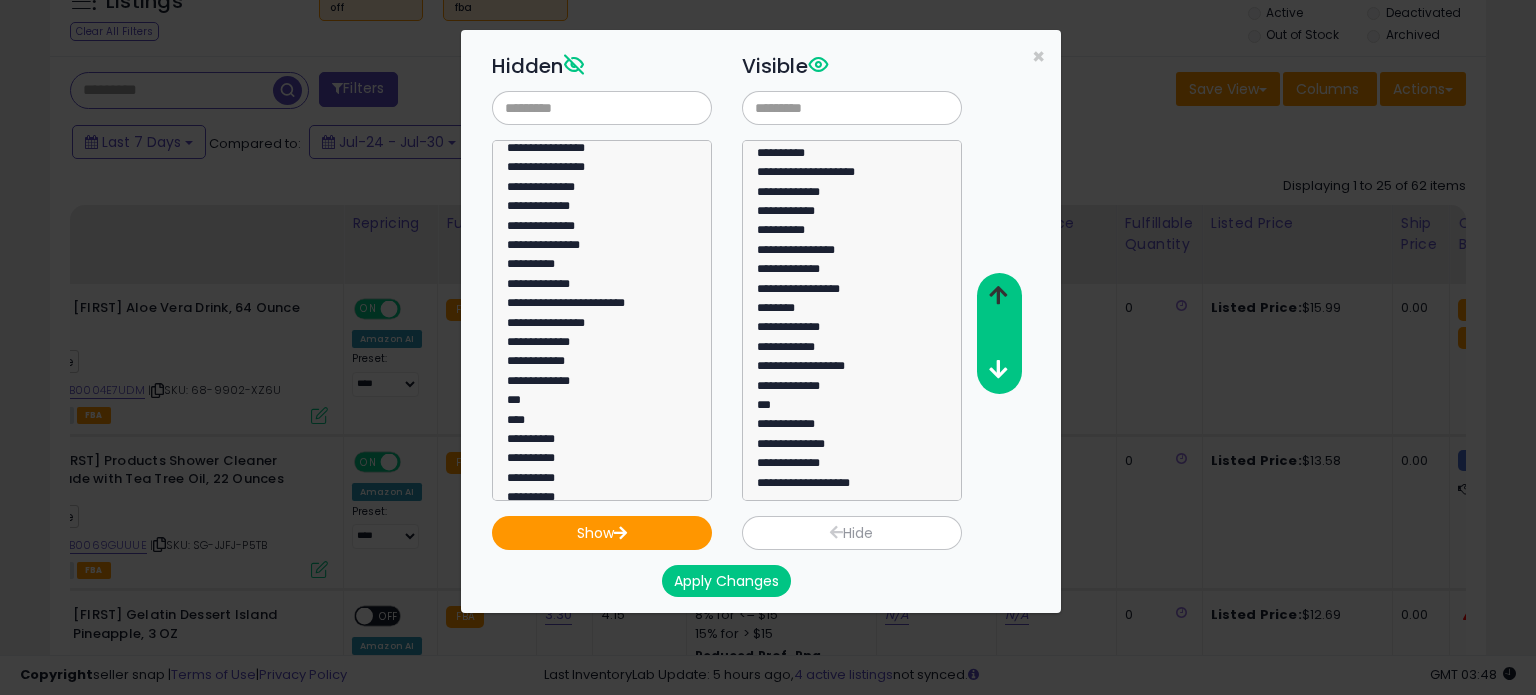 click at bounding box center (998, 295) 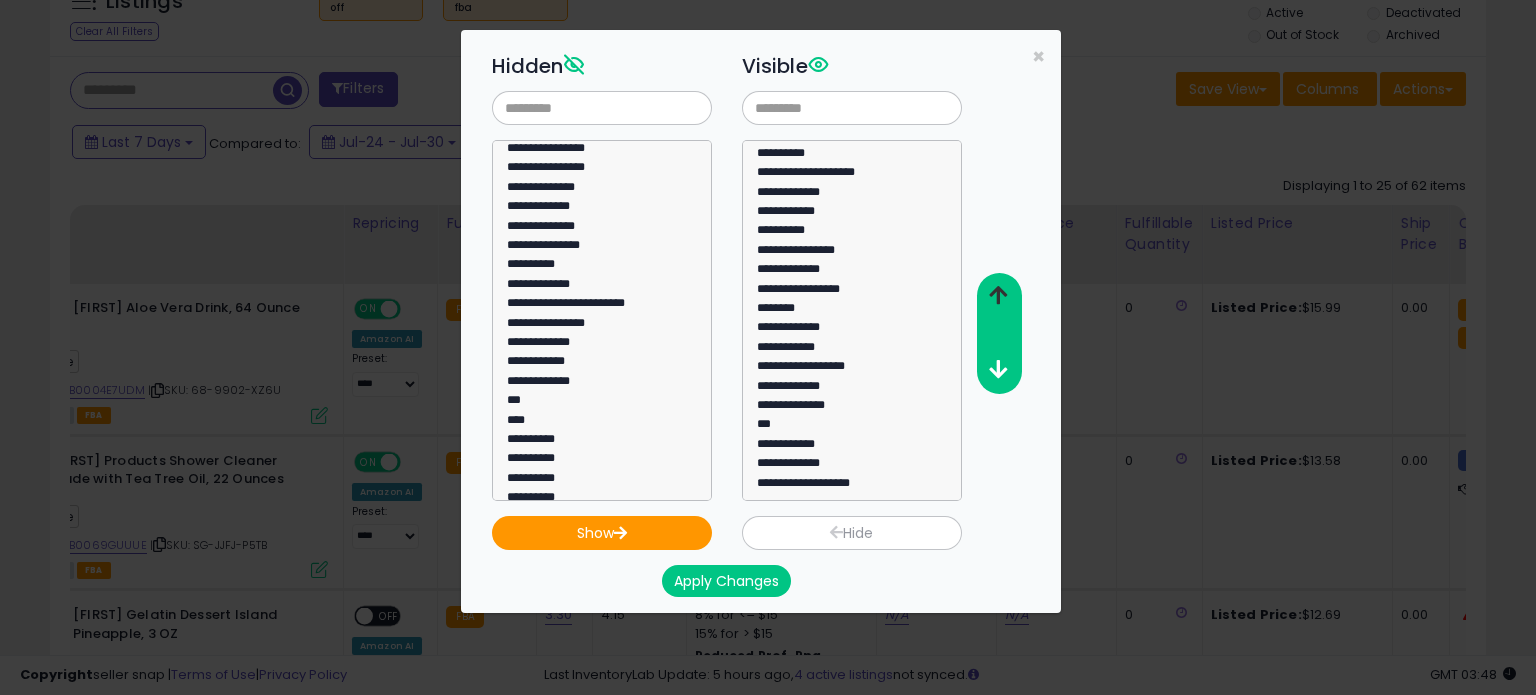 click at bounding box center (998, 295) 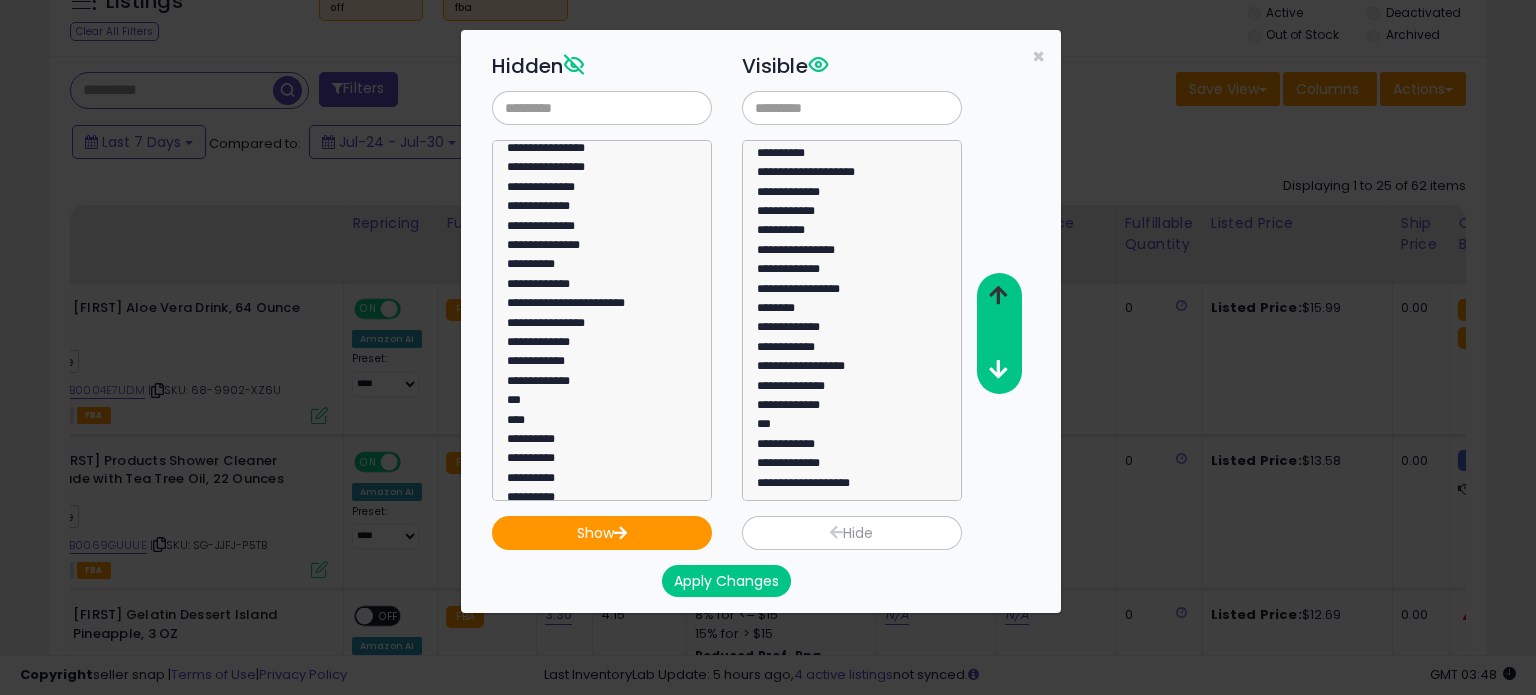 click at bounding box center [998, 295] 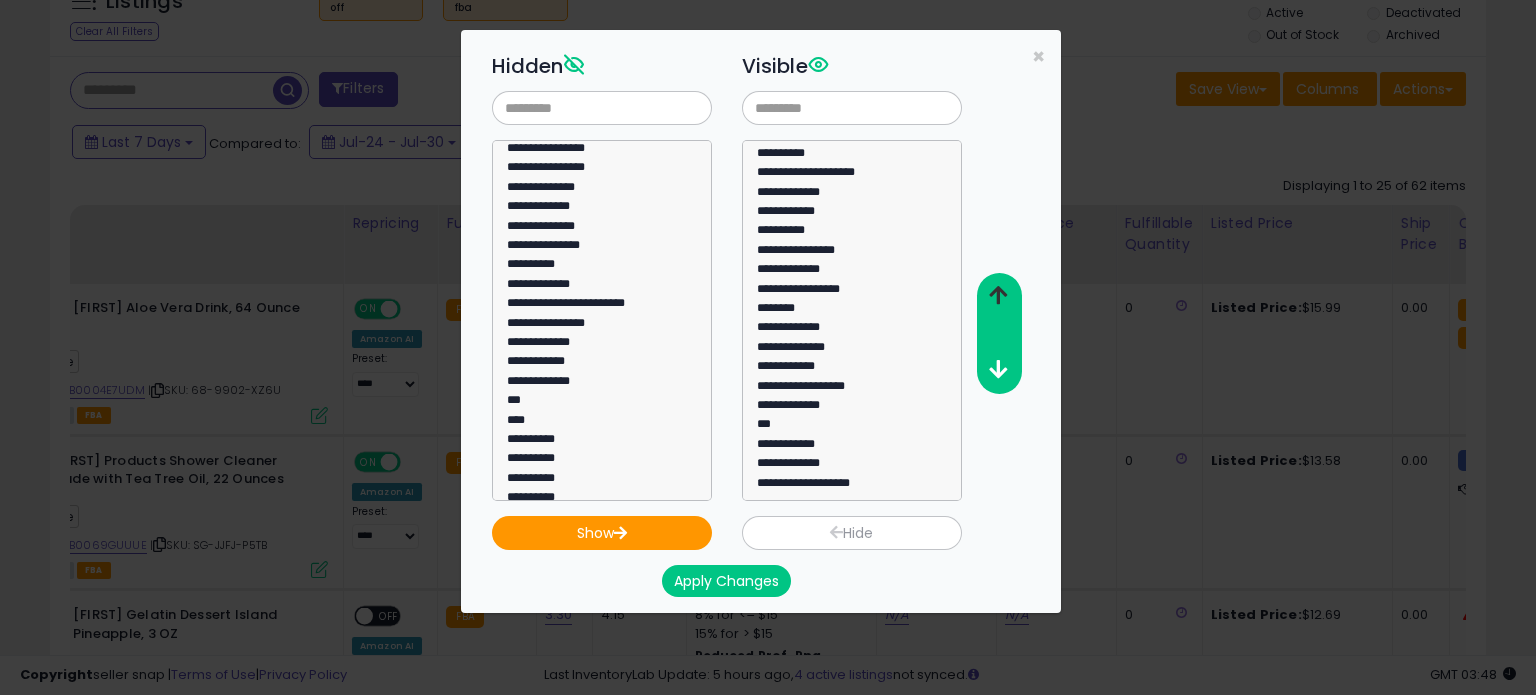 click at bounding box center (998, 295) 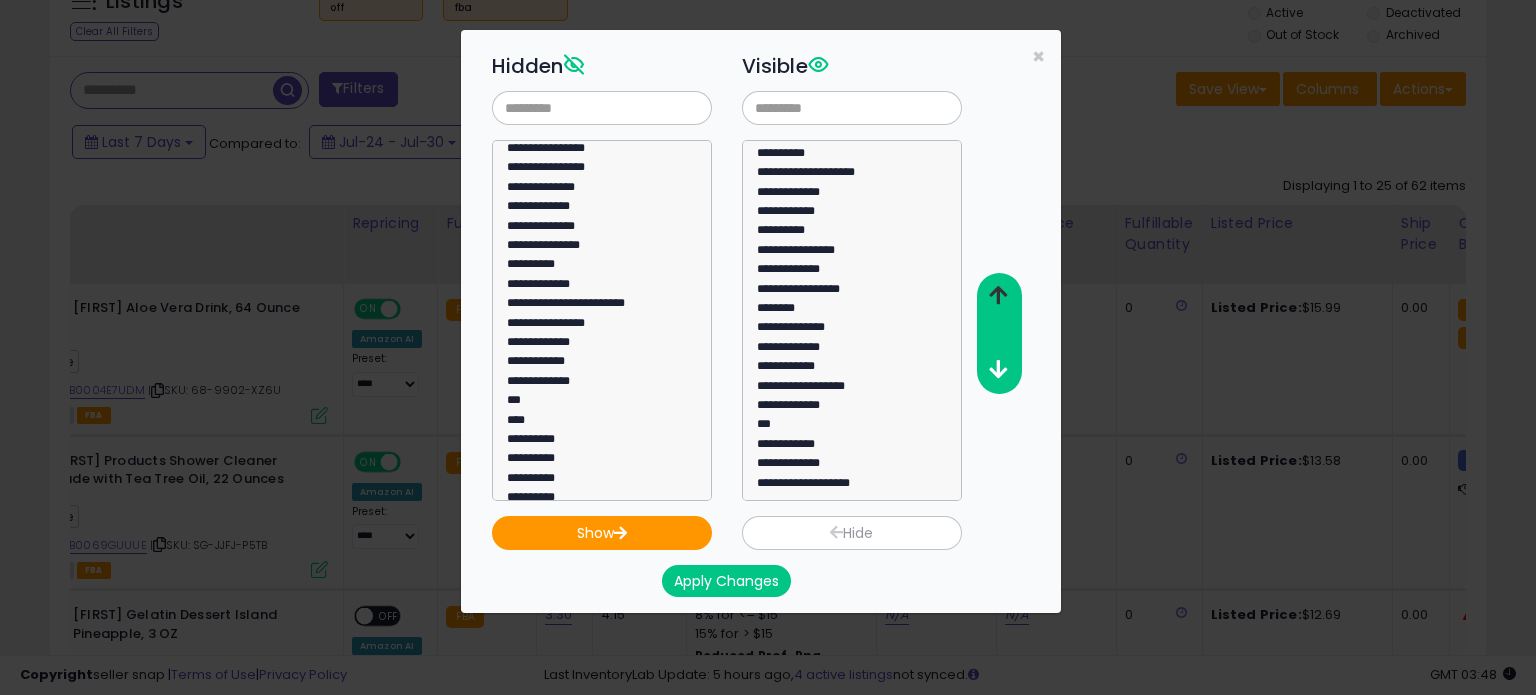 click at bounding box center [998, 295] 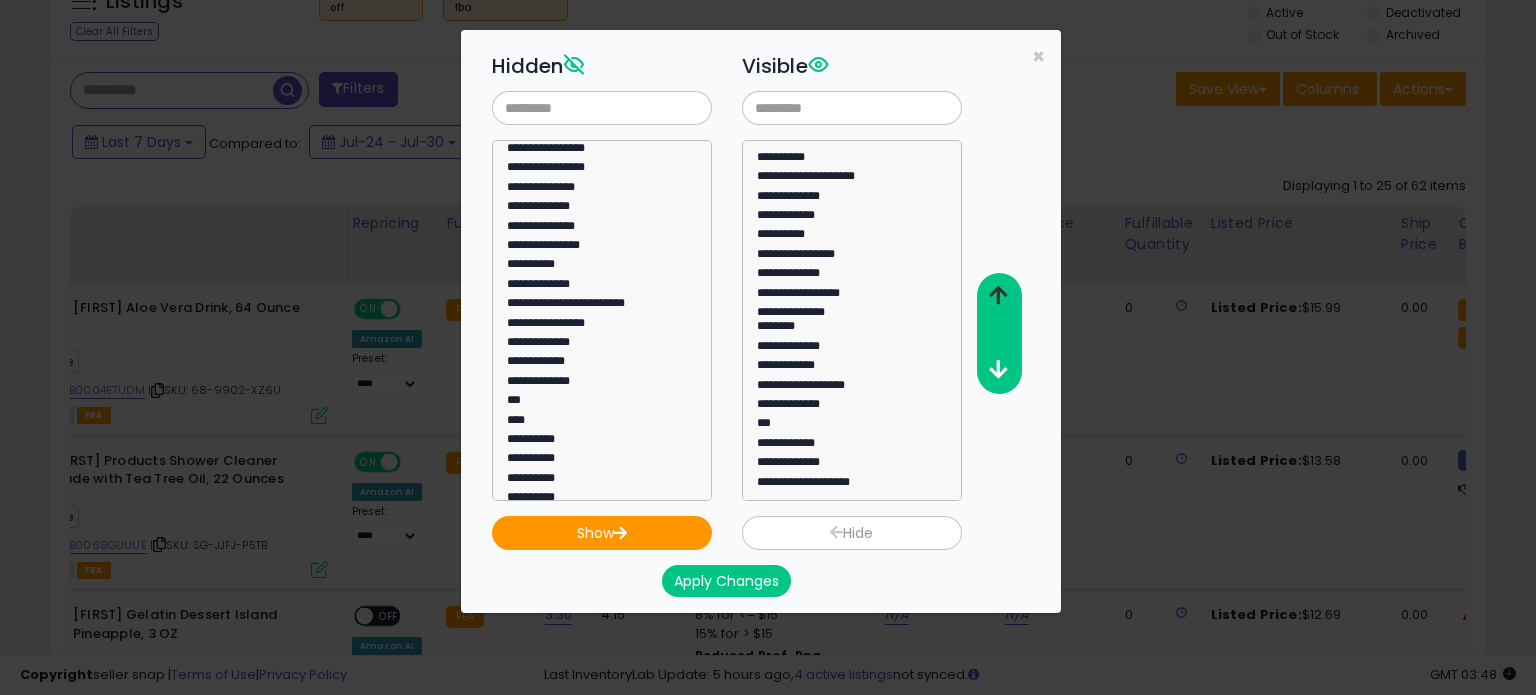 click at bounding box center (998, 295) 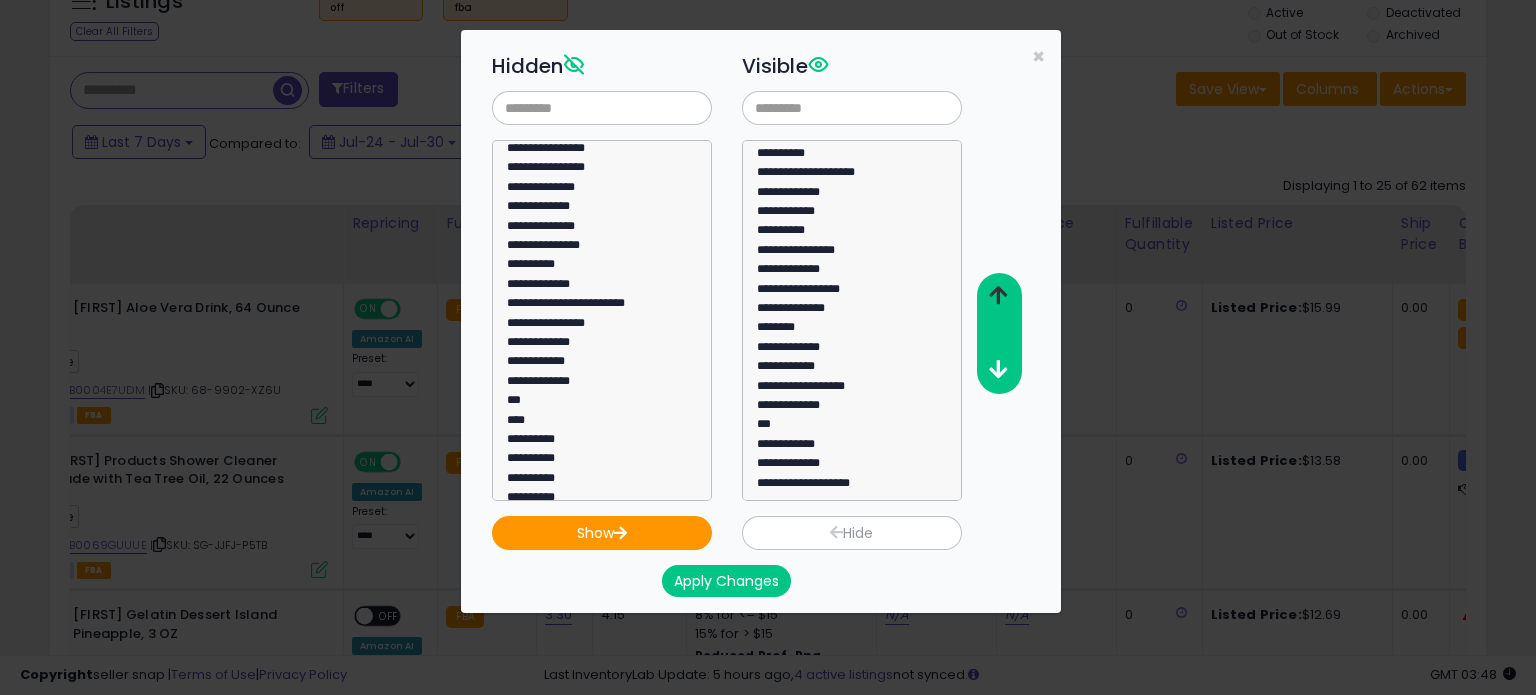click at bounding box center (998, 295) 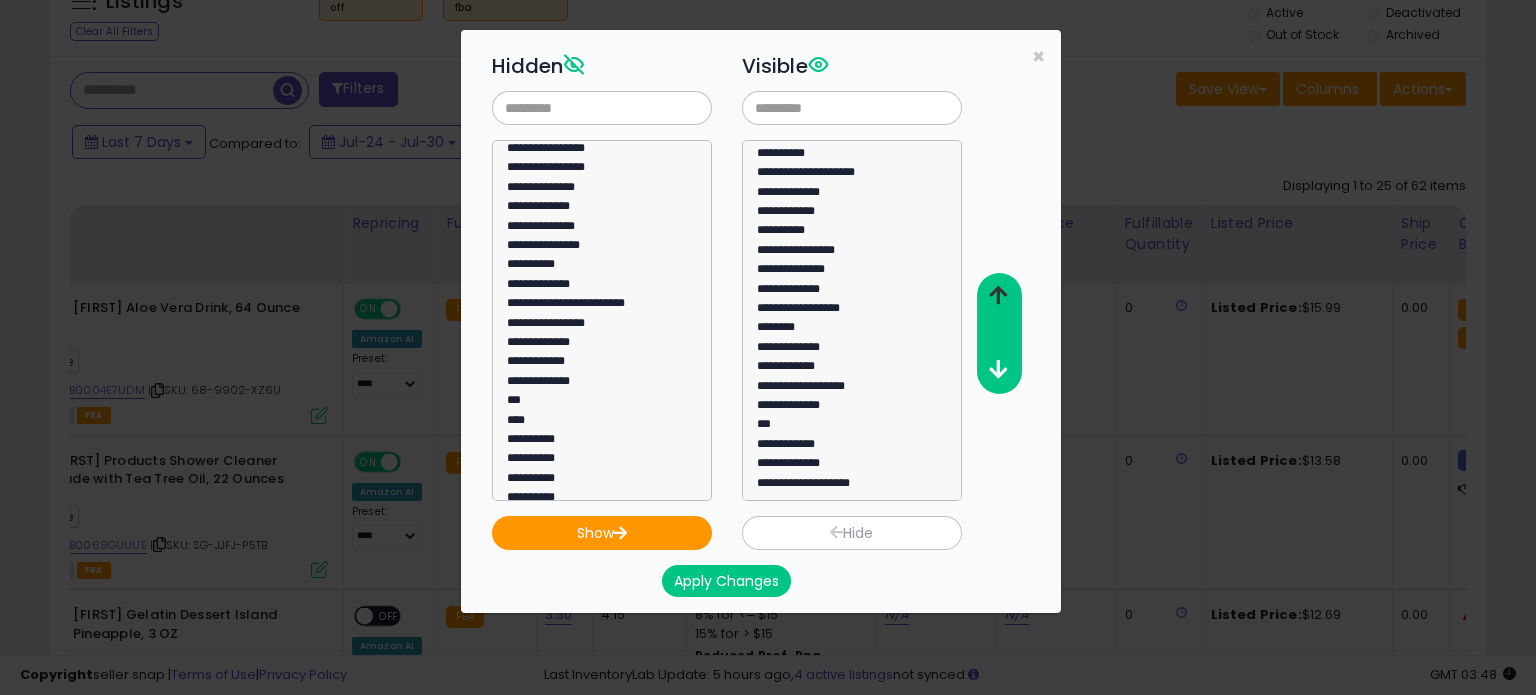 click at bounding box center (998, 295) 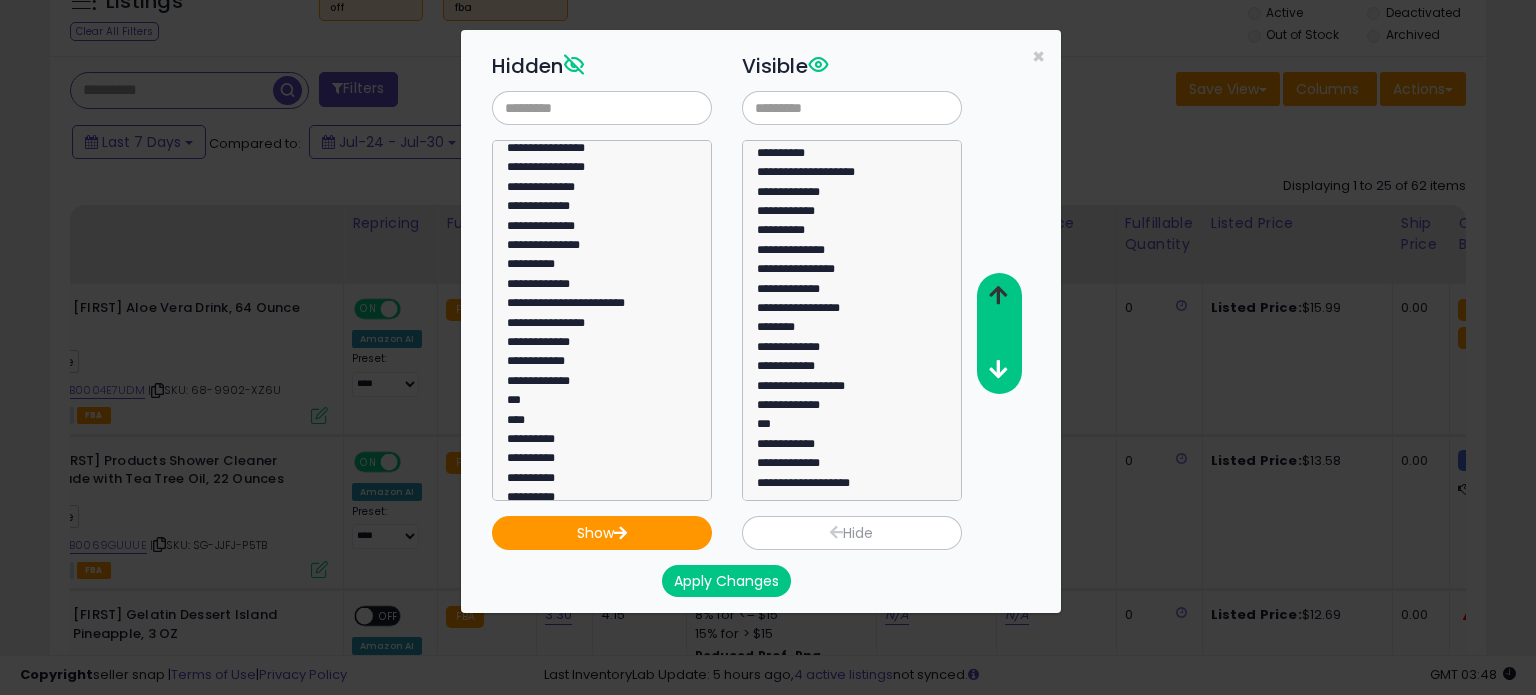 click at bounding box center (998, 295) 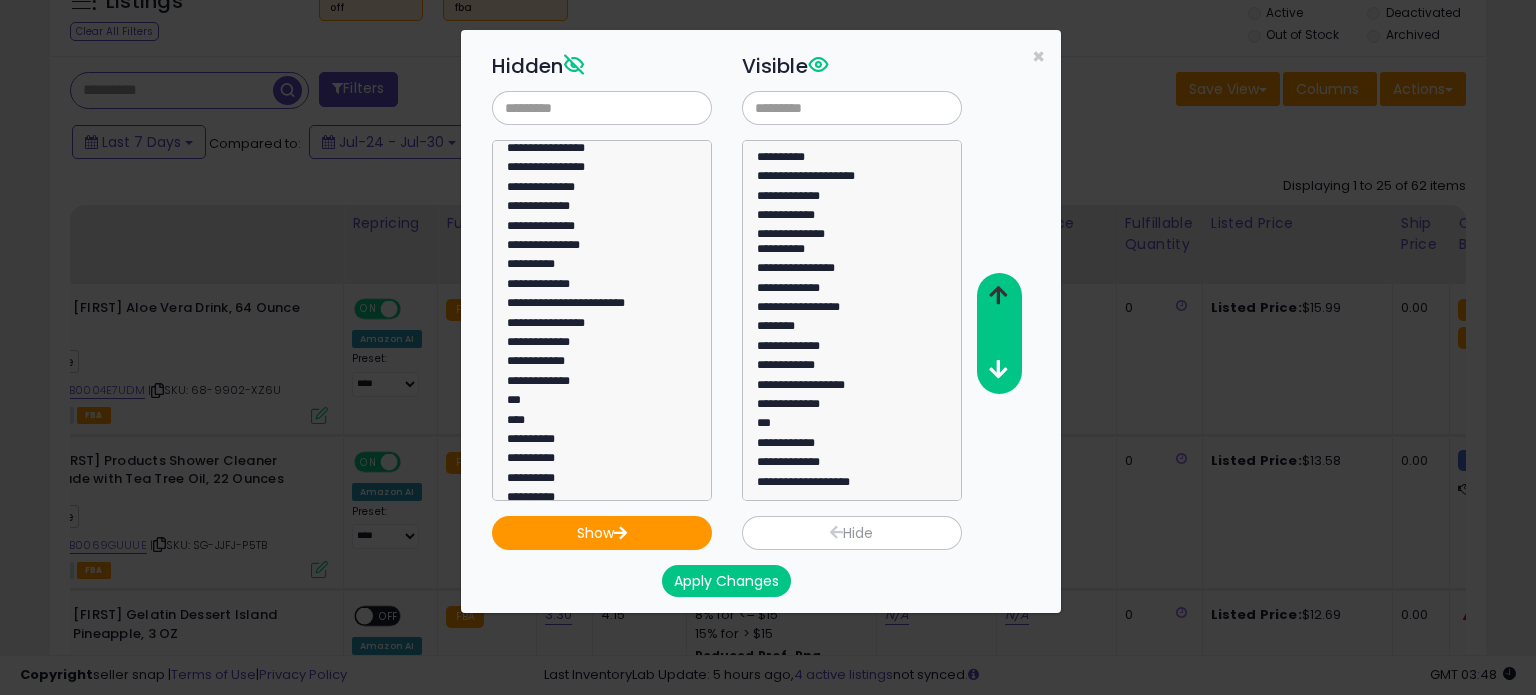 click at bounding box center [998, 295] 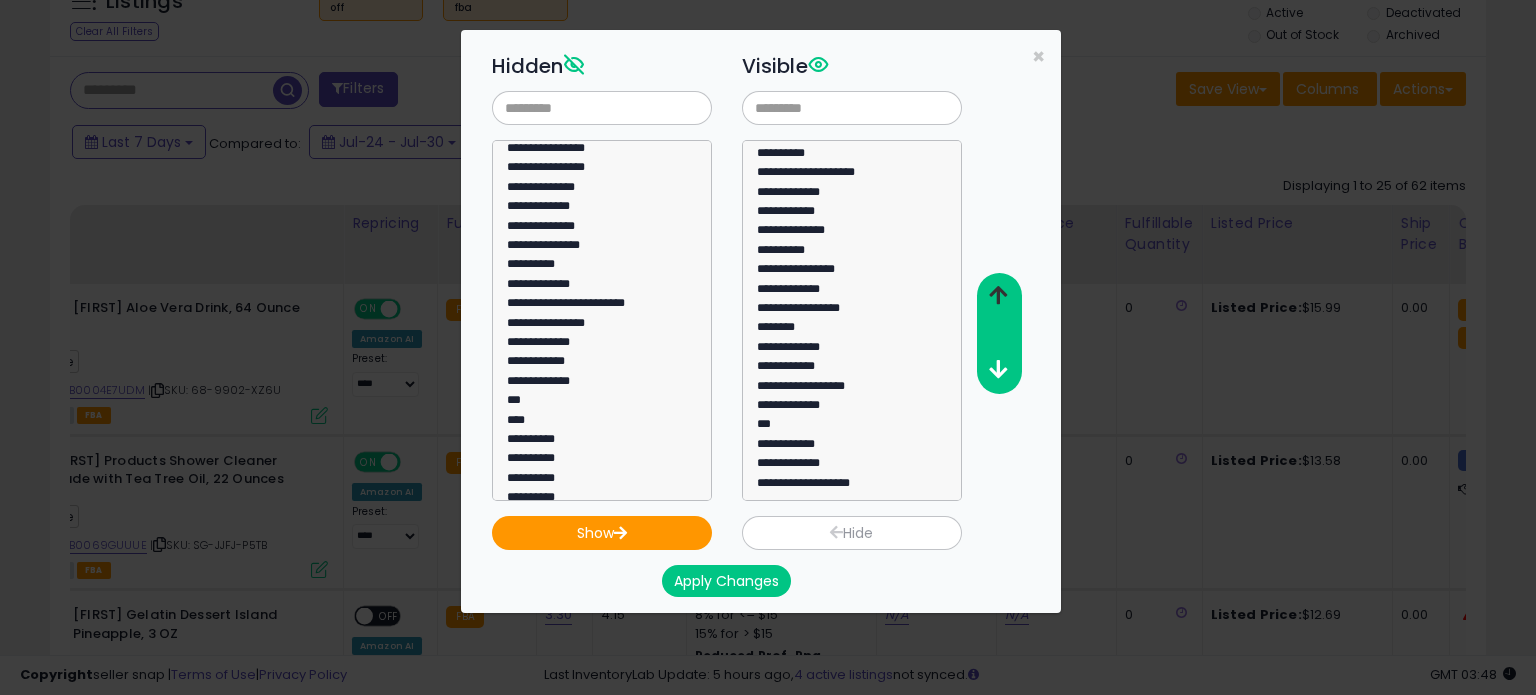 click at bounding box center (998, 295) 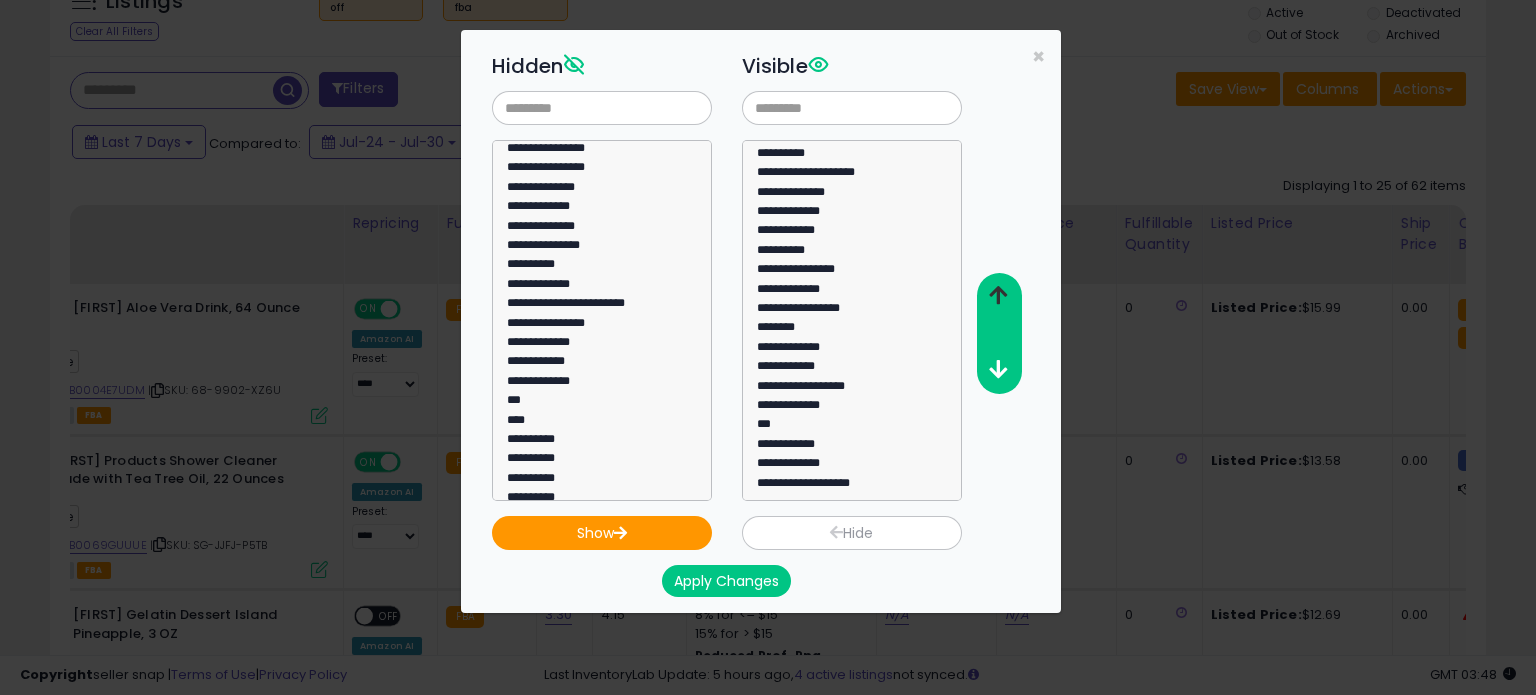 click at bounding box center [998, 295] 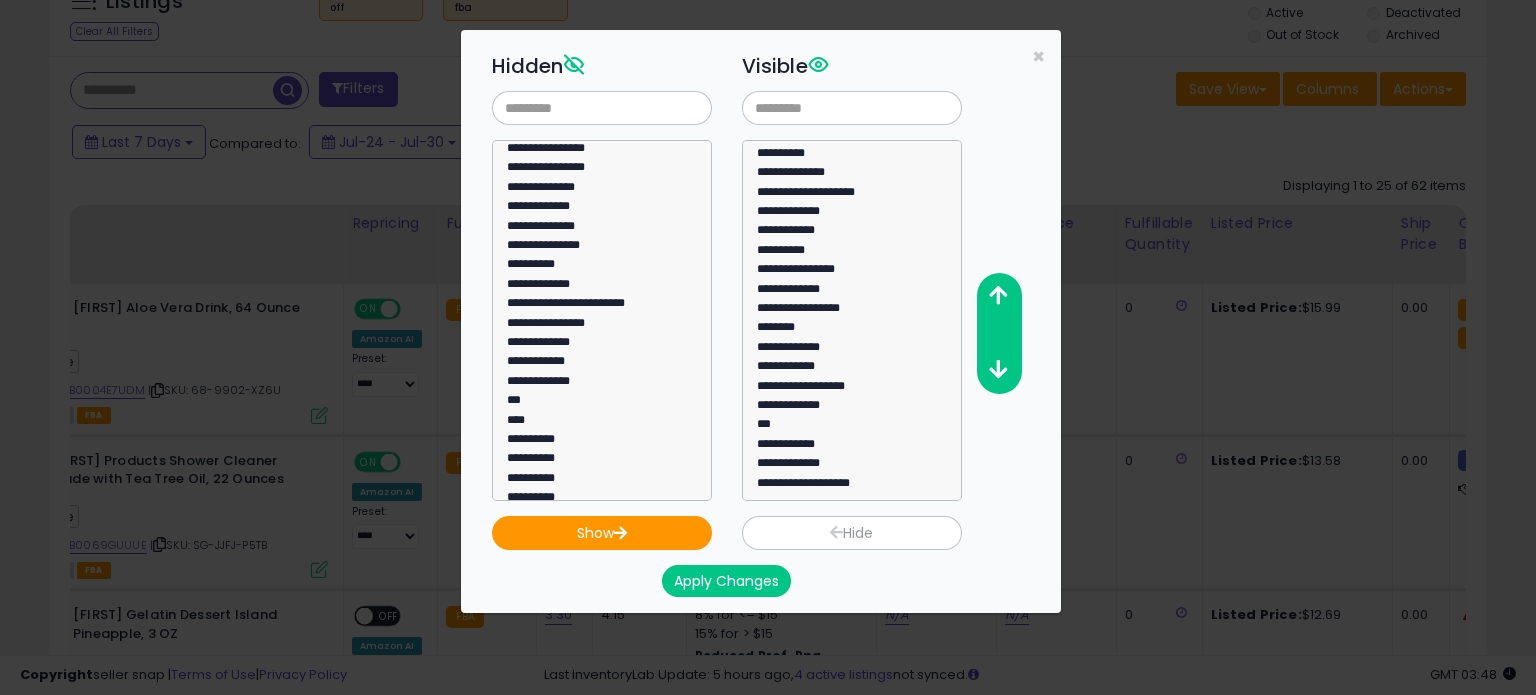 click on "Apply Changes" at bounding box center (726, 581) 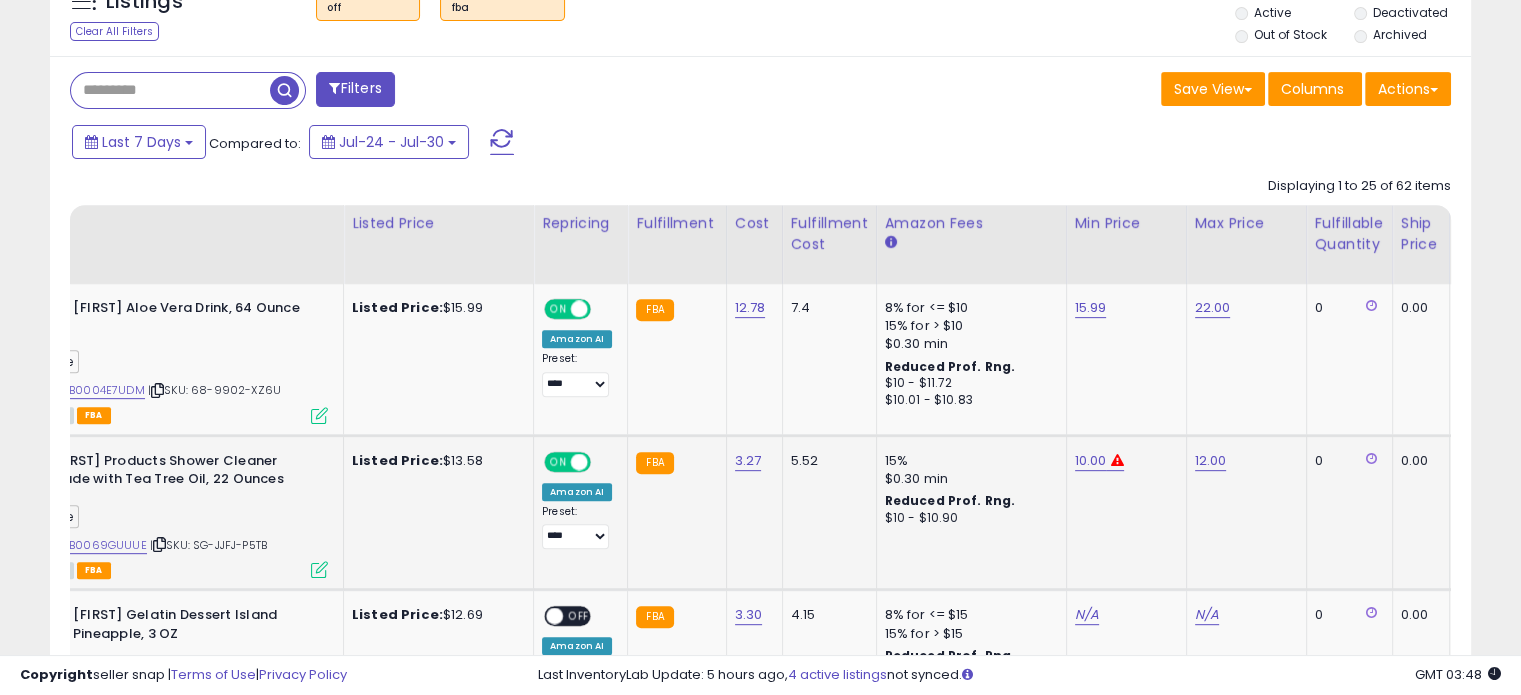 scroll, scrollTop: 409, scrollLeft: 822, axis: both 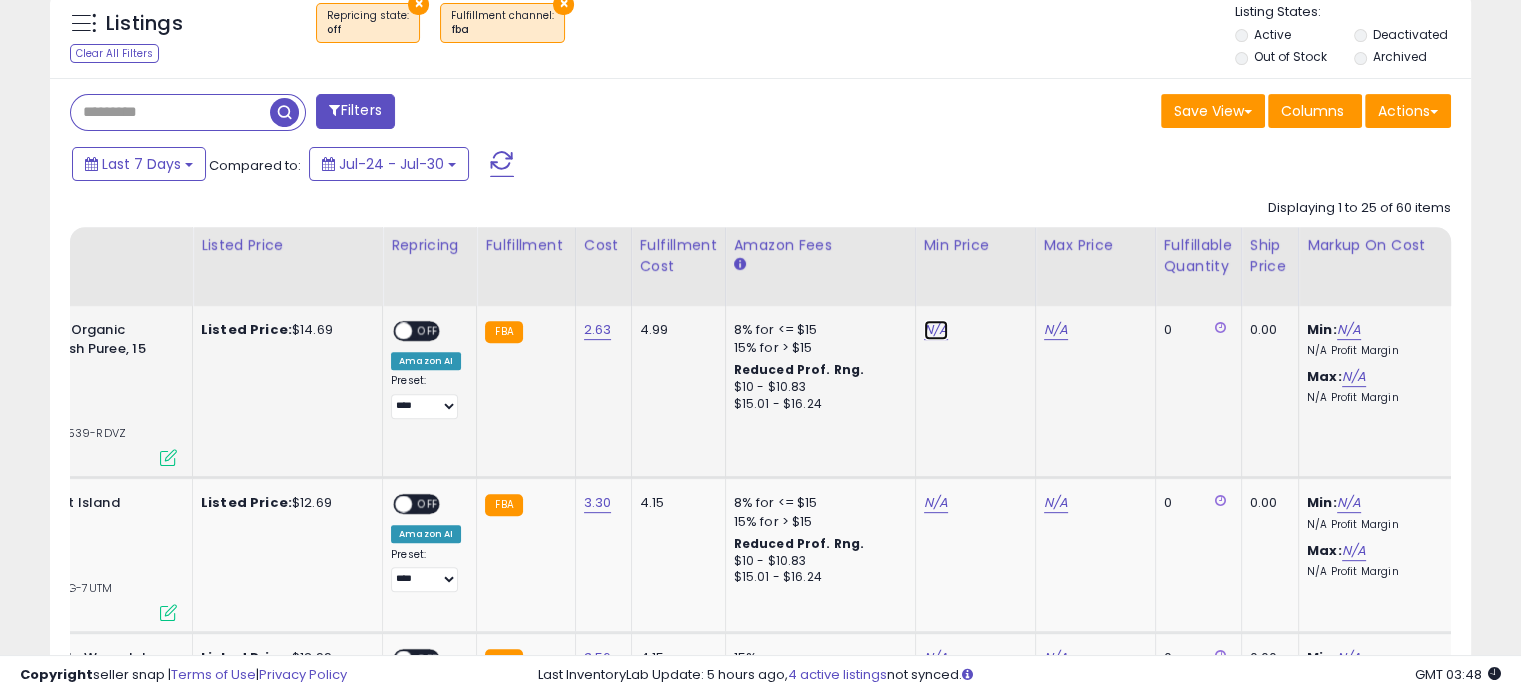 click on "N/A" at bounding box center (936, 330) 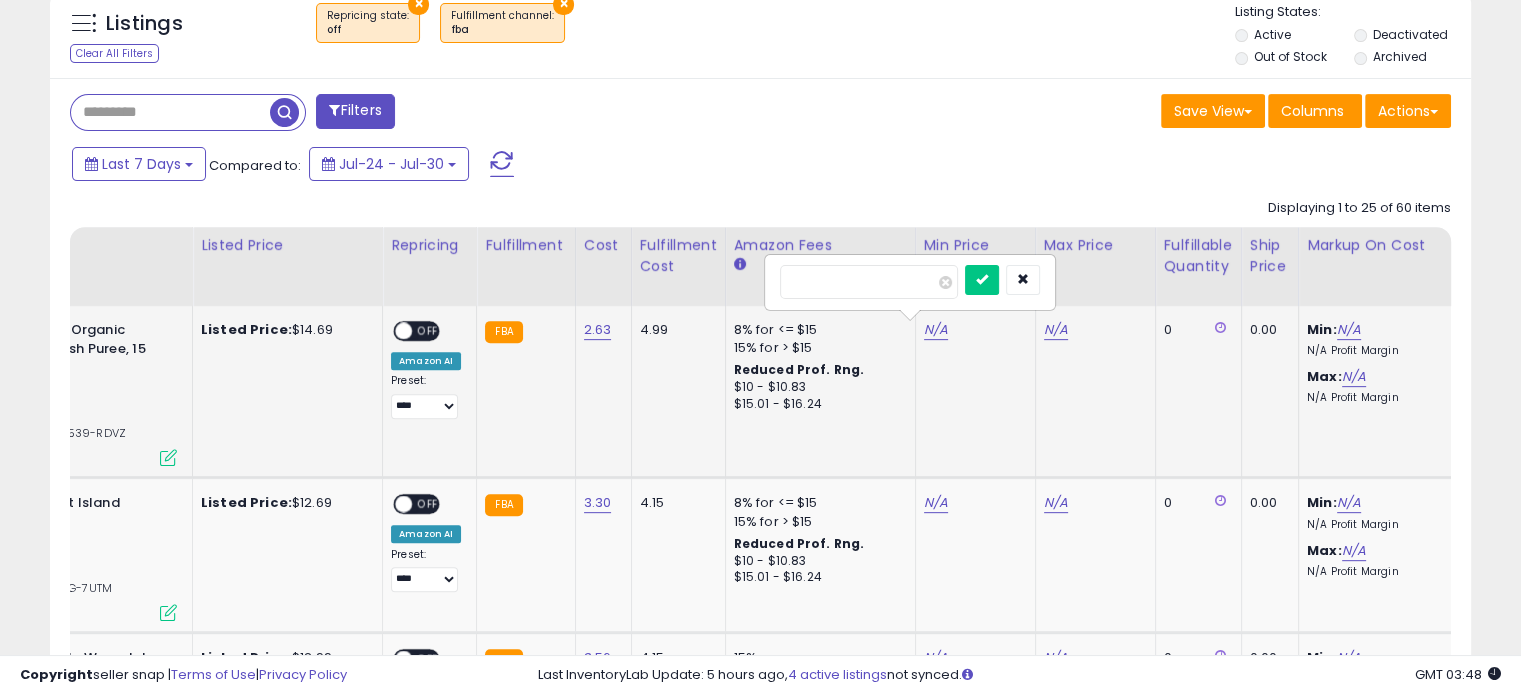 click at bounding box center (869, 282) 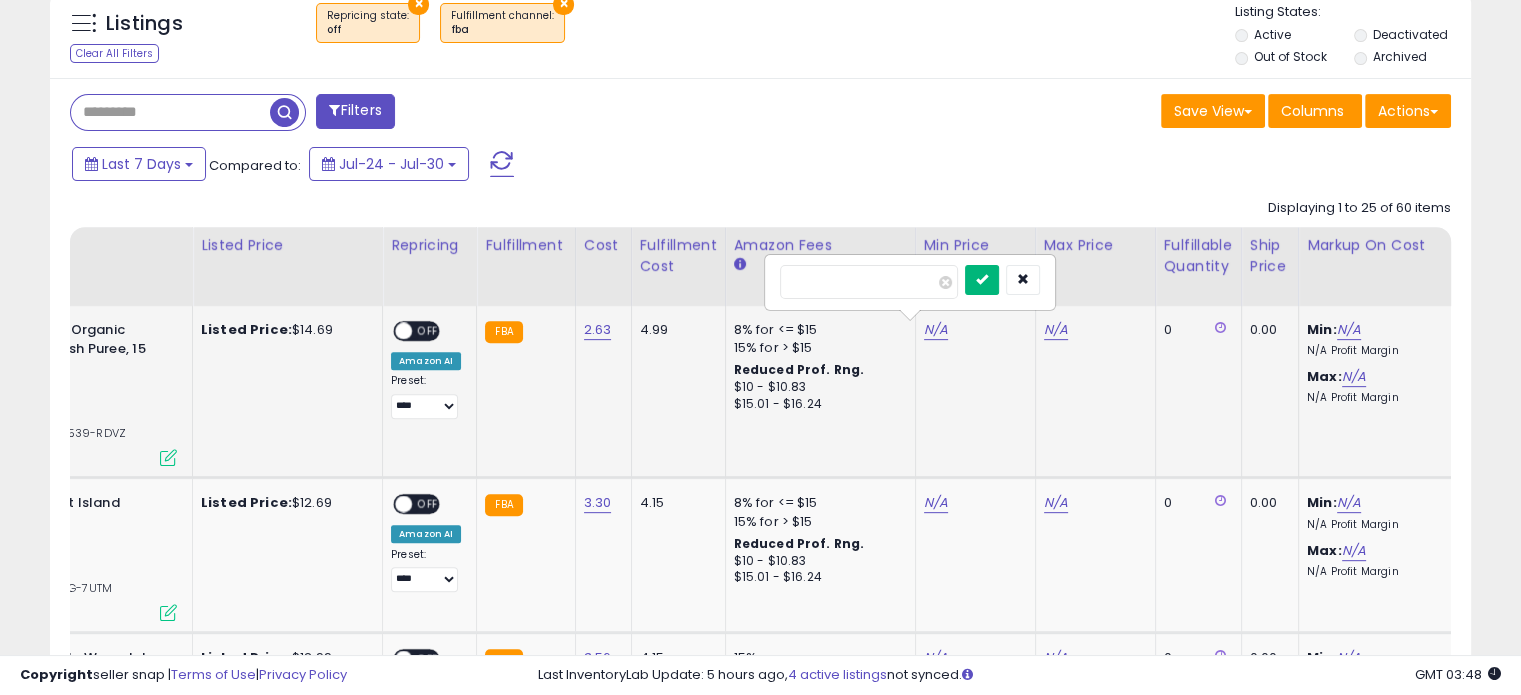 type on "****" 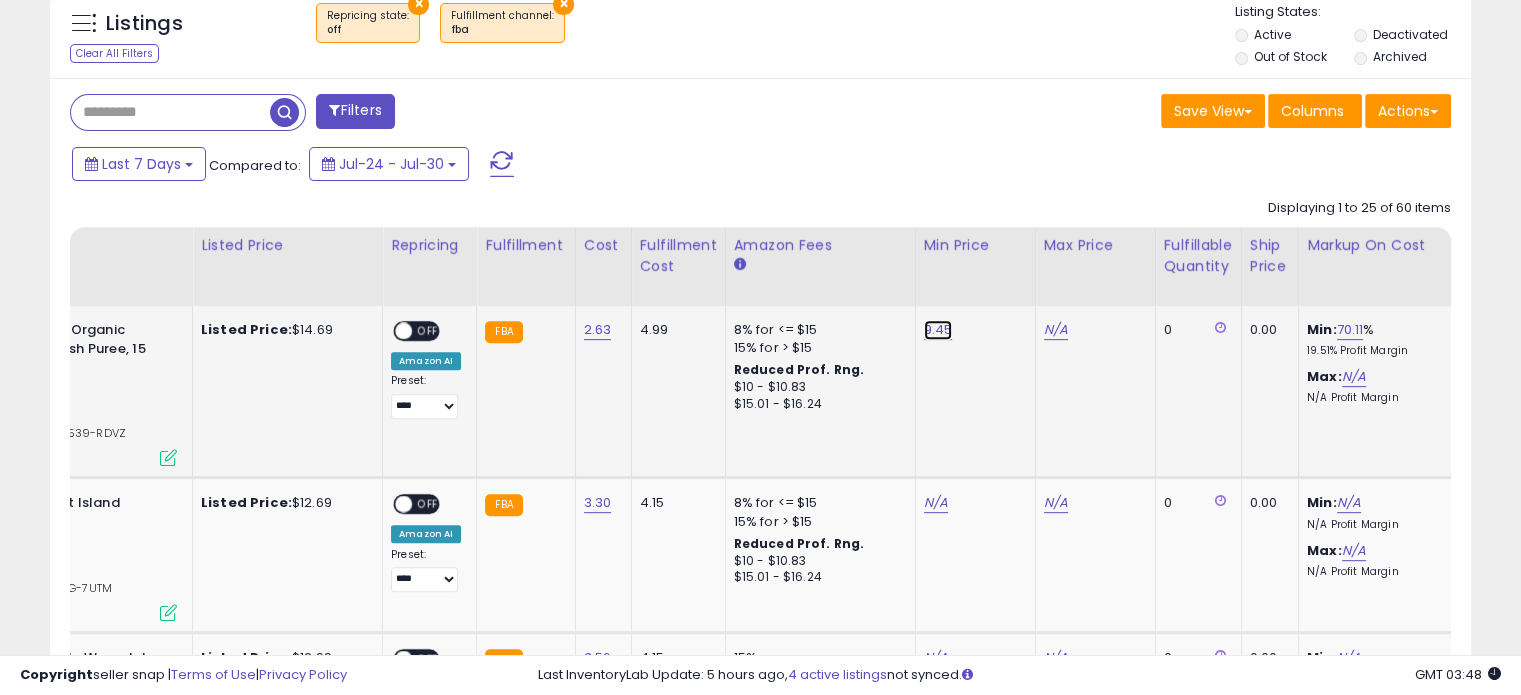 click on "9.45" at bounding box center [938, 330] 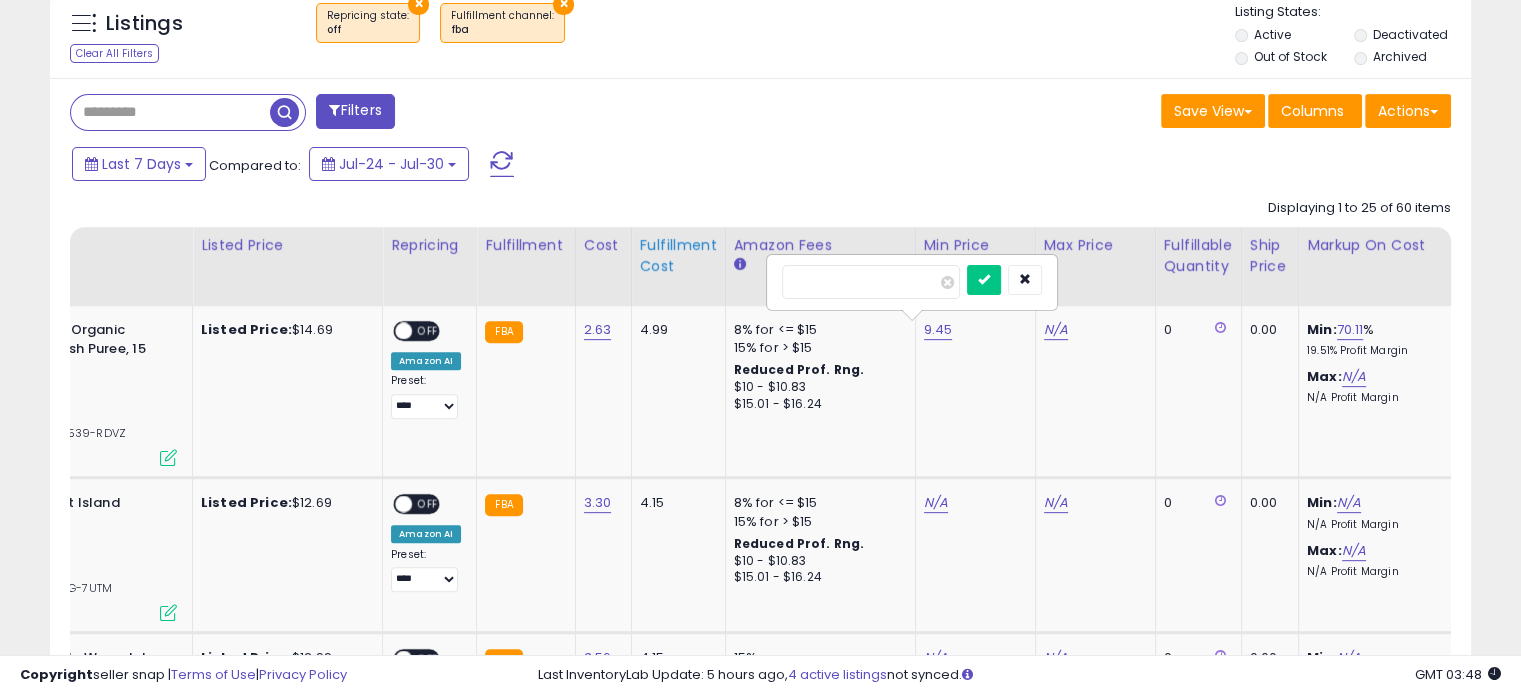 drag, startPoint x: 712, startPoint y: 283, endPoint x: 700, endPoint y: 283, distance: 12 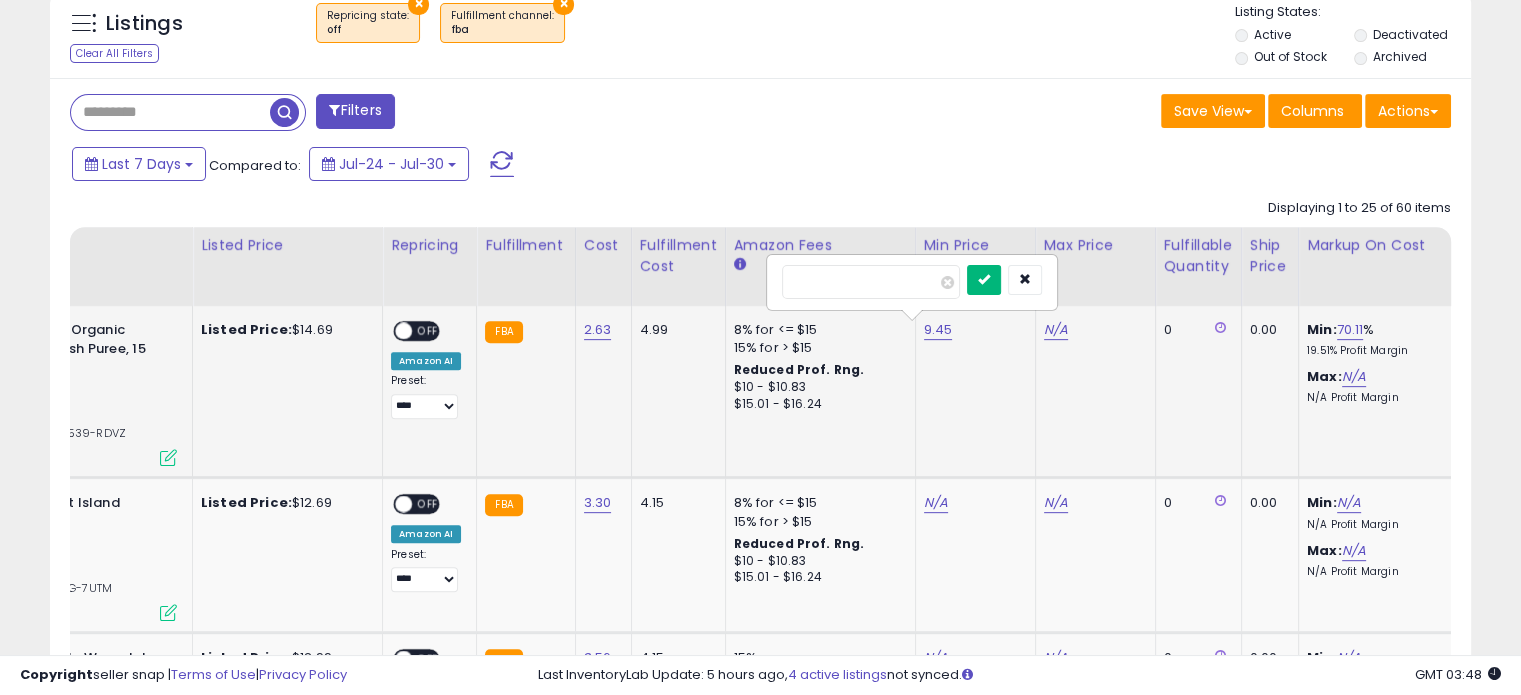 type on "*" 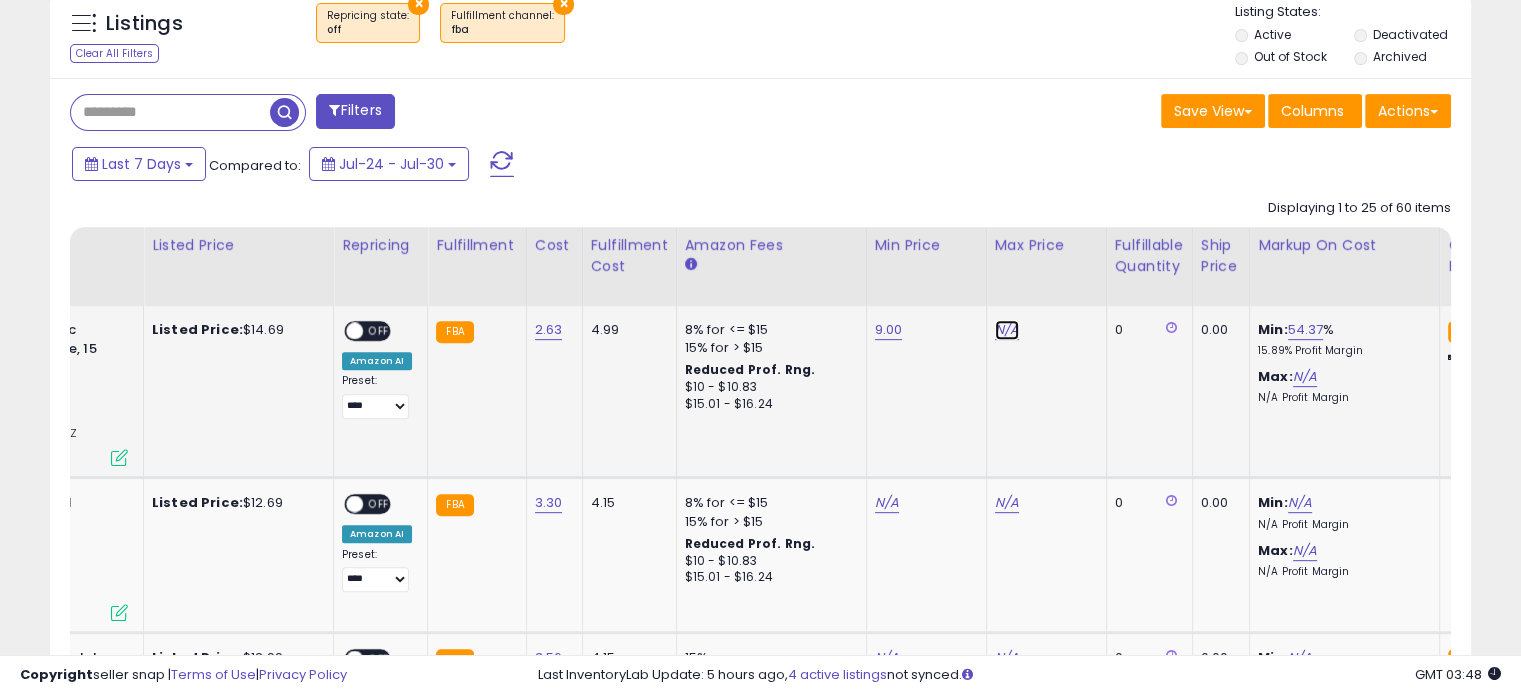 click on "N/A" at bounding box center [1007, 330] 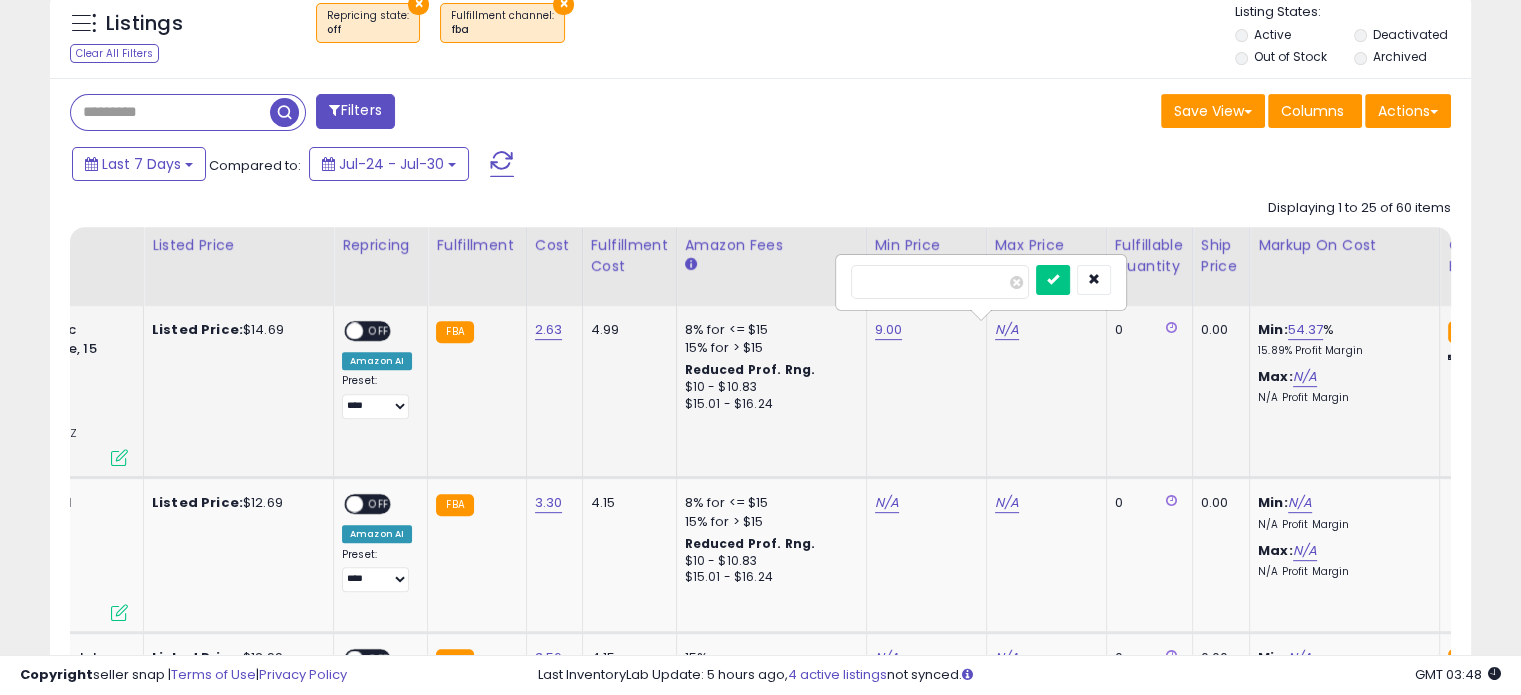 click at bounding box center (940, 282) 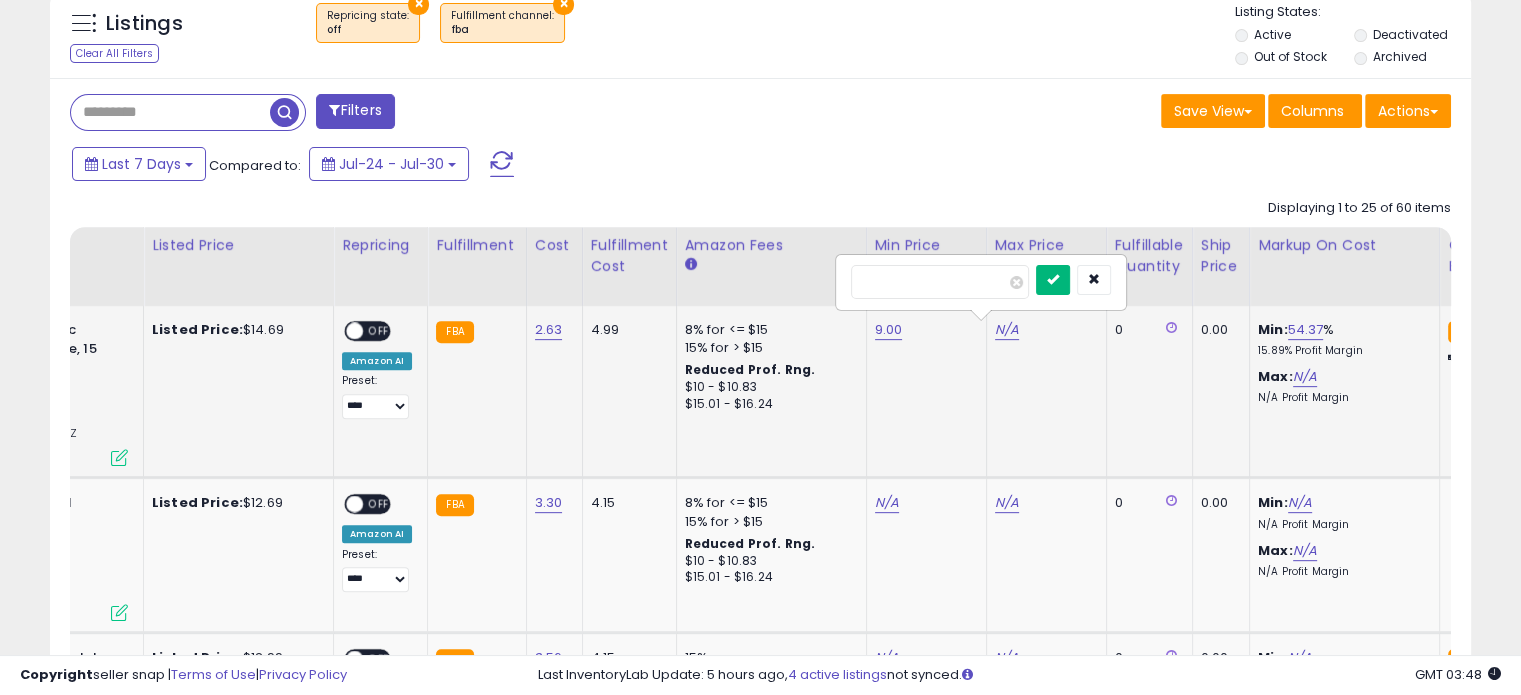type on "**" 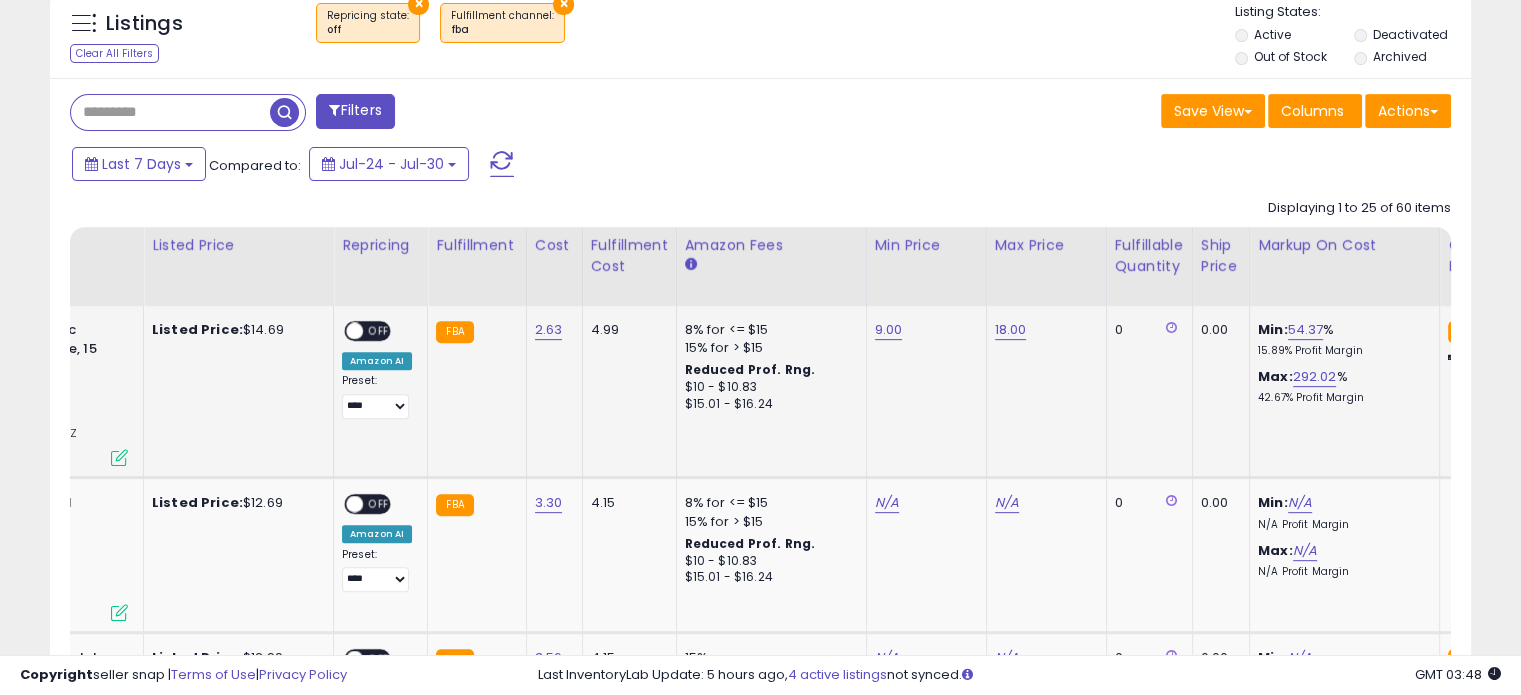 click on "ON   OFF Amazon AI Preset:
**** **** Success
Error" 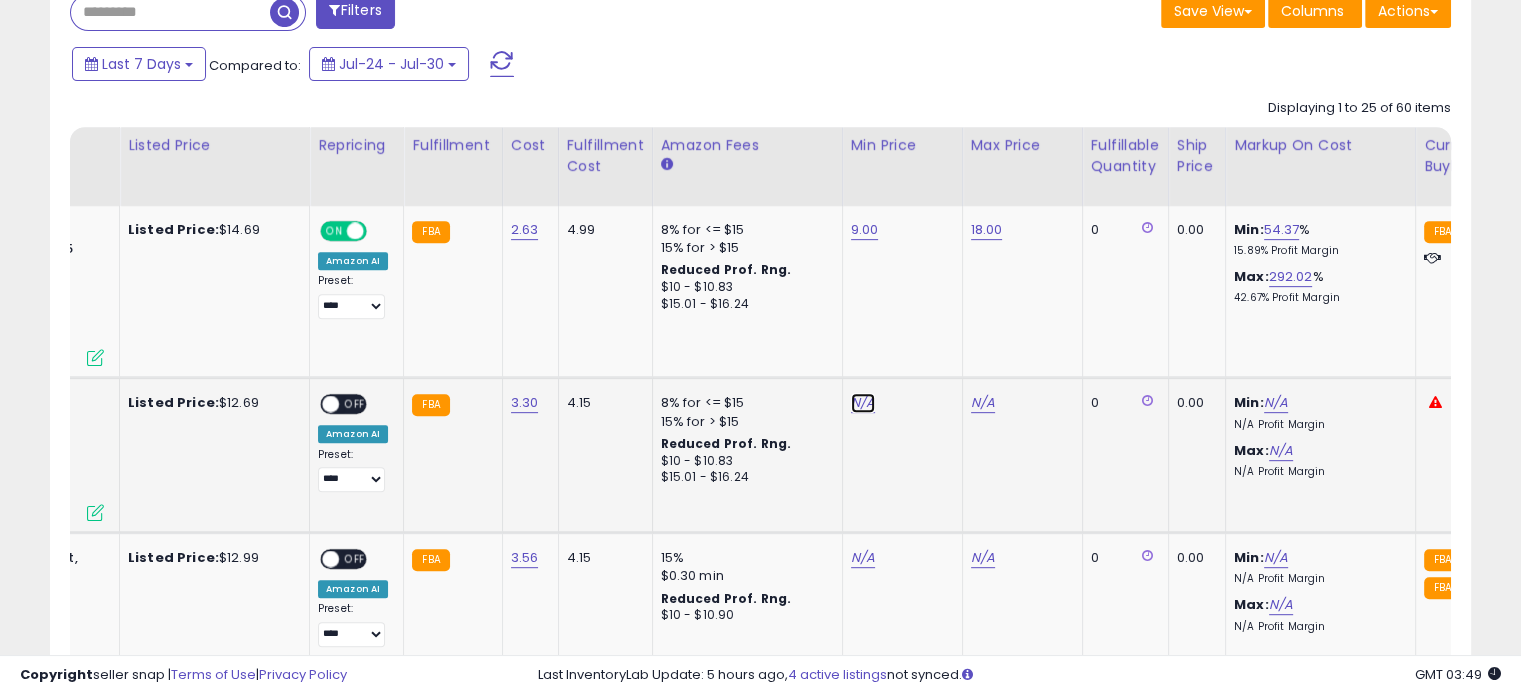 click on "N/A" at bounding box center (863, 403) 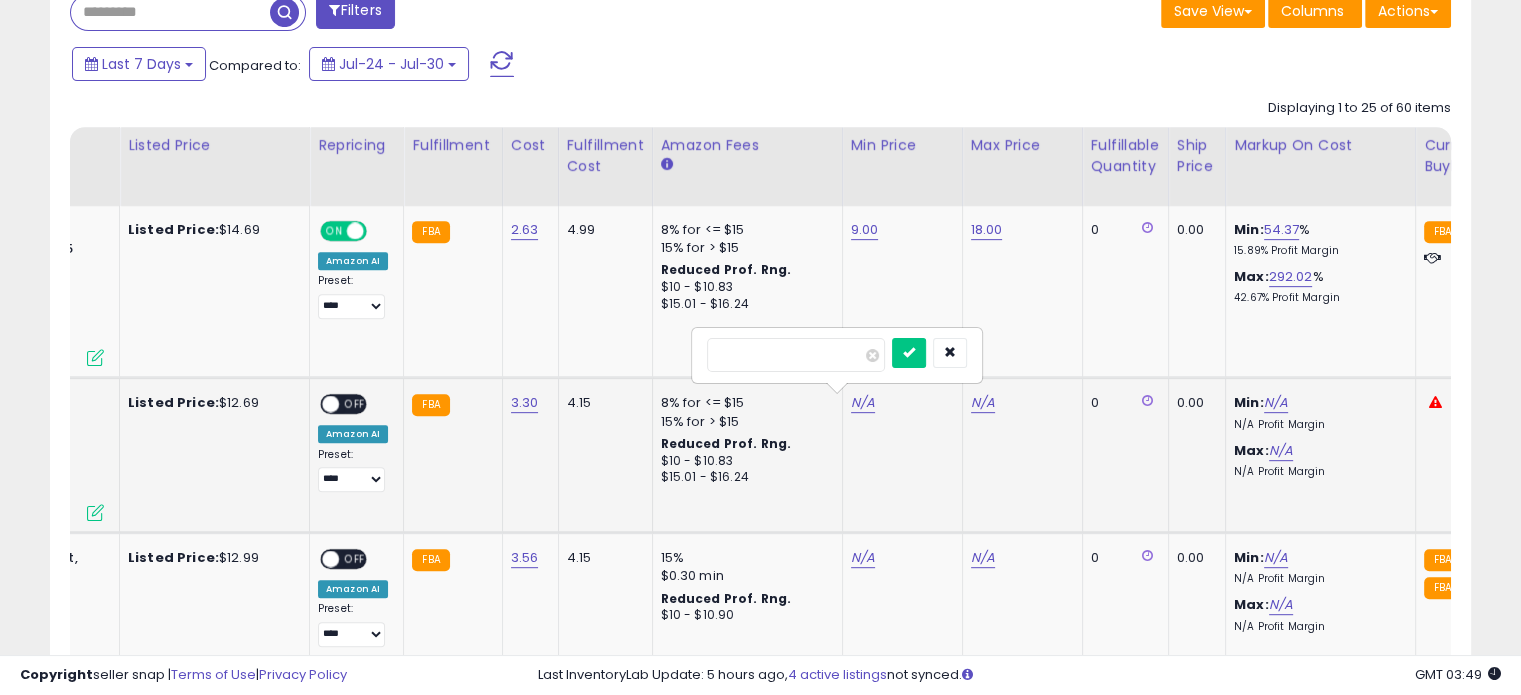 click at bounding box center (796, 355) 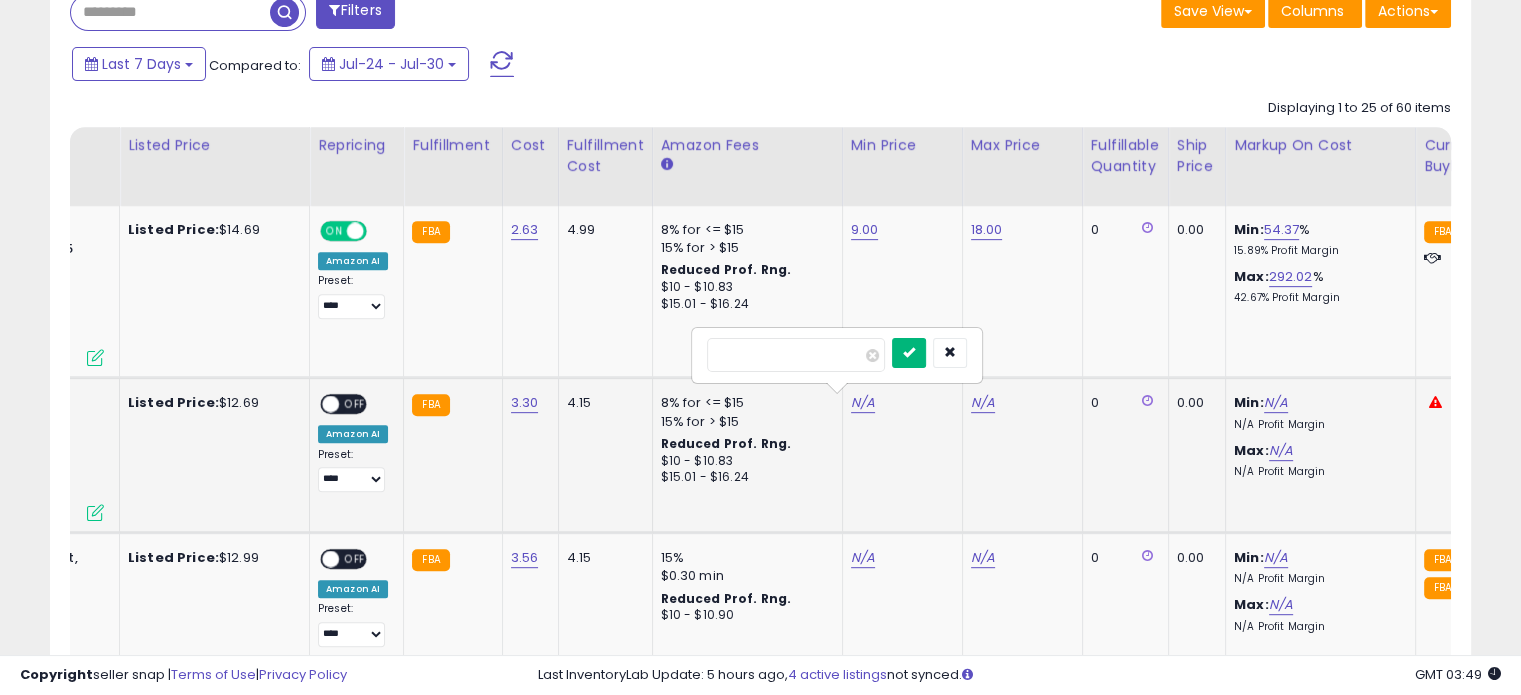 type on "**" 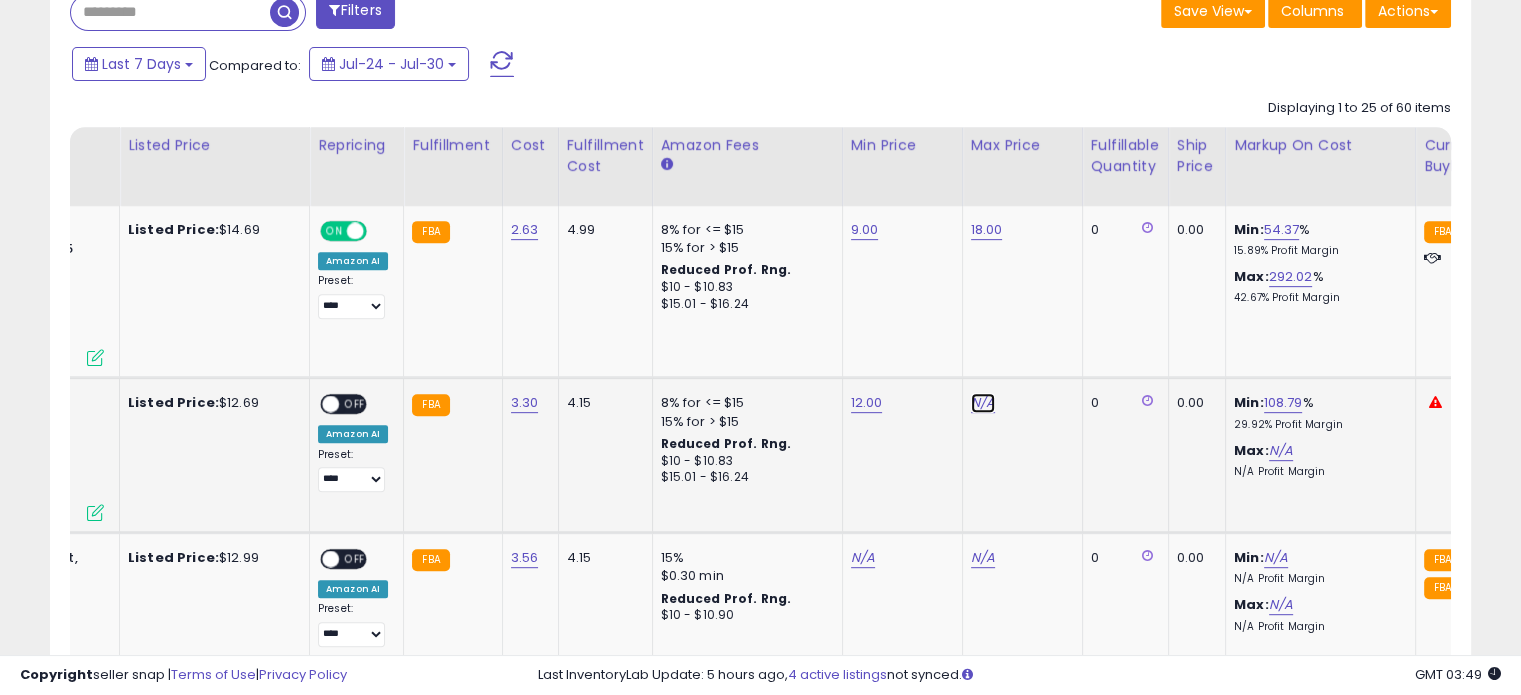 click on "N/A" at bounding box center (983, 403) 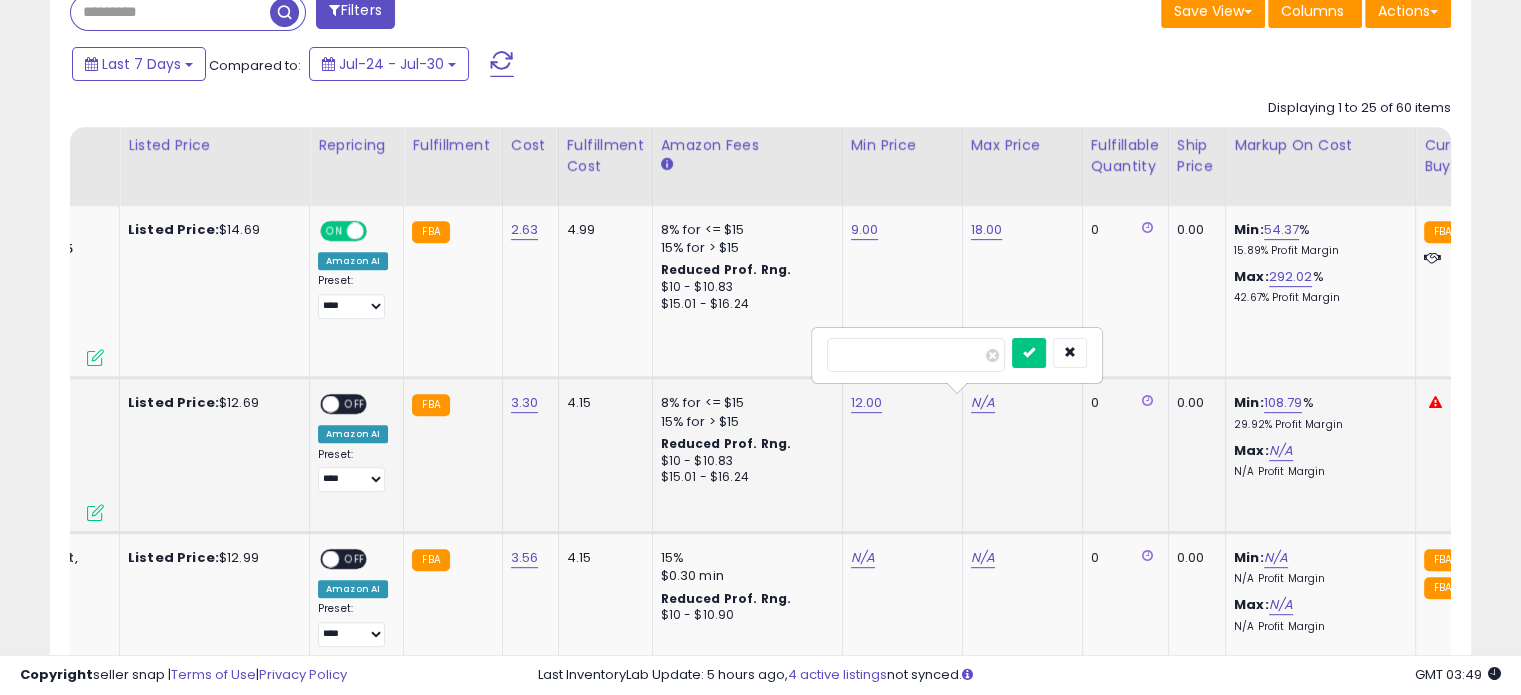 click at bounding box center (916, 355) 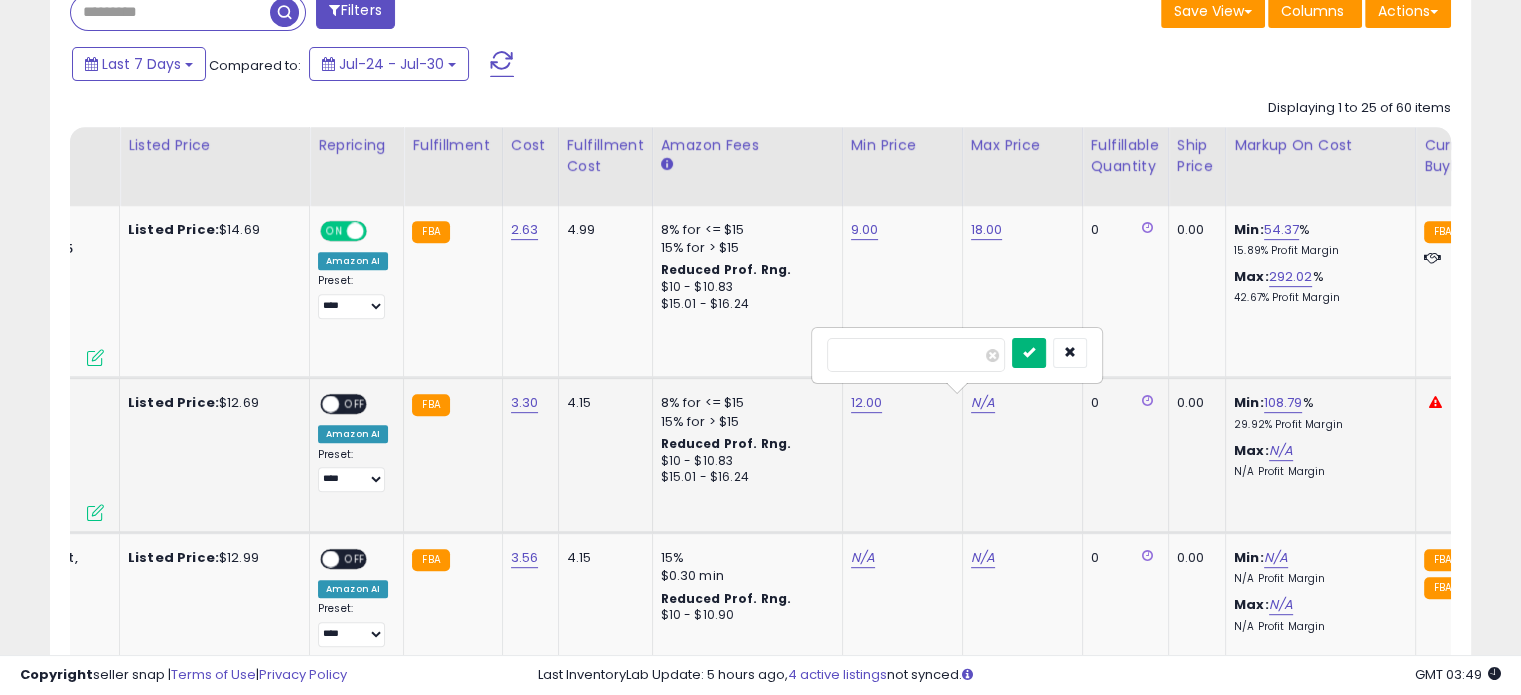 type on "**" 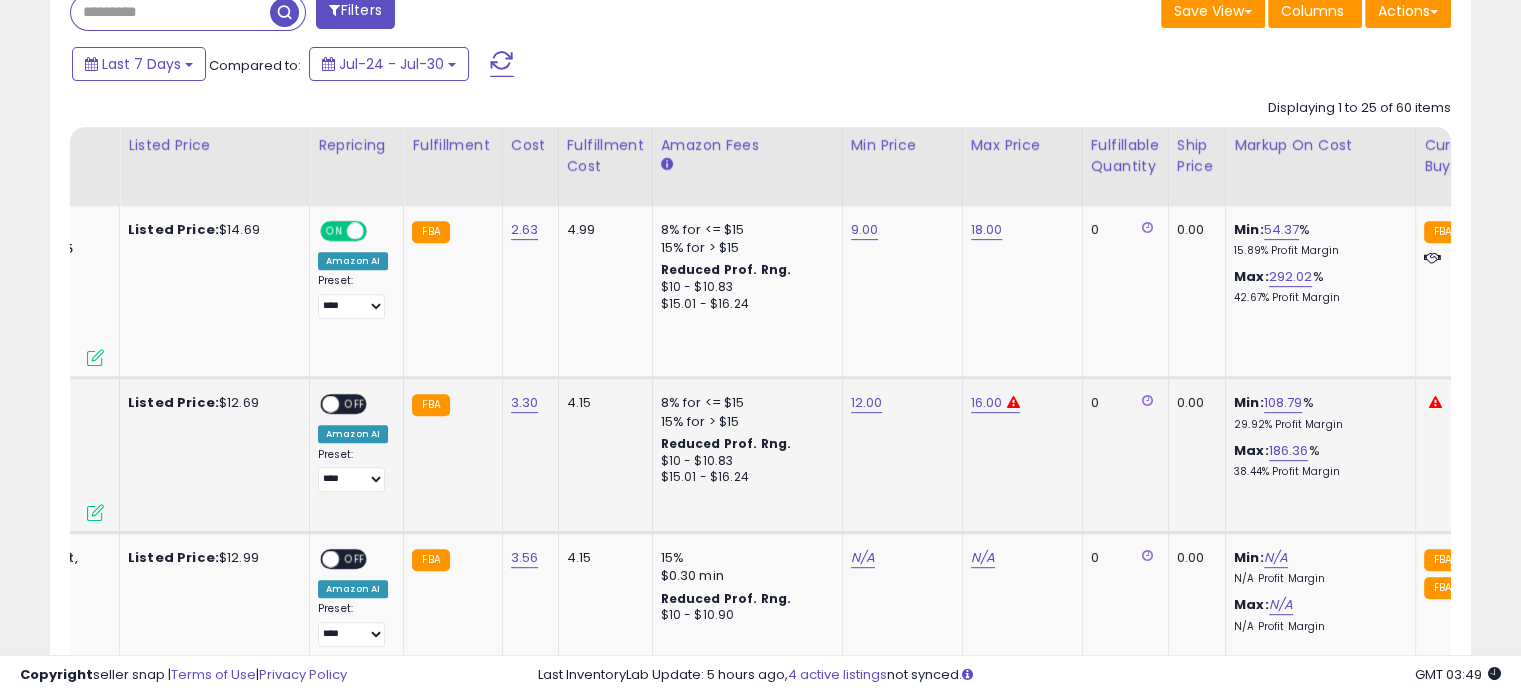 click at bounding box center (330, 404) 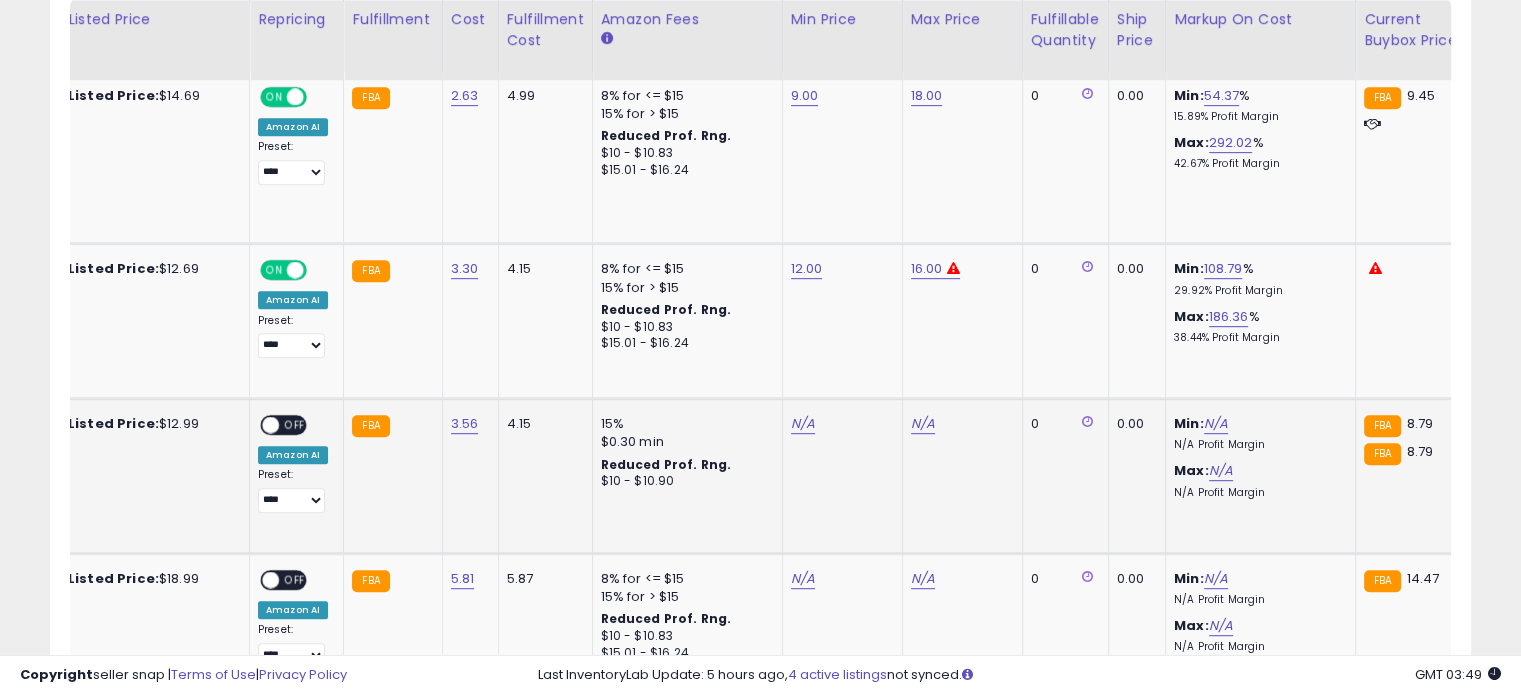 click on "N/A" 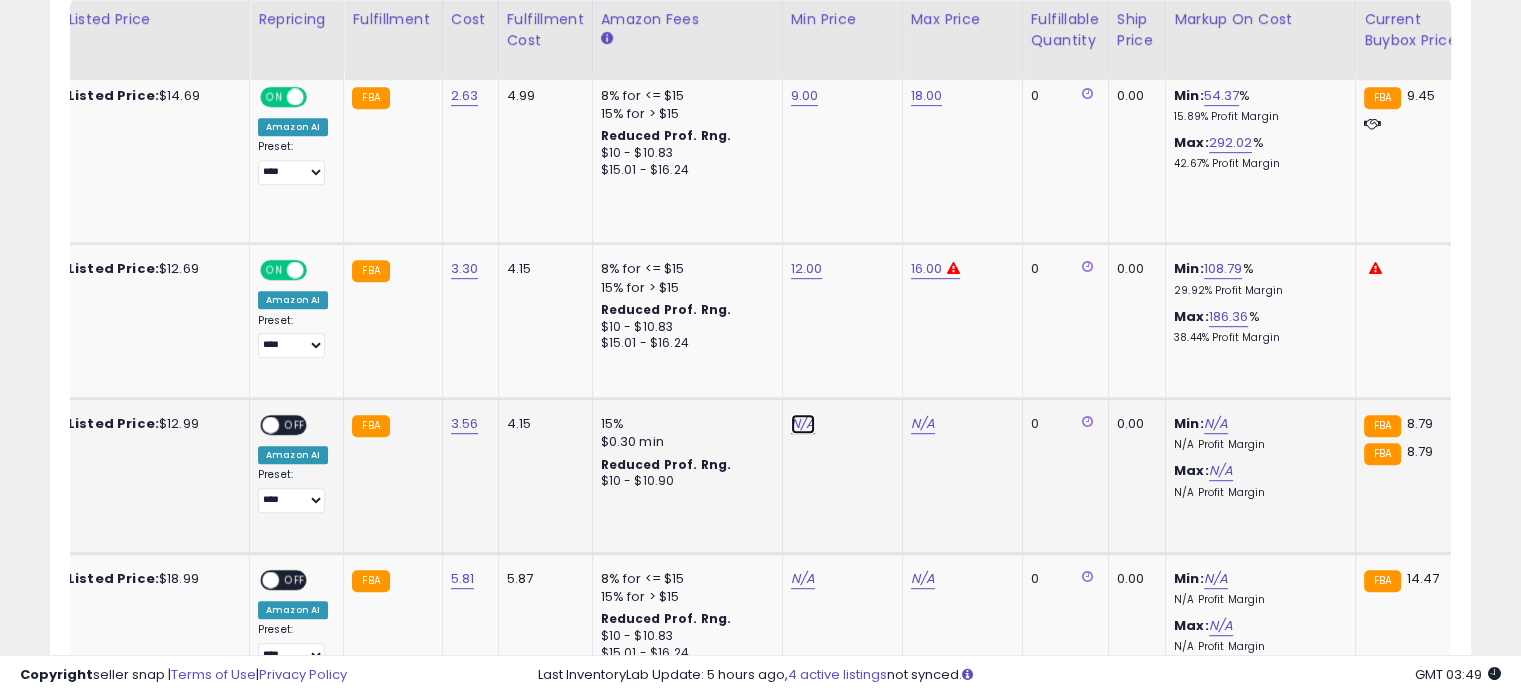 click on "N/A" at bounding box center [803, 424] 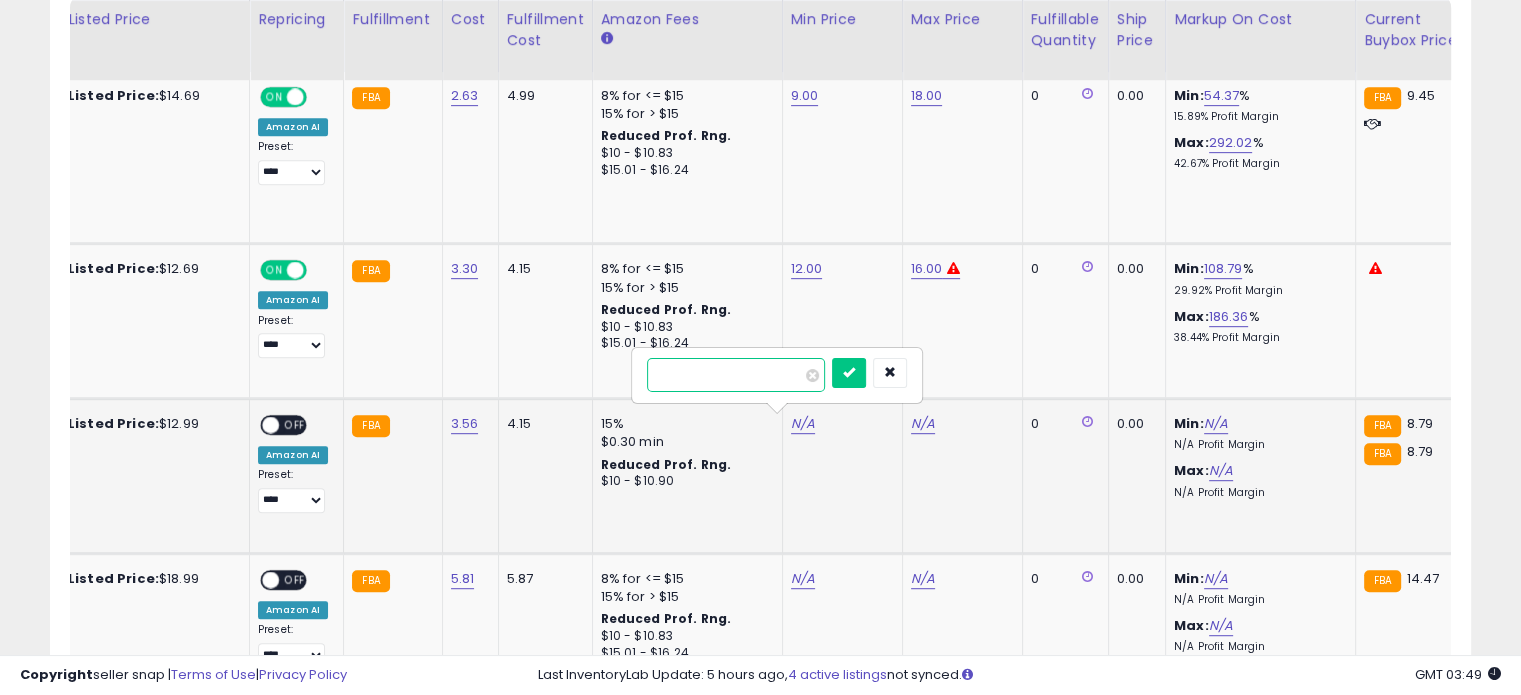 click at bounding box center [736, 375] 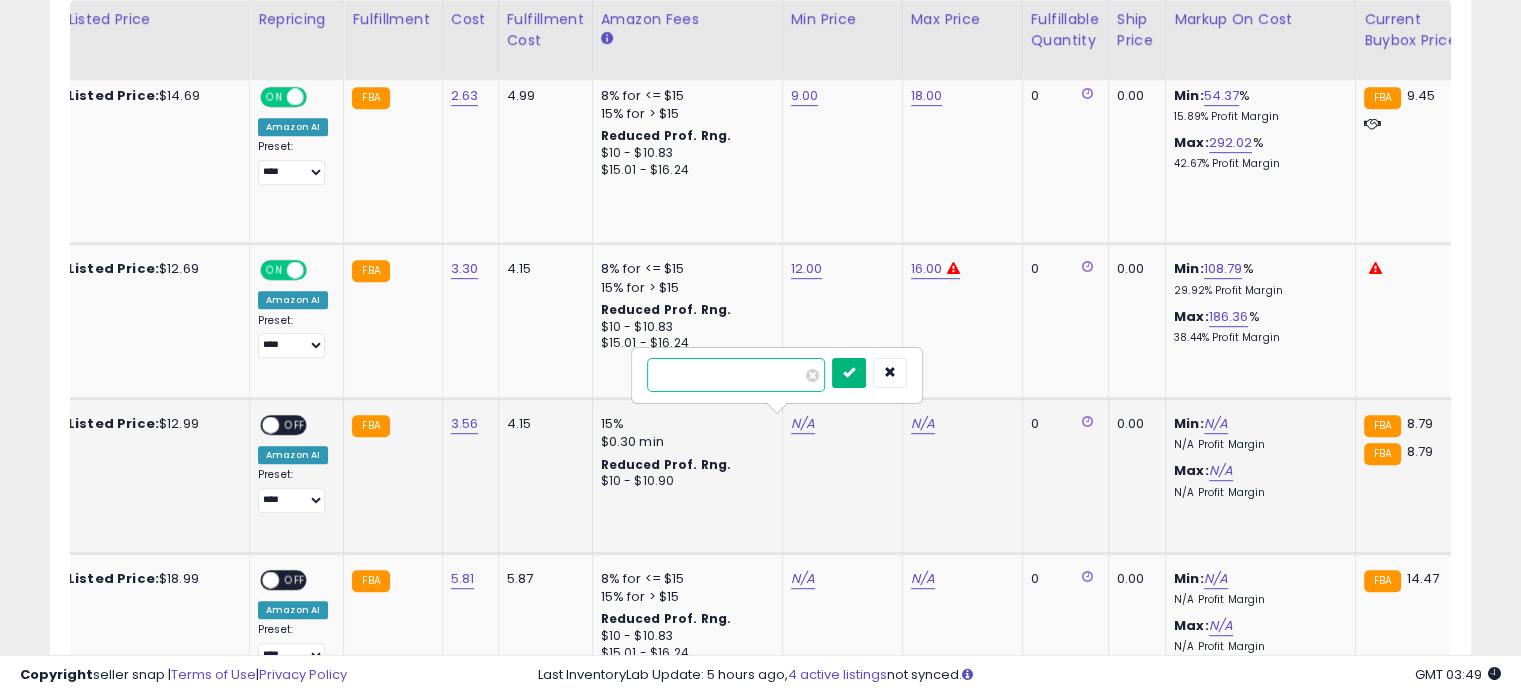 type on "****" 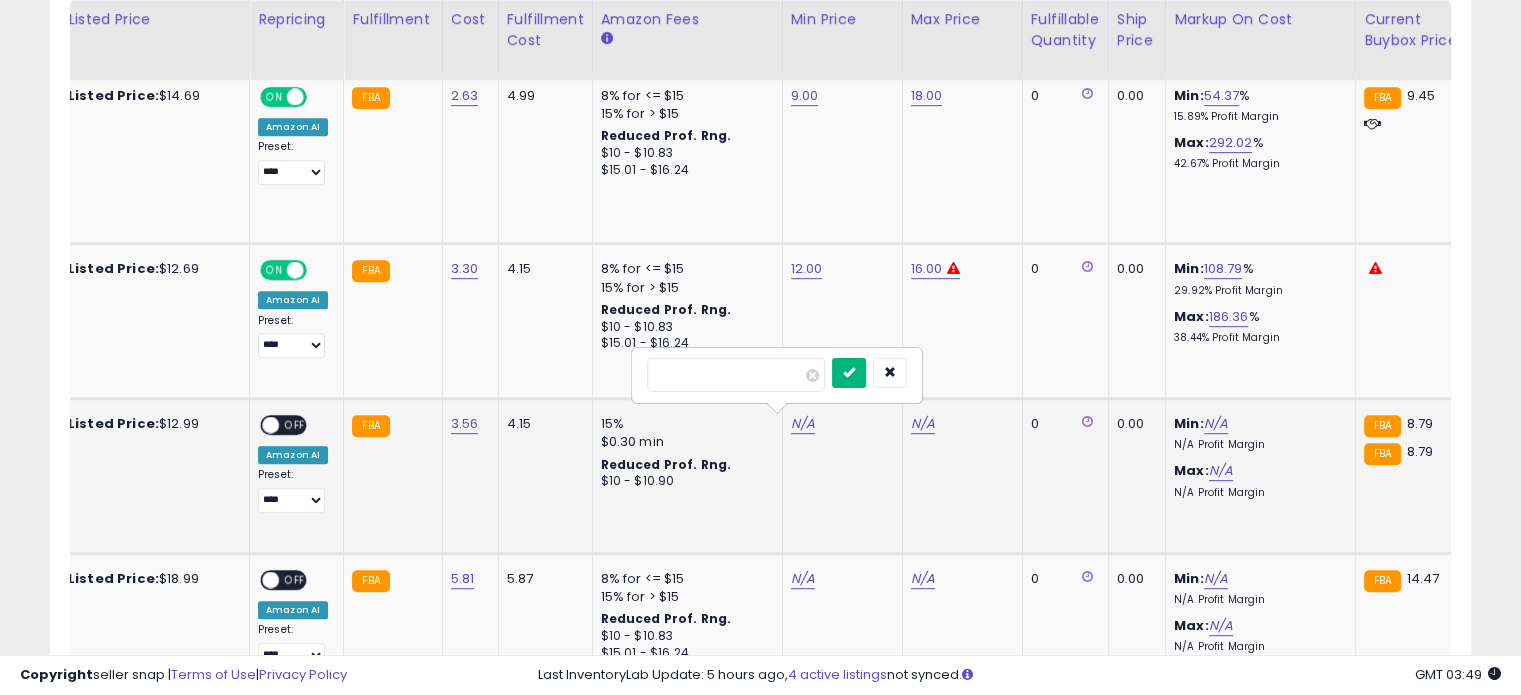 click at bounding box center [849, 372] 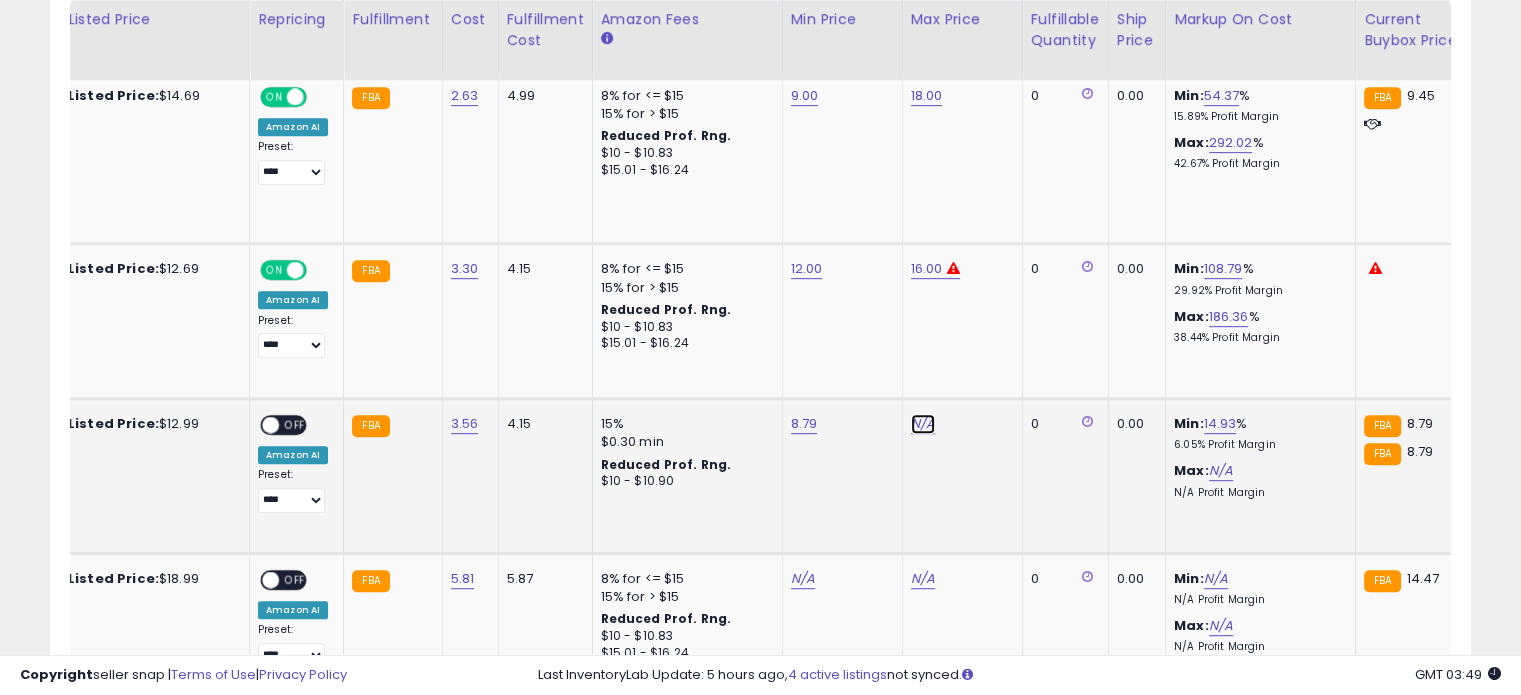 click on "N/A" at bounding box center (923, 424) 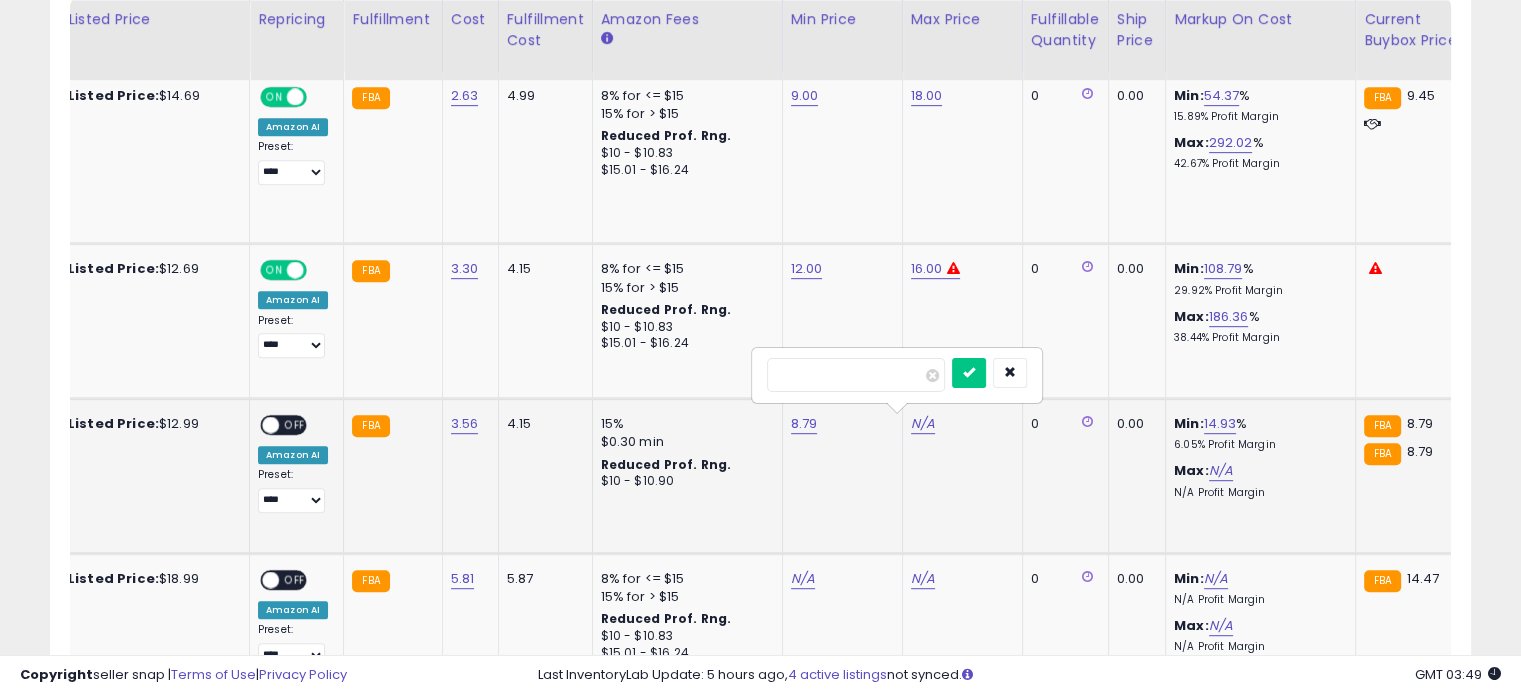 drag, startPoint x: 860, startPoint y: 379, endPoint x: 836, endPoint y: 375, distance: 24.33105 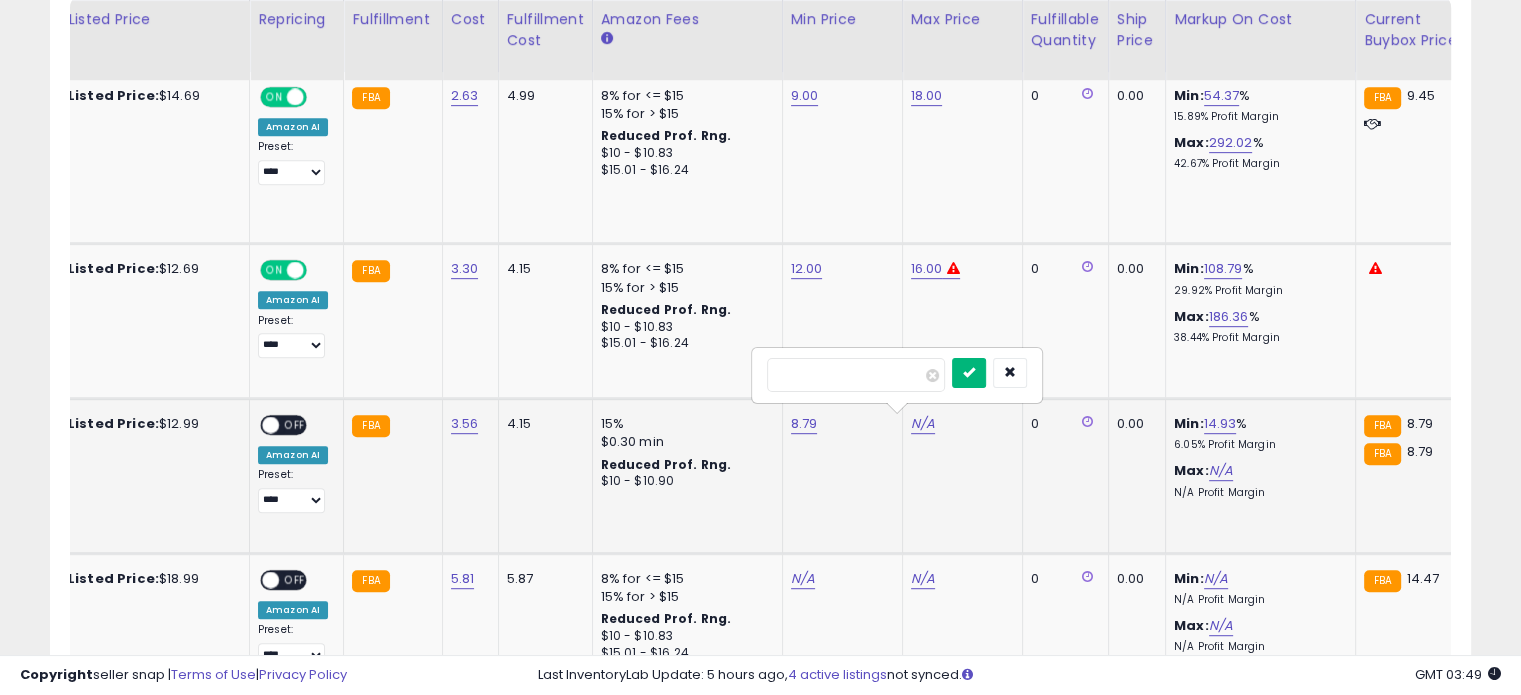 type on "**" 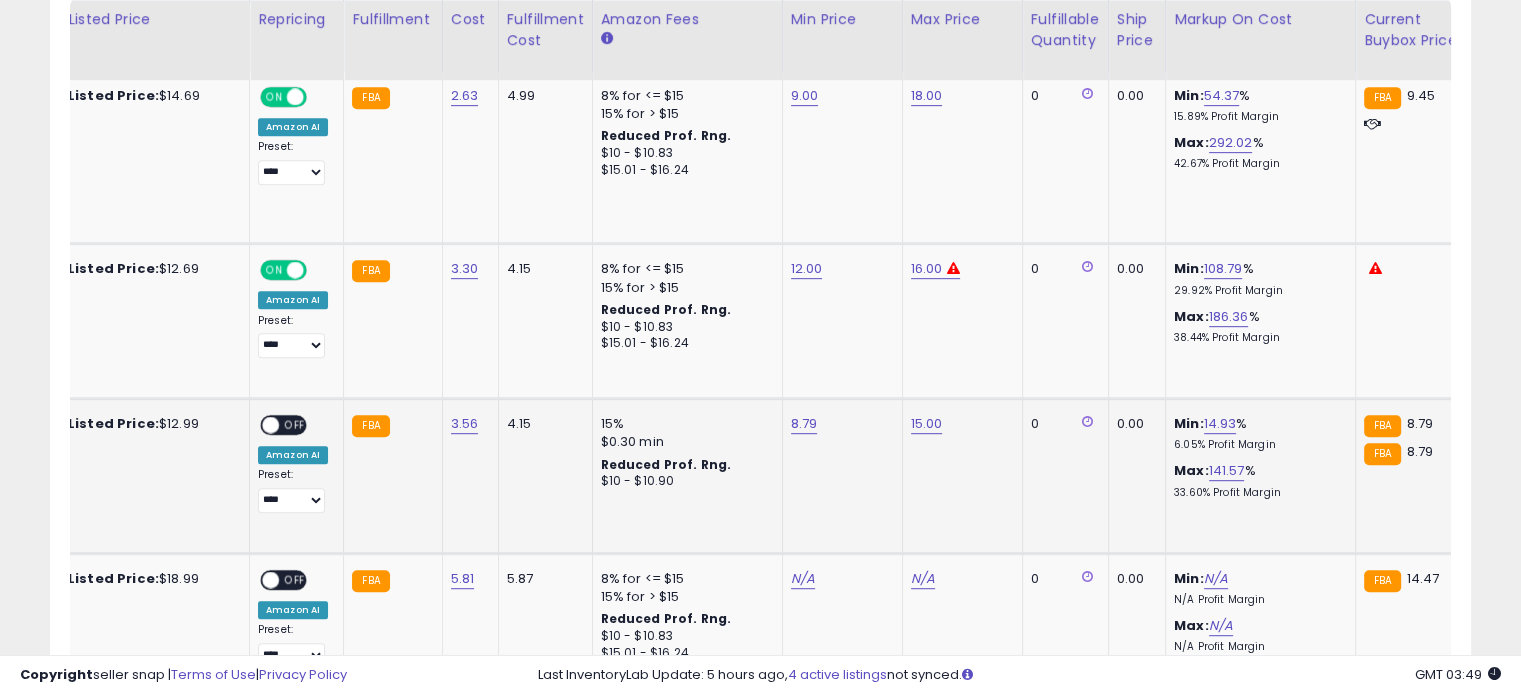 click at bounding box center (270, 425) 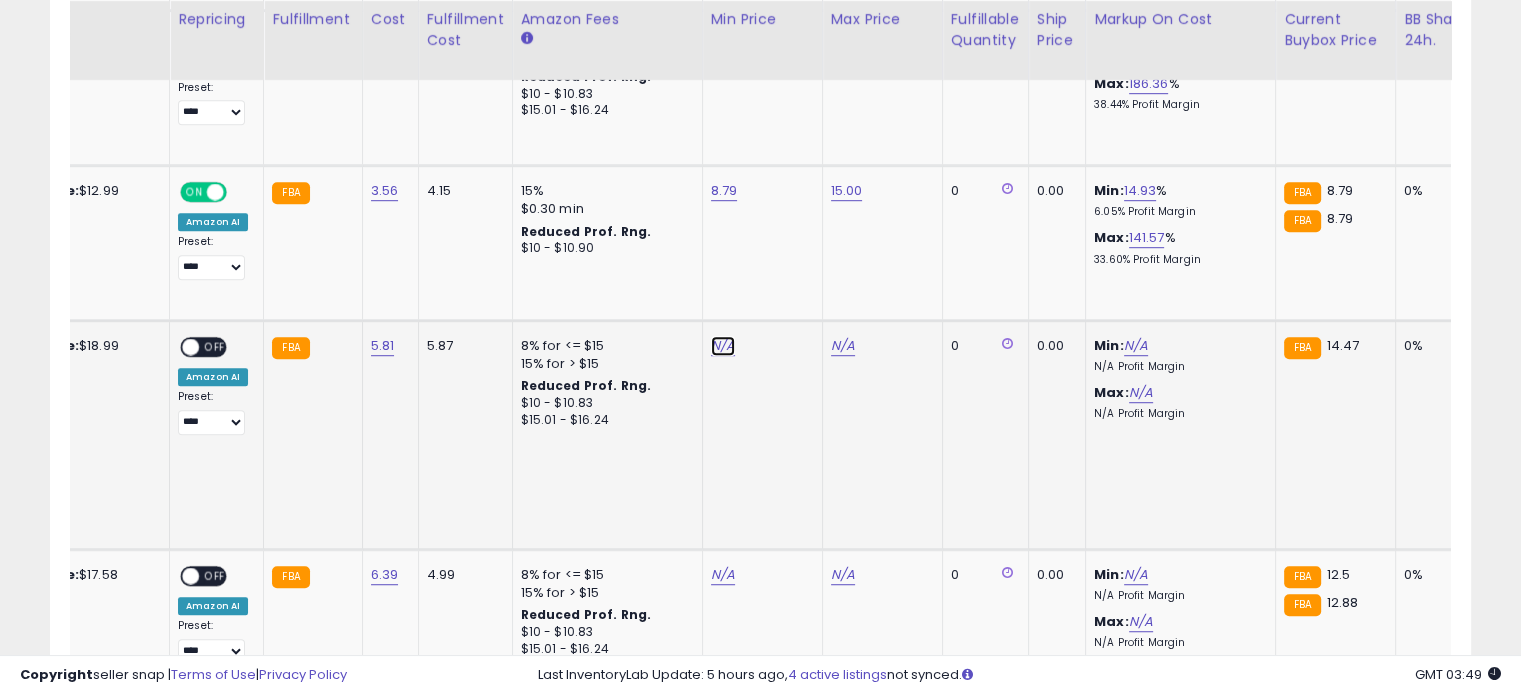click on "N/A" at bounding box center [723, 346] 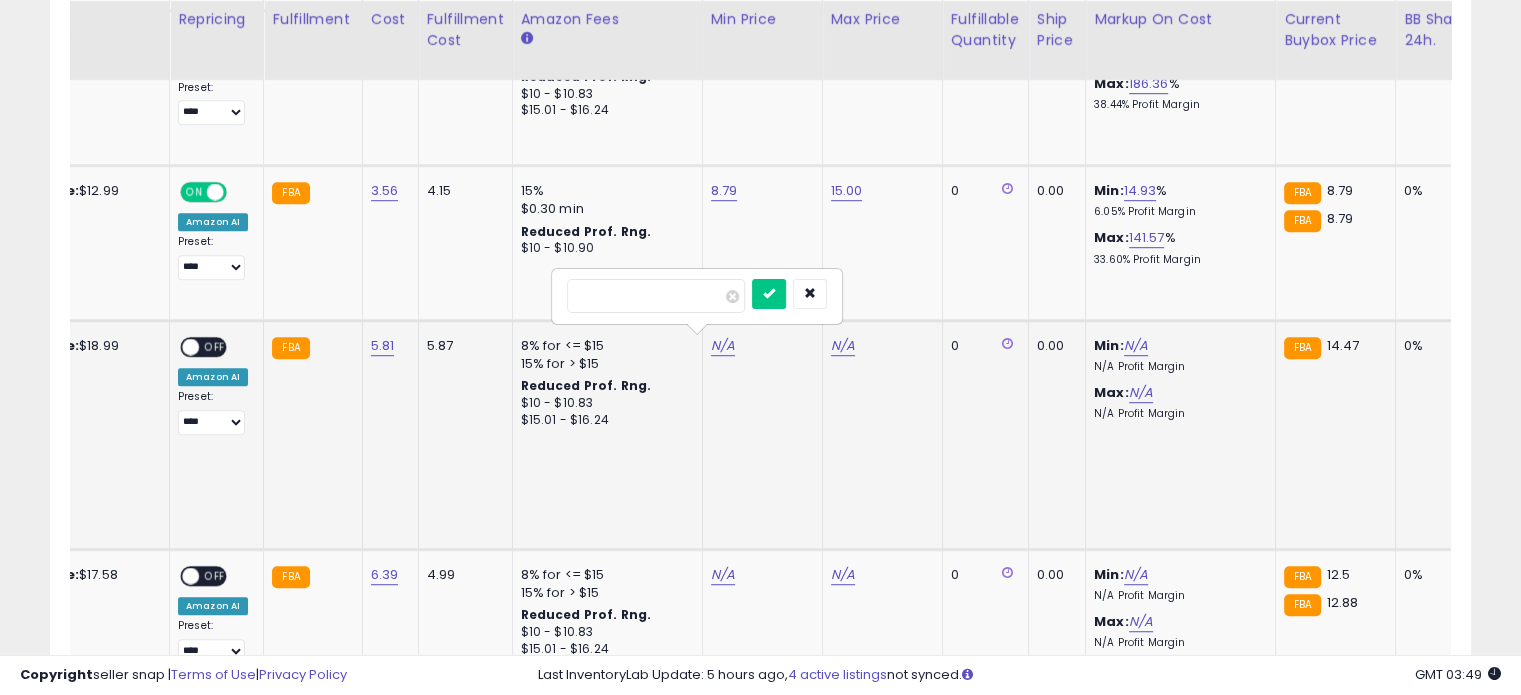 click at bounding box center (656, 296) 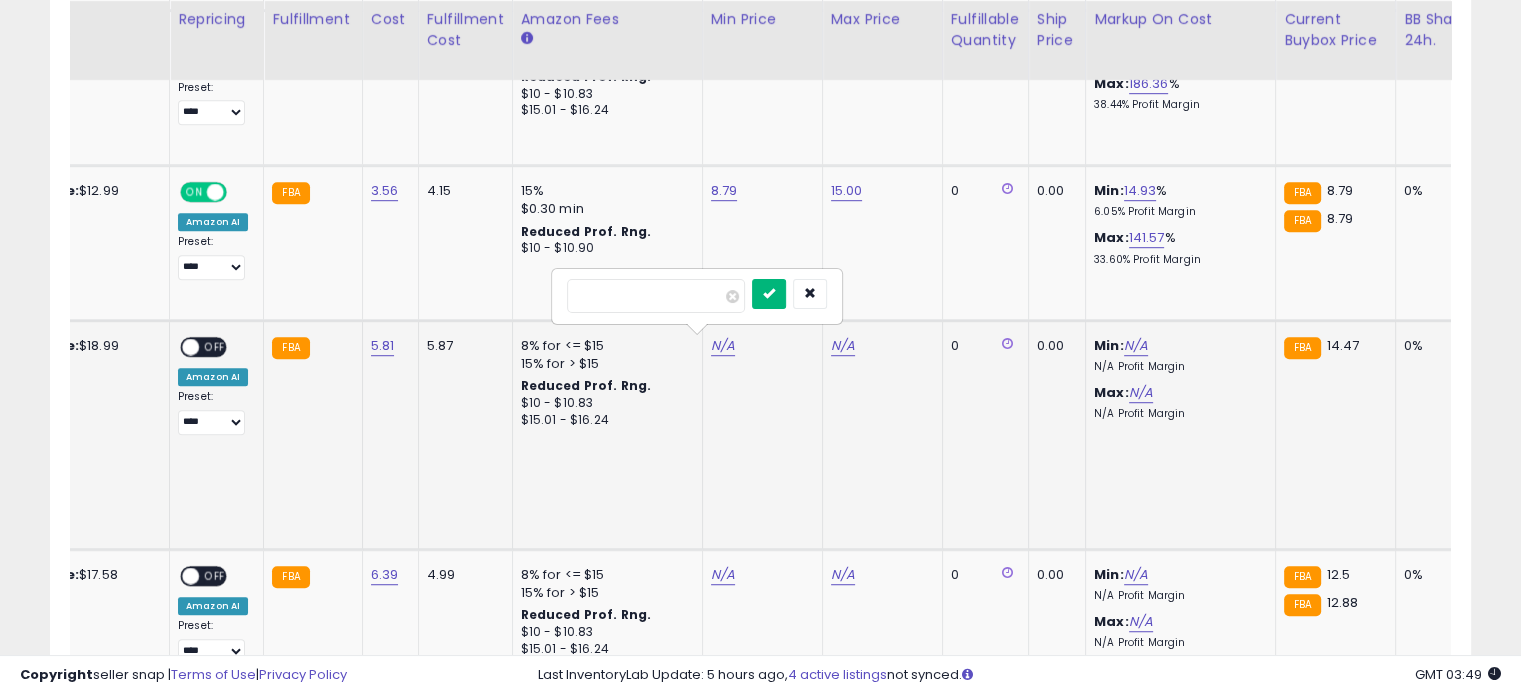 type on "****" 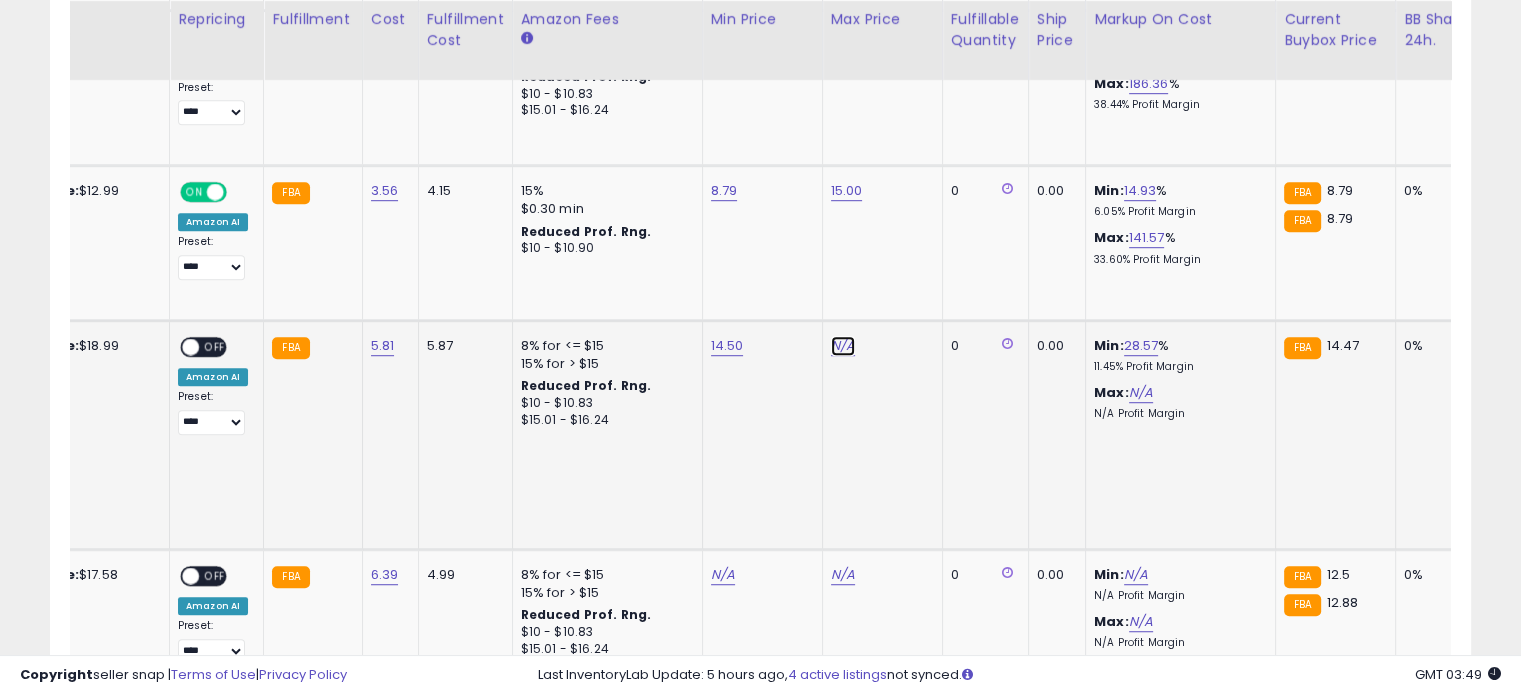 click on "N/A" at bounding box center [843, 346] 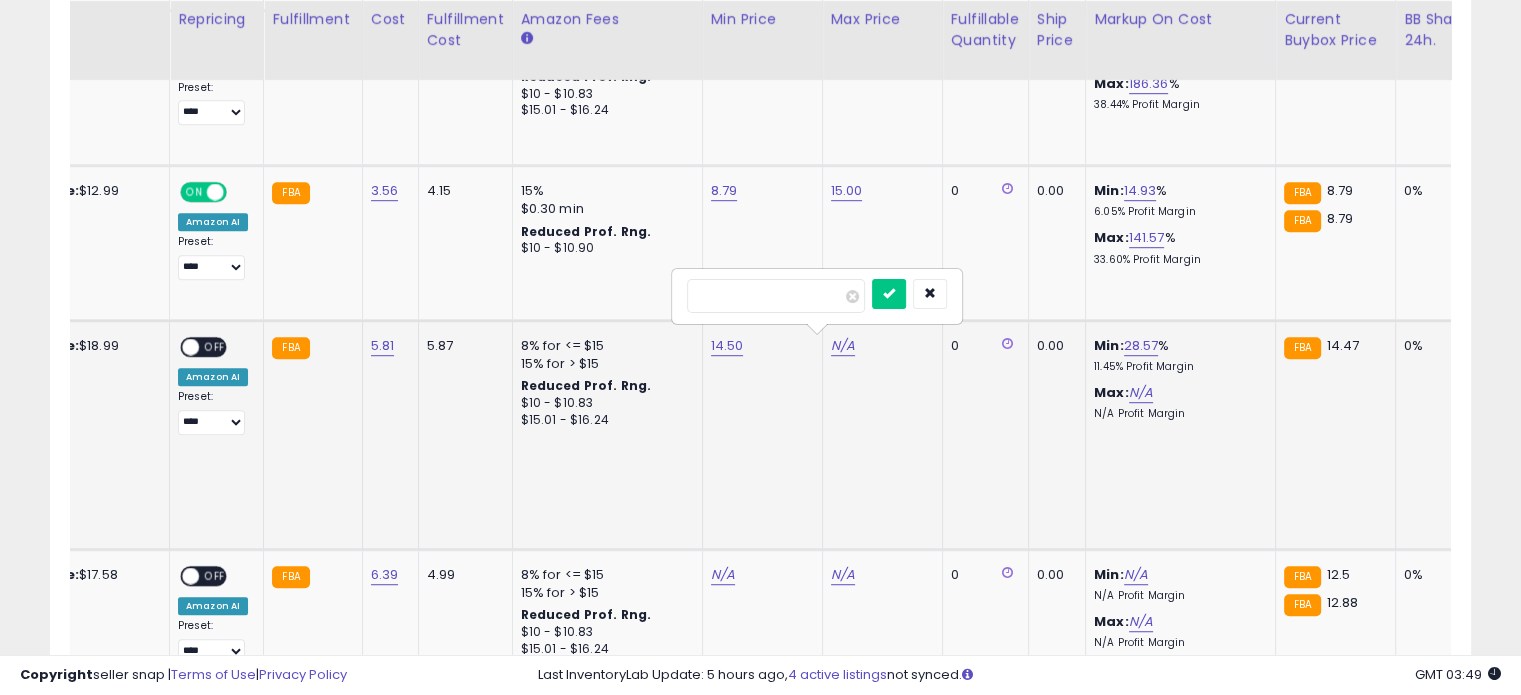 click at bounding box center (817, 296) 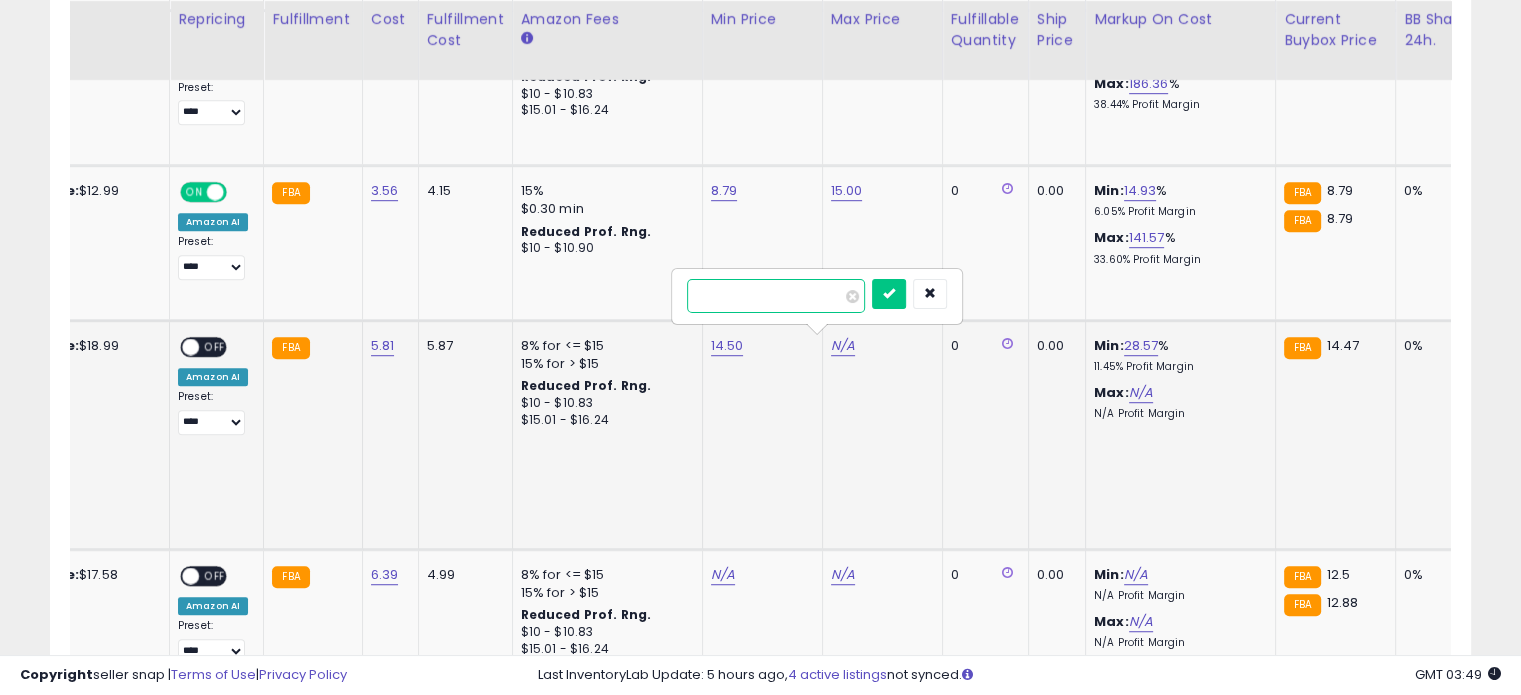 click at bounding box center [776, 296] 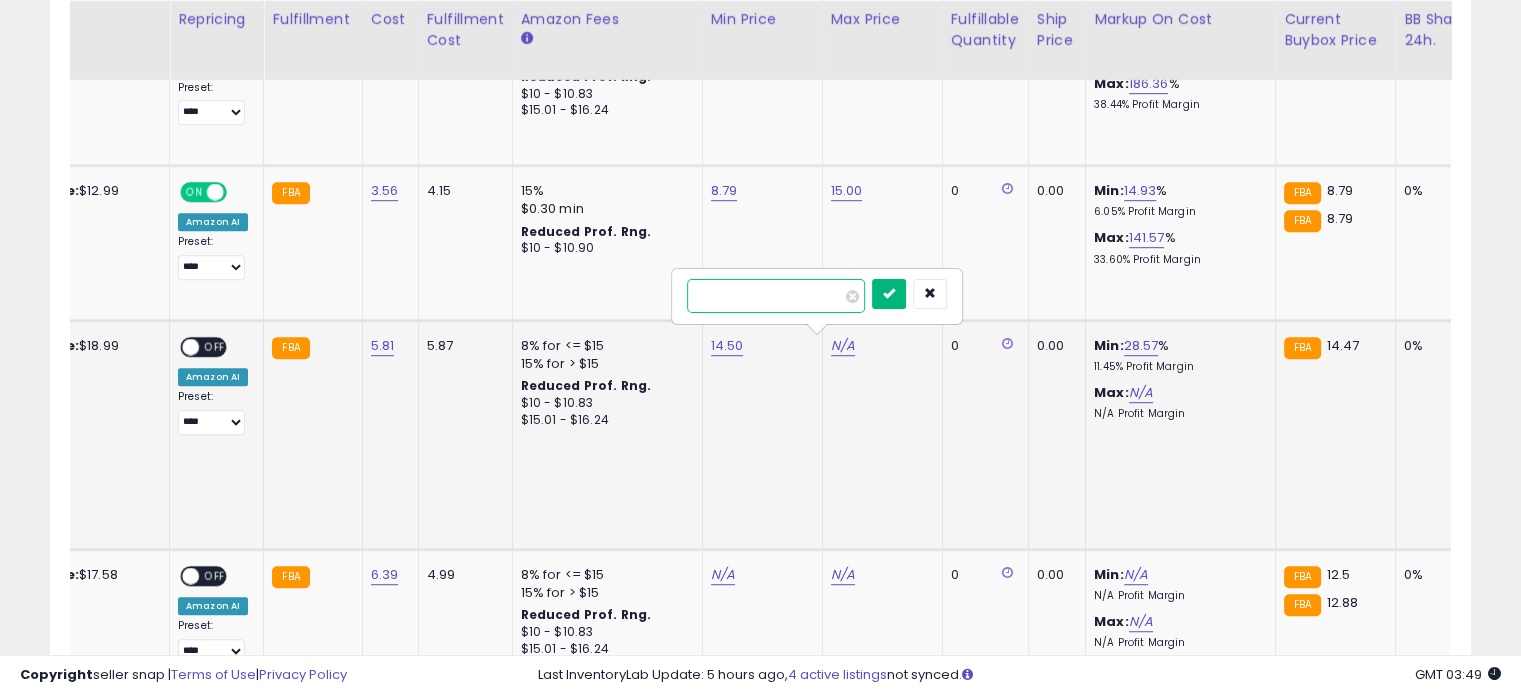 type on "**" 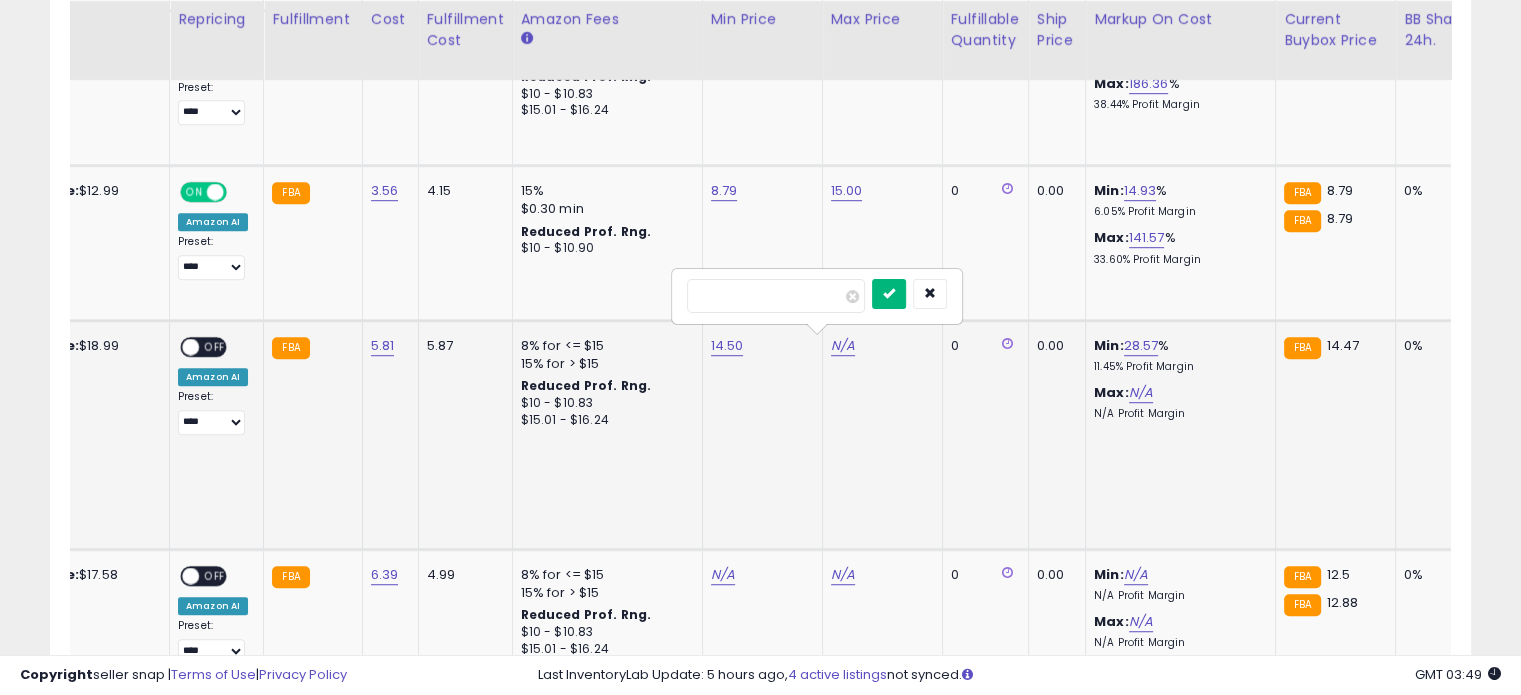 click at bounding box center [889, 294] 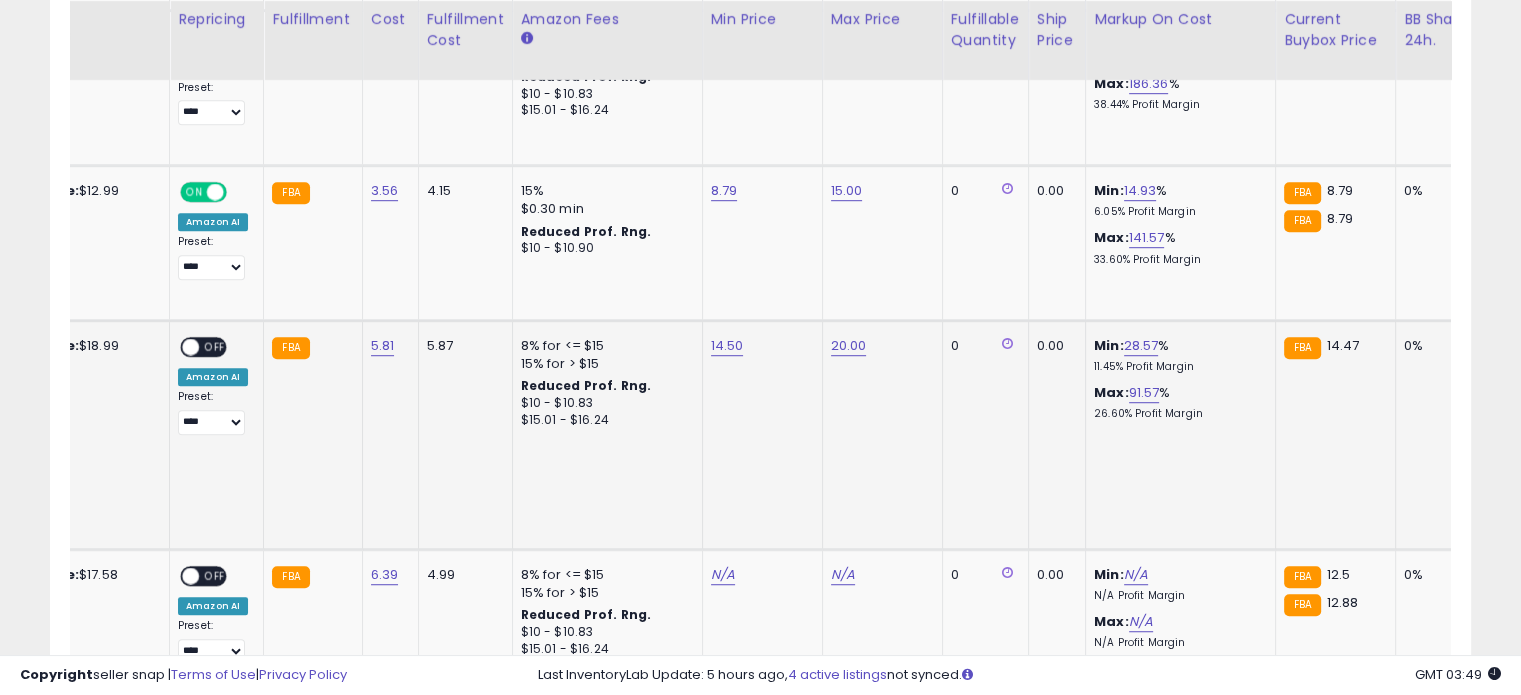 click on "ON   OFF" at bounding box center (181, 347) 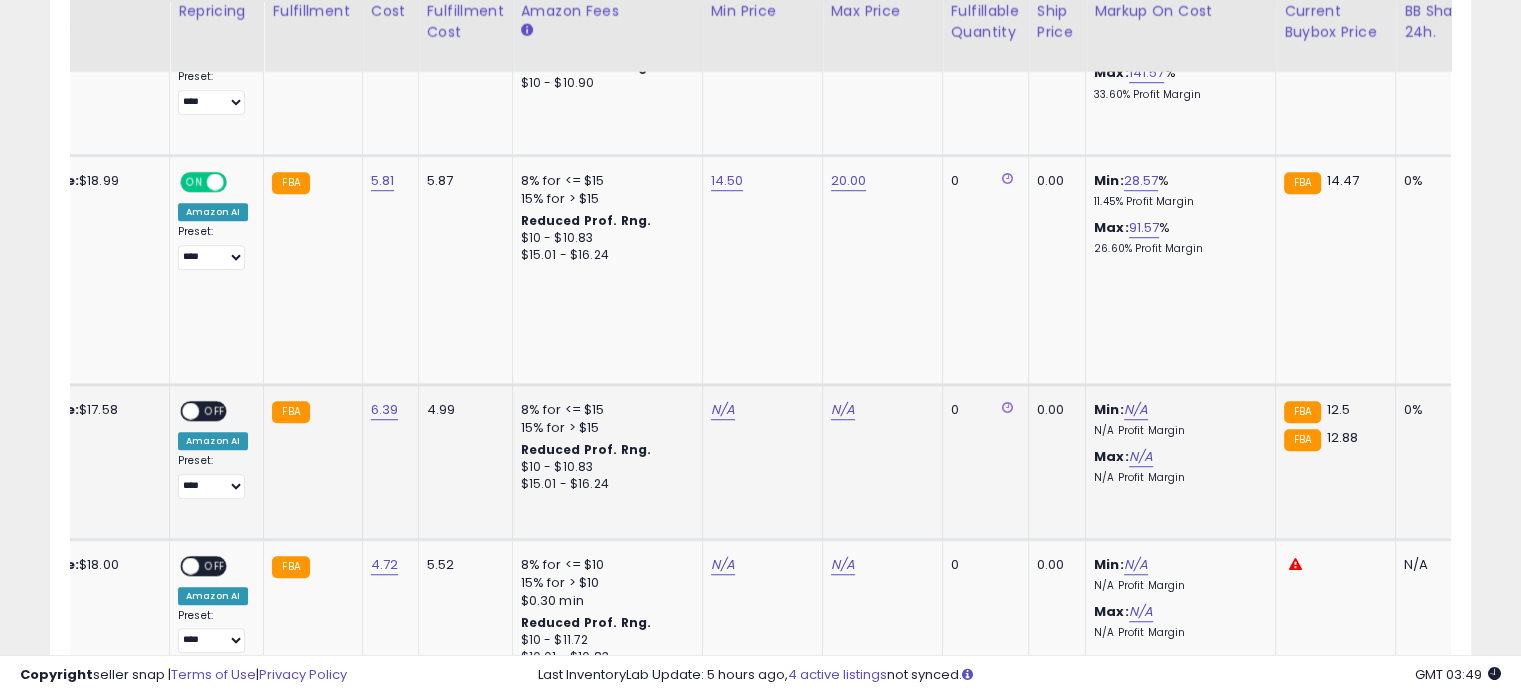 scroll, scrollTop: 1378, scrollLeft: 0, axis: vertical 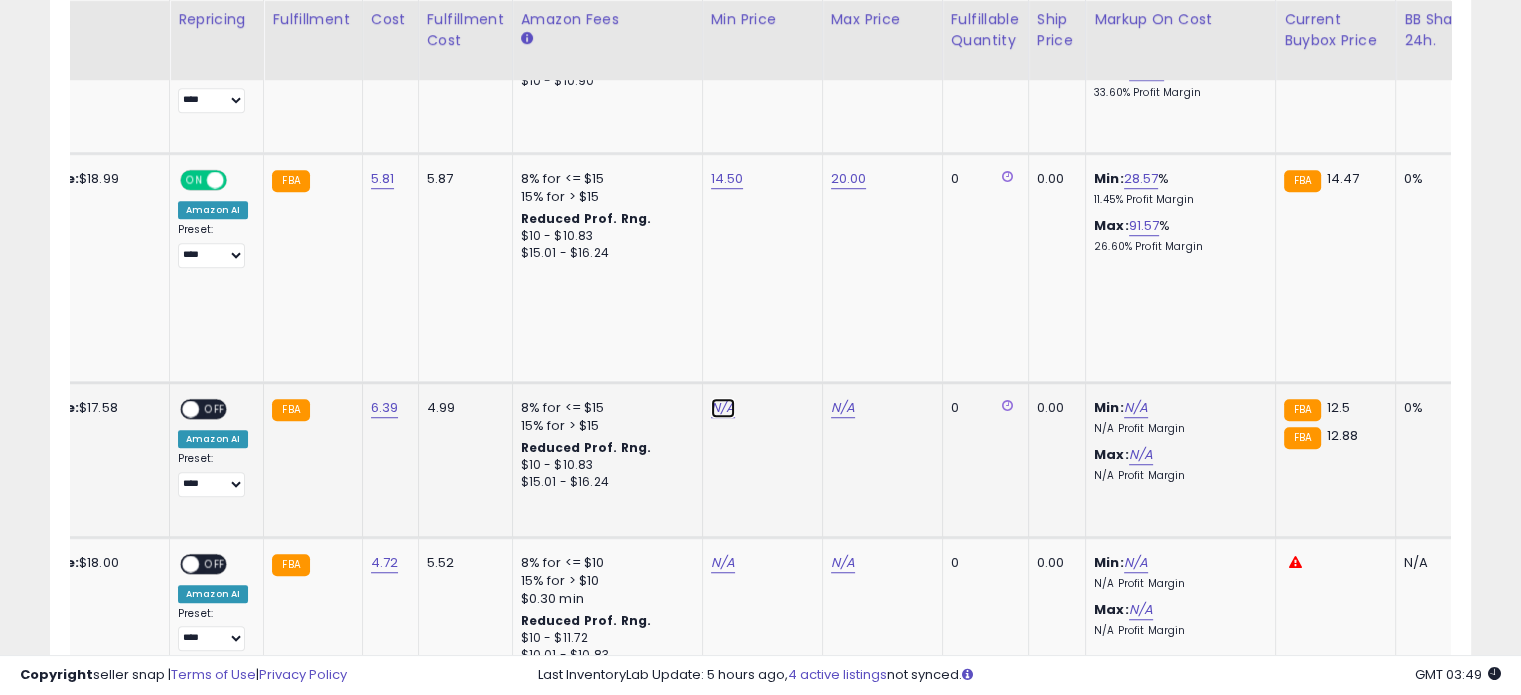 click on "N/A" at bounding box center (723, 408) 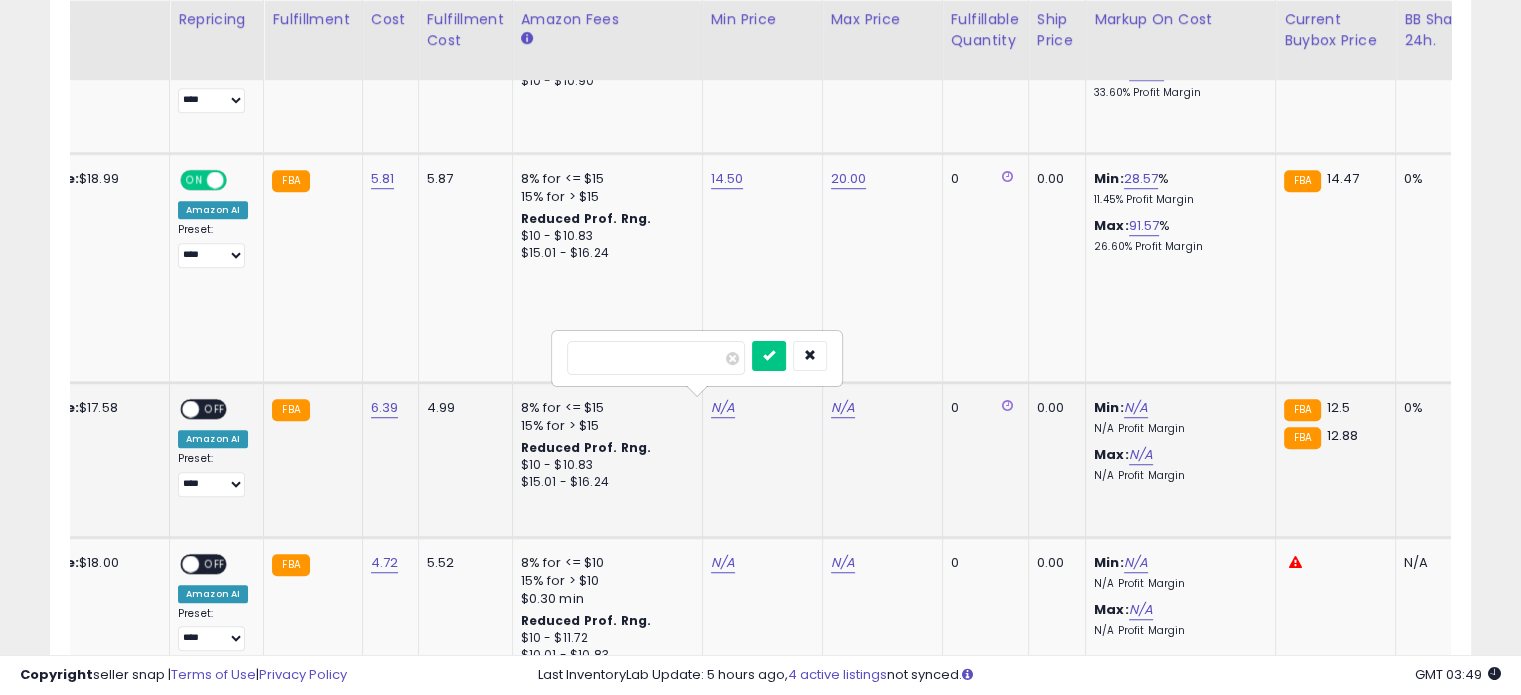 click at bounding box center [656, 358] 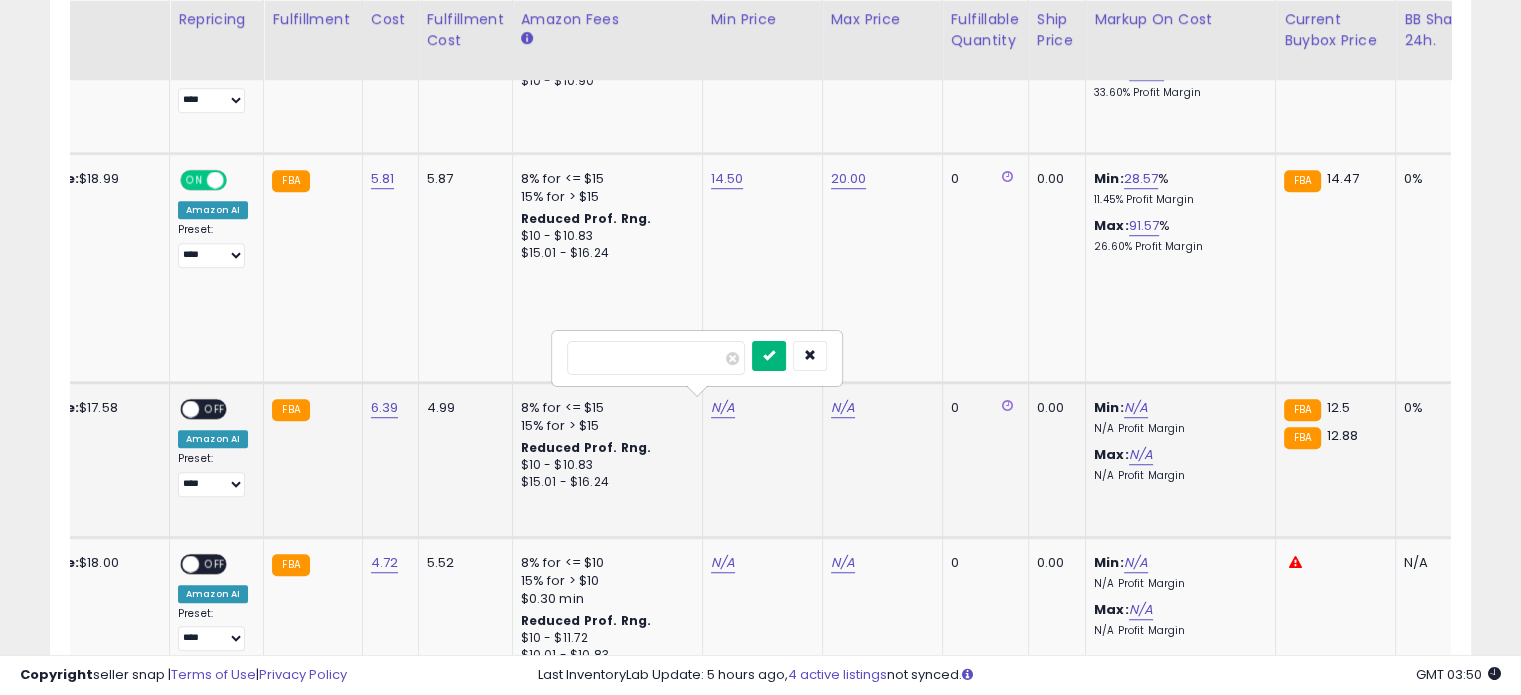 type on "****" 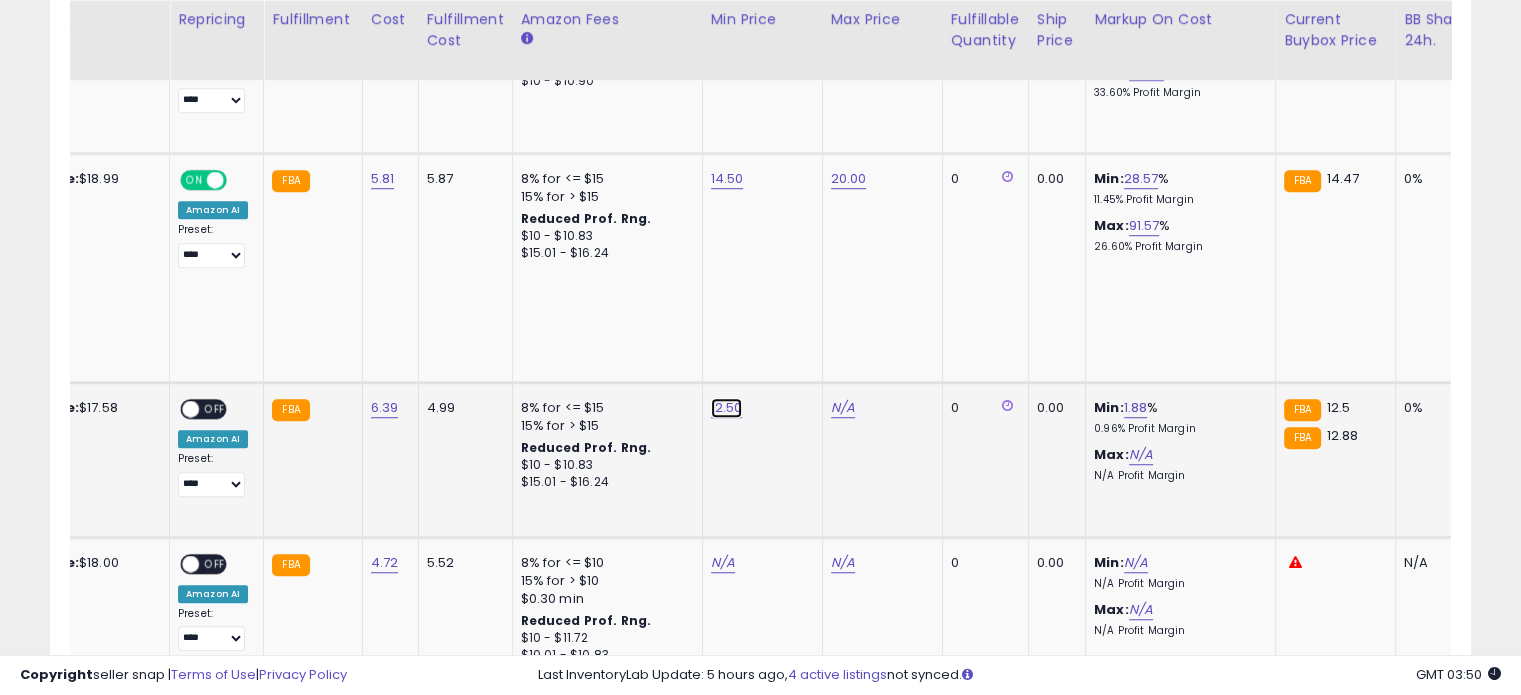 click on "12.50" at bounding box center [725, -304] 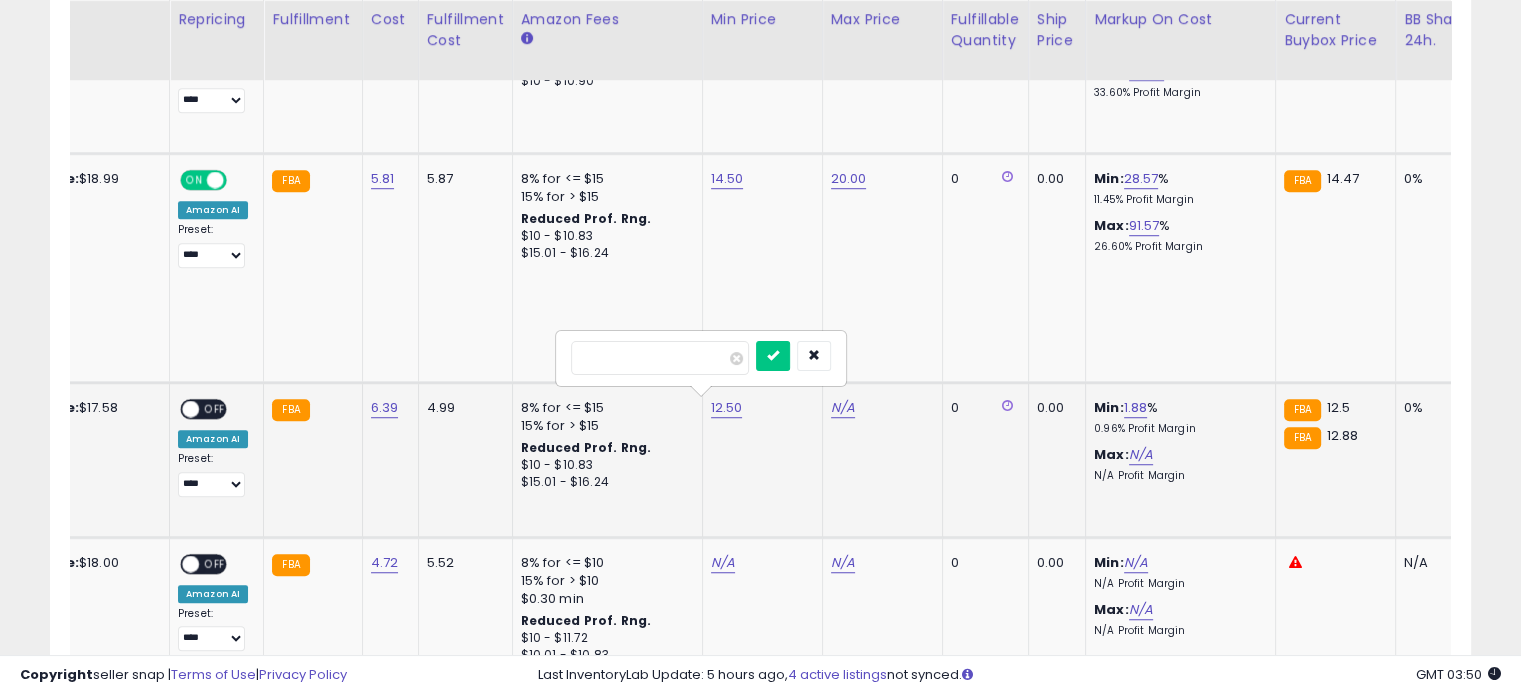 click on "*****" at bounding box center [660, 358] 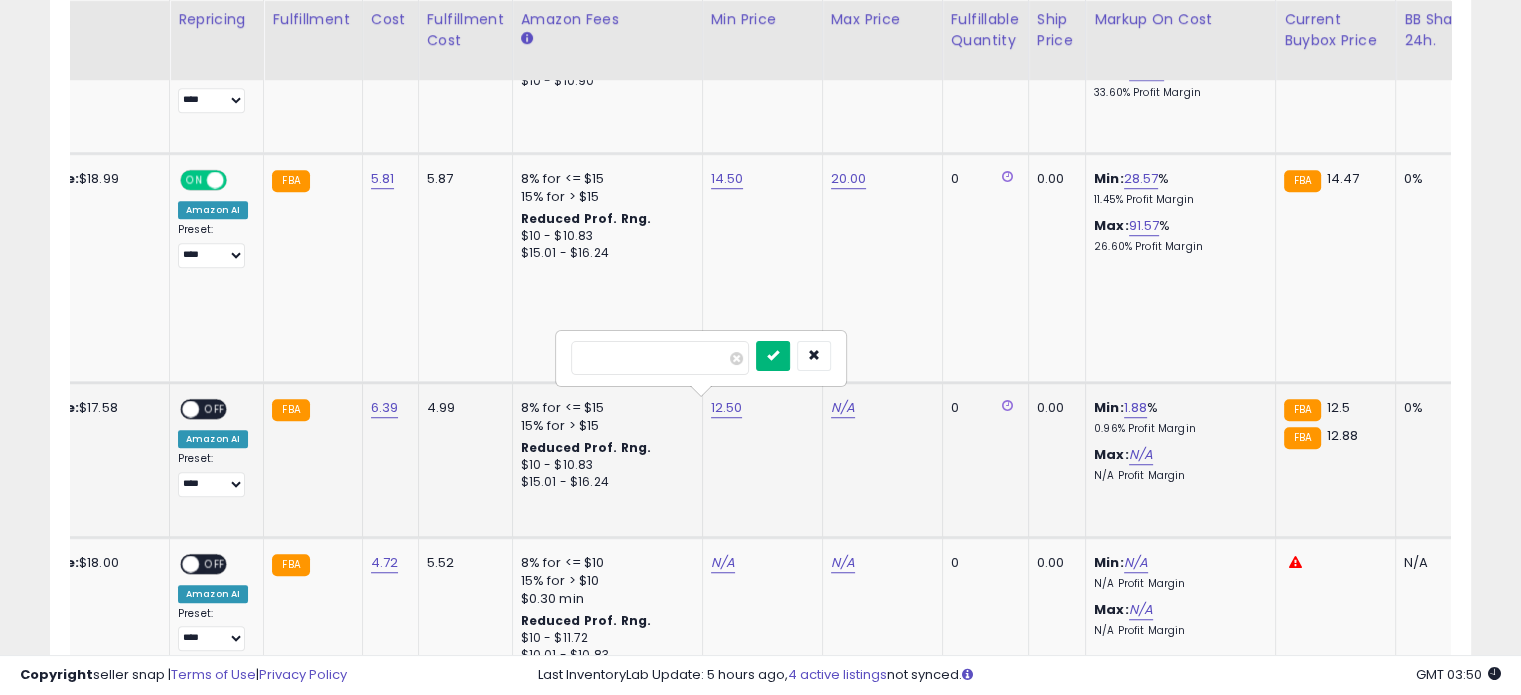 type on "*****" 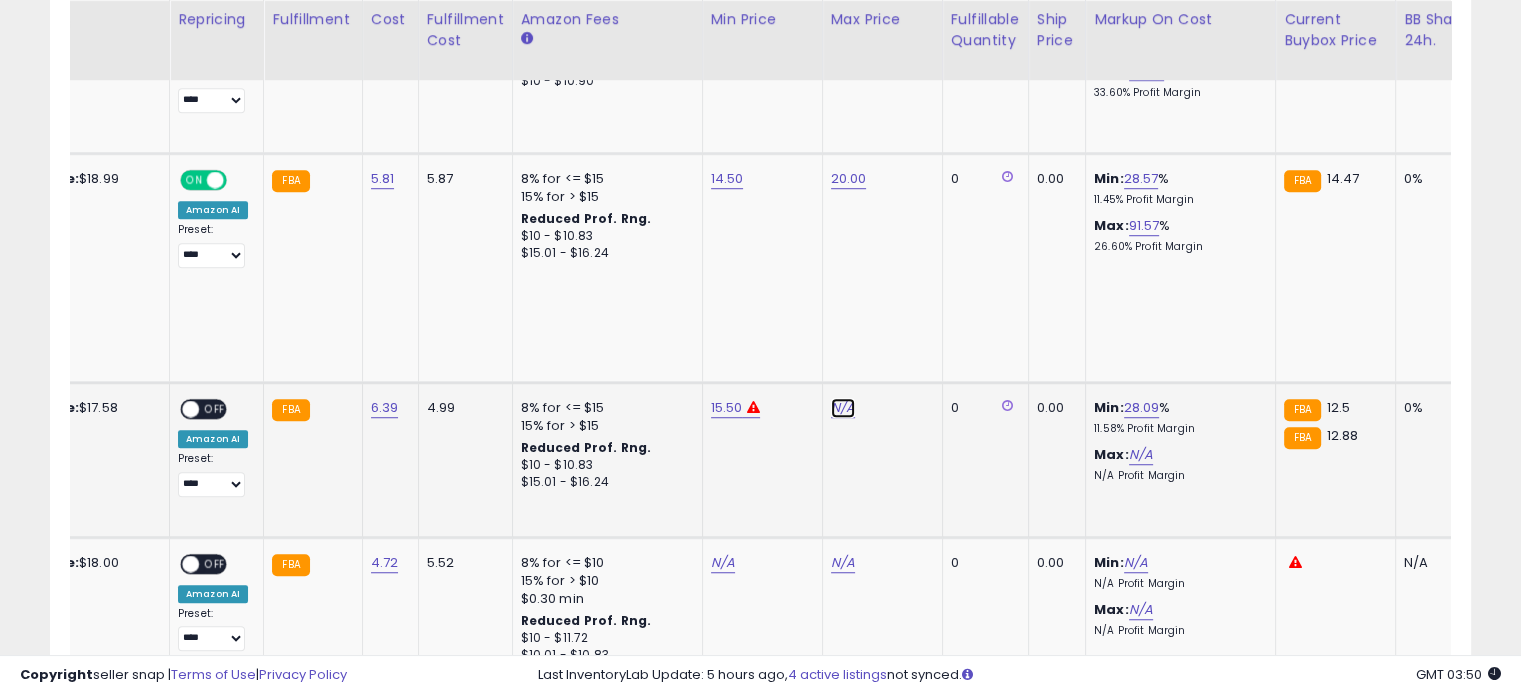 click on "N/A" at bounding box center (843, 408) 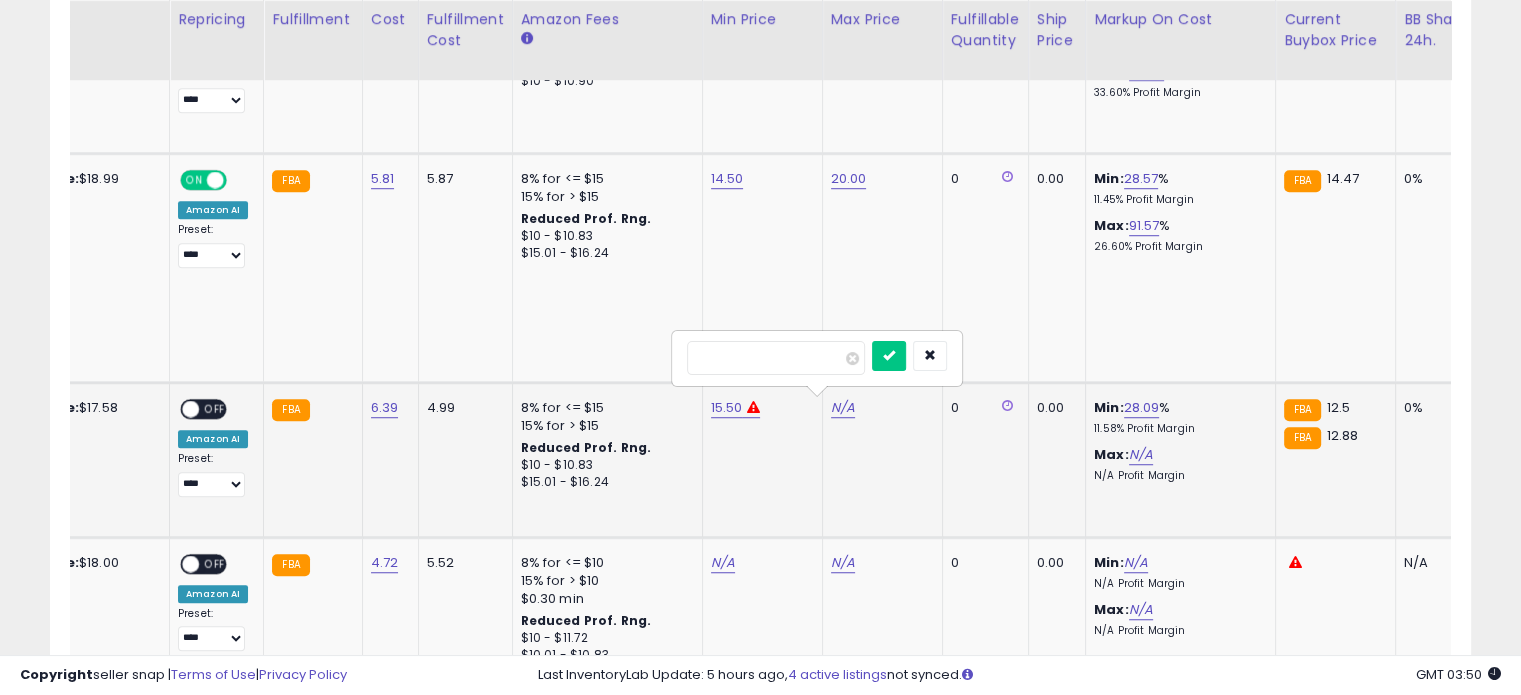 click at bounding box center [776, 358] 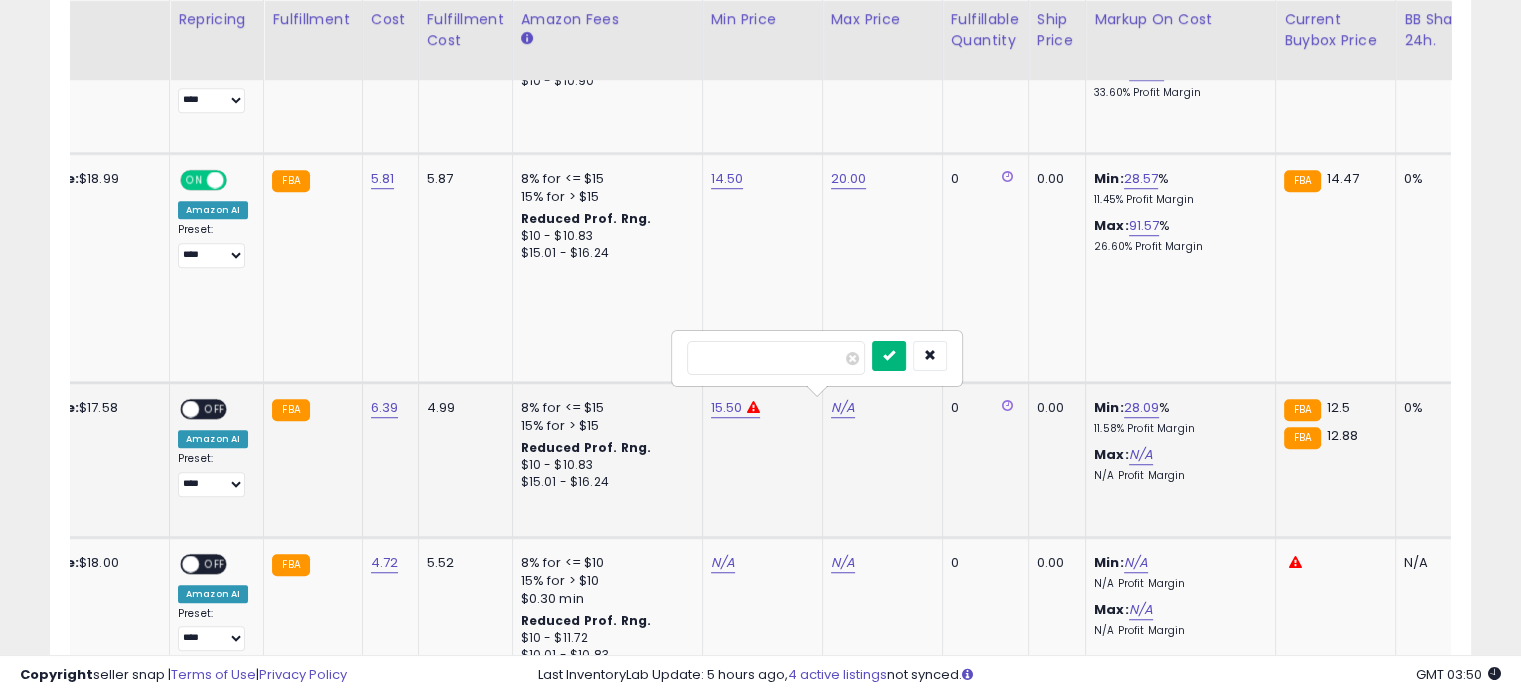 type on "**" 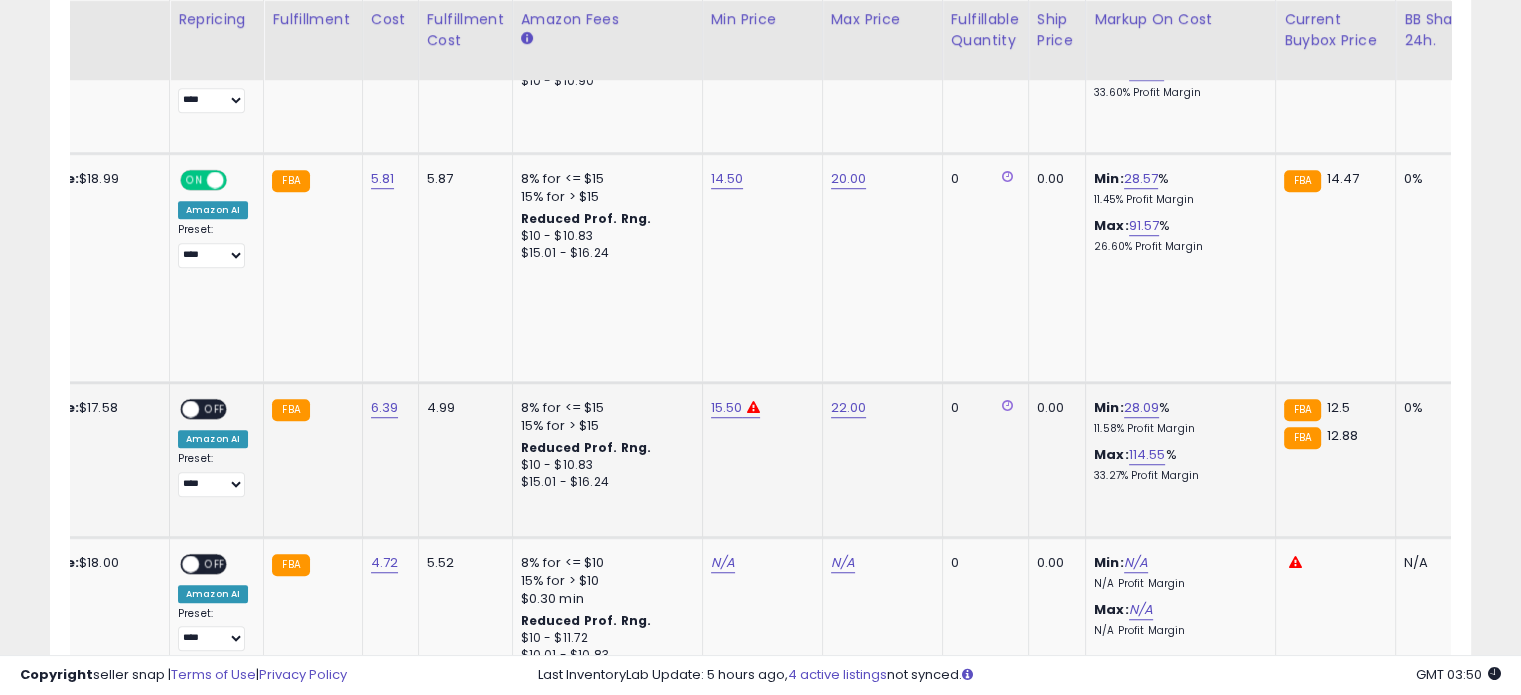 click on "ON   OFF" at bounding box center (203, 408) 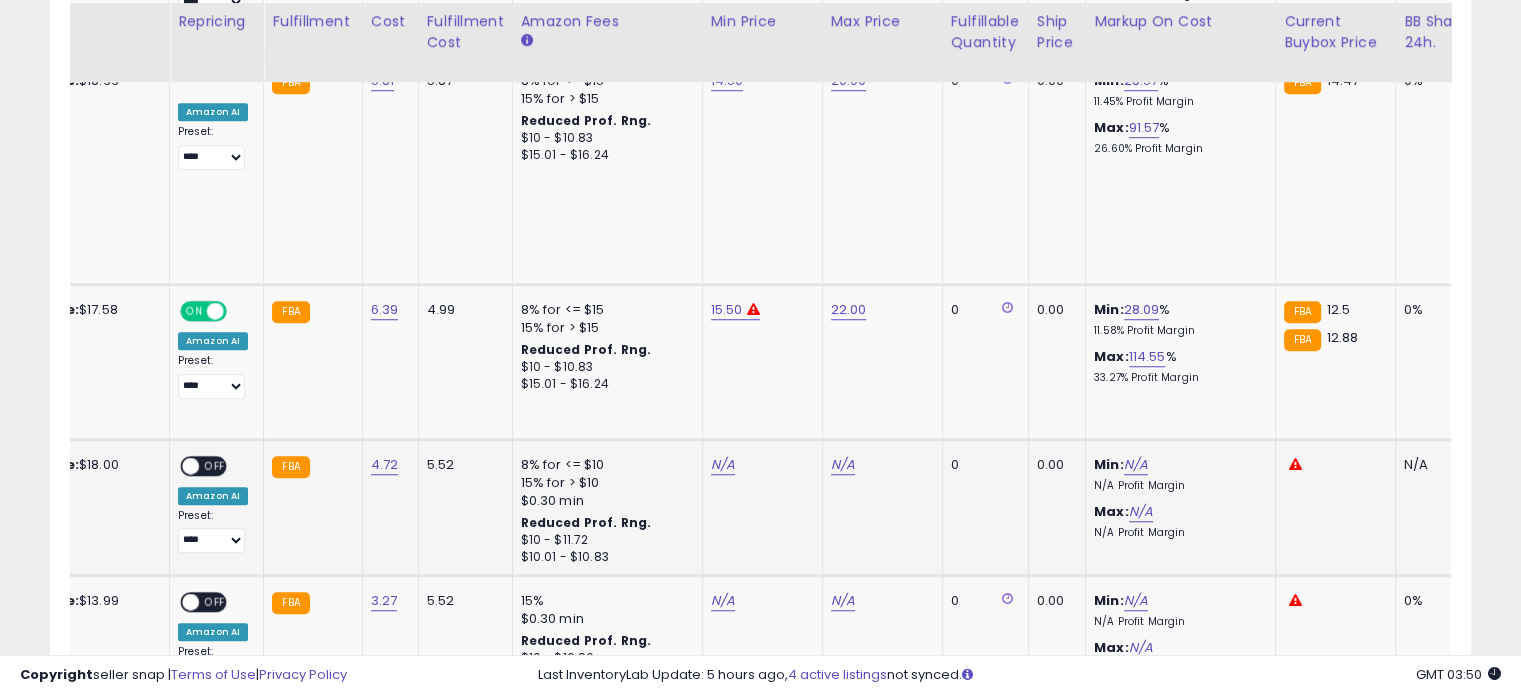 scroll, scrollTop: 1478, scrollLeft: 0, axis: vertical 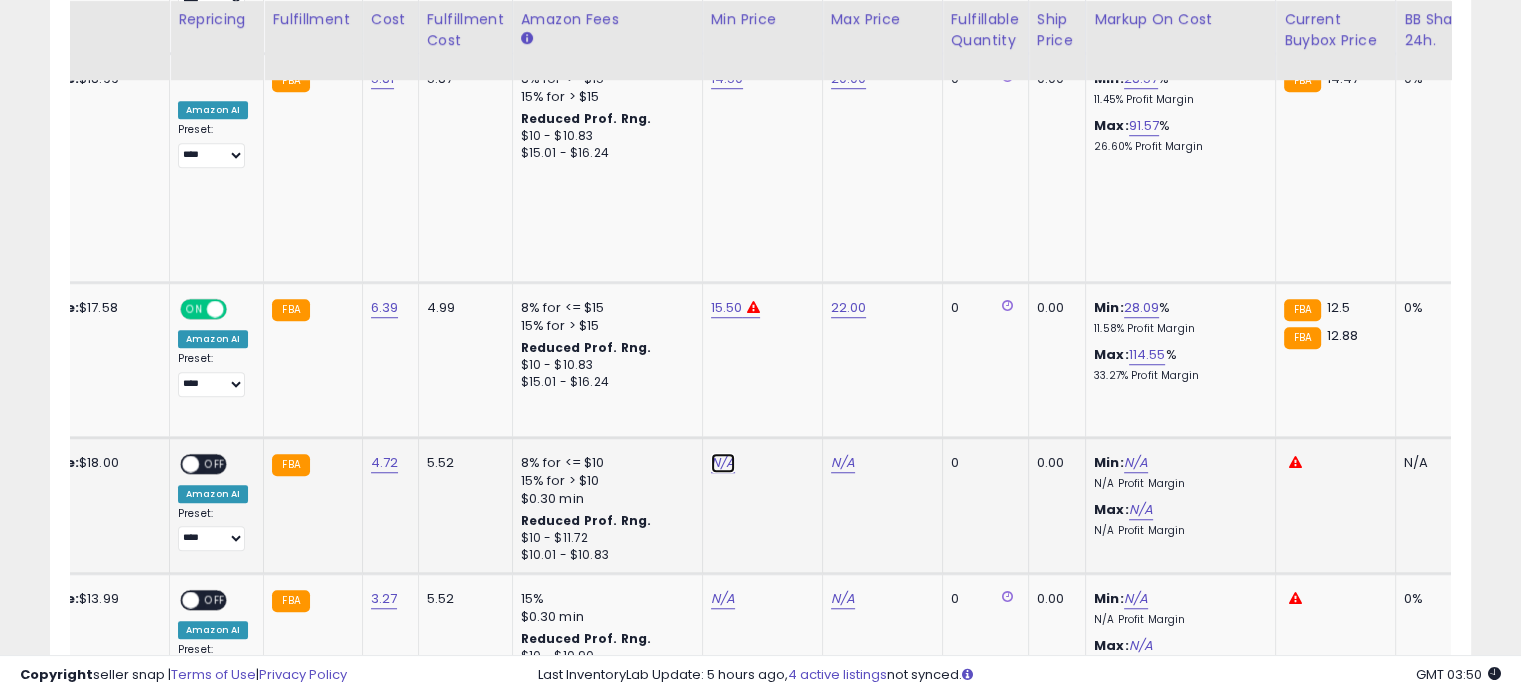 click on "N/A" at bounding box center (723, 463) 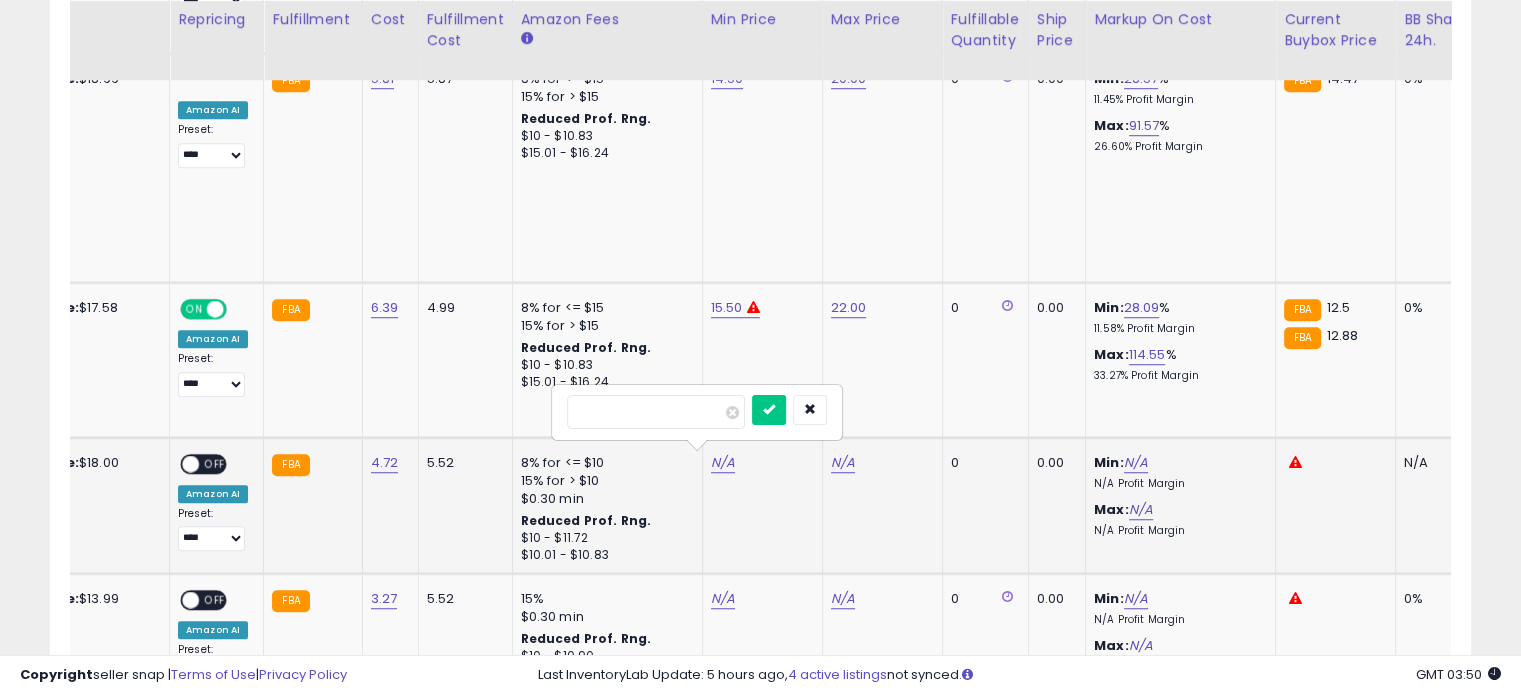 click at bounding box center [656, 412] 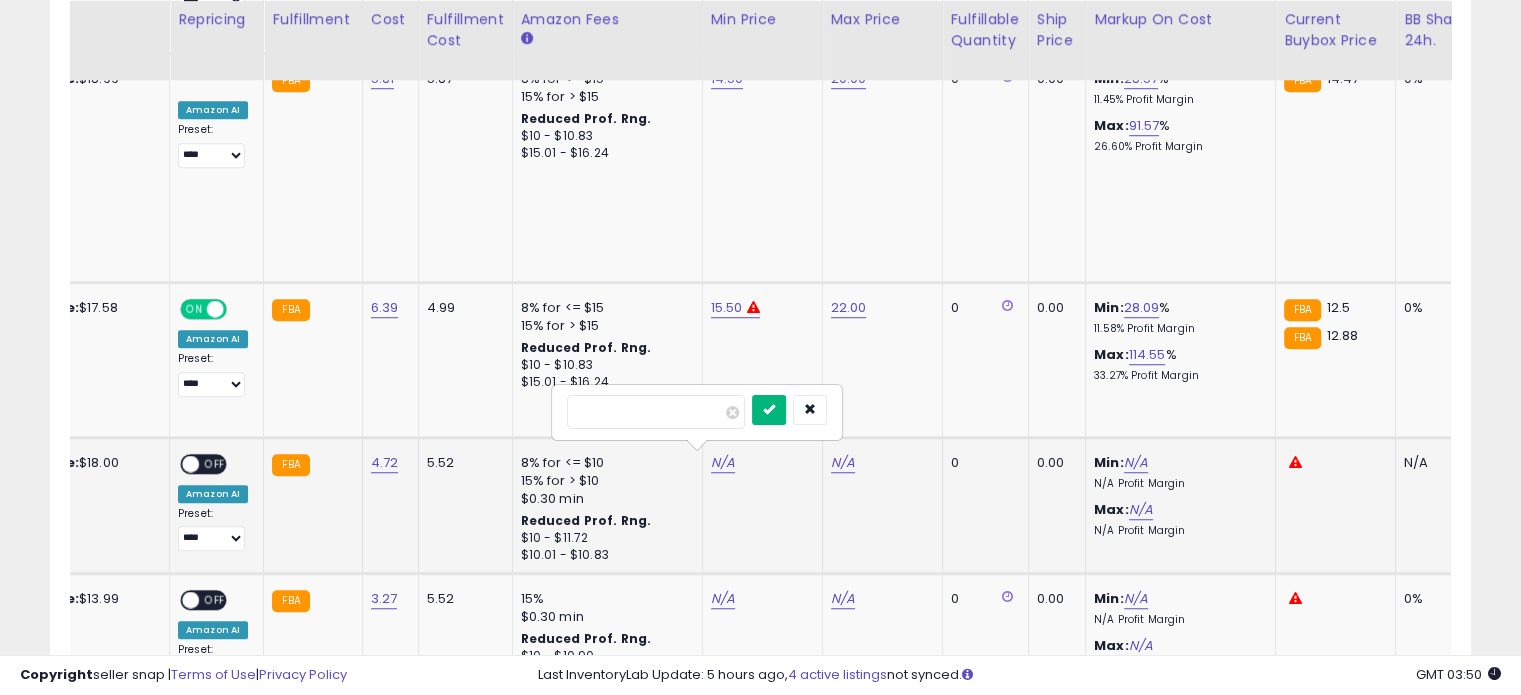 type on "**" 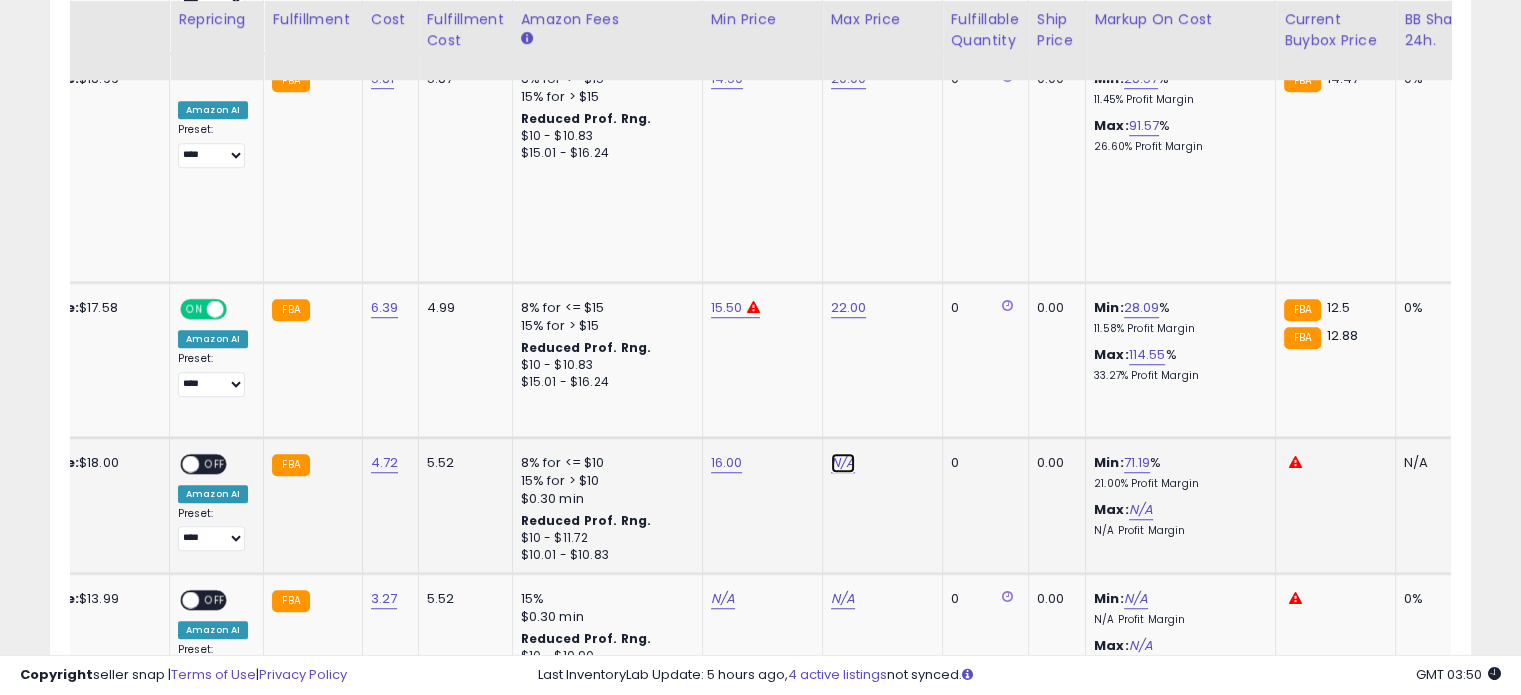 click on "N/A" at bounding box center (843, 463) 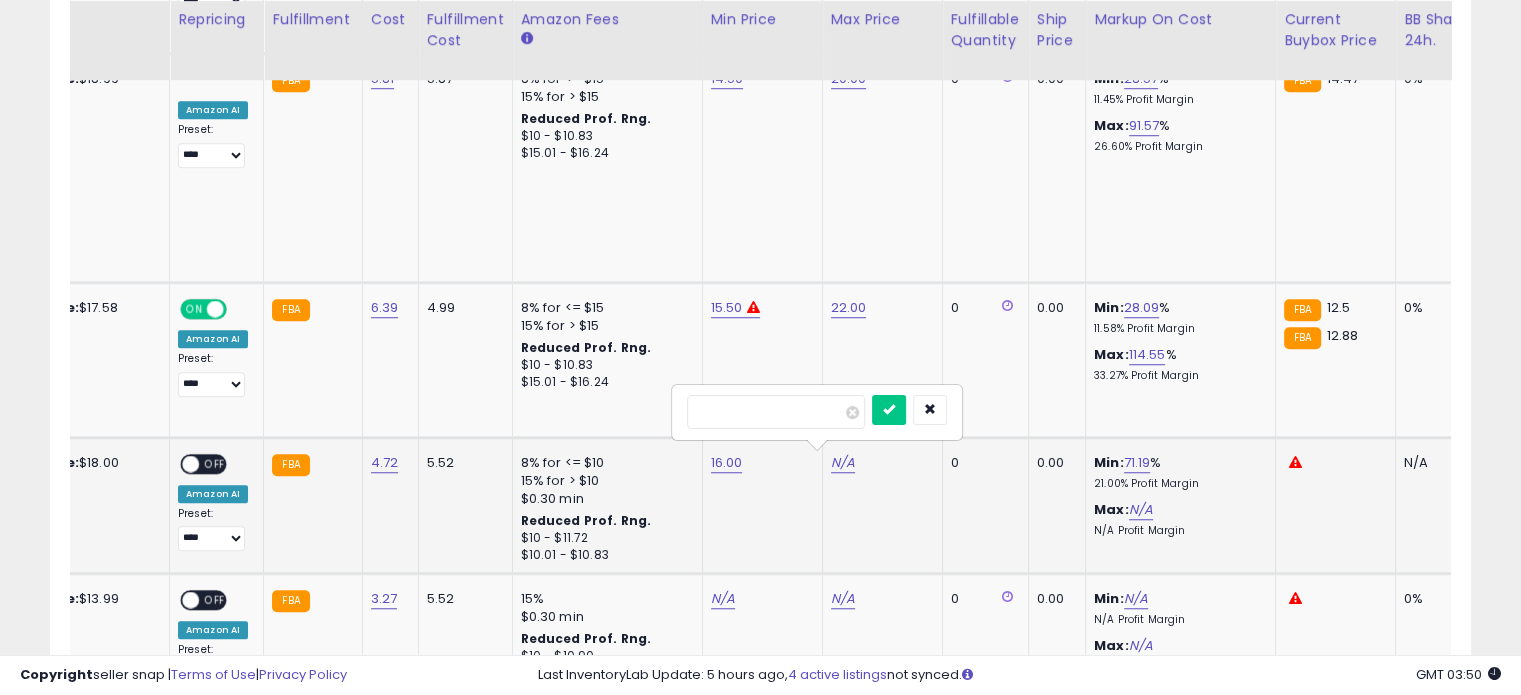 click at bounding box center [776, 412] 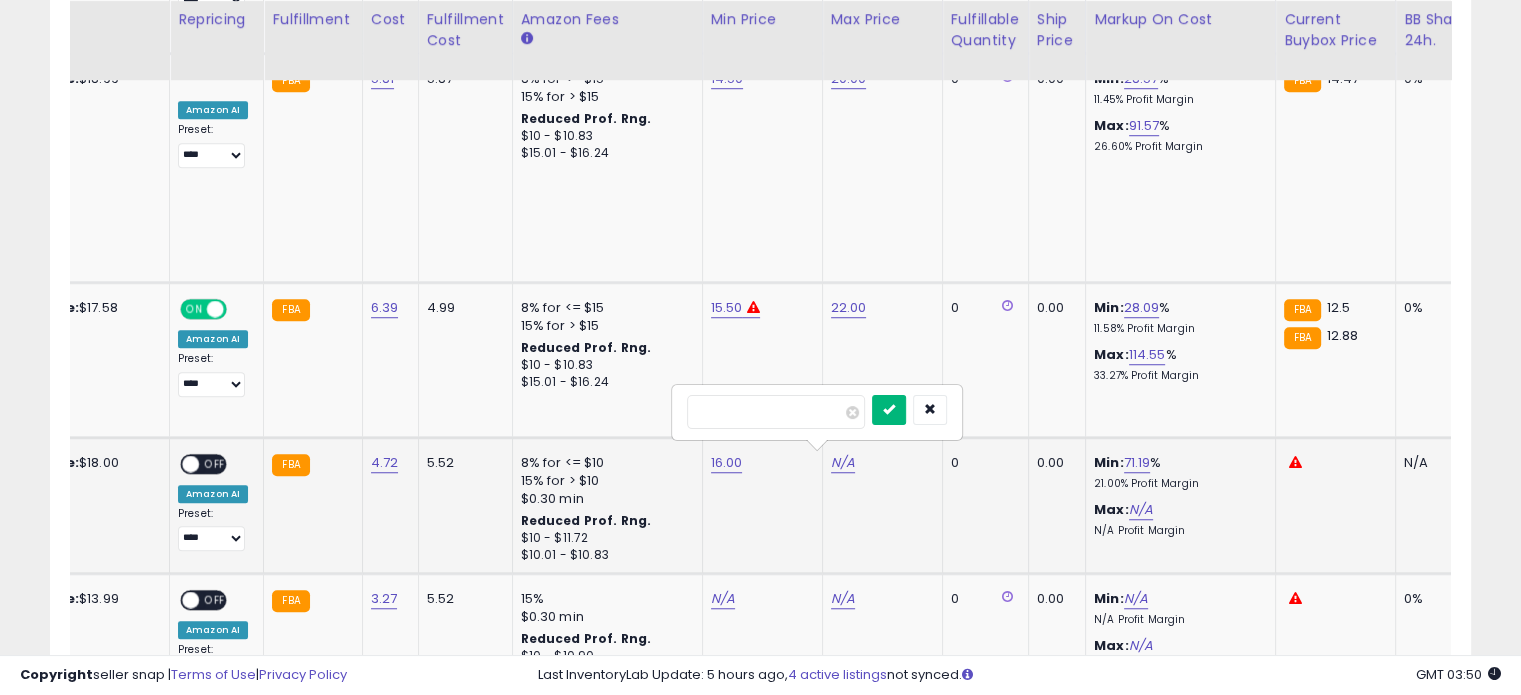 type on "**" 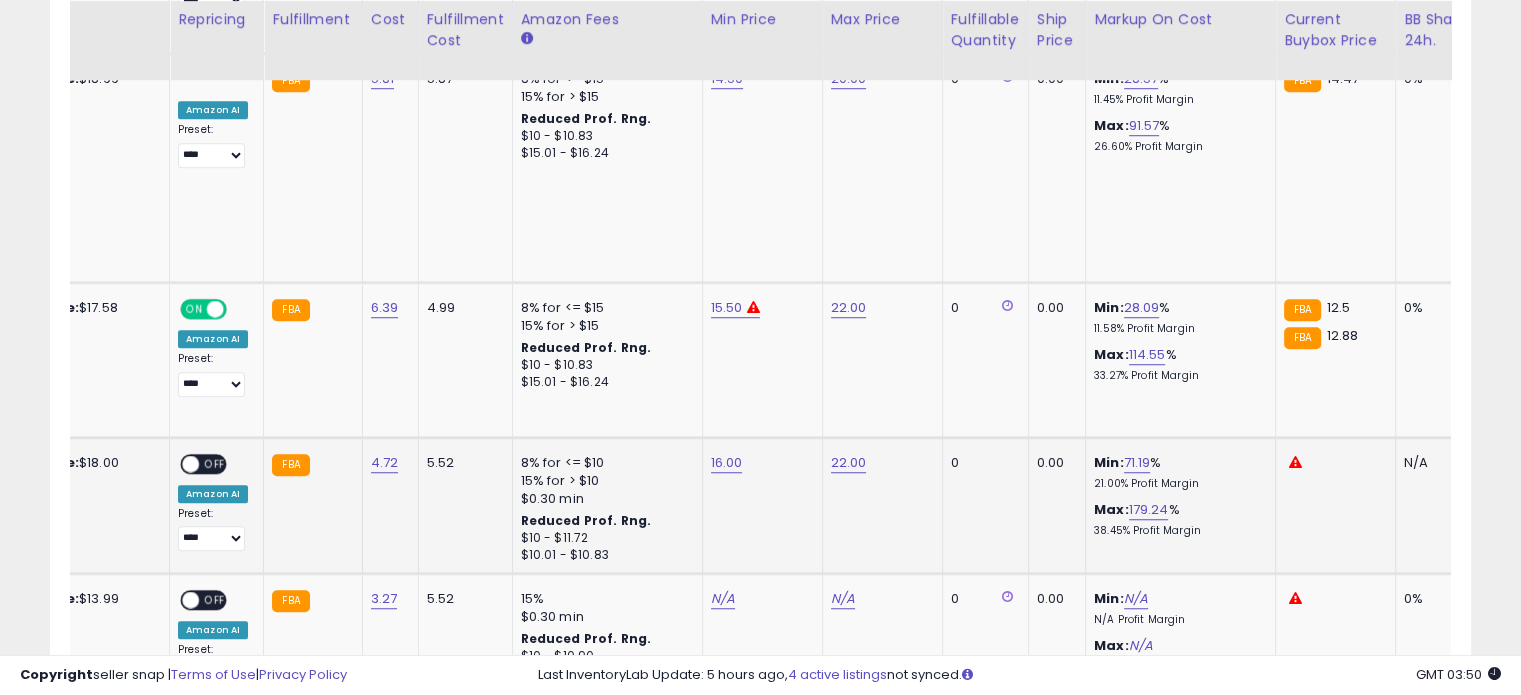 click on "OFF" at bounding box center (215, 463) 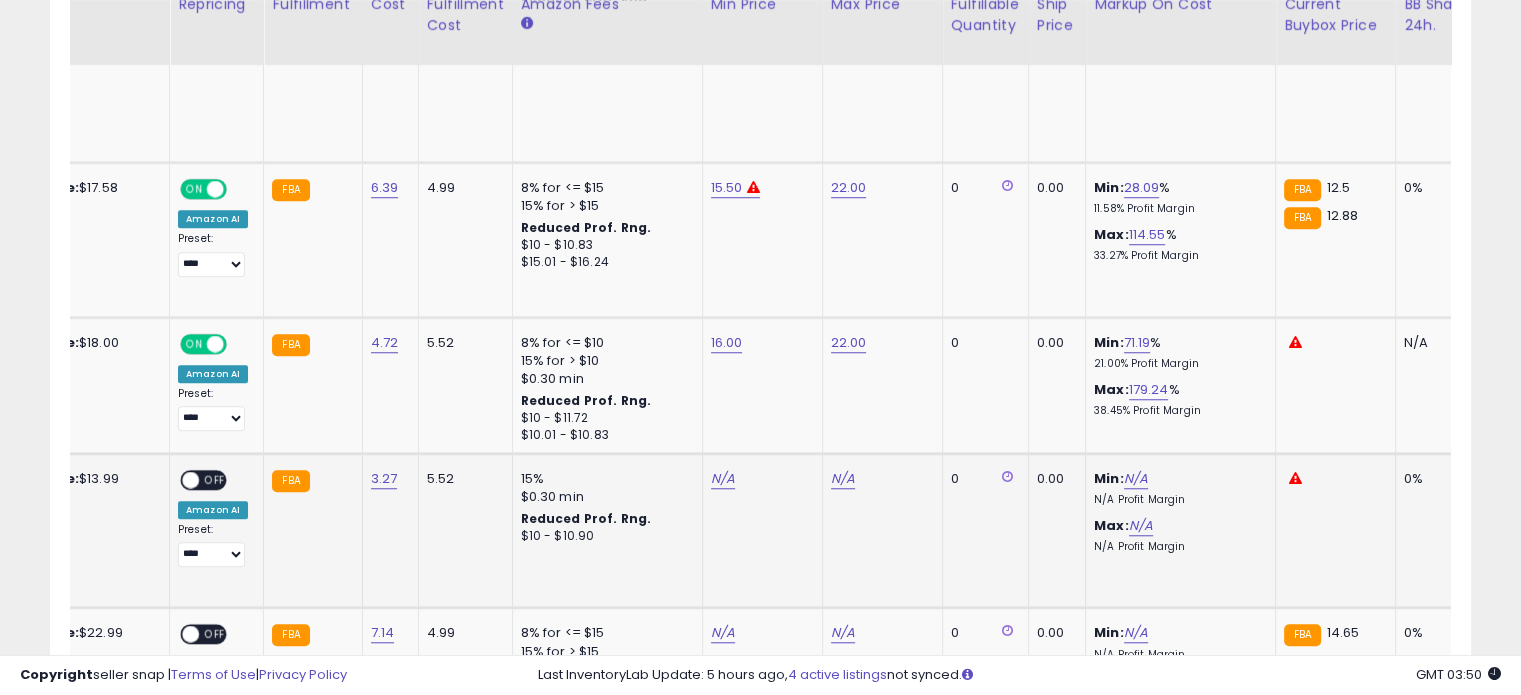 scroll, scrollTop: 1644, scrollLeft: 0, axis: vertical 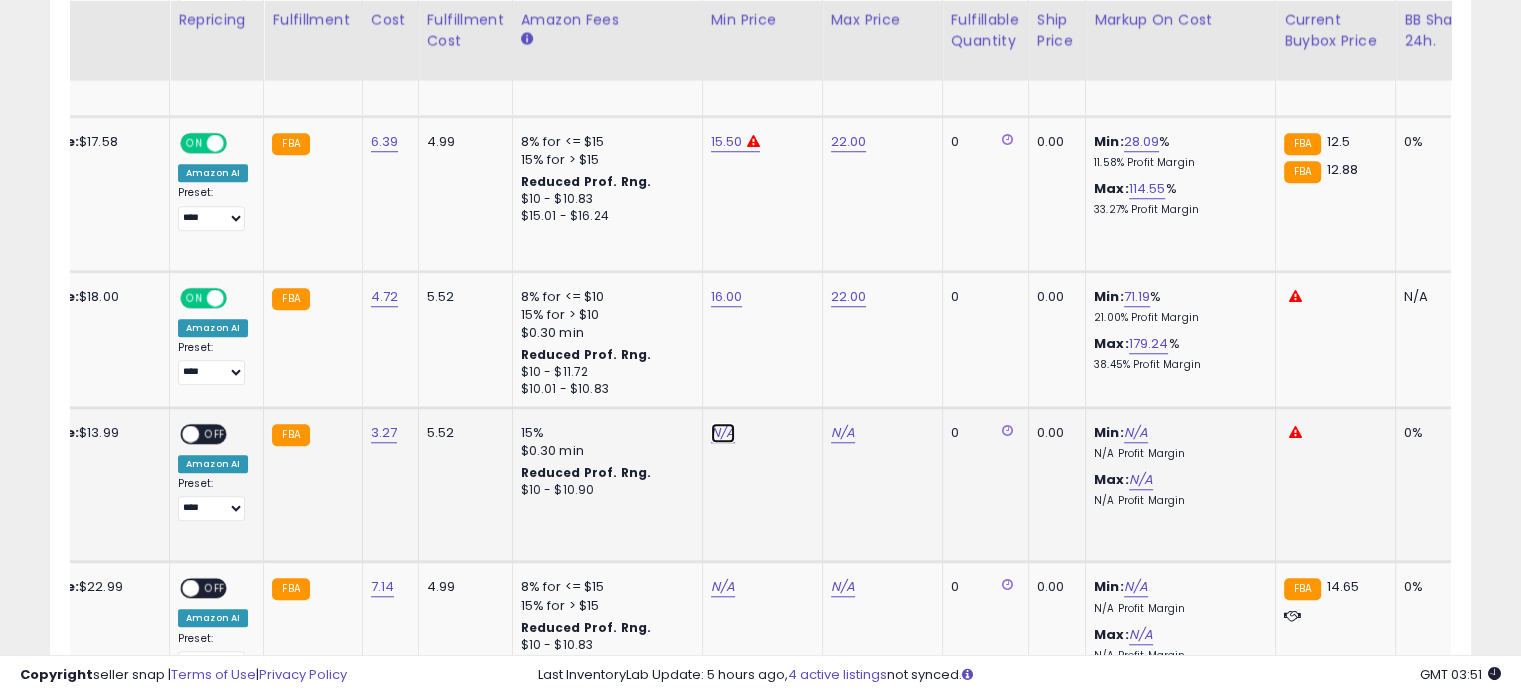 click on "N/A" at bounding box center (723, 433) 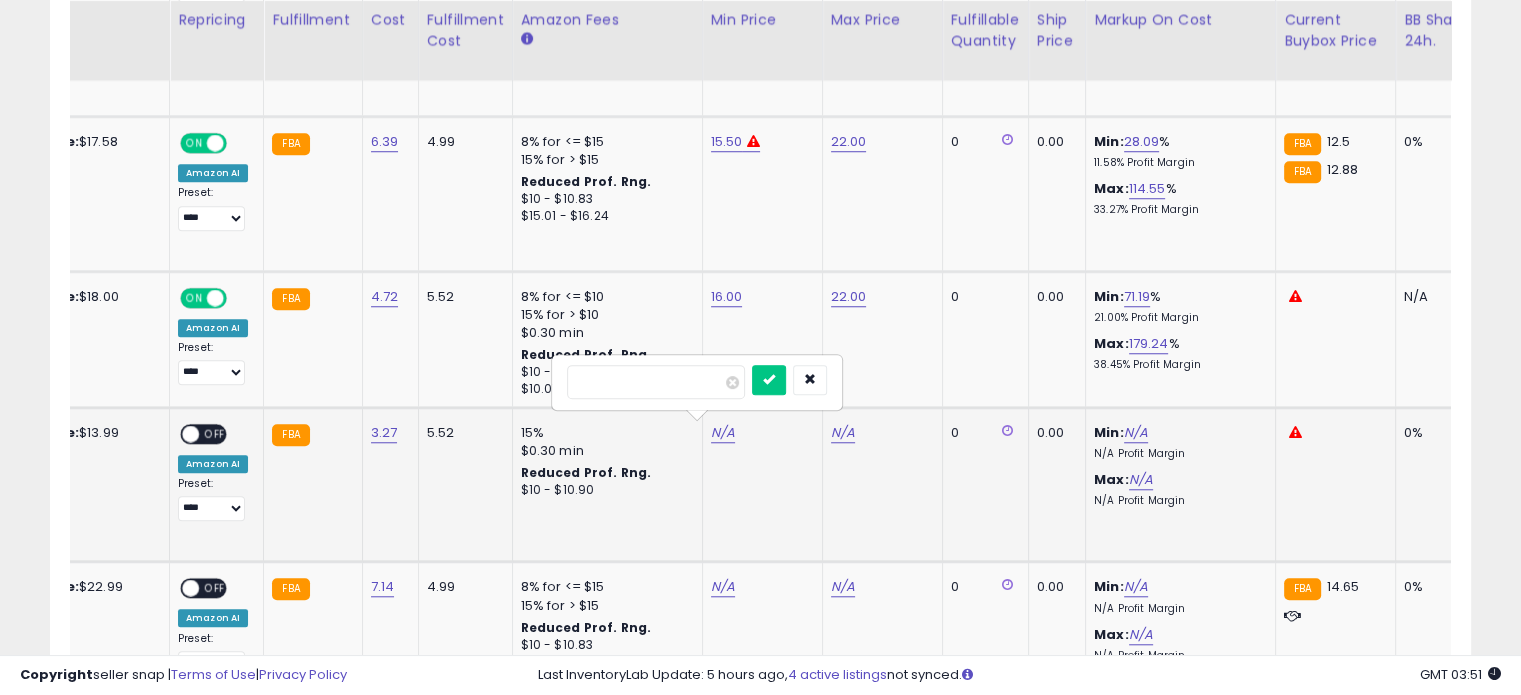 click at bounding box center [656, 382] 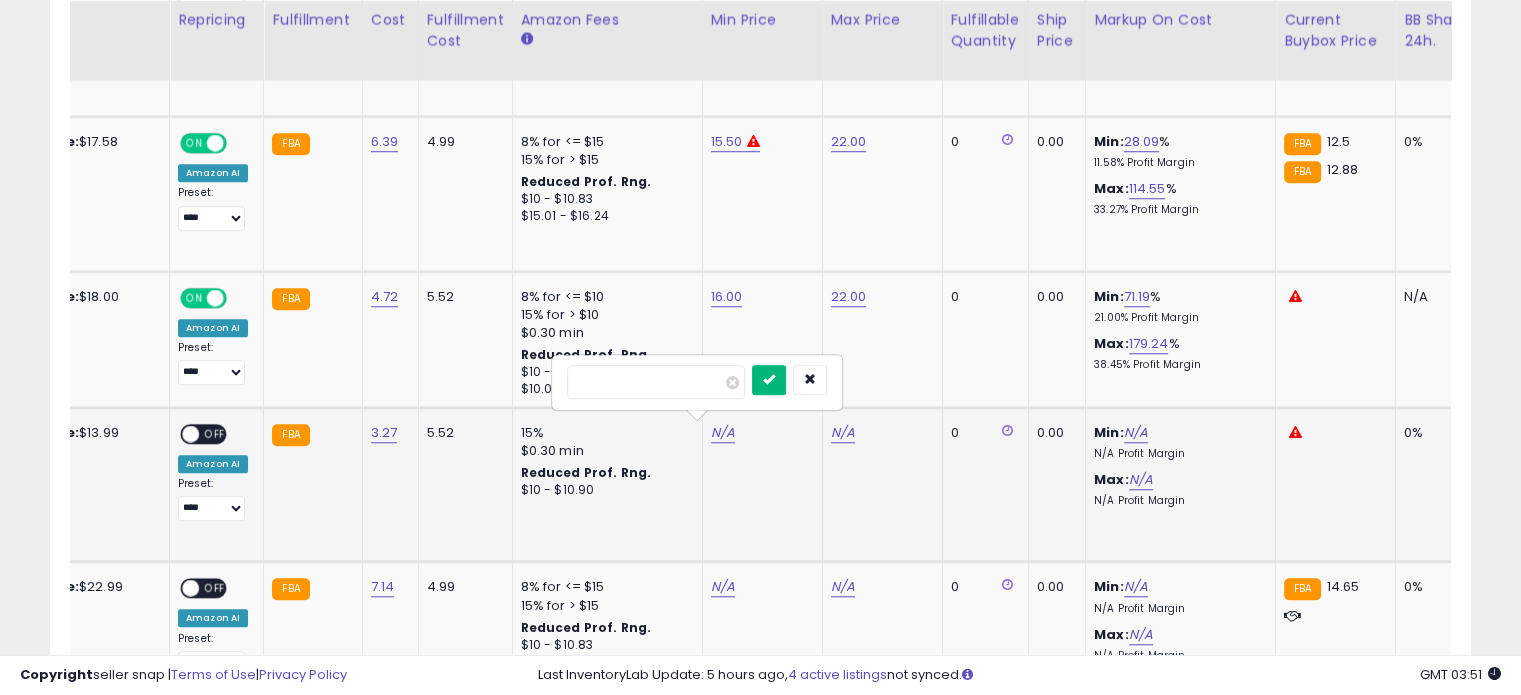 type on "**" 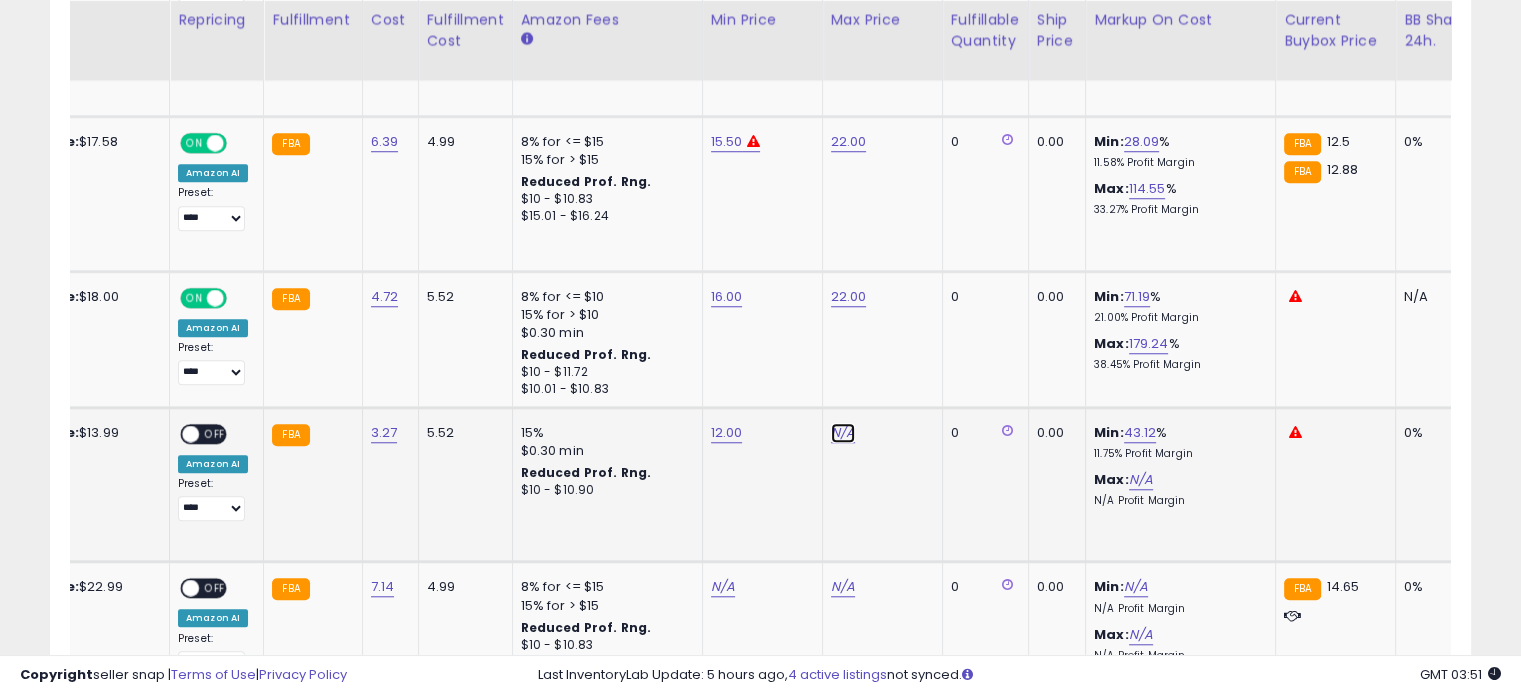 click on "N/A" at bounding box center (843, 433) 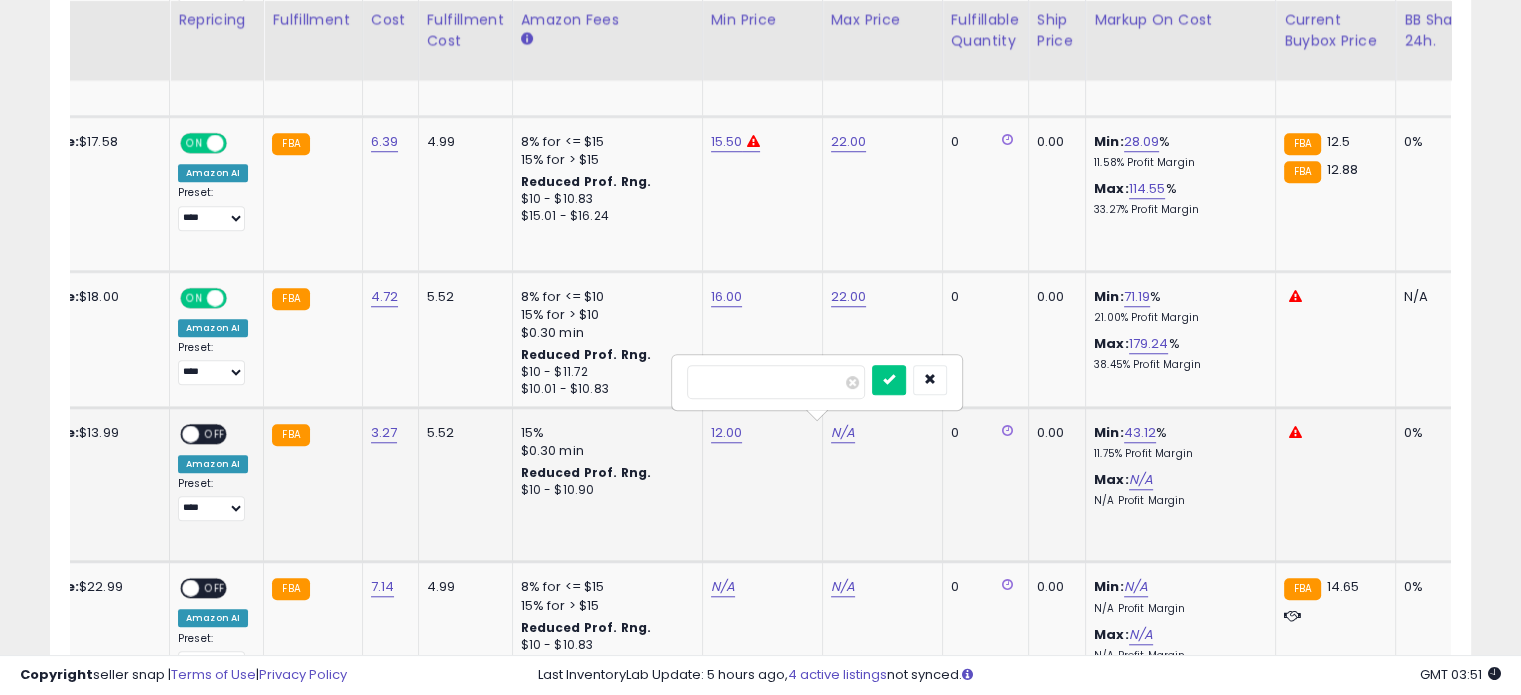 click at bounding box center (776, 382) 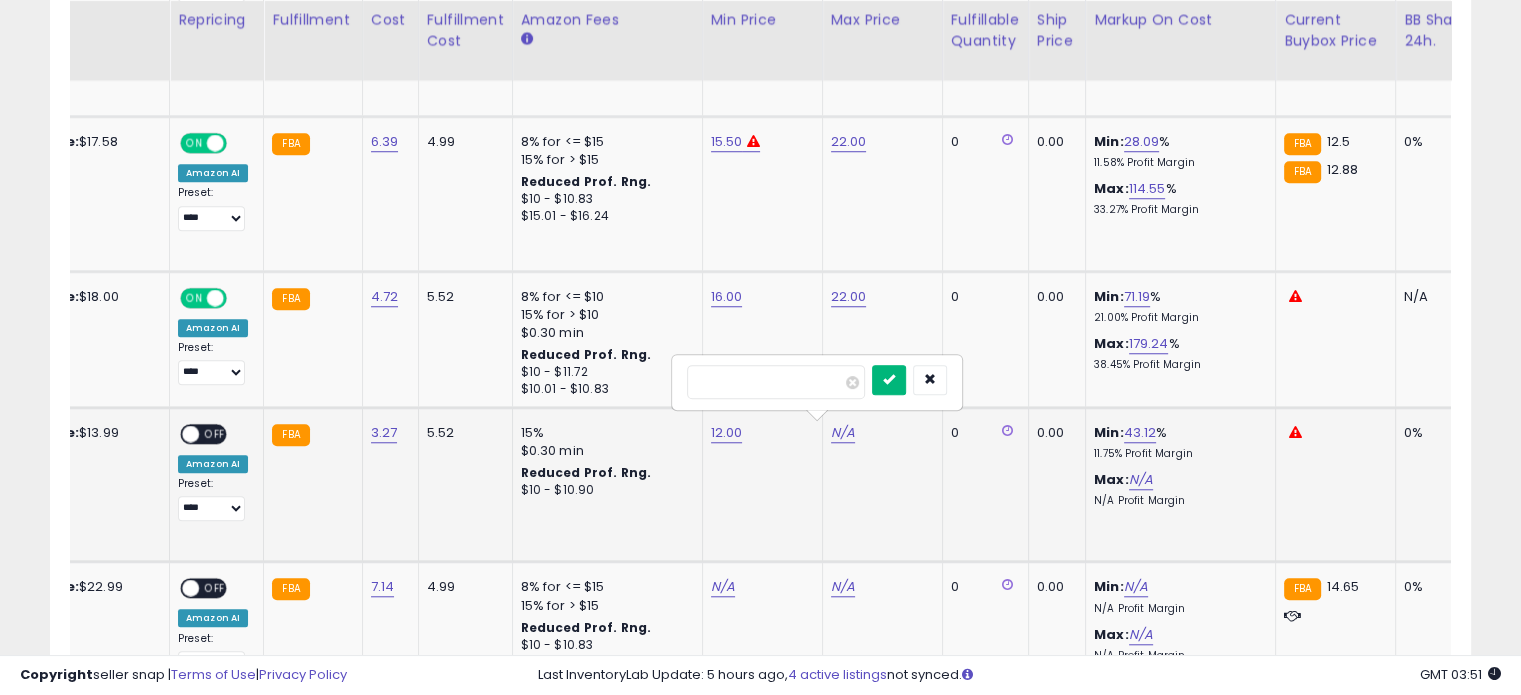 type on "**" 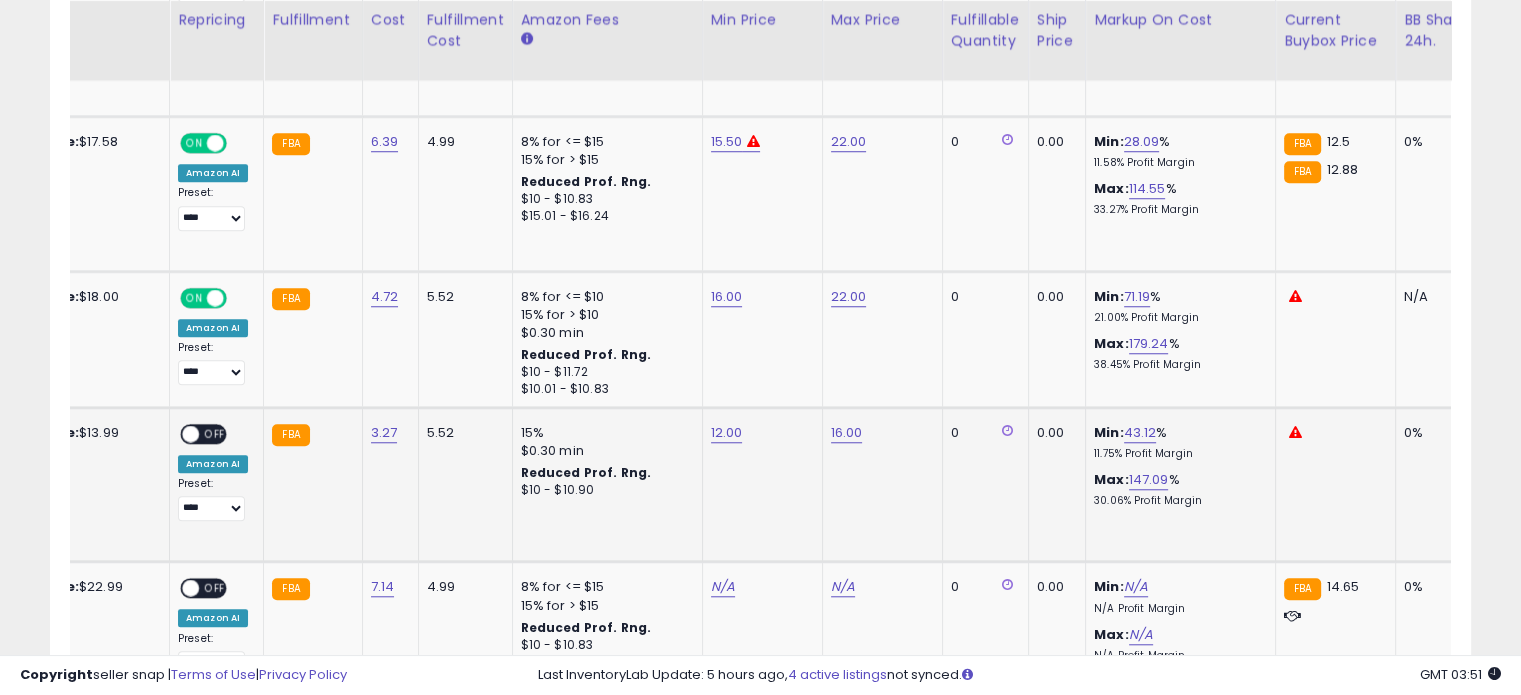 click on "OFF" at bounding box center (215, 433) 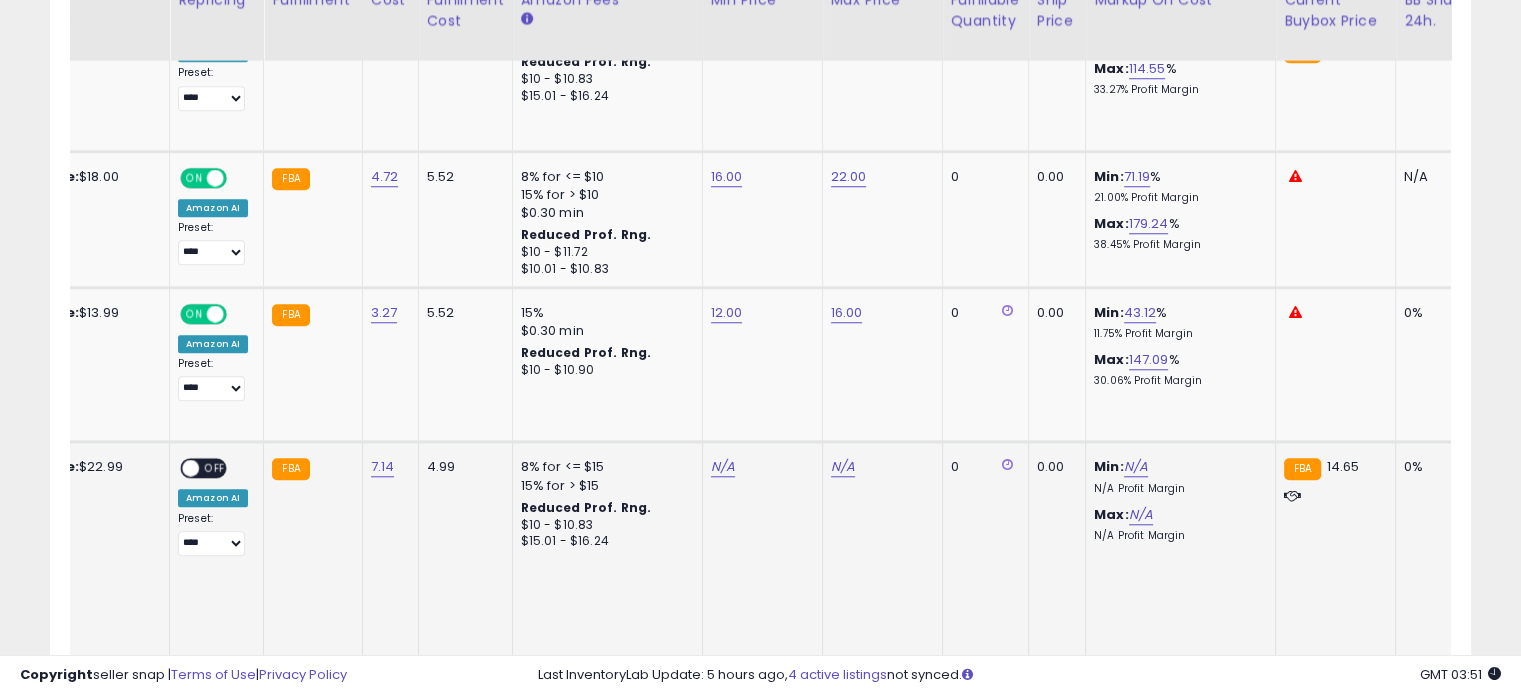 scroll, scrollTop: 1778, scrollLeft: 0, axis: vertical 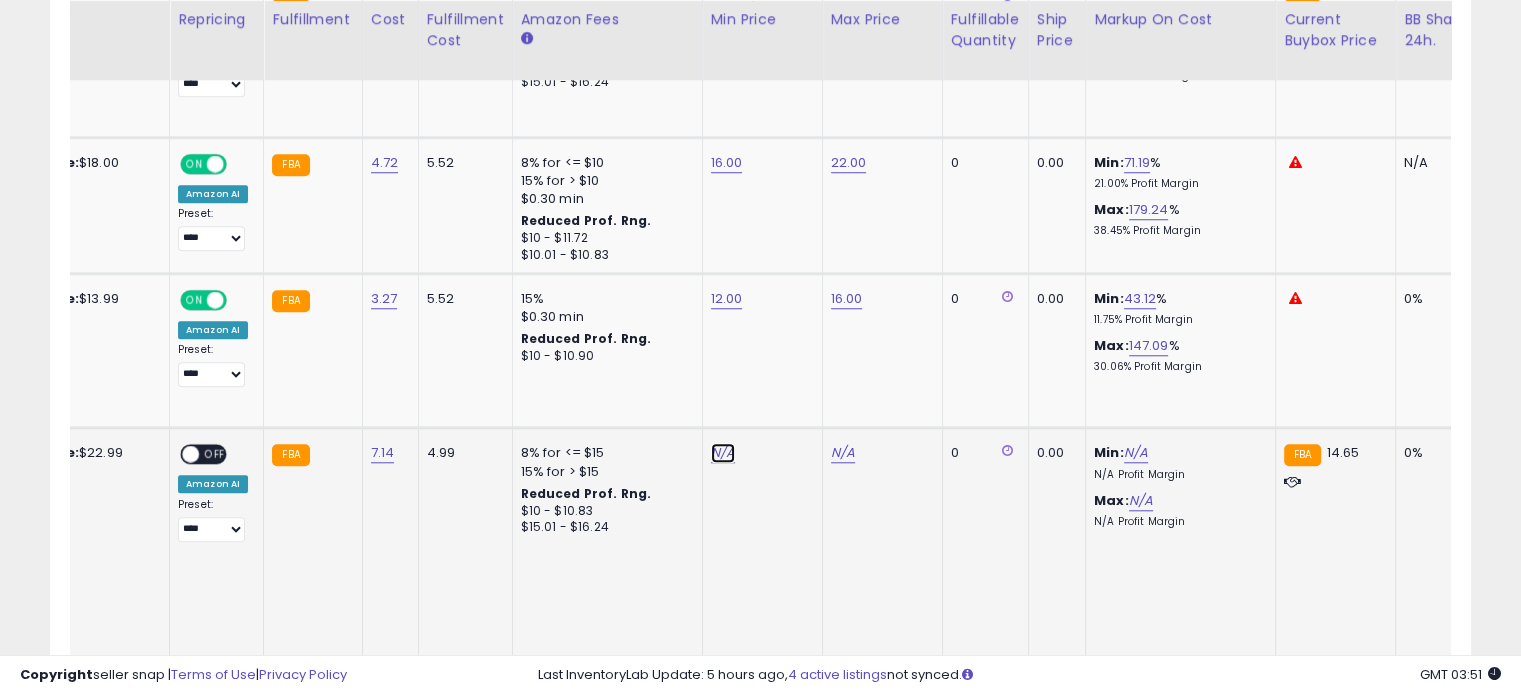 click on "N/A" at bounding box center (723, 453) 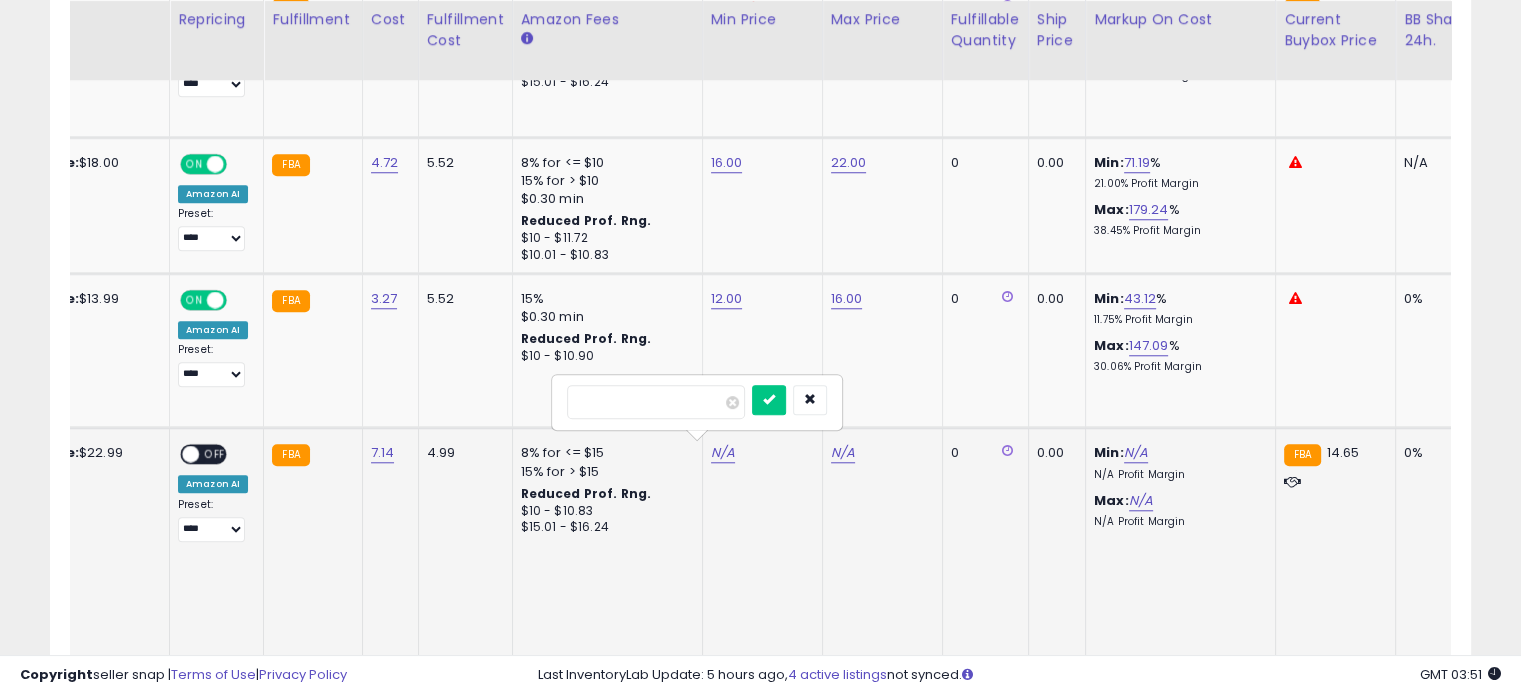 click at bounding box center (656, 402) 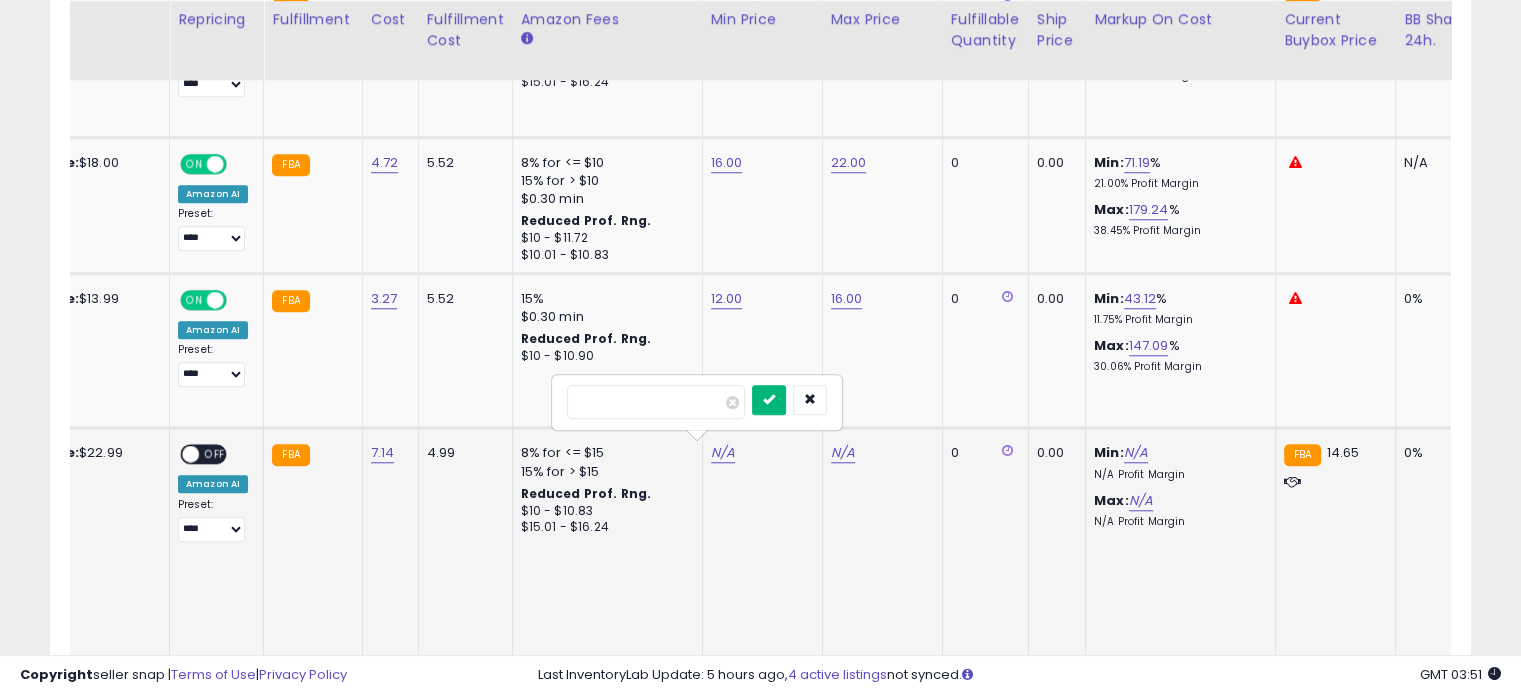 type on "****" 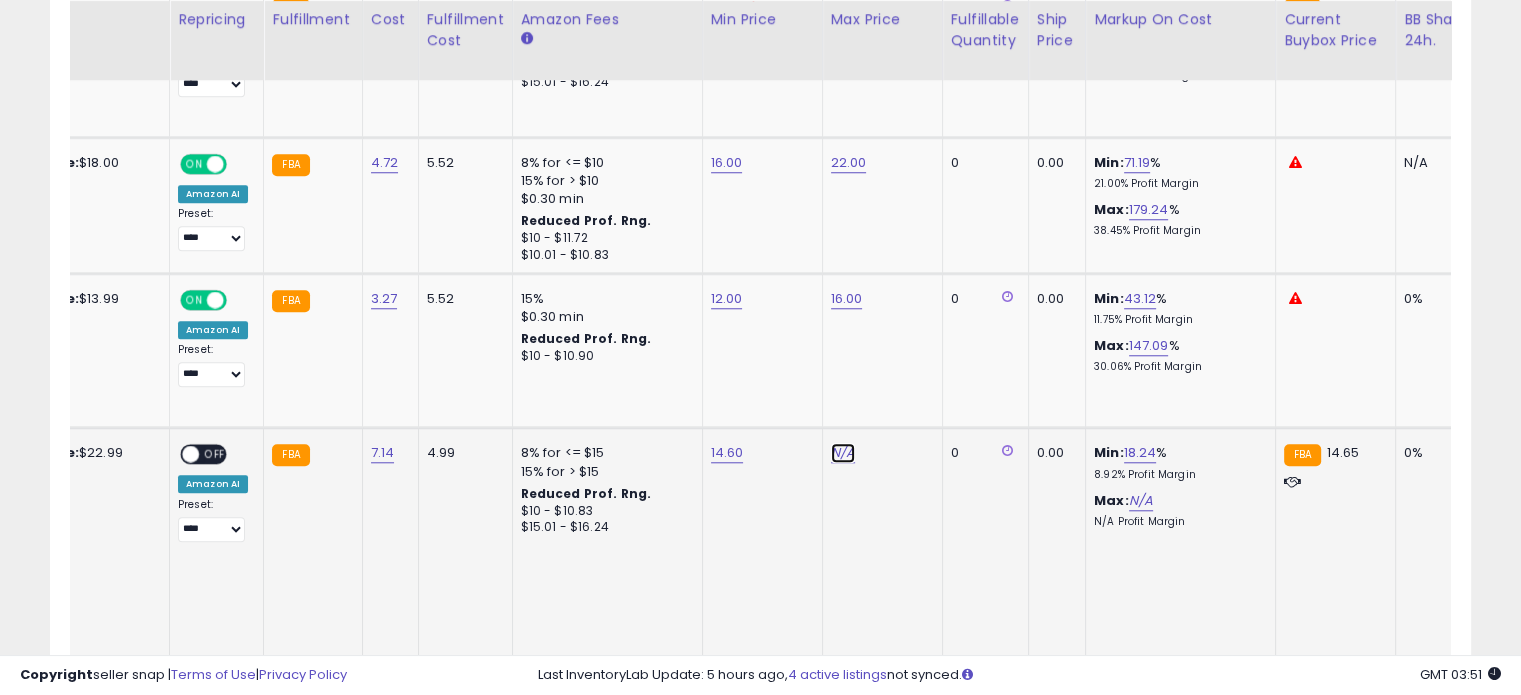 click on "N/A" at bounding box center (843, 453) 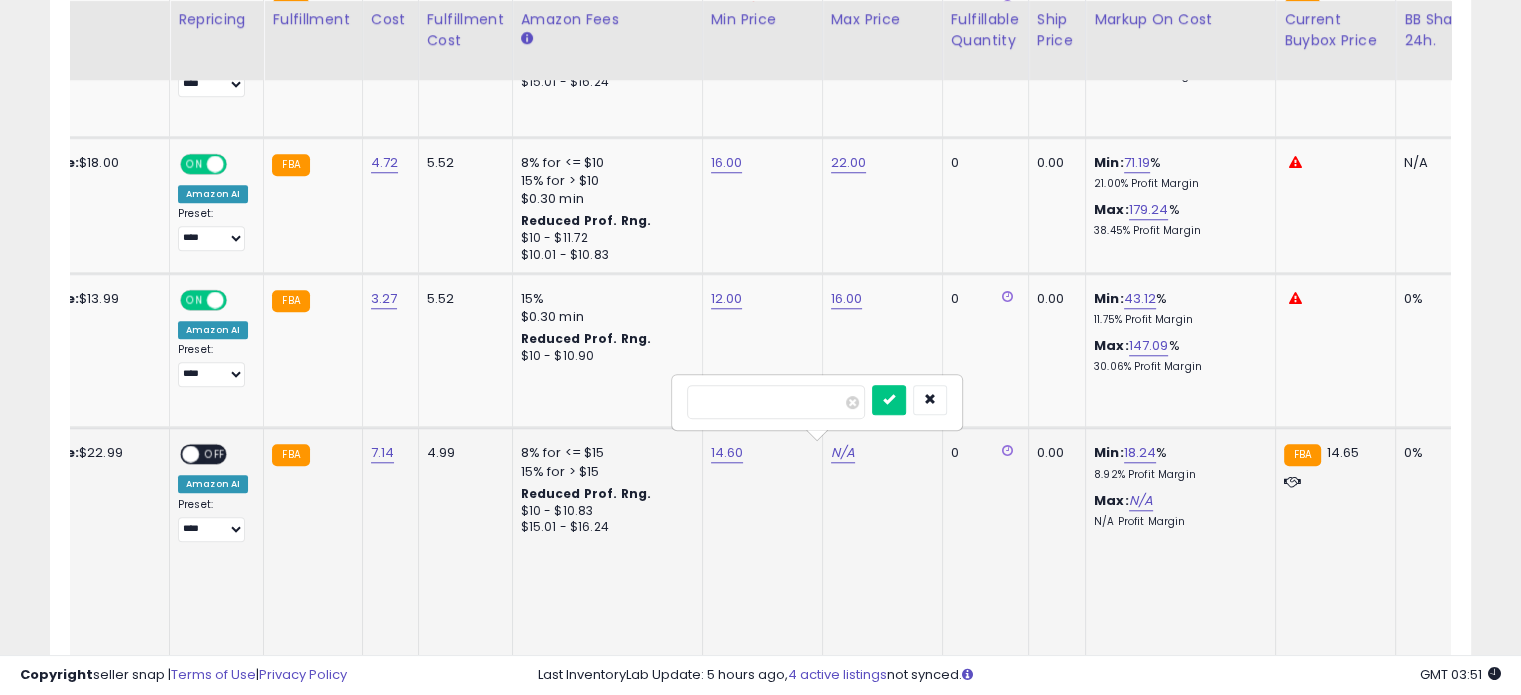 click at bounding box center [776, 402] 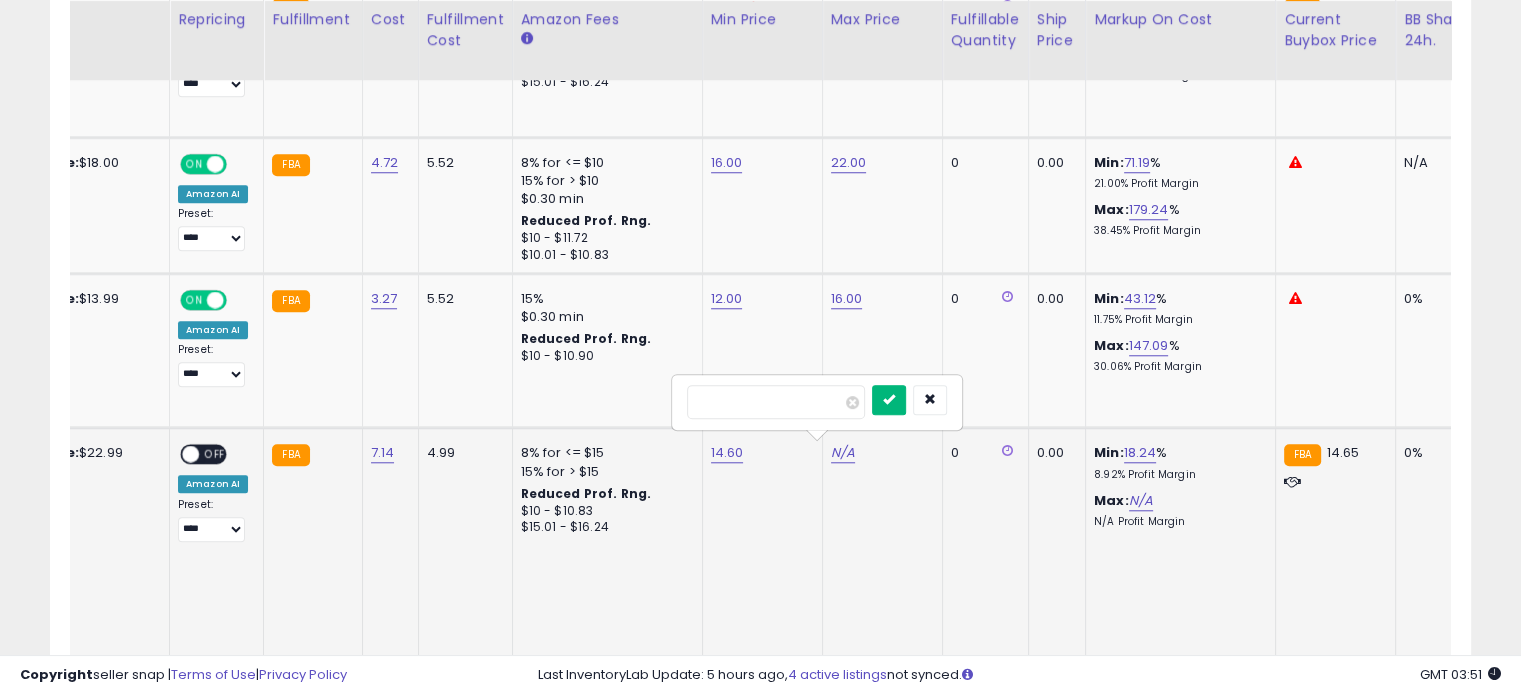type on "**" 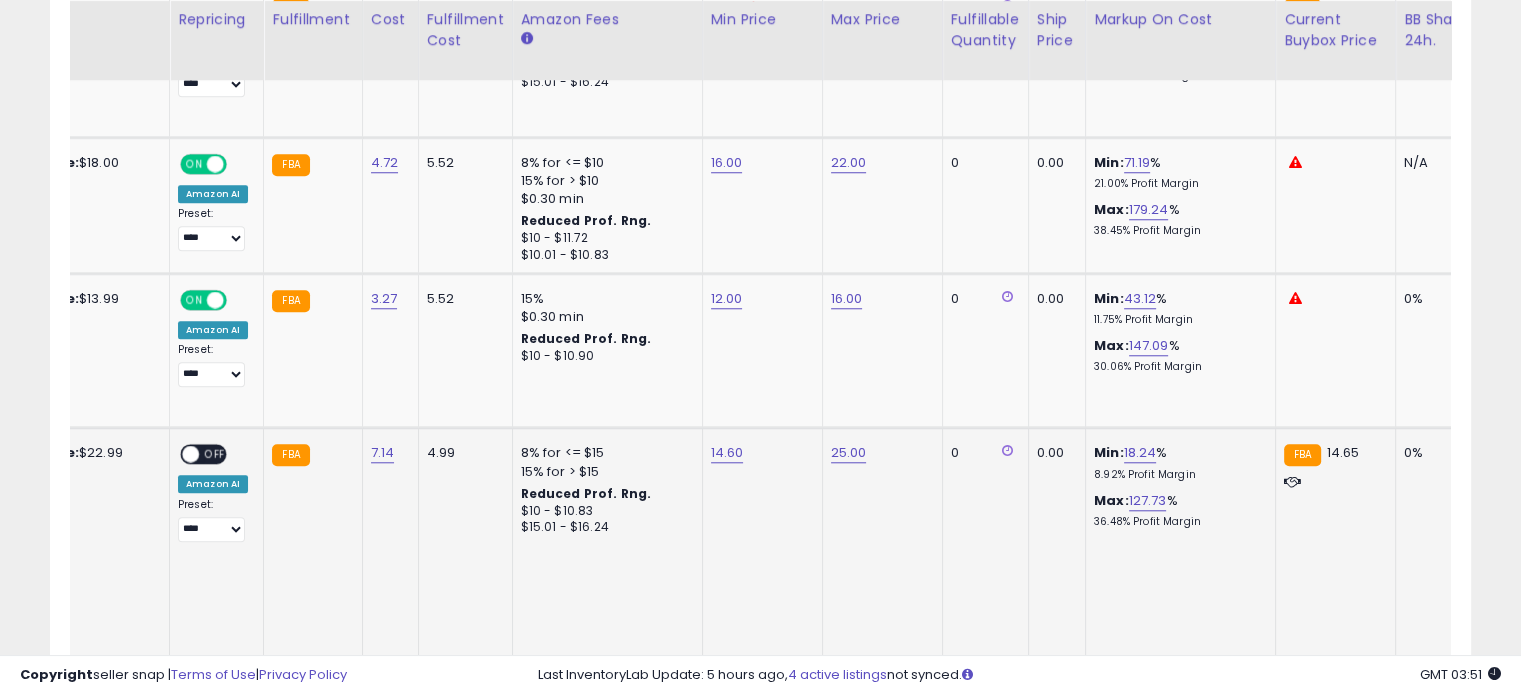 click on "OFF" at bounding box center (215, 454) 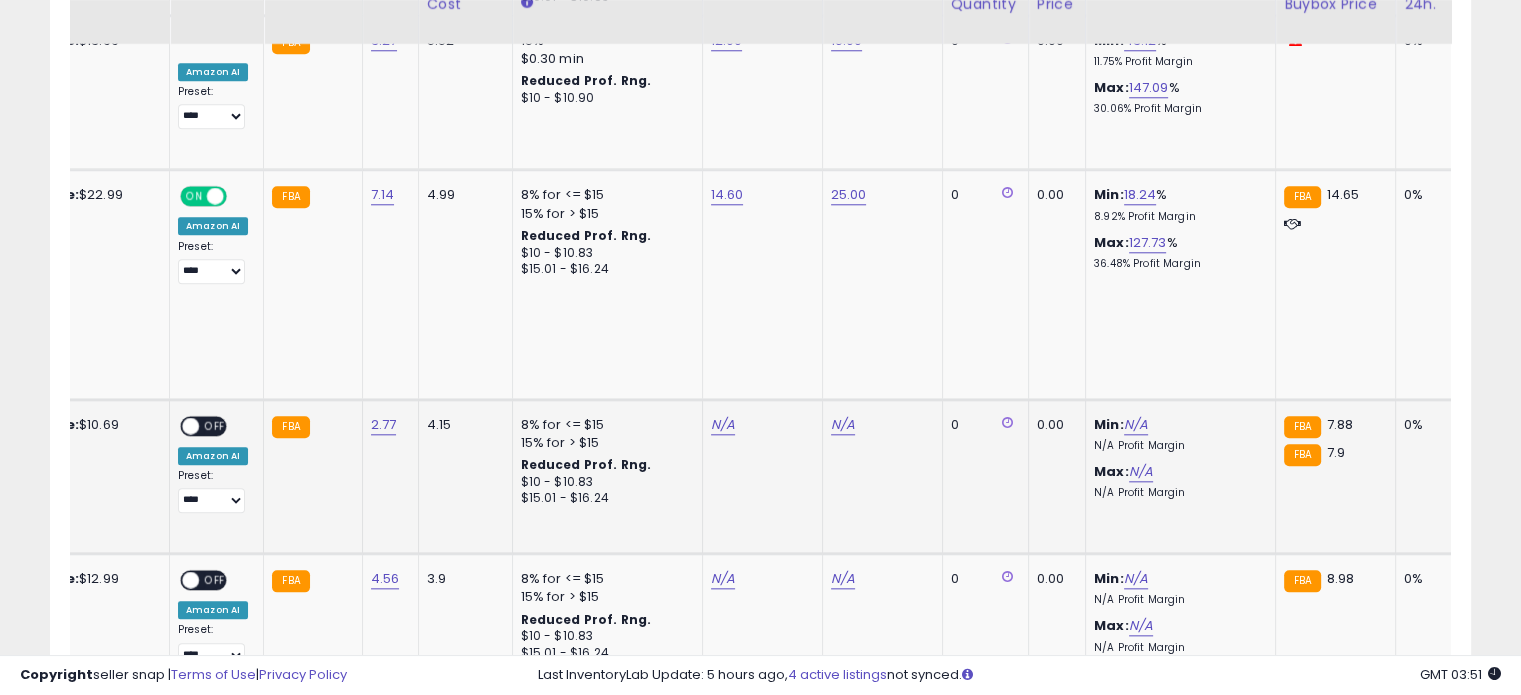 scroll, scrollTop: 2044, scrollLeft: 0, axis: vertical 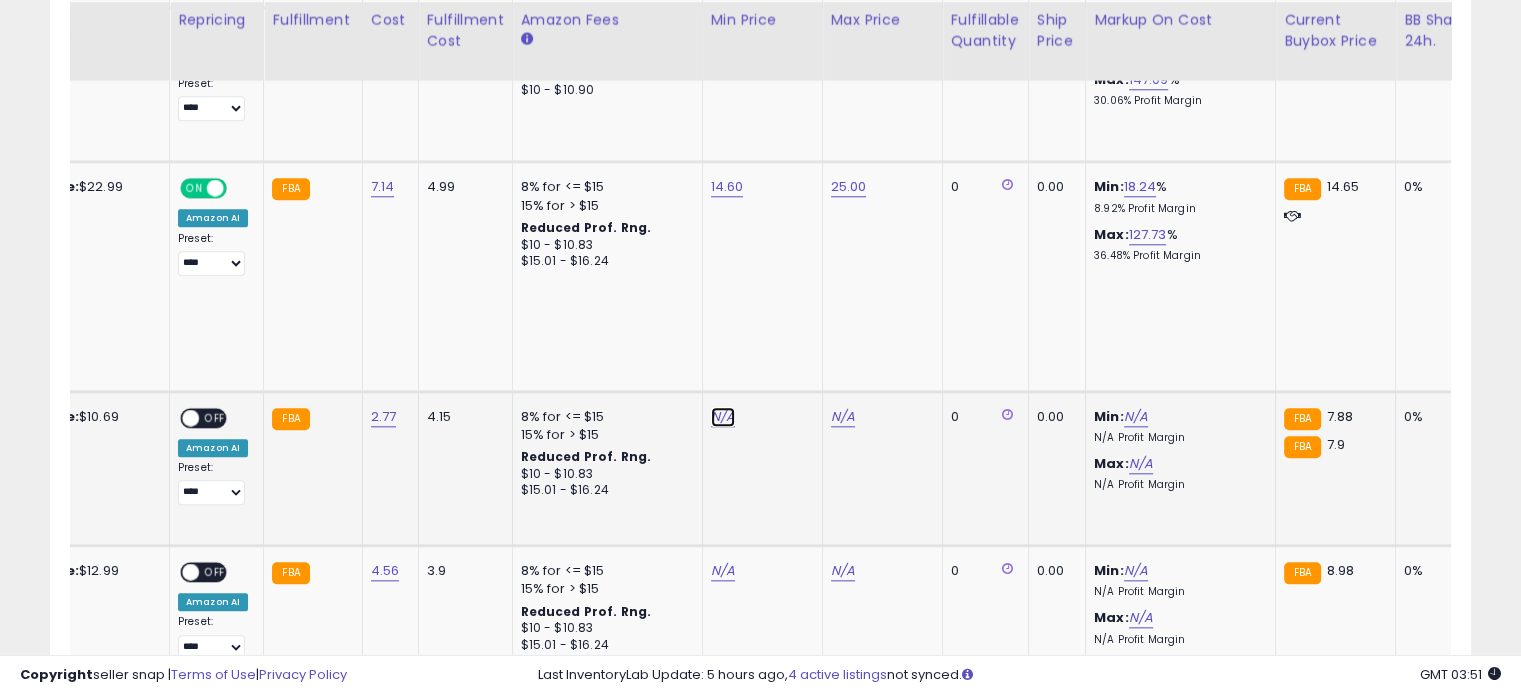 click on "N/A" at bounding box center (723, 417) 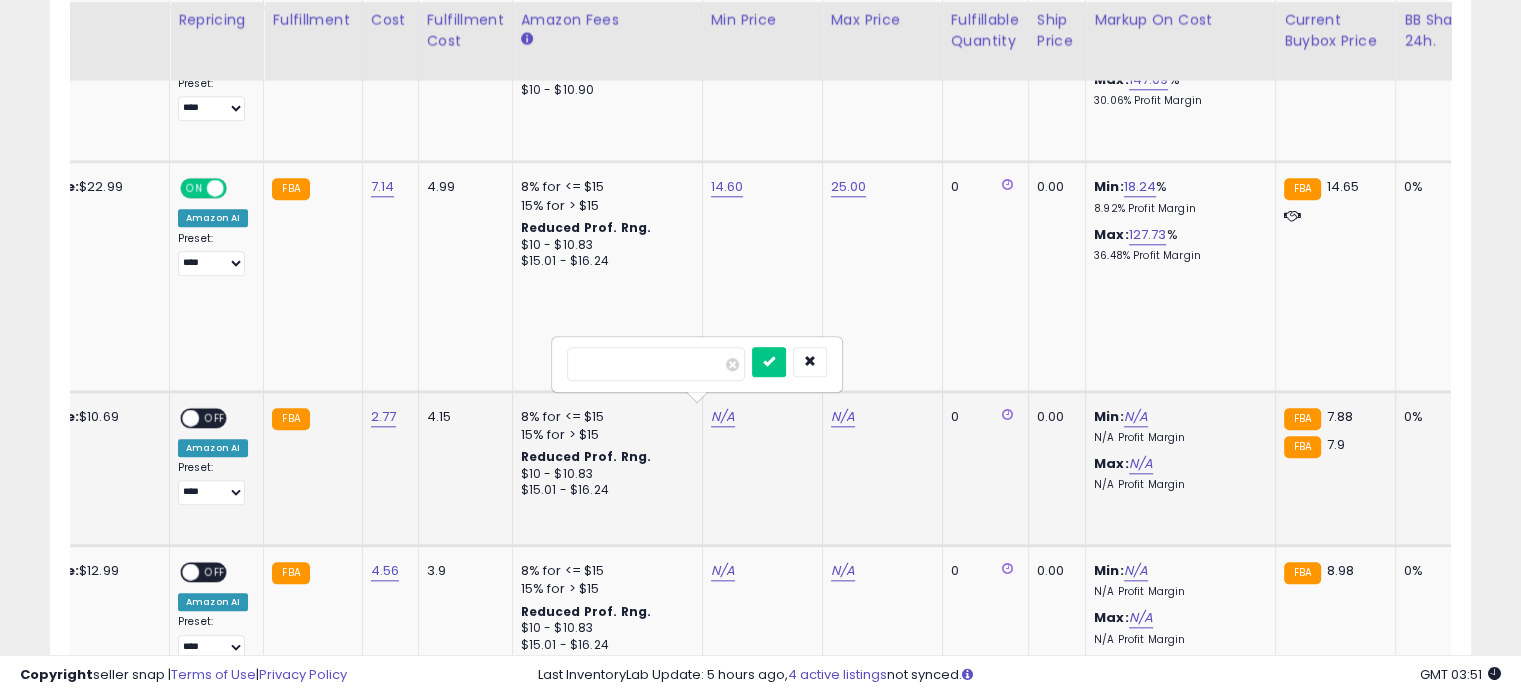 click at bounding box center [656, 364] 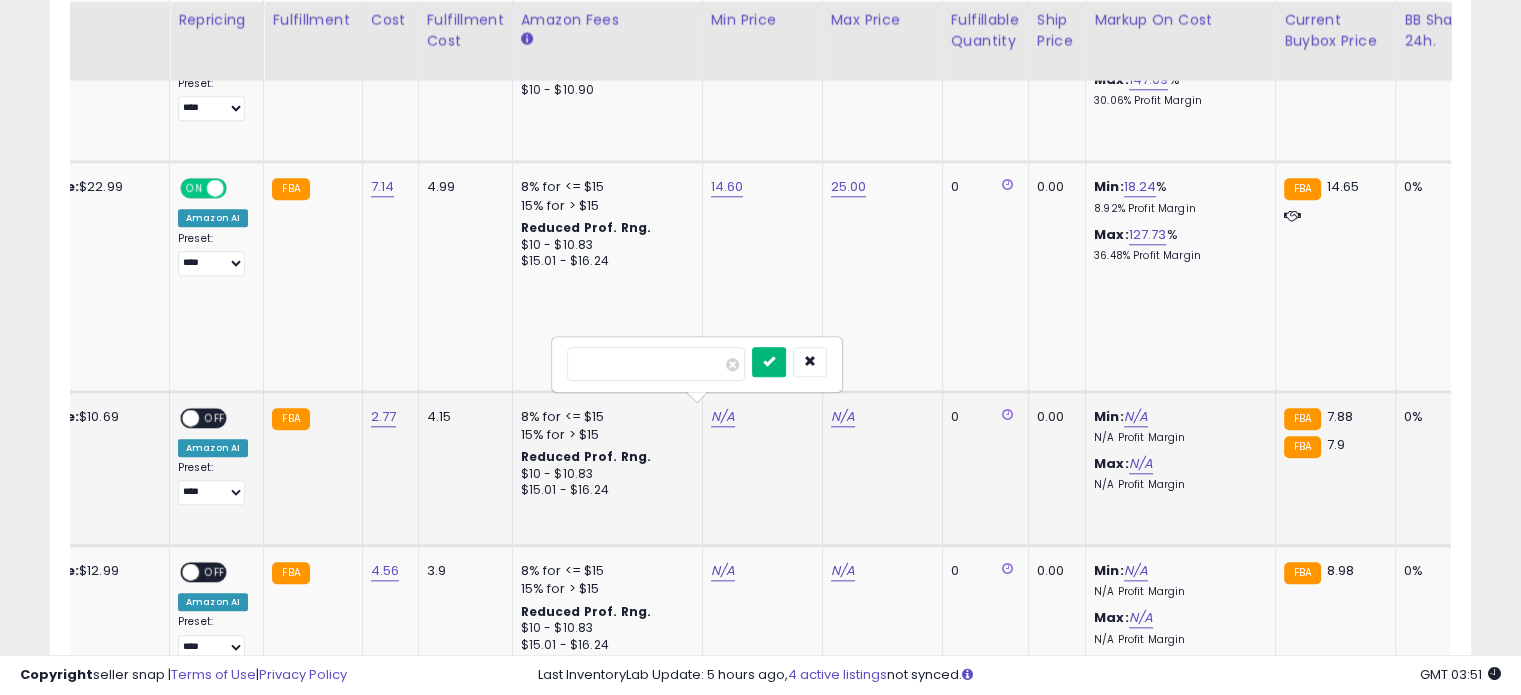 type on "****" 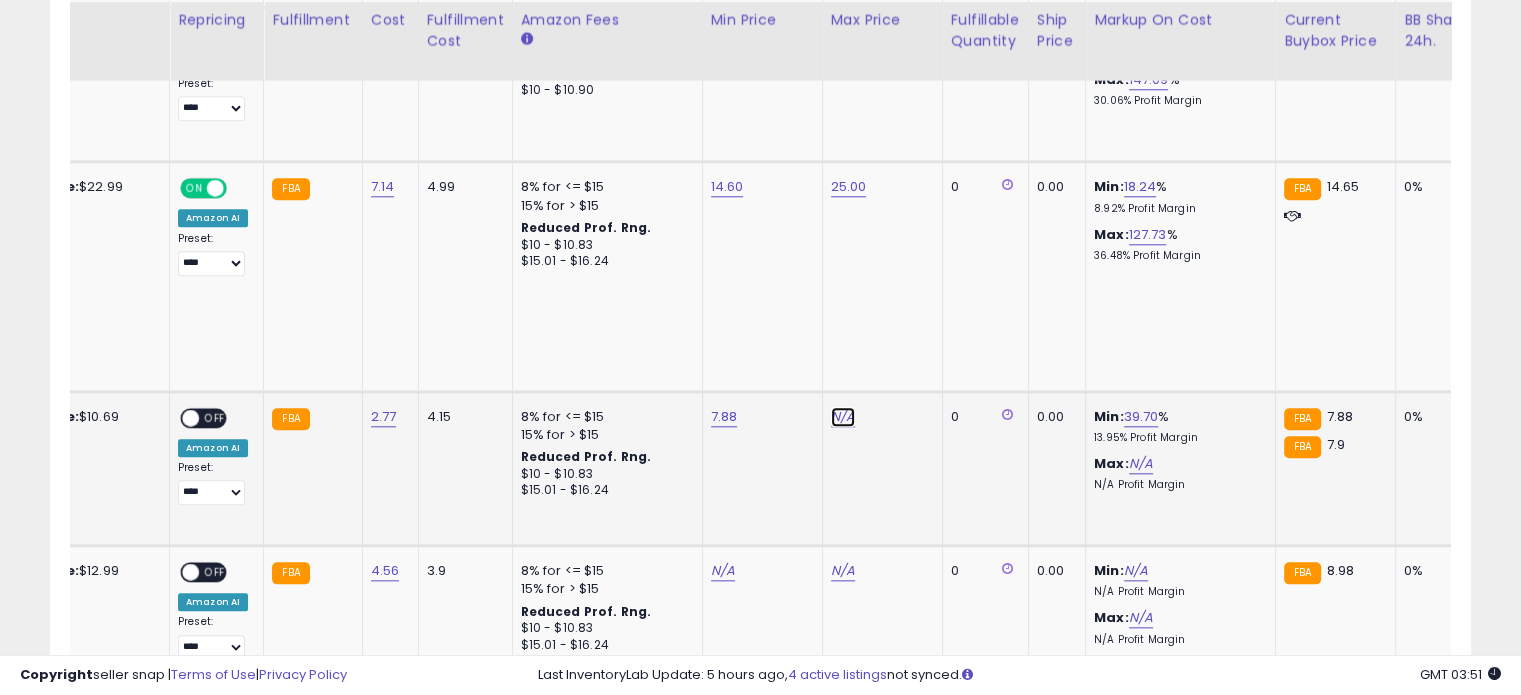 click on "N/A" at bounding box center (843, 417) 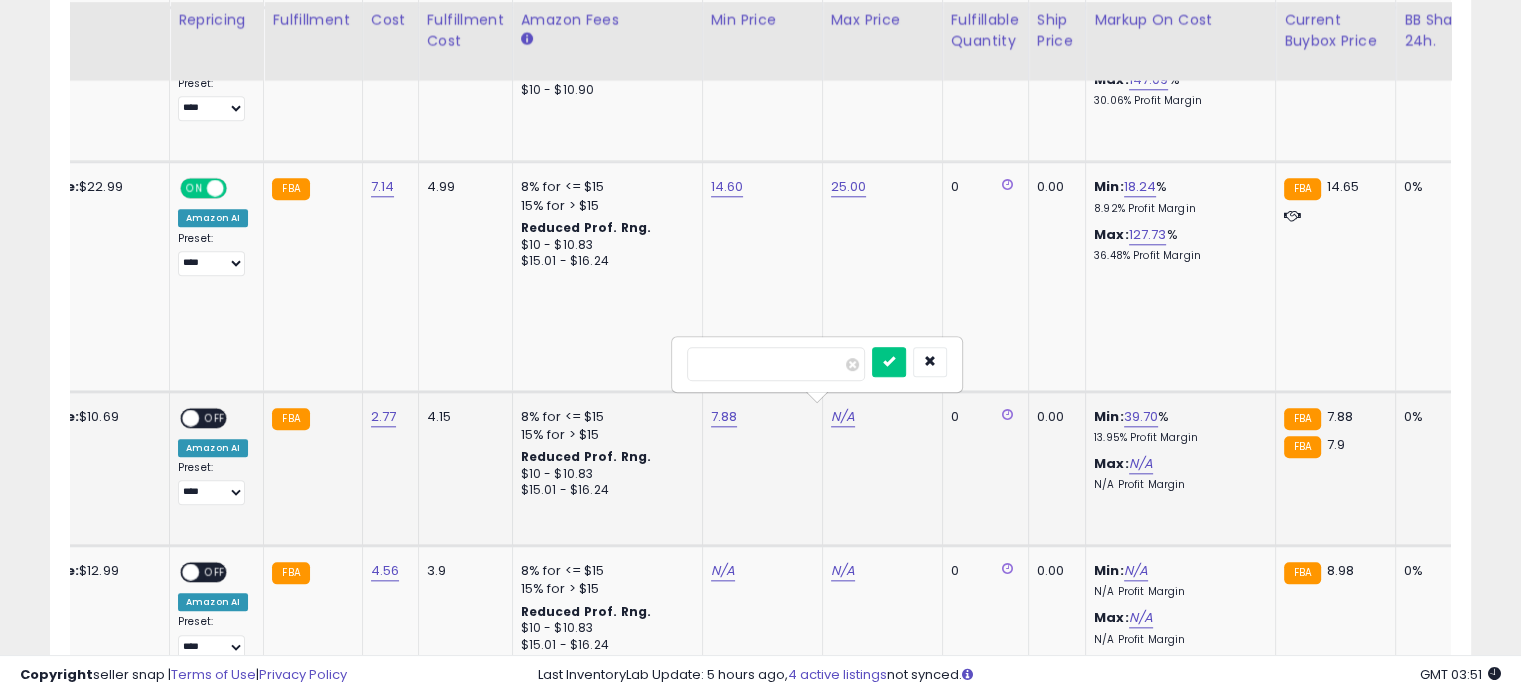 click at bounding box center [776, 364] 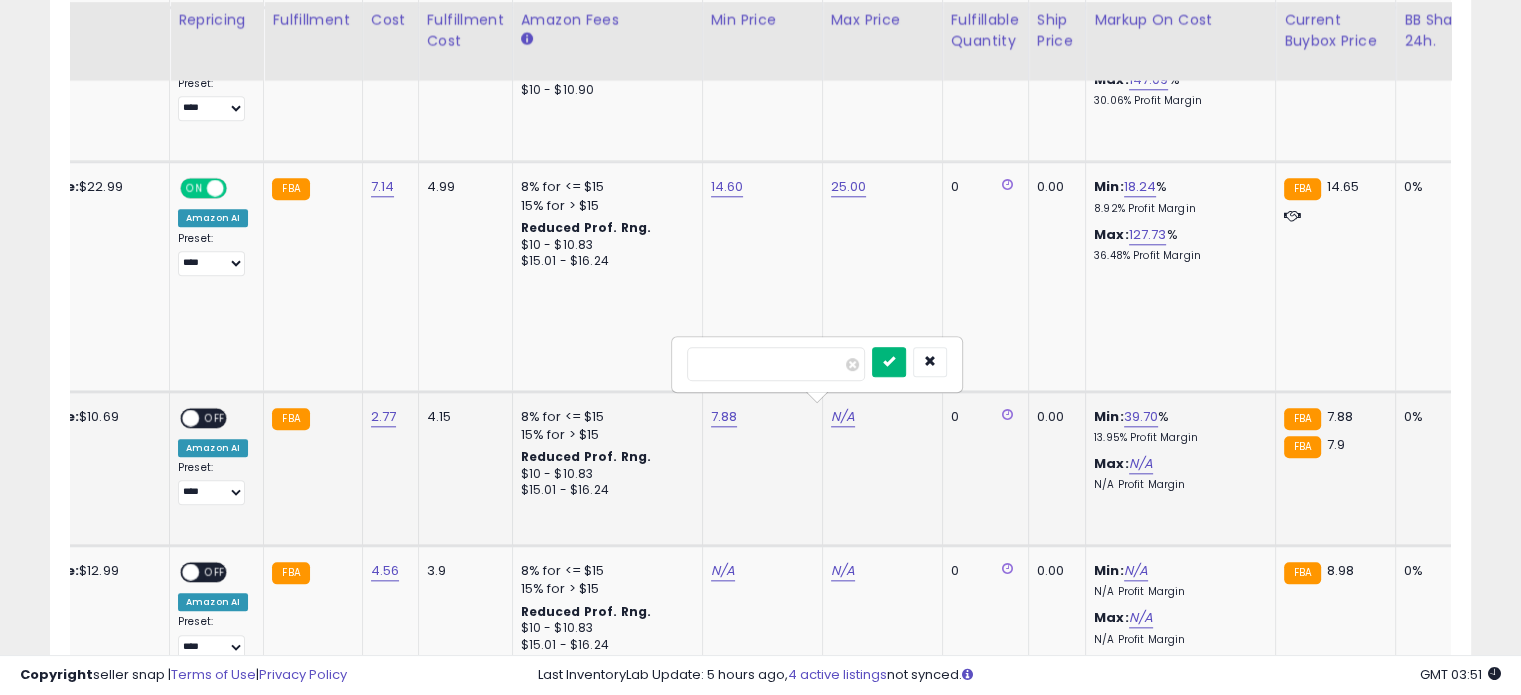 type on "**" 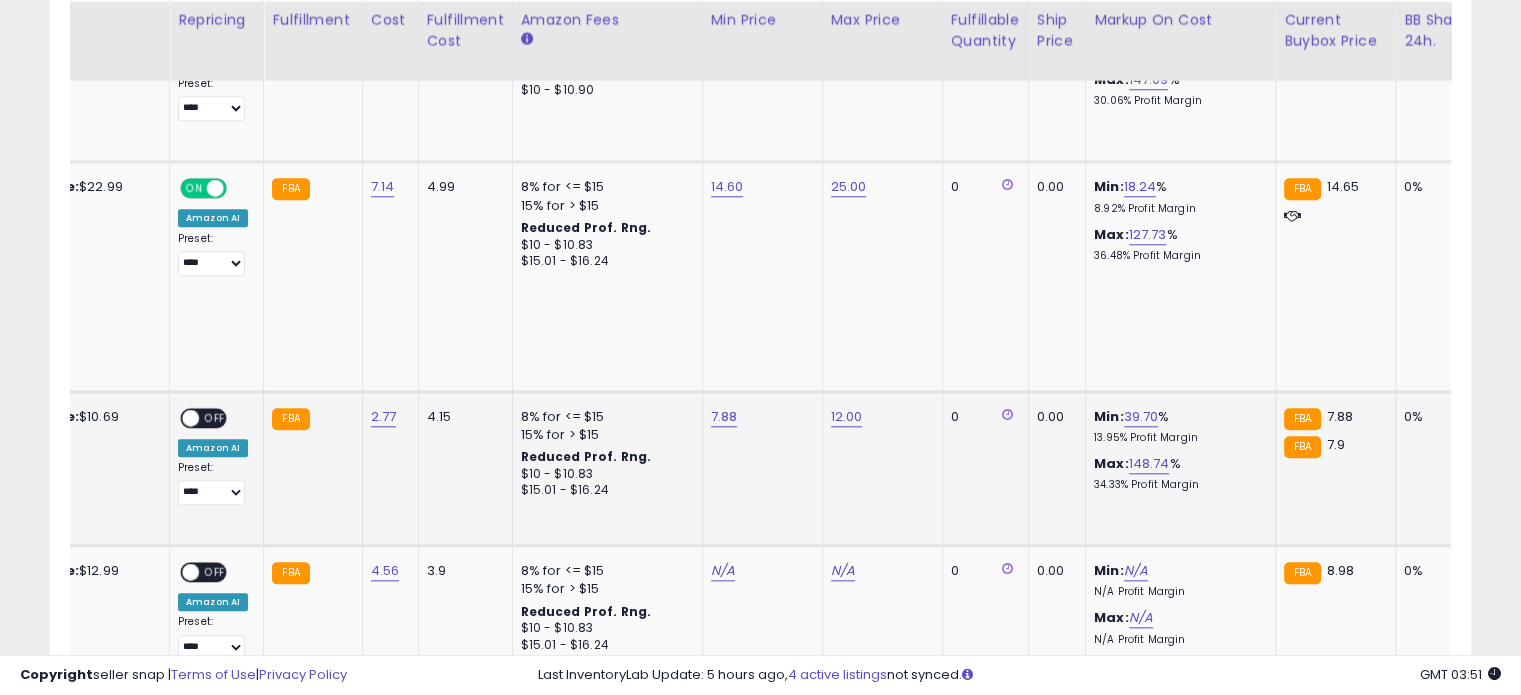 click on "OFF" at bounding box center [215, 417] 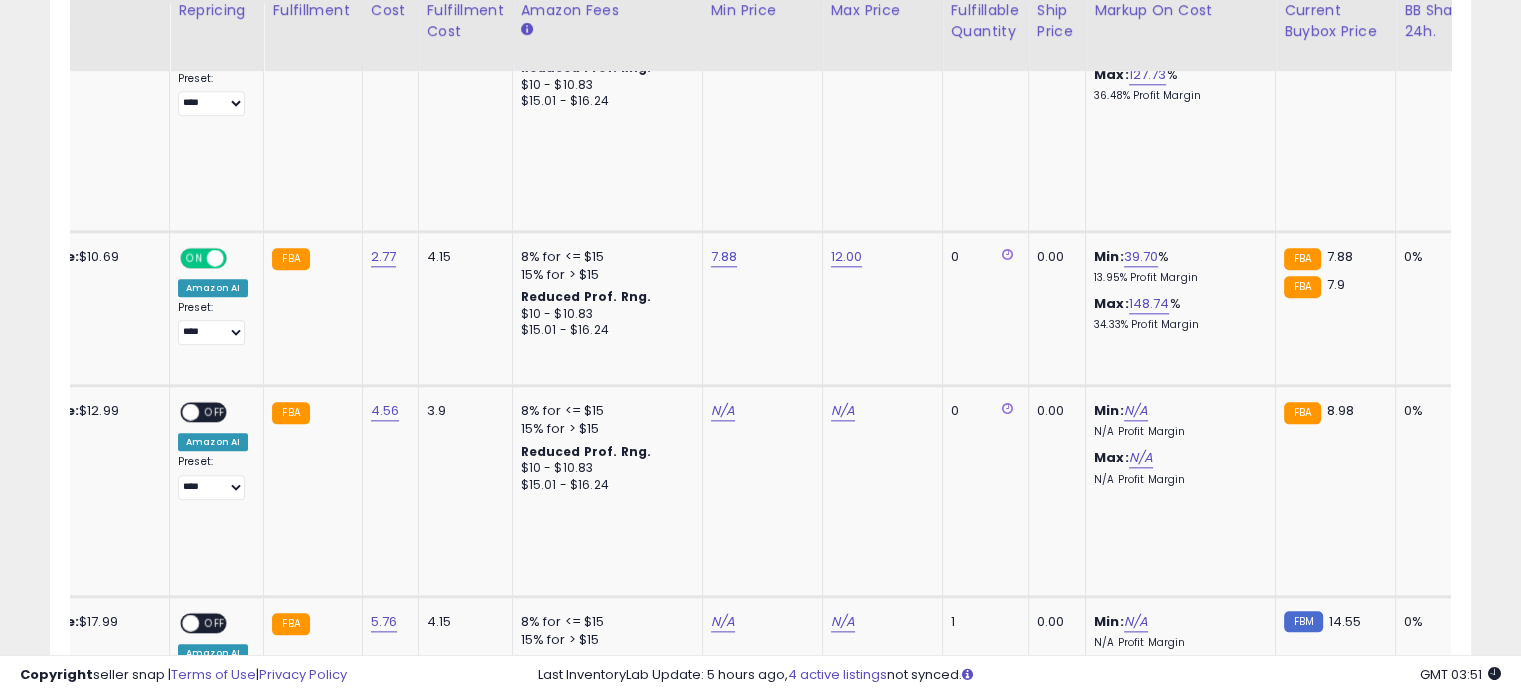 scroll, scrollTop: 2211, scrollLeft: 0, axis: vertical 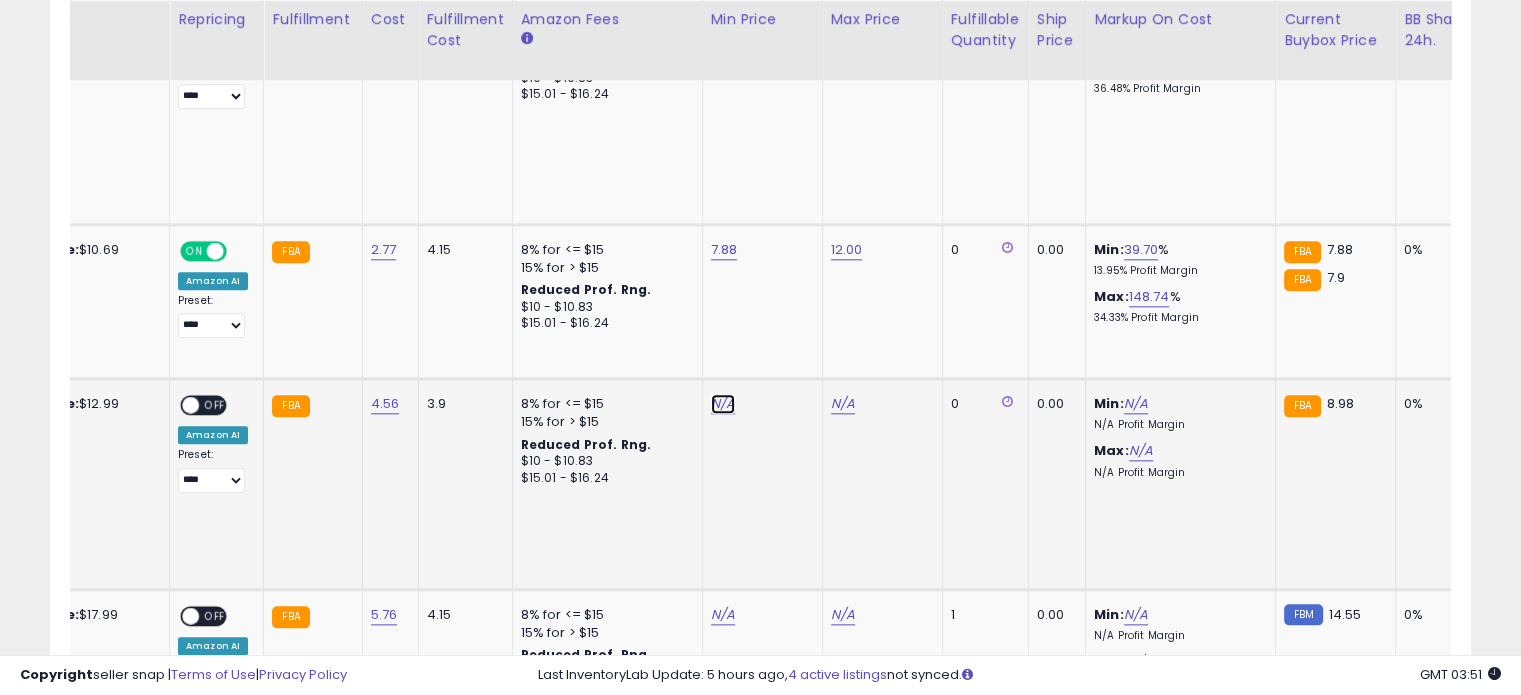 click on "N/A" at bounding box center [723, 404] 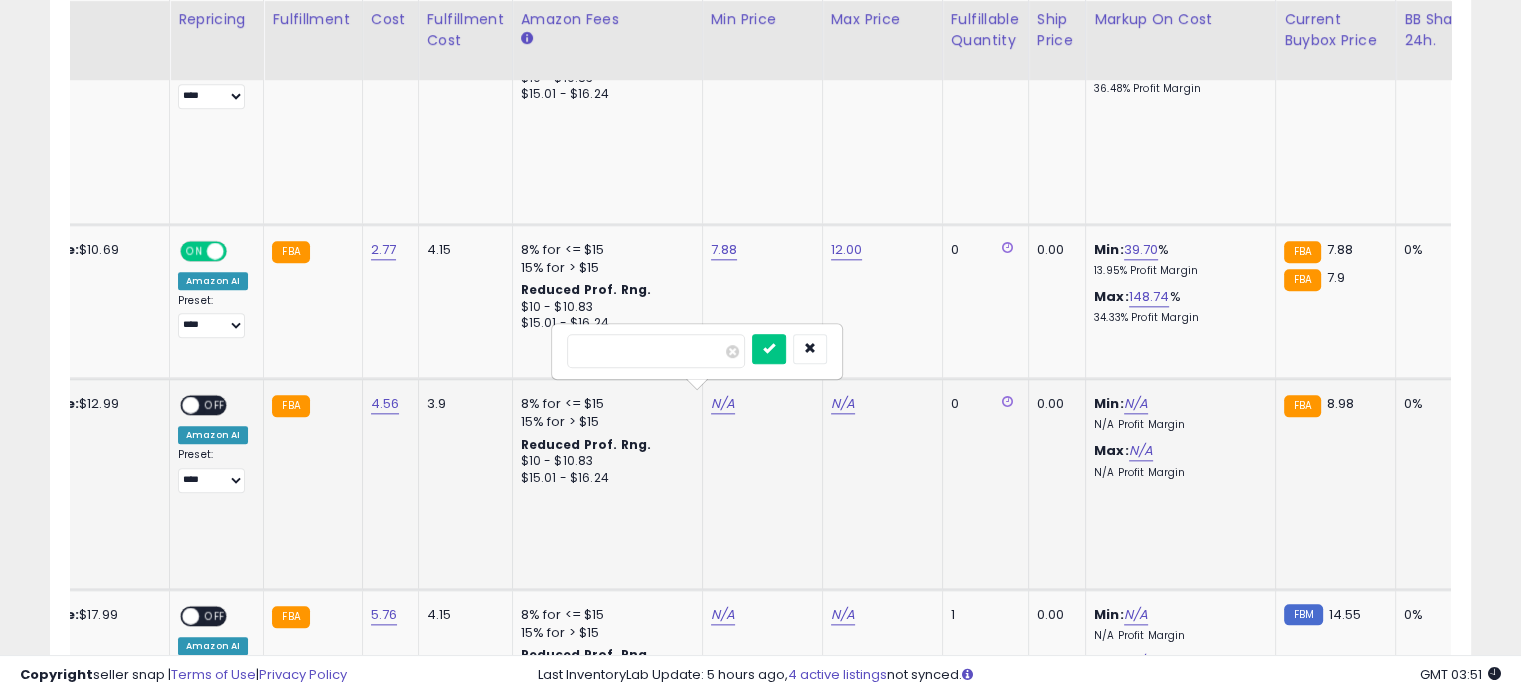 click at bounding box center (656, 351) 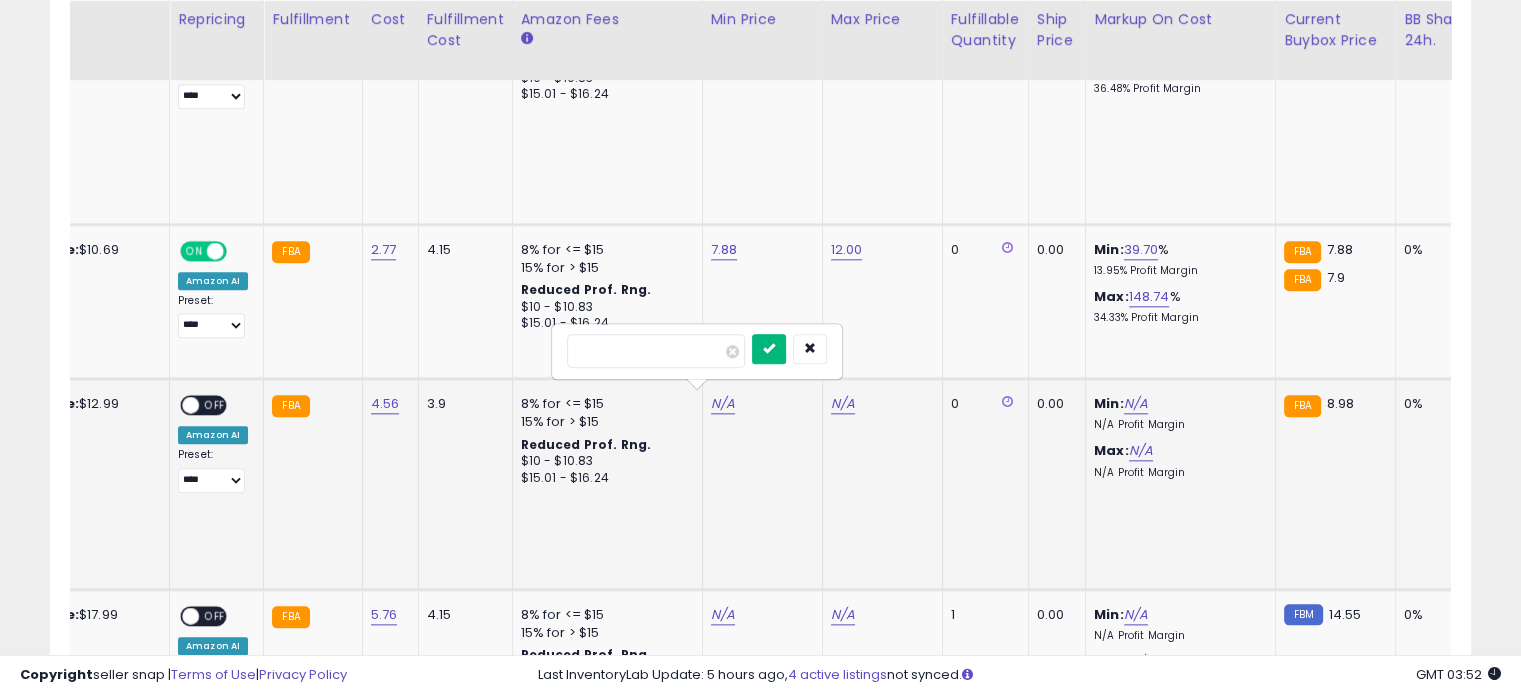 type on "**" 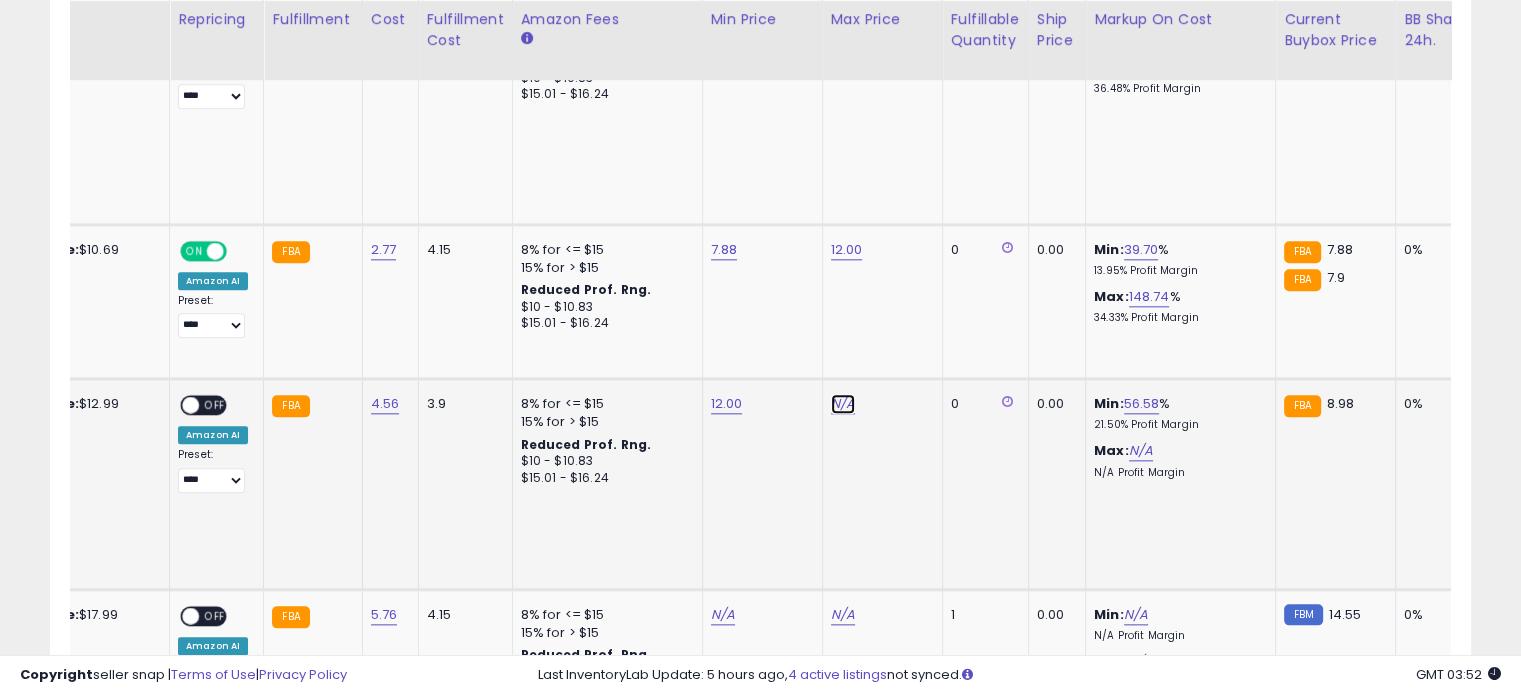 click on "N/A" at bounding box center [843, 404] 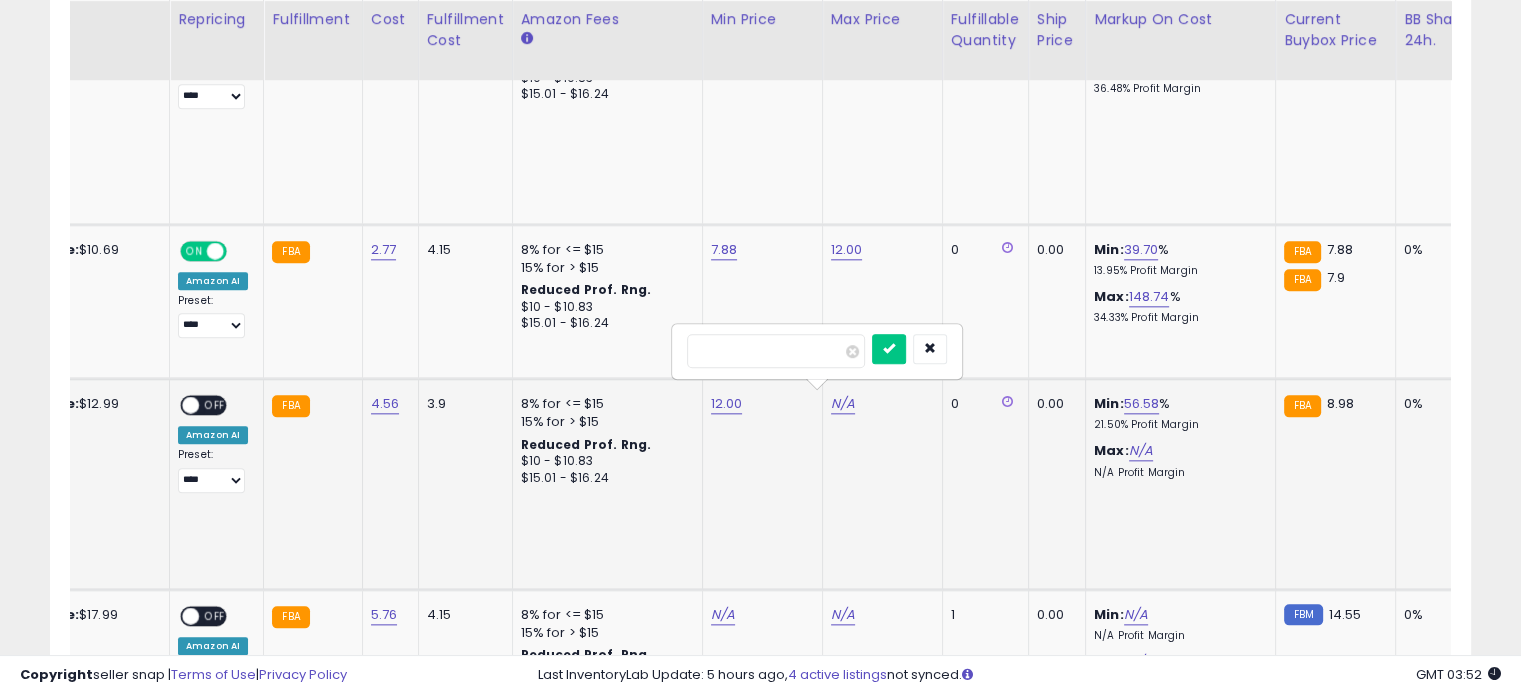 click at bounding box center (776, 351) 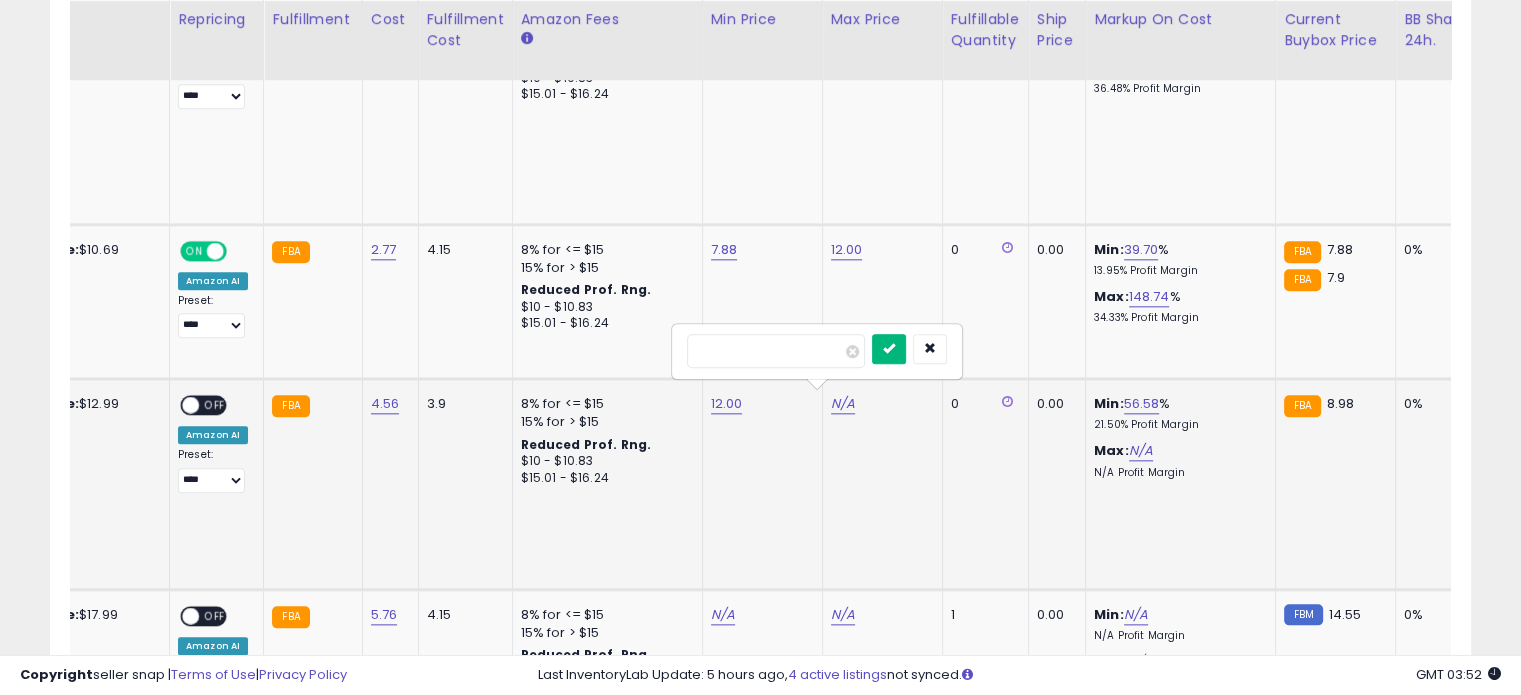 type on "**" 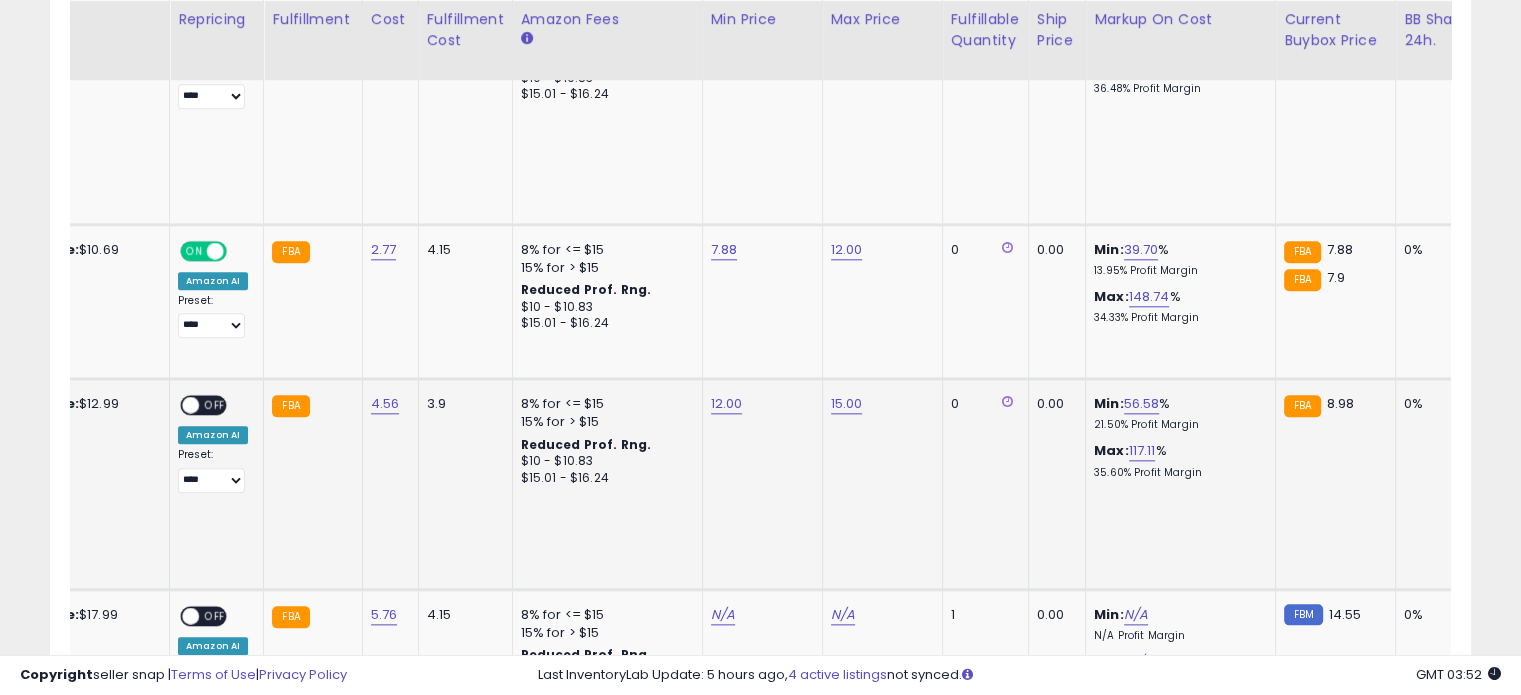 click on "OFF" at bounding box center (215, 405) 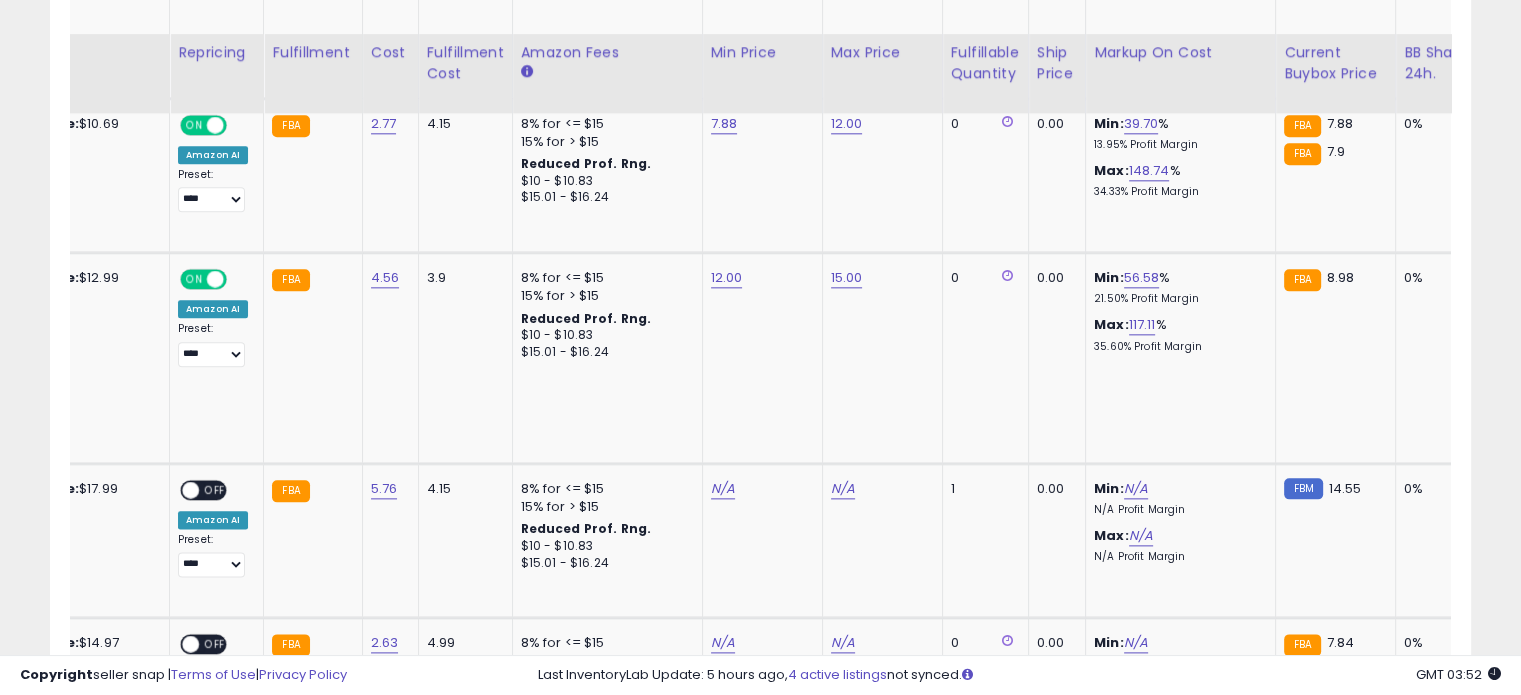 scroll, scrollTop: 2378, scrollLeft: 0, axis: vertical 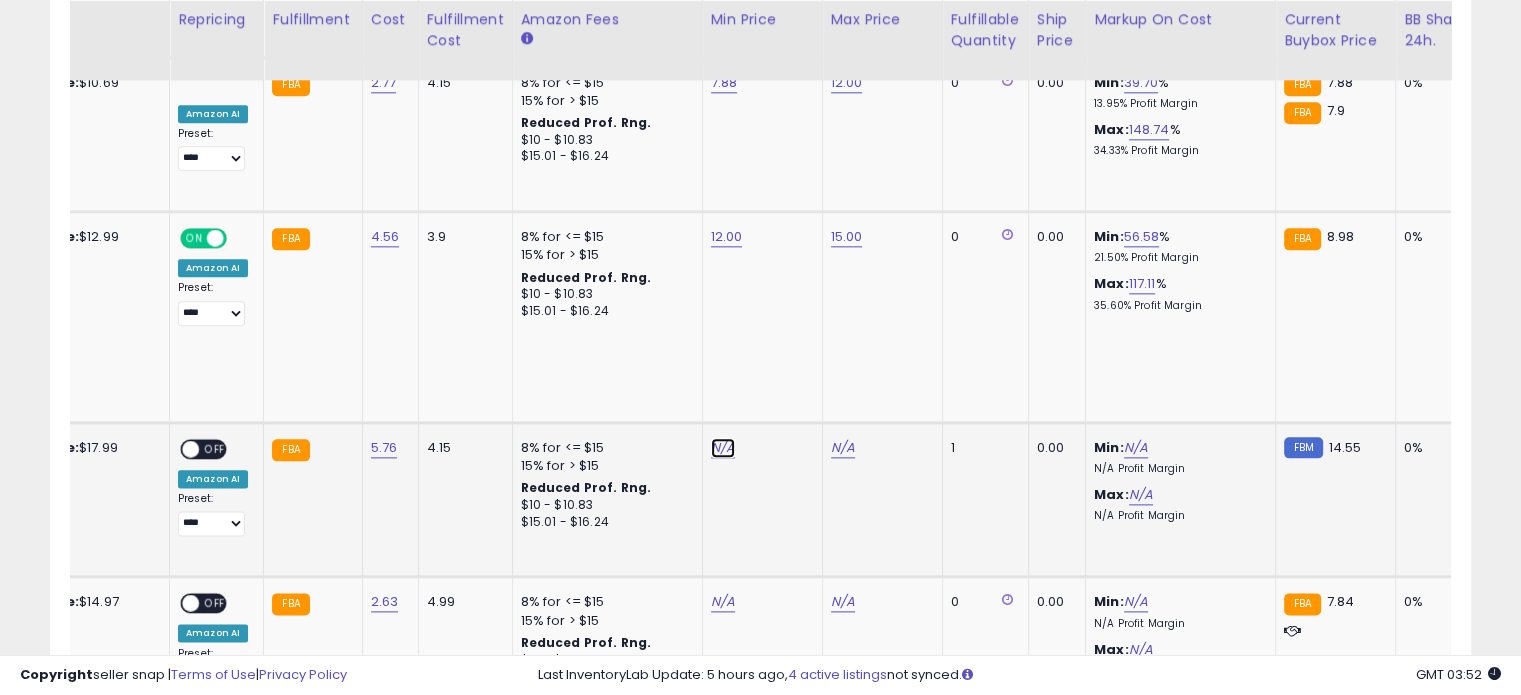 click on "N/A" at bounding box center [723, 448] 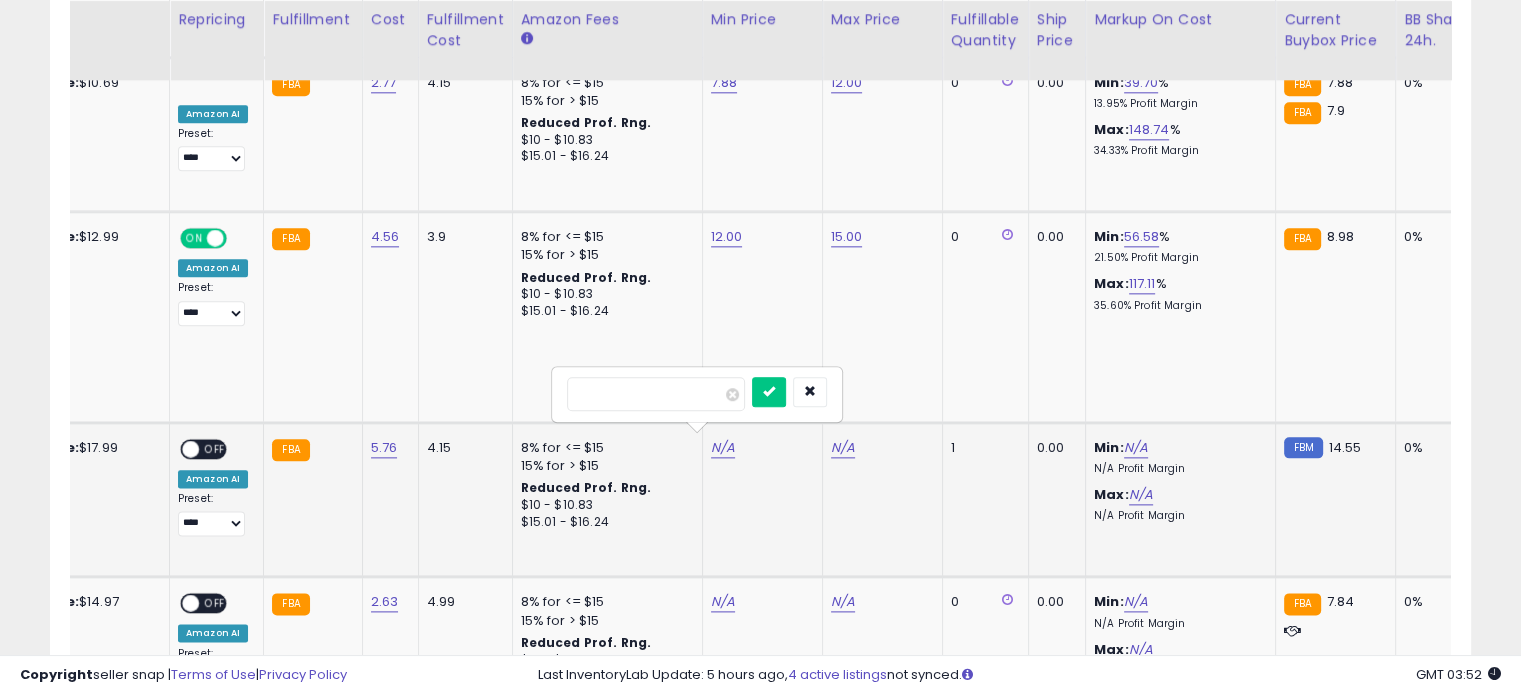 click at bounding box center (656, 394) 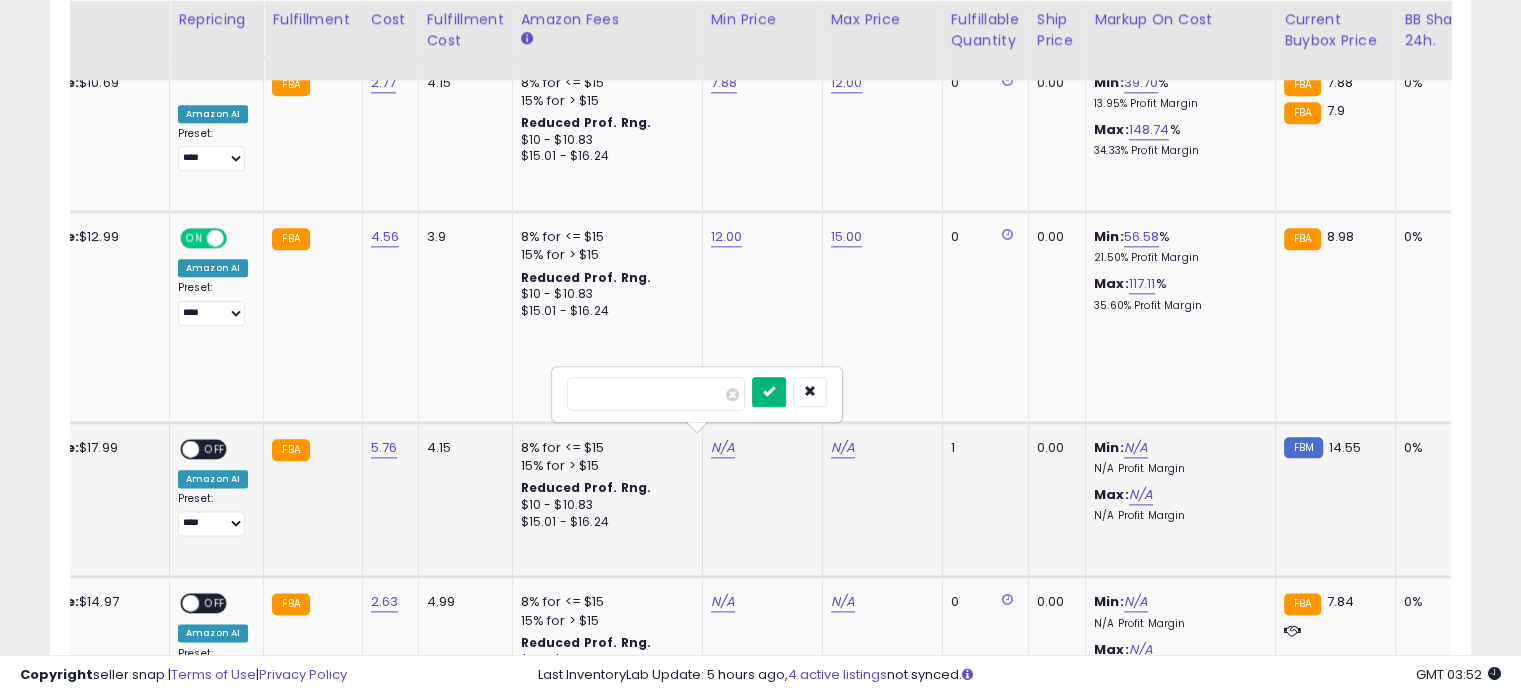 type on "****" 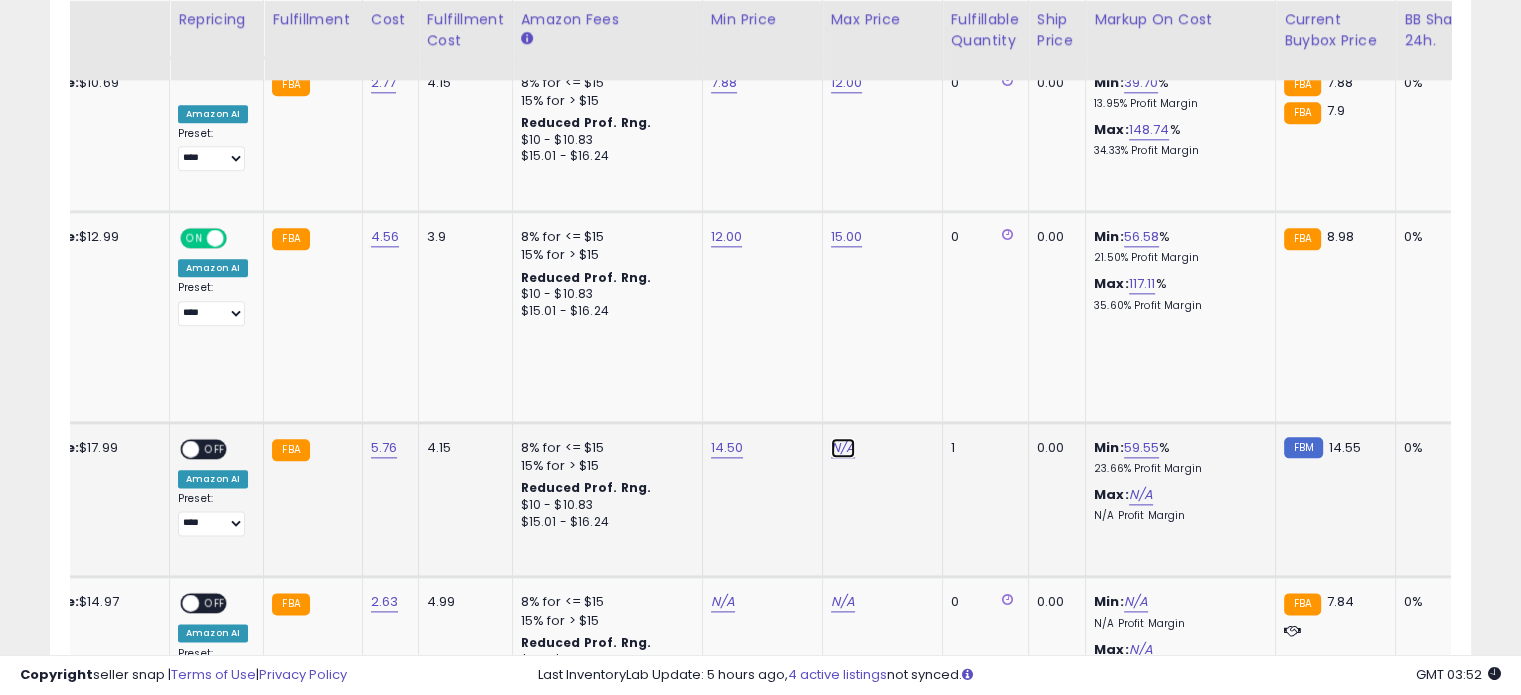 click on "N/A" at bounding box center [843, 448] 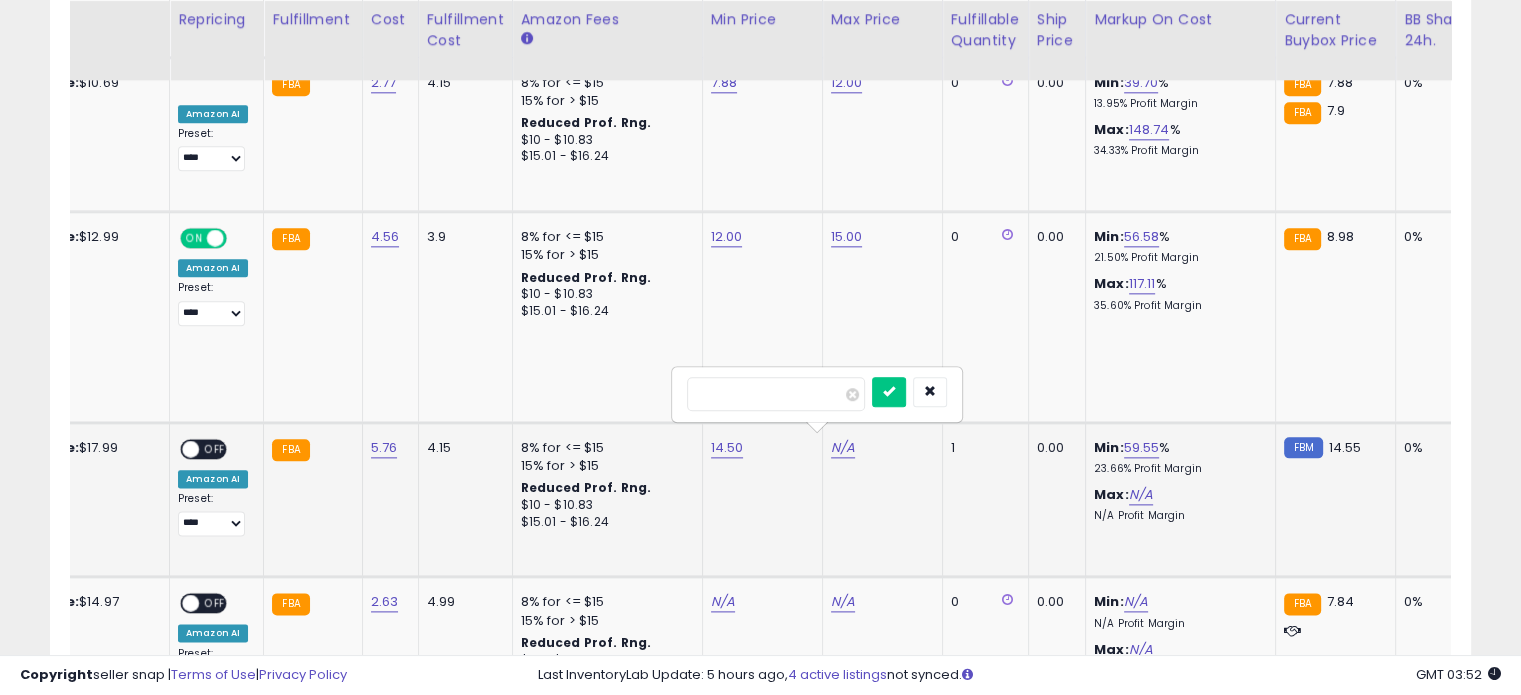 click at bounding box center [776, 394] 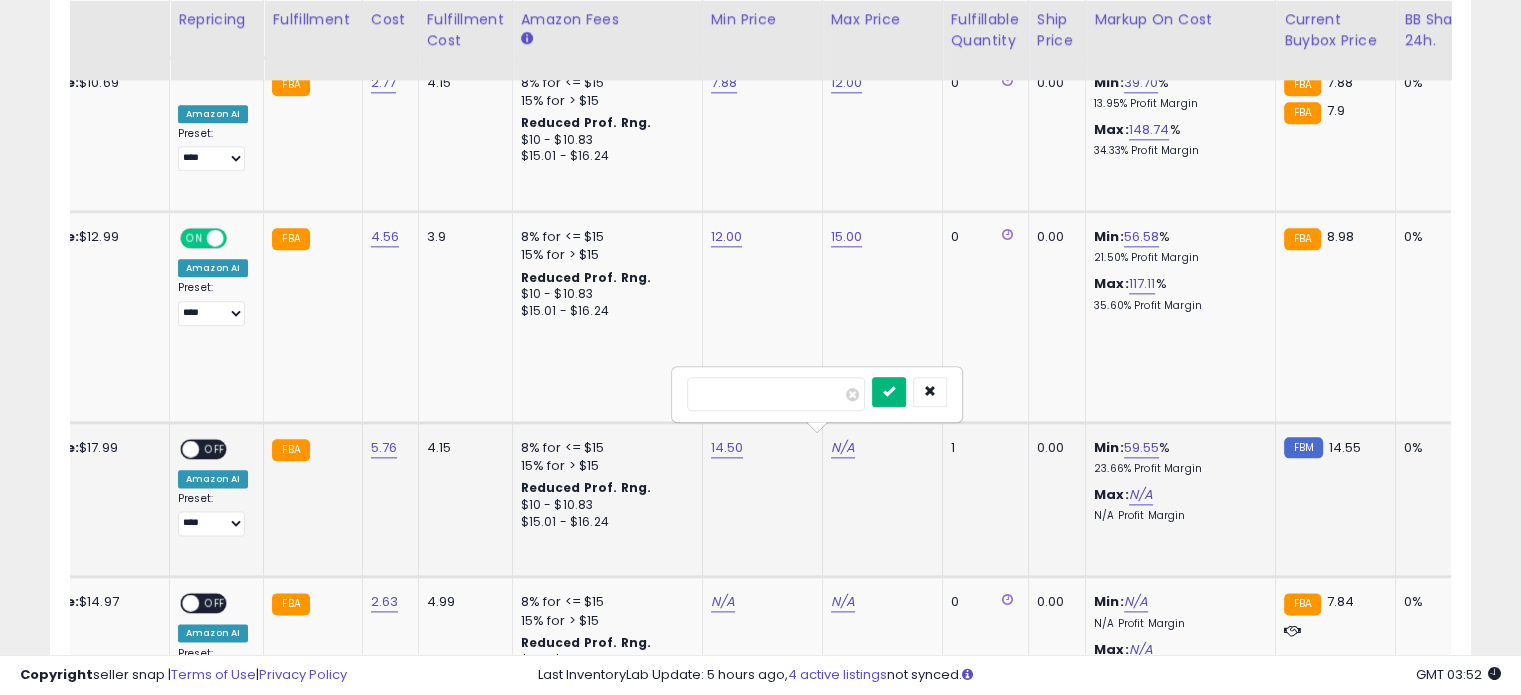 type on "**" 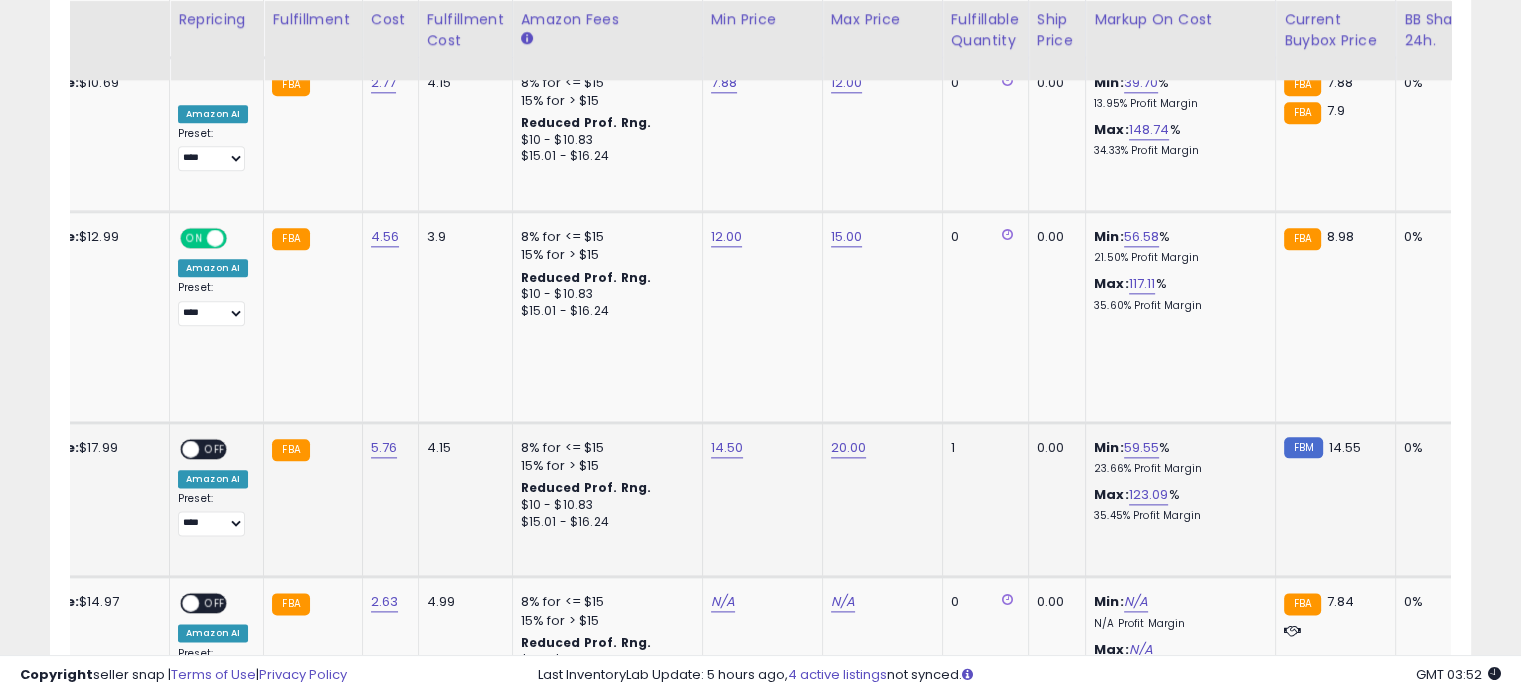 click on "OFF" at bounding box center [215, 448] 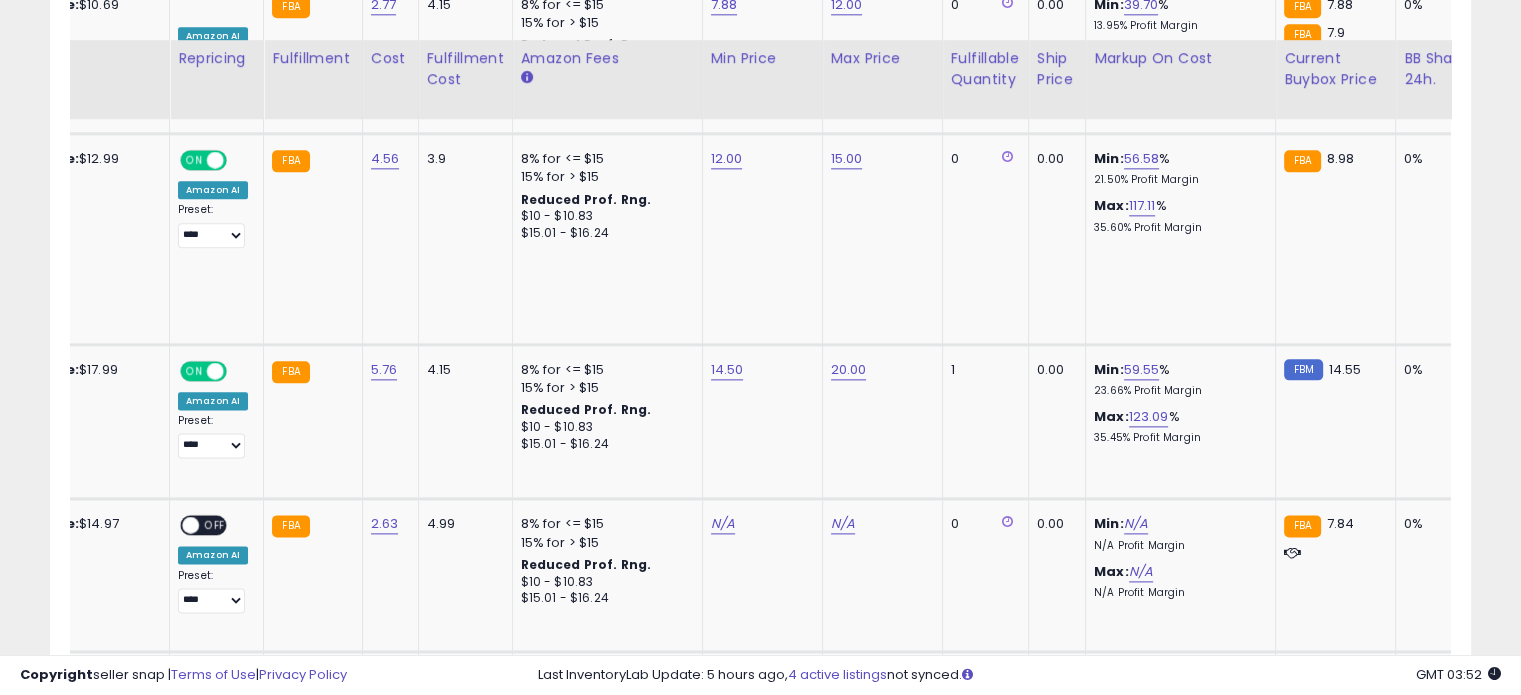 scroll, scrollTop: 2511, scrollLeft: 0, axis: vertical 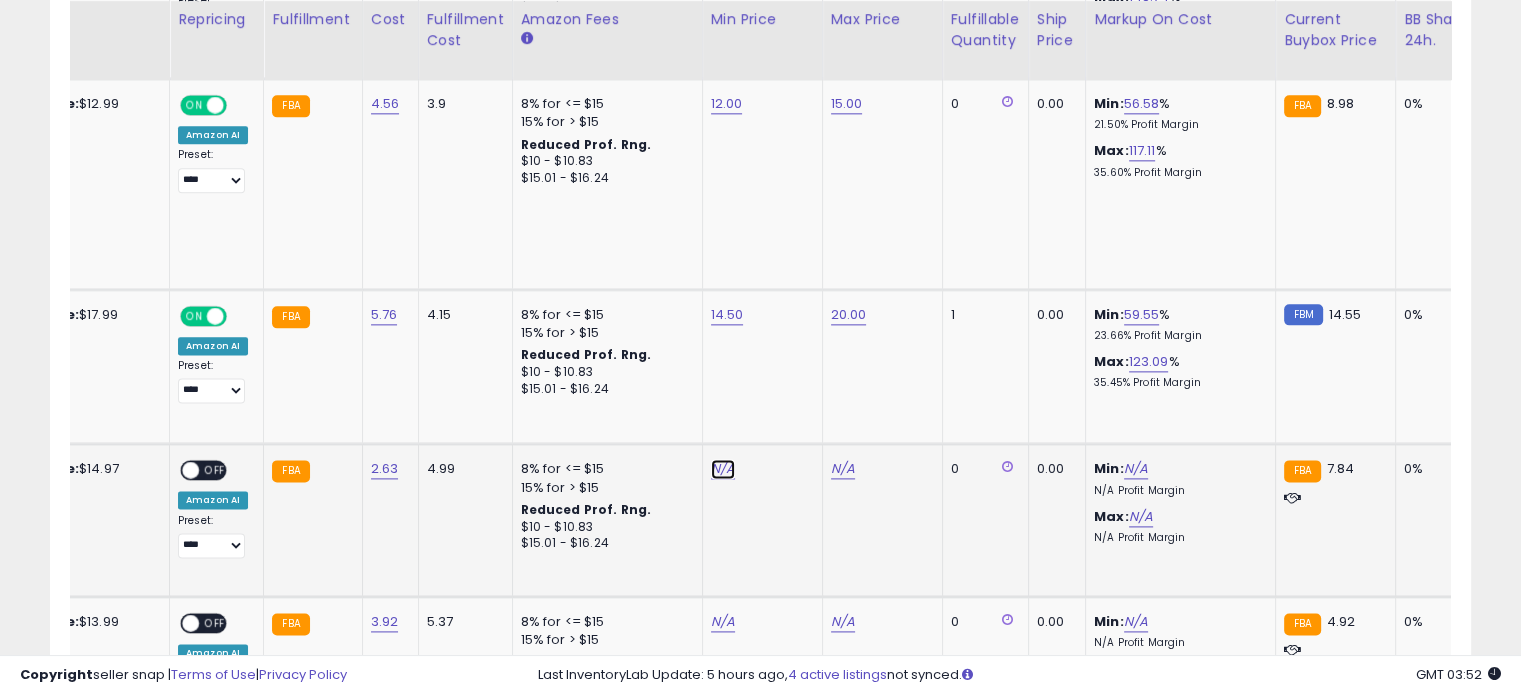 click on "N/A" at bounding box center [723, 469] 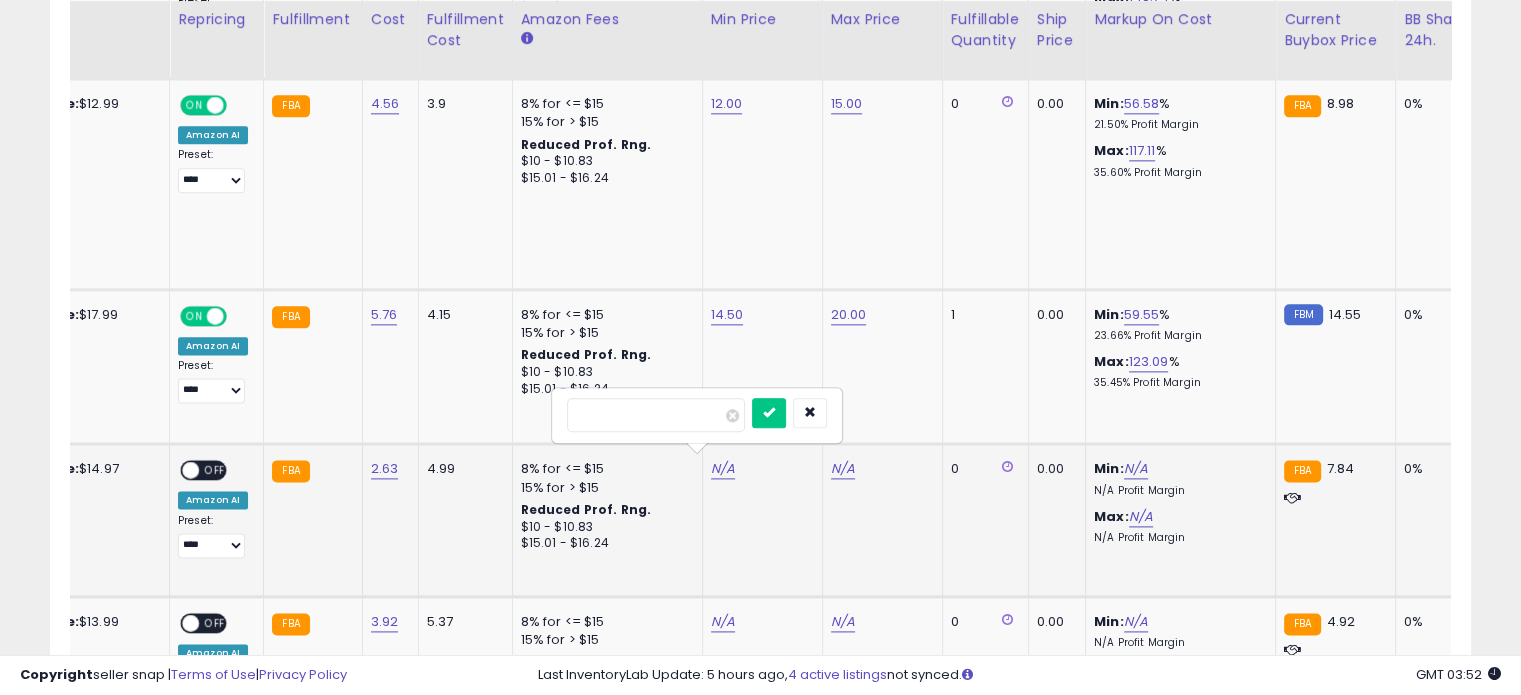click at bounding box center (656, 415) 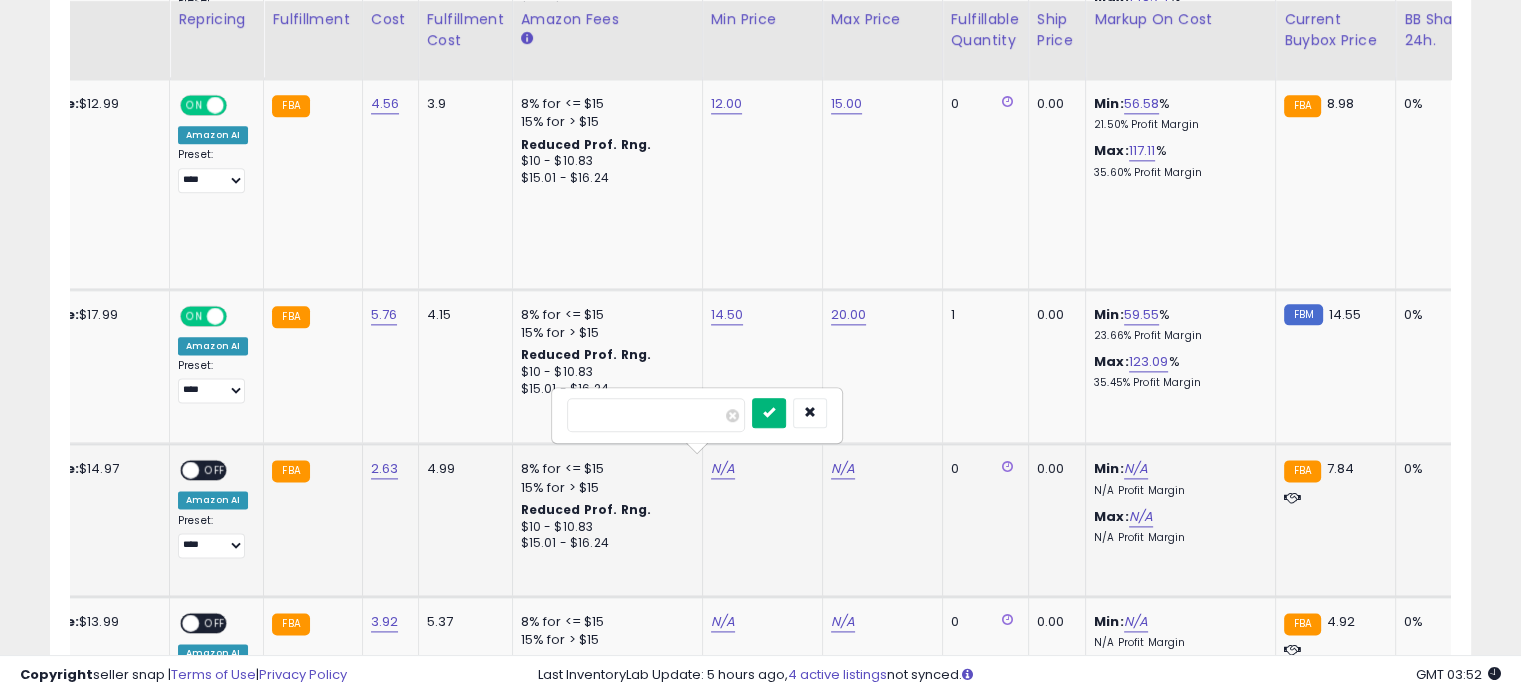 type on "***" 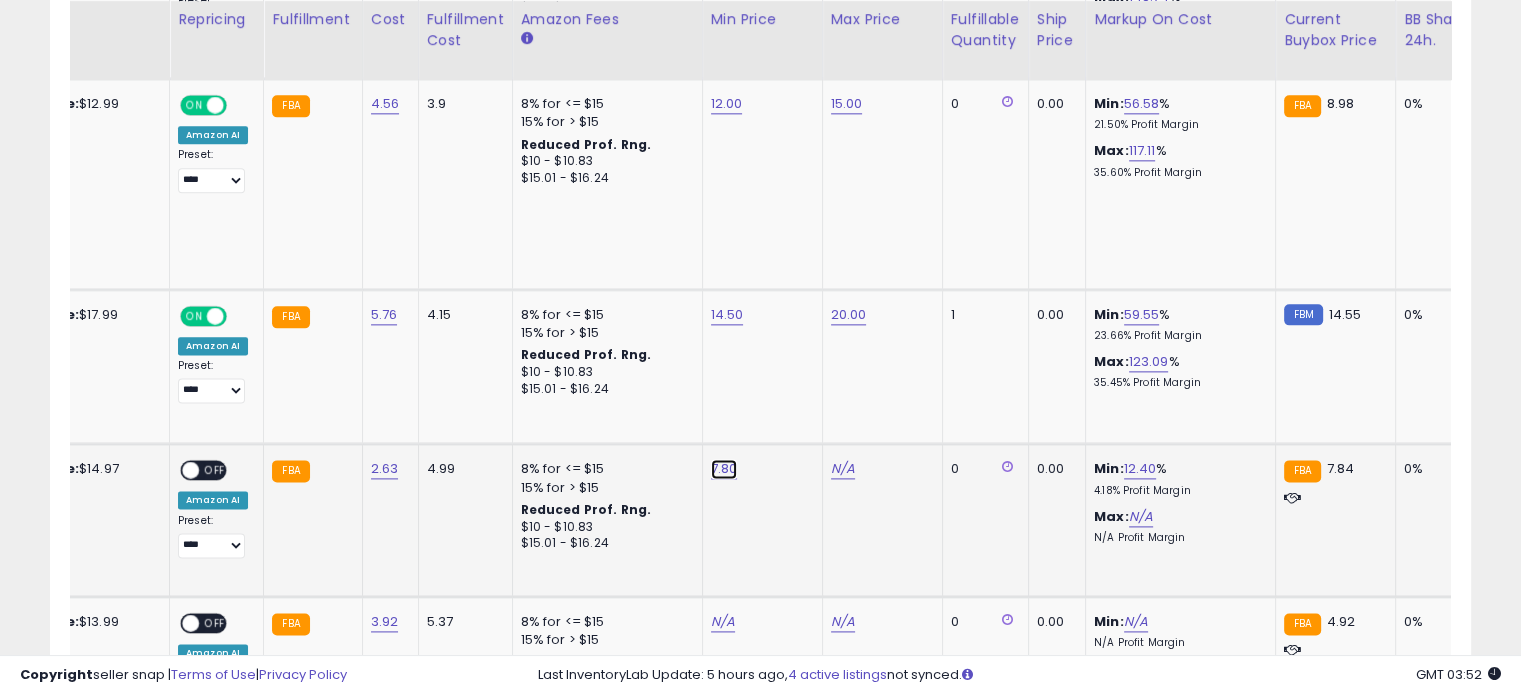 click on "7.80" at bounding box center [725, -1437] 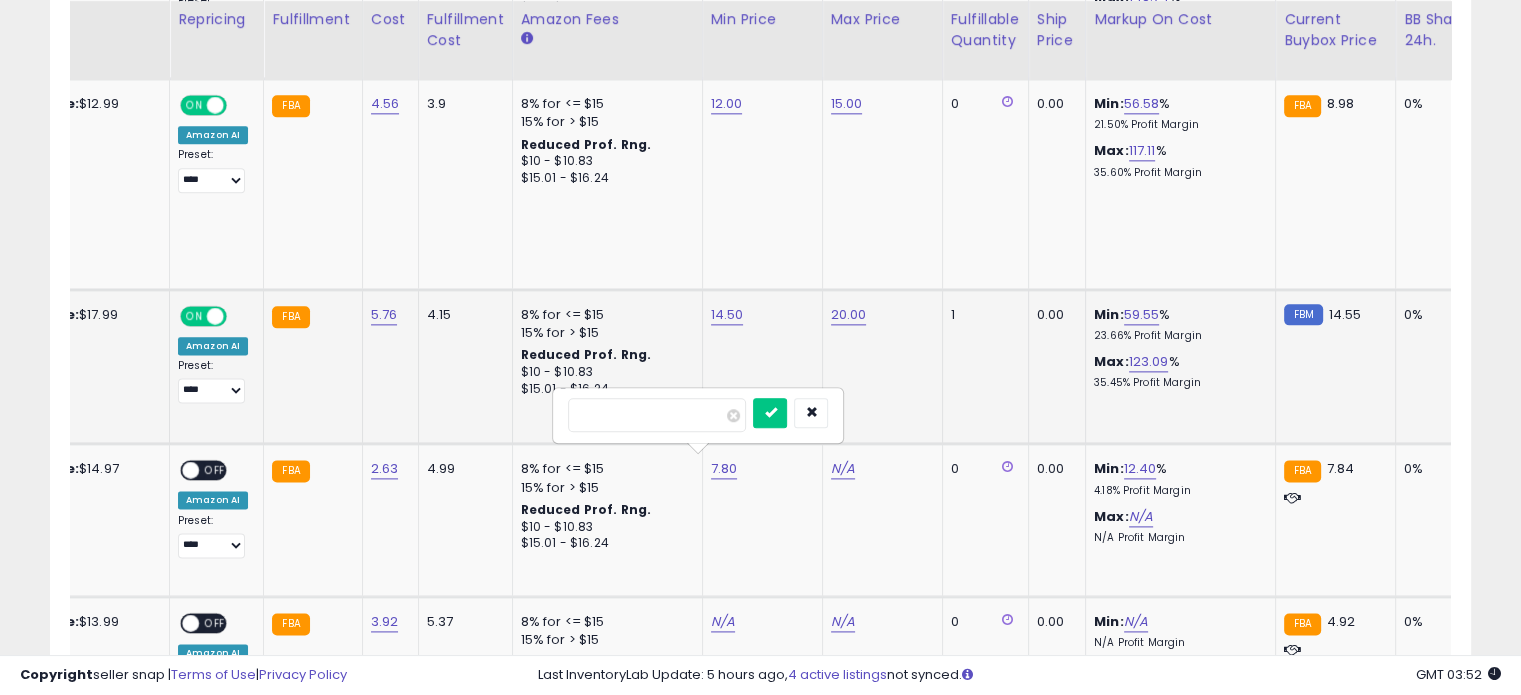 drag, startPoint x: 651, startPoint y: 407, endPoint x: 506, endPoint y: 407, distance: 145 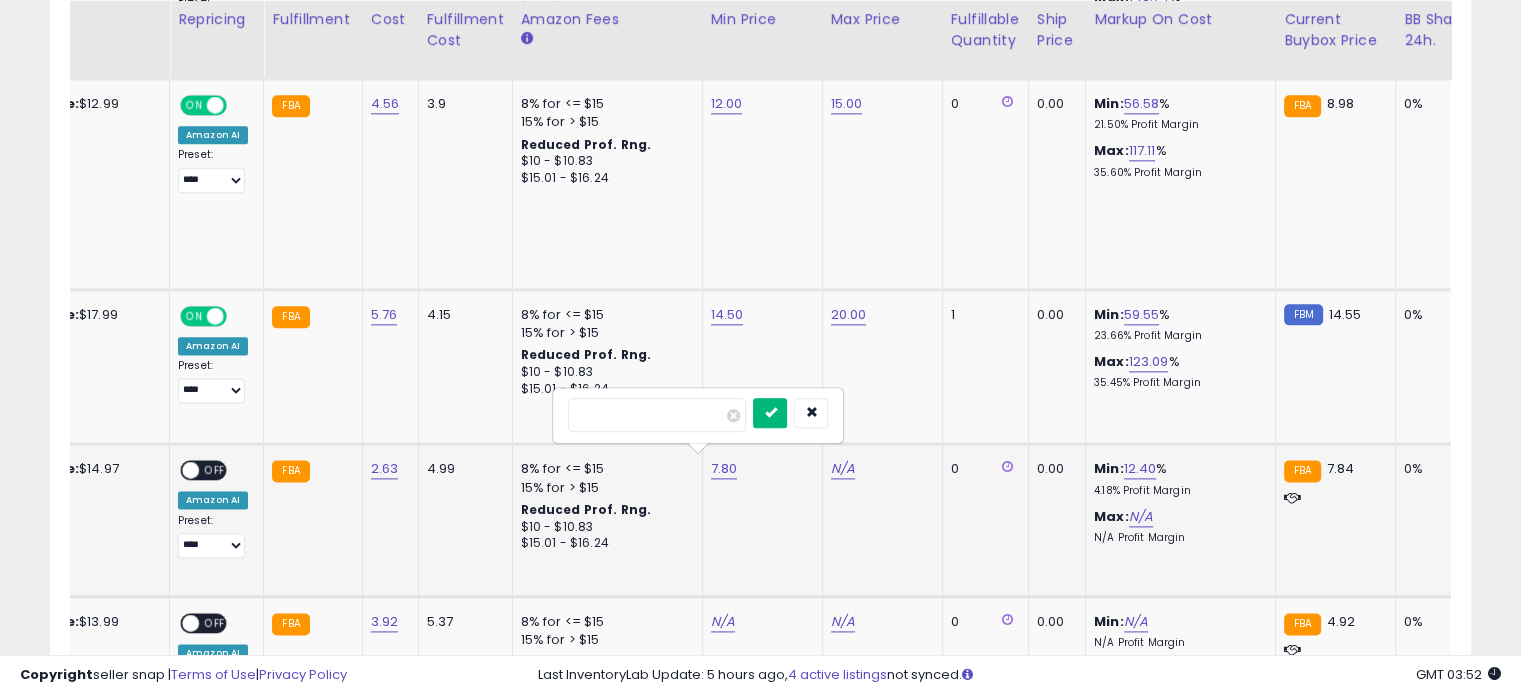 type on "*" 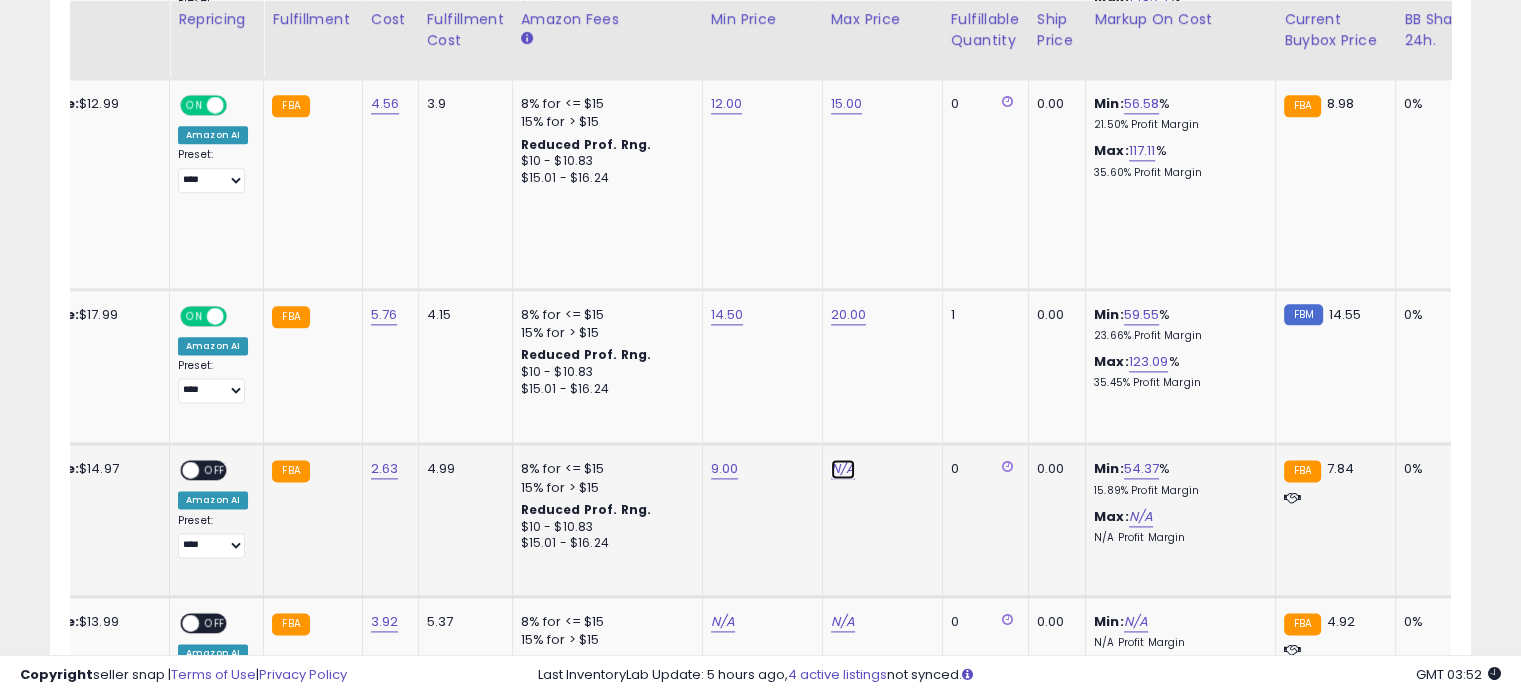 click on "N/A" at bounding box center [843, 469] 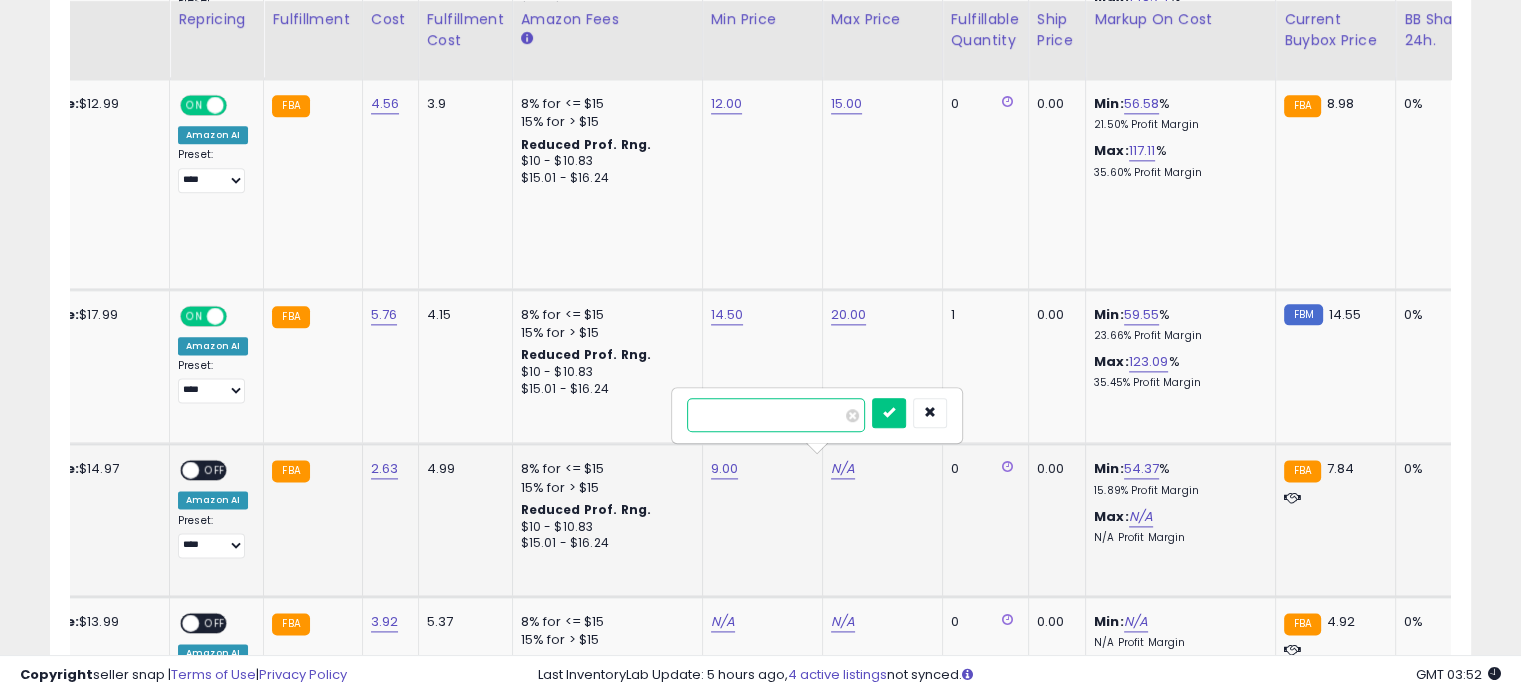click at bounding box center (776, 415) 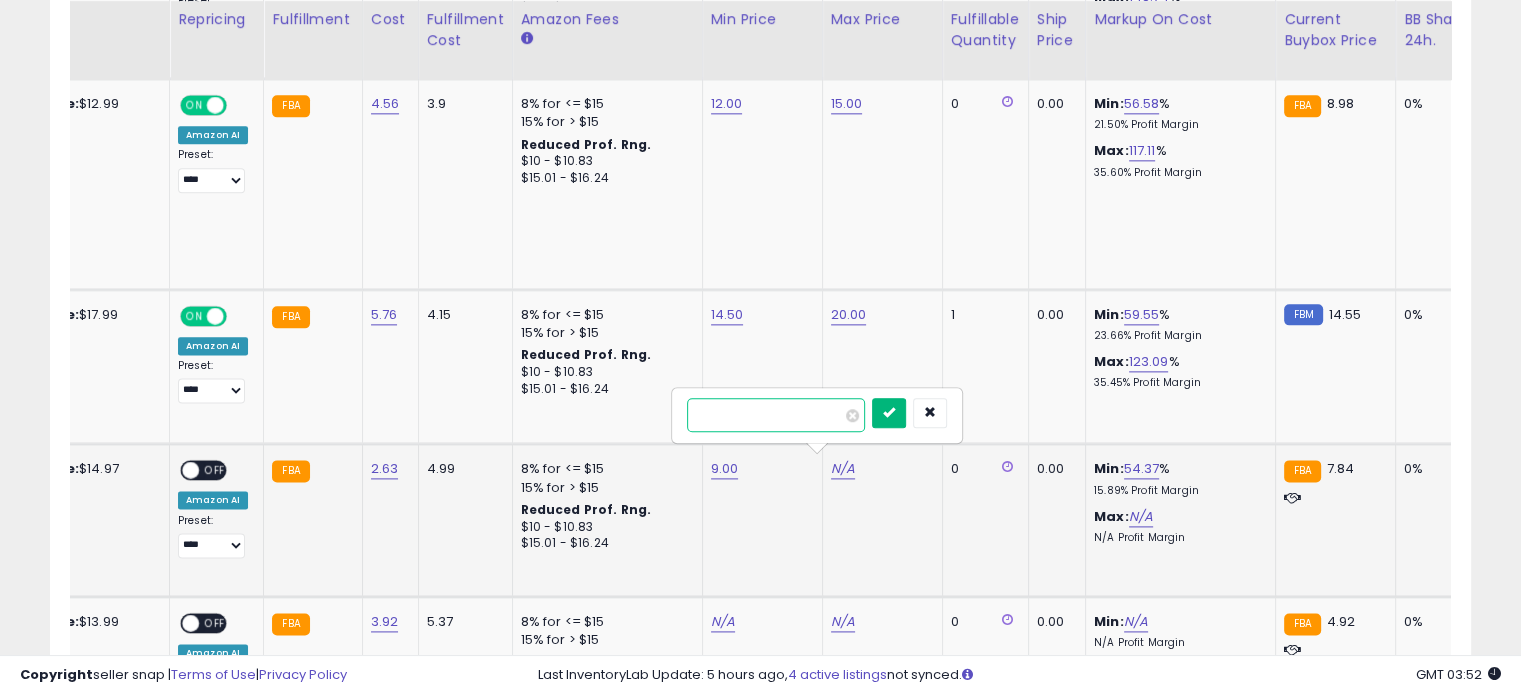 type on "**" 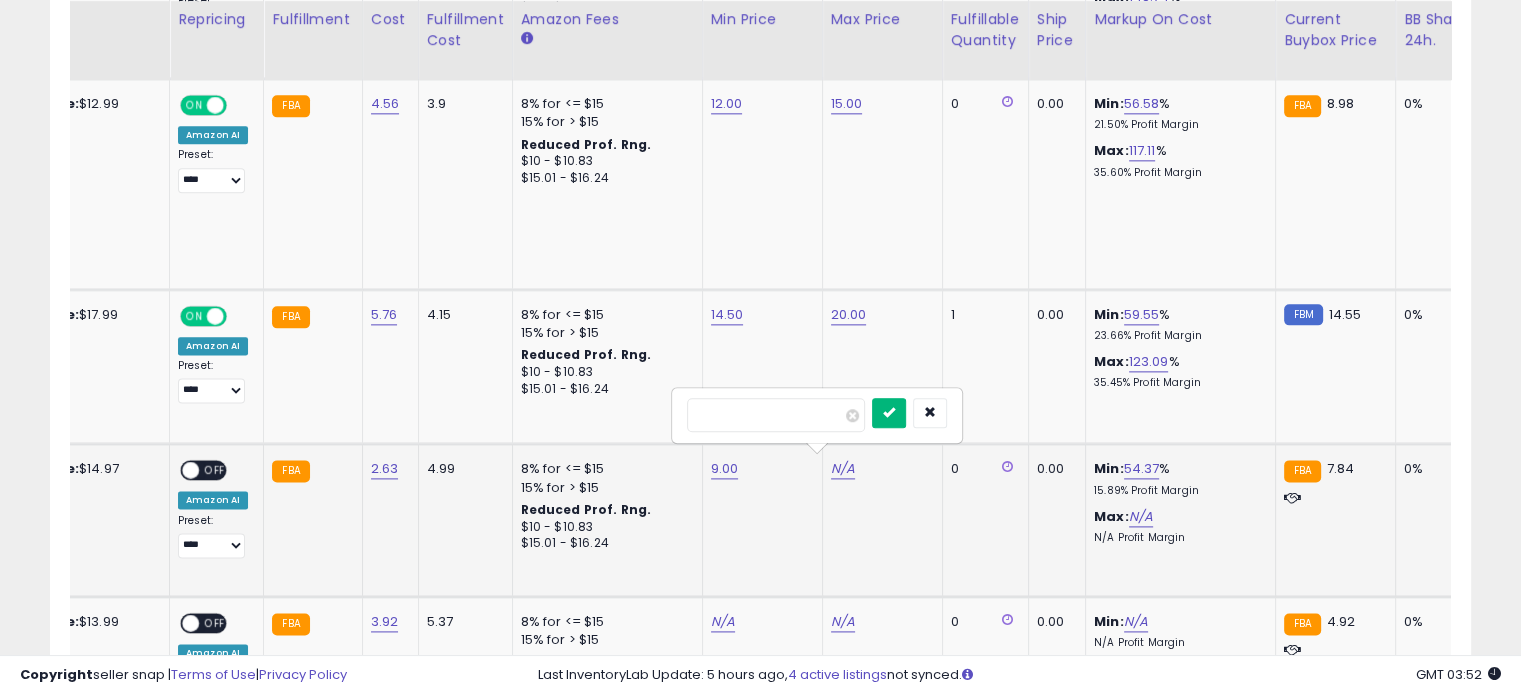 click at bounding box center [889, 413] 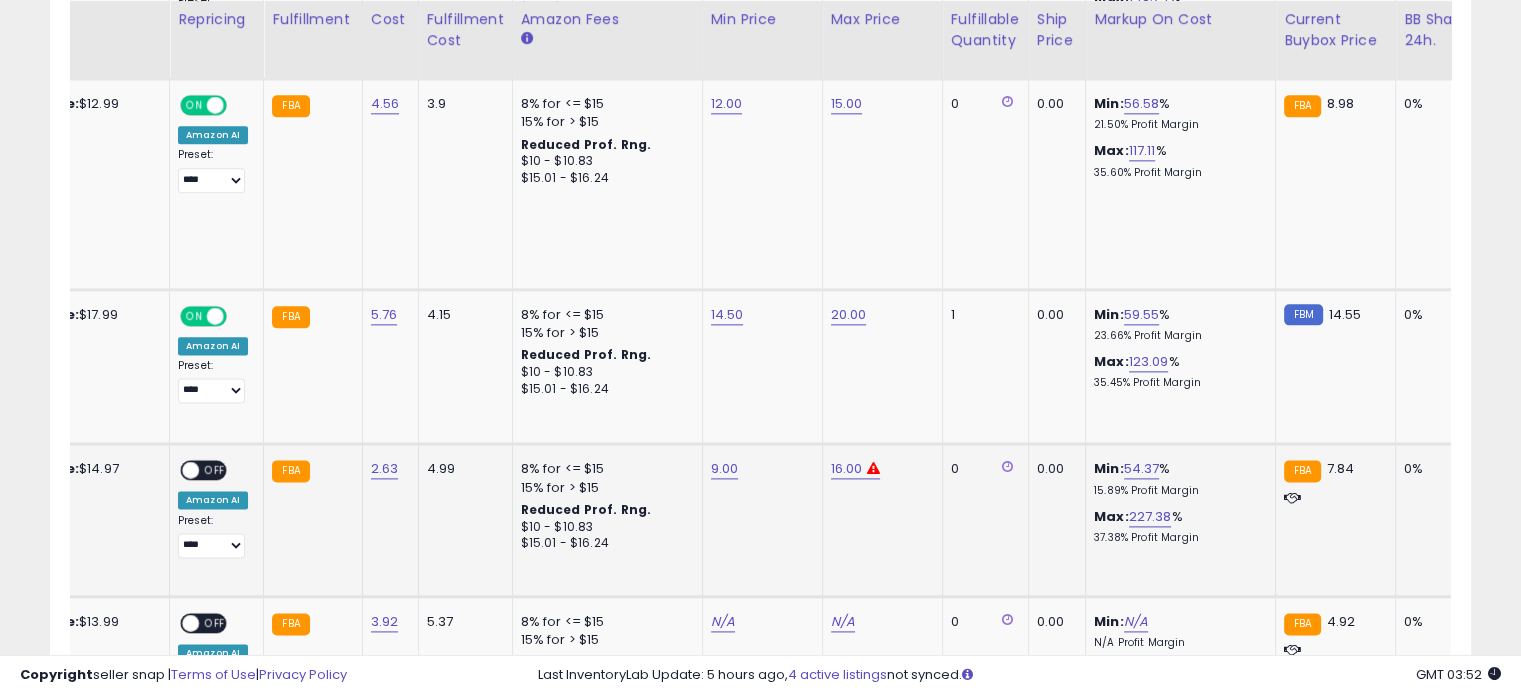 click at bounding box center (190, 470) 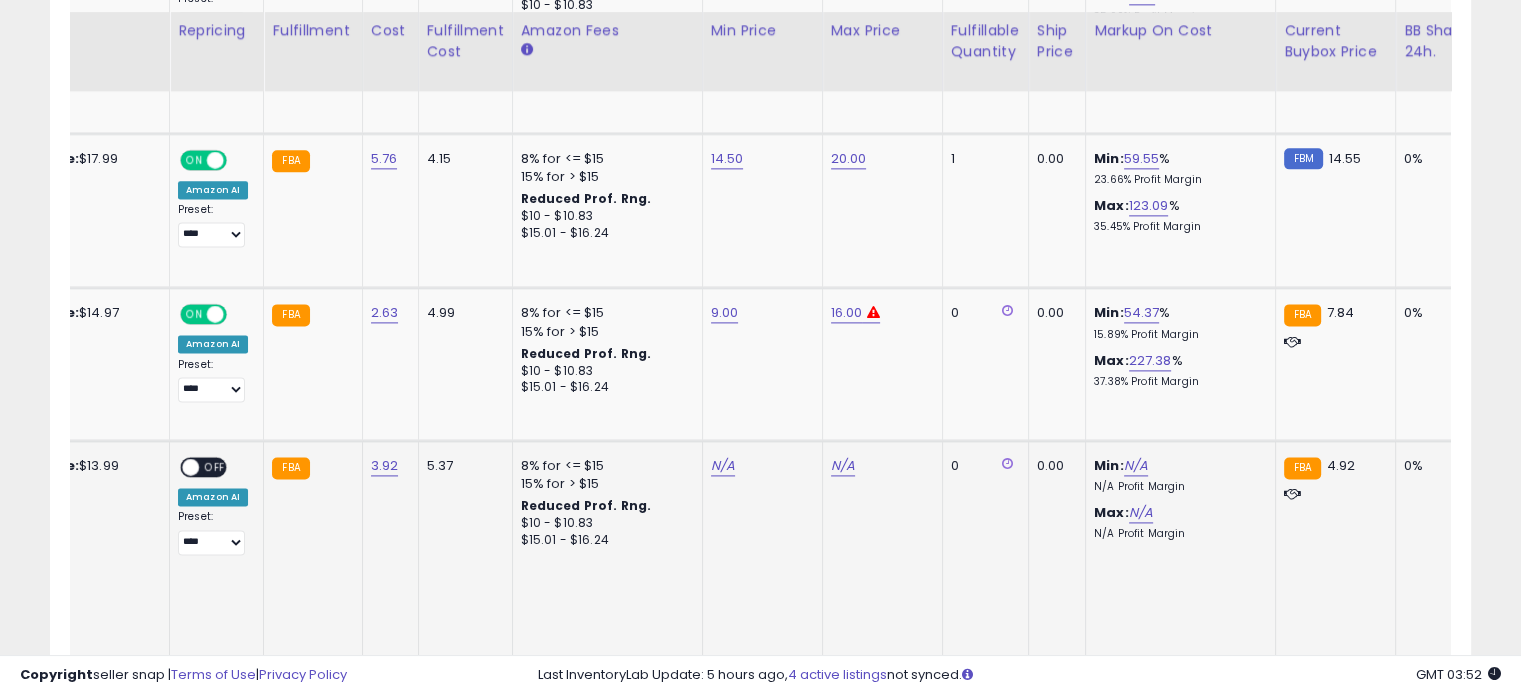 scroll, scrollTop: 2678, scrollLeft: 0, axis: vertical 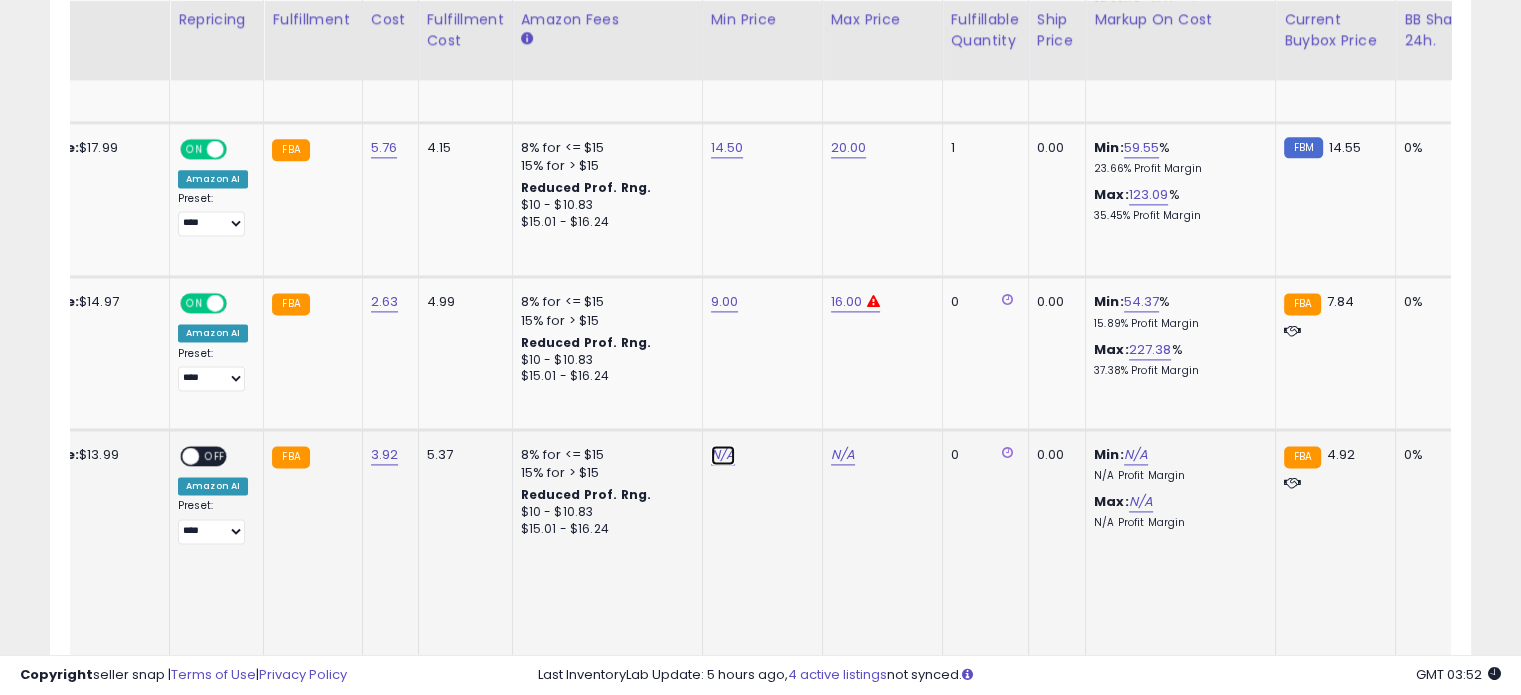 click on "N/A" at bounding box center [723, 455] 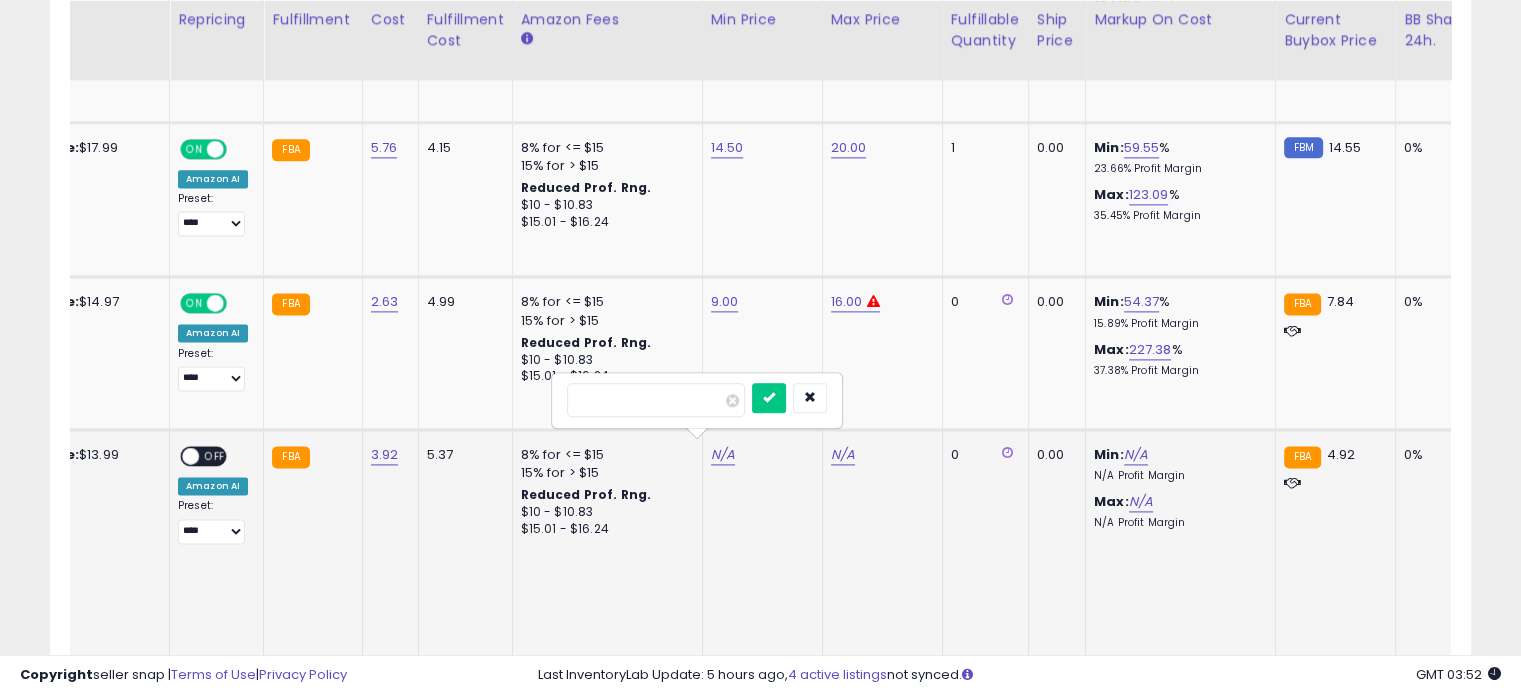 click at bounding box center [656, 400] 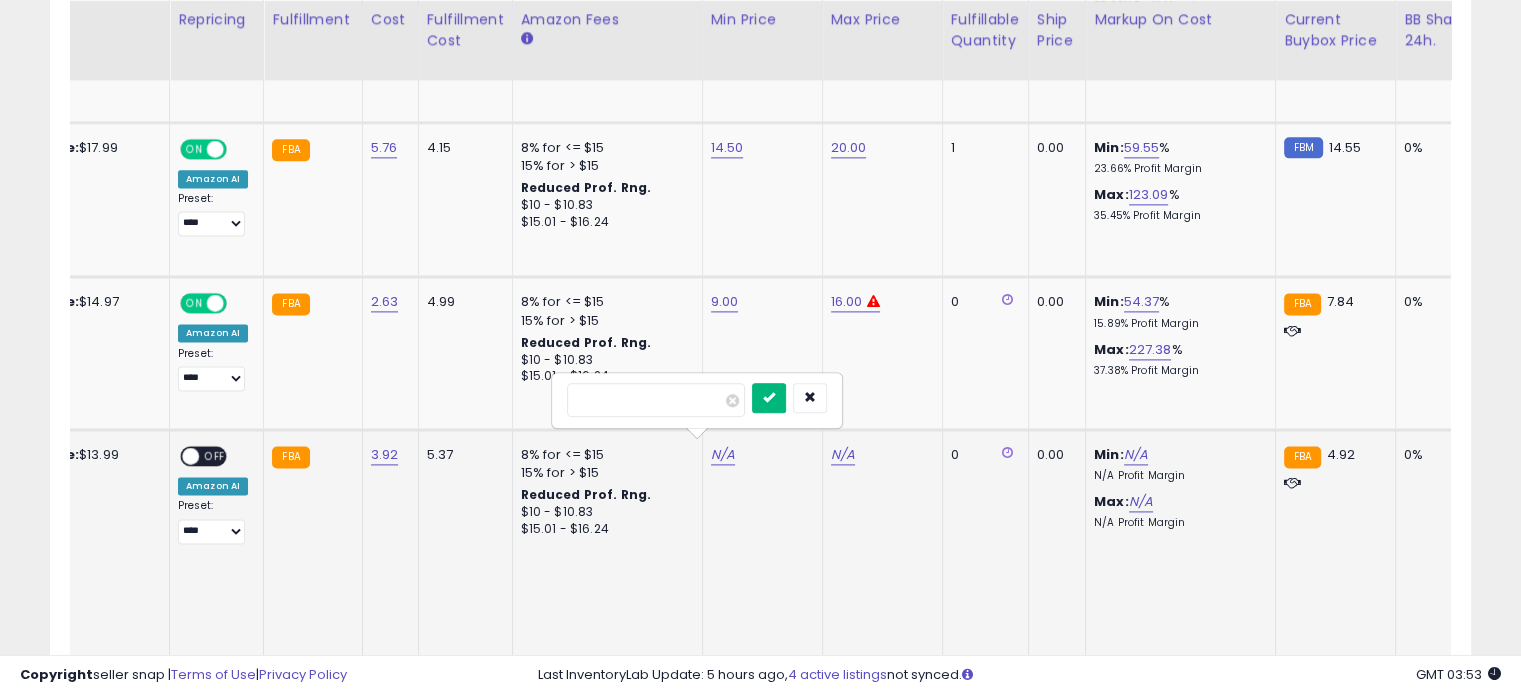 type on "**" 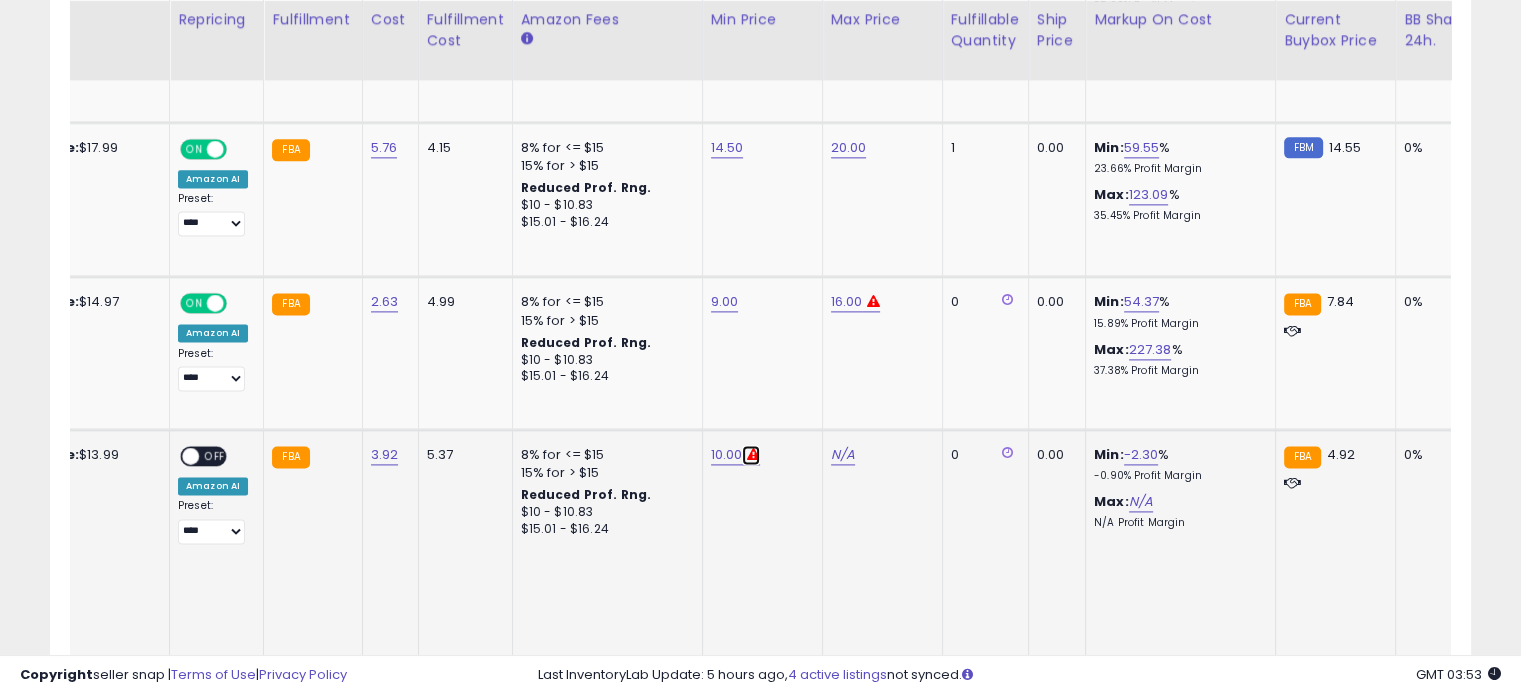 click at bounding box center (751, 455) 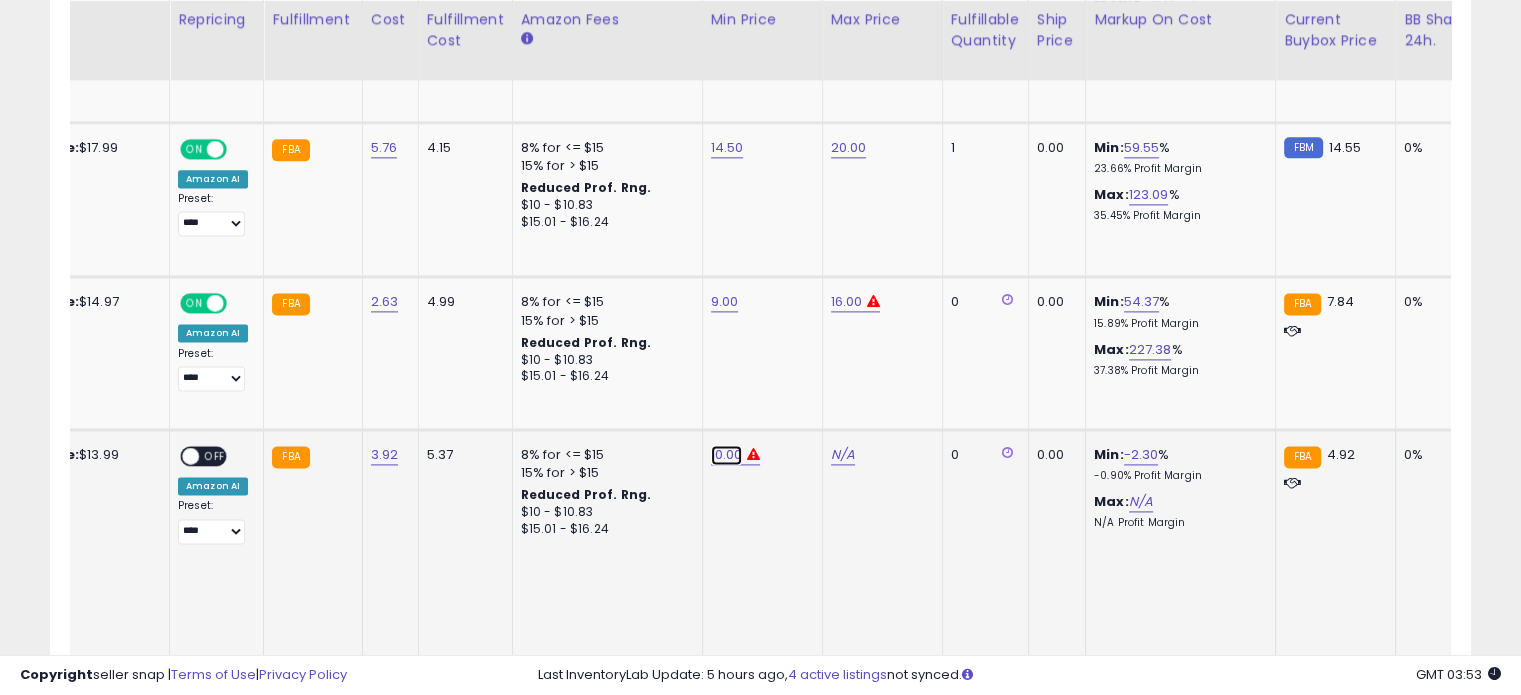click on "10.00" at bounding box center (725, -1604) 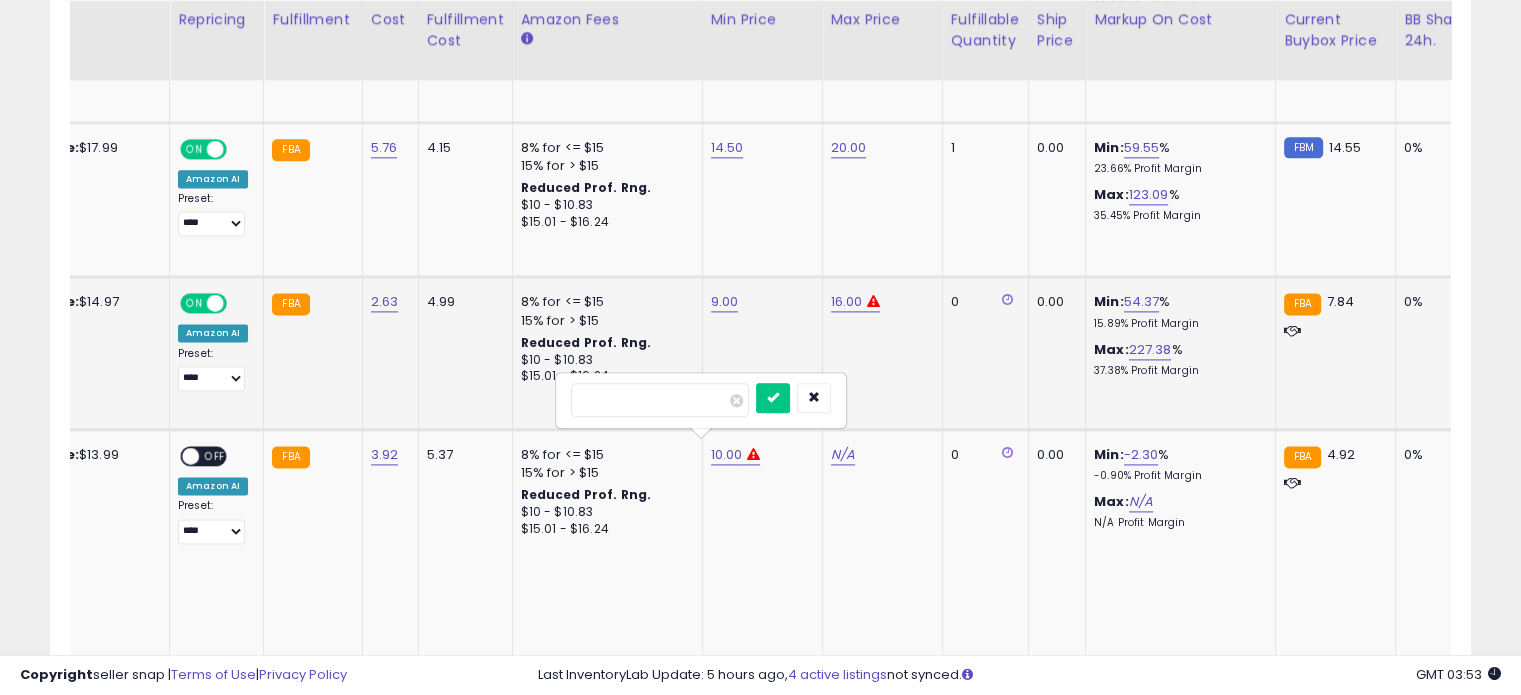 drag, startPoint x: 683, startPoint y: 396, endPoint x: 479, endPoint y: 383, distance: 204.4138 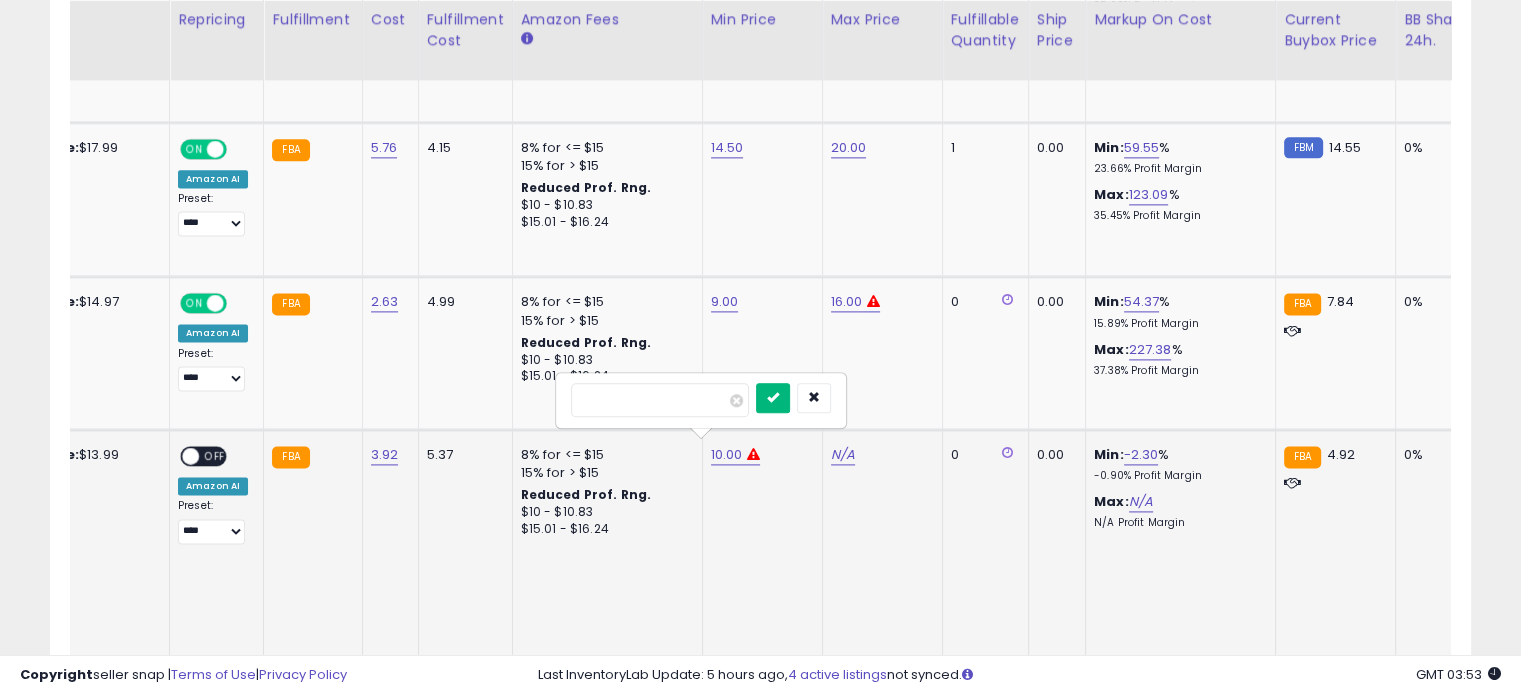 type on "**" 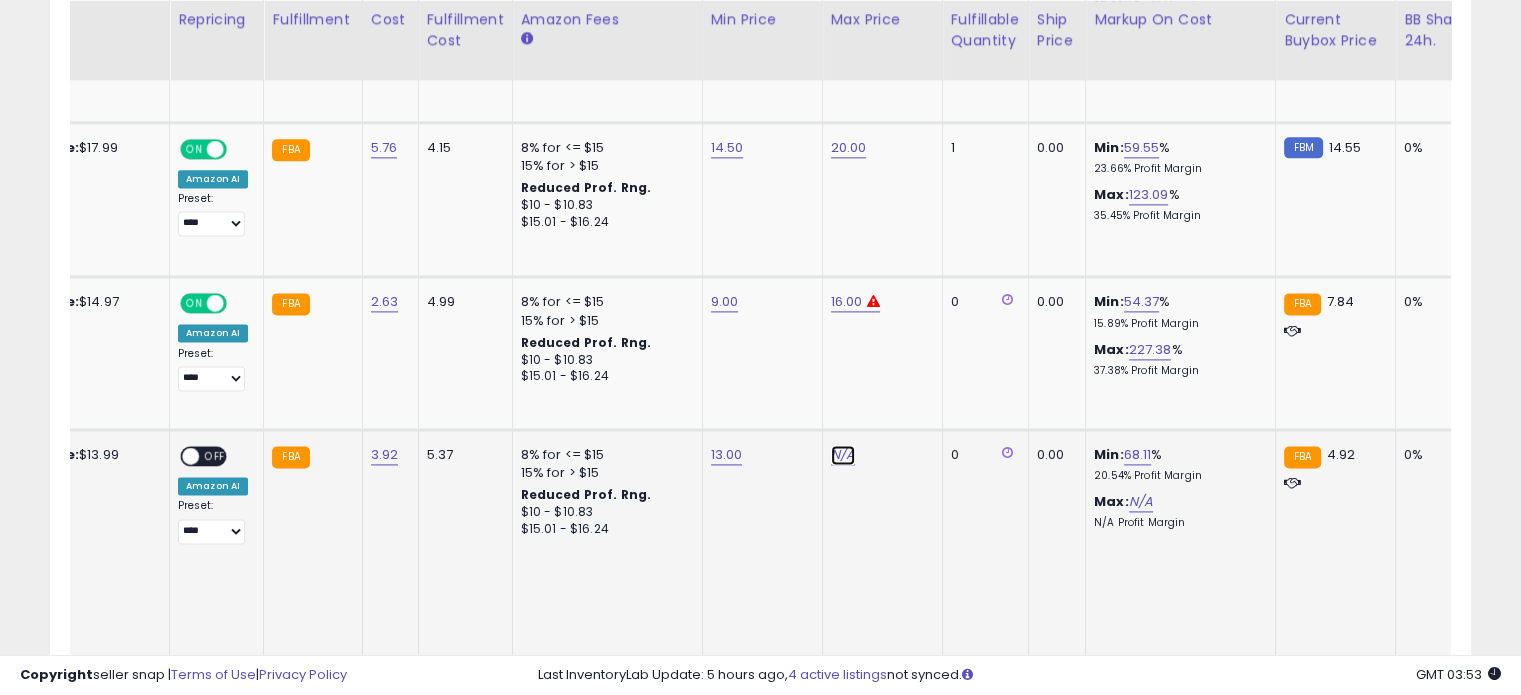 click on "N/A" at bounding box center (843, 455) 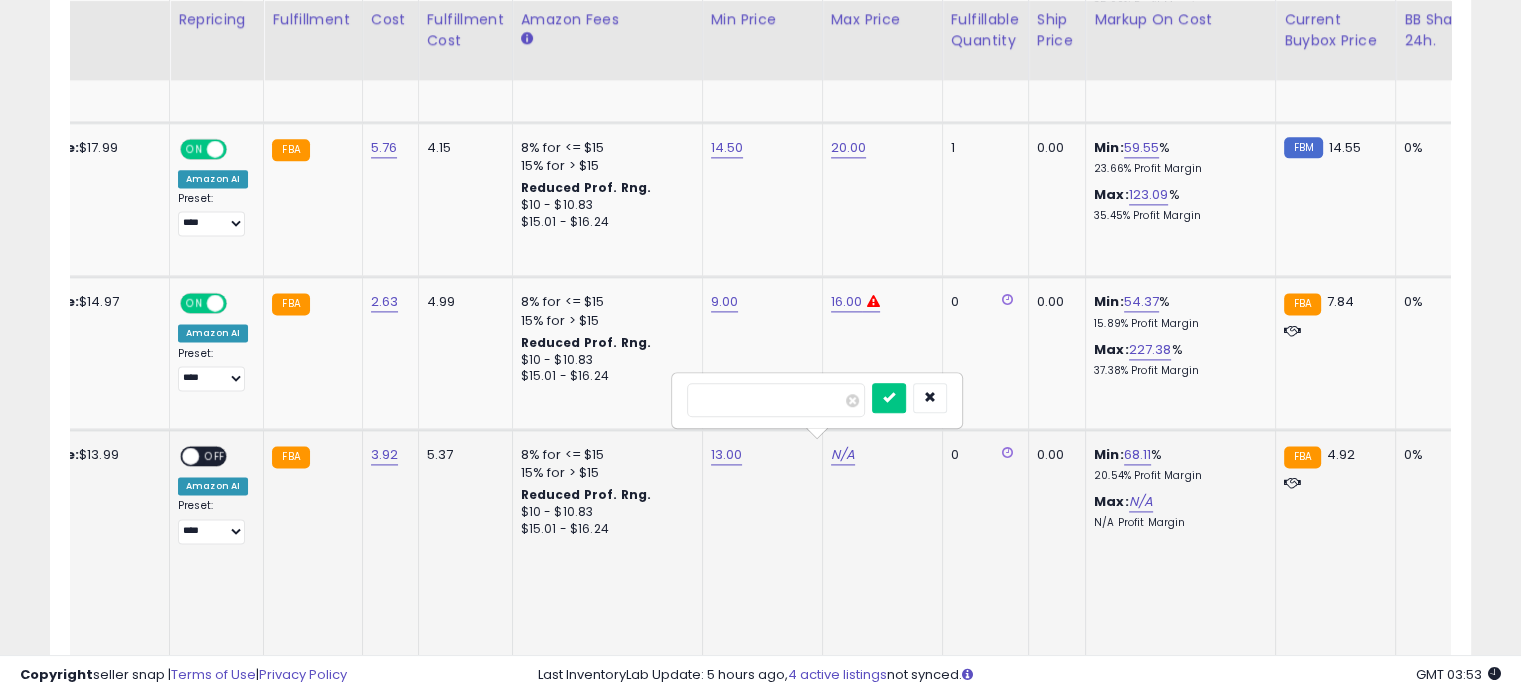 click at bounding box center (776, 400) 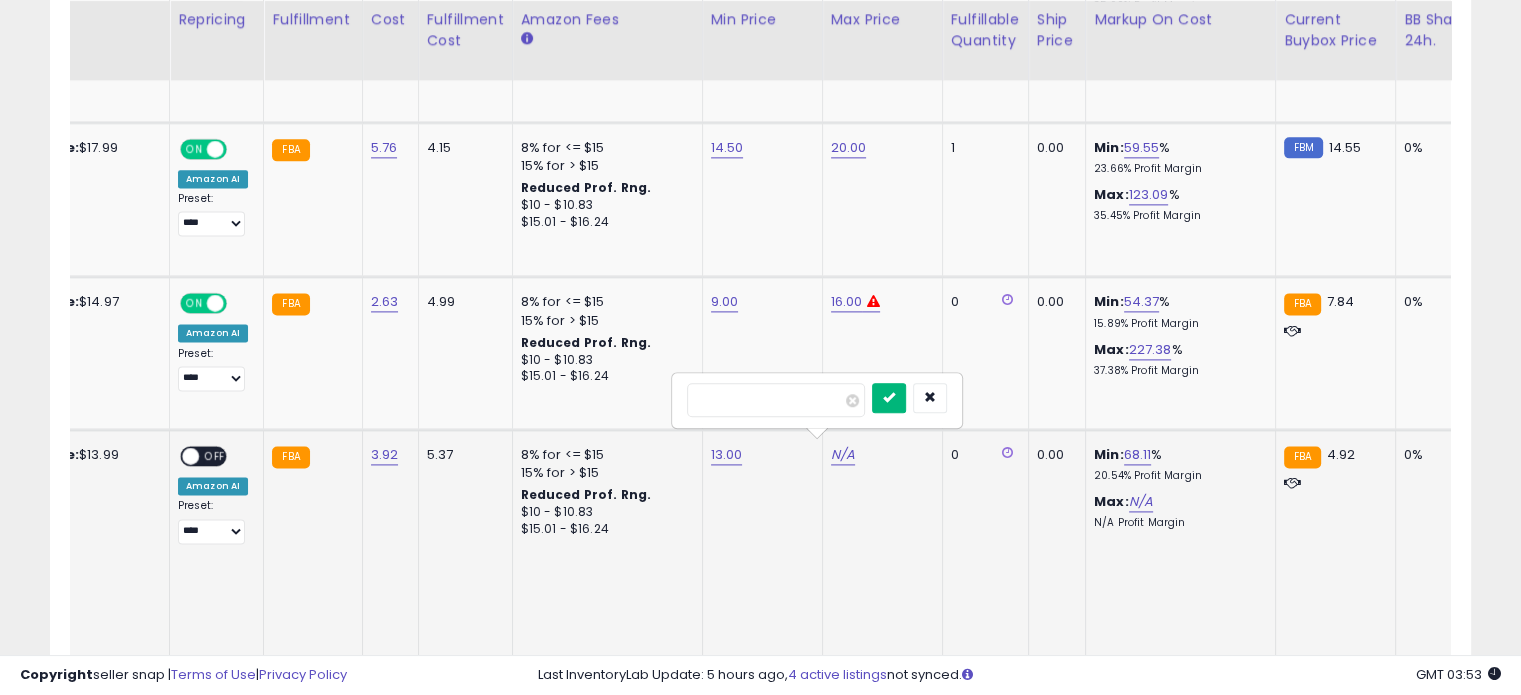 type on "**" 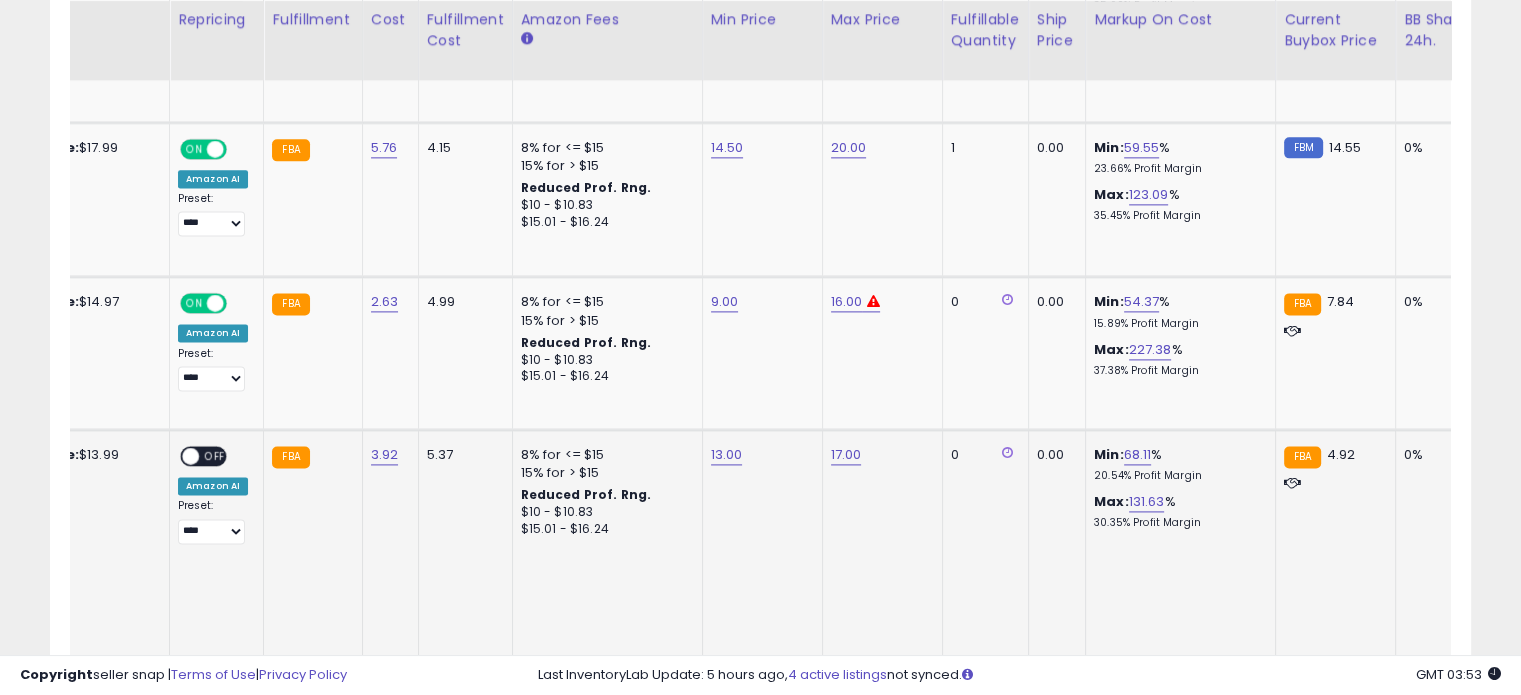 click on "ON   OFF" at bounding box center (203, 456) 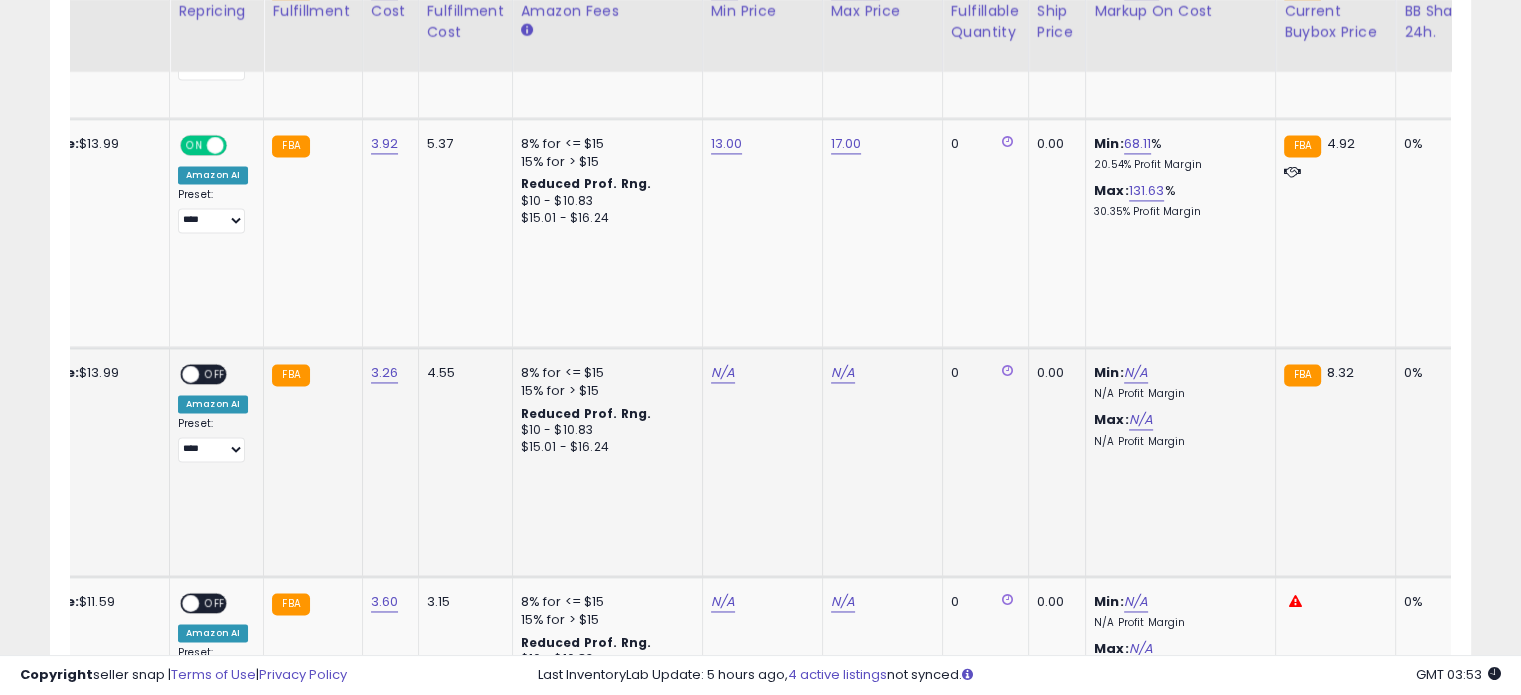 scroll, scrollTop: 3011, scrollLeft: 0, axis: vertical 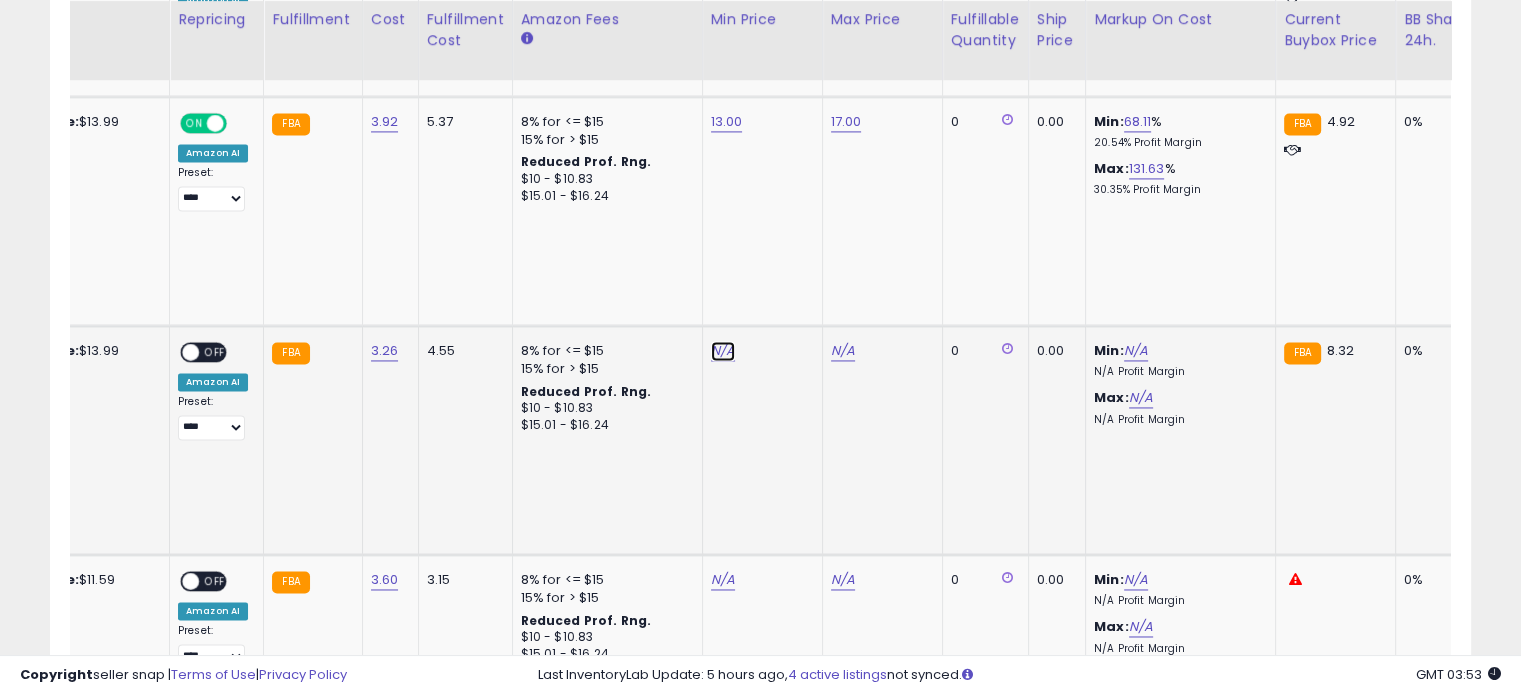 click on "N/A" at bounding box center (723, 351) 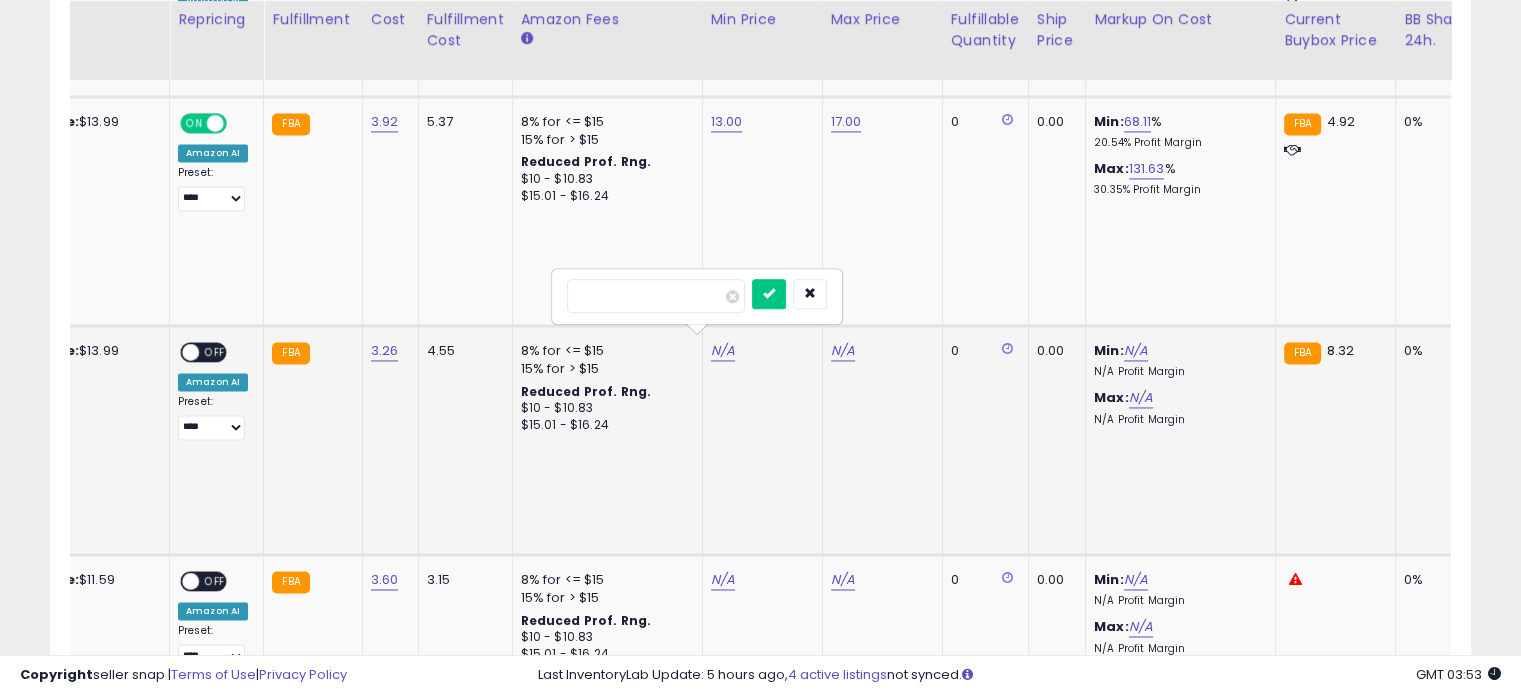 click at bounding box center [656, 296] 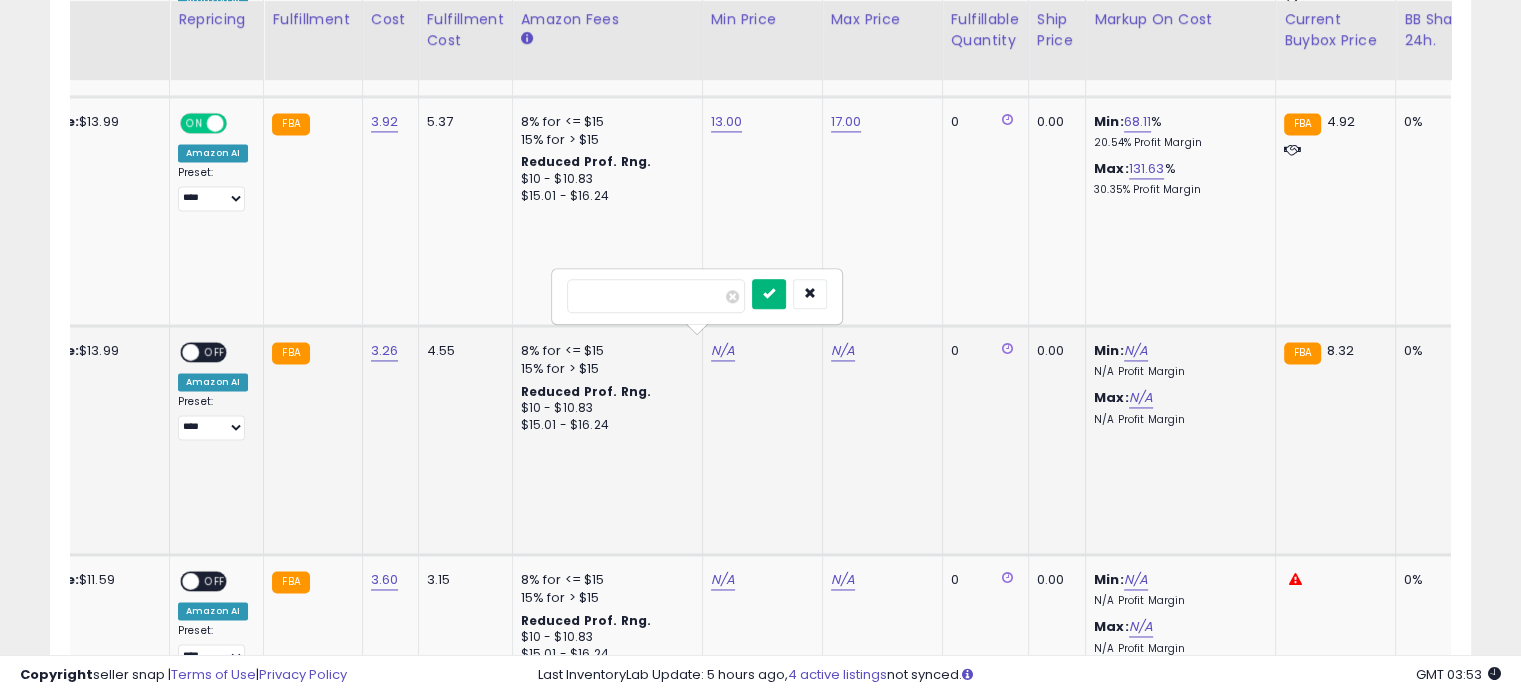 type on "**" 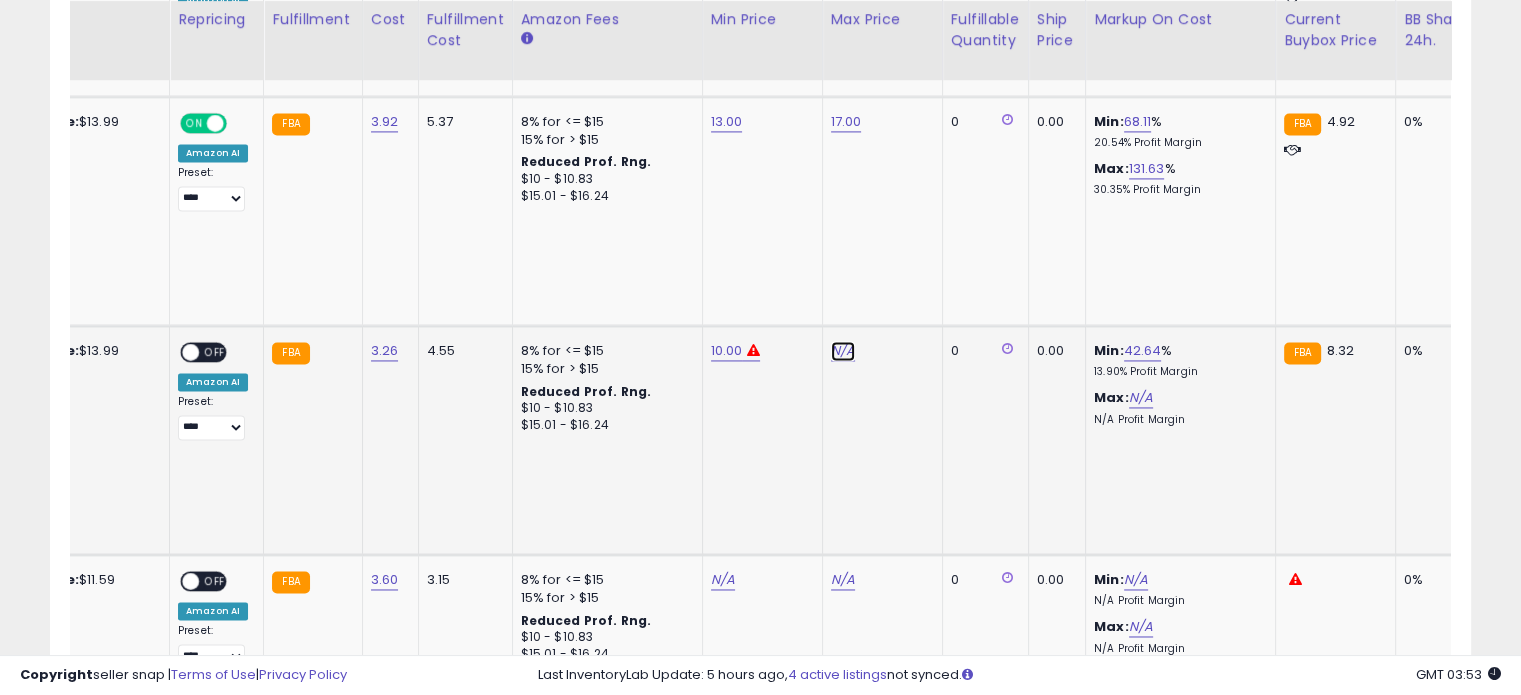 click on "N/A" at bounding box center [843, 351] 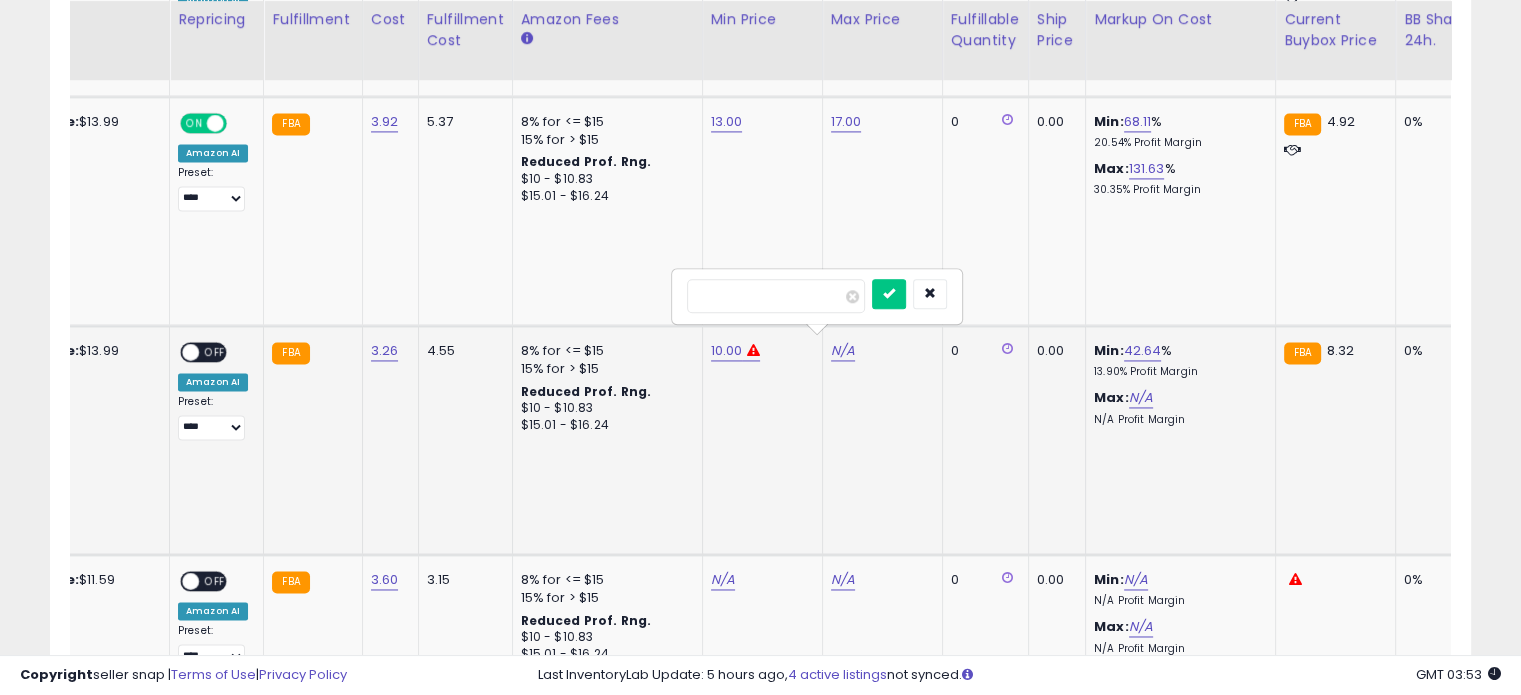 click at bounding box center (776, 296) 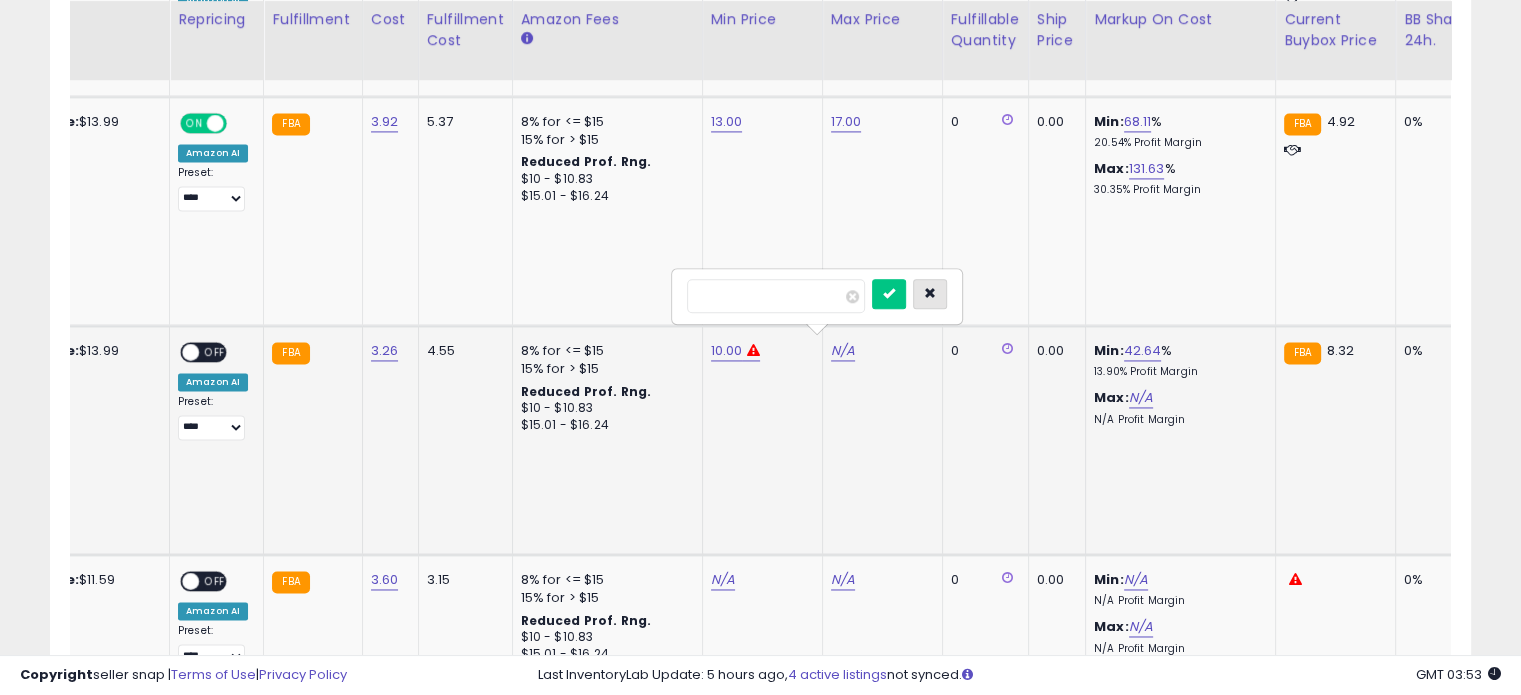 type on "**" 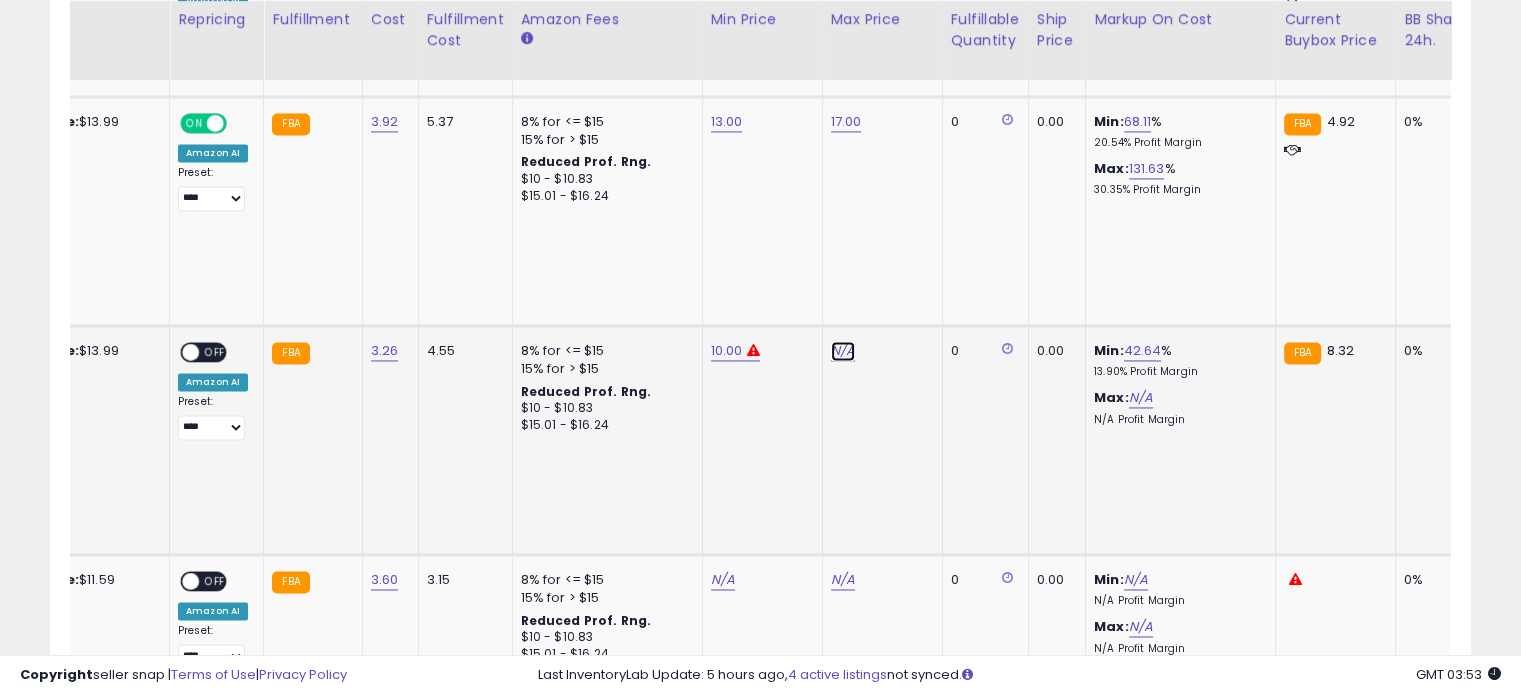 click on "N/A" at bounding box center [843, 351] 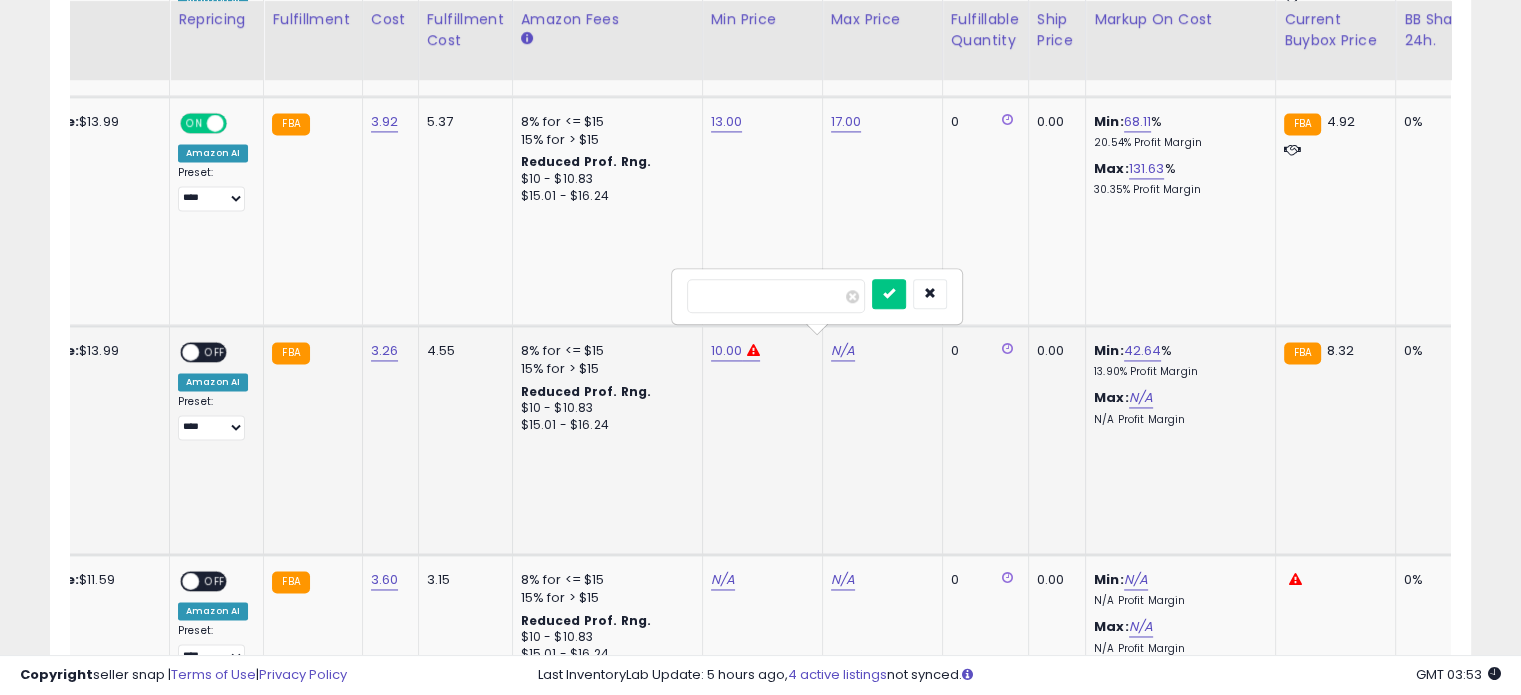 click at bounding box center (776, 296) 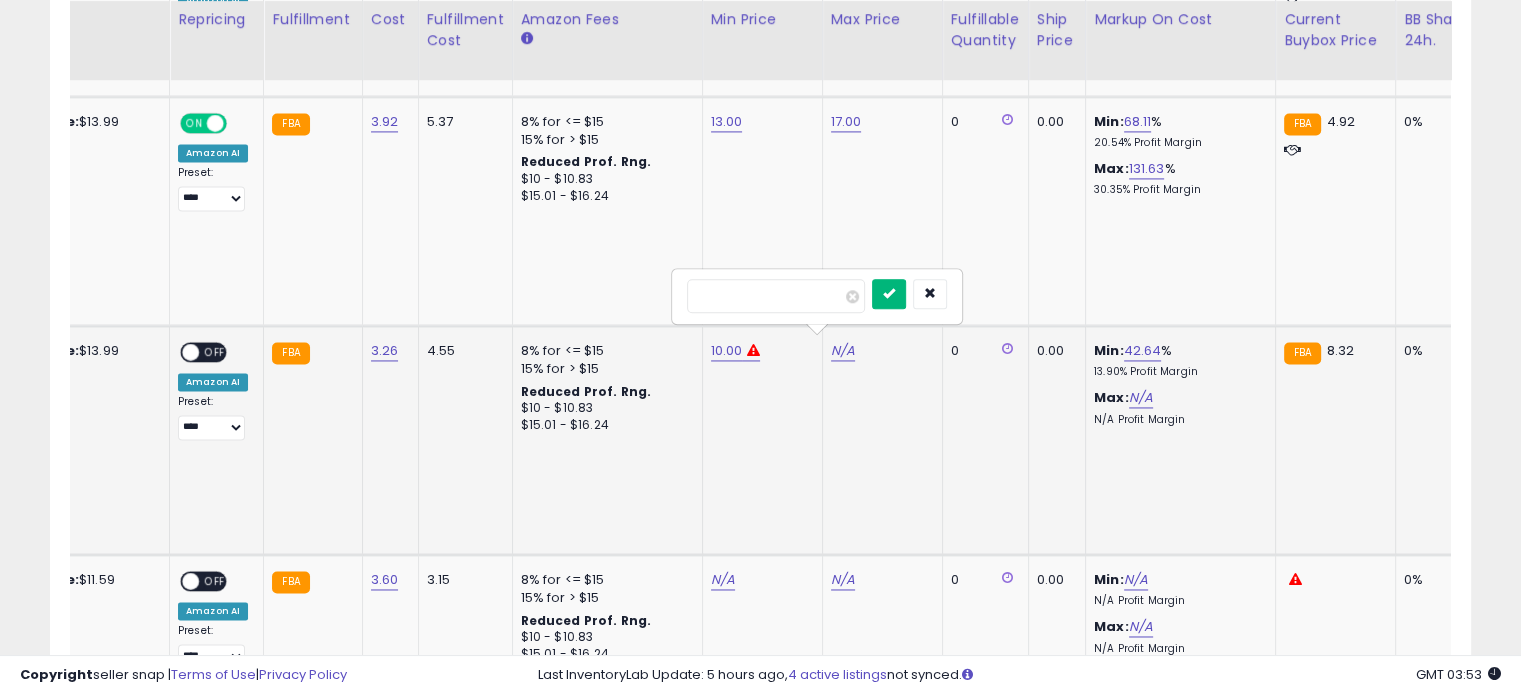 type on "**" 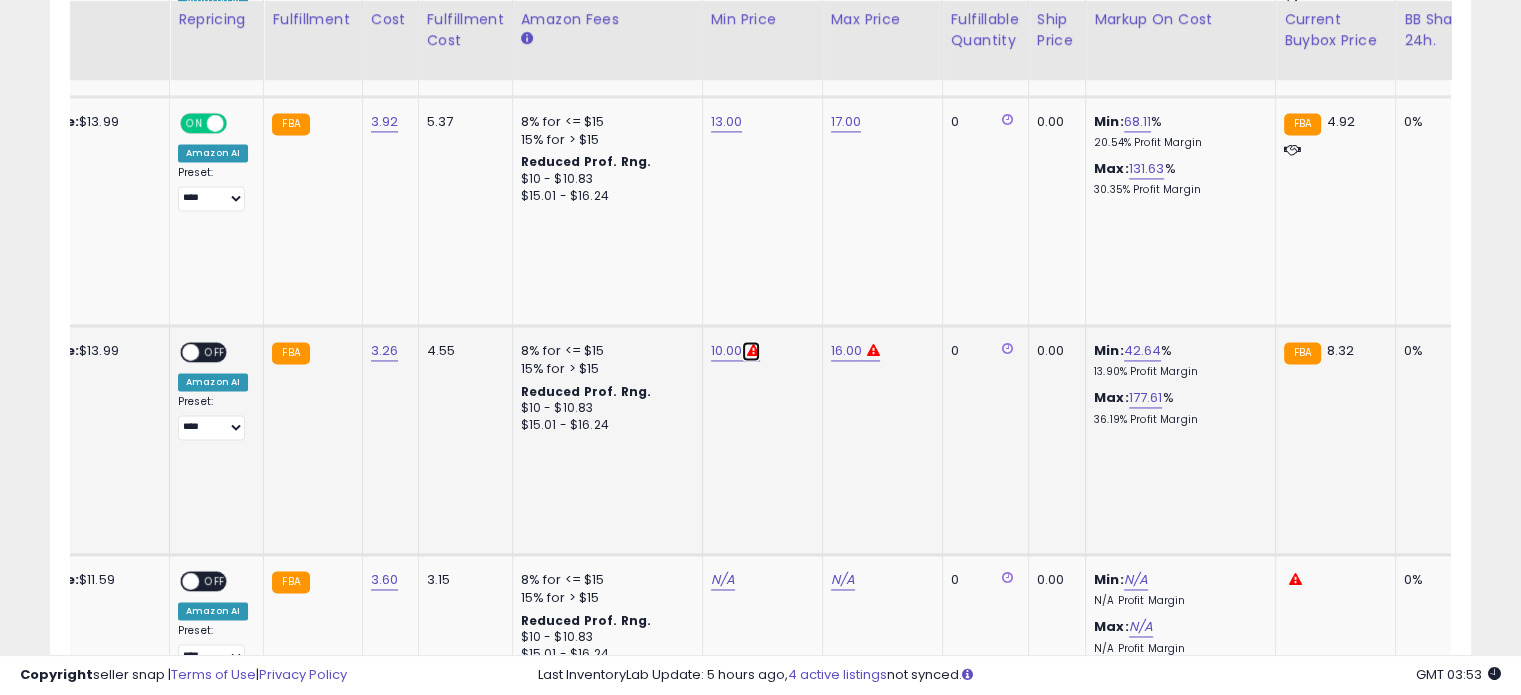 click at bounding box center (753, 350) 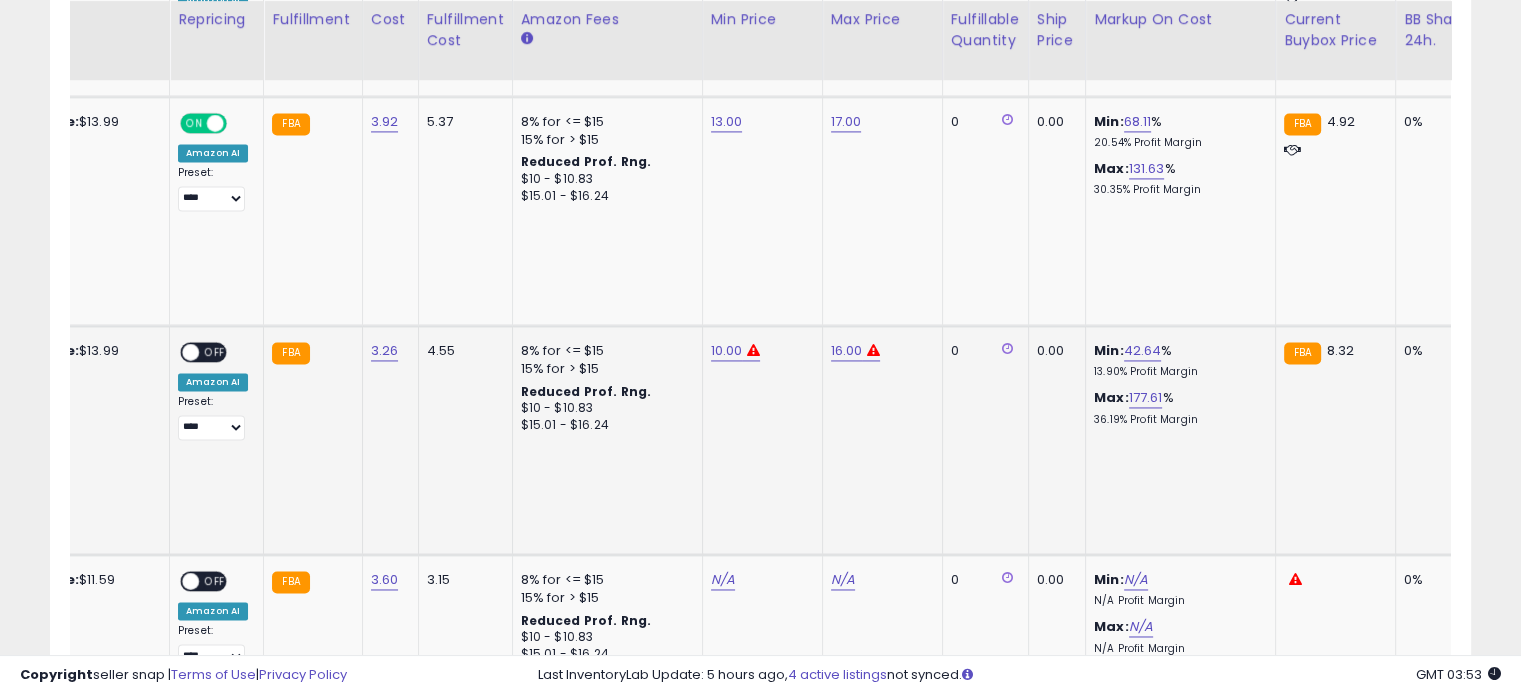 click on "OFF" at bounding box center [215, 352] 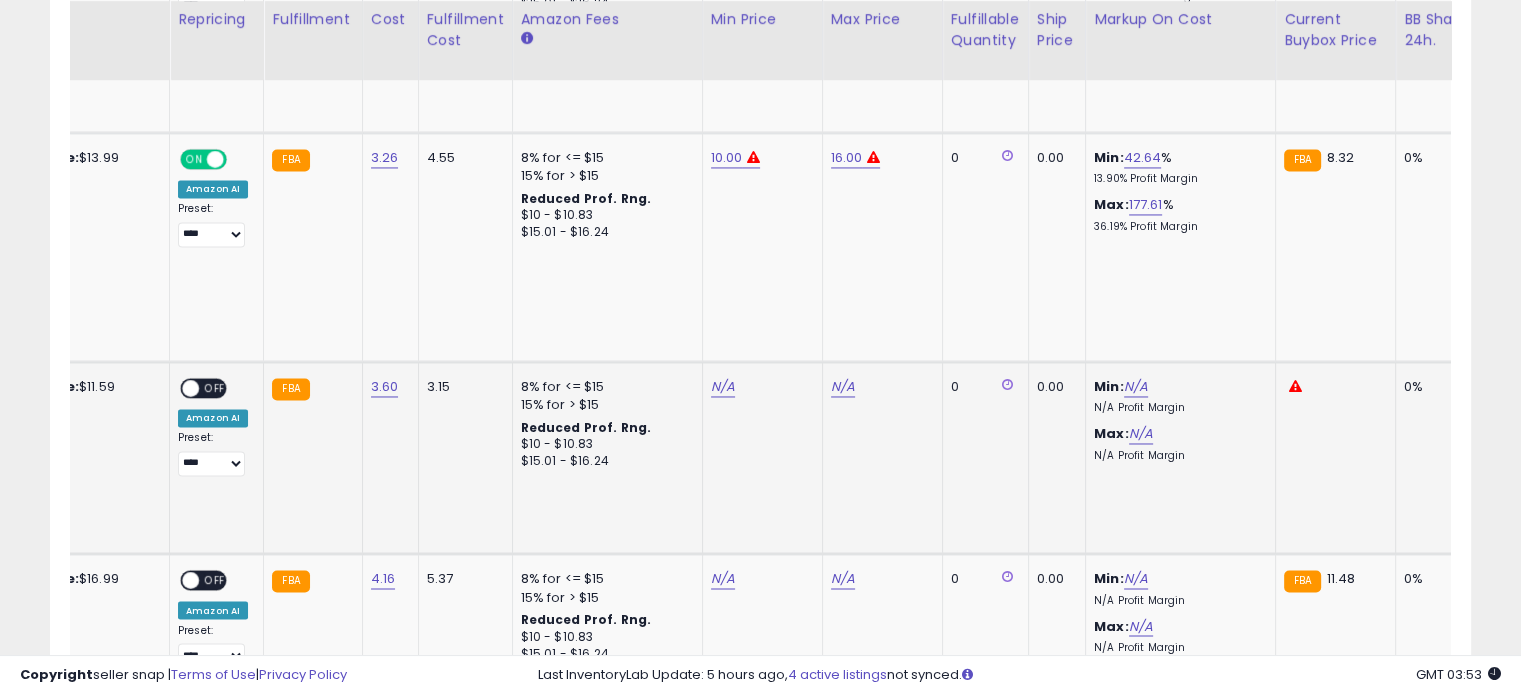 scroll, scrollTop: 3211, scrollLeft: 0, axis: vertical 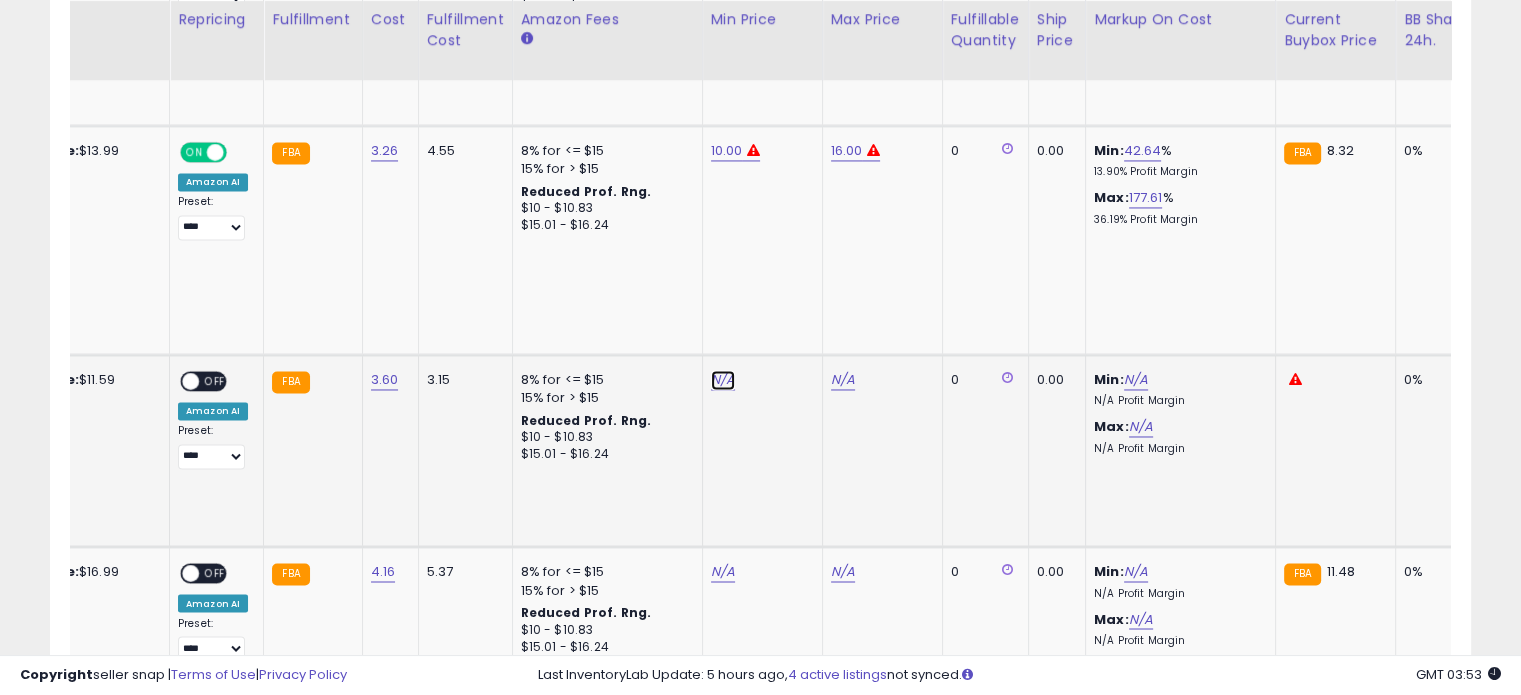 click on "N/A" at bounding box center (723, 380) 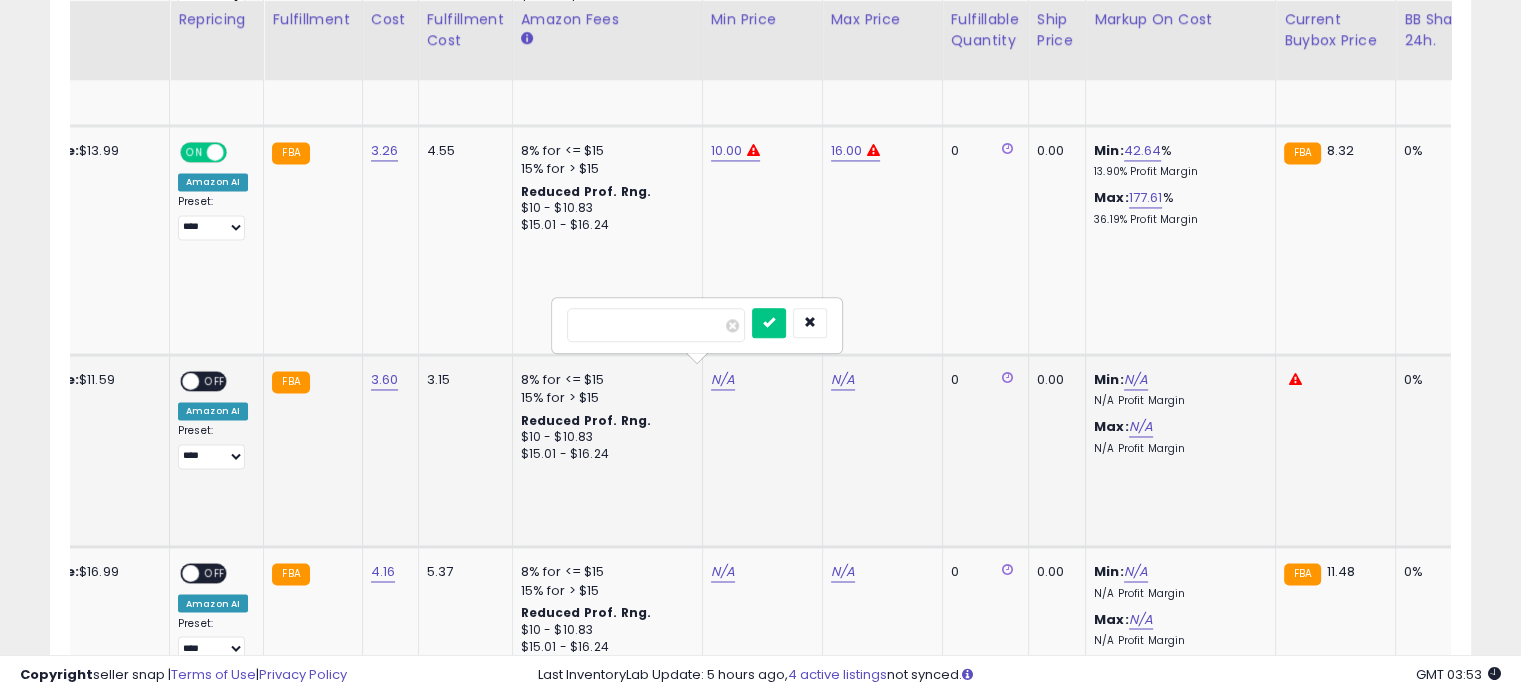 drag, startPoint x: 680, startPoint y: 324, endPoint x: 591, endPoint y: 324, distance: 89 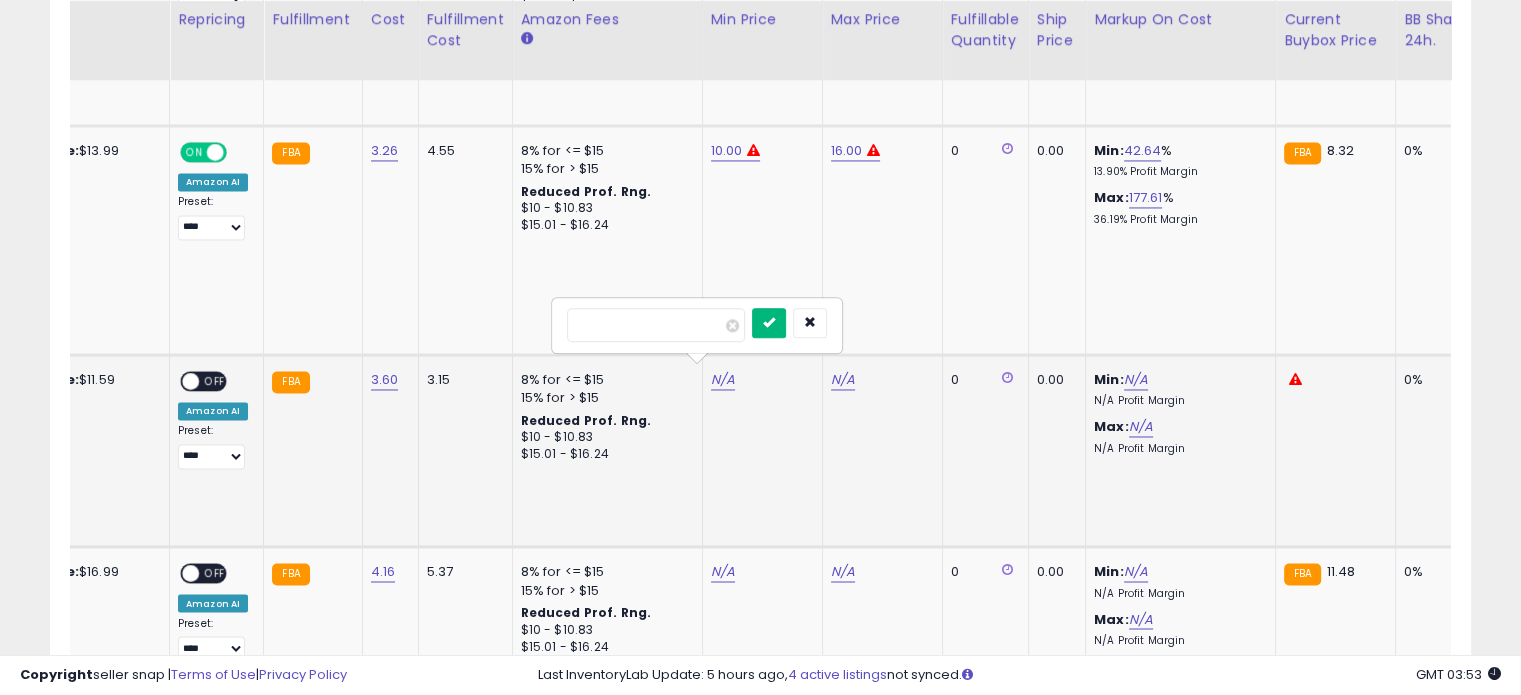 type on "**" 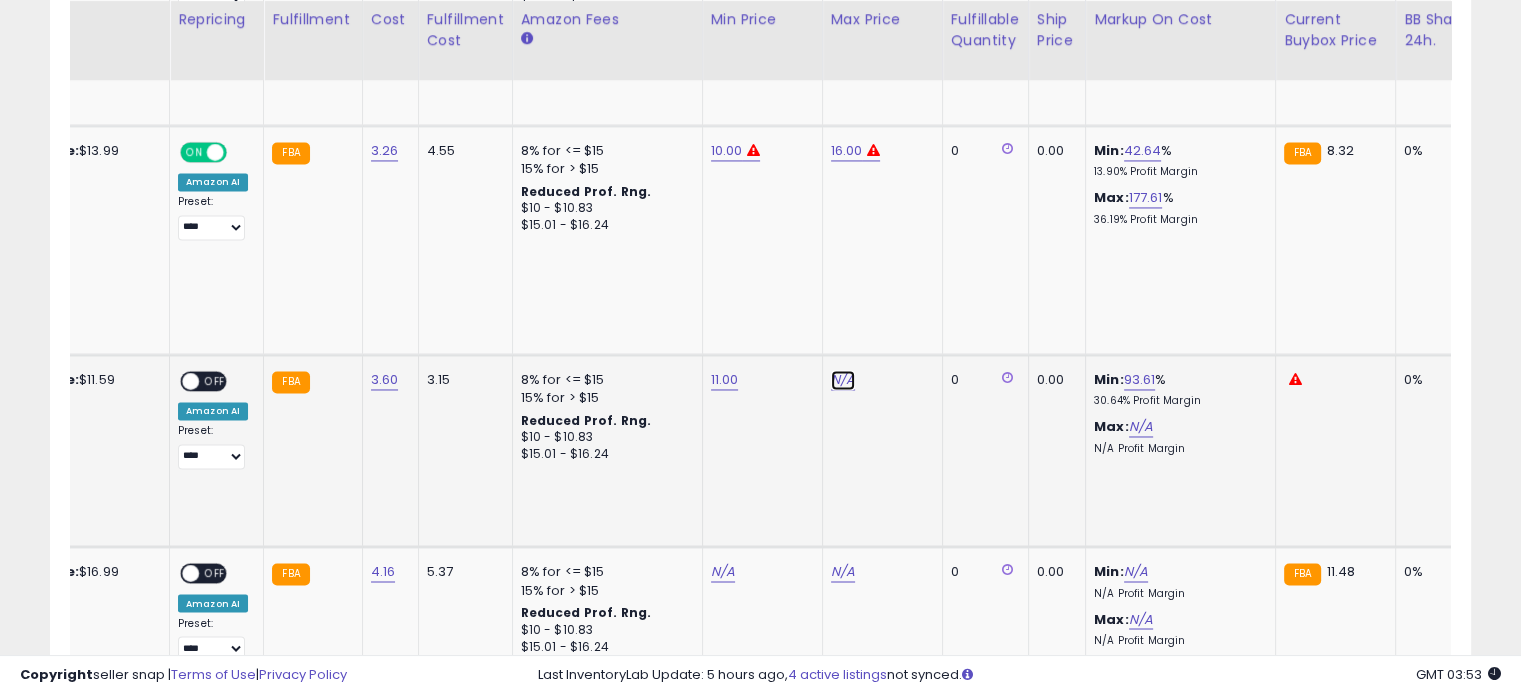 click on "N/A" at bounding box center [843, 380] 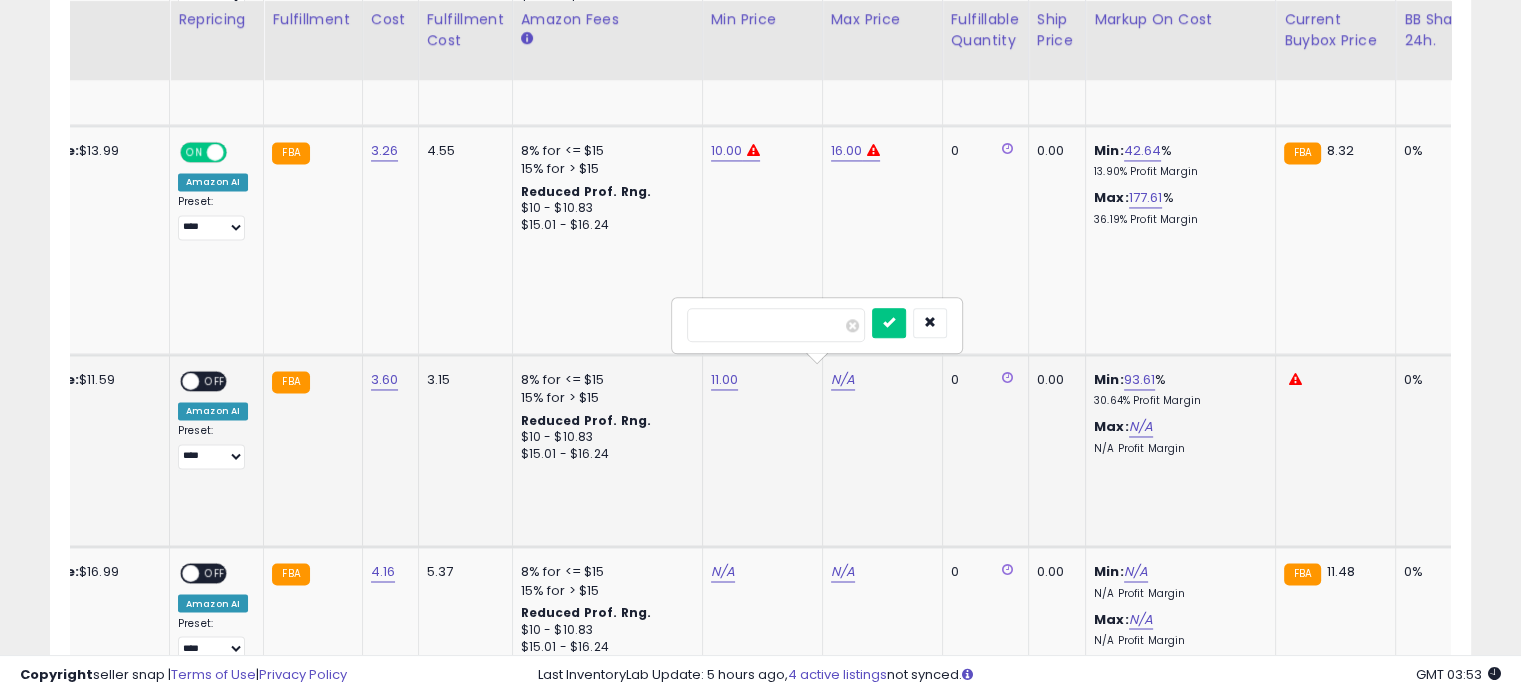 click at bounding box center [776, 325] 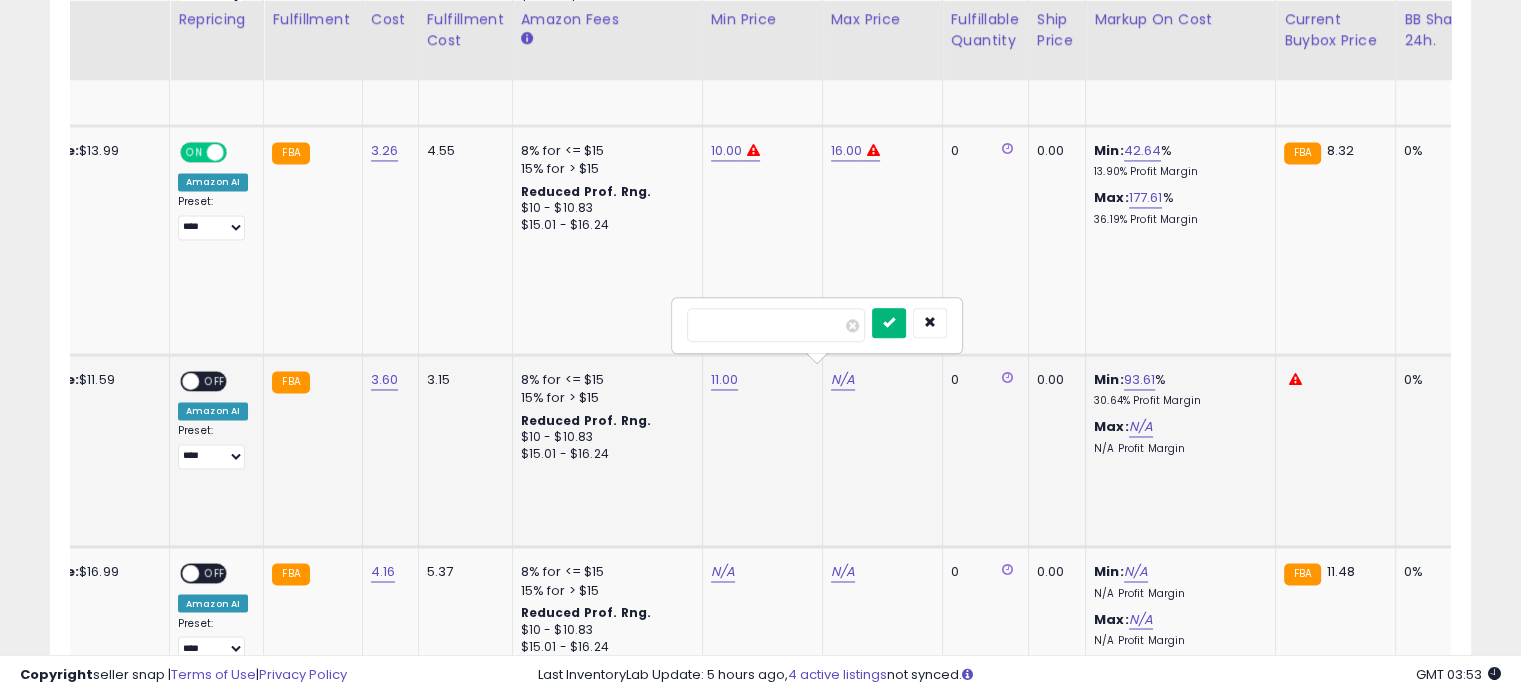 type on "**" 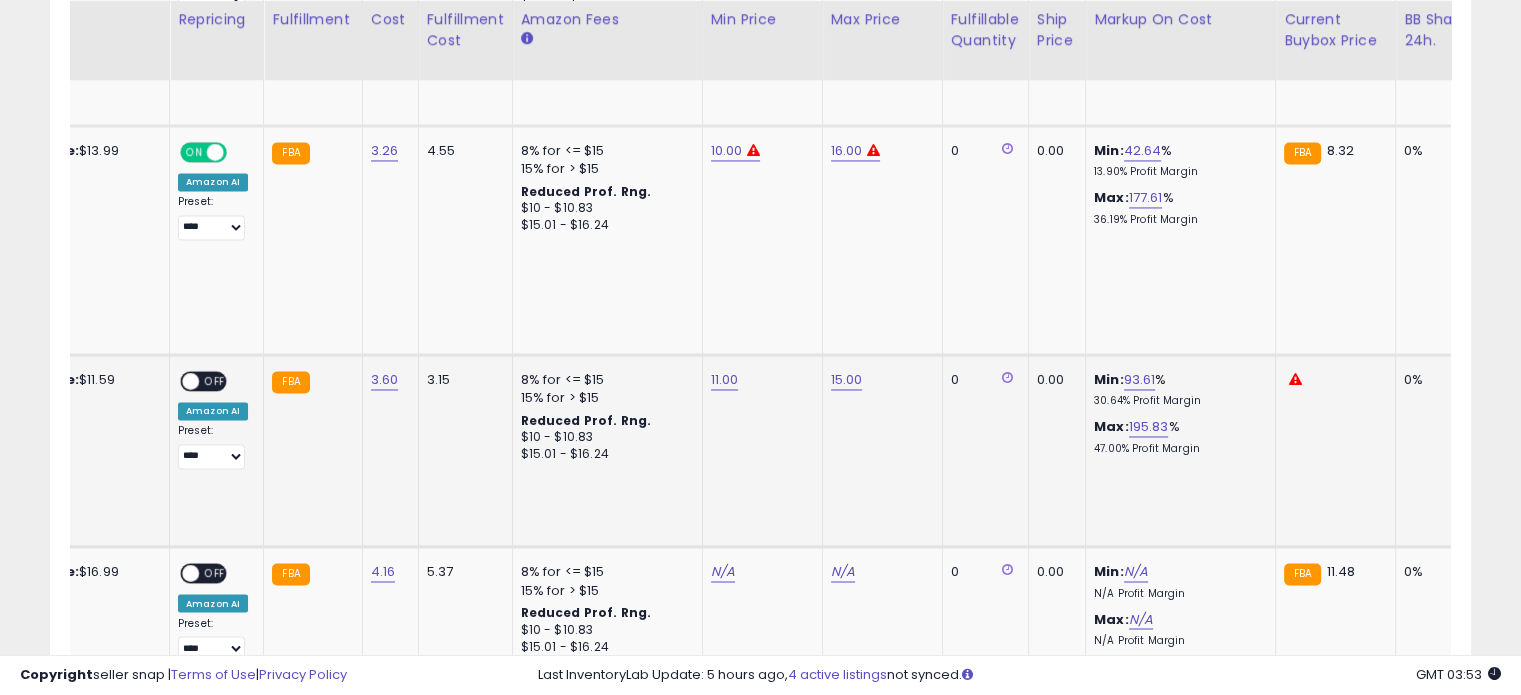 click at bounding box center [190, 381] 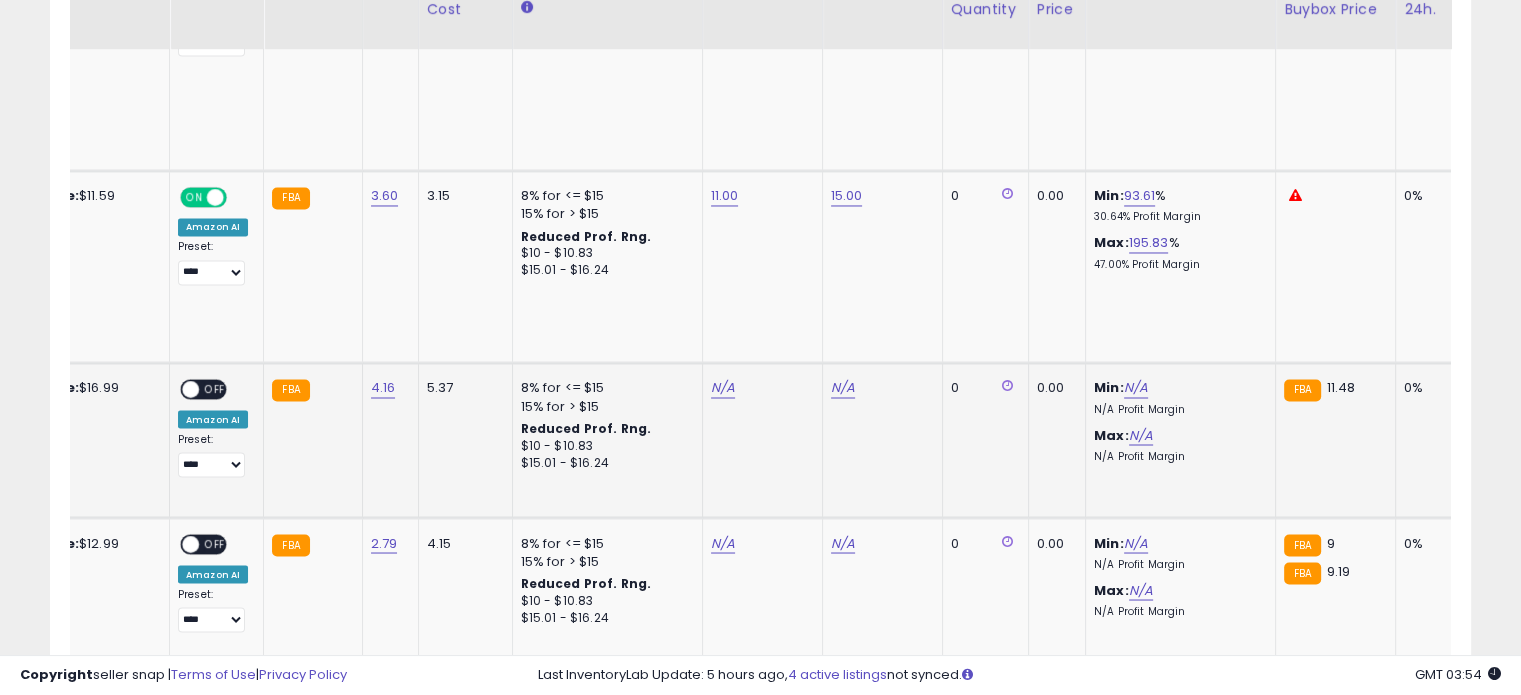 scroll, scrollTop: 3411, scrollLeft: 0, axis: vertical 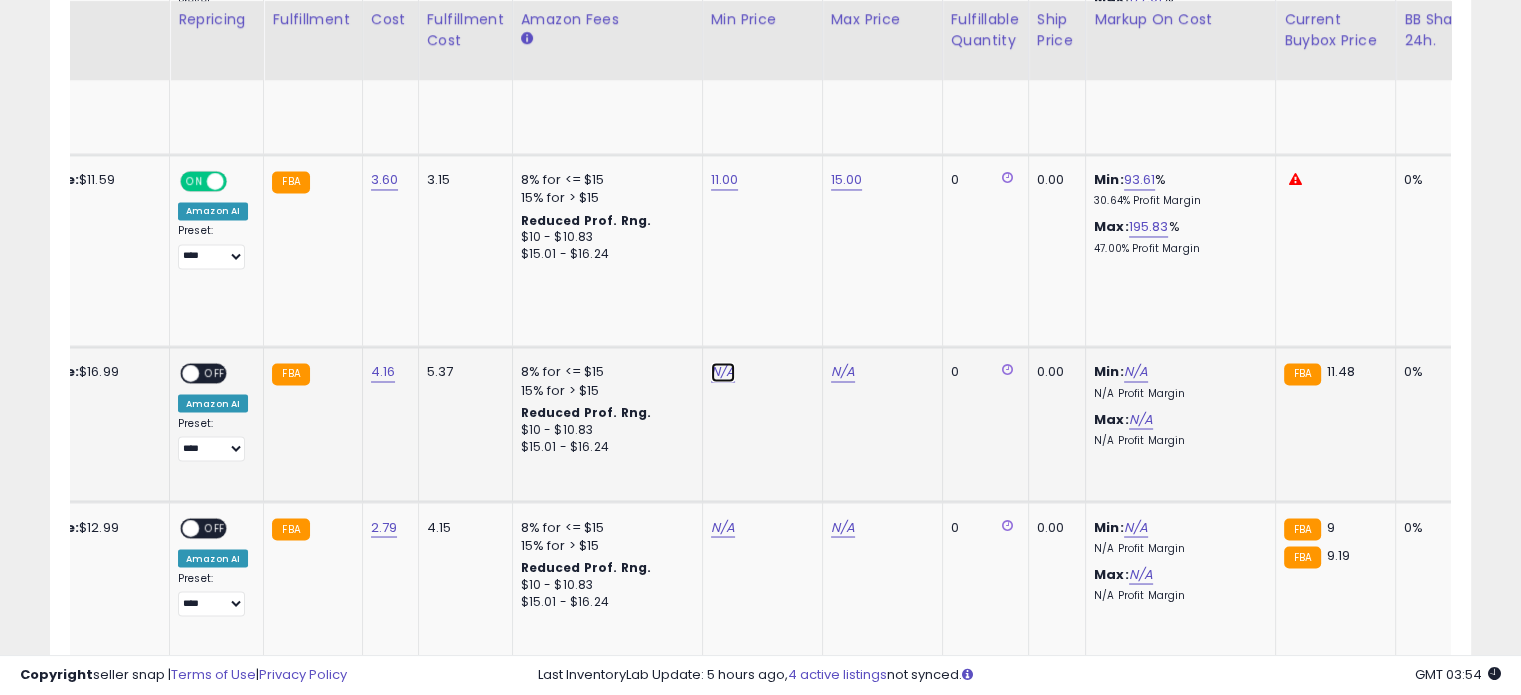 click on "N/A" at bounding box center [723, 372] 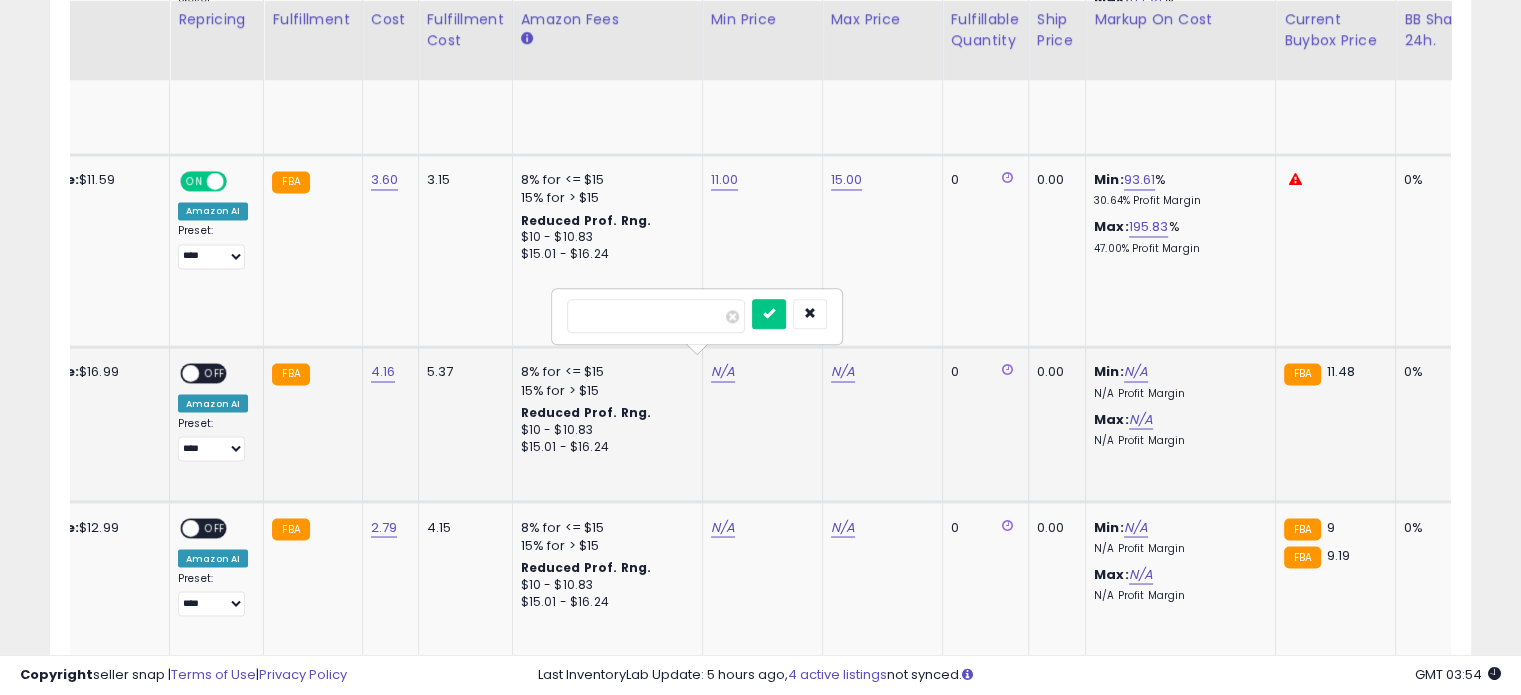 click at bounding box center (656, 316) 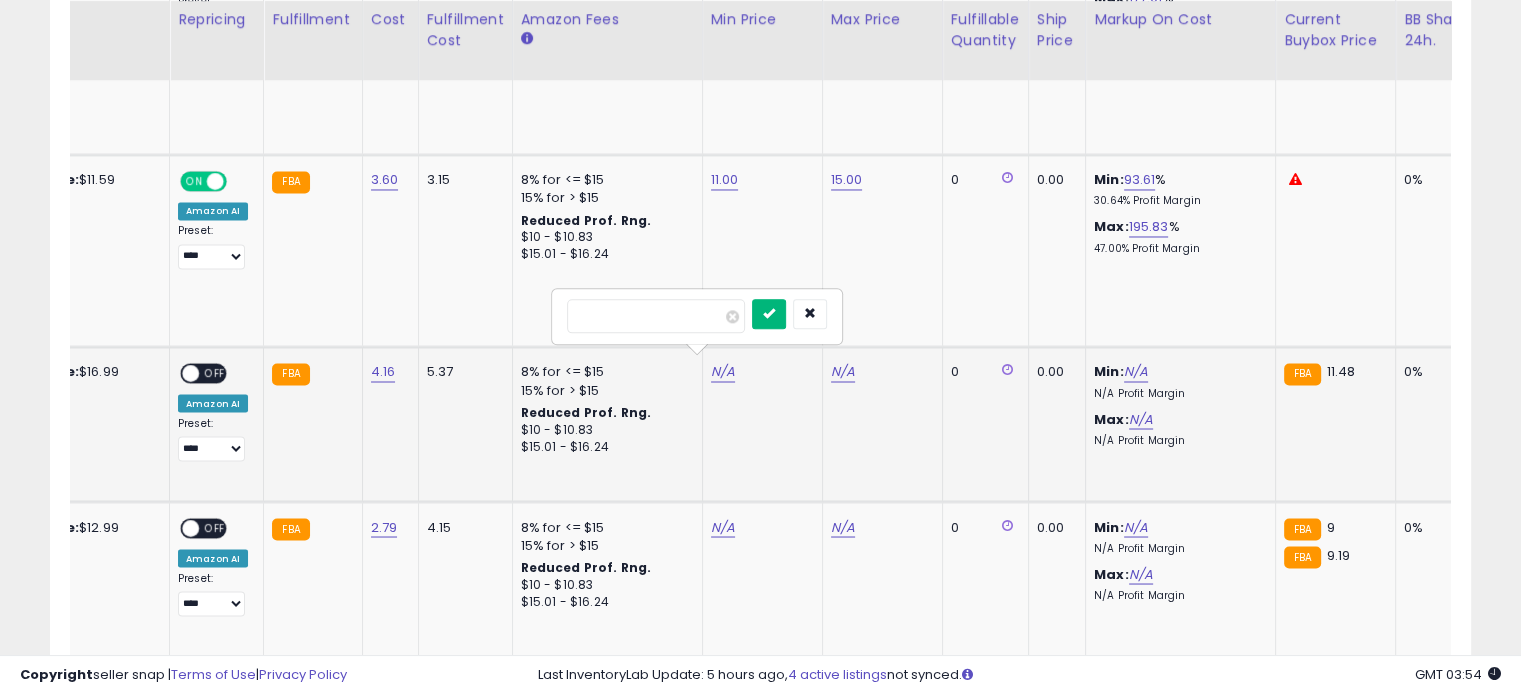 type on "****" 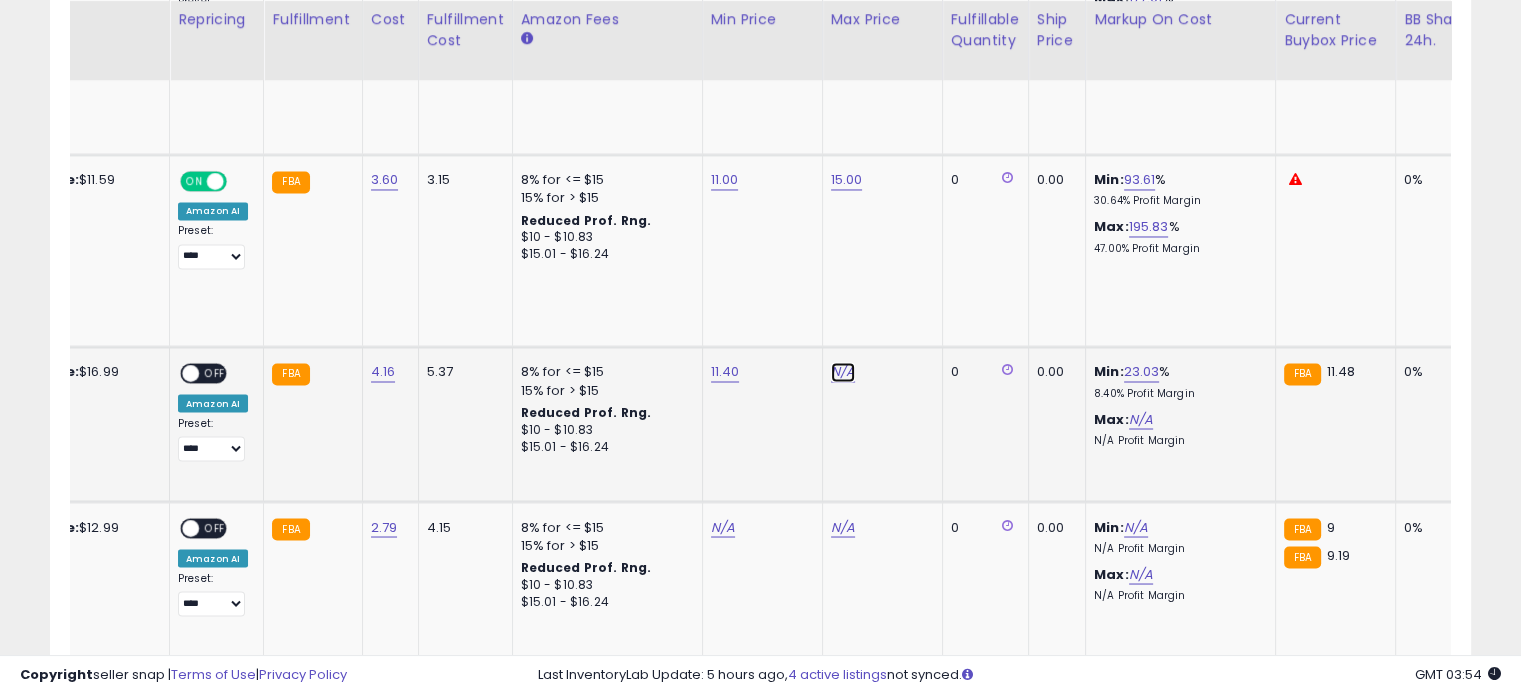 click on "N/A" at bounding box center [843, 372] 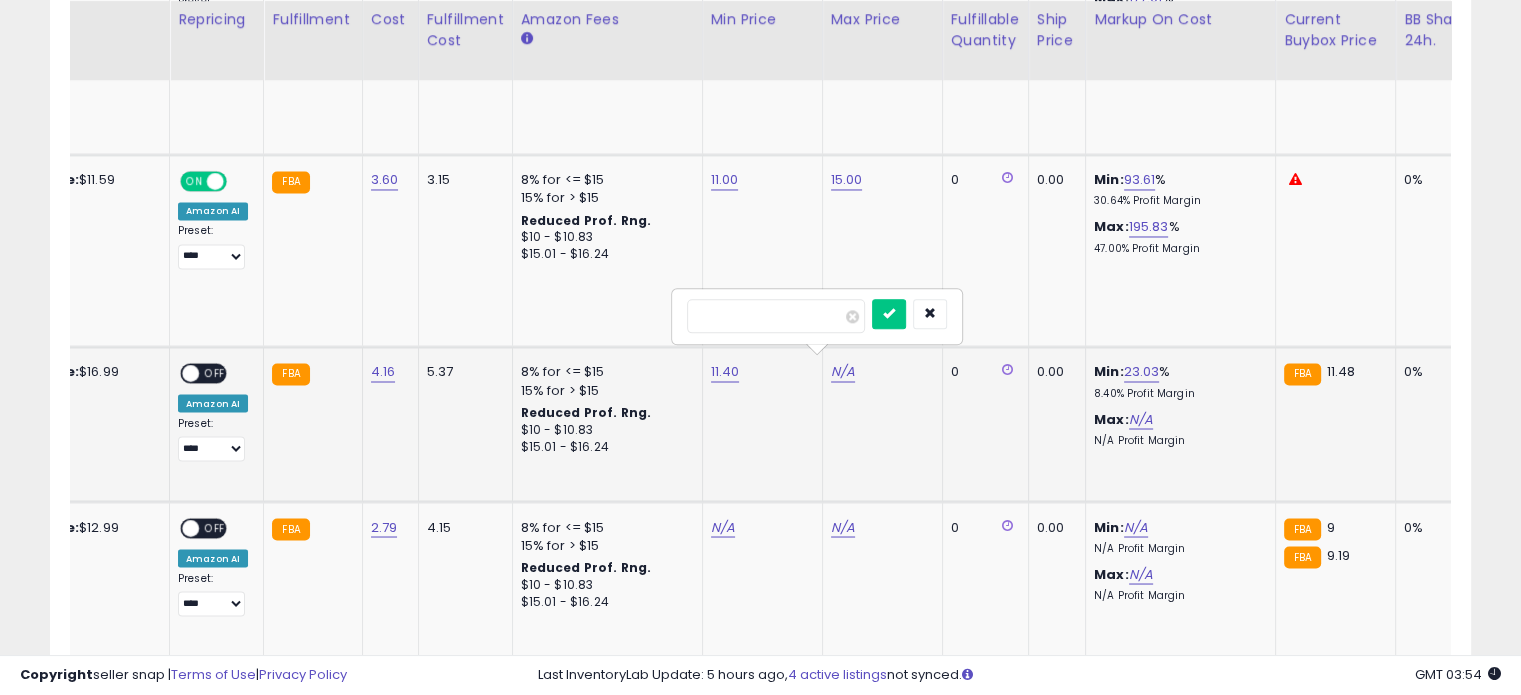 click at bounding box center (776, 316) 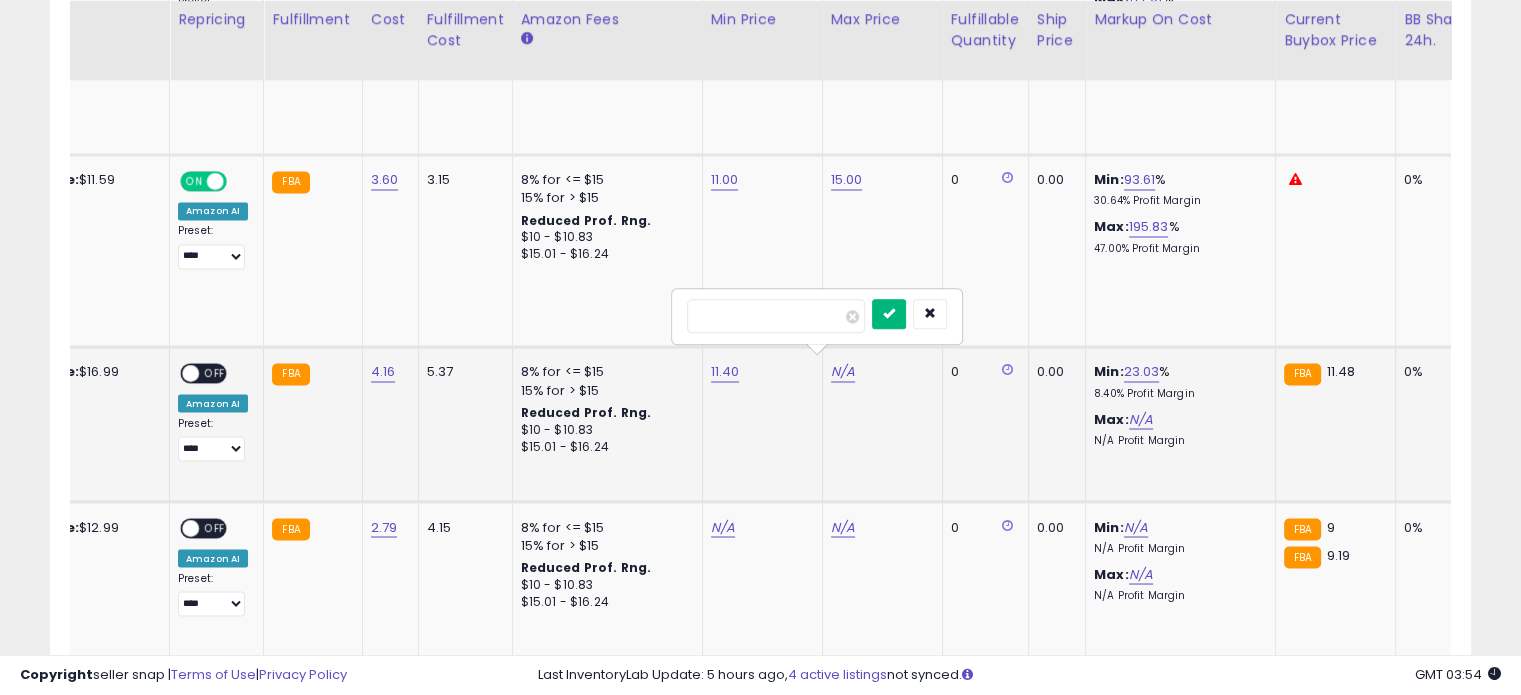 type on "**" 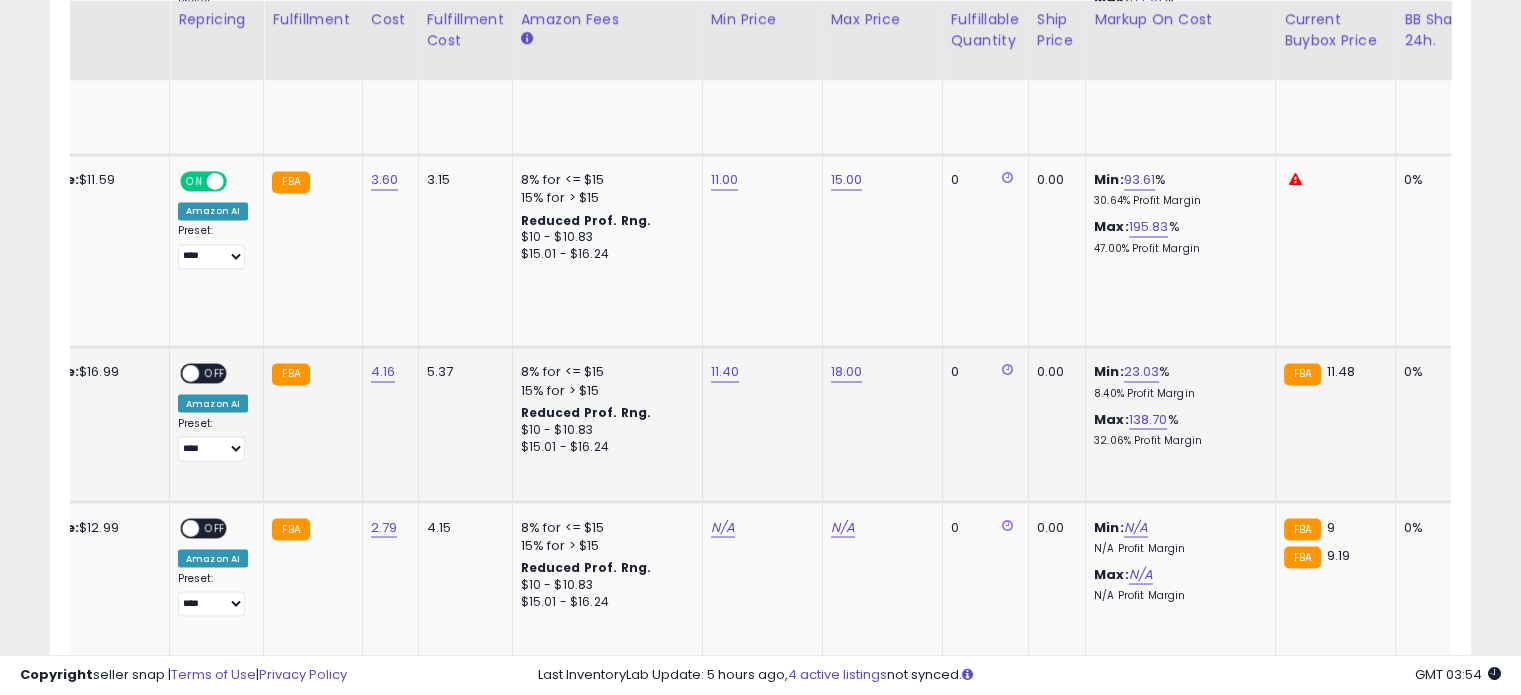 click on "OFF" at bounding box center (215, 373) 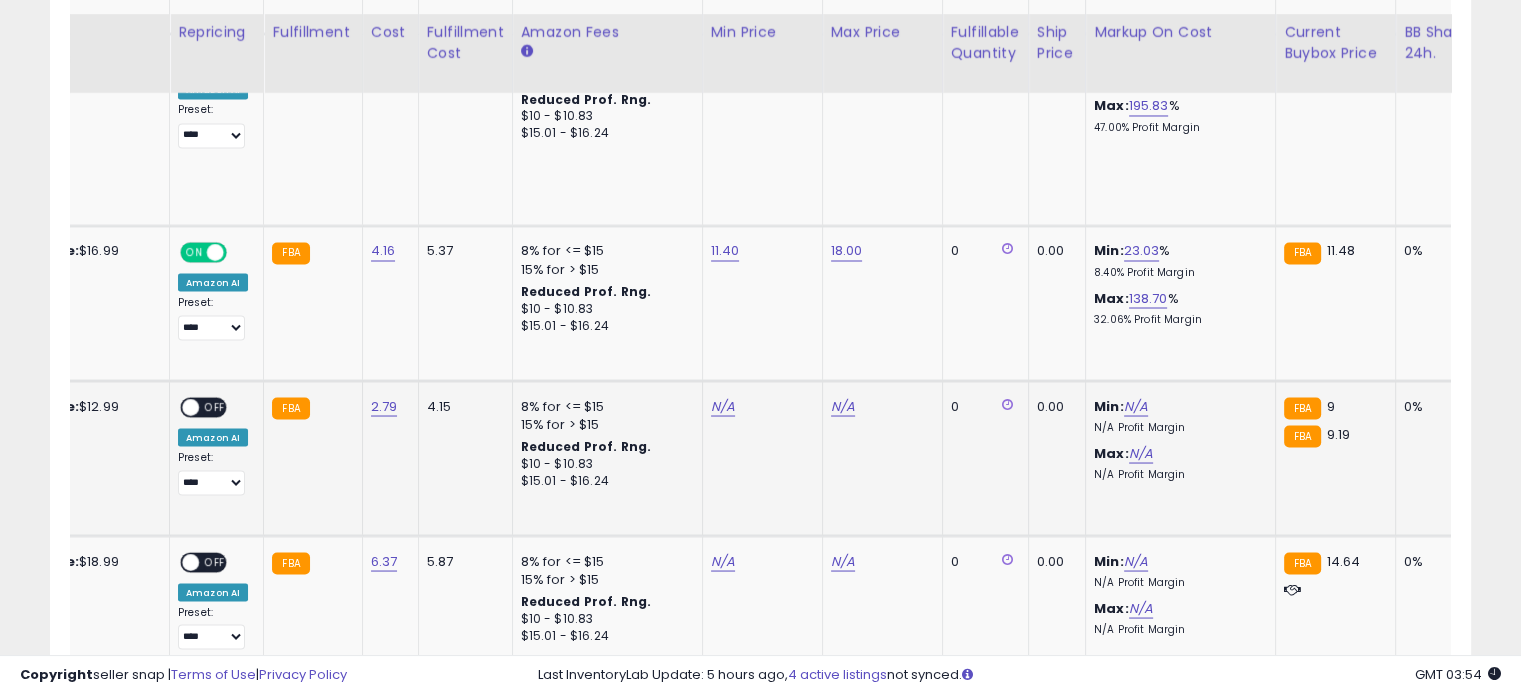 scroll, scrollTop: 3544, scrollLeft: 0, axis: vertical 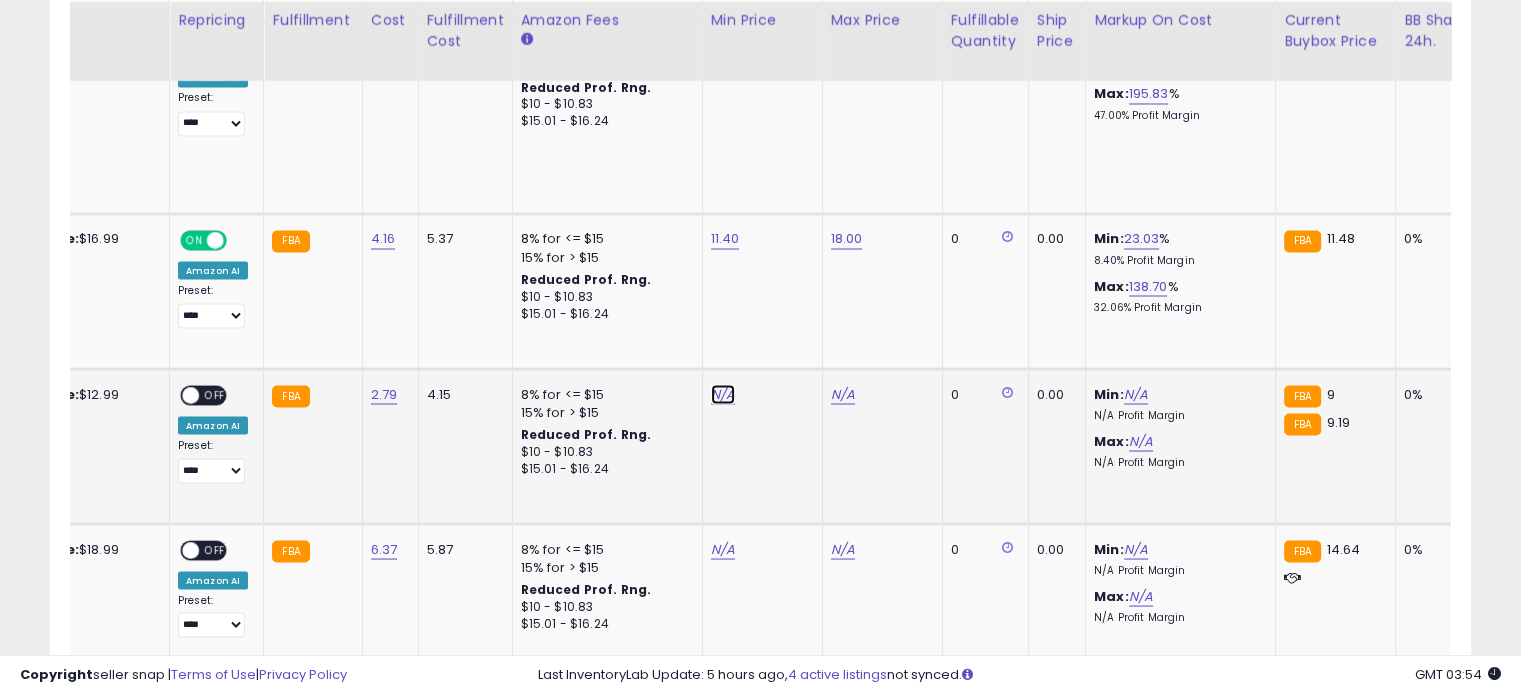 click on "N/A" at bounding box center [723, 394] 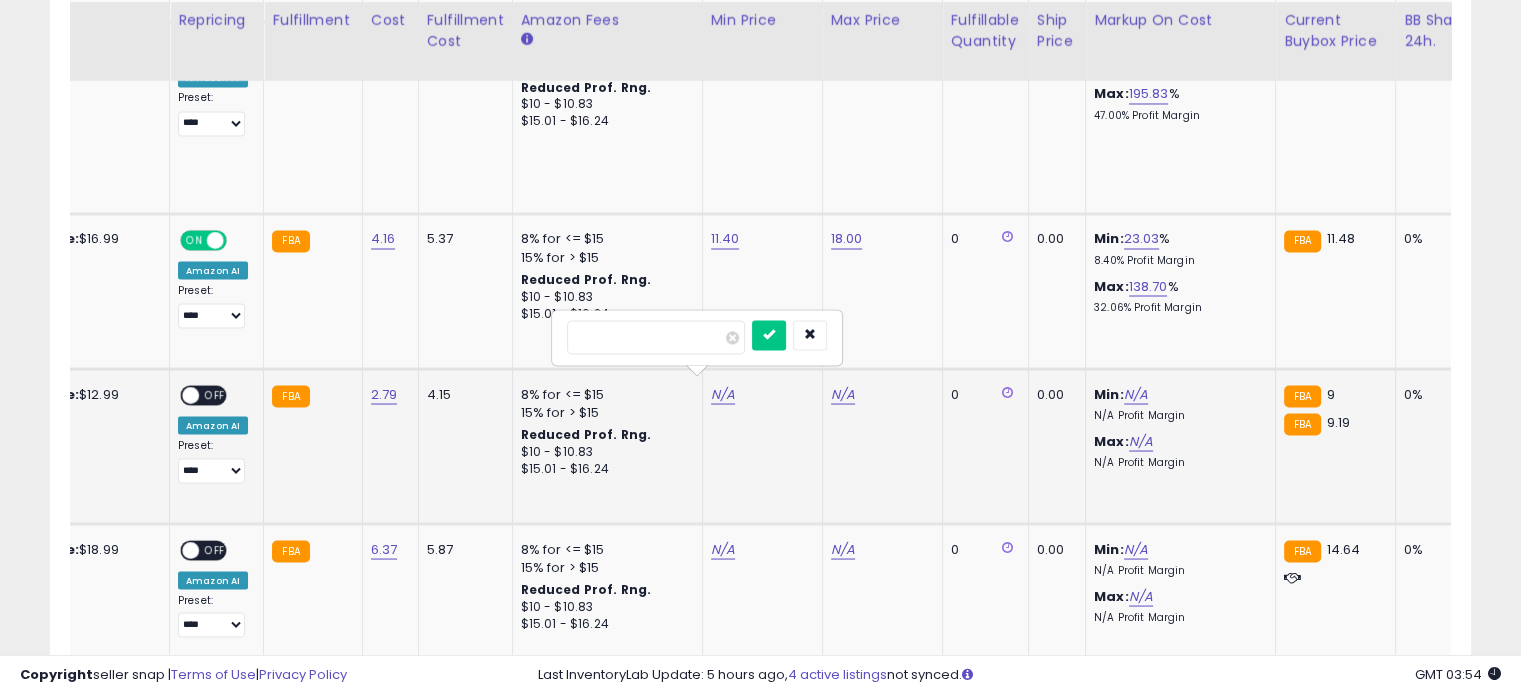 click at bounding box center (656, 337) 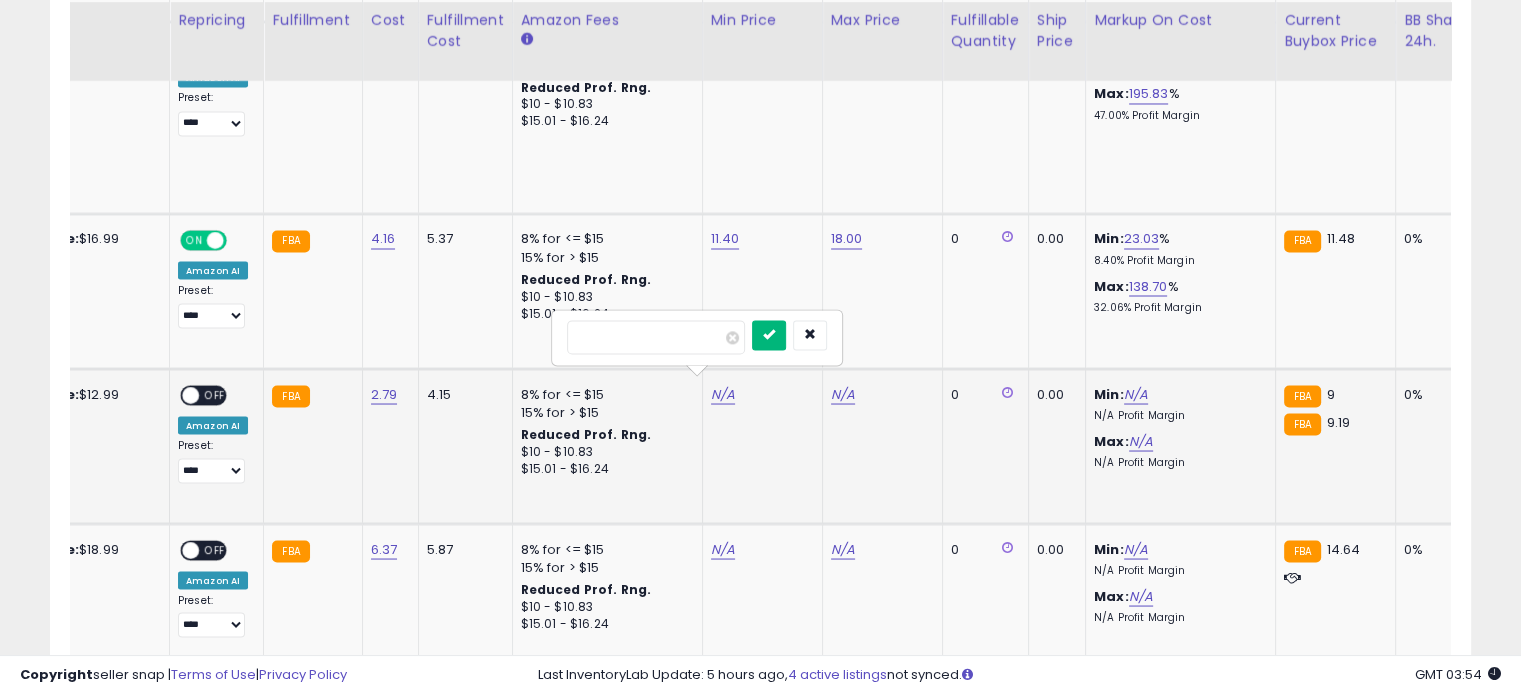 type on "***" 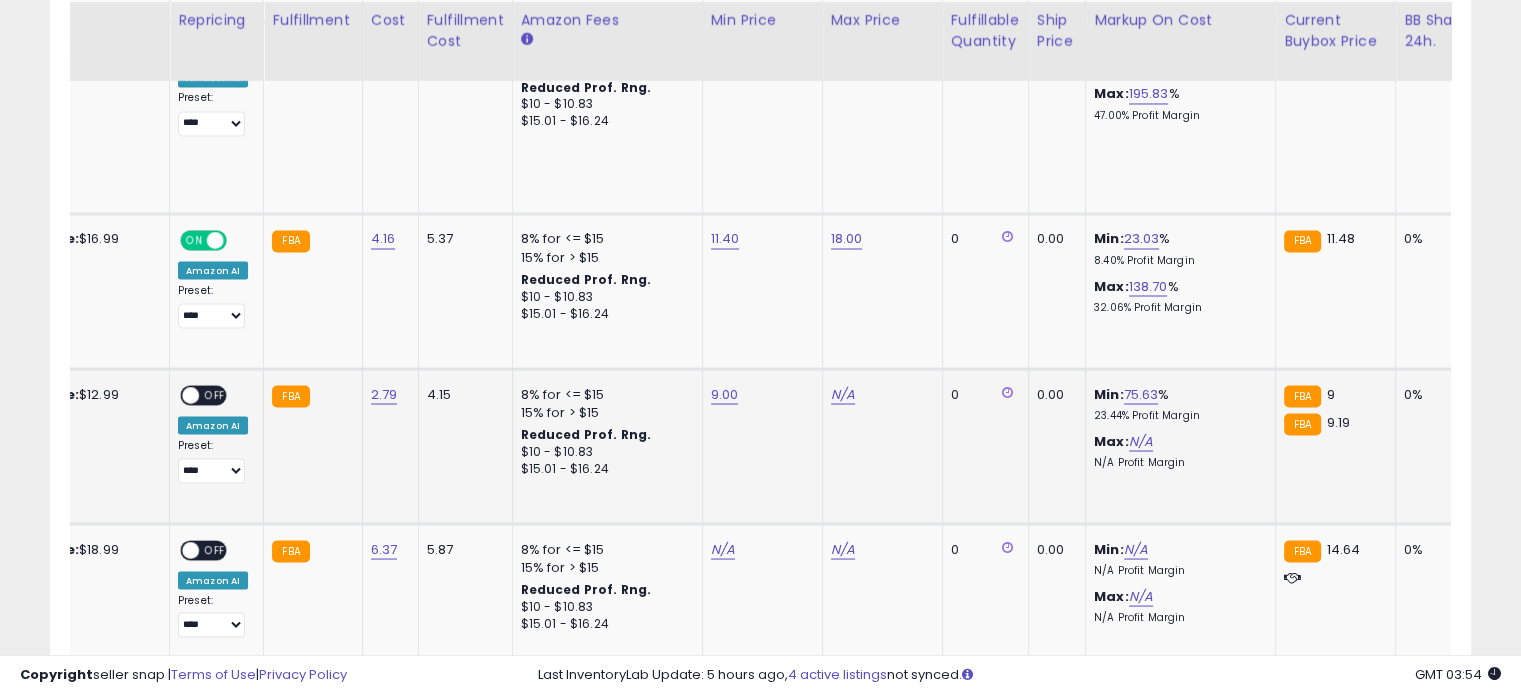 click on "N/A" at bounding box center [879, 394] 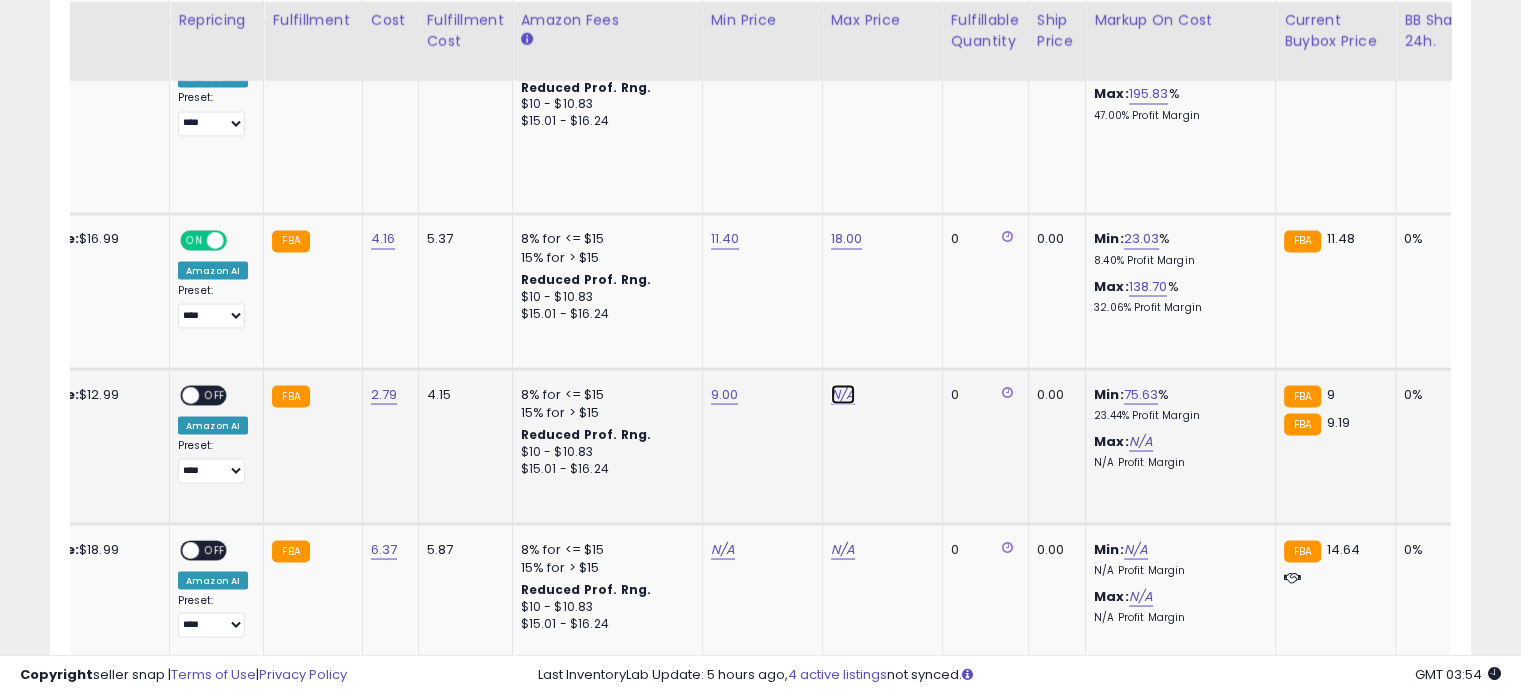 click on "N/A" at bounding box center [843, 394] 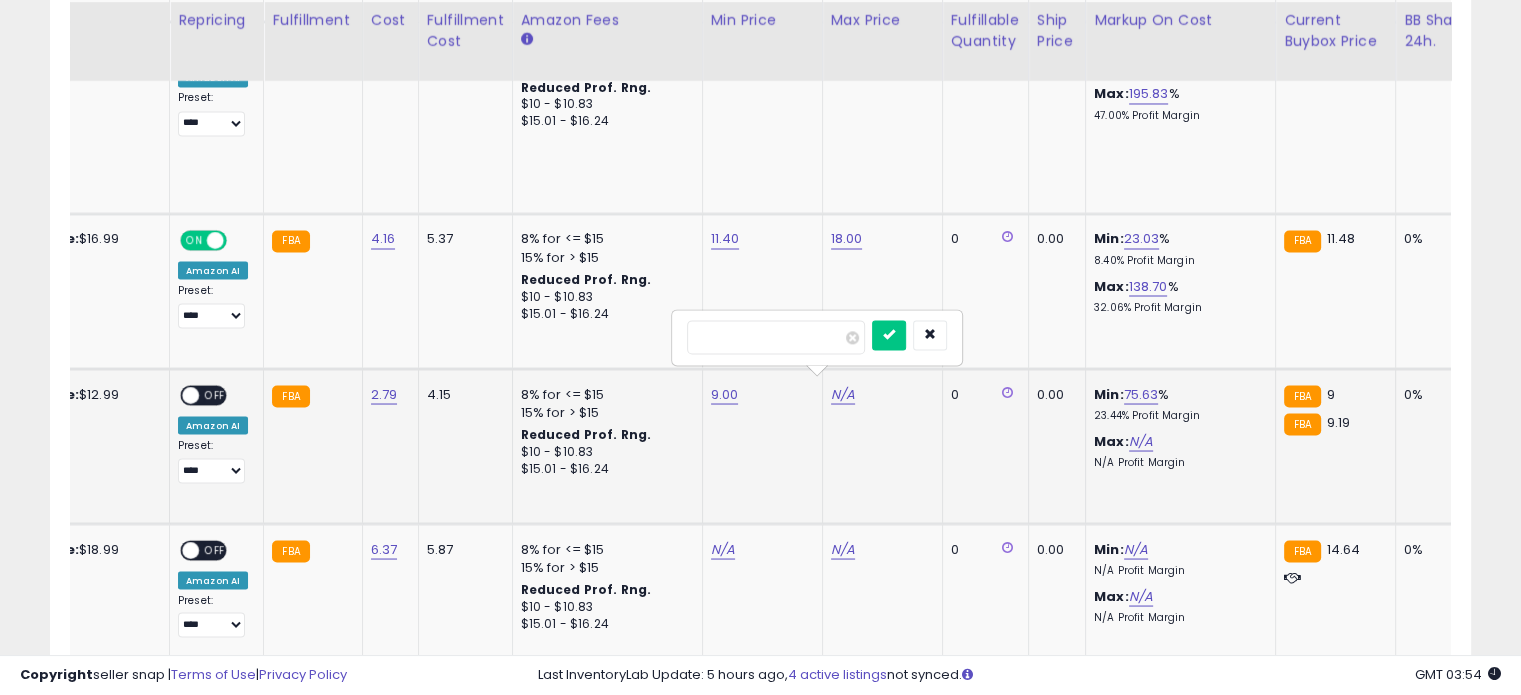 click at bounding box center (776, 337) 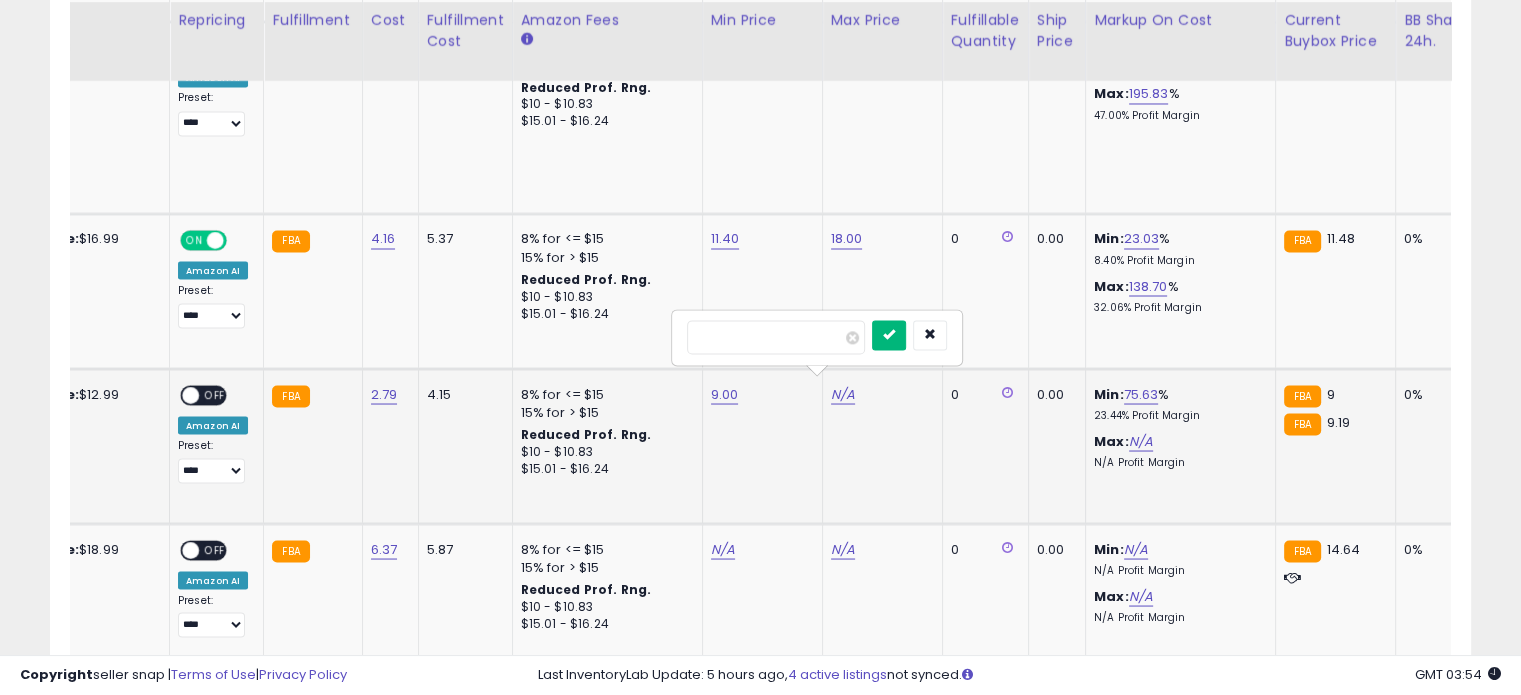 type on "**" 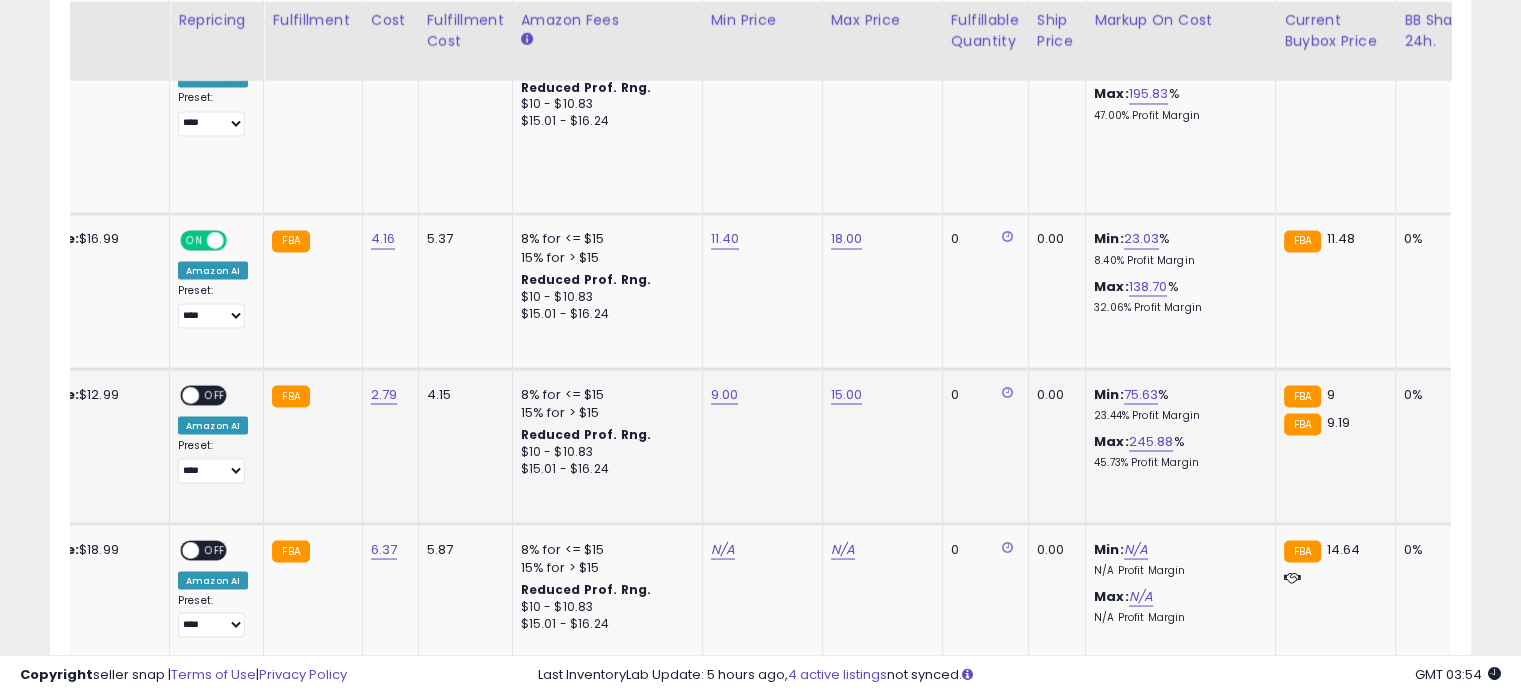 click on "ON   OFF" at bounding box center [181, 394] 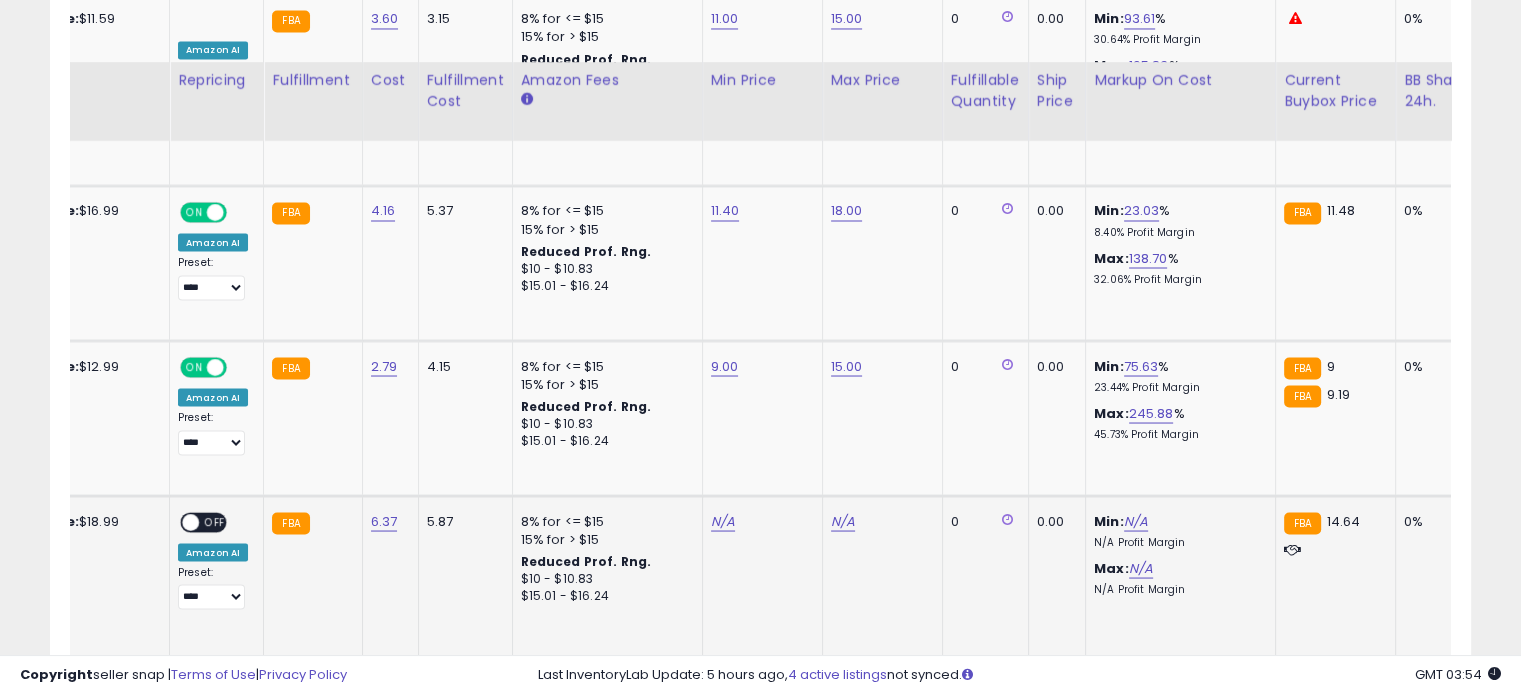 scroll, scrollTop: 3711, scrollLeft: 0, axis: vertical 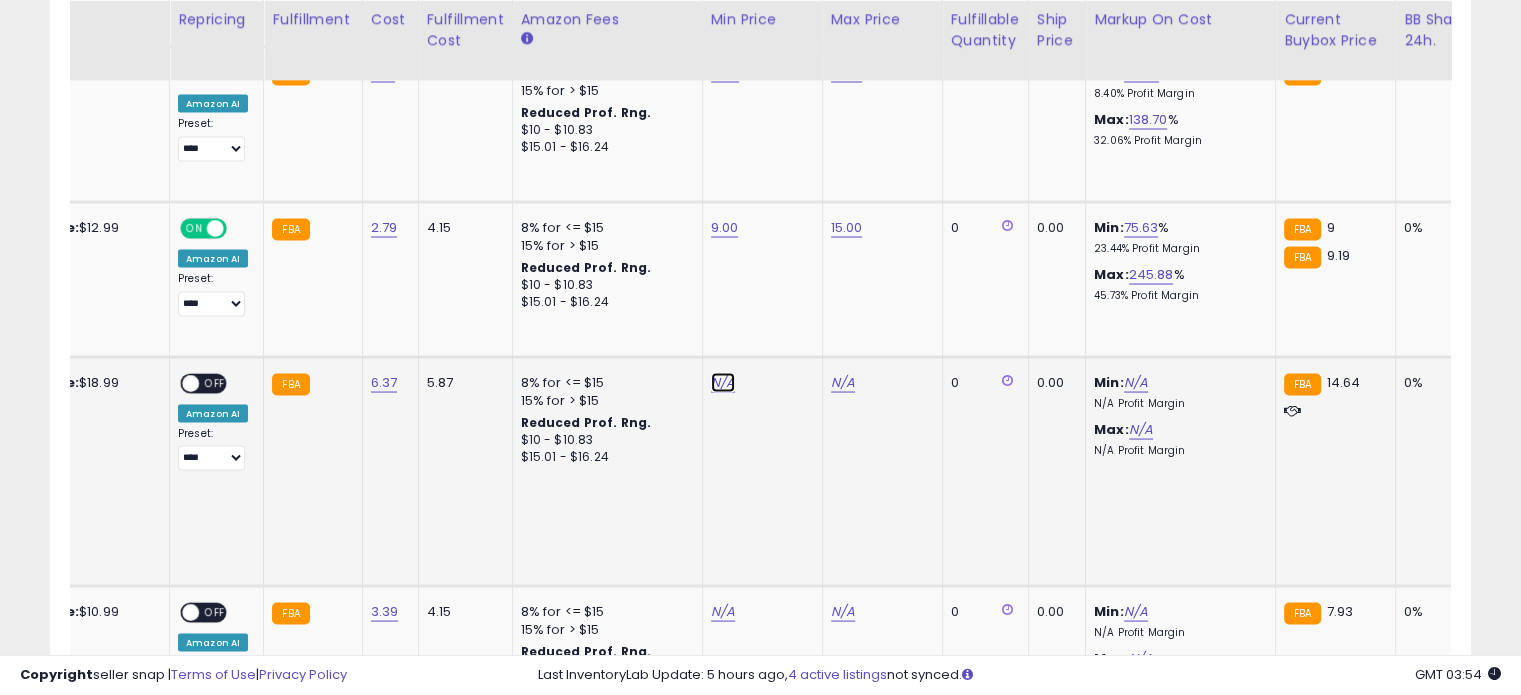 click on "N/A" at bounding box center (723, 382) 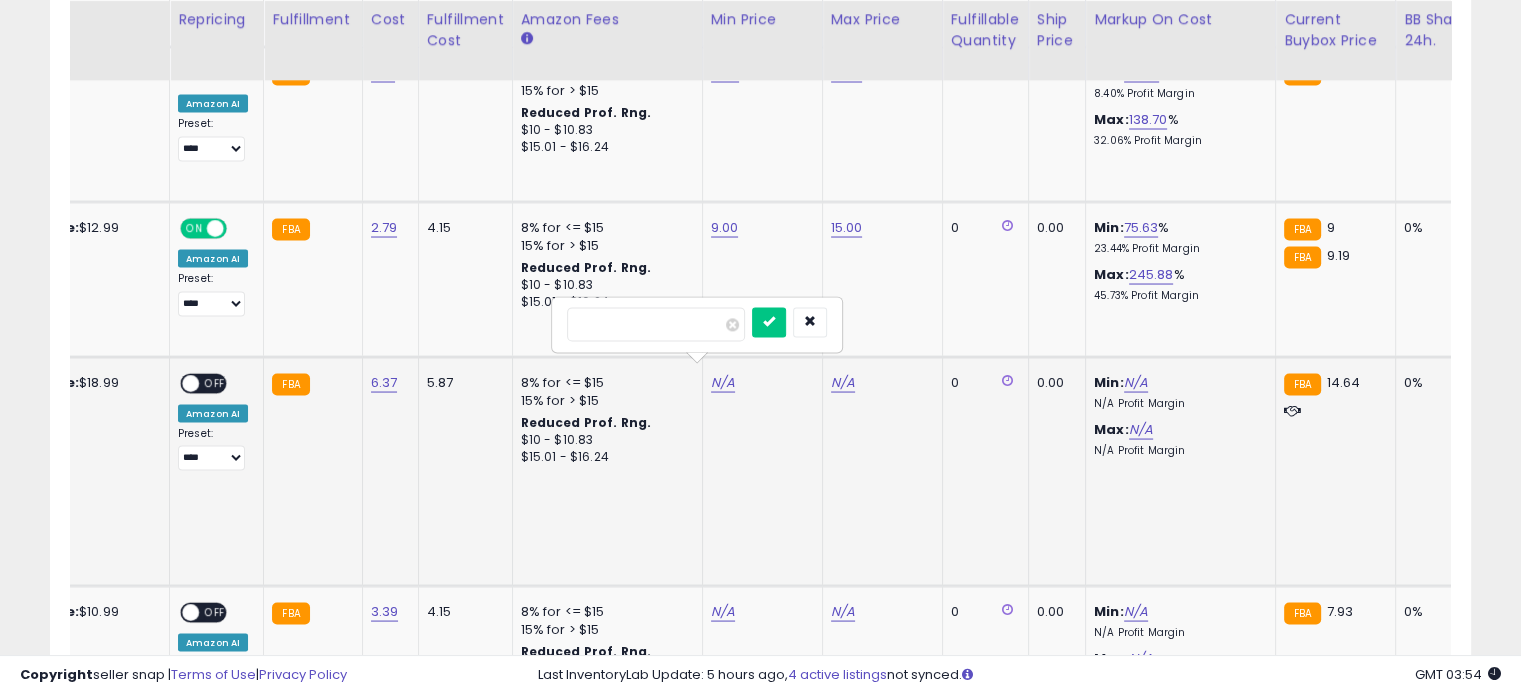 click at bounding box center [656, 324] 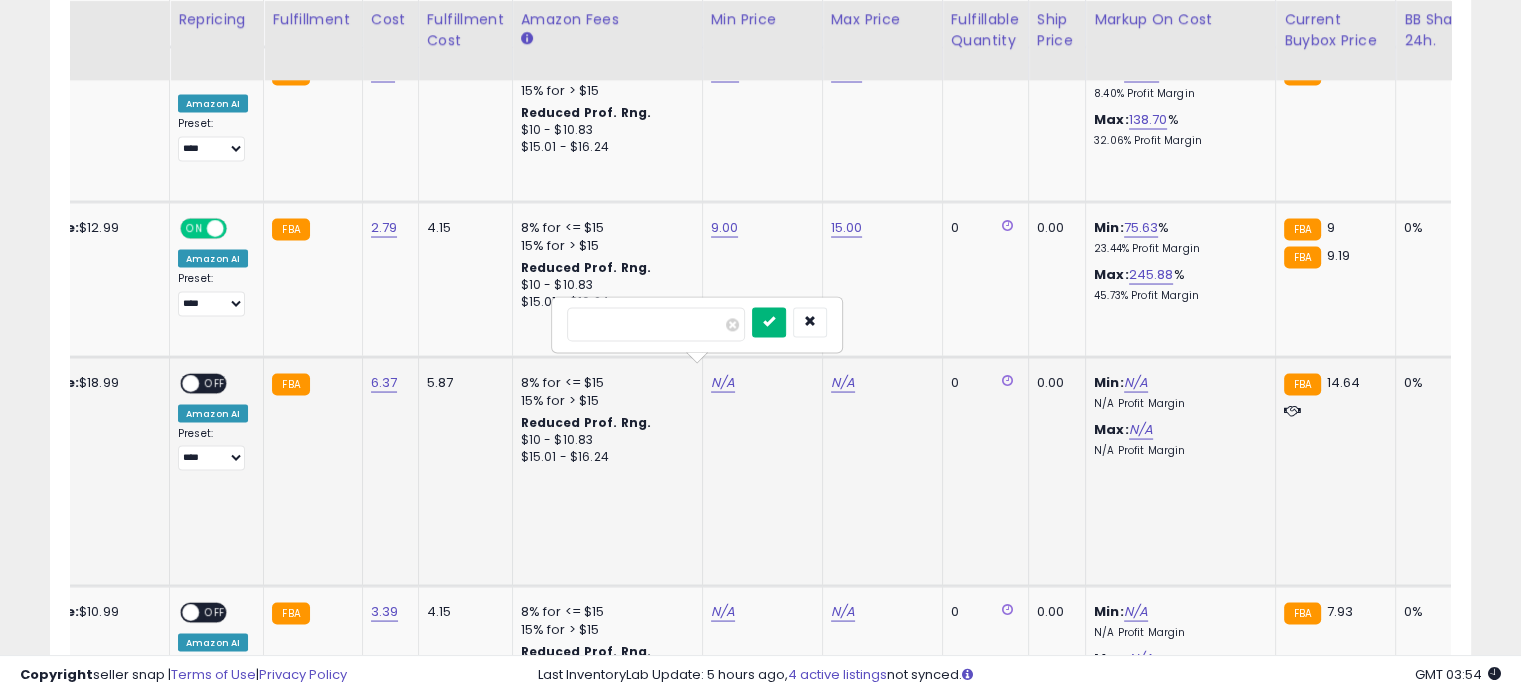 click at bounding box center [769, 321] 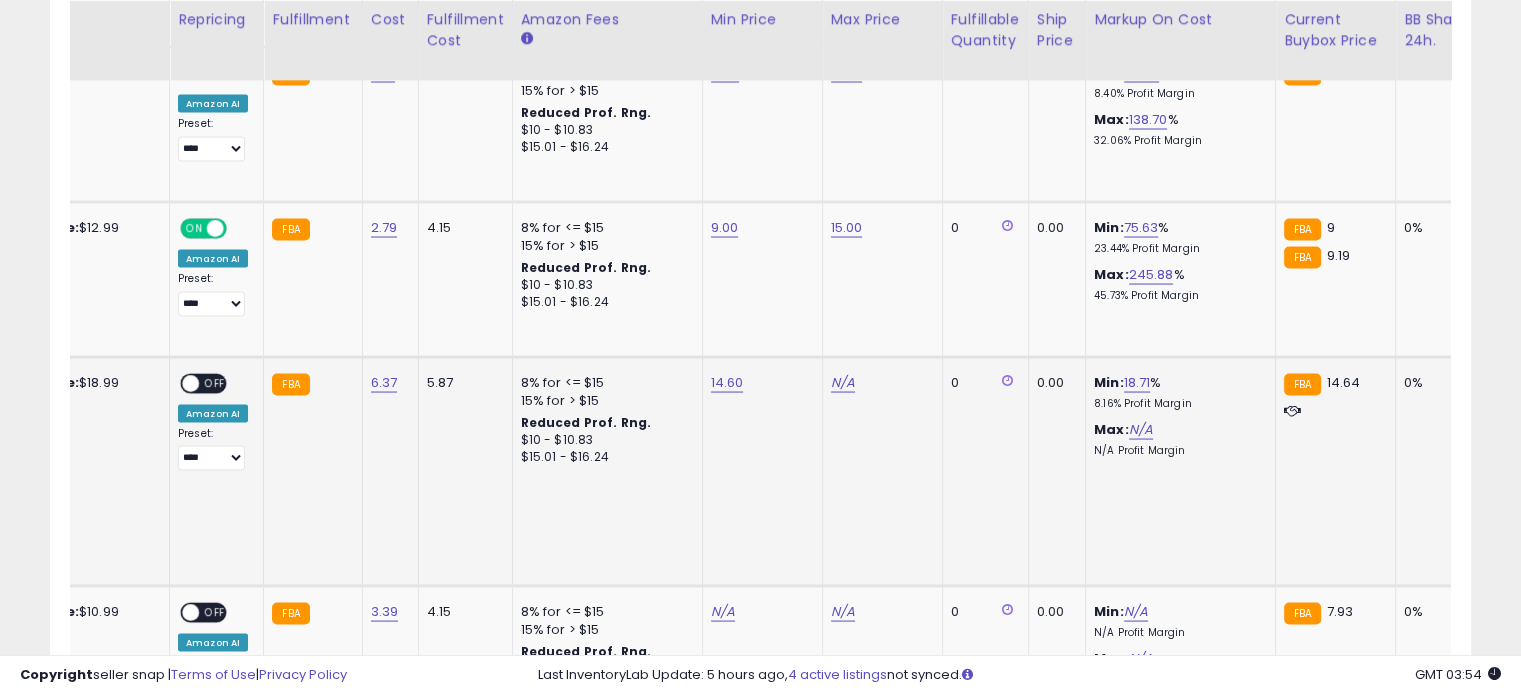 click on "N/A" at bounding box center (879, 382) 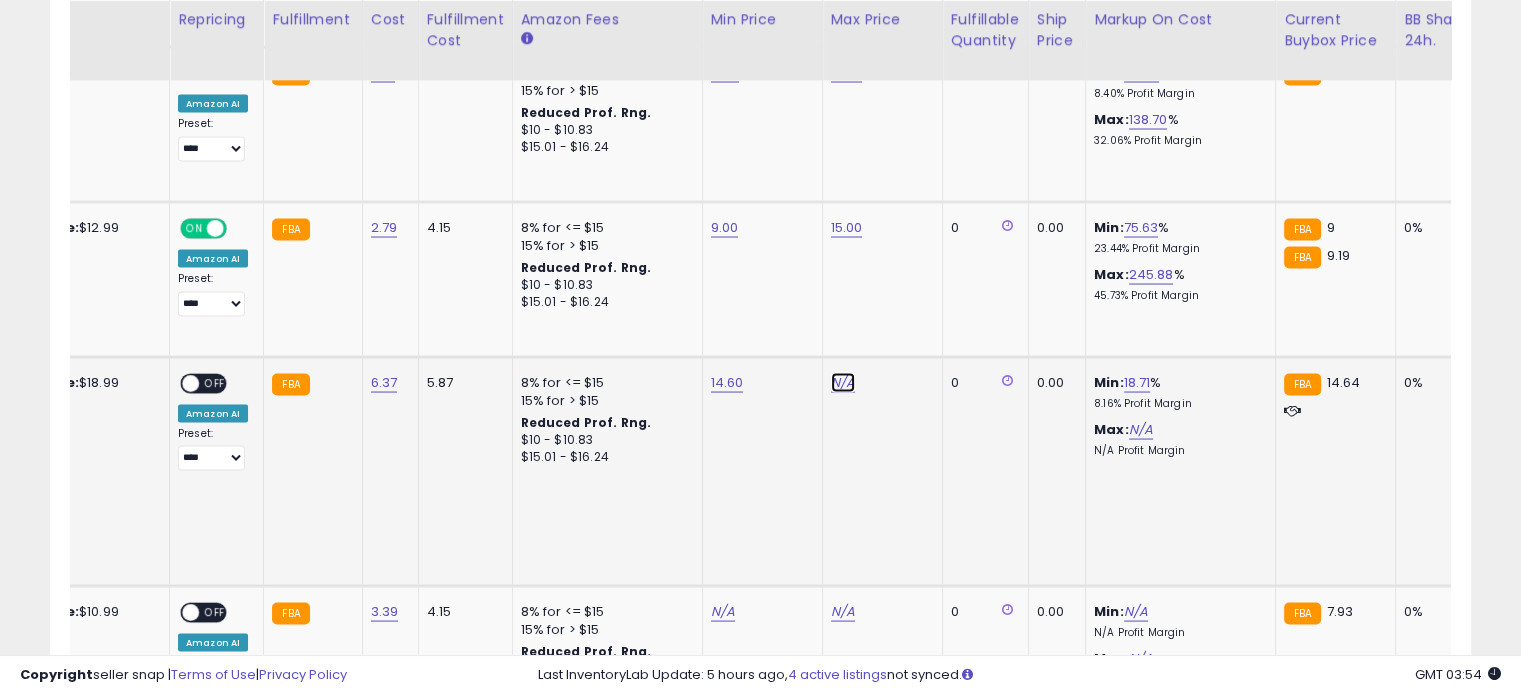 click on "N/A" at bounding box center (843, 382) 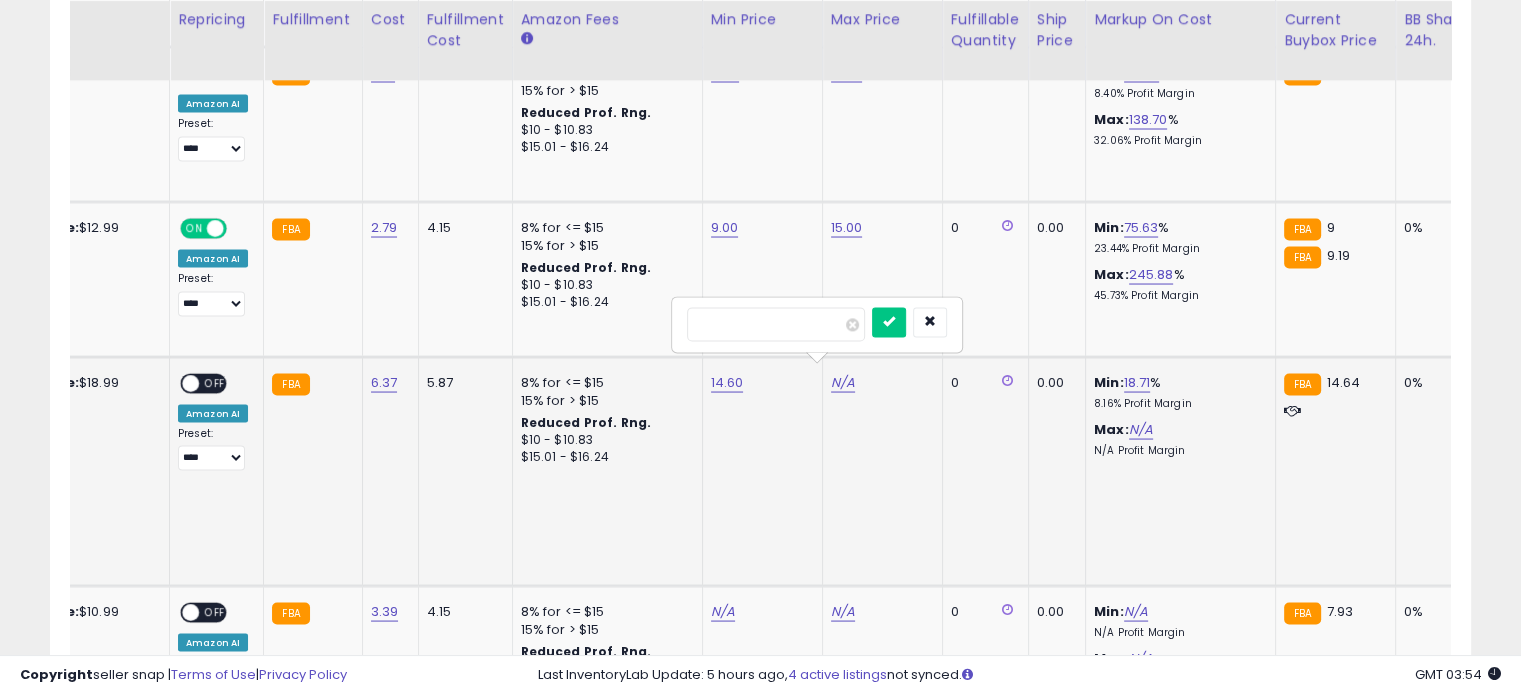 click at bounding box center [776, 324] 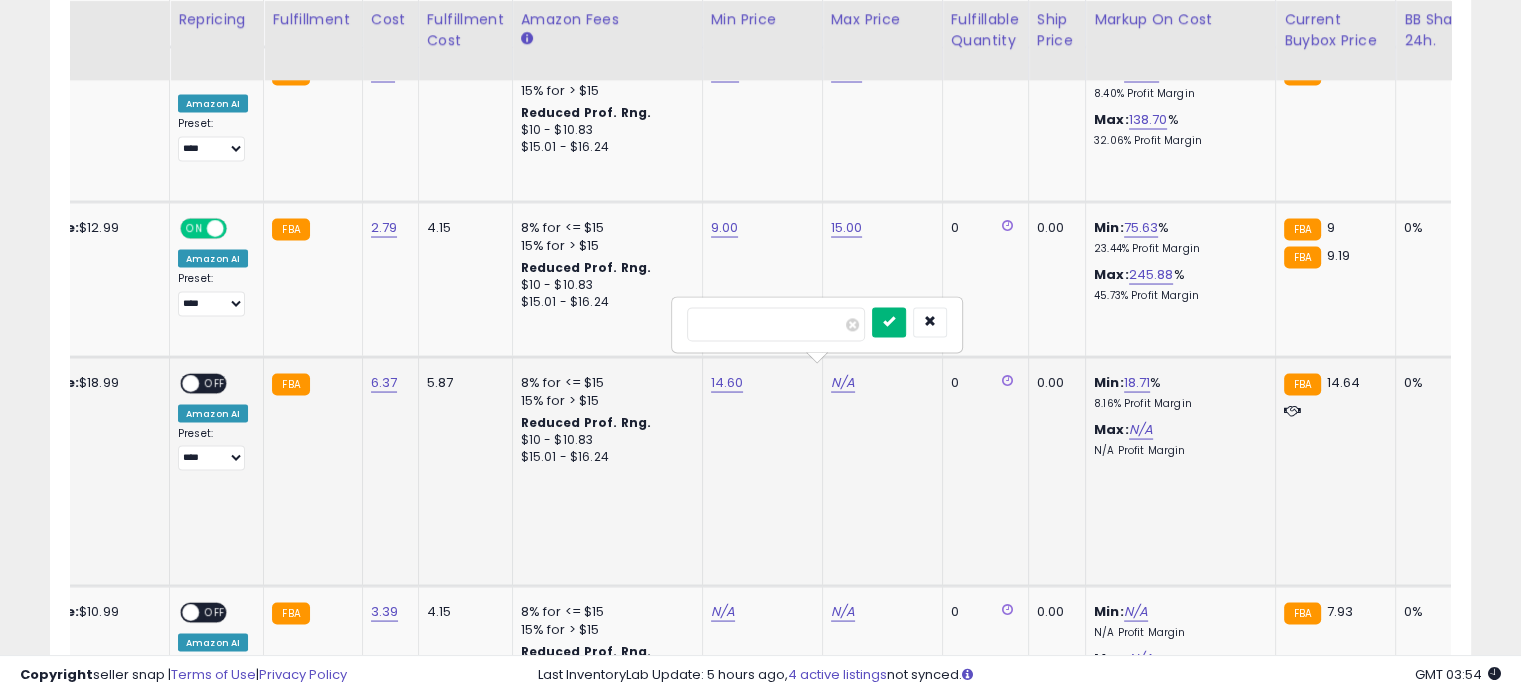 type on "**" 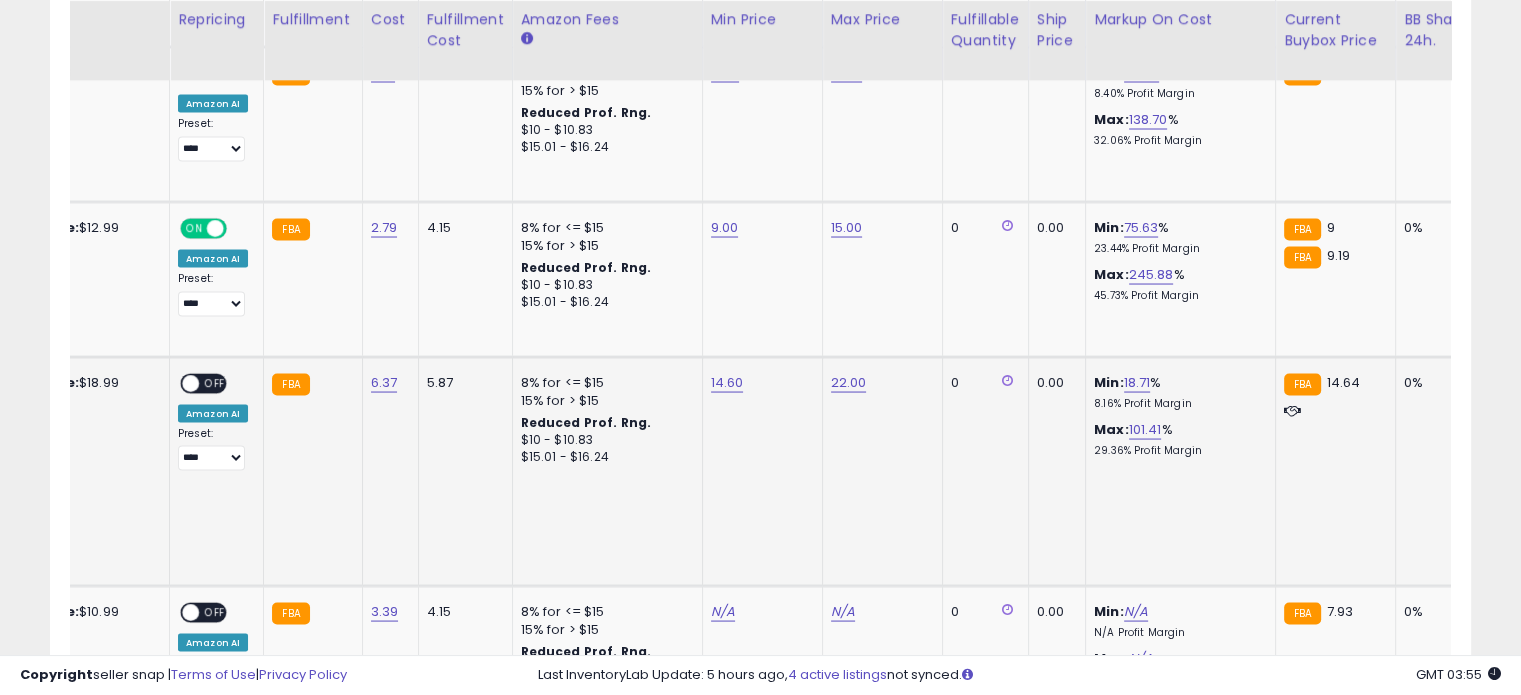 click on "ON   OFF" at bounding box center [203, 382] 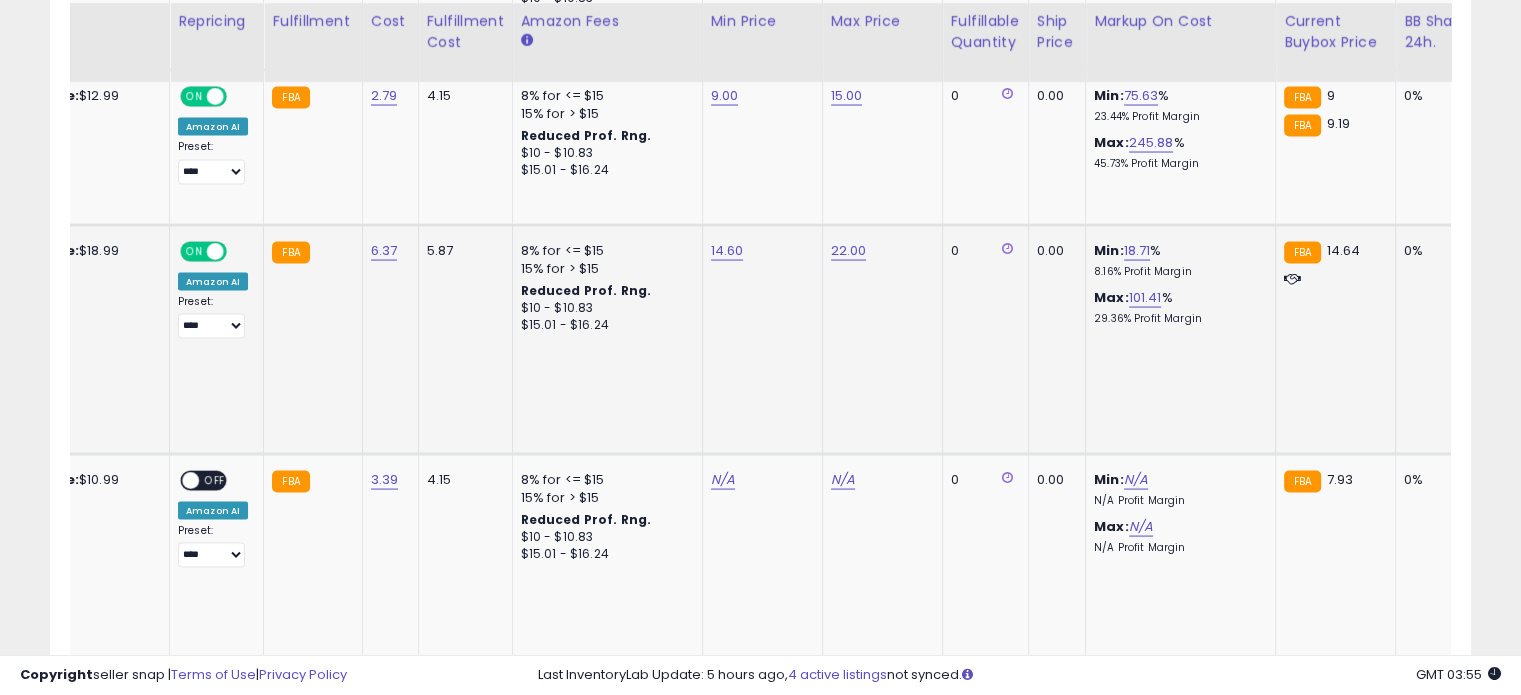scroll, scrollTop: 3844, scrollLeft: 0, axis: vertical 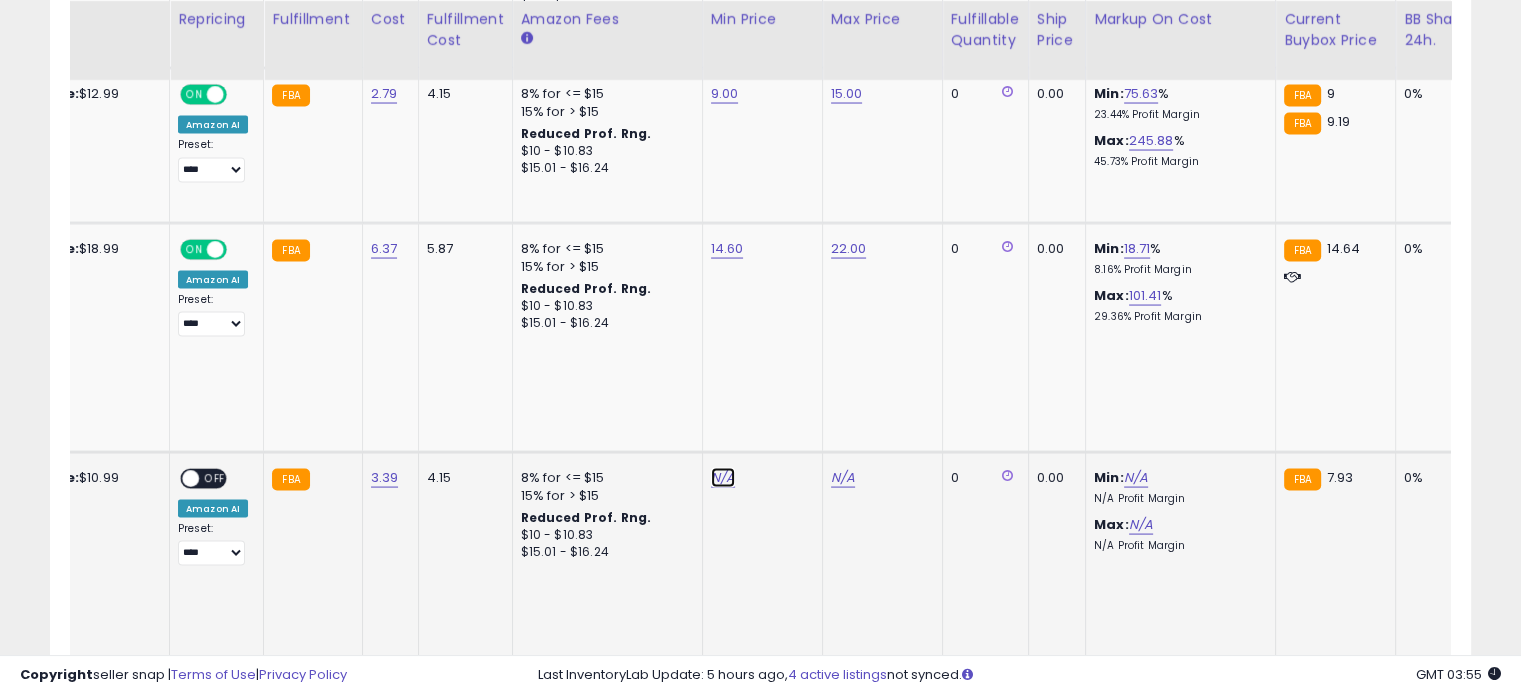 click on "N/A" at bounding box center [723, 478] 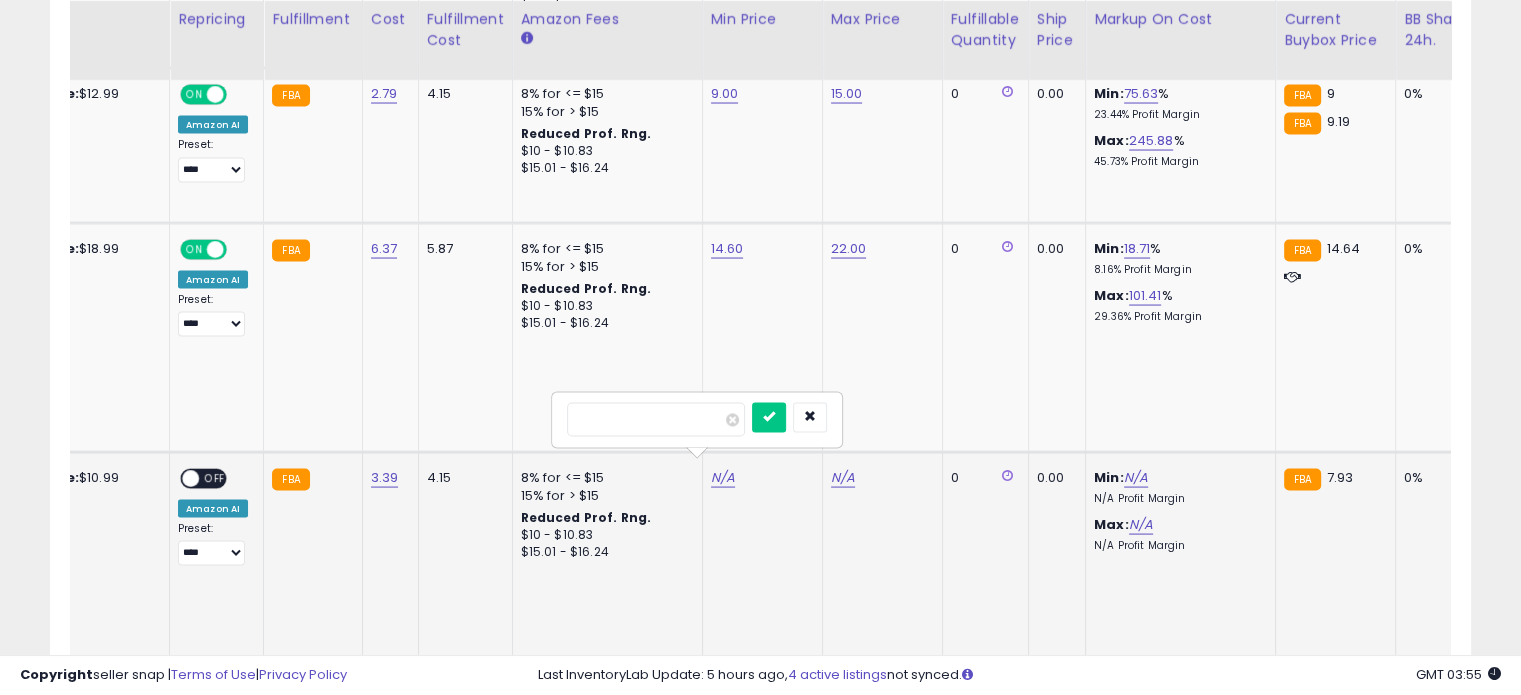 click at bounding box center (656, 420) 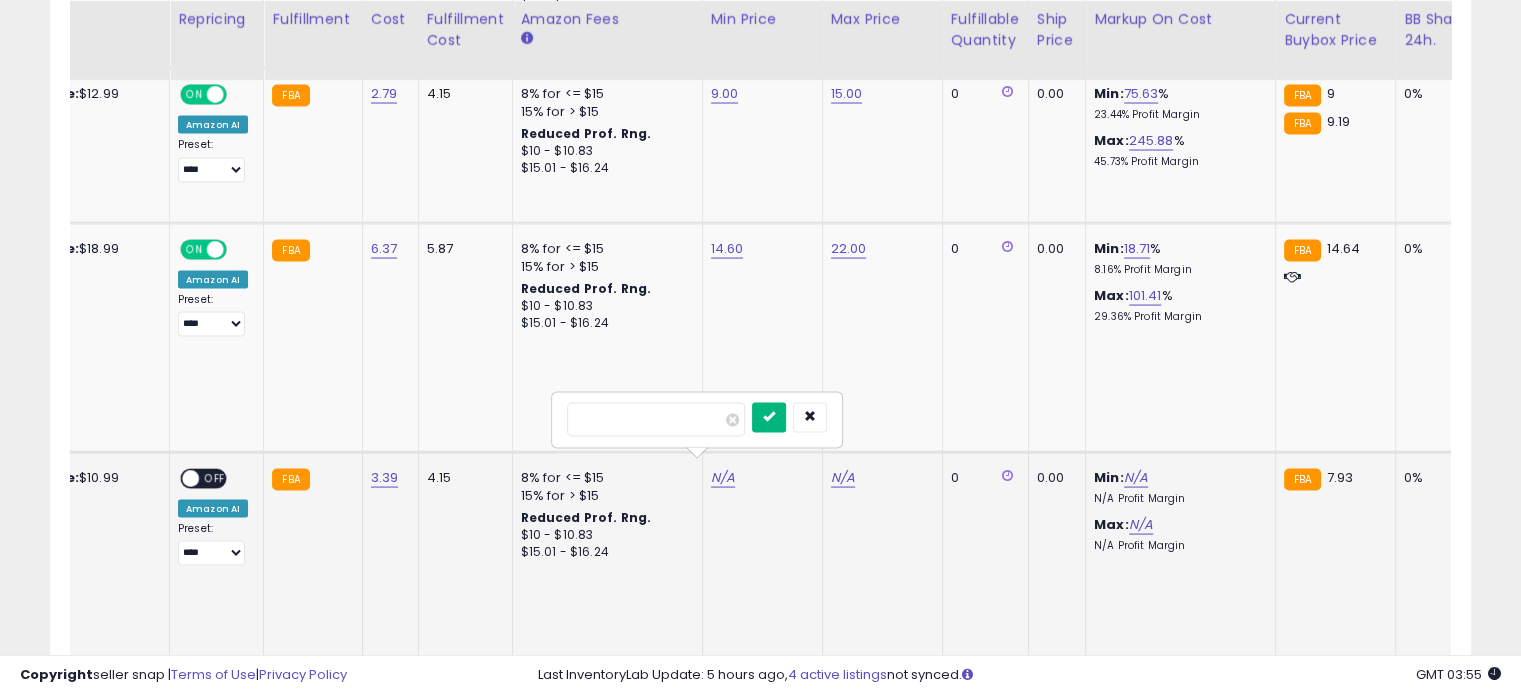 type on "**" 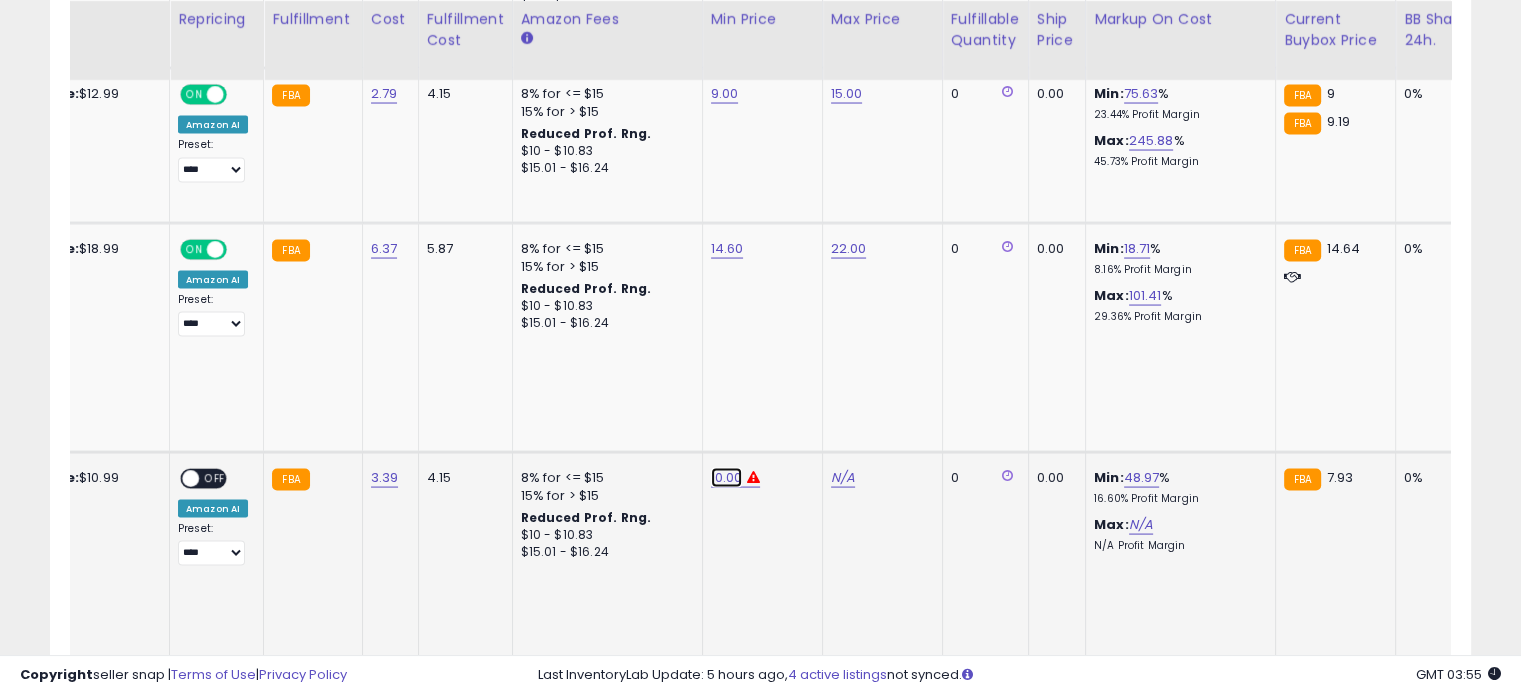 click on "10.00" at bounding box center (725, -2770) 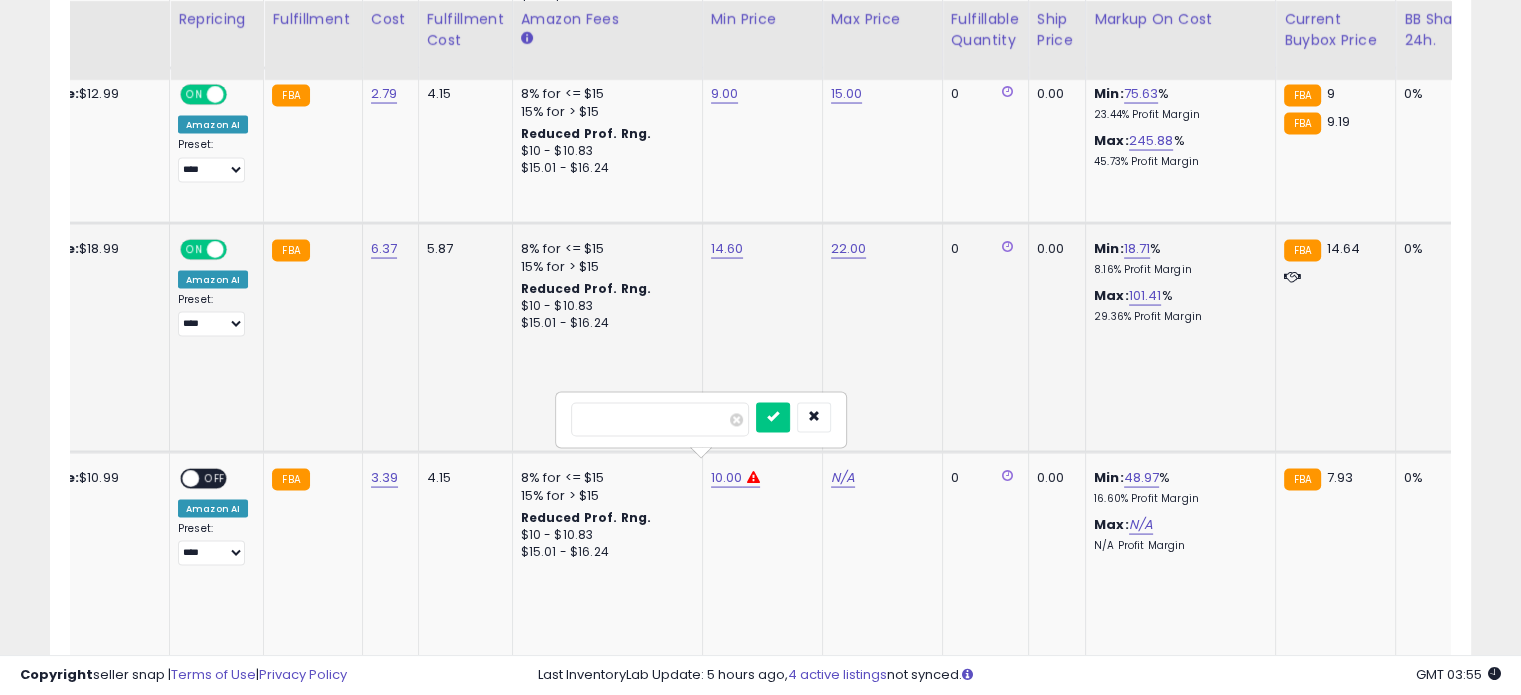 drag, startPoint x: 652, startPoint y: 410, endPoint x: 483, endPoint y: 412, distance: 169.01184 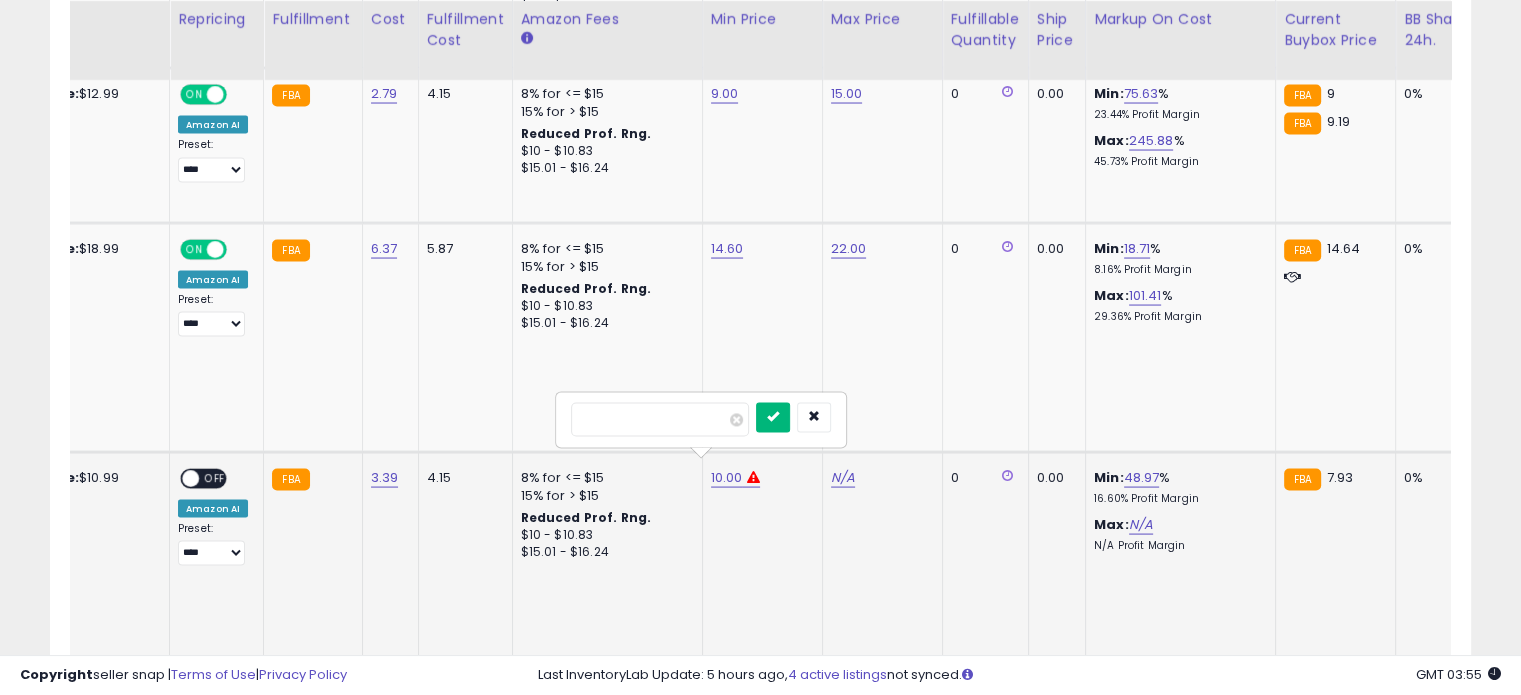 type on "*" 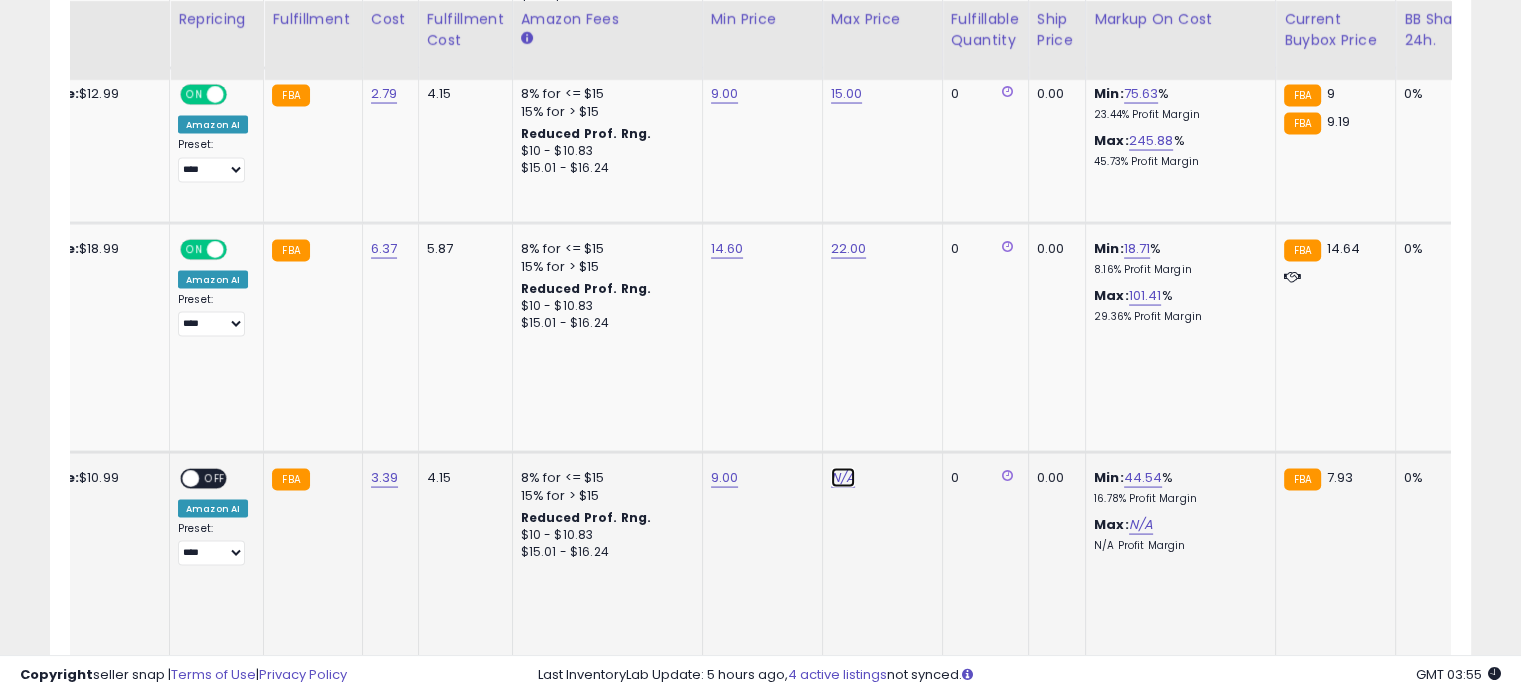 click on "N/A" at bounding box center [843, 478] 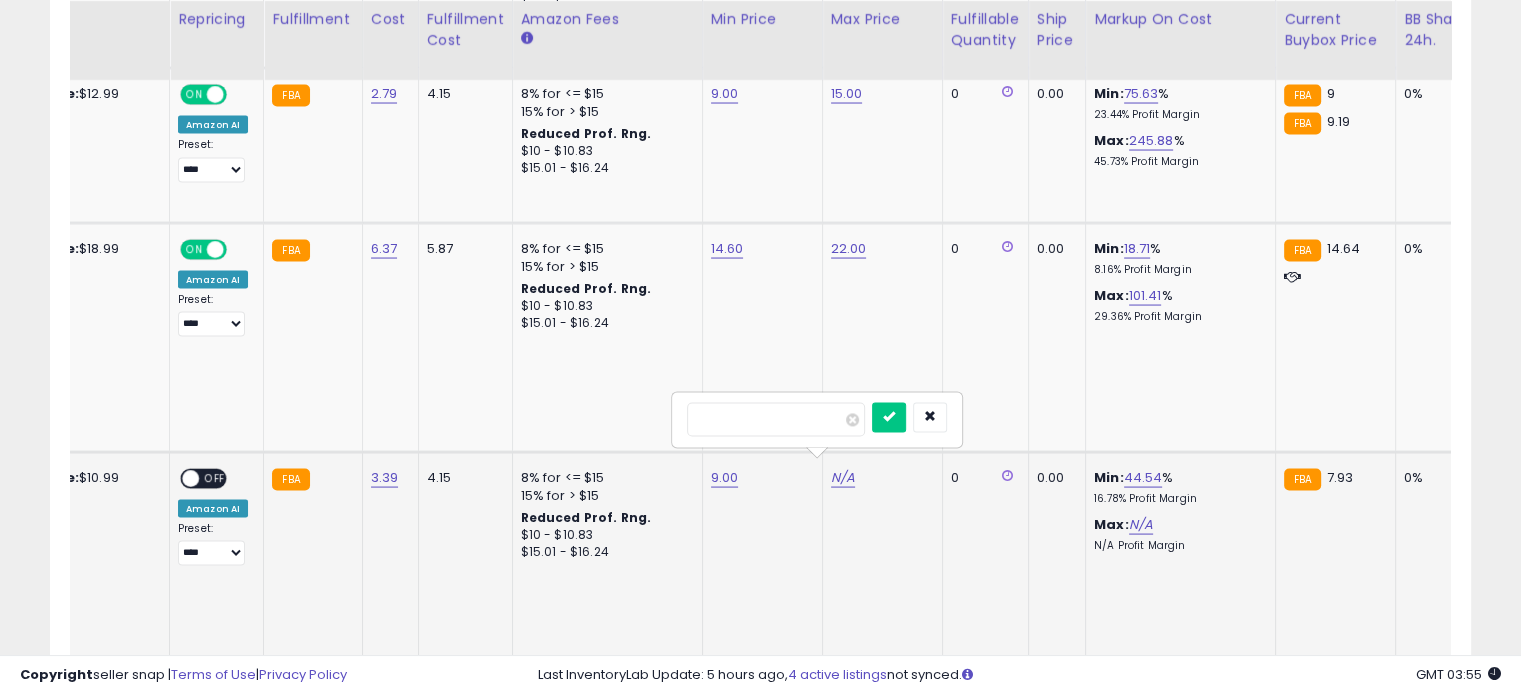 click at bounding box center [776, 420] 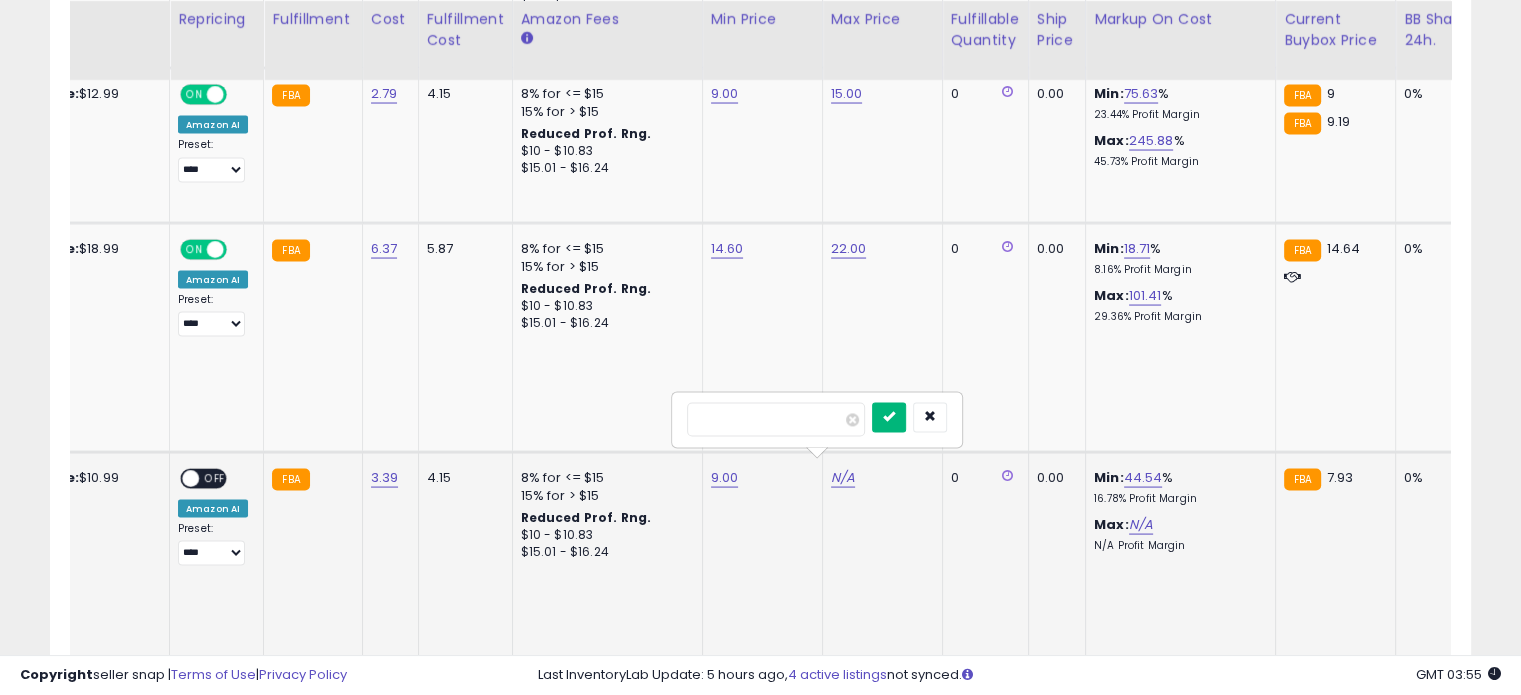 type on "**" 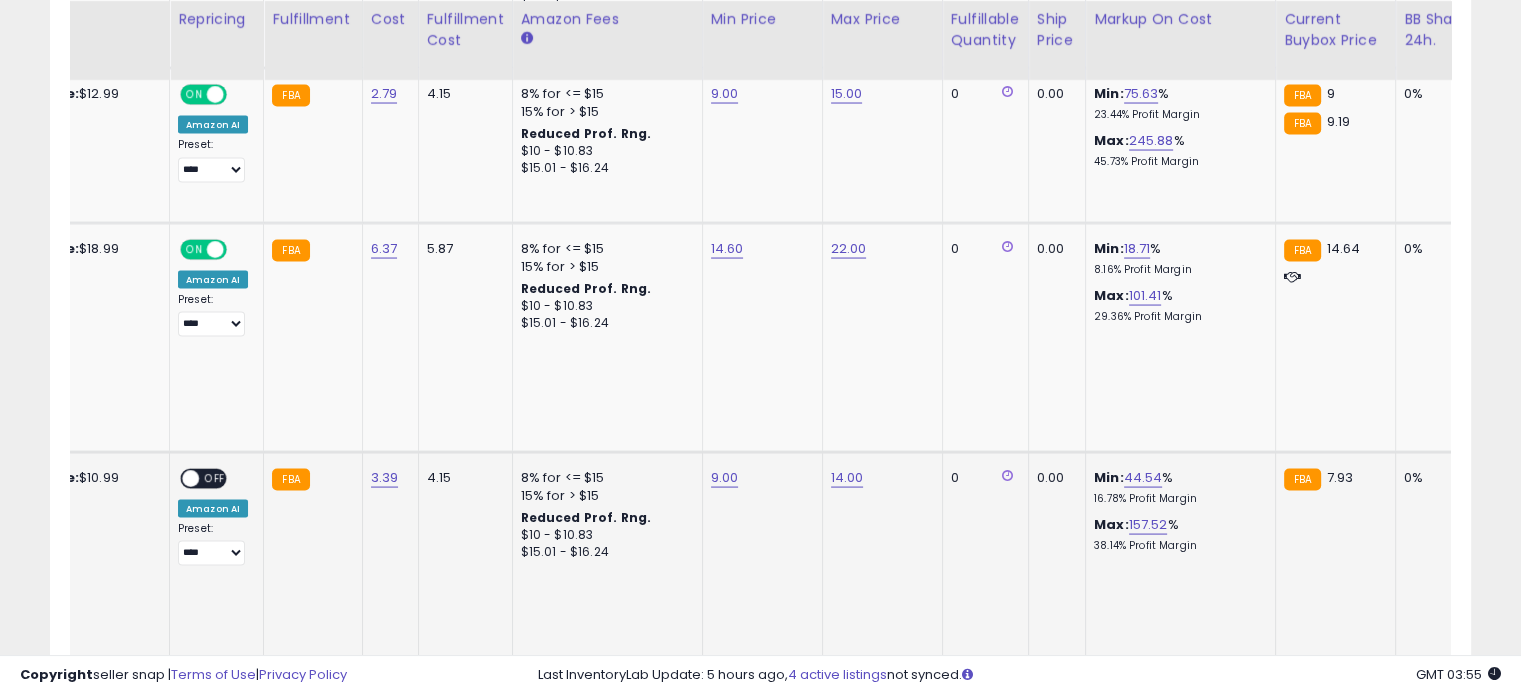 click on "OFF" at bounding box center [215, 478] 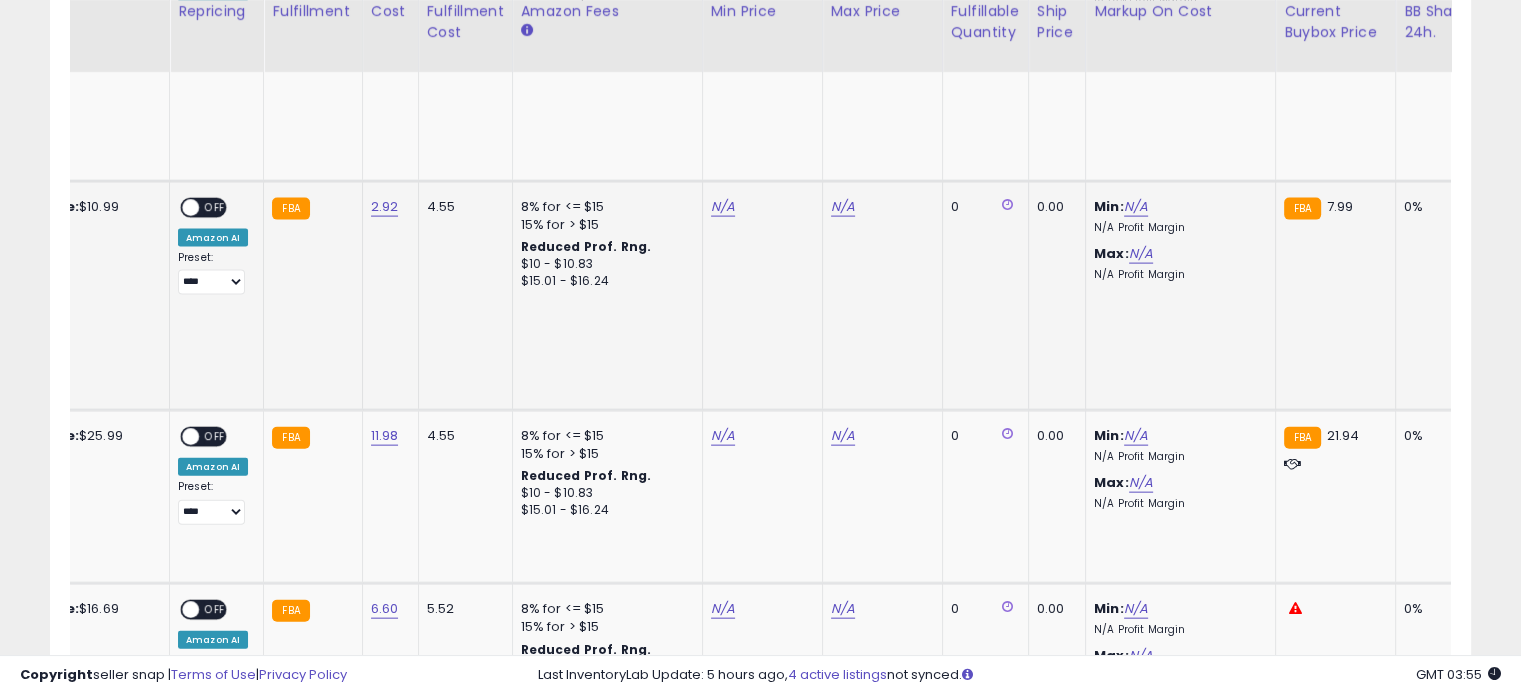 scroll, scrollTop: 4344, scrollLeft: 0, axis: vertical 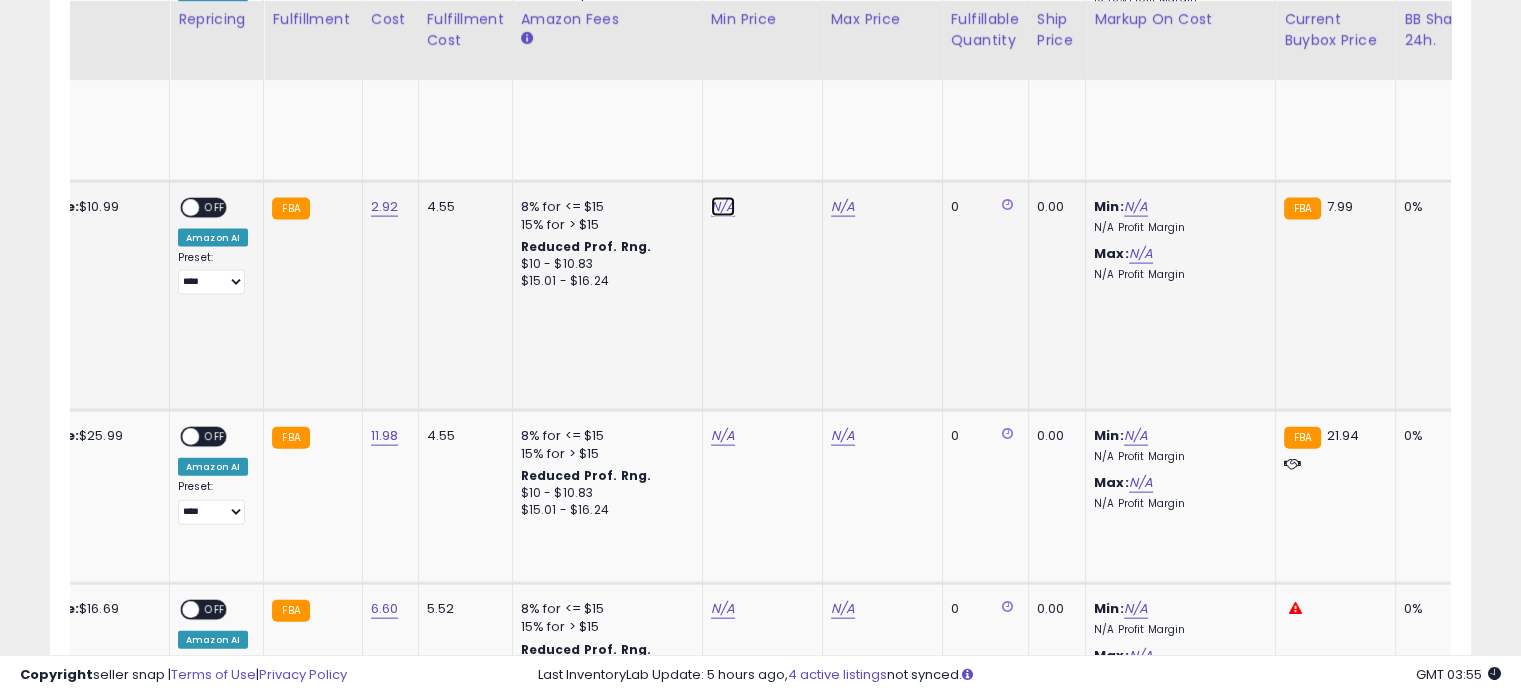 click on "N/A" at bounding box center [723, 207] 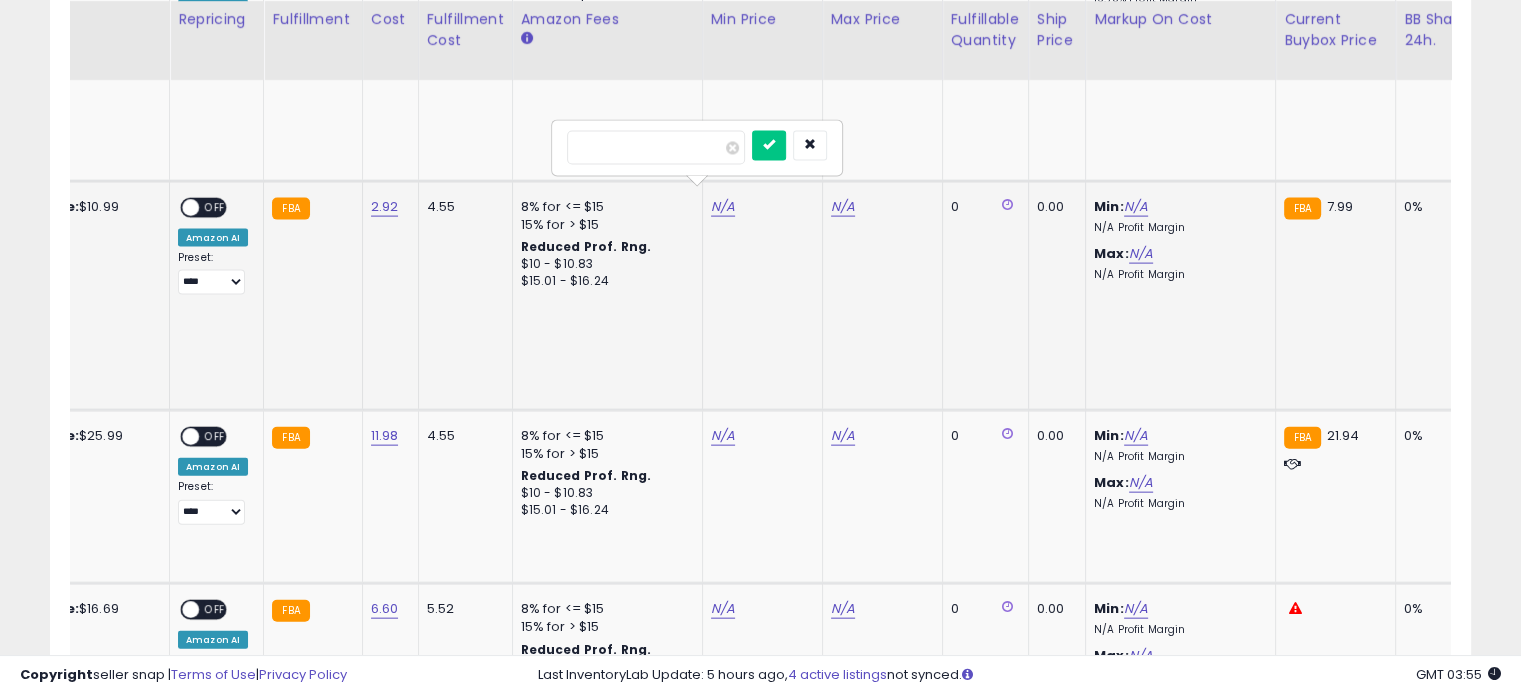 click at bounding box center [656, 148] 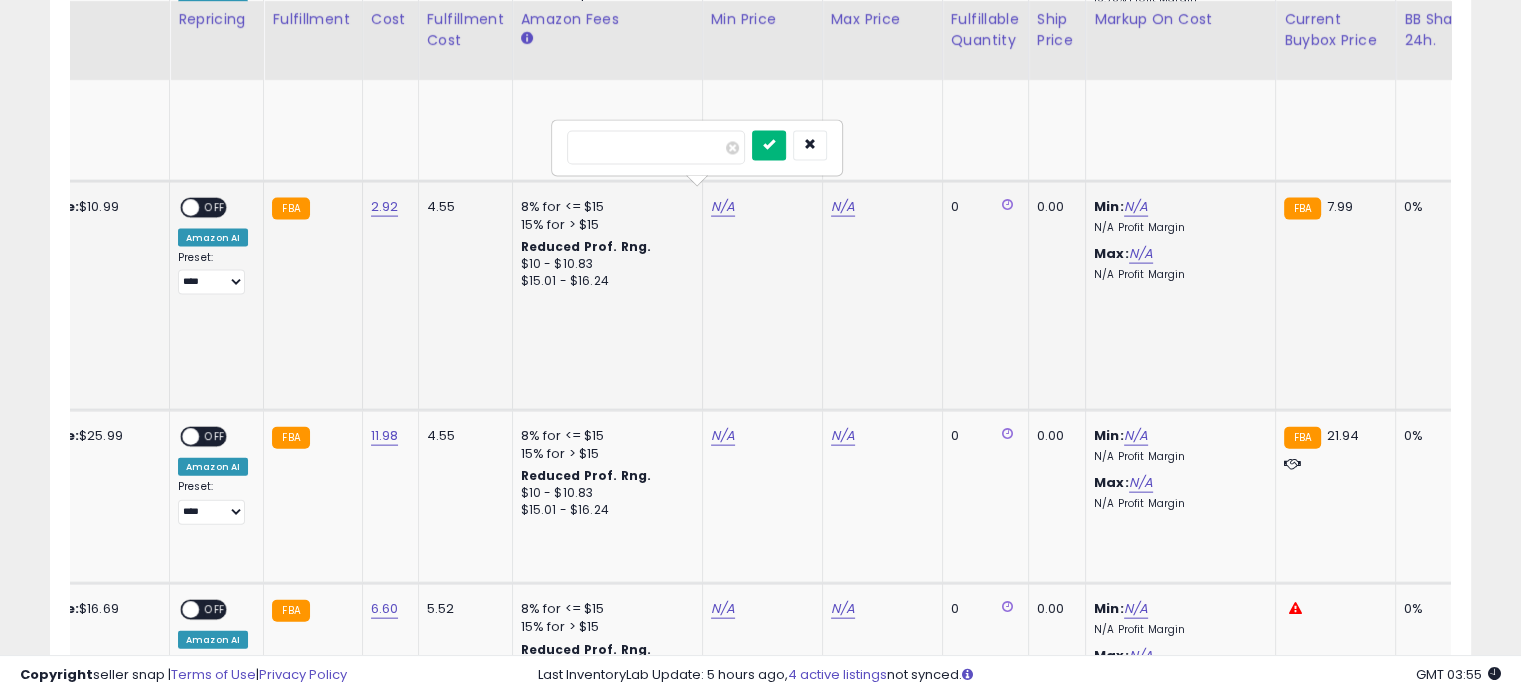 type on "****" 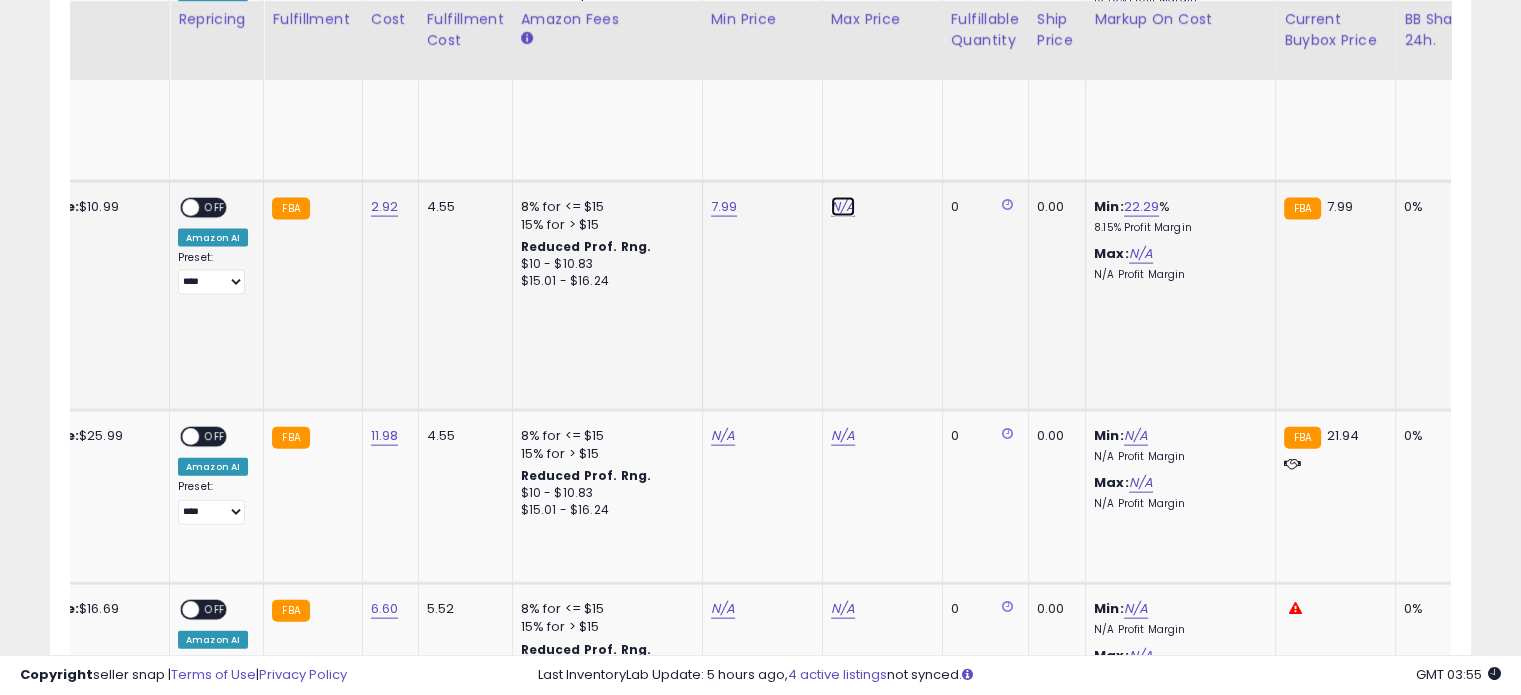 click on "N/A" at bounding box center [843, 207] 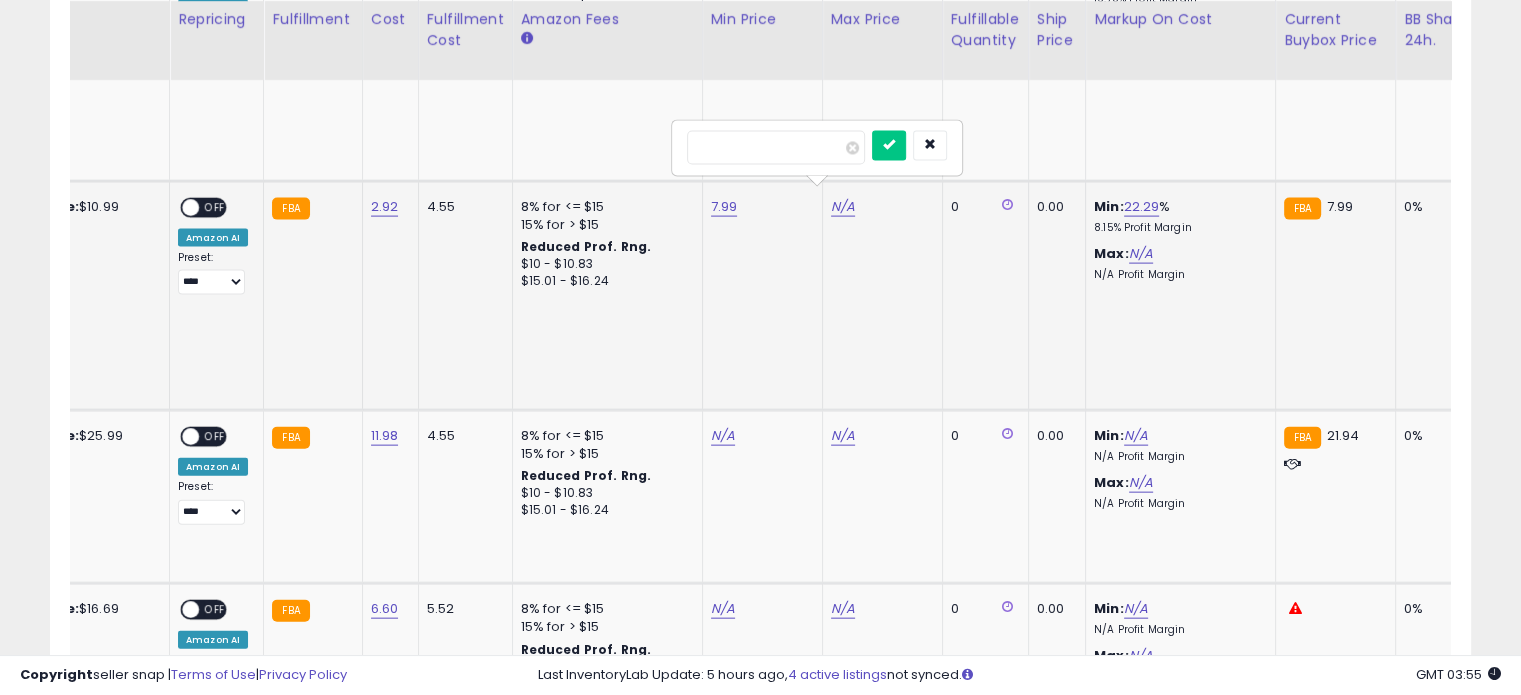 click at bounding box center (776, 148) 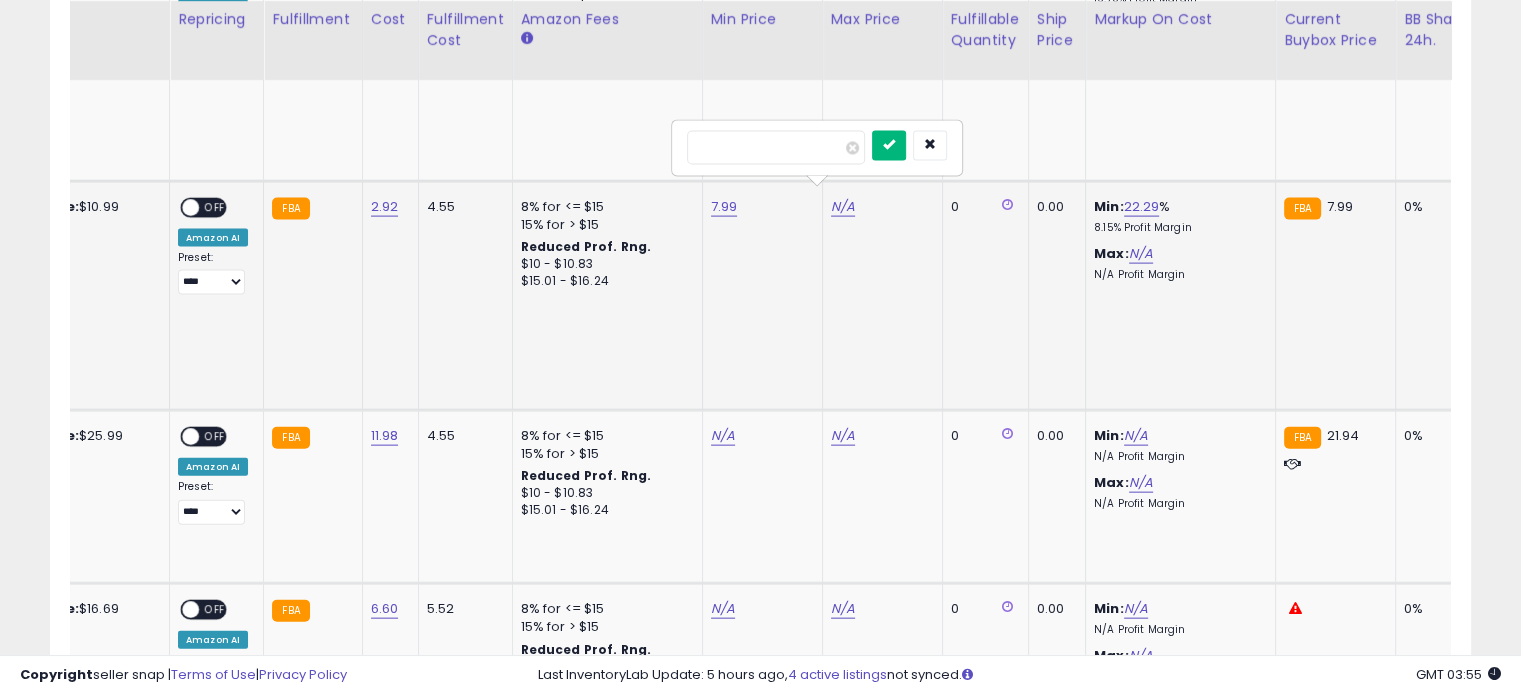 type on "**" 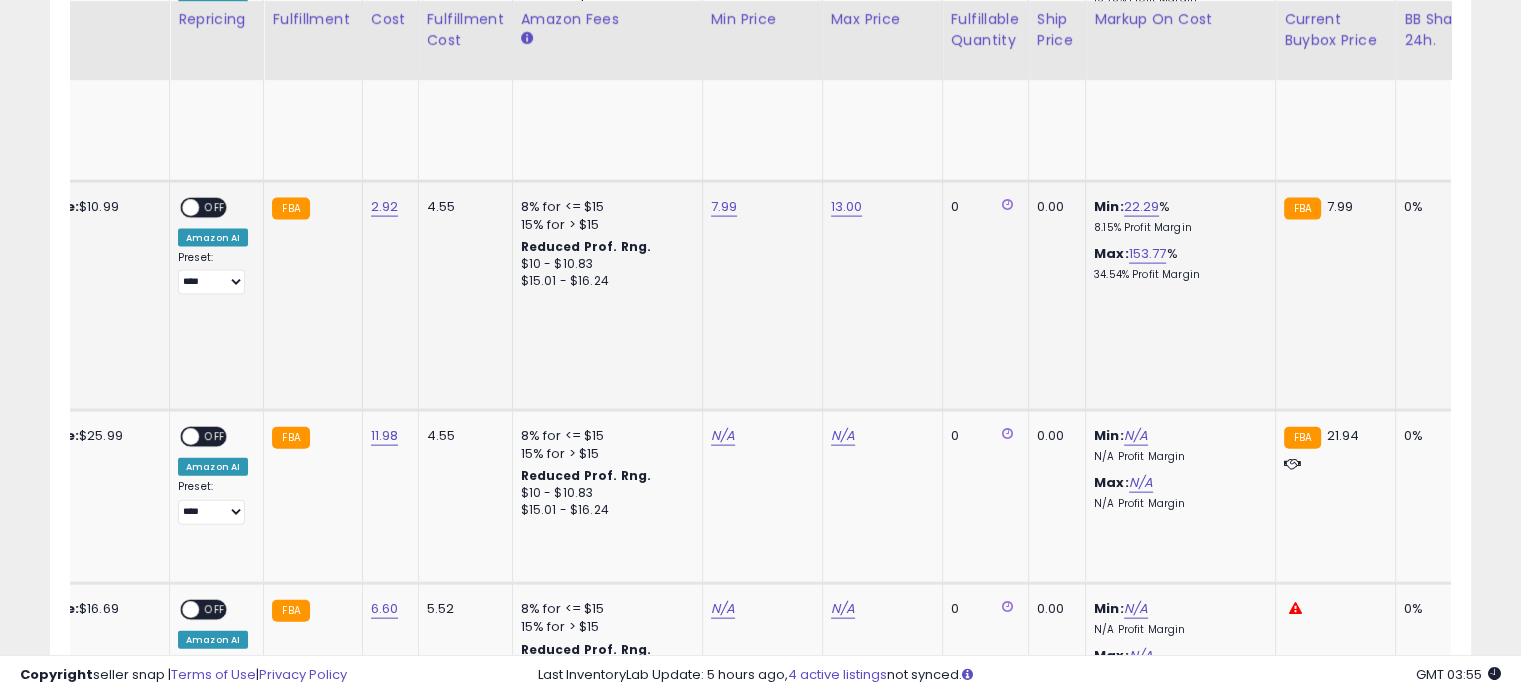 click on "OFF" at bounding box center [215, 207] 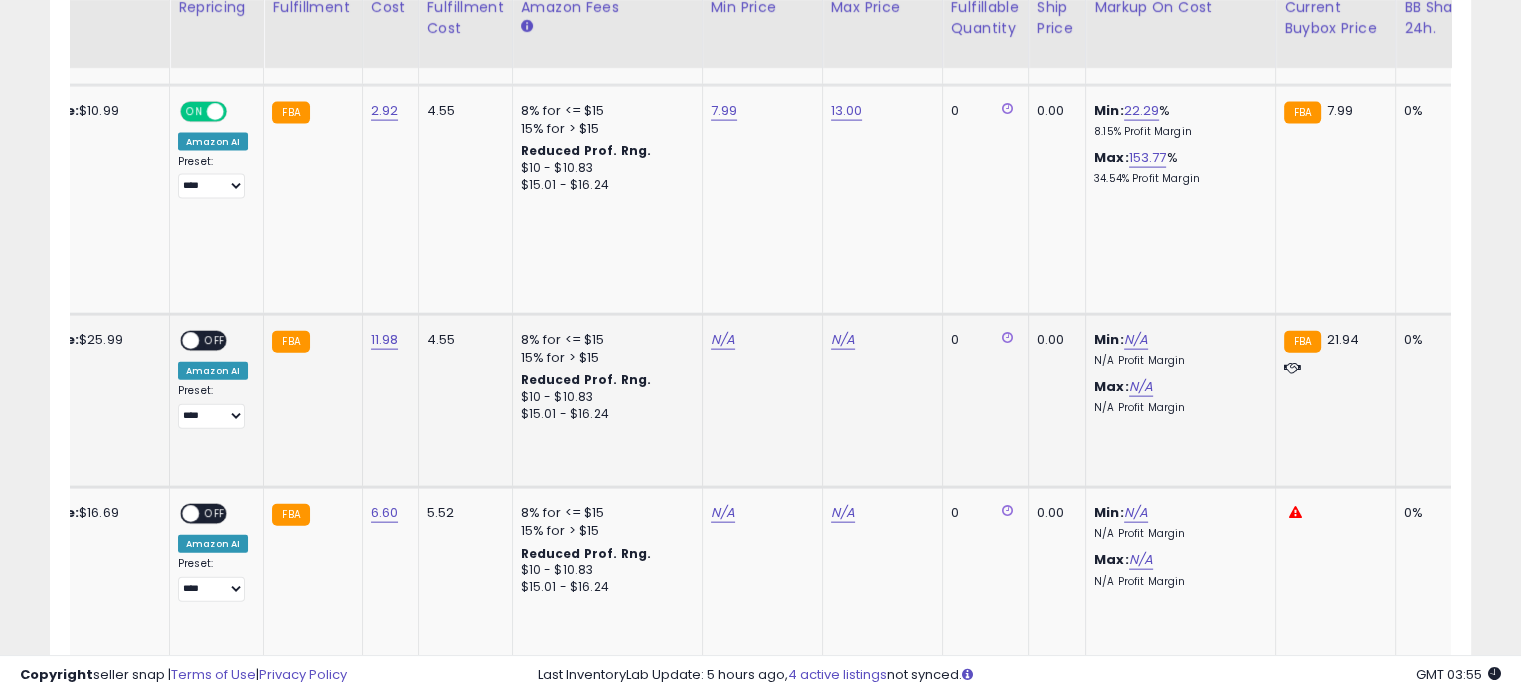 scroll, scrollTop: 4444, scrollLeft: 0, axis: vertical 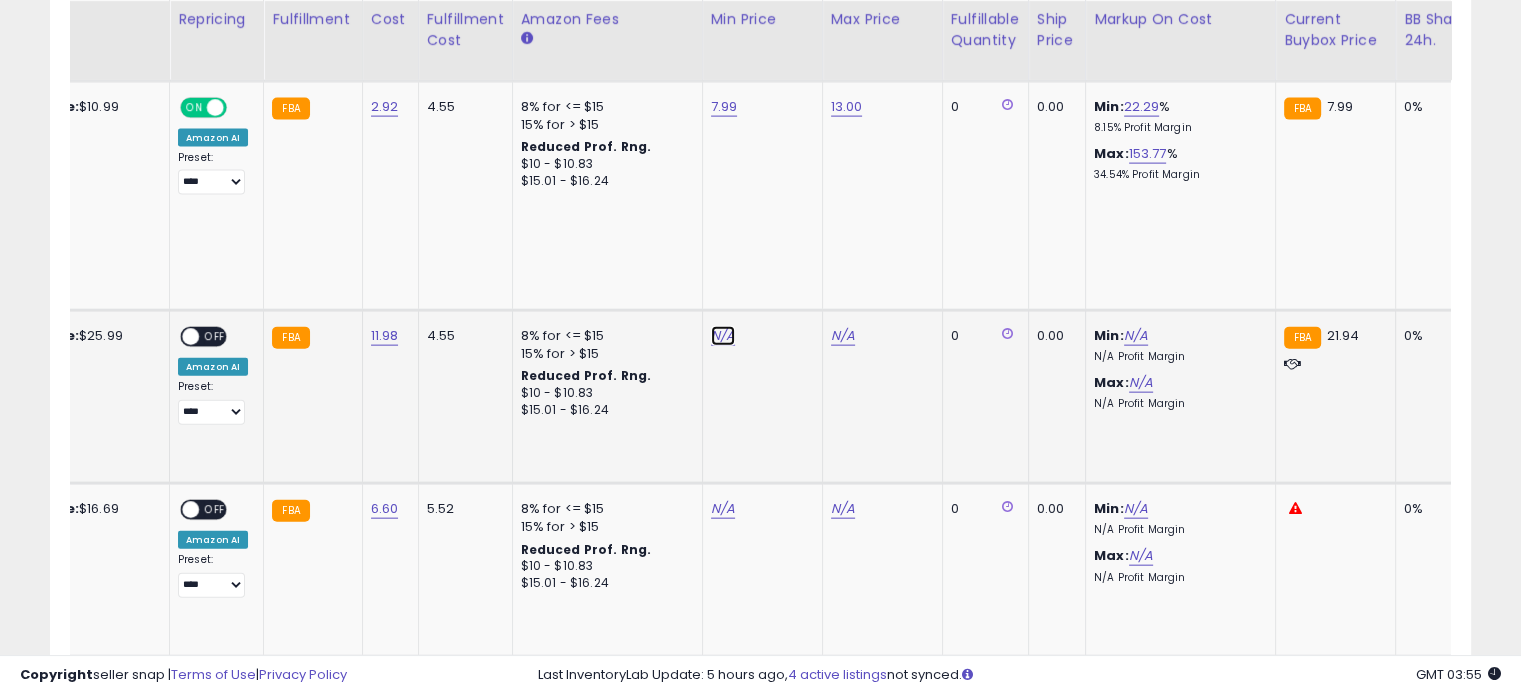 click on "N/A" at bounding box center [723, 336] 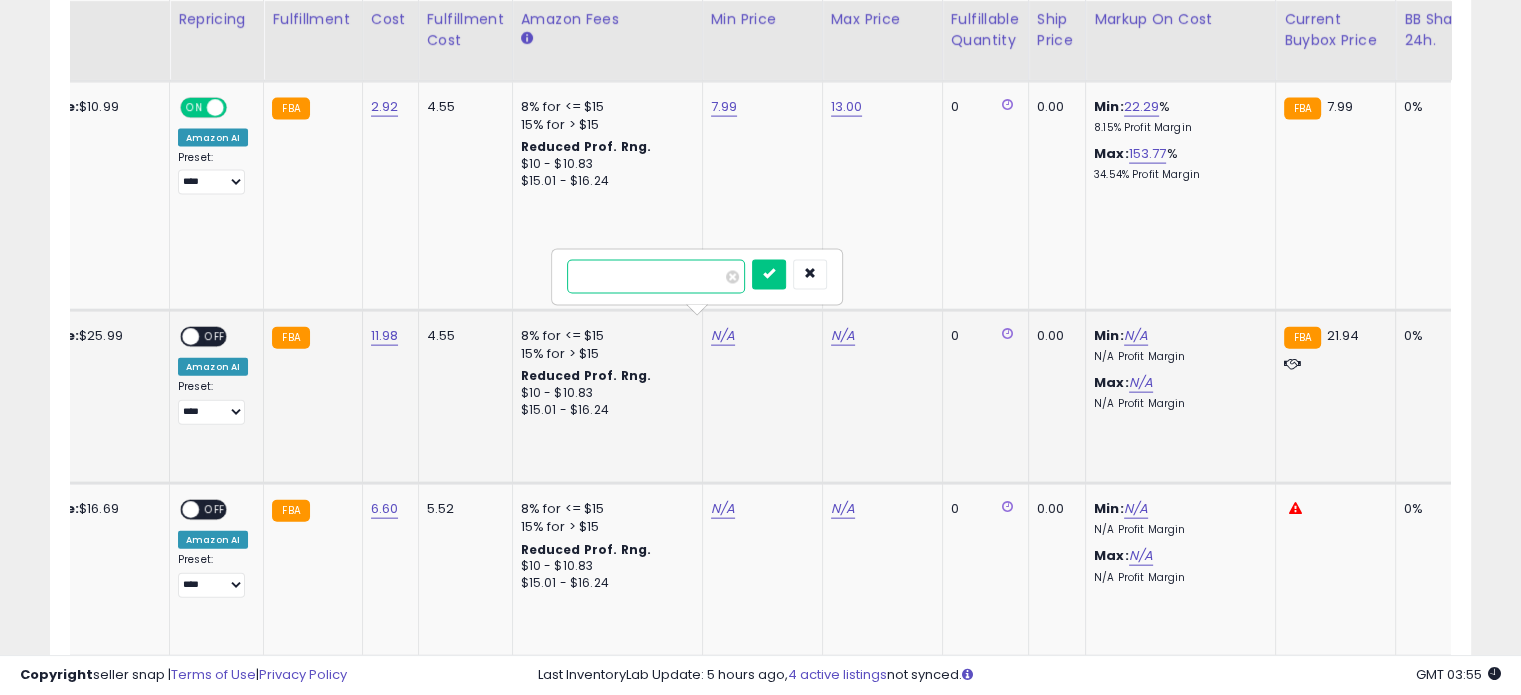 click at bounding box center (697, 277) 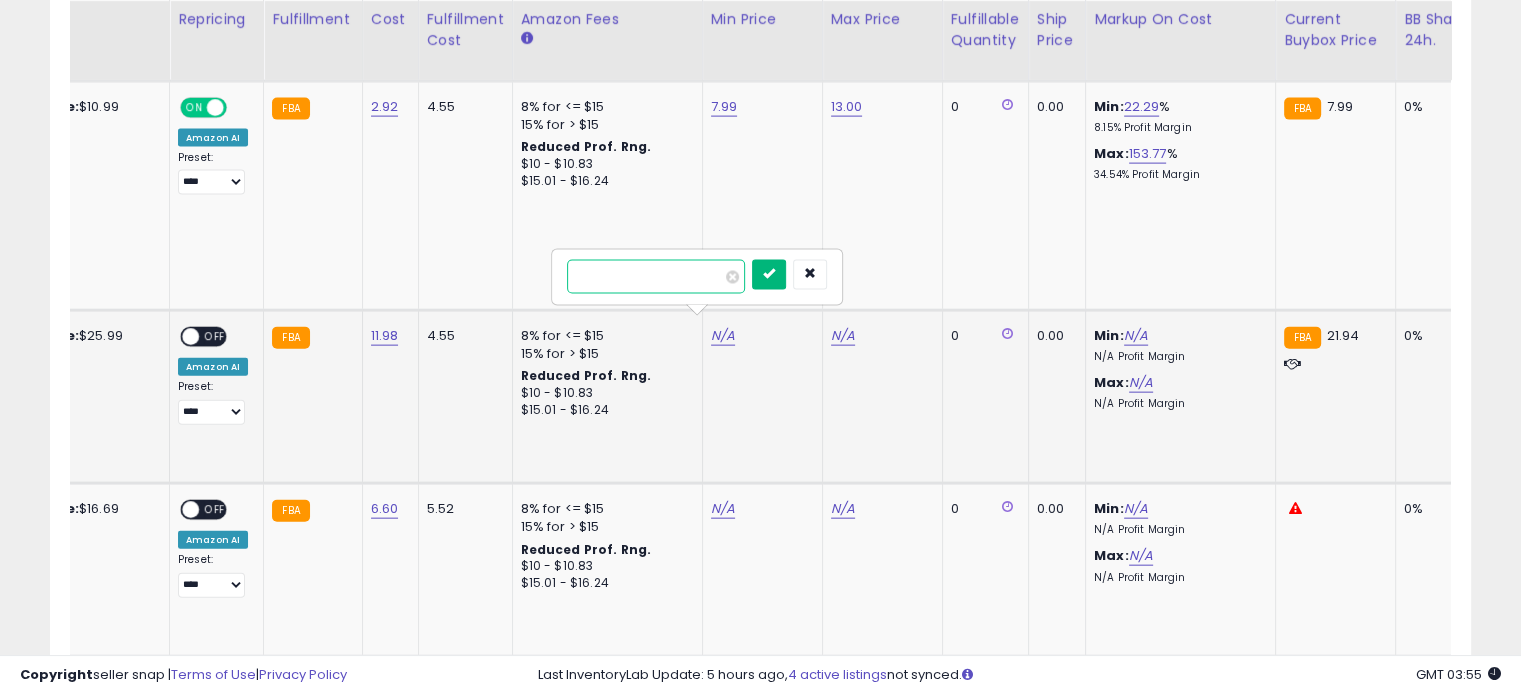 type on "****" 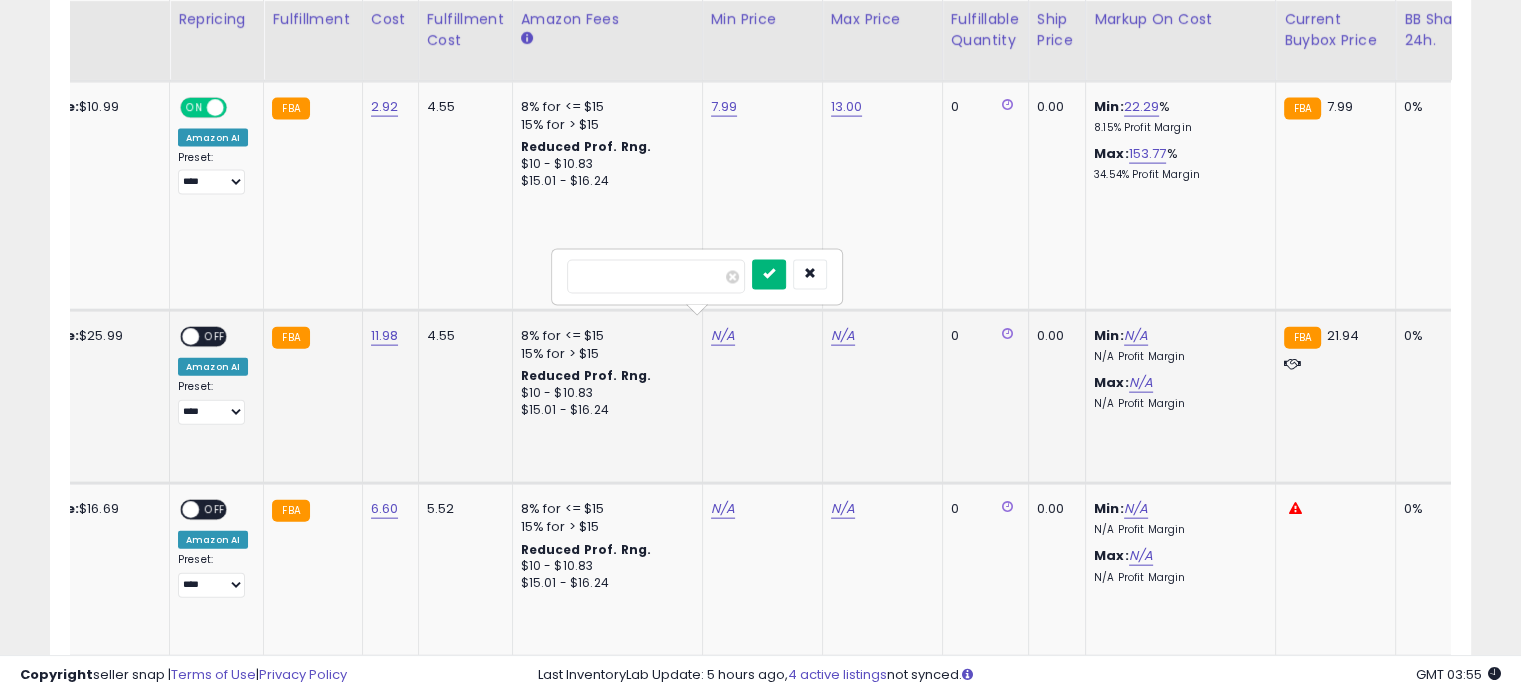 click at bounding box center [769, 274] 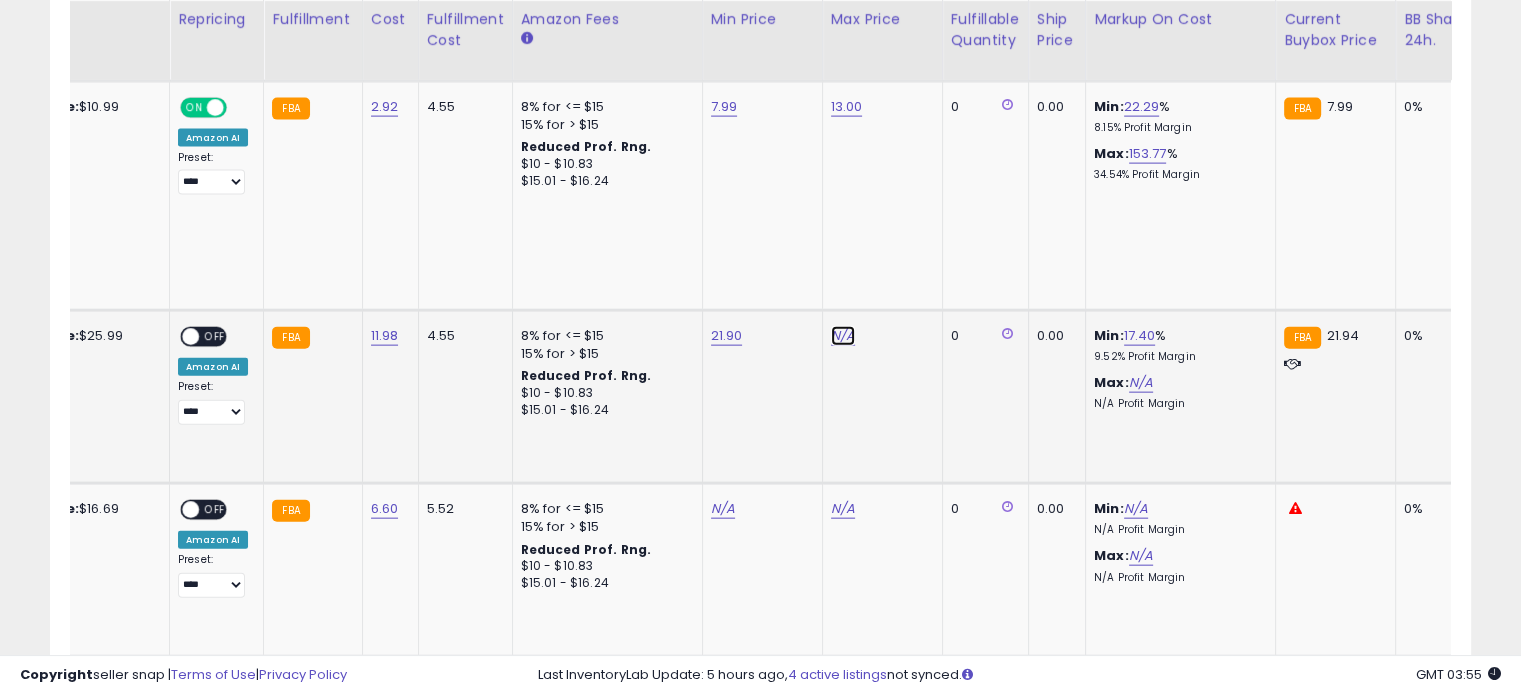 click on "N/A" at bounding box center [843, 336] 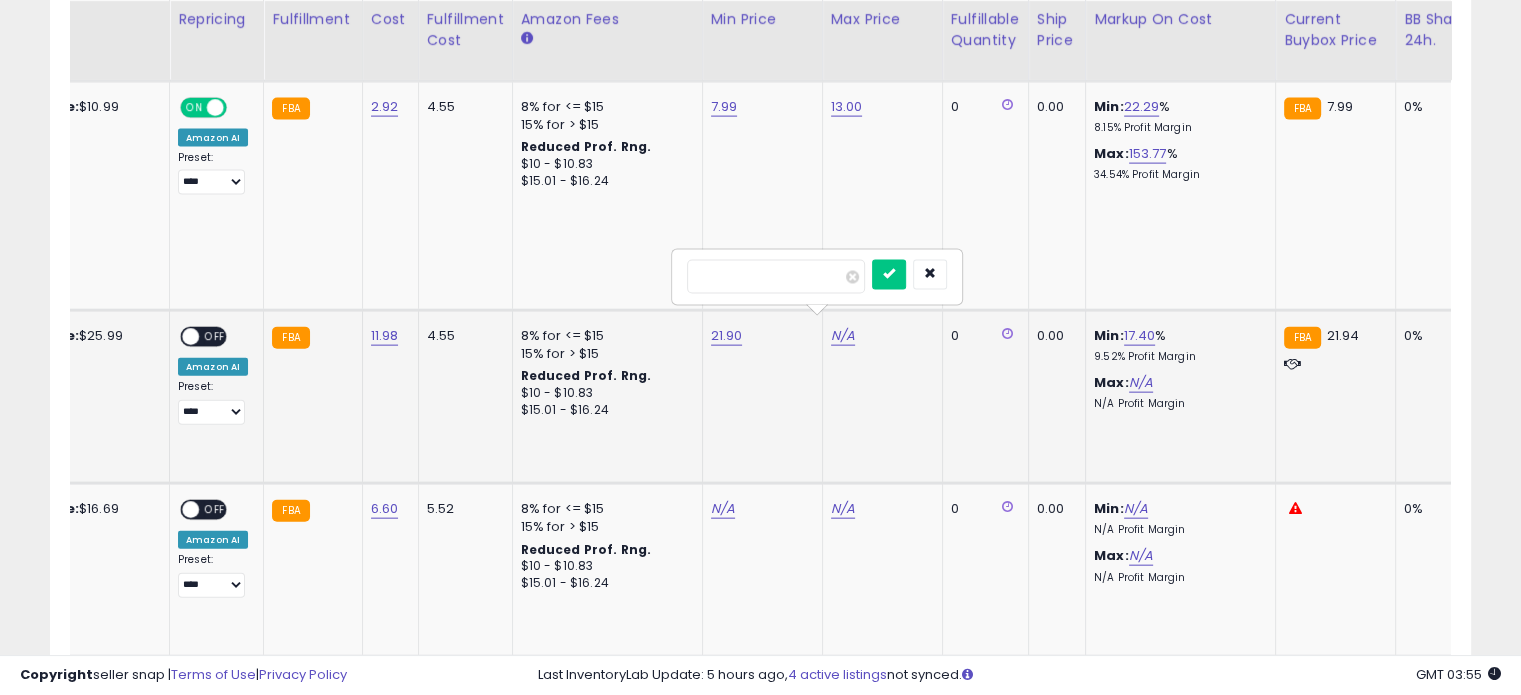 click at bounding box center (776, 277) 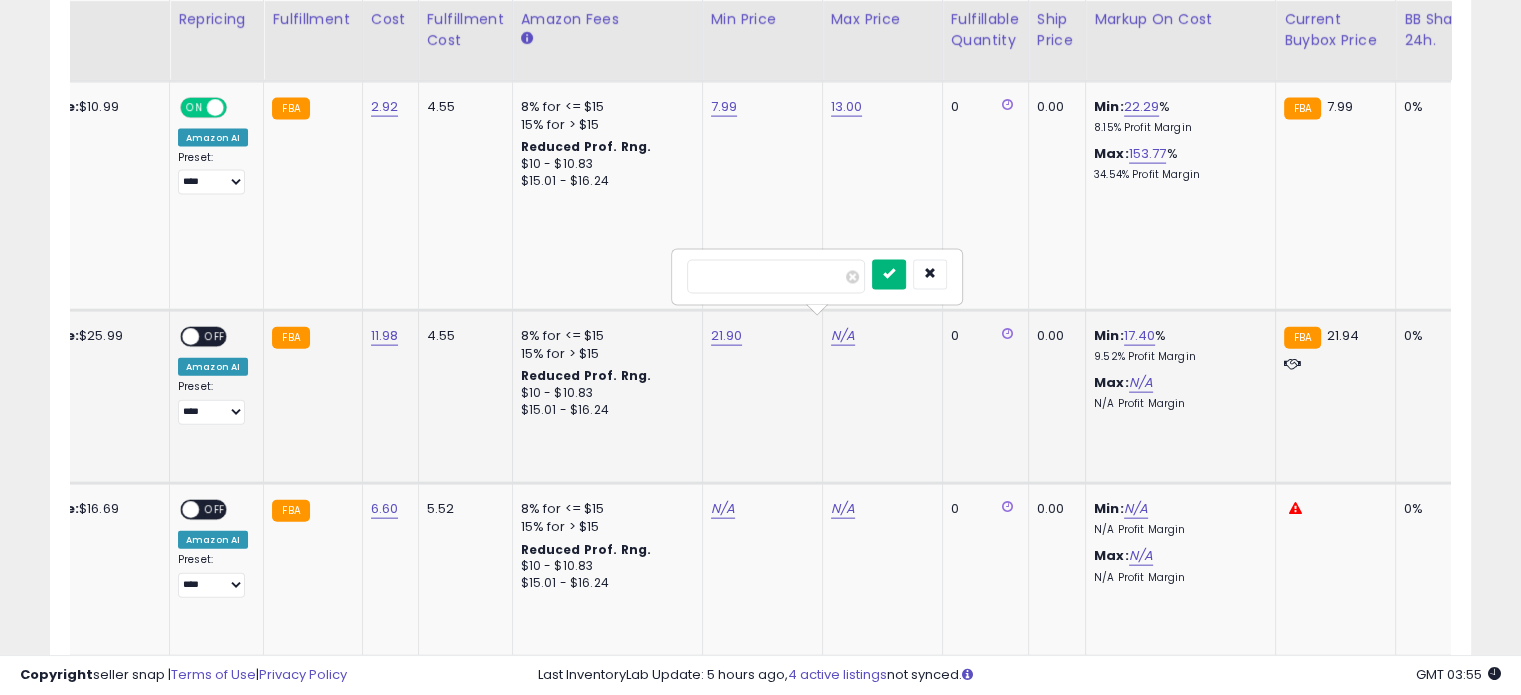 type on "**" 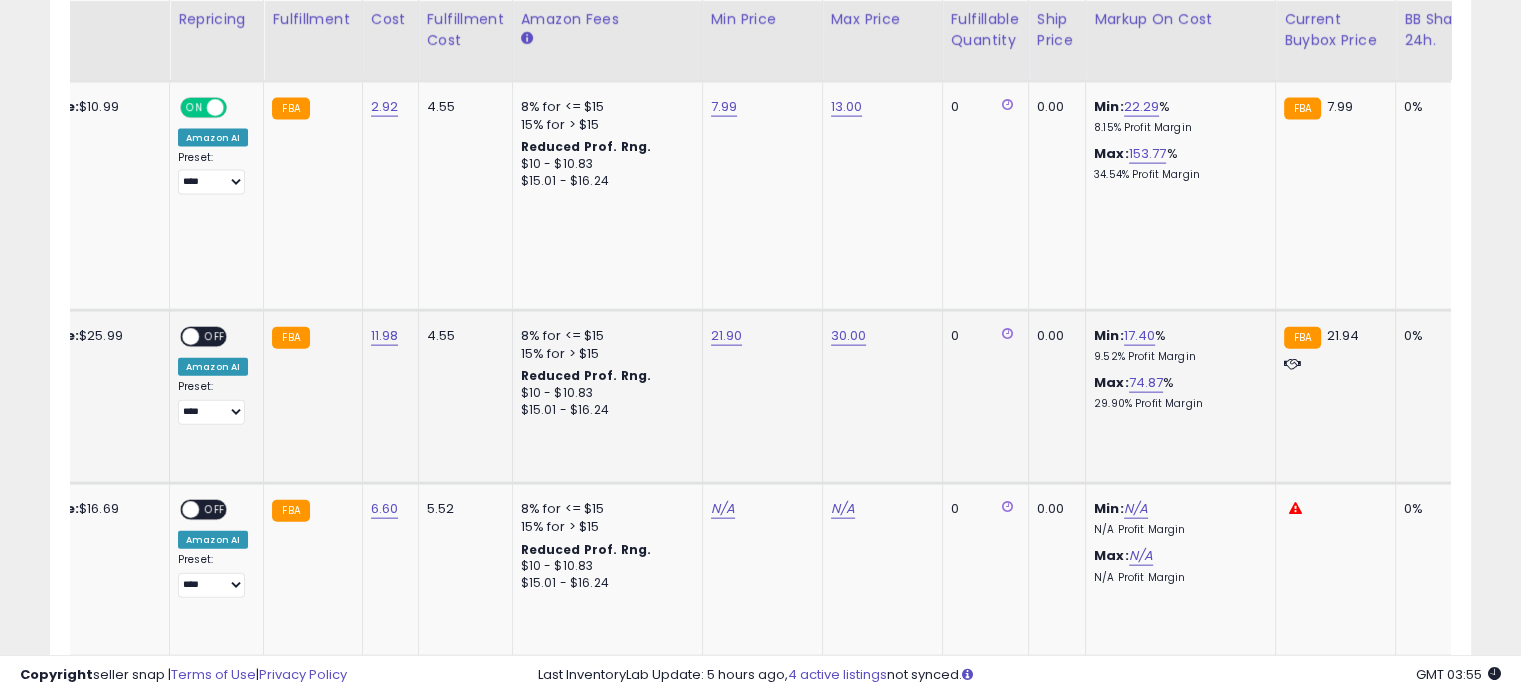 click on "ON   OFF Amazon AI Preset:
**** **** Success
Error" at bounding box center [213, 376] 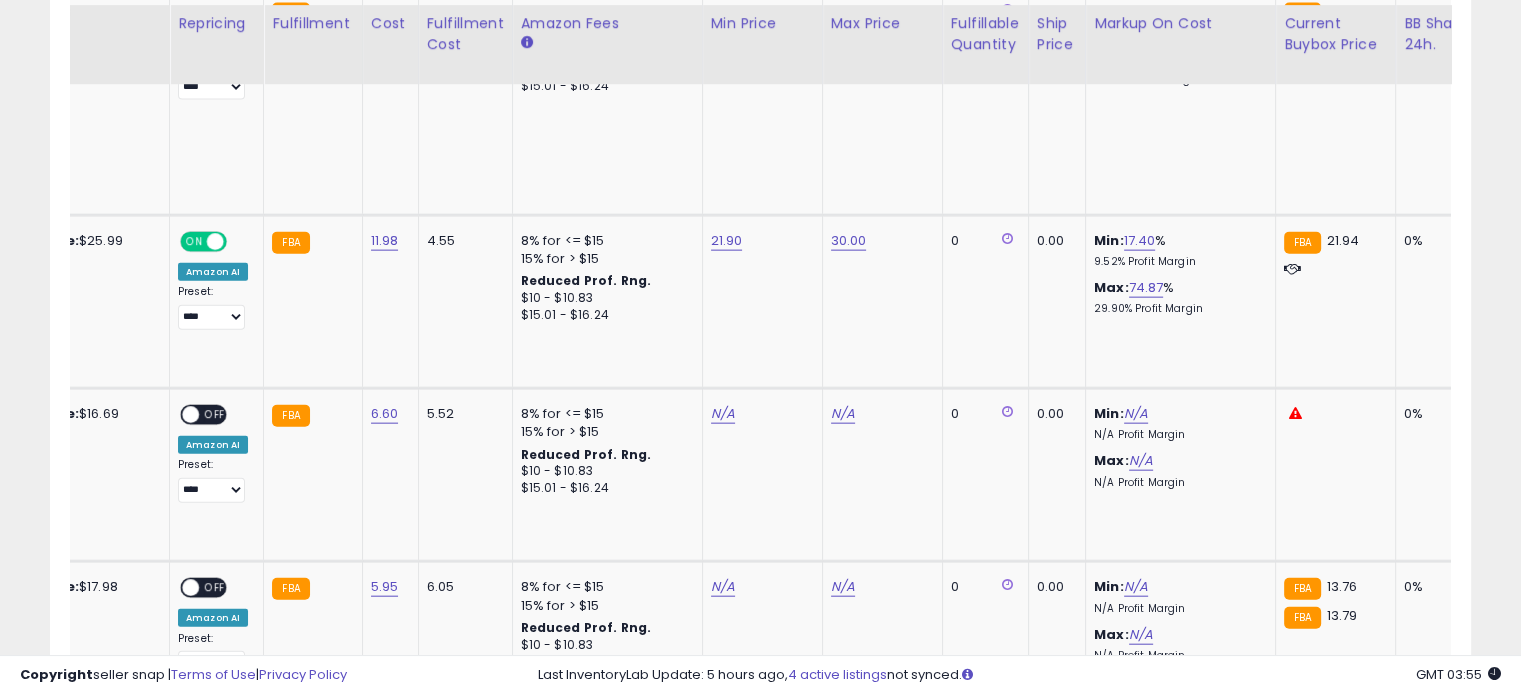 scroll, scrollTop: 4544, scrollLeft: 0, axis: vertical 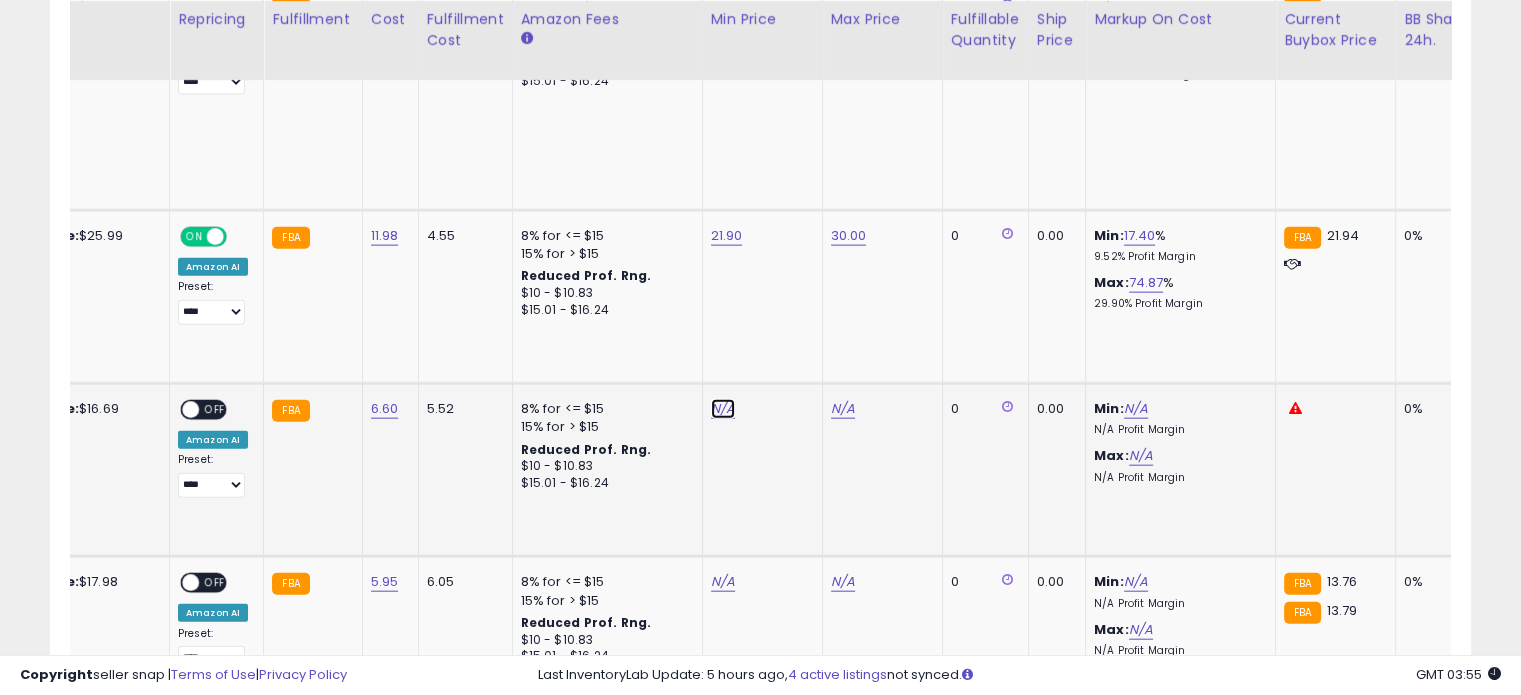 click on "N/A" at bounding box center [723, 409] 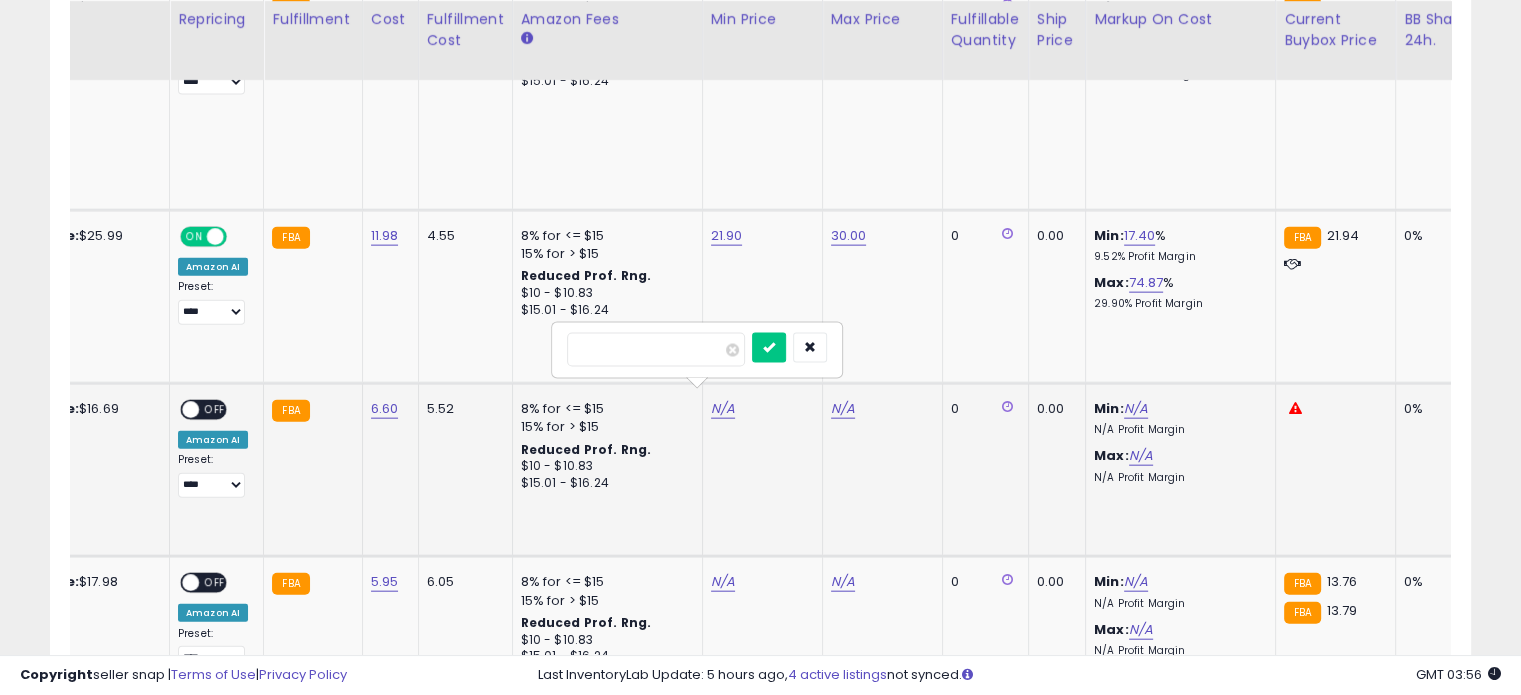 click at bounding box center [656, 350] 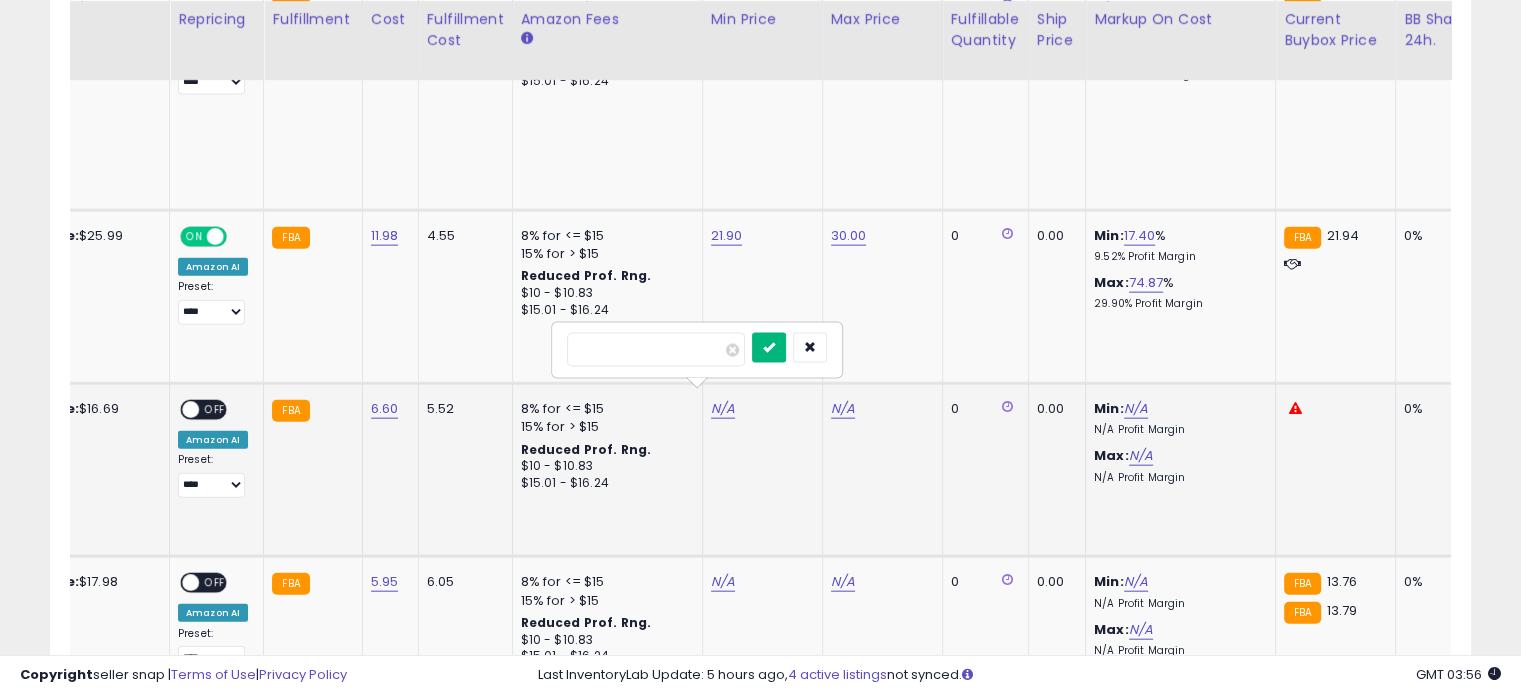 type on "**" 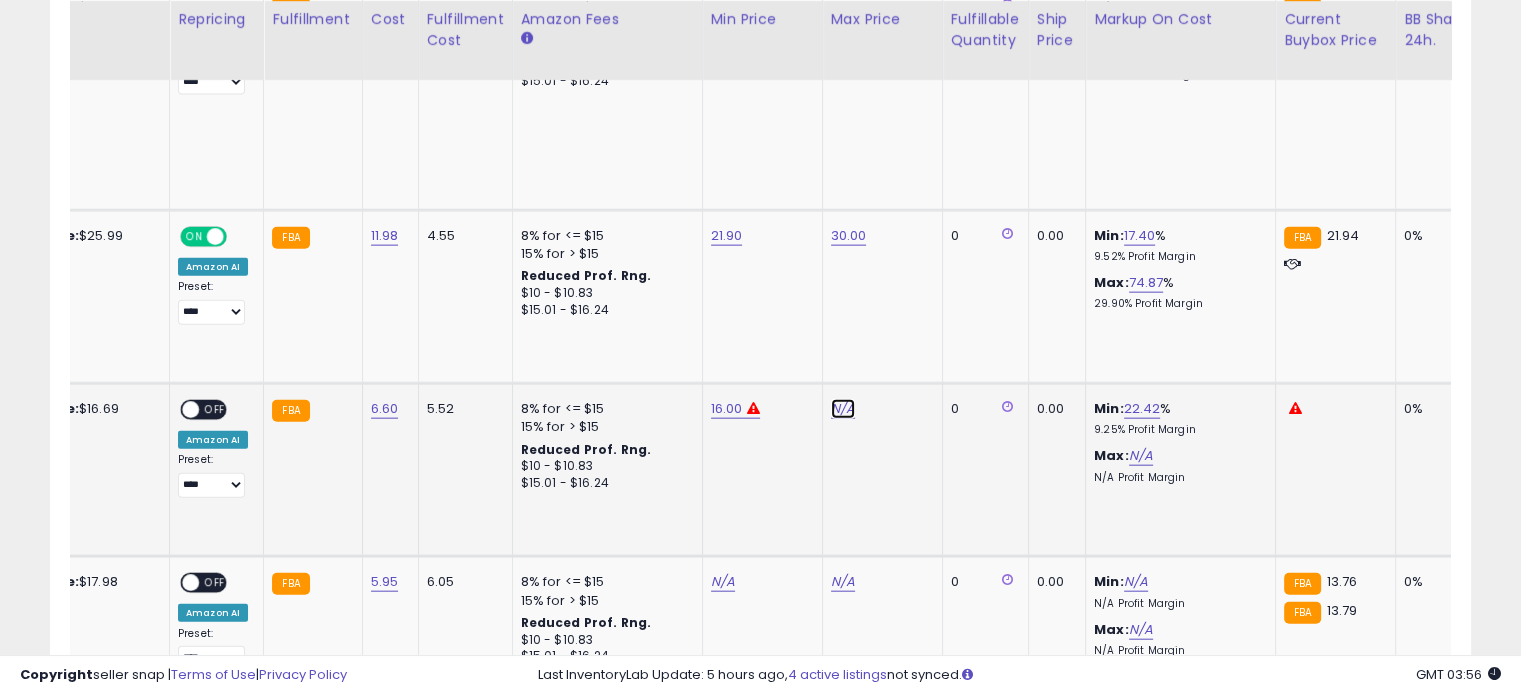 click on "N/A" at bounding box center [843, 409] 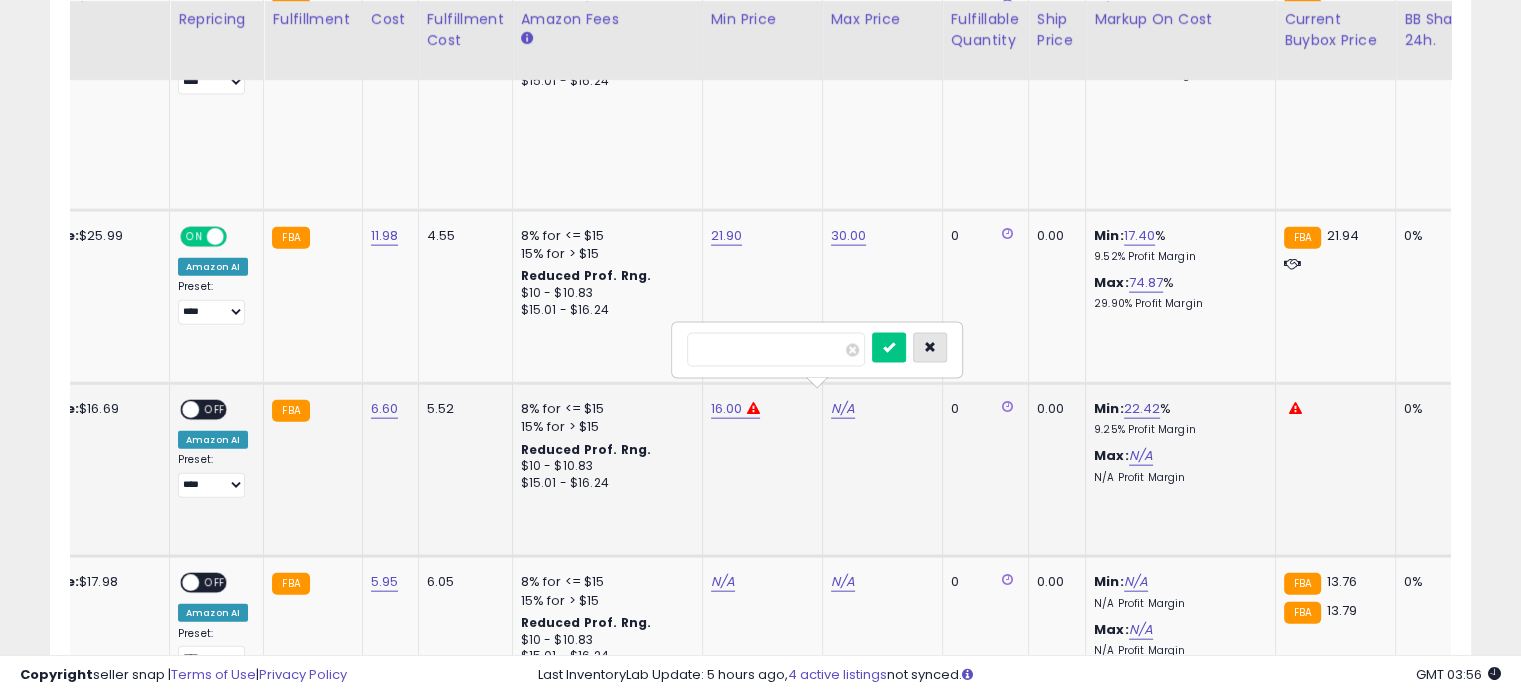 click at bounding box center [930, 348] 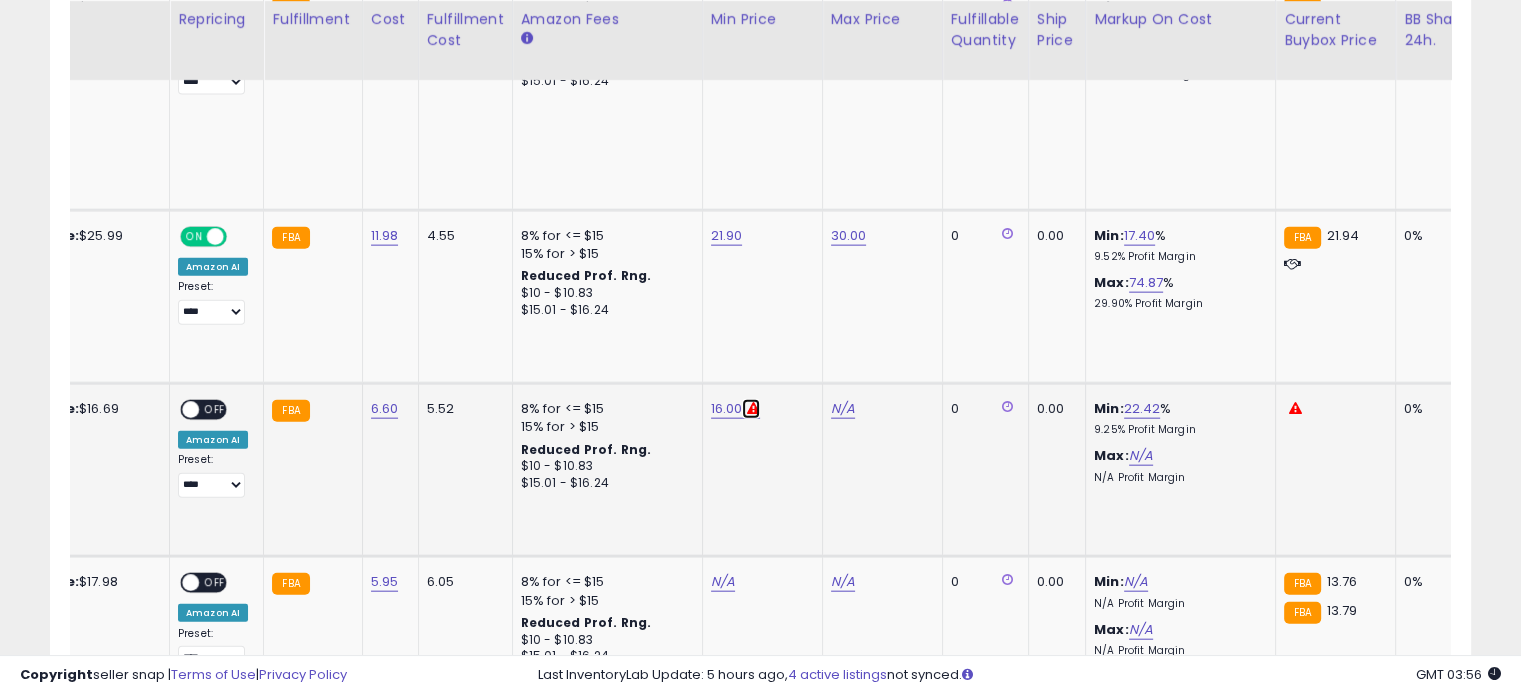 click at bounding box center [753, 408] 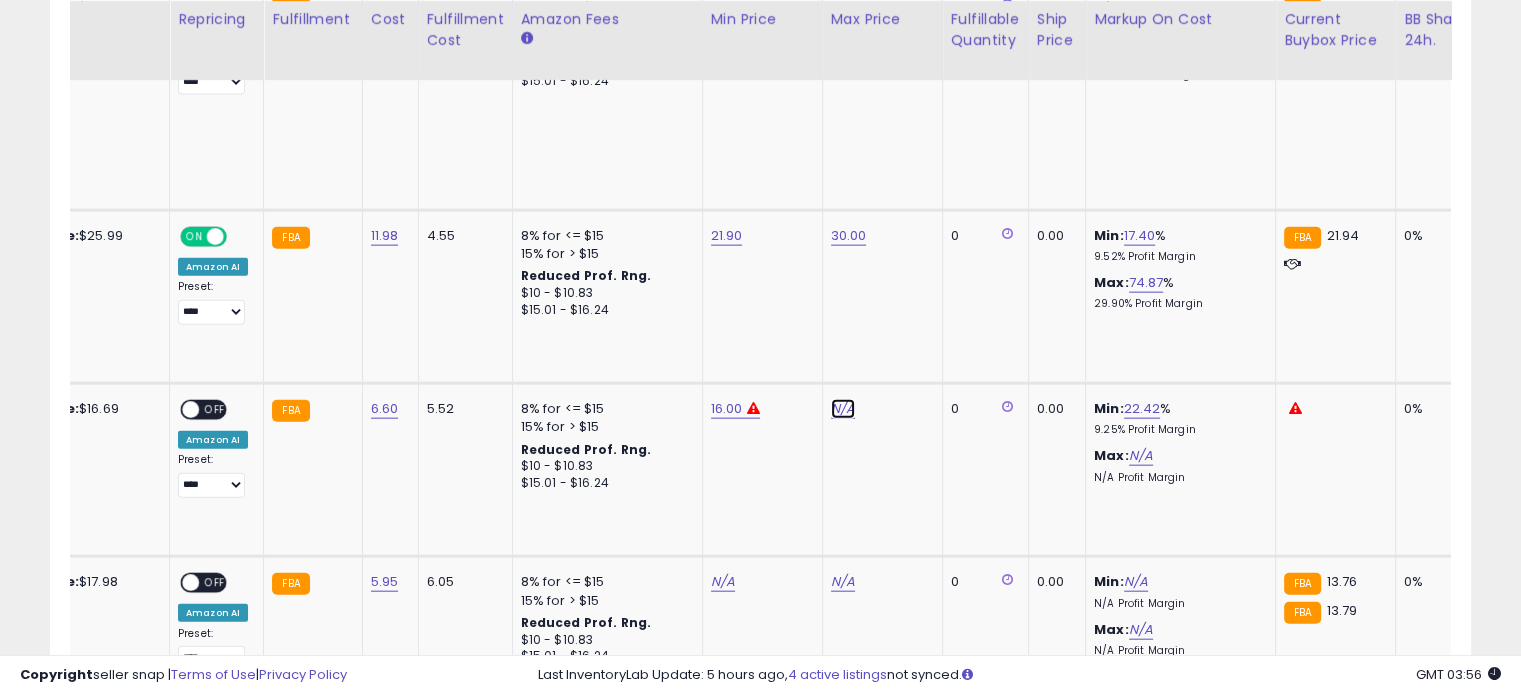 click on "N/A" at bounding box center (843, 409) 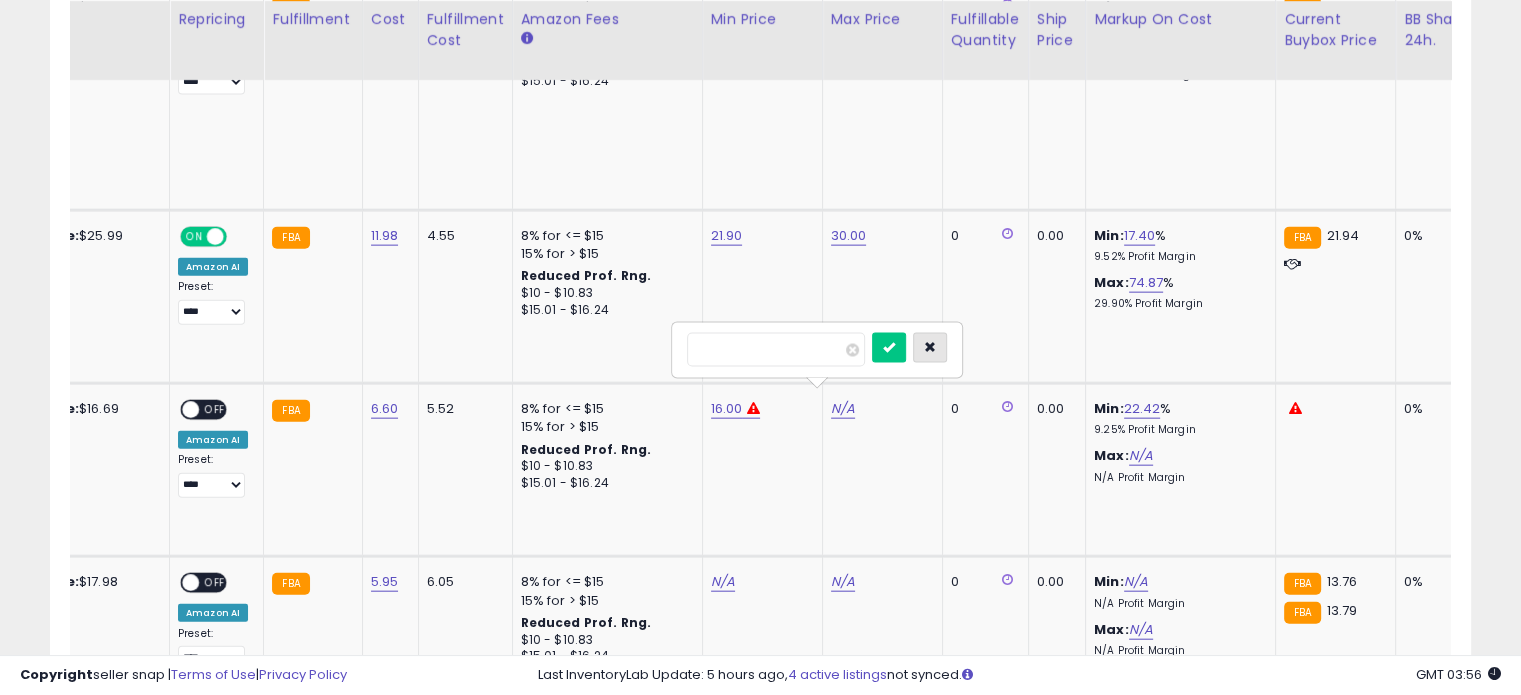 drag, startPoint x: 971, startPoint y: 344, endPoint x: 943, endPoint y: 358, distance: 31.304953 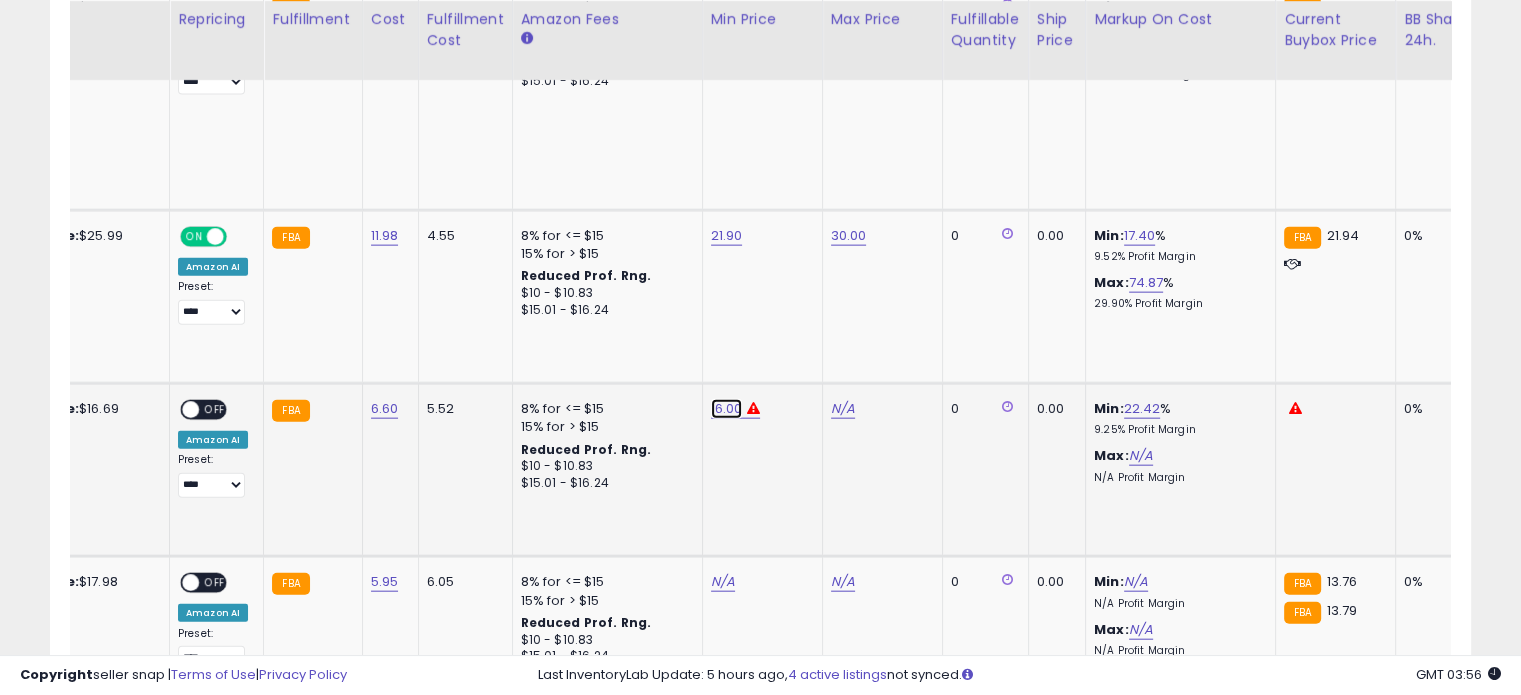 click on "16.00" at bounding box center (725, -3470) 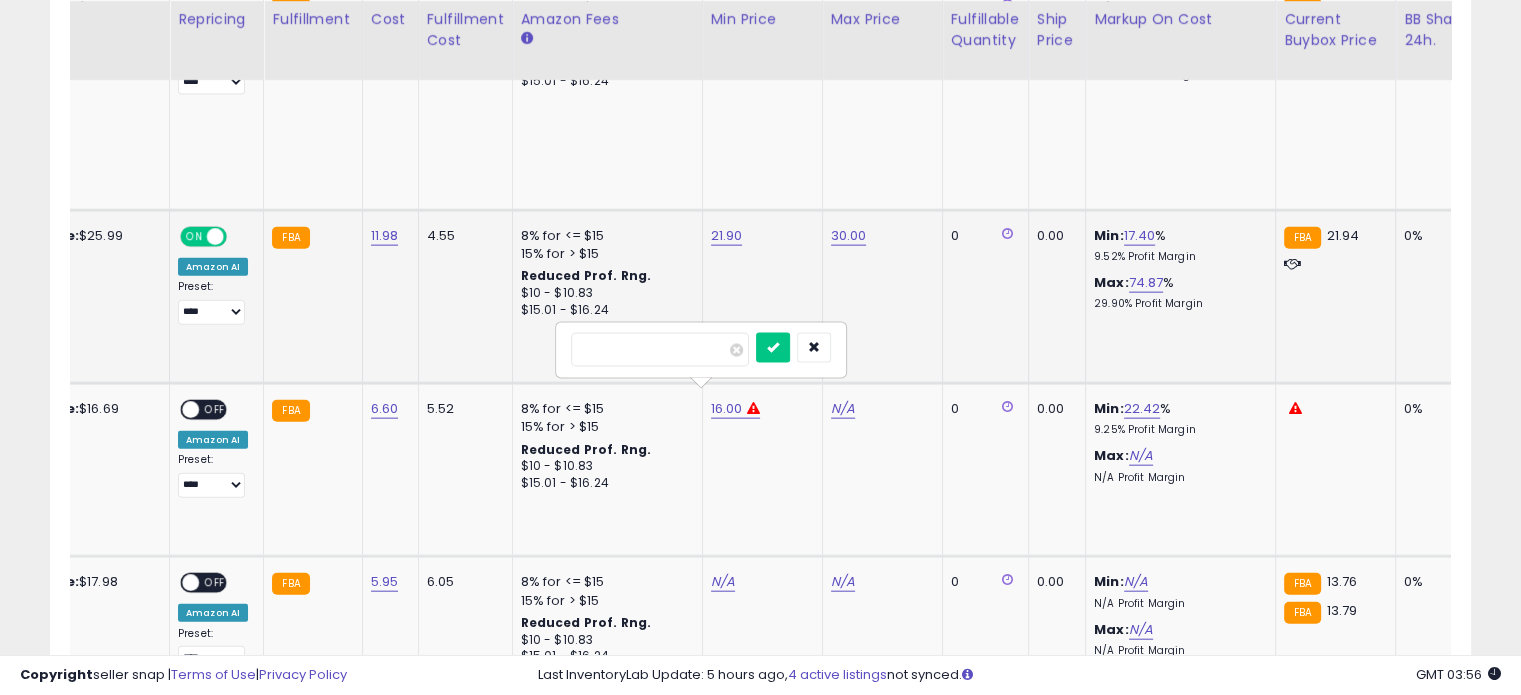 drag, startPoint x: 509, startPoint y: 344, endPoint x: 414, endPoint y: 352, distance: 95.33625 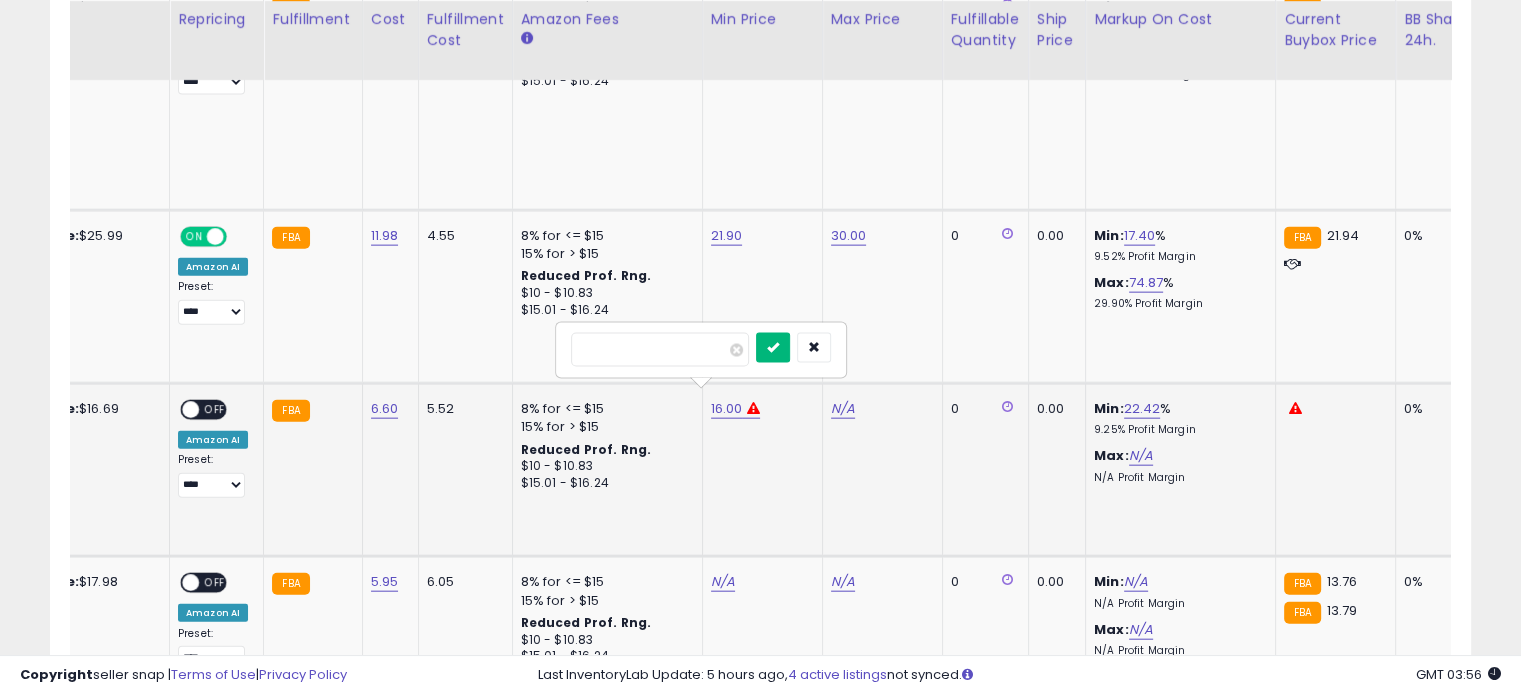 type on "****" 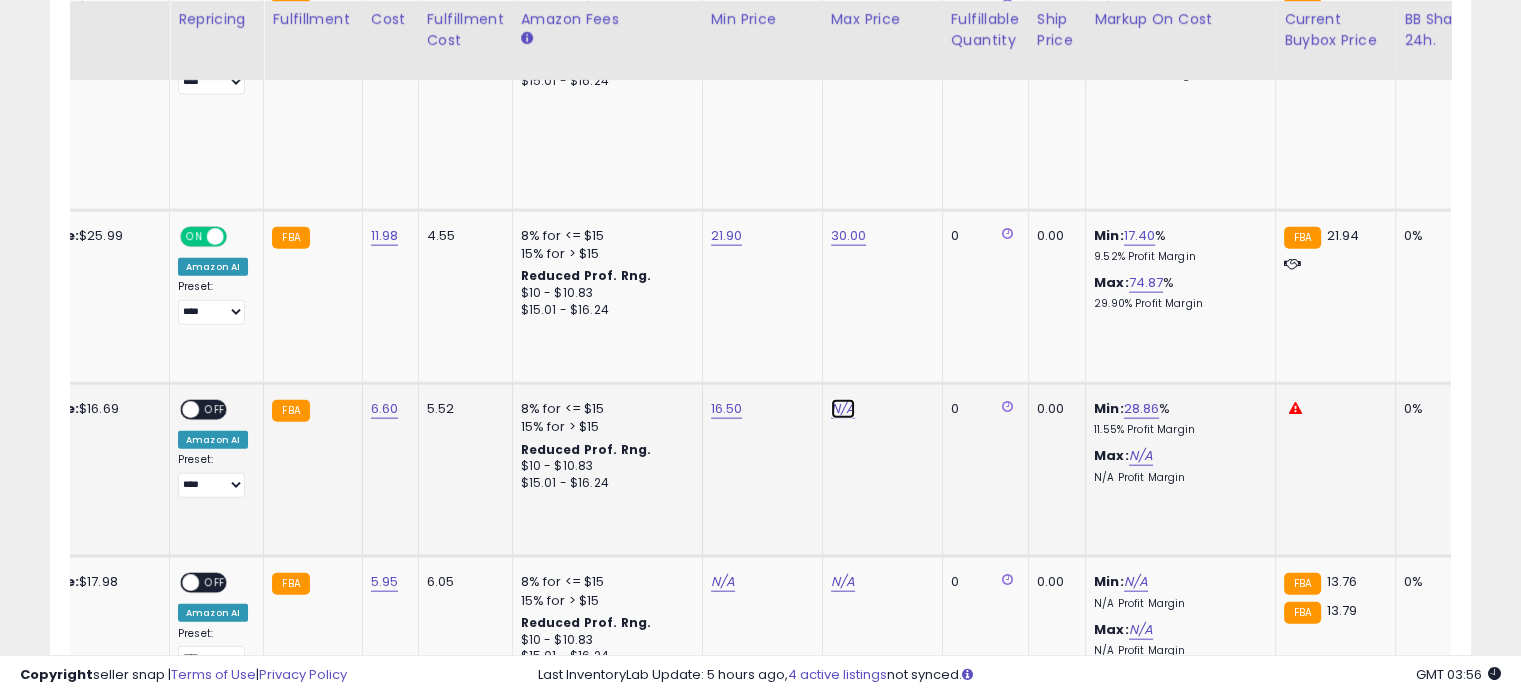 click on "N/A" at bounding box center [843, 409] 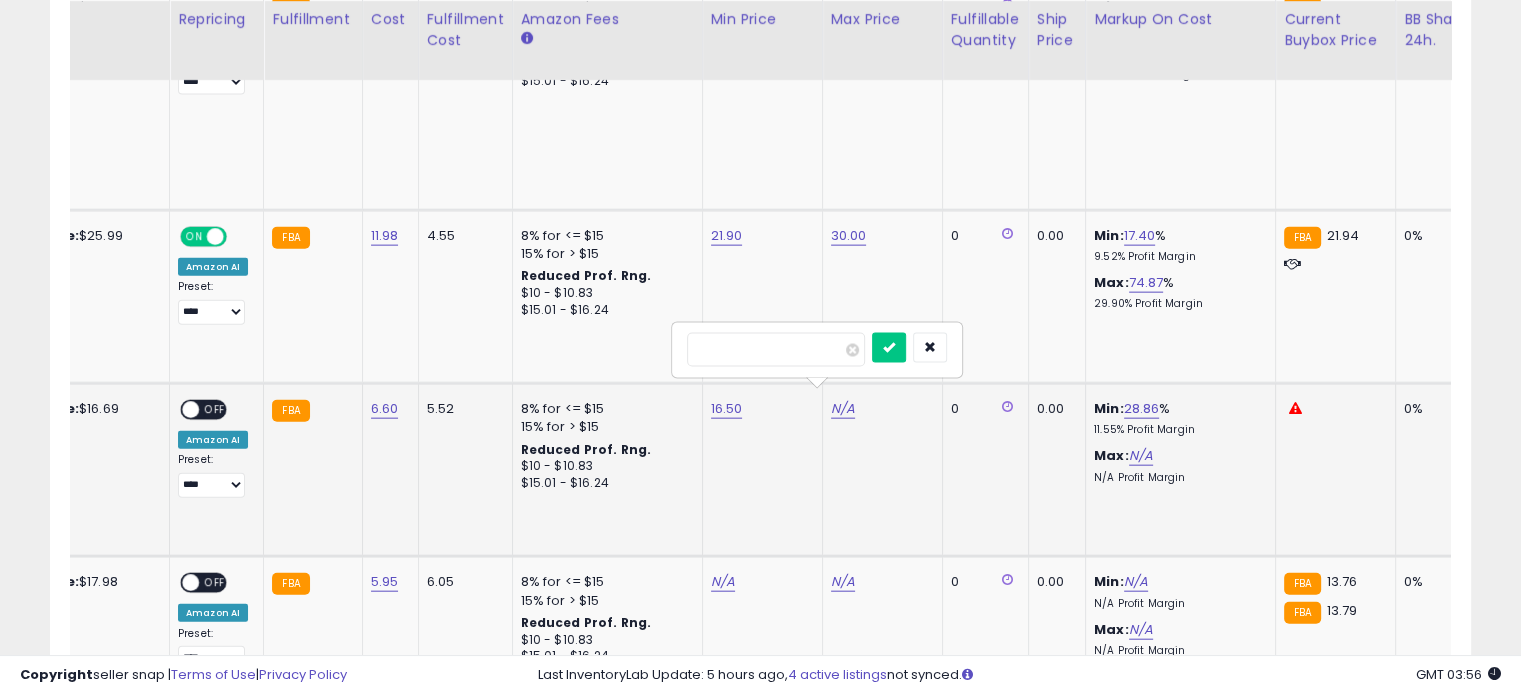 click at bounding box center (776, 350) 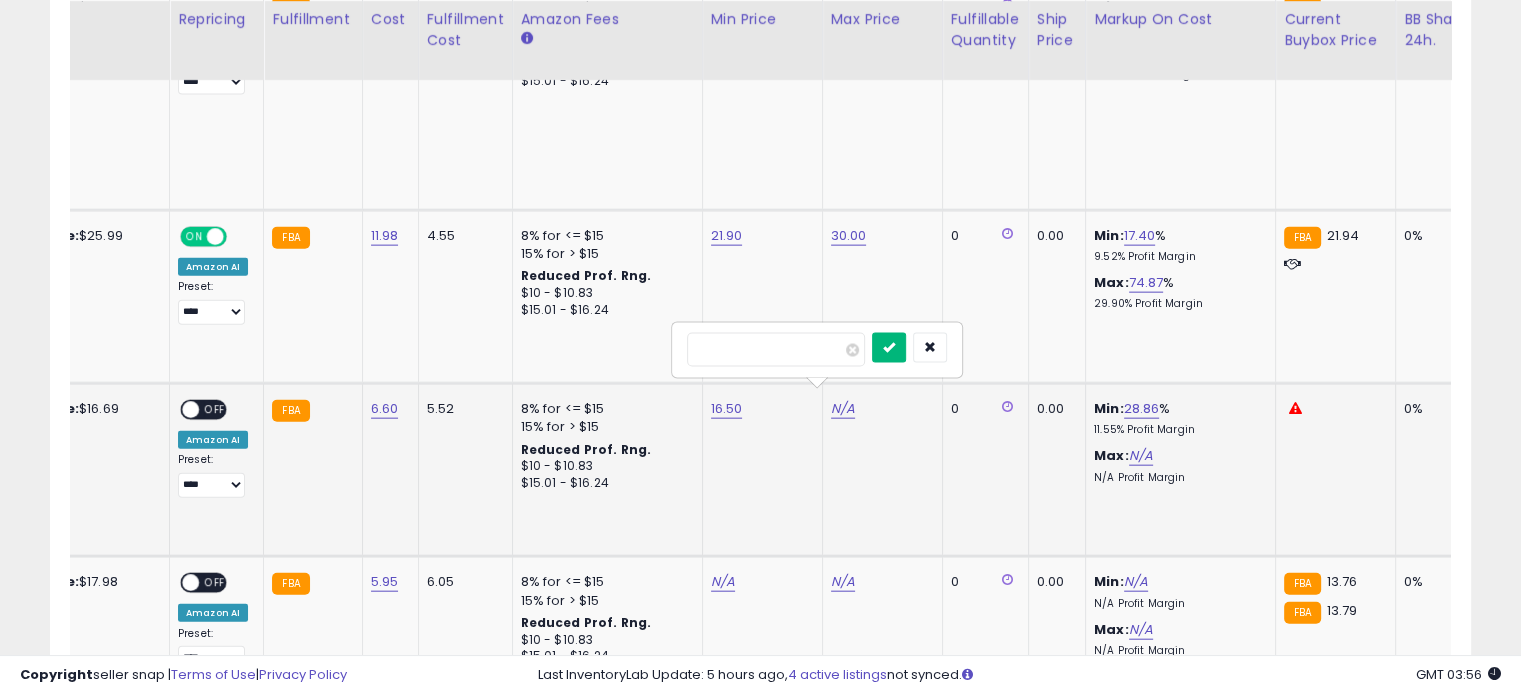 type on "**" 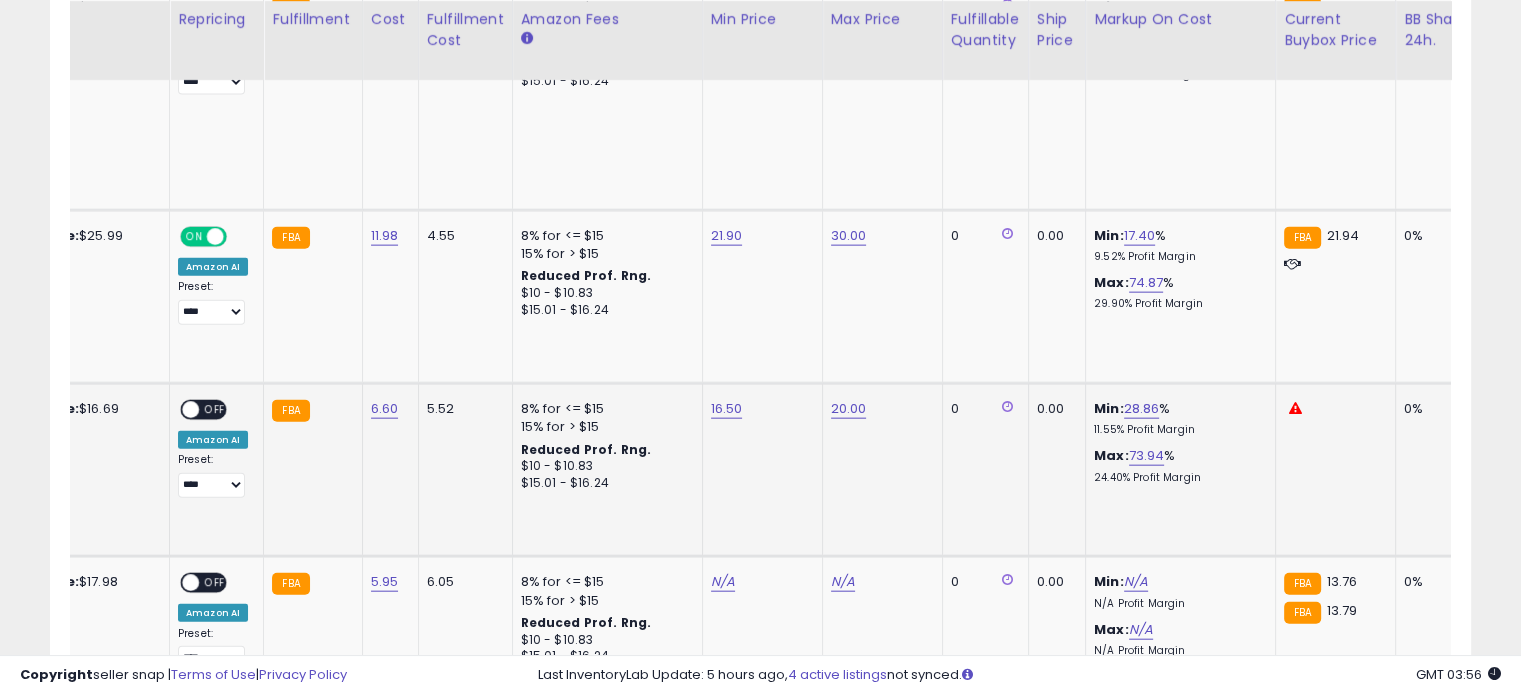 click on "OFF" at bounding box center [215, 410] 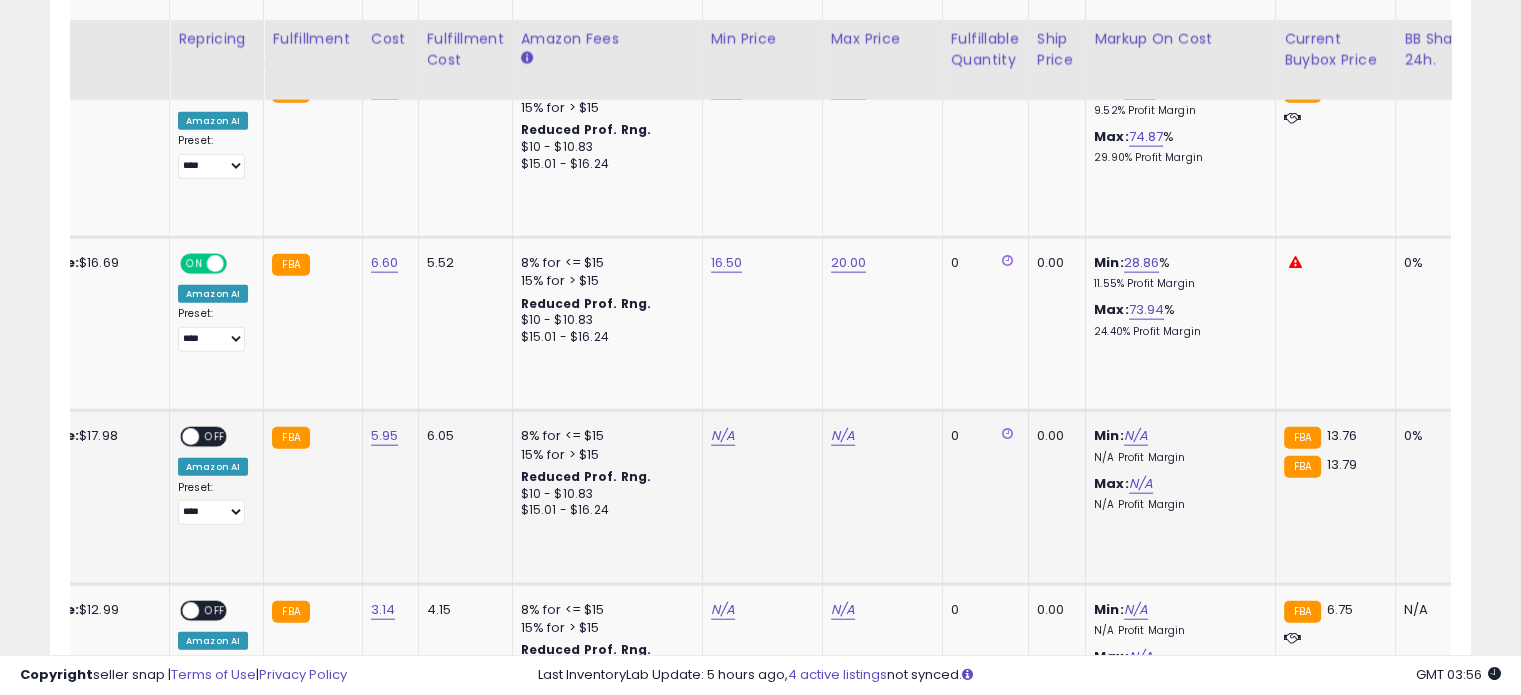 scroll, scrollTop: 4711, scrollLeft: 0, axis: vertical 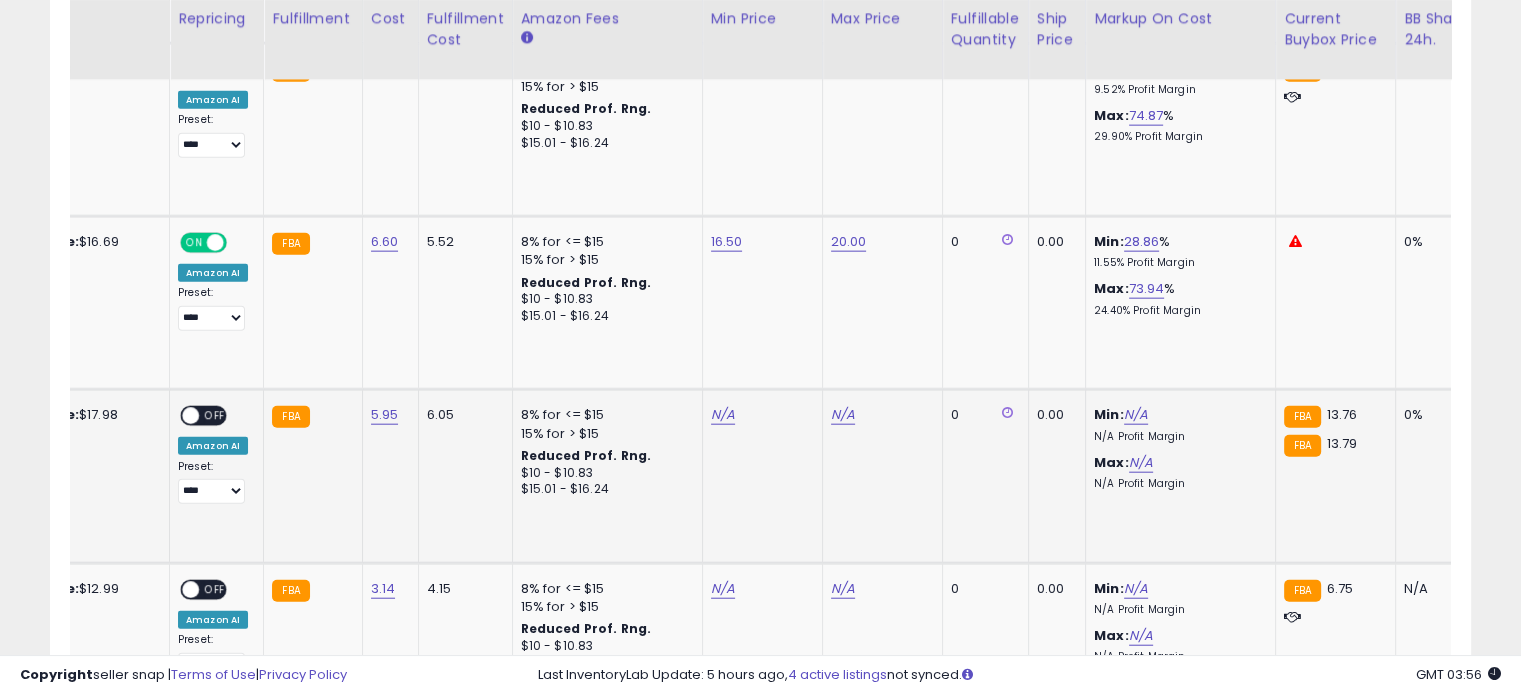 click on "N/A" 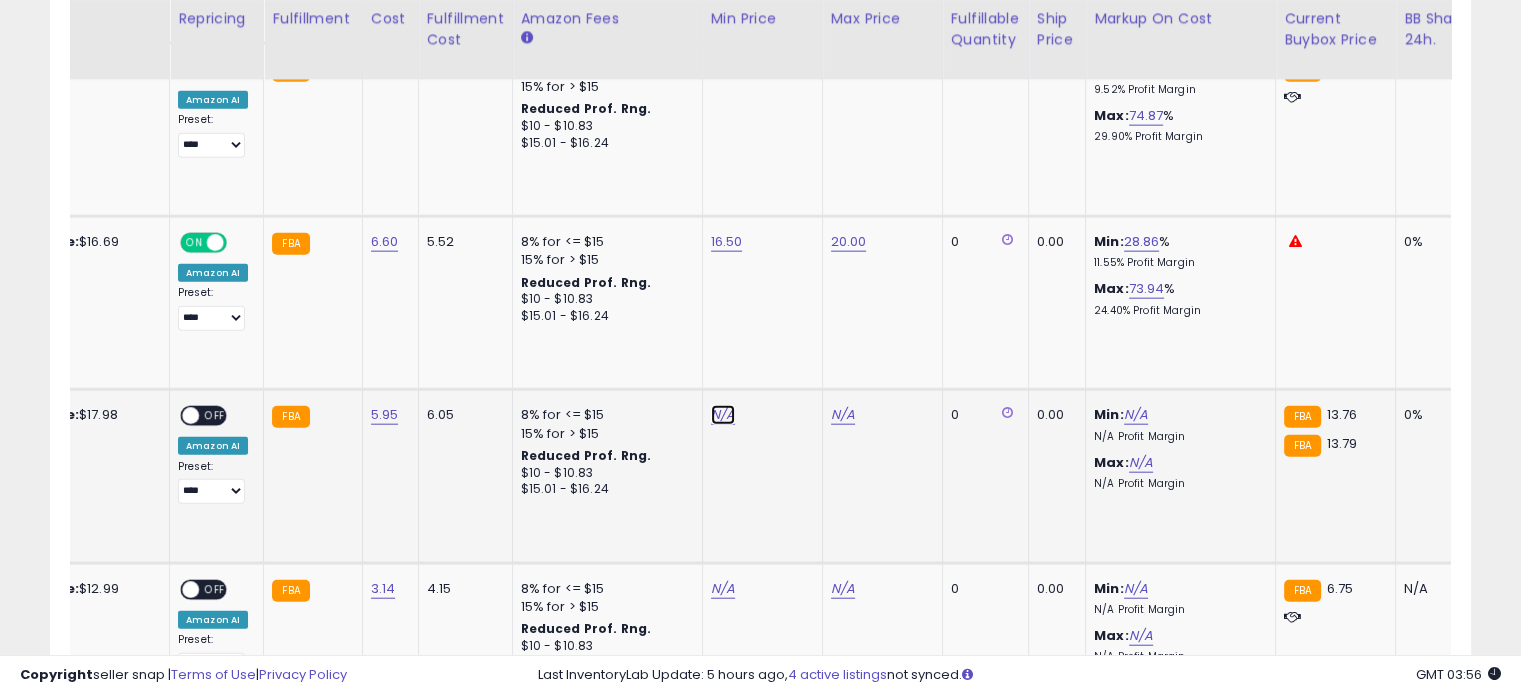 click on "N/A" at bounding box center [723, 415] 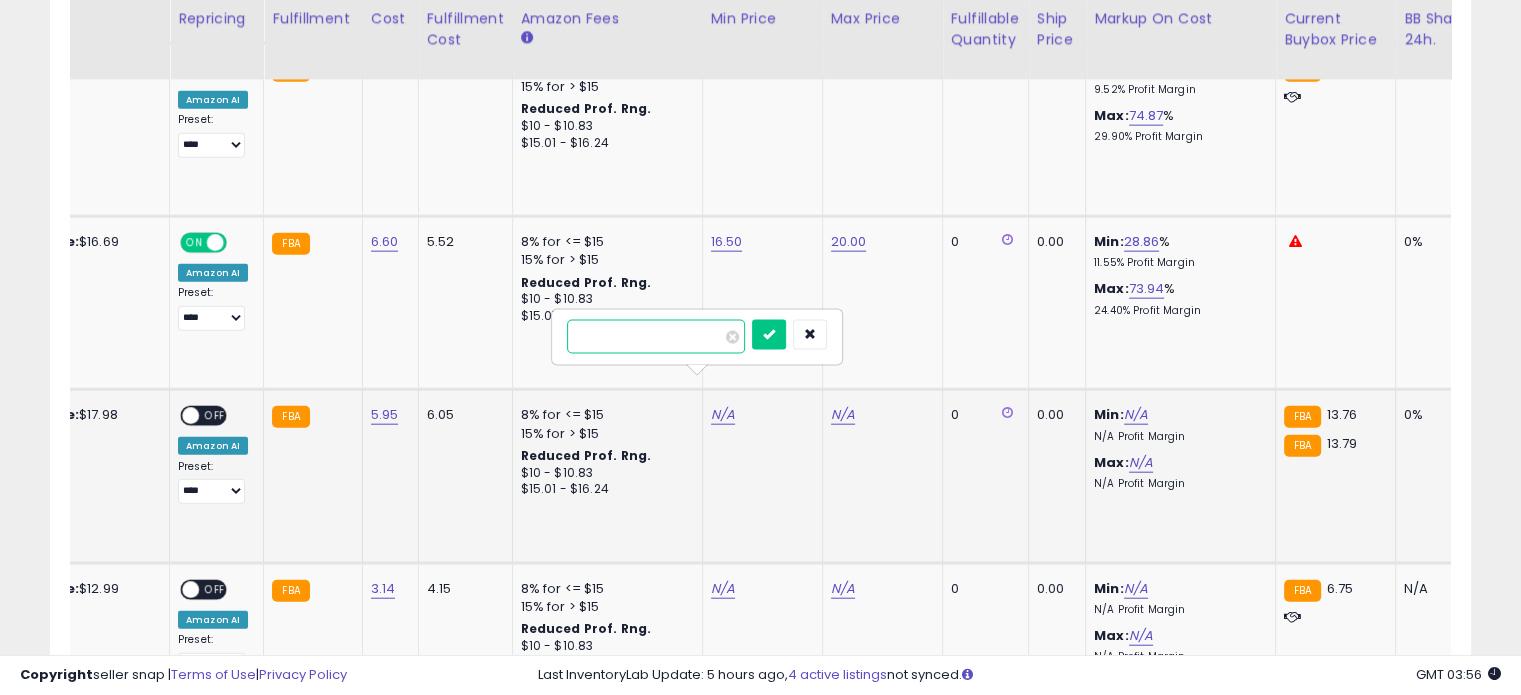 click at bounding box center [656, 337] 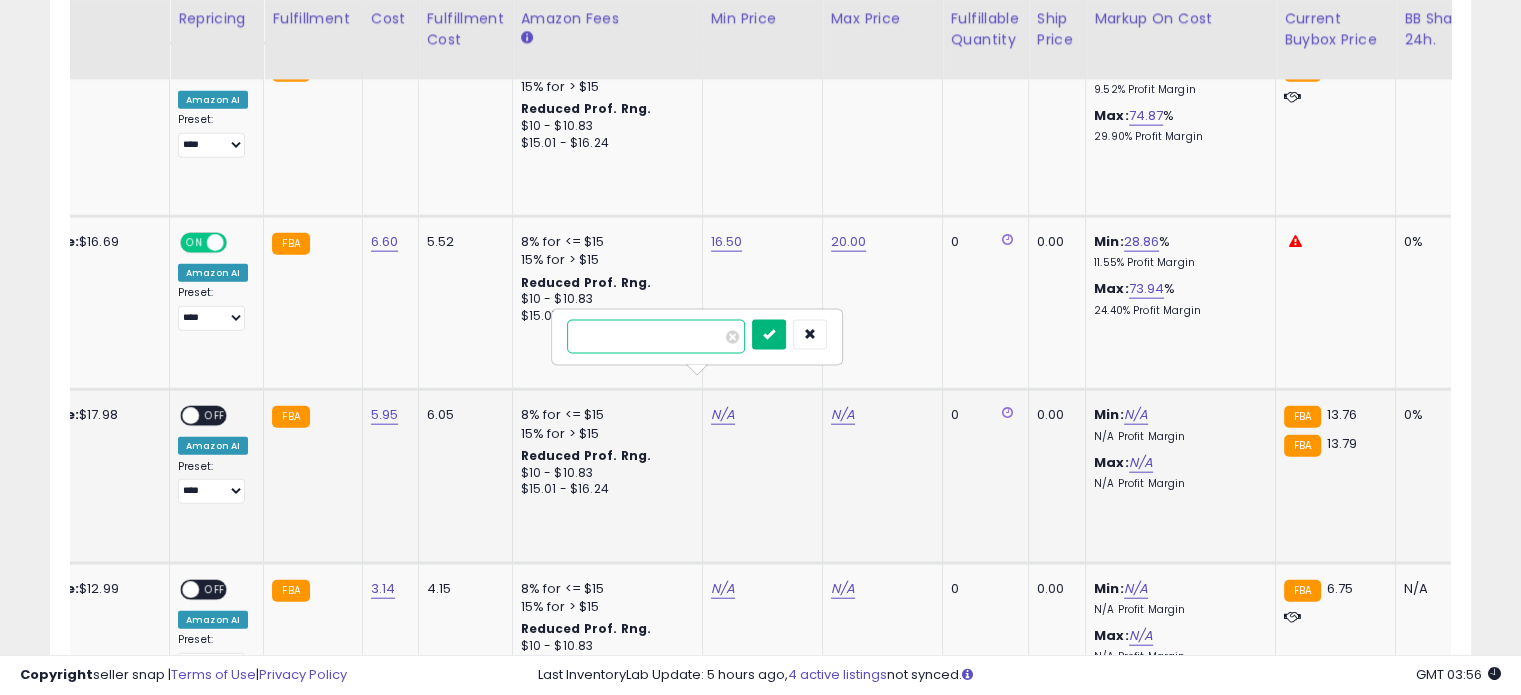 type on "****" 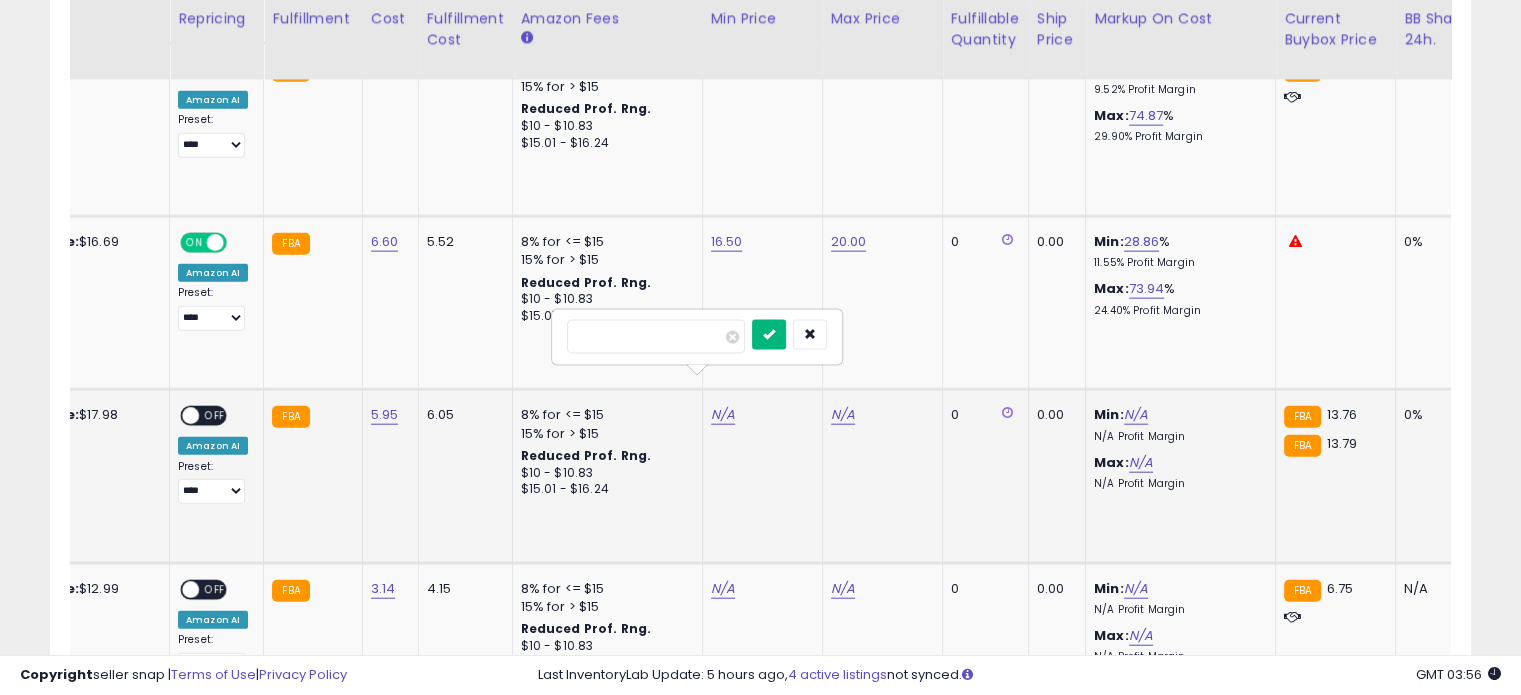 click at bounding box center (769, 335) 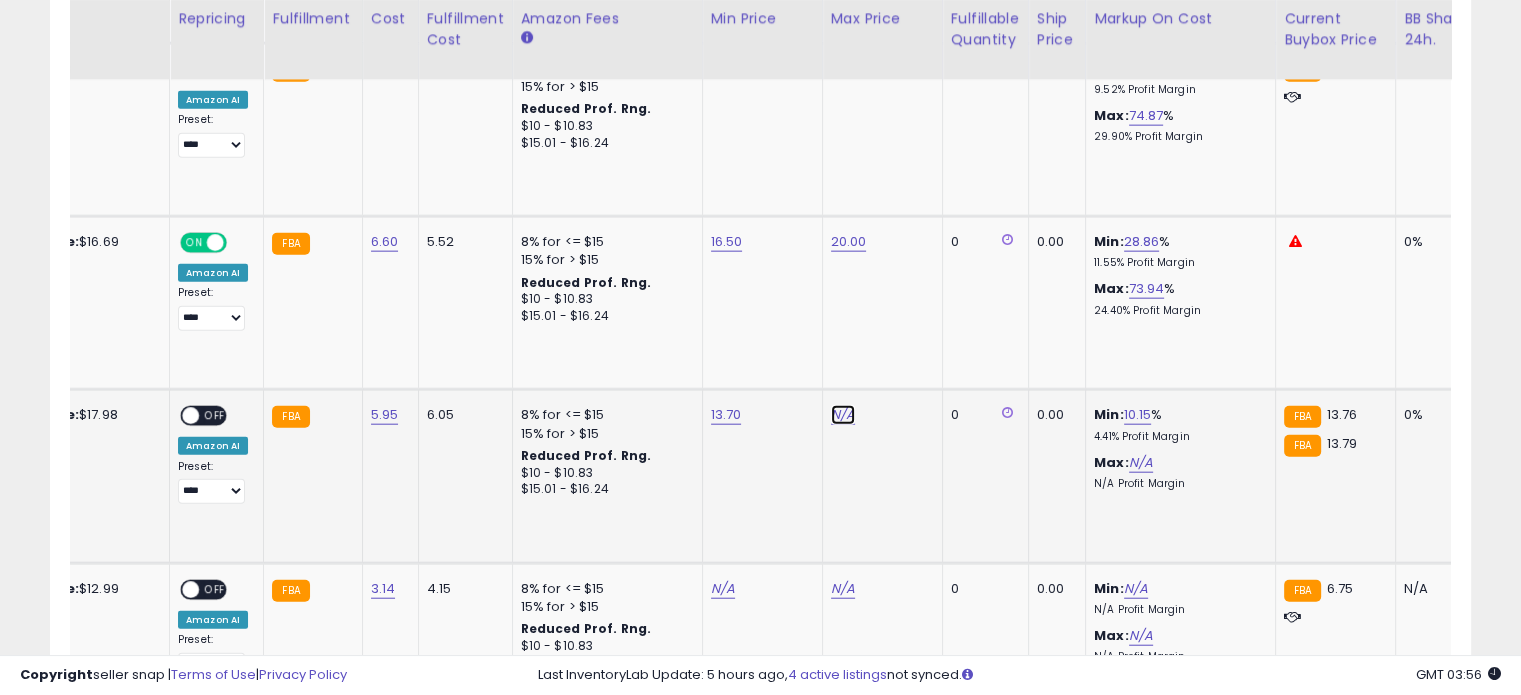 click on "N/A" at bounding box center [843, 415] 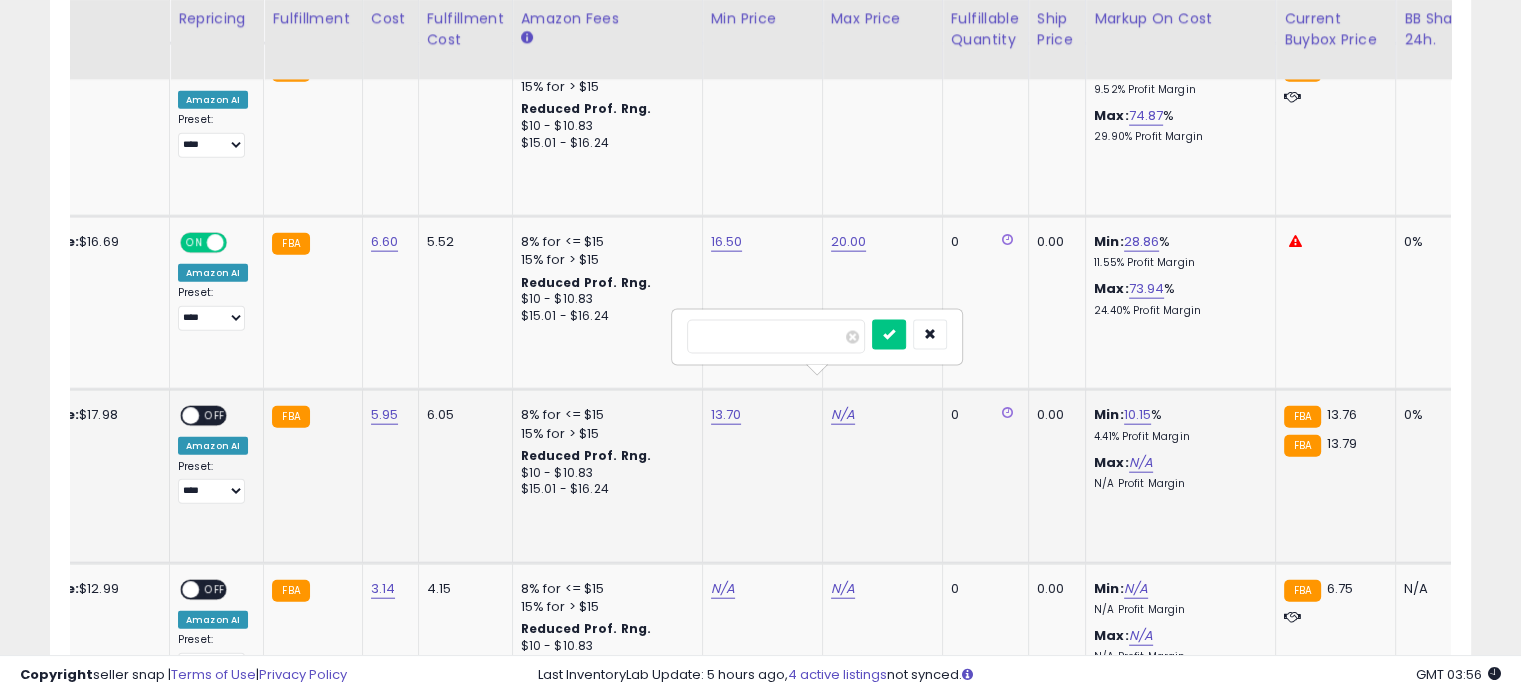 click at bounding box center (776, 337) 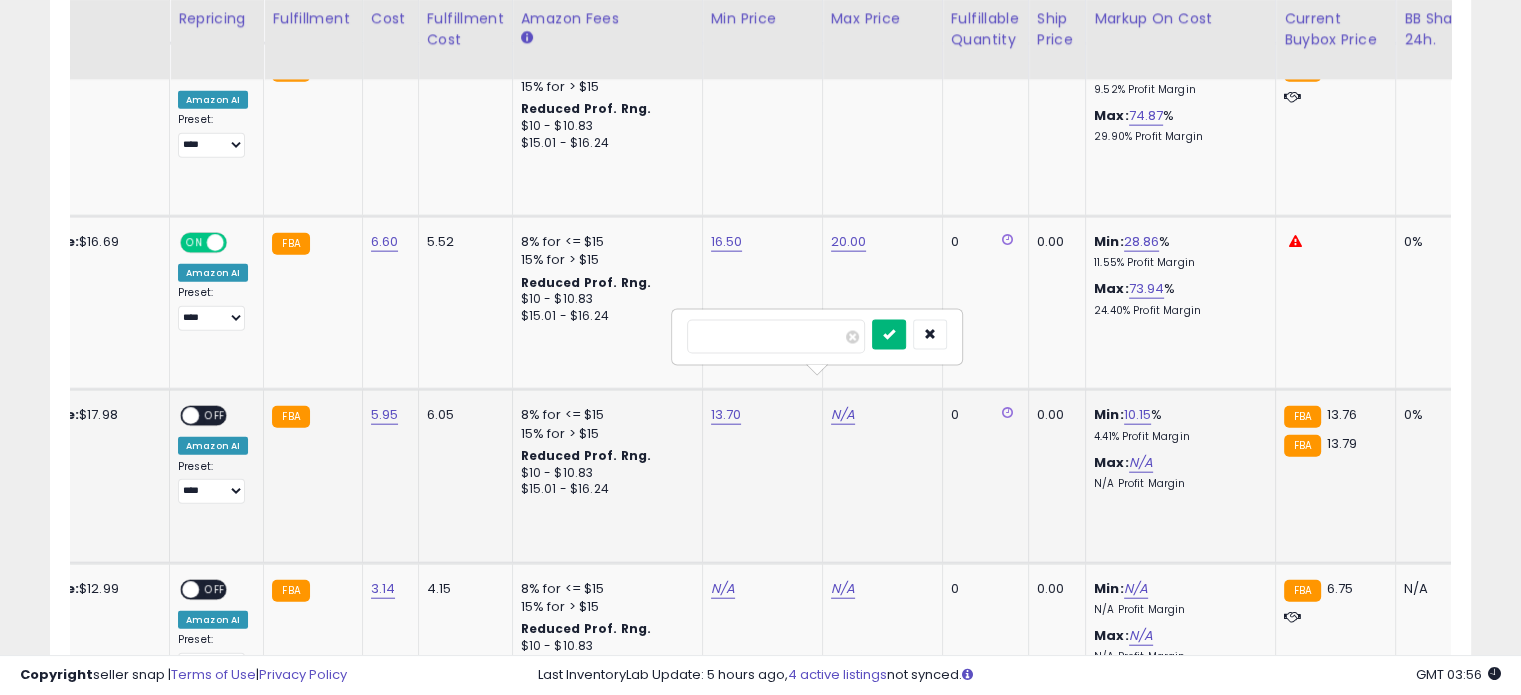 type on "**" 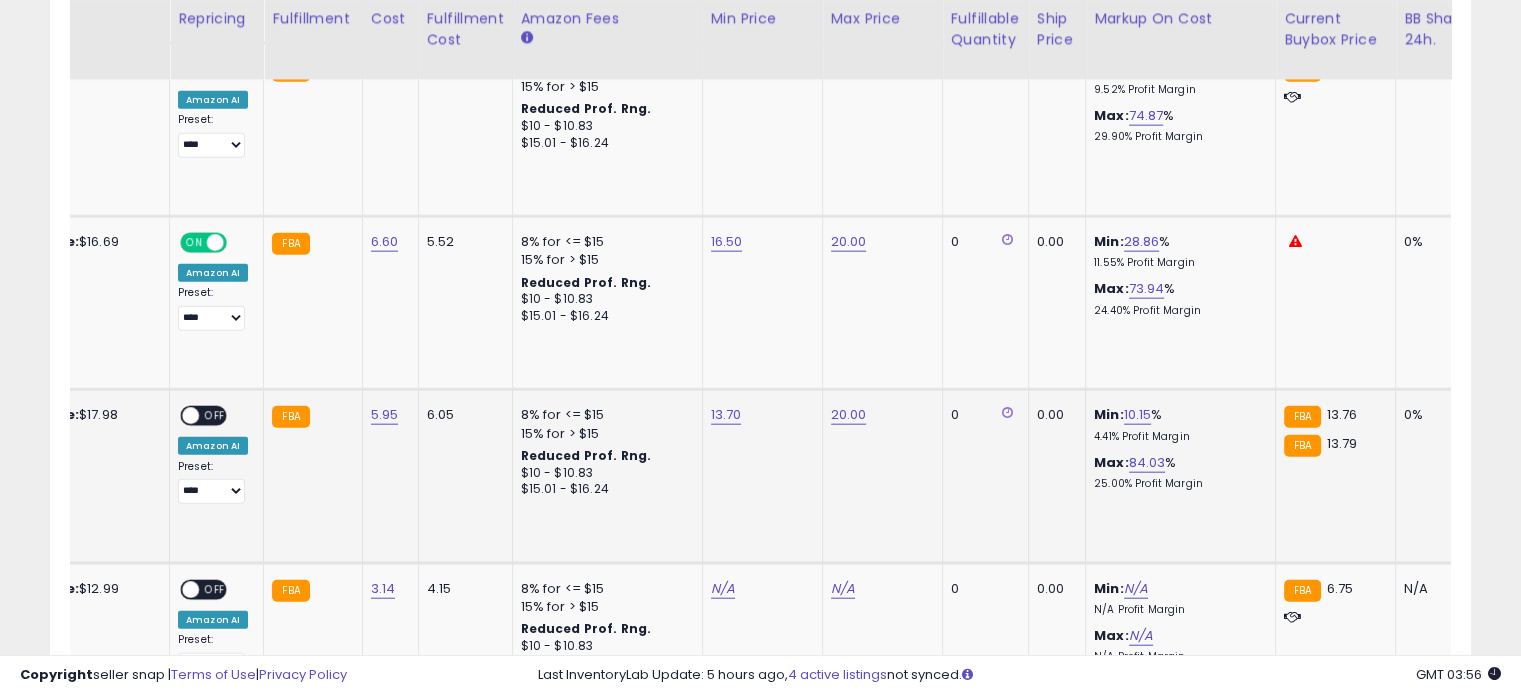 click on "OFF" at bounding box center [215, 416] 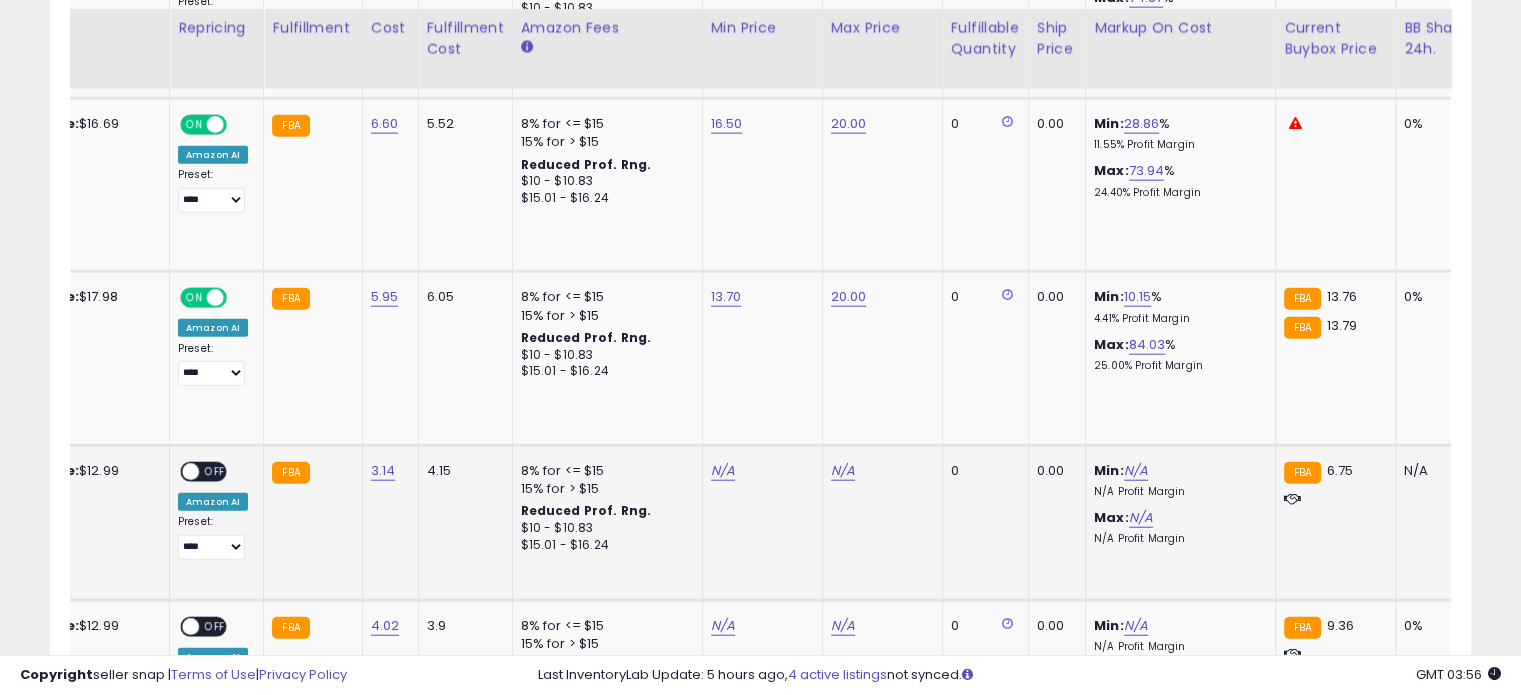 scroll, scrollTop: 4844, scrollLeft: 0, axis: vertical 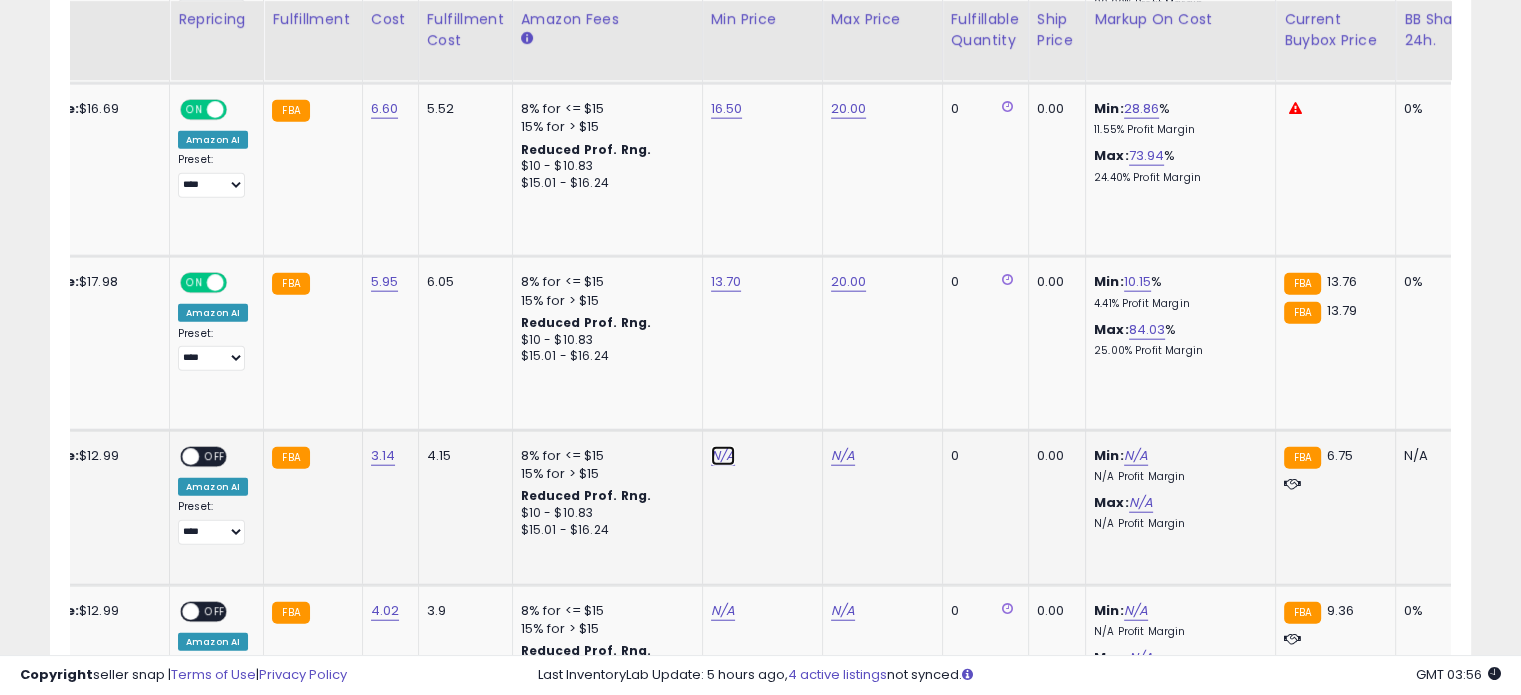 click on "N/A" at bounding box center [723, 456] 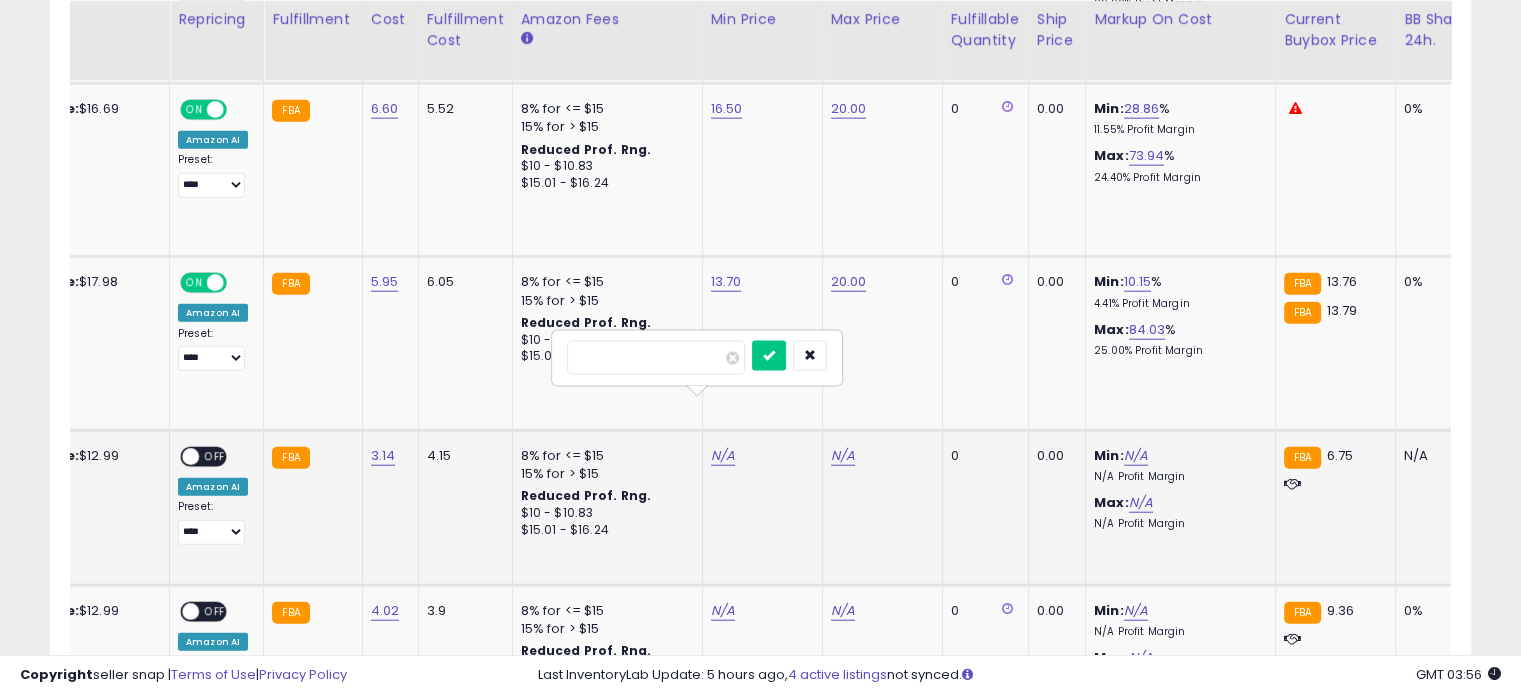 click at bounding box center [656, 358] 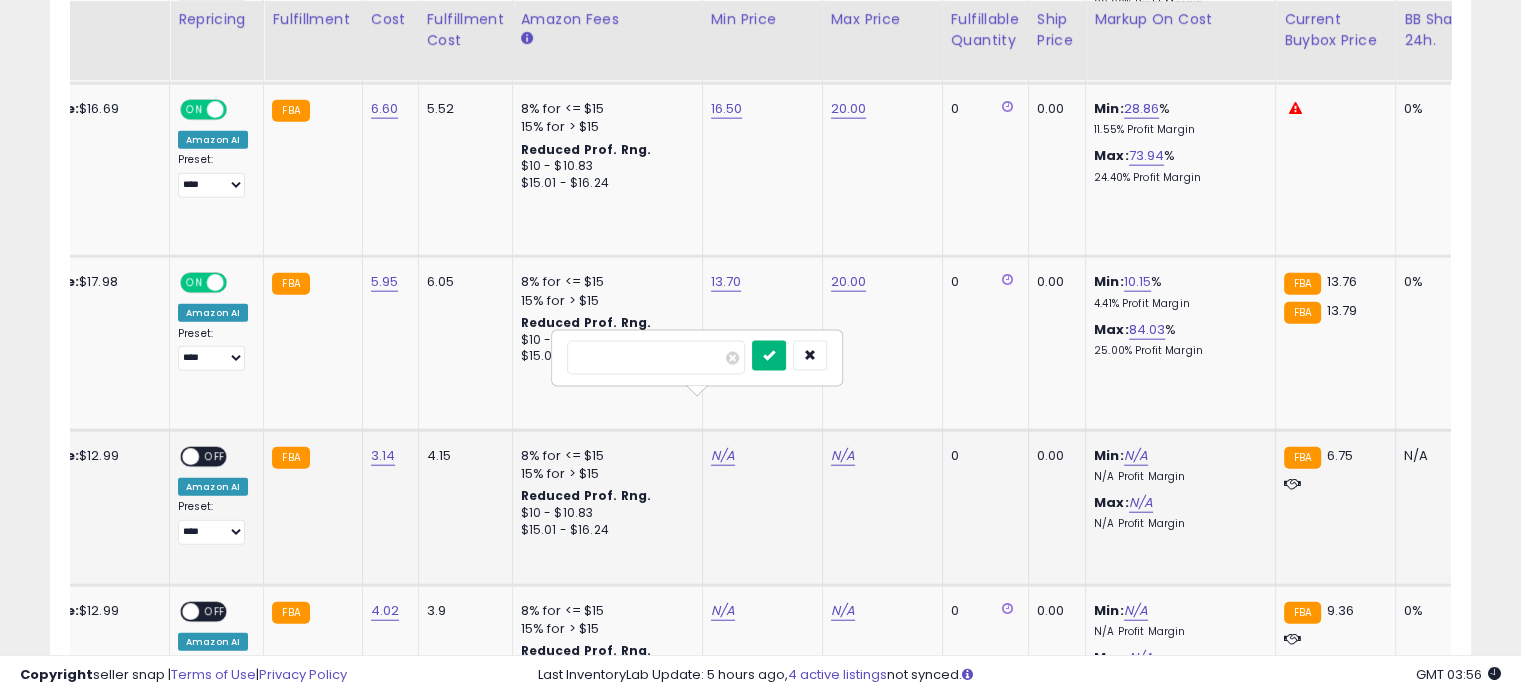type on "**" 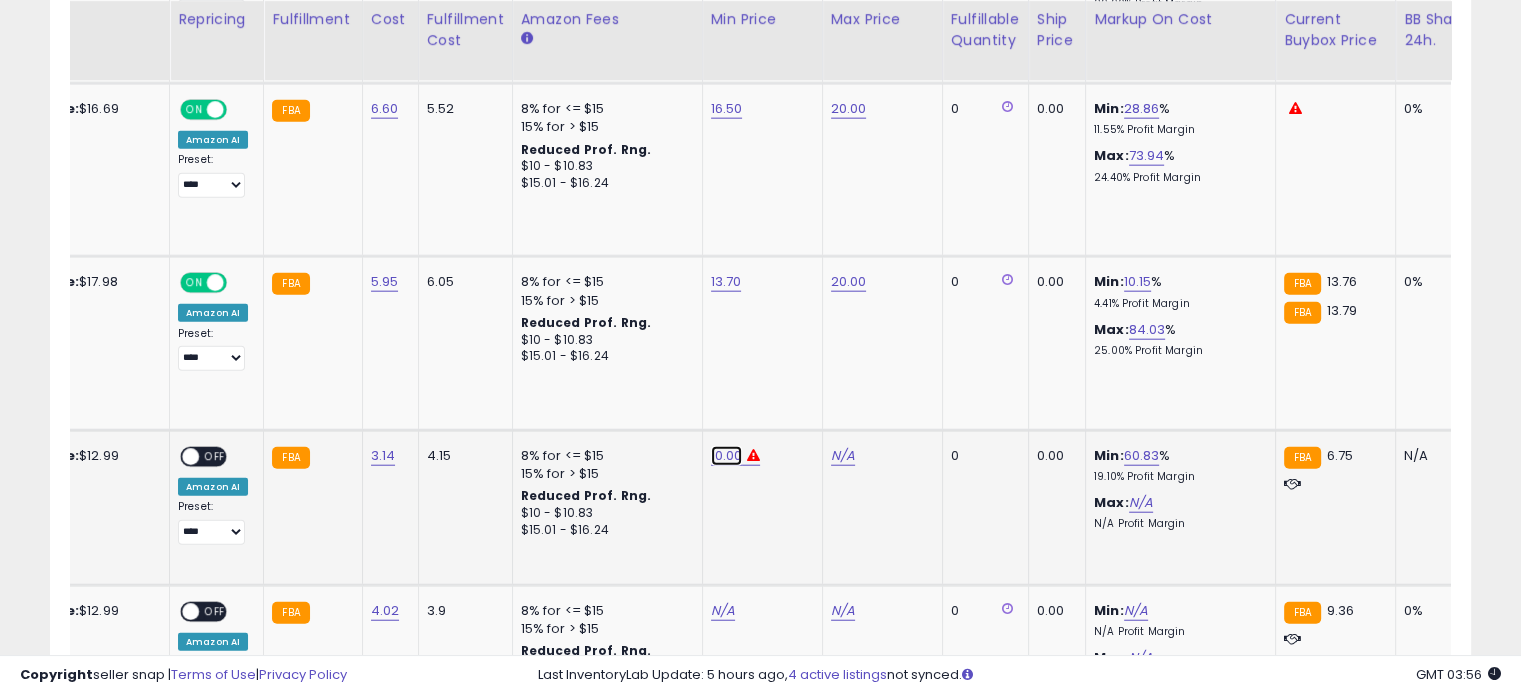 click on "10.00" at bounding box center [725, -3770] 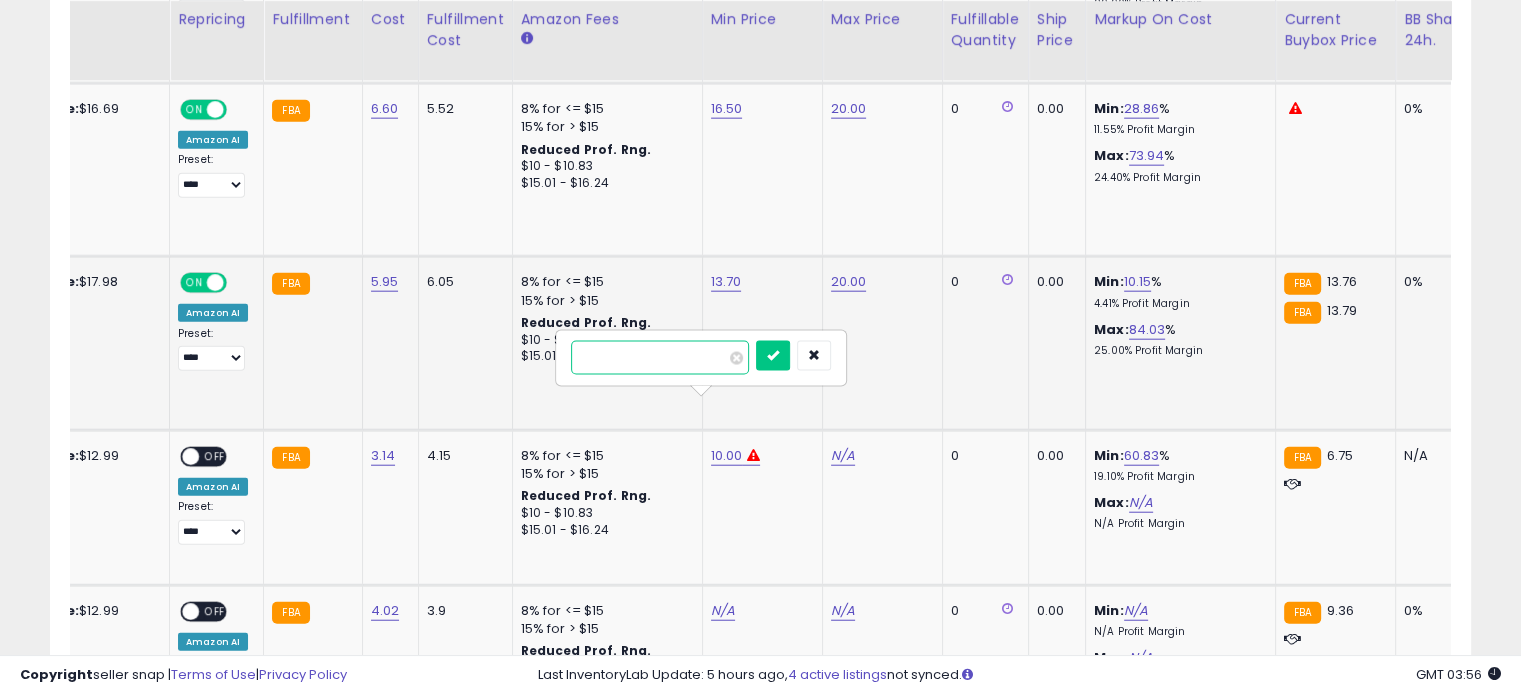 drag, startPoint x: 632, startPoint y: 355, endPoint x: 455, endPoint y: 355, distance: 177 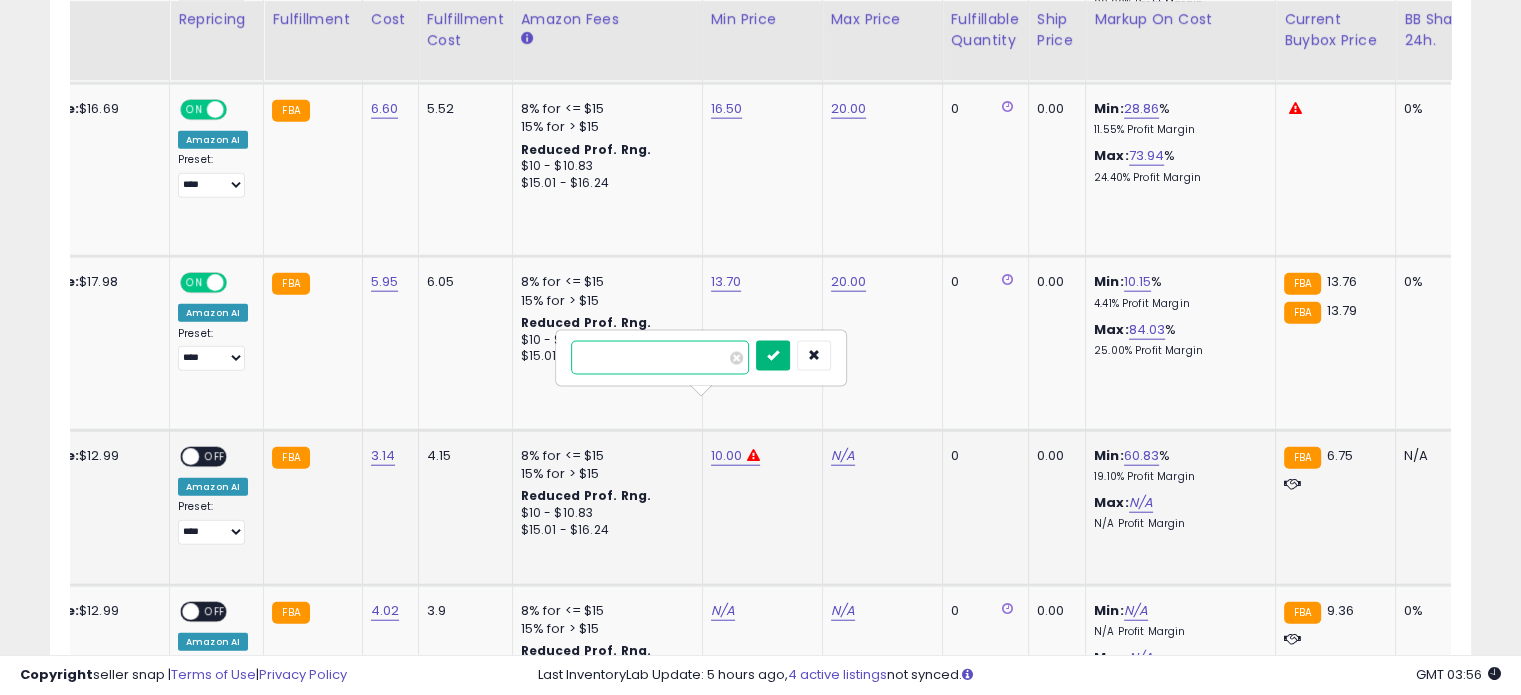 type on "*" 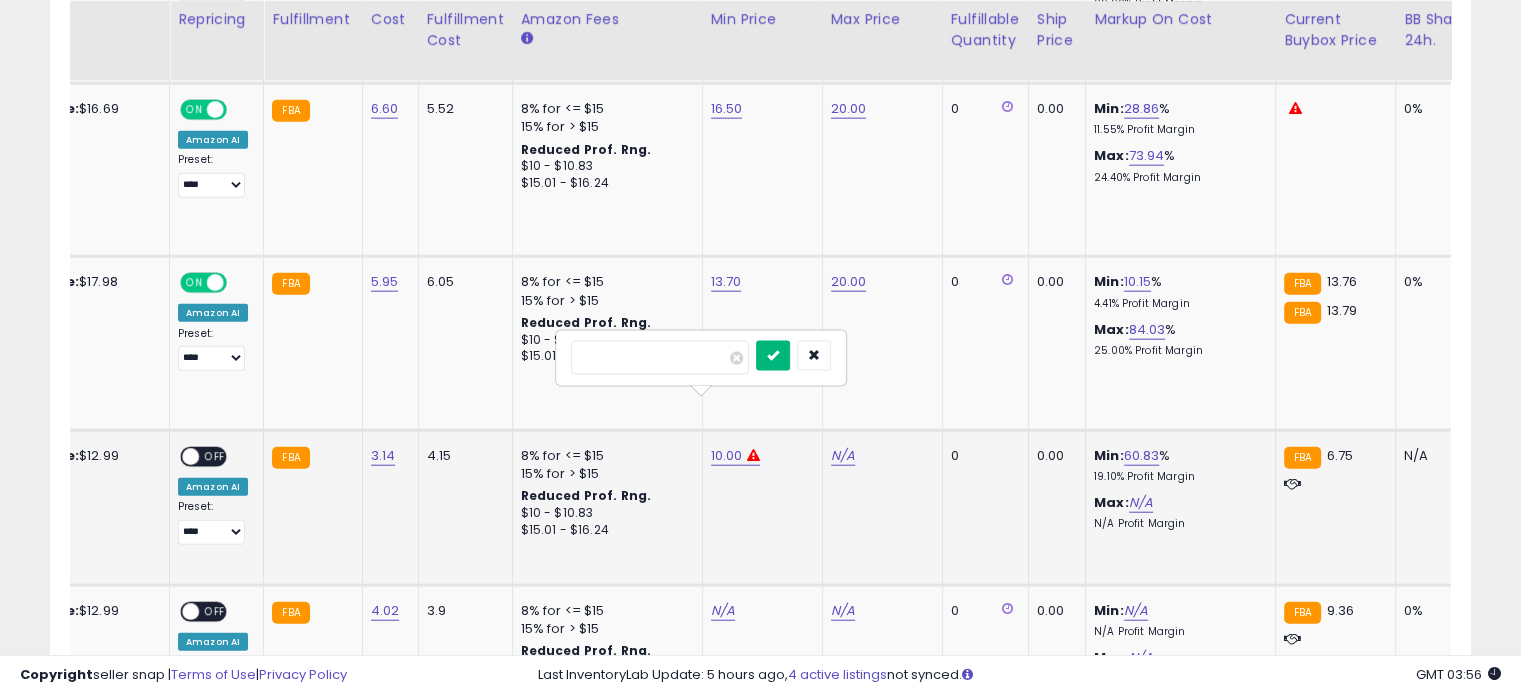 click at bounding box center (773, 356) 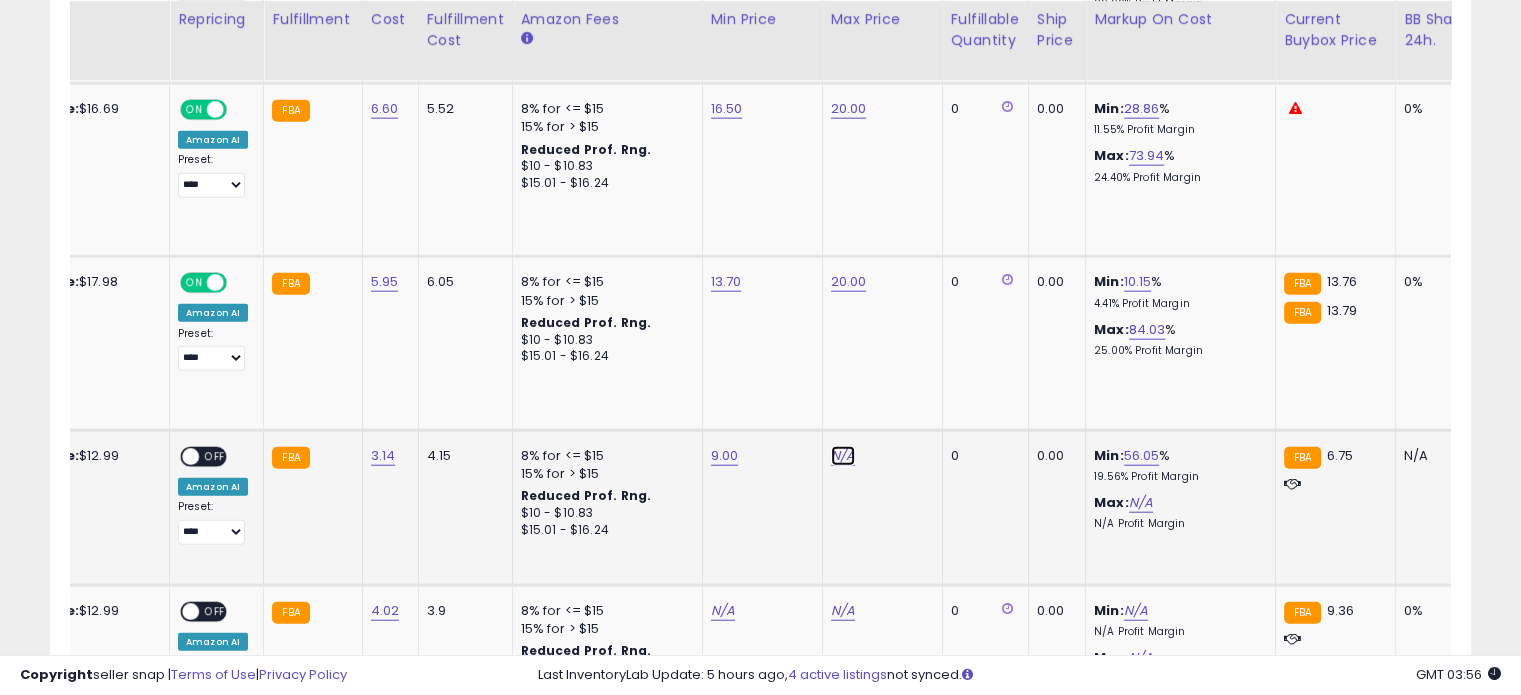 click on "N/A" at bounding box center [843, 456] 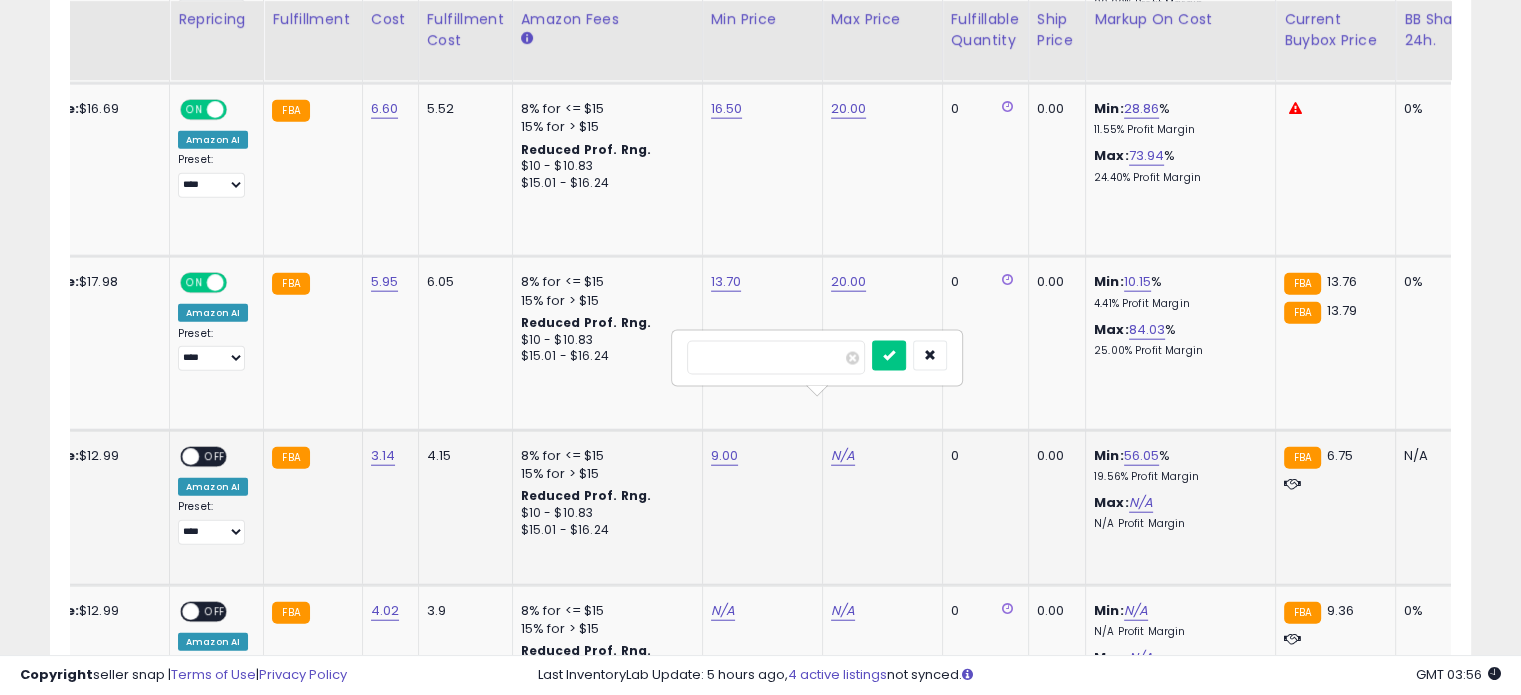 click at bounding box center [776, 358] 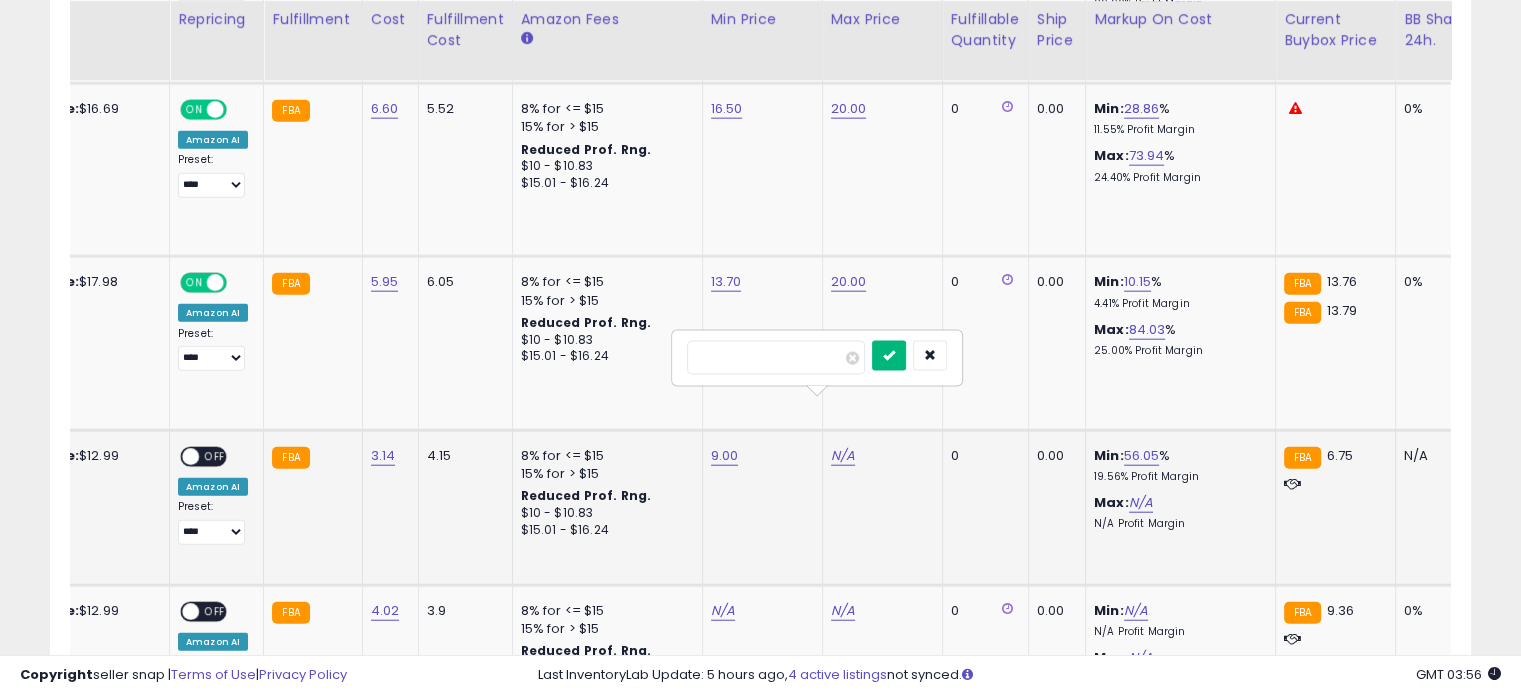 type on "**" 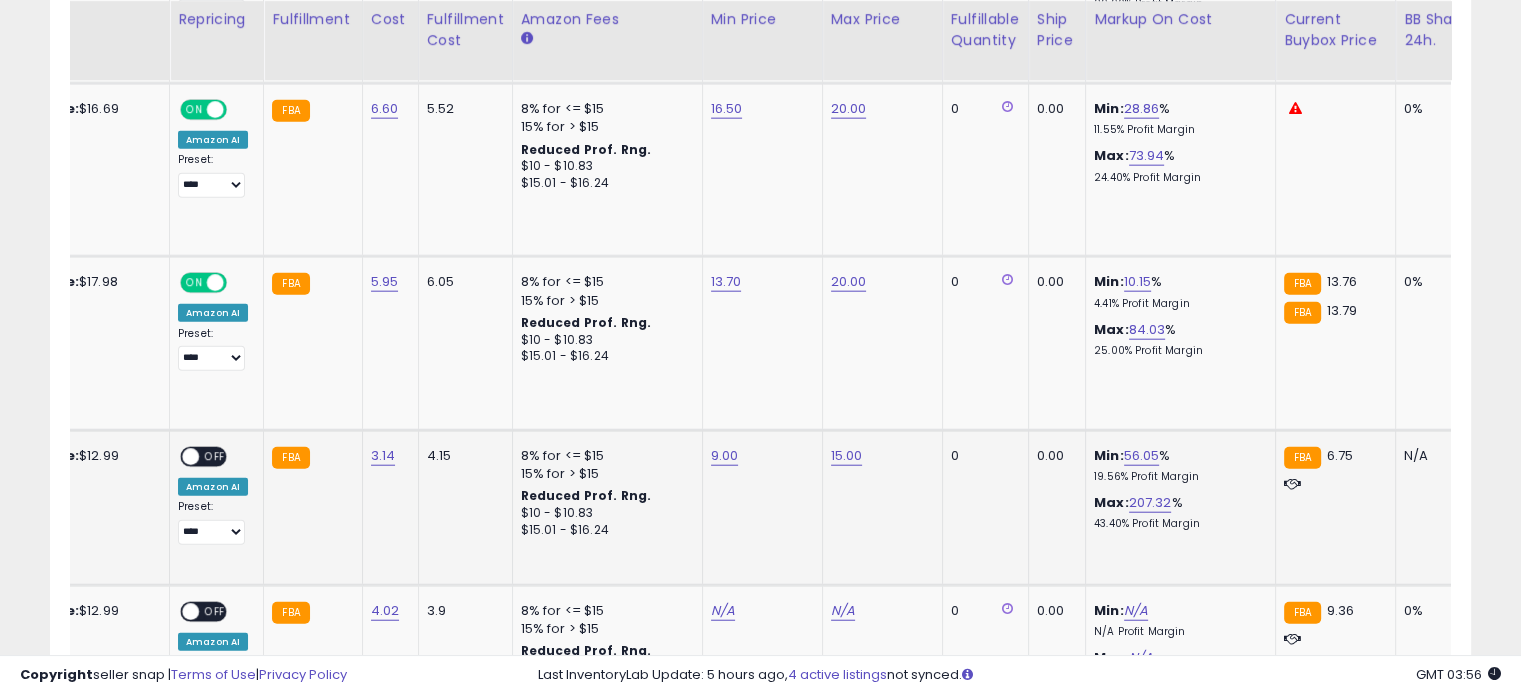 click on "OFF" at bounding box center [215, 456] 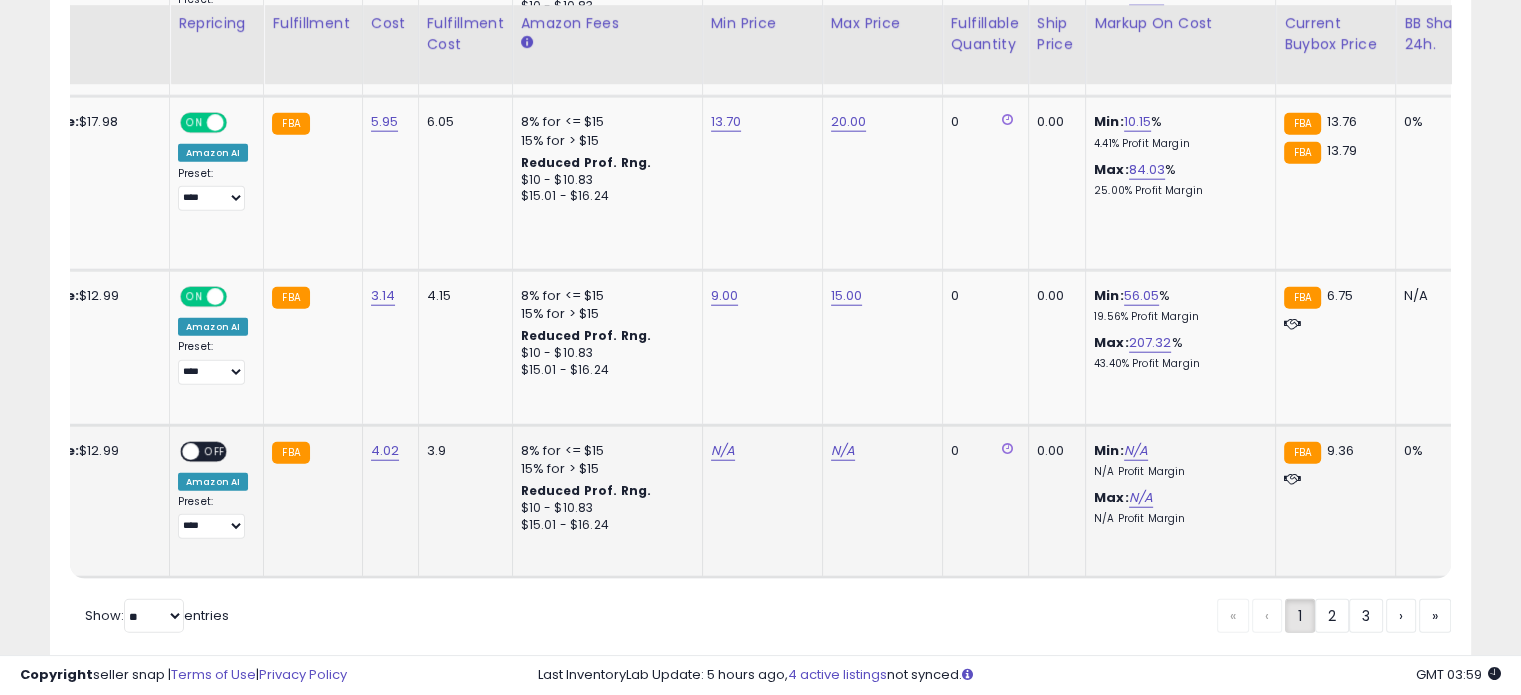 scroll, scrollTop: 5024, scrollLeft: 0, axis: vertical 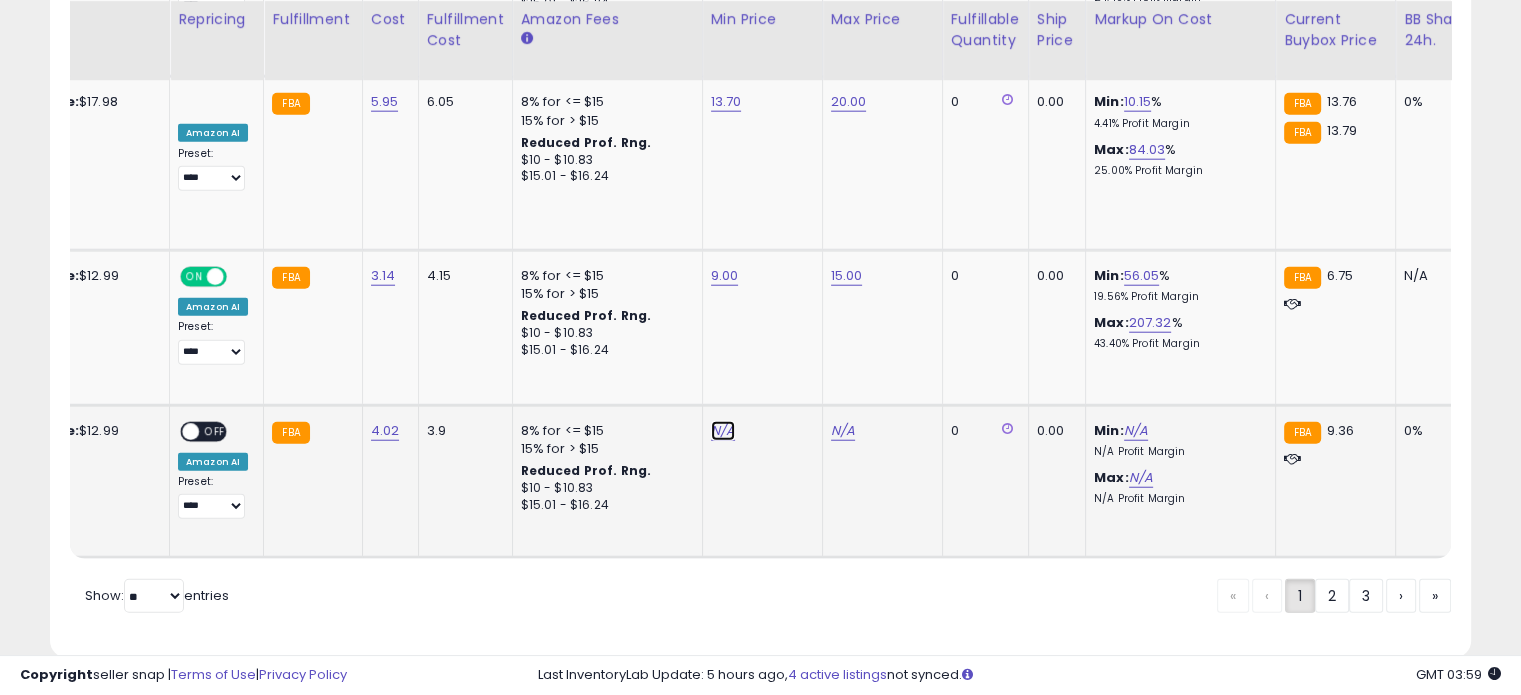 click on "N/A" at bounding box center (723, 431) 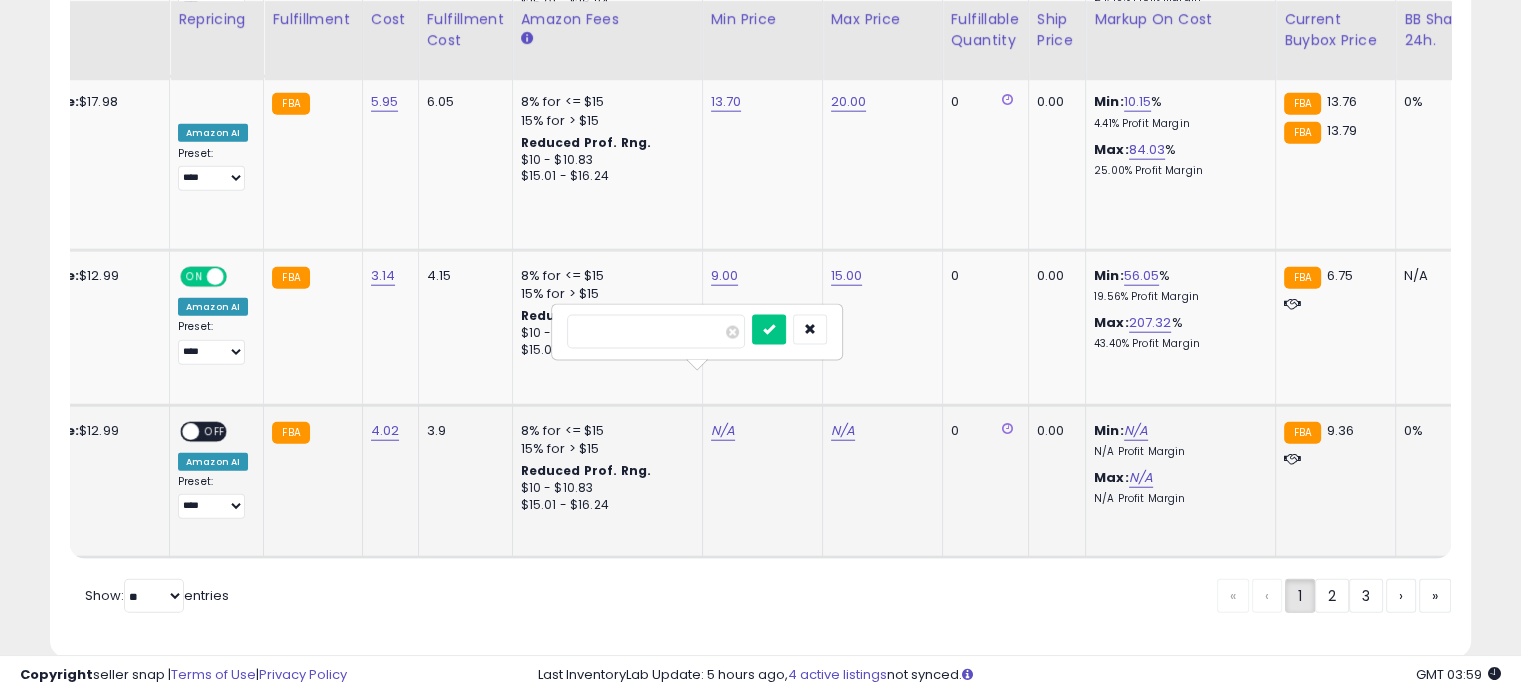 click at bounding box center (656, 332) 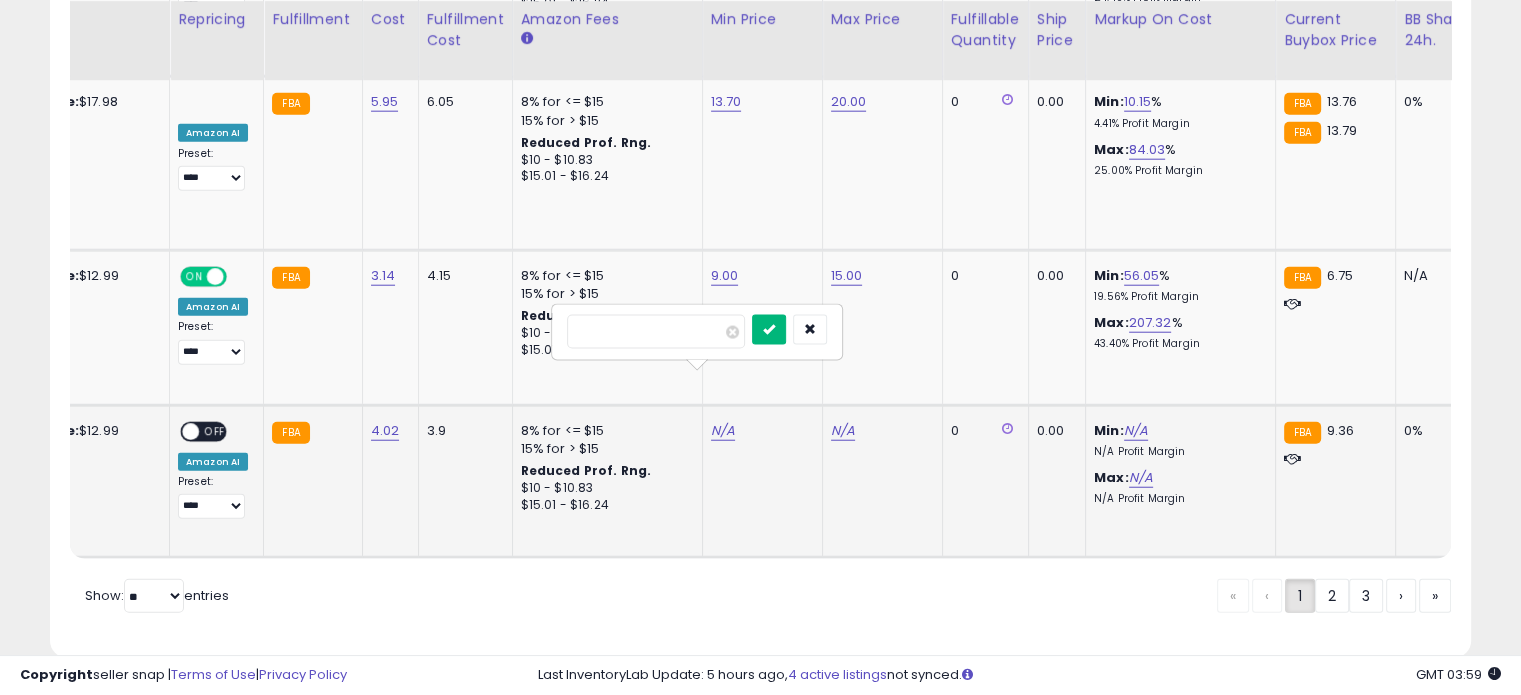 type on "****" 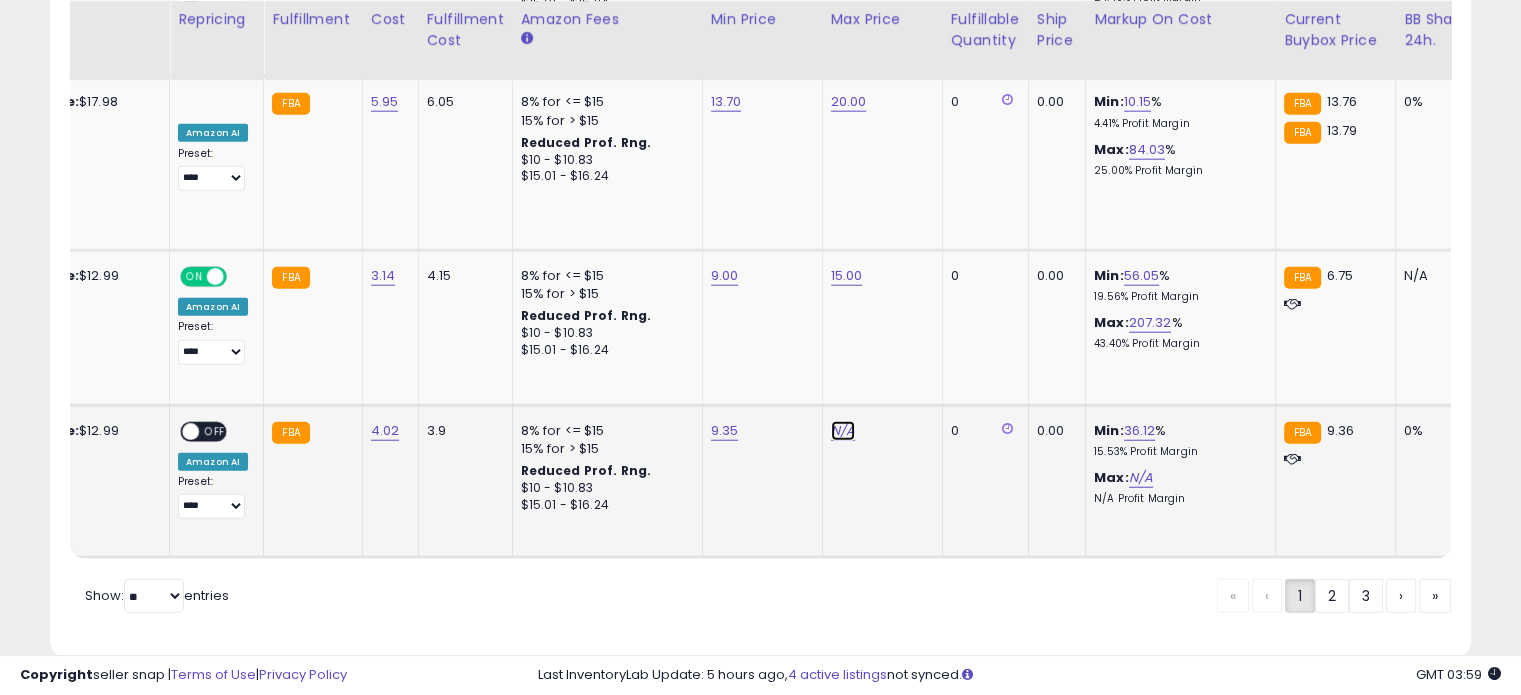 click on "N/A" at bounding box center (843, 431) 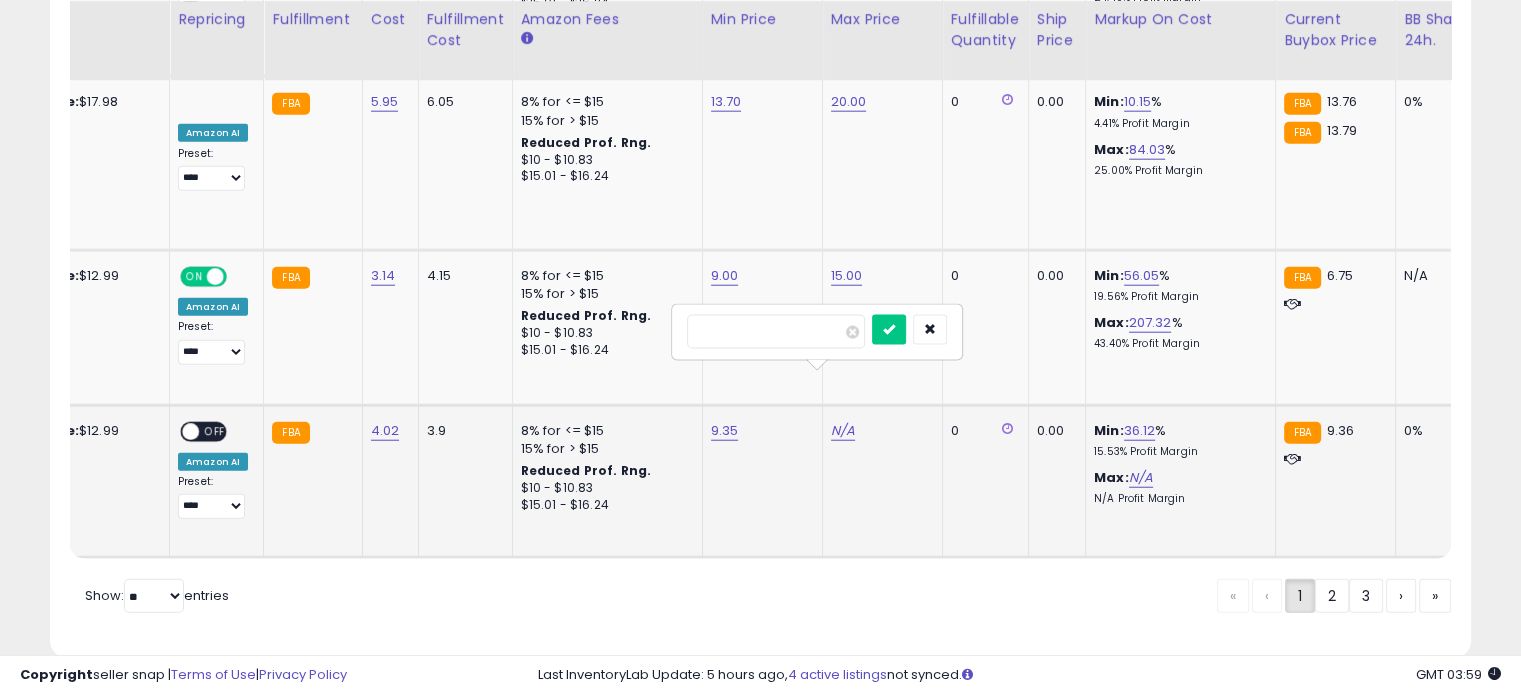 click at bounding box center [776, 332] 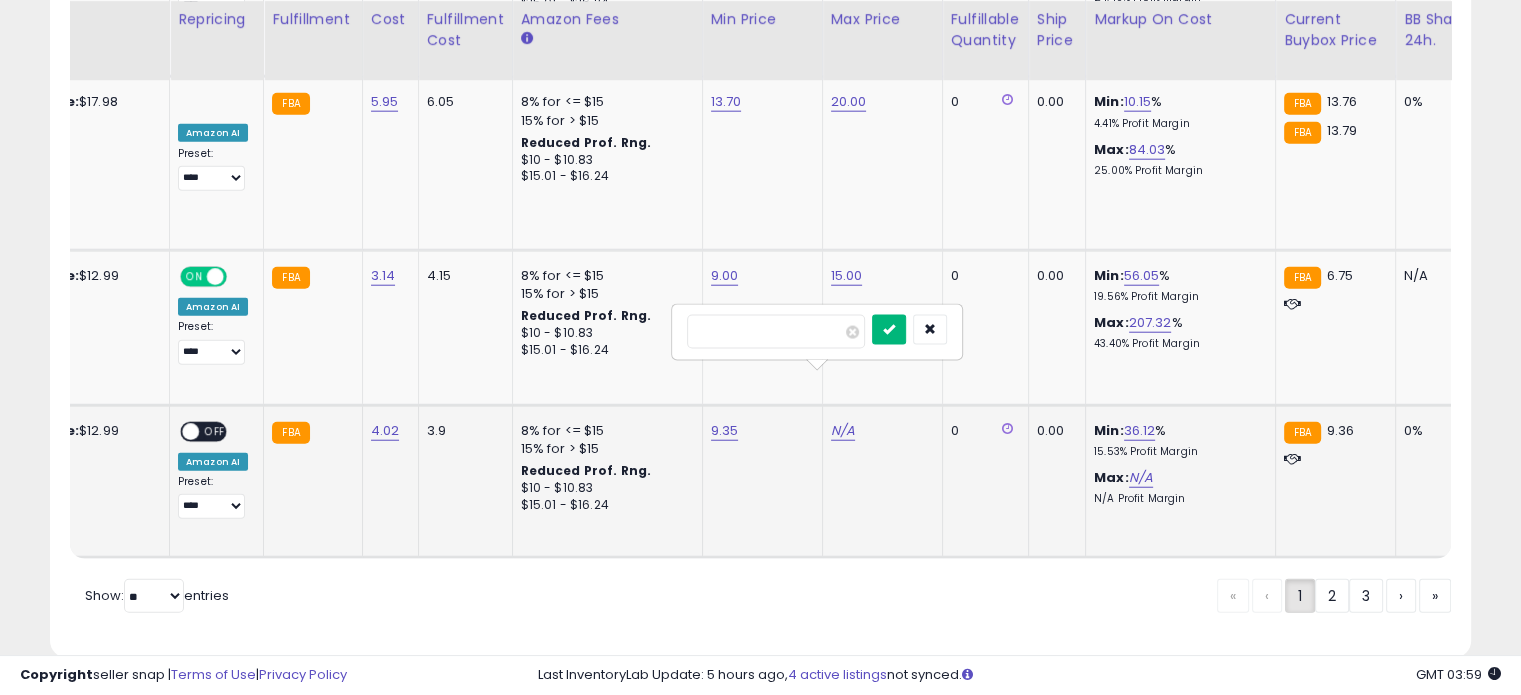 type on "**" 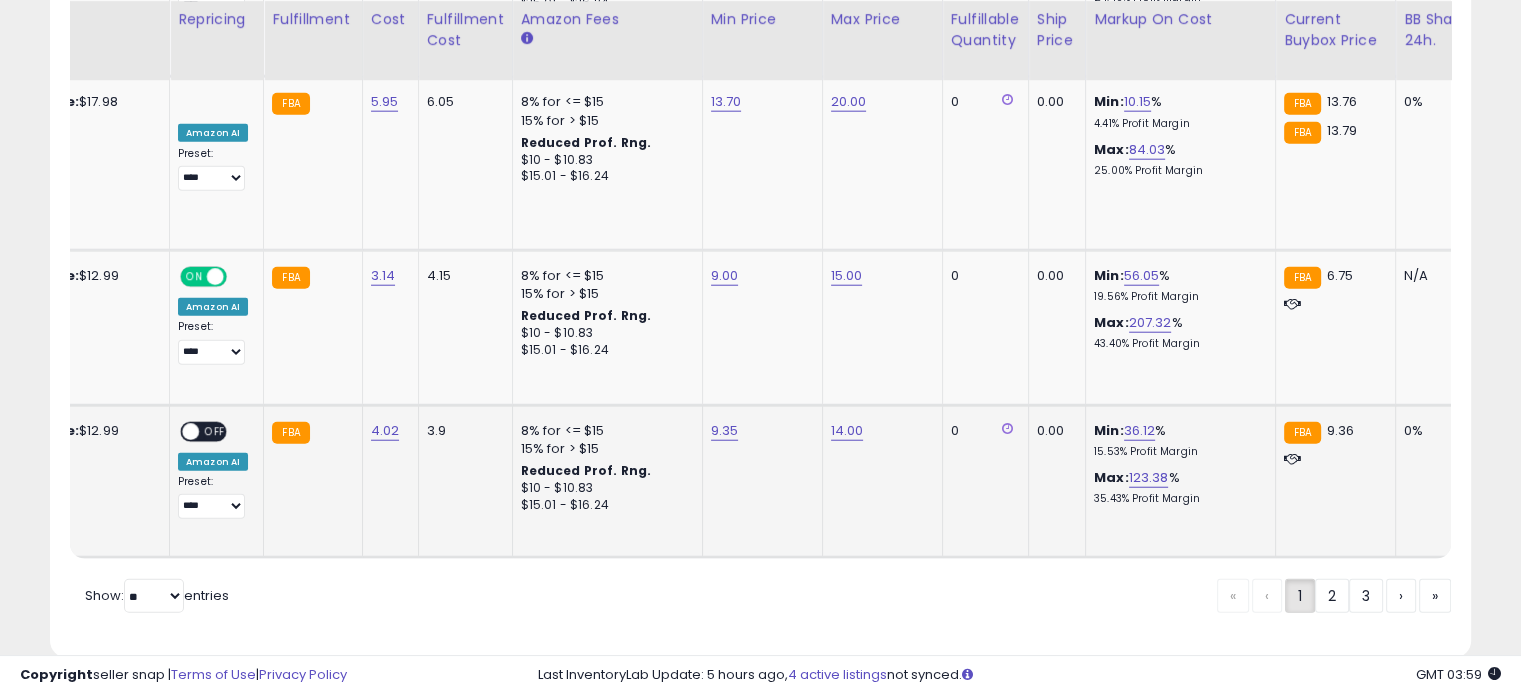 click on "OFF" at bounding box center [215, 431] 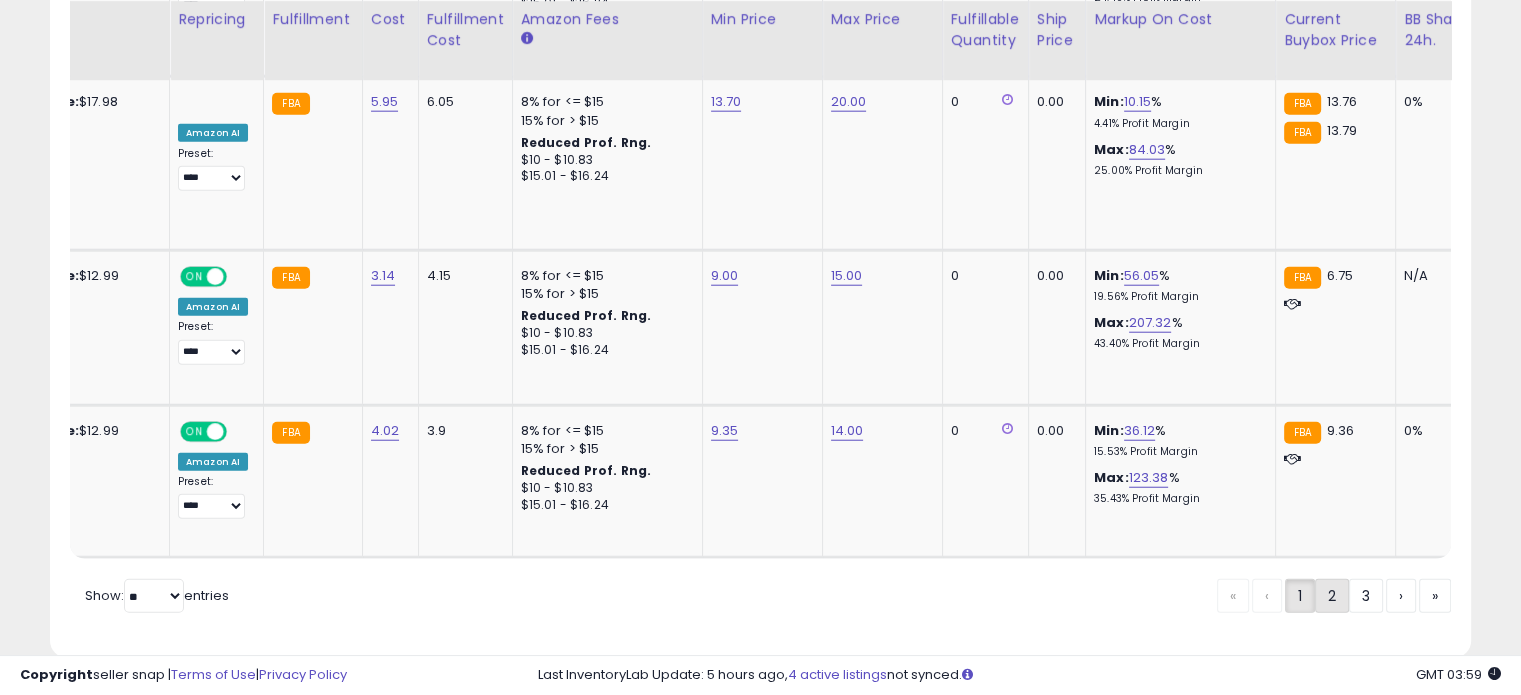 click on "2" 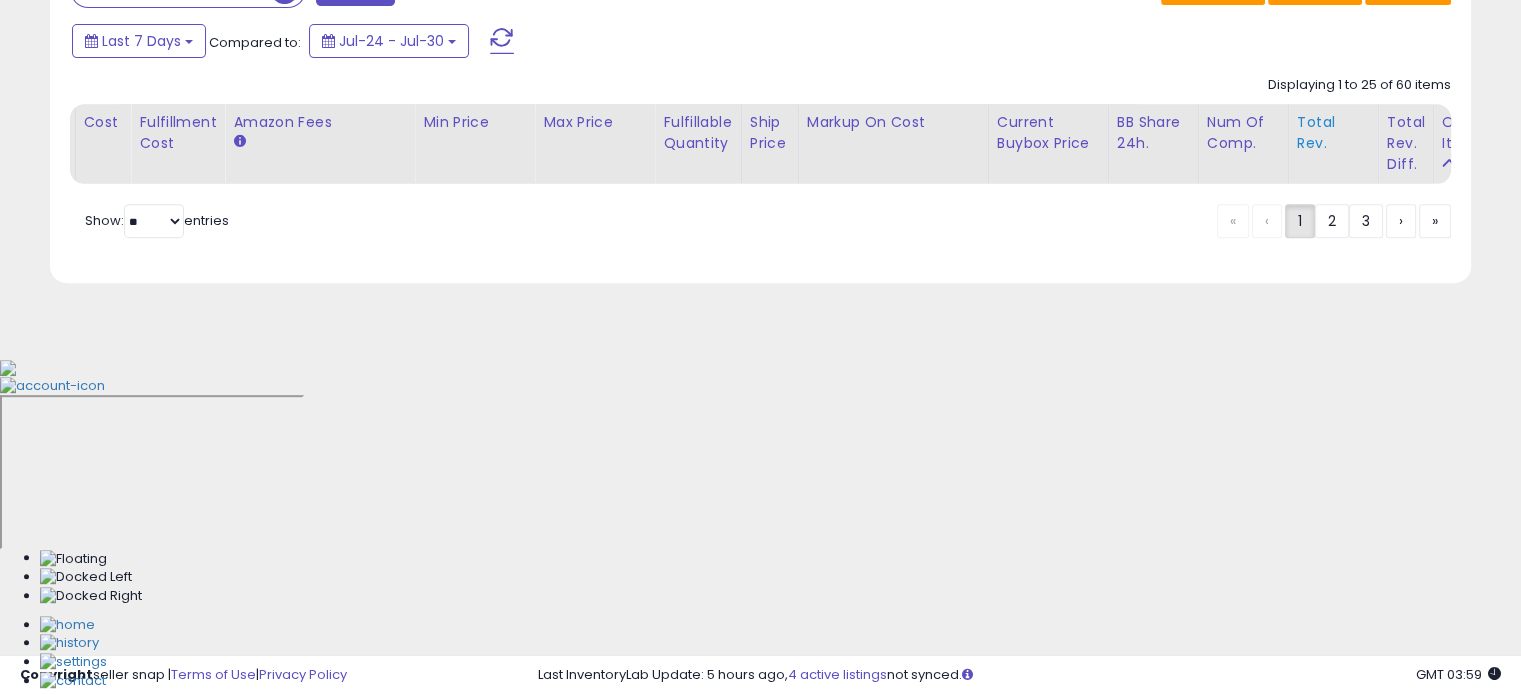 scroll, scrollTop: 544, scrollLeft: 0, axis: vertical 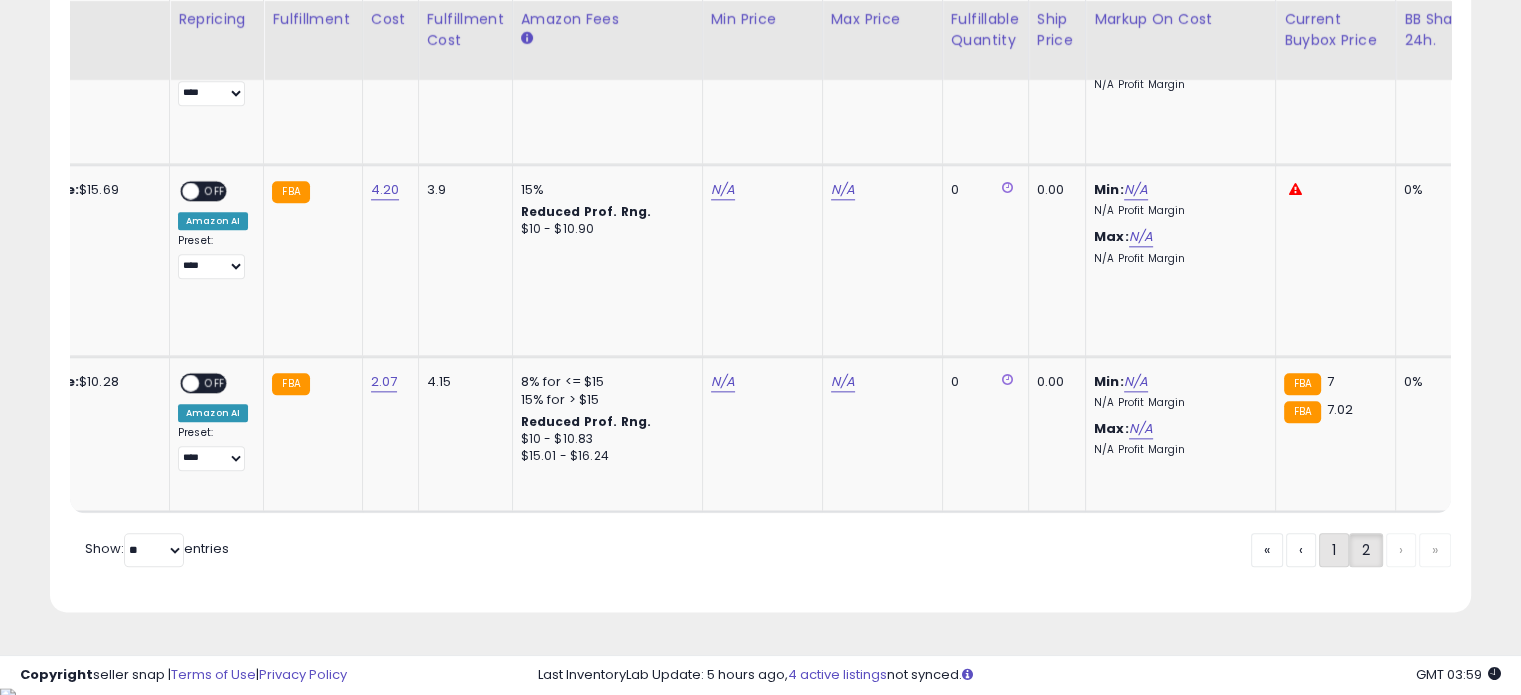 click on "1" 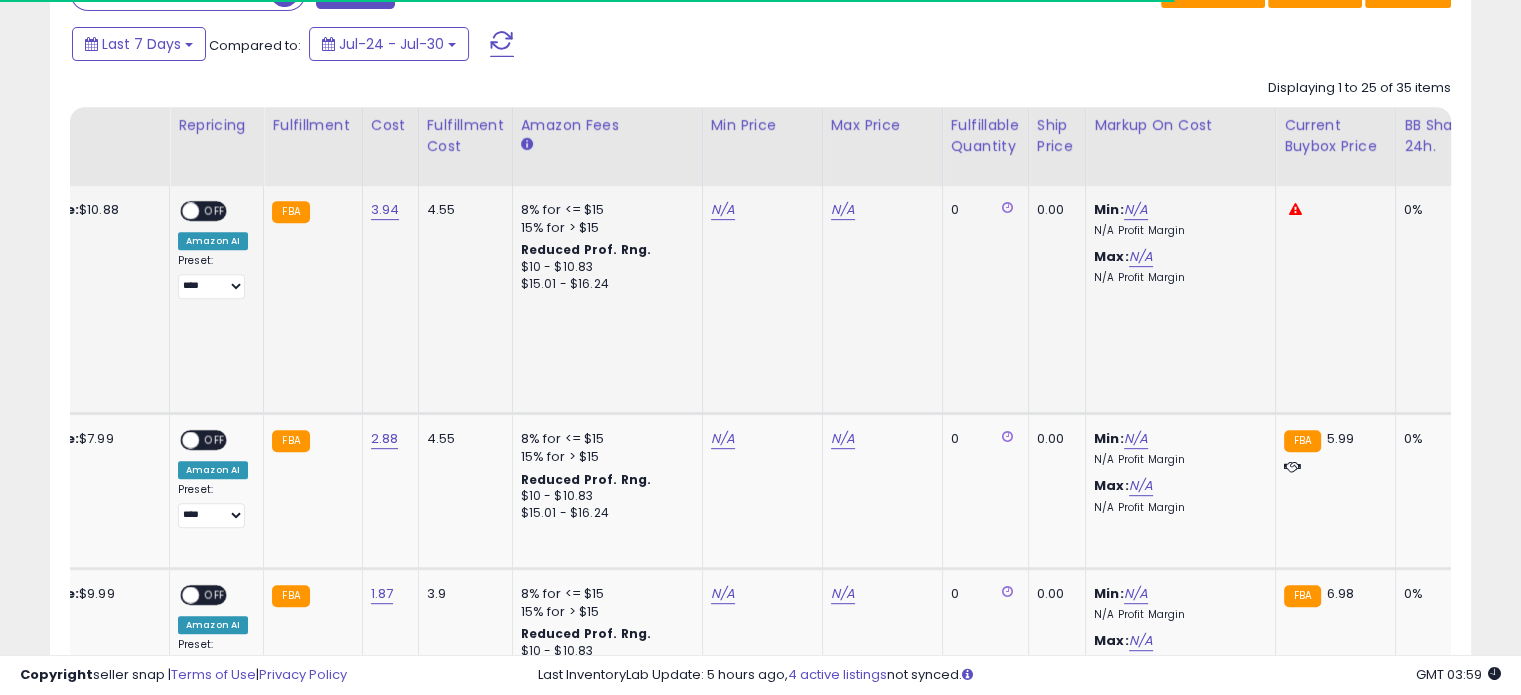 scroll, scrollTop: 877, scrollLeft: 0, axis: vertical 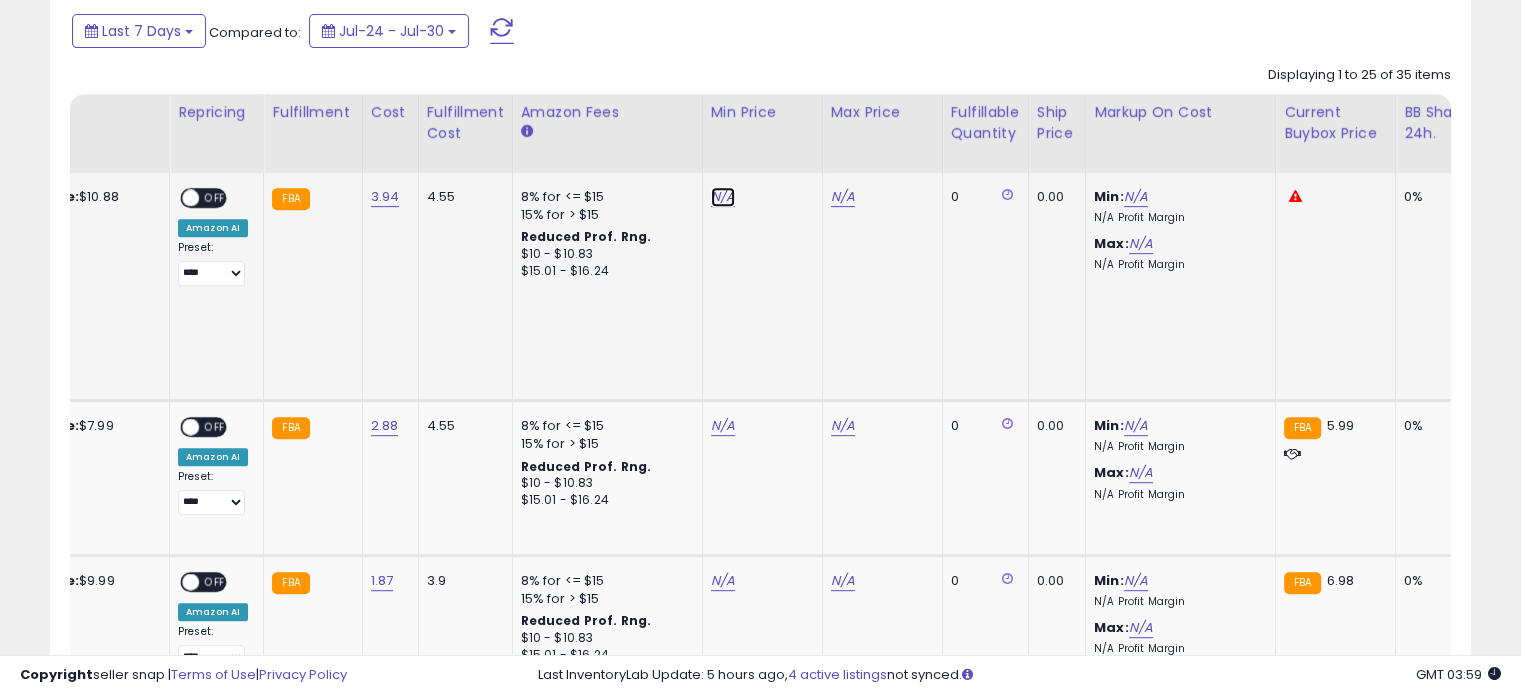 click on "N/A" at bounding box center (723, 197) 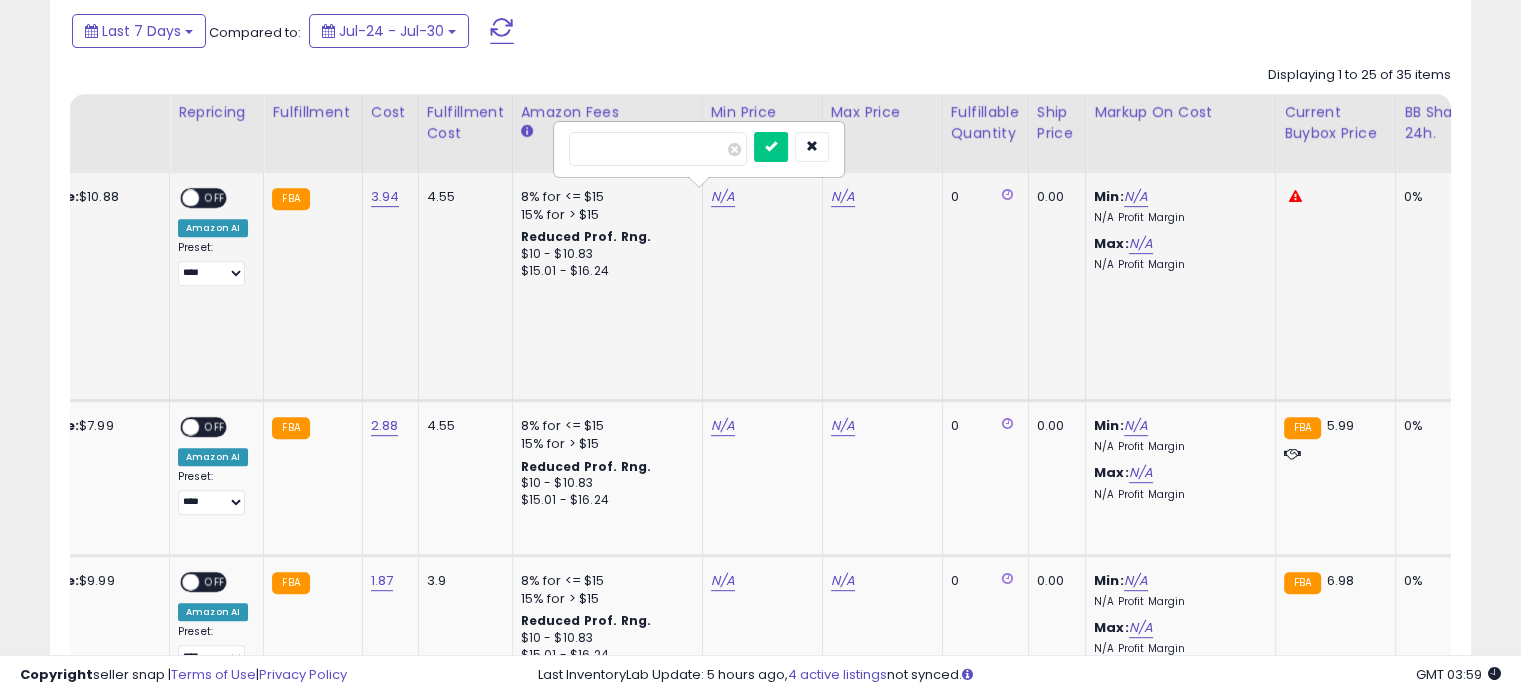 click at bounding box center (658, 149) 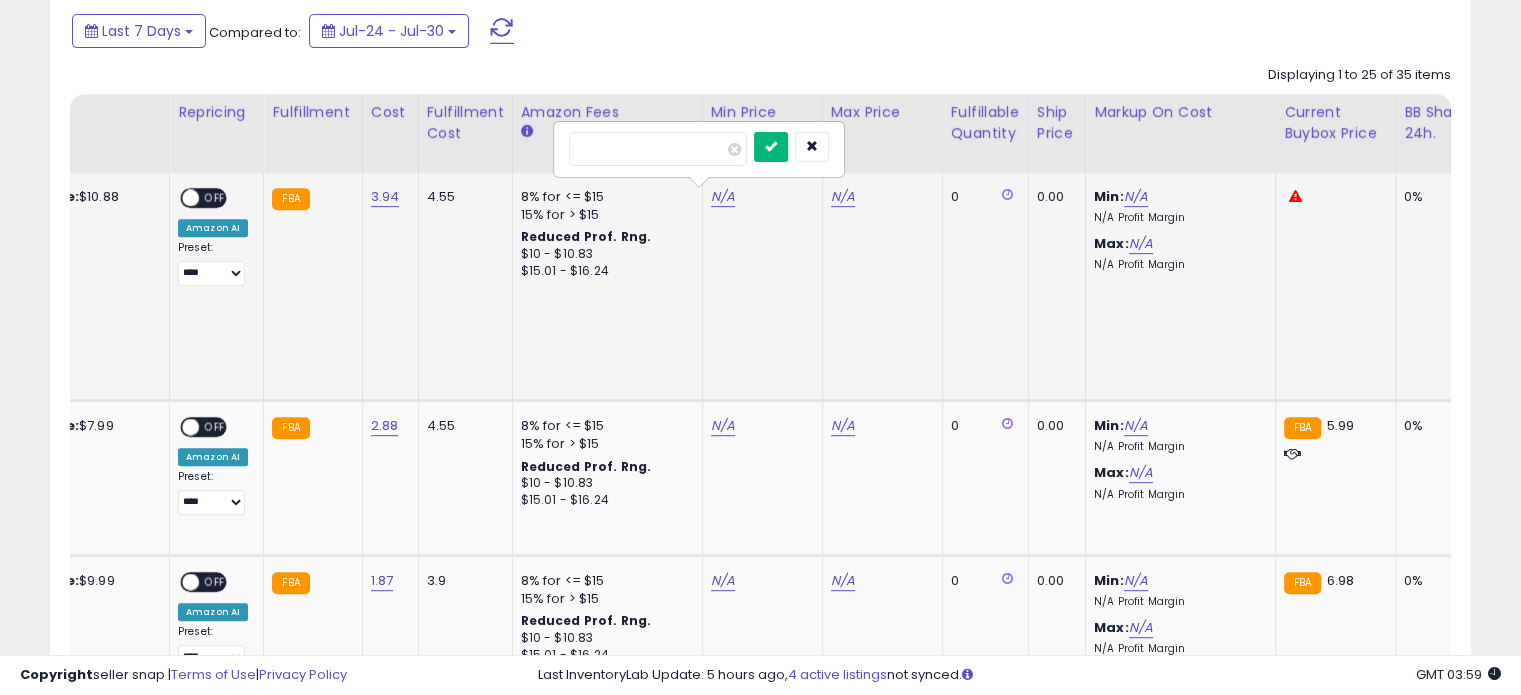type on "****" 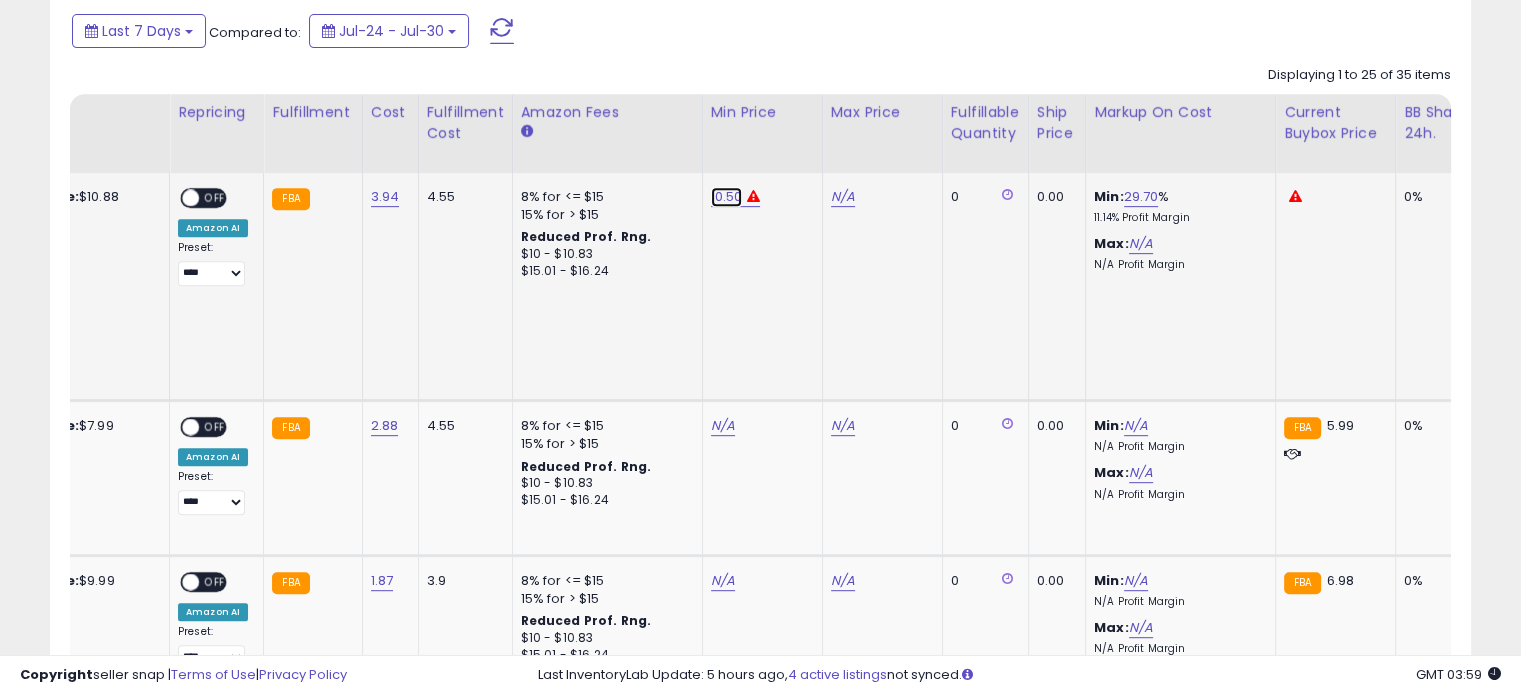 click on "10.50" at bounding box center (727, 197) 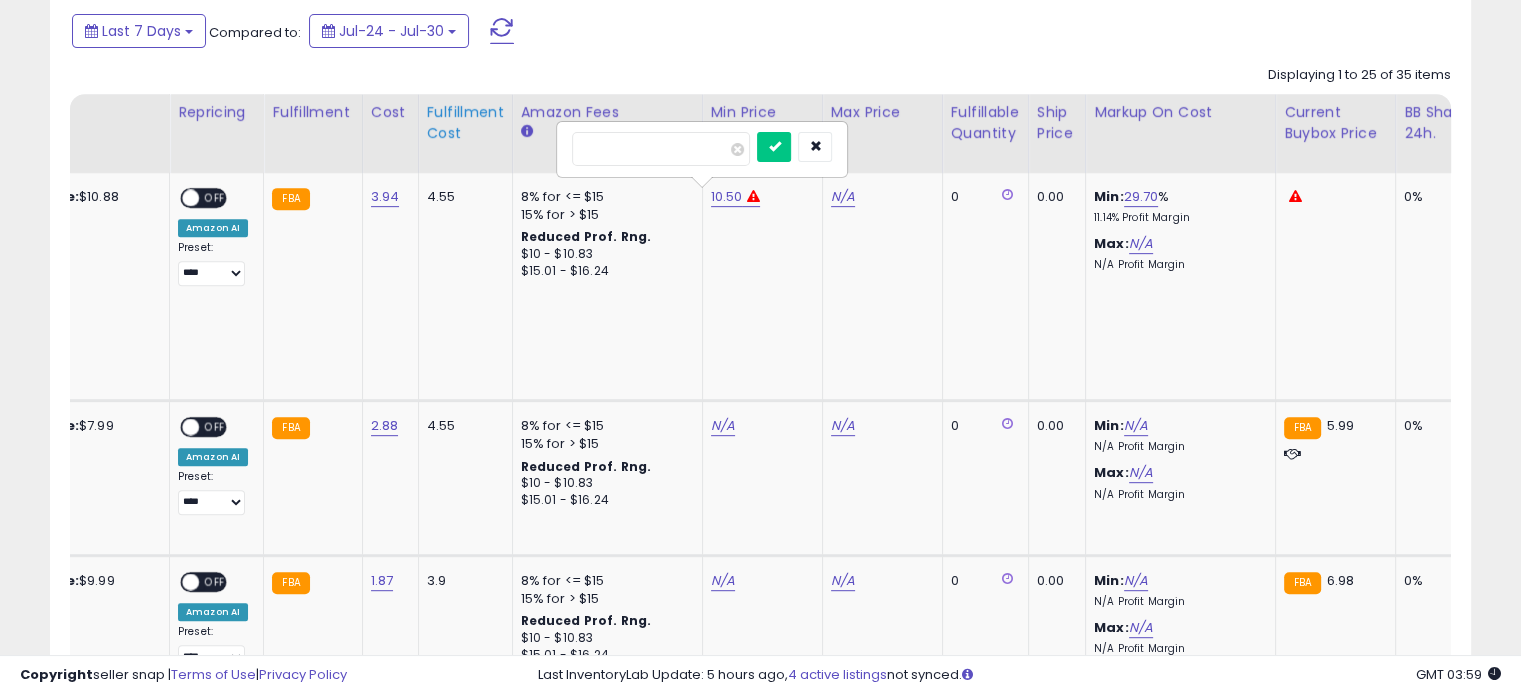 drag, startPoint x: 529, startPoint y: 138, endPoint x: 498, endPoint y: 138, distance: 31 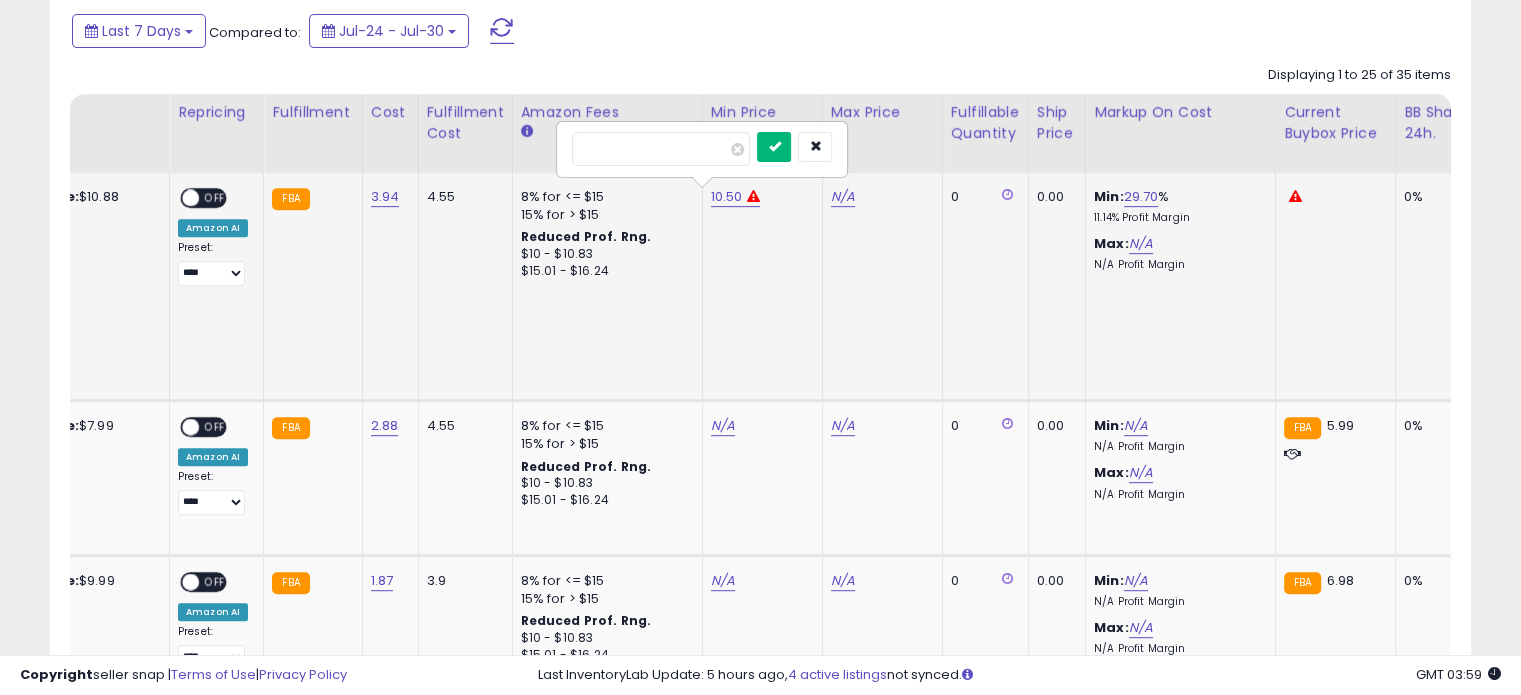 type on "**" 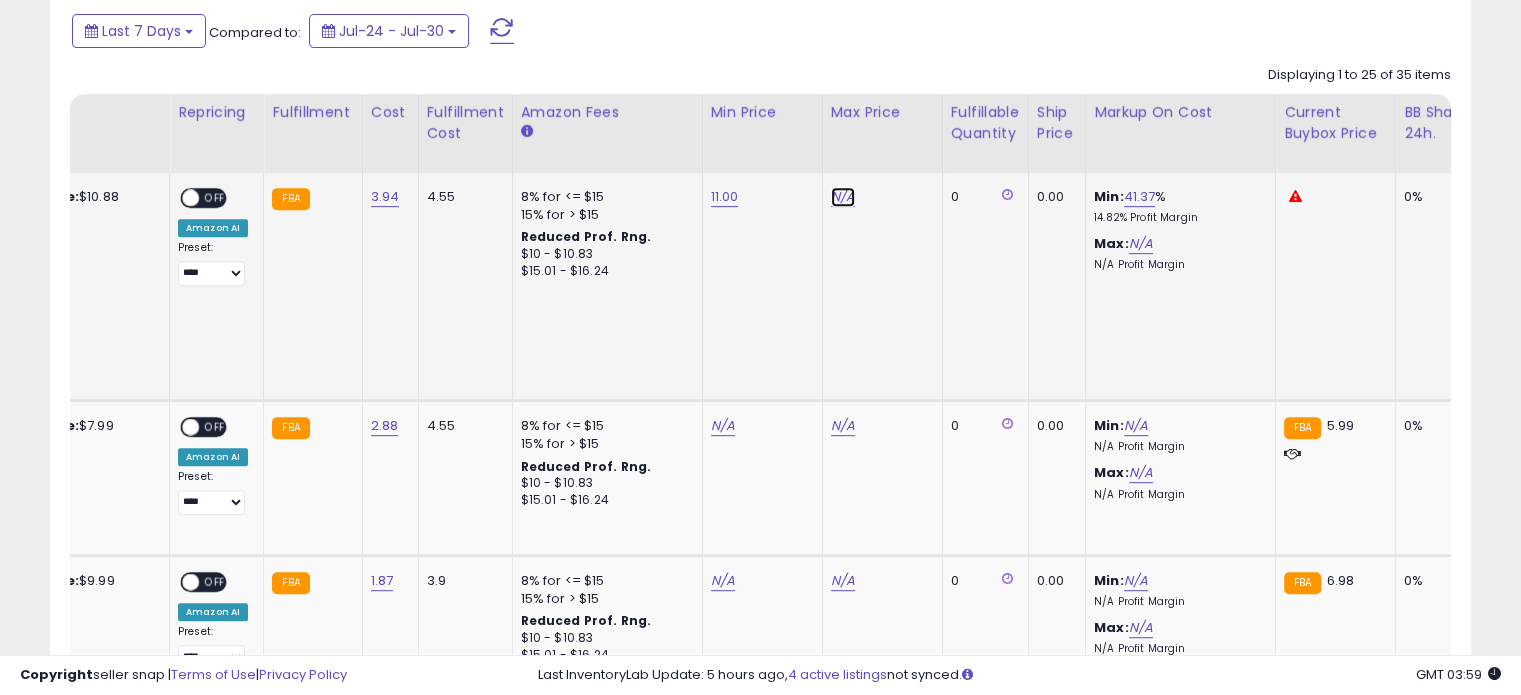 click on "N/A" at bounding box center [843, 197] 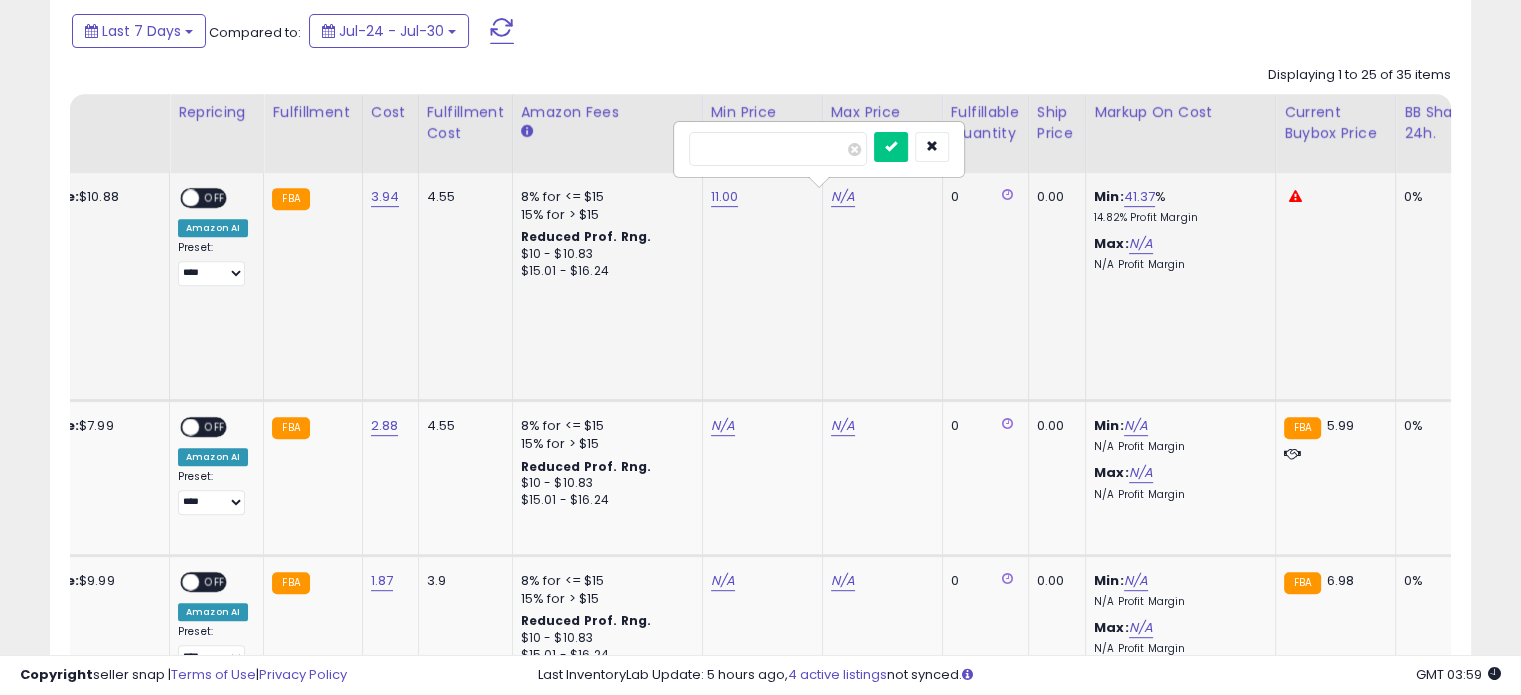 click at bounding box center [778, 149] 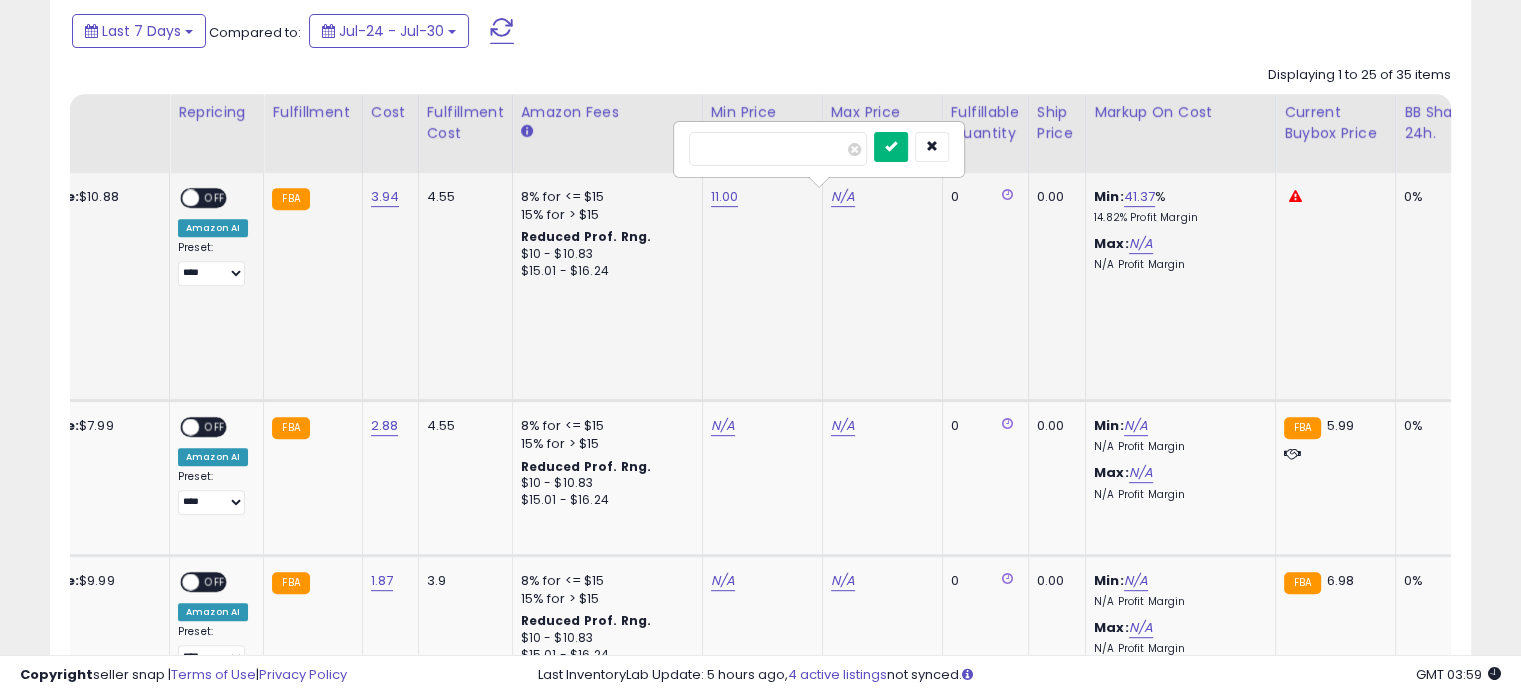 type on "**" 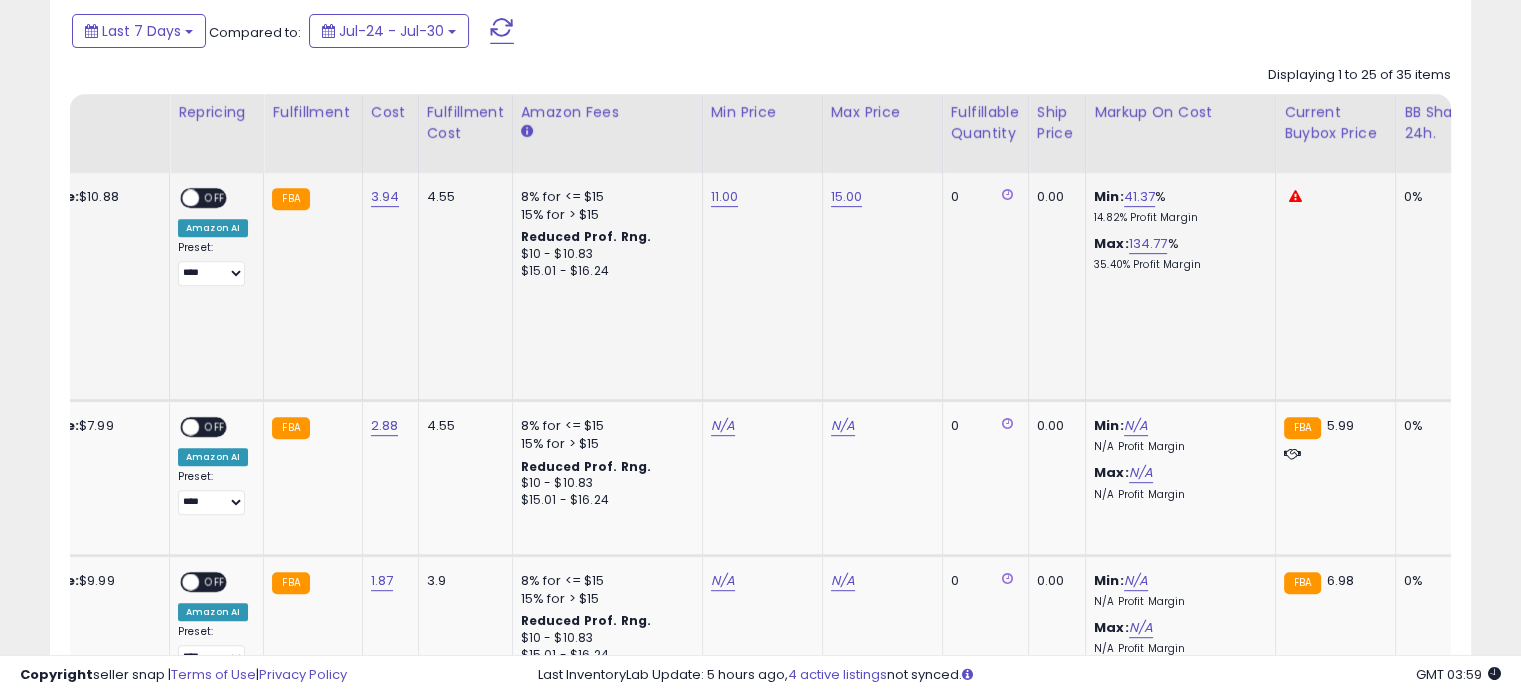 click on "OFF" at bounding box center (215, 198) 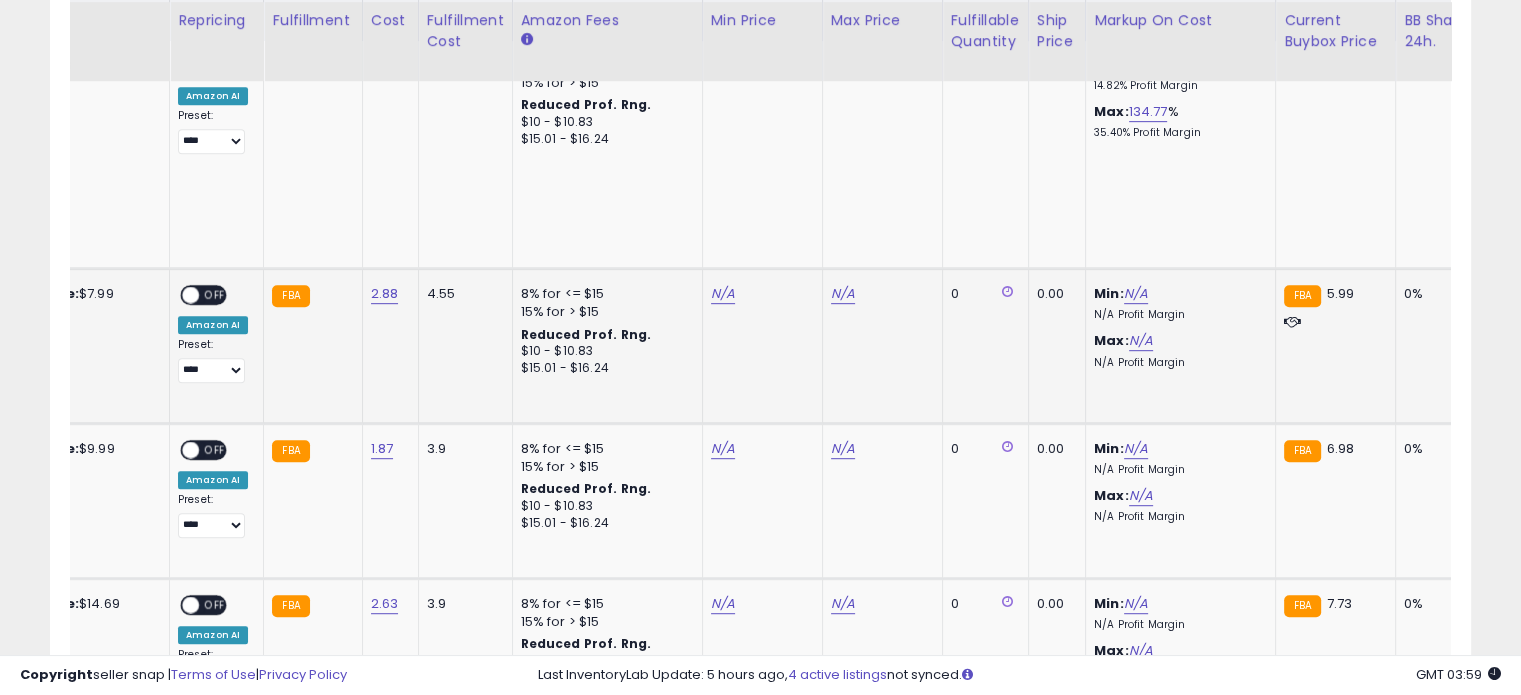 scroll, scrollTop: 1010, scrollLeft: 0, axis: vertical 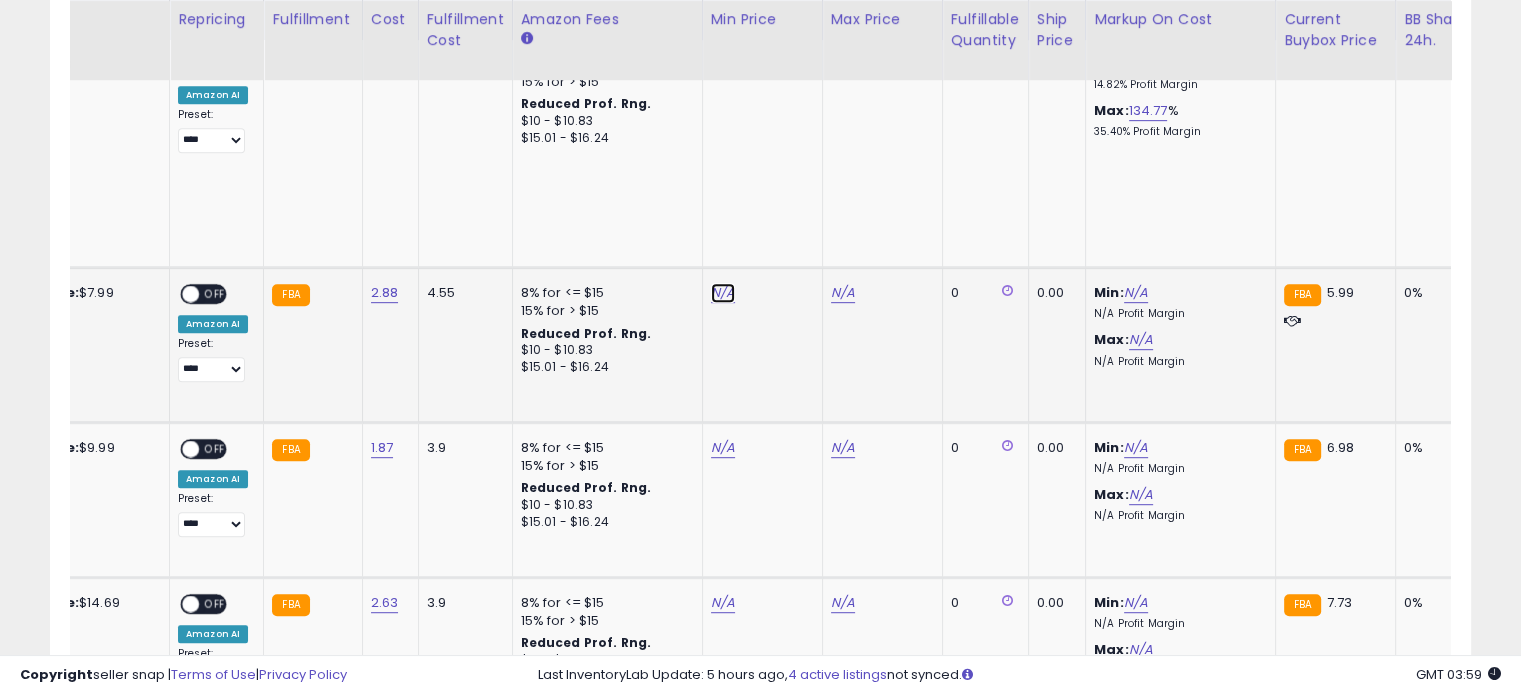 click on "N/A" at bounding box center (723, 293) 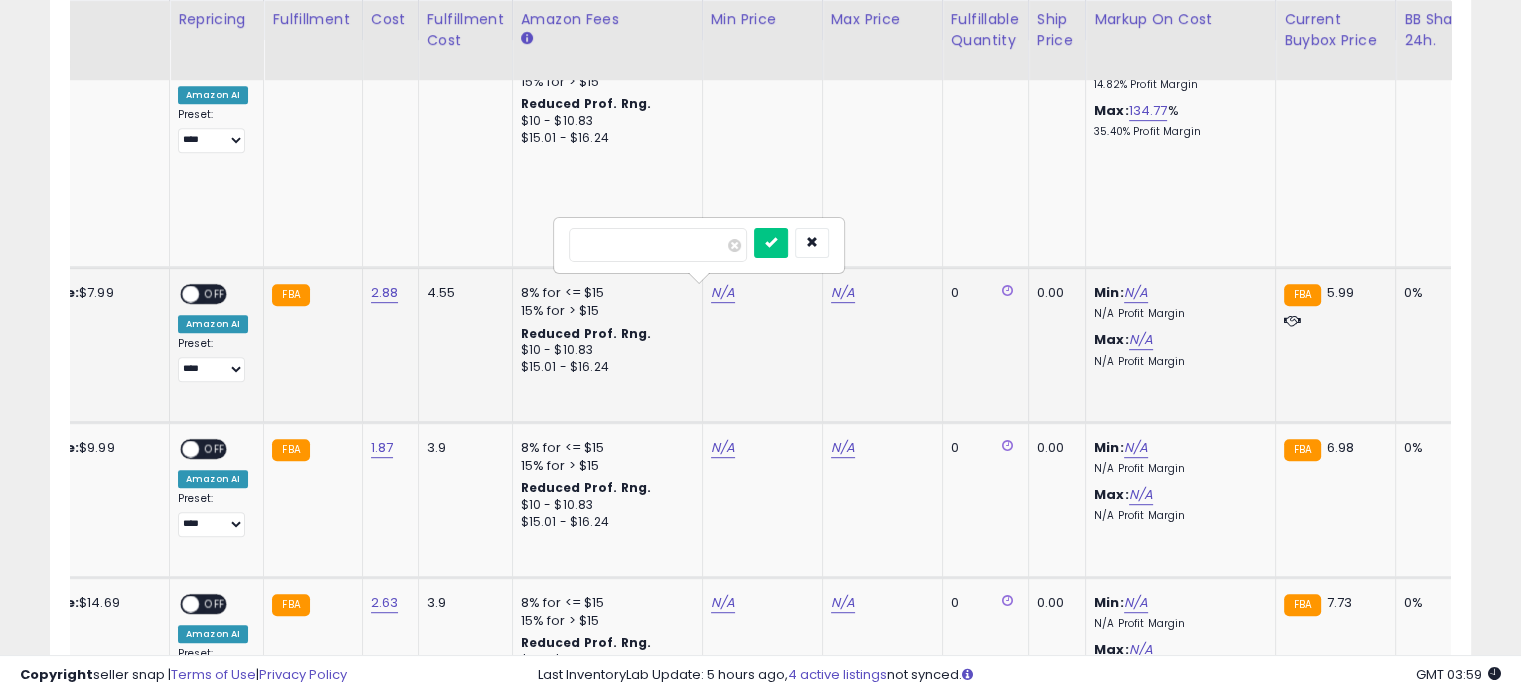click at bounding box center [658, 245] 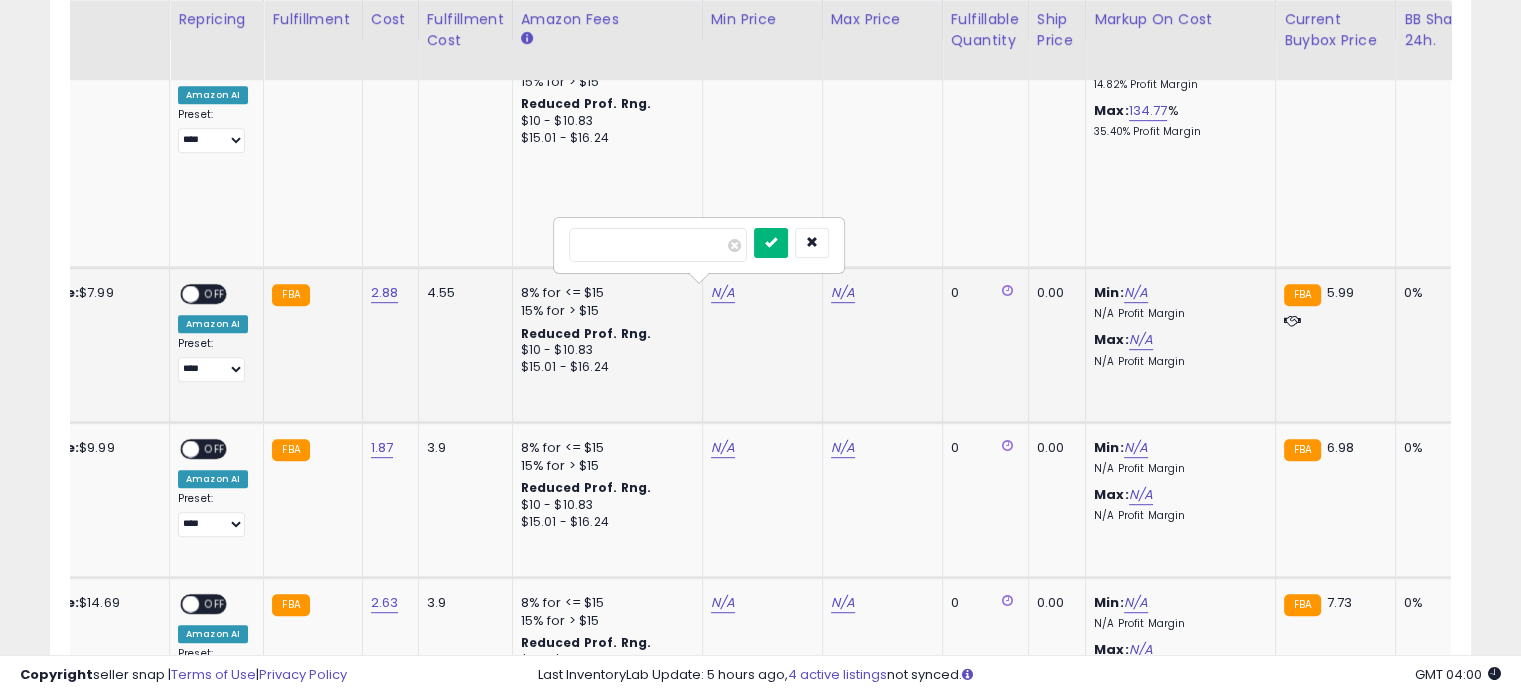 type on "*" 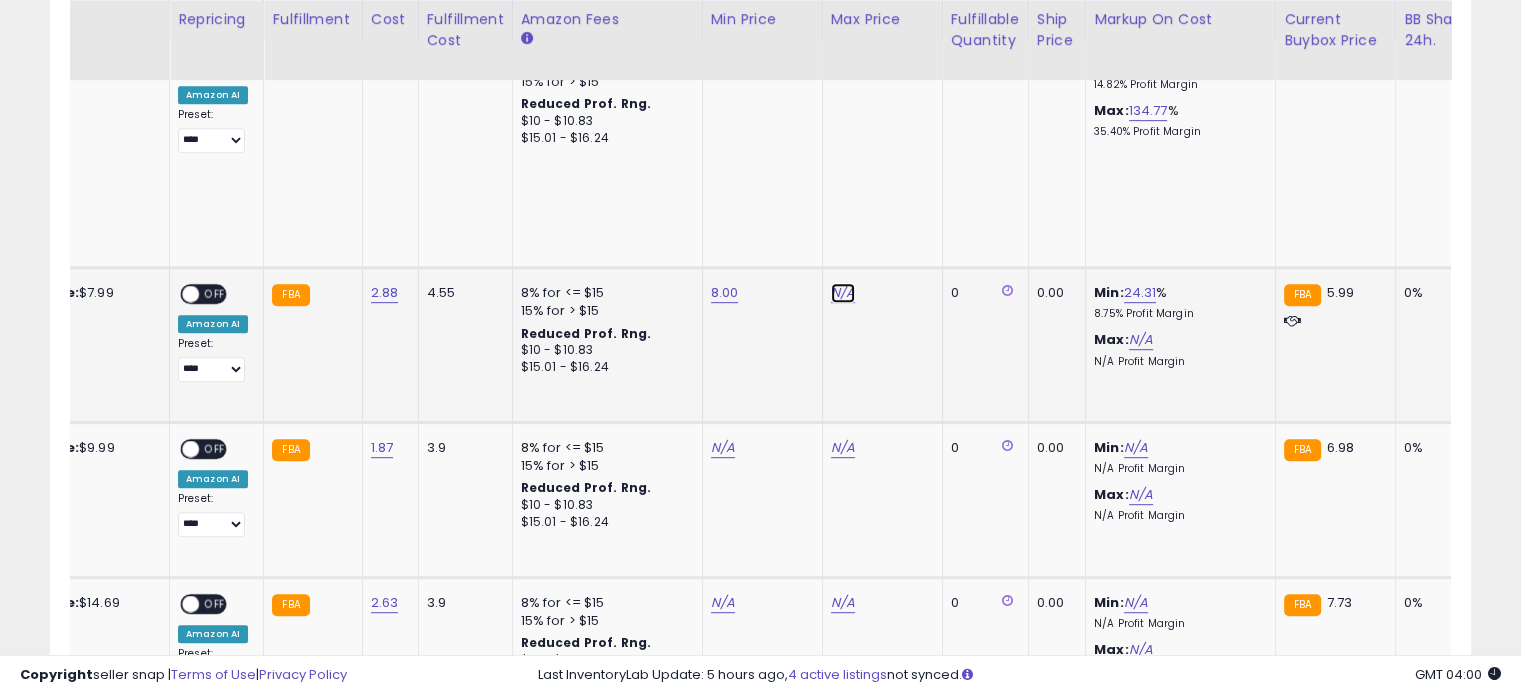 click on "N/A" at bounding box center [843, 293] 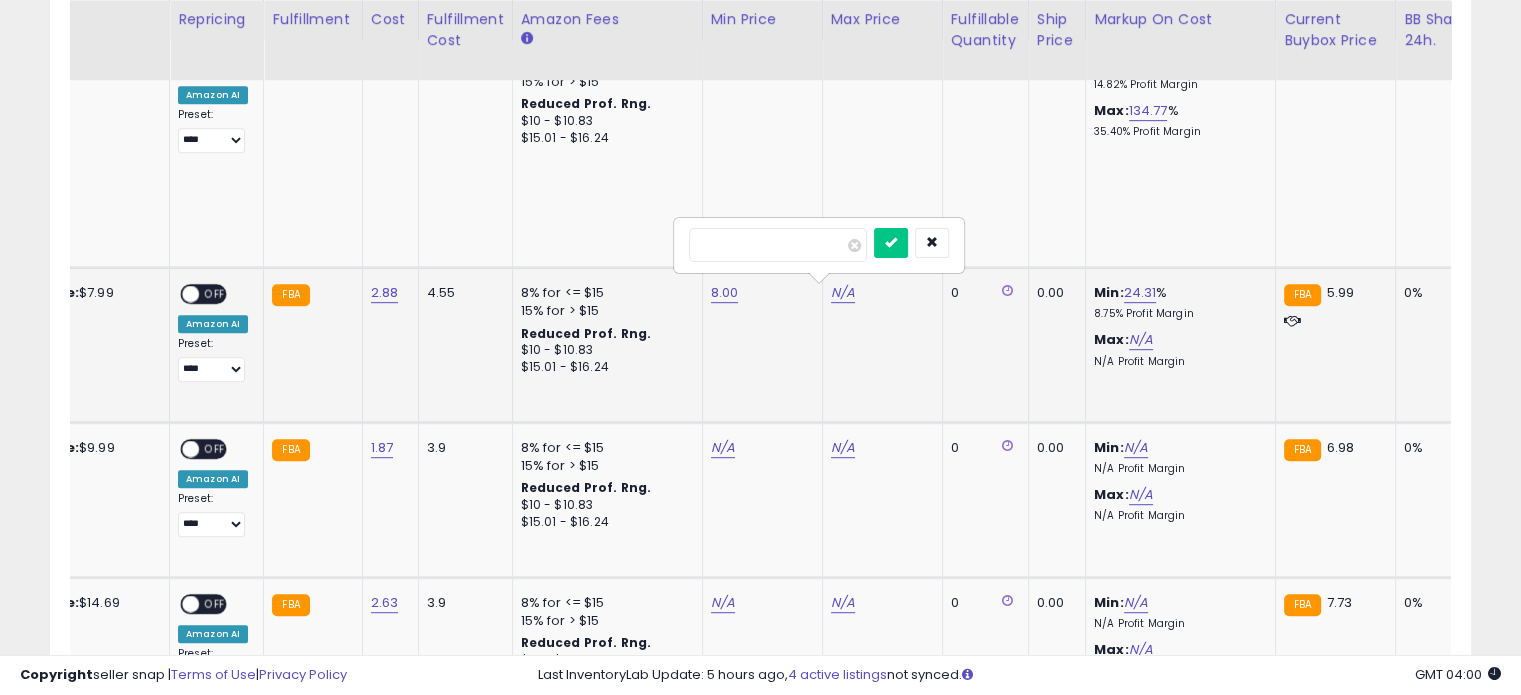 click at bounding box center (778, 245) 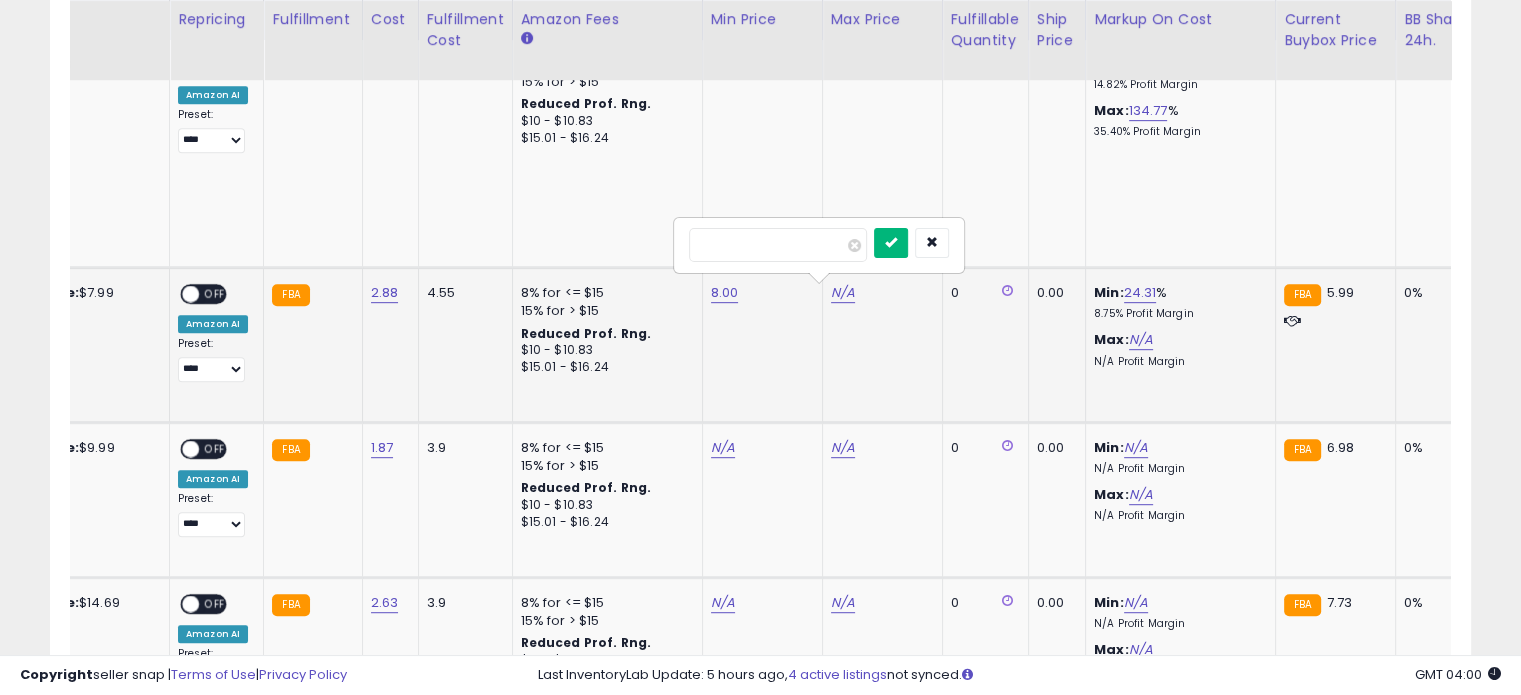 type on "**" 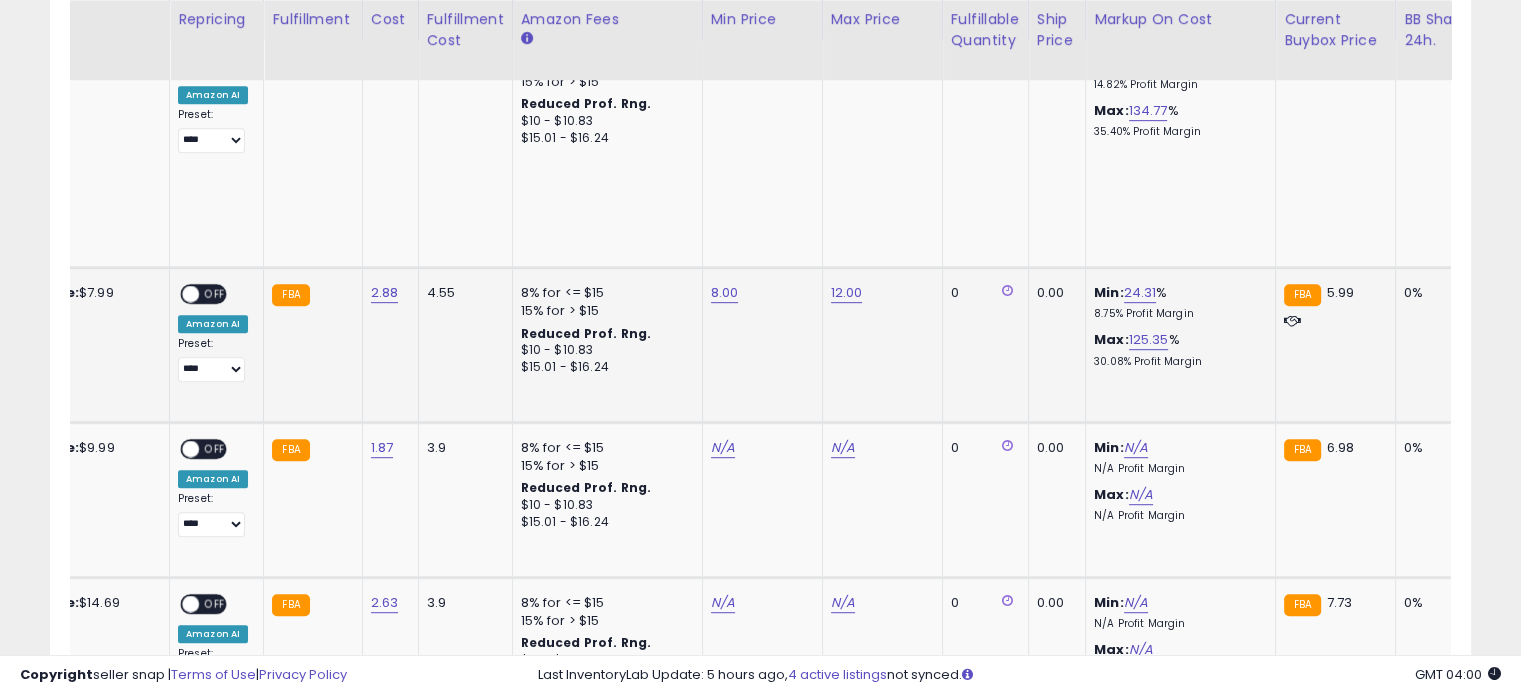 click on "OFF" at bounding box center [215, 294] 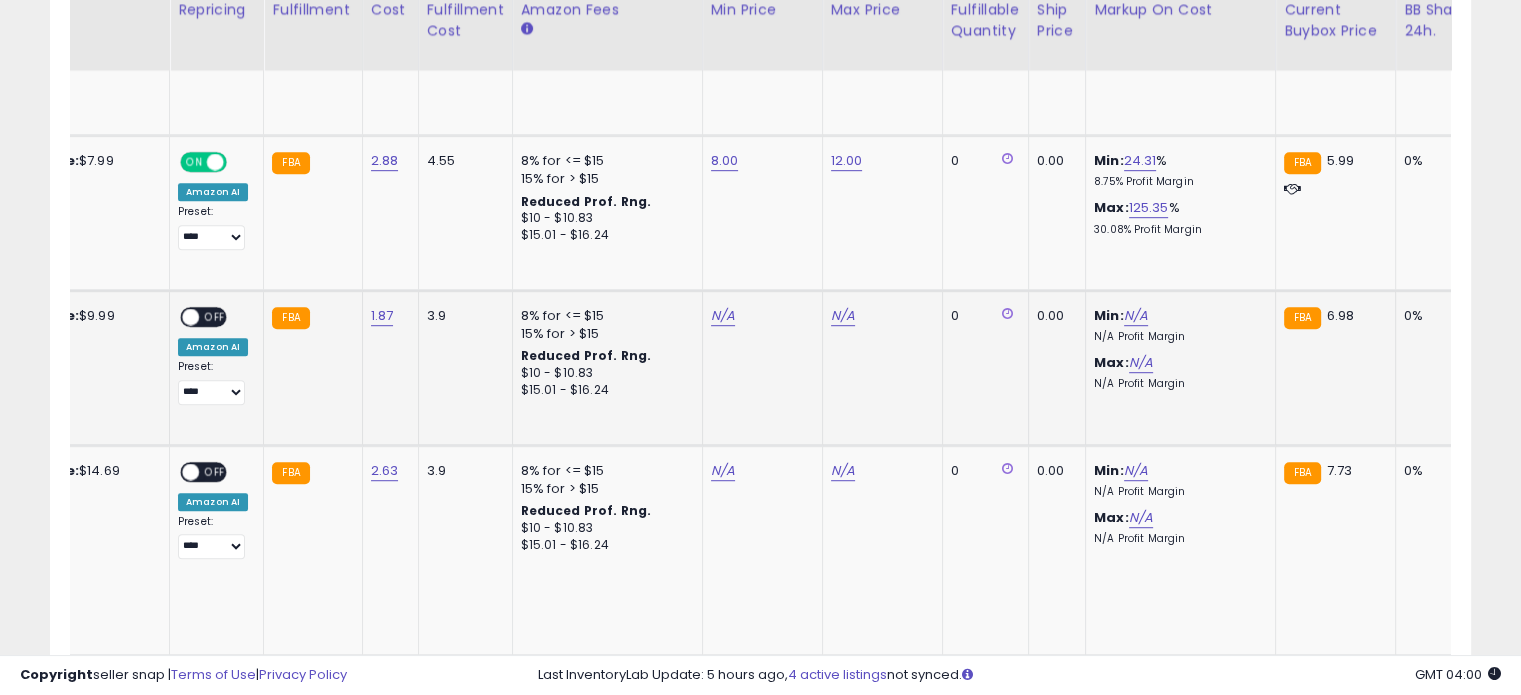 scroll, scrollTop: 1144, scrollLeft: 0, axis: vertical 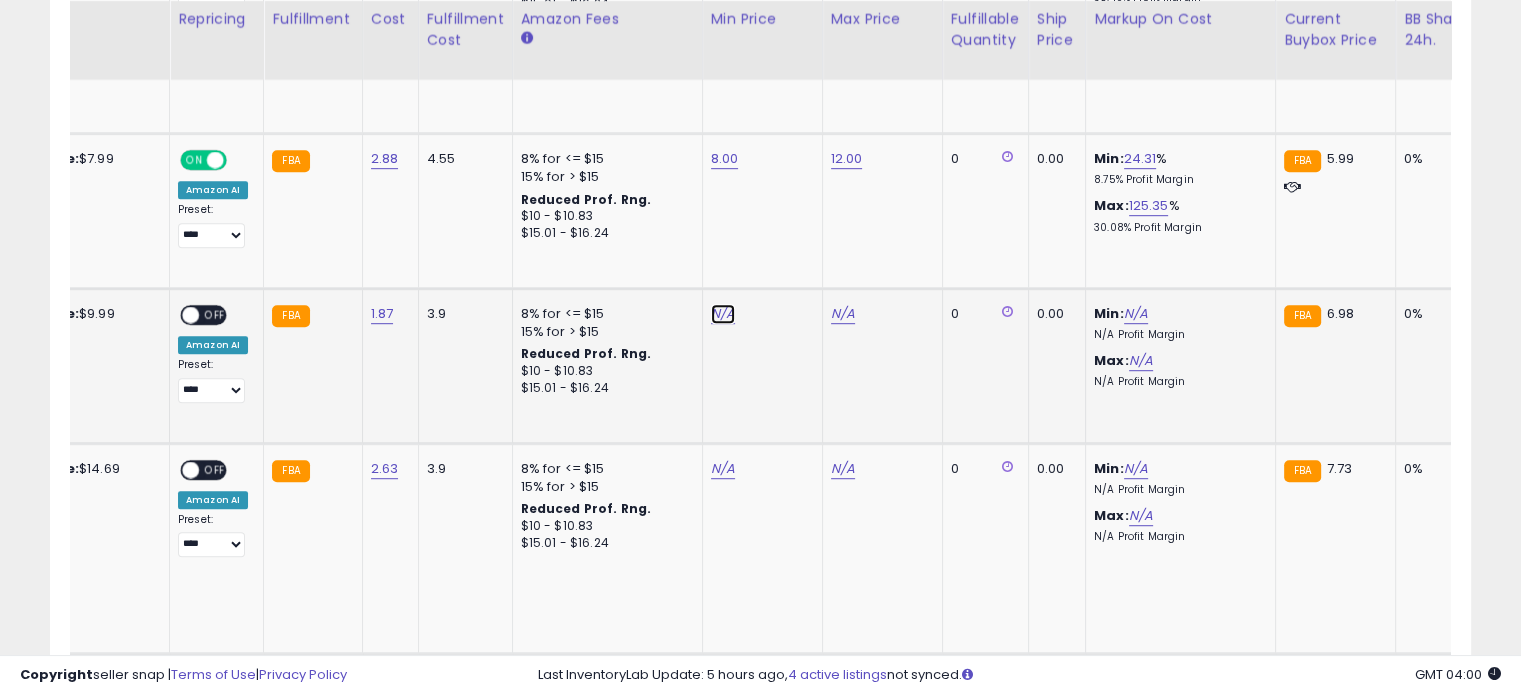 click on "N/A" at bounding box center [723, 314] 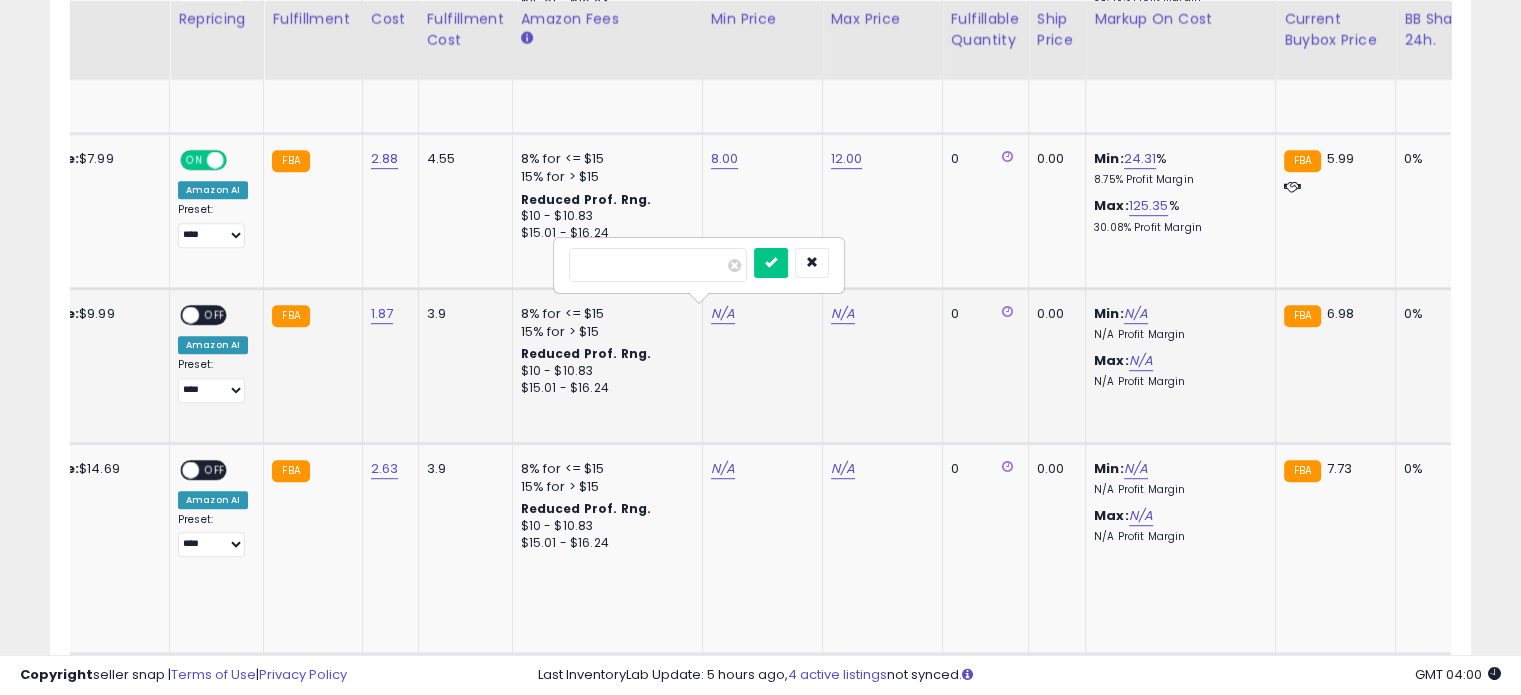click at bounding box center (658, 265) 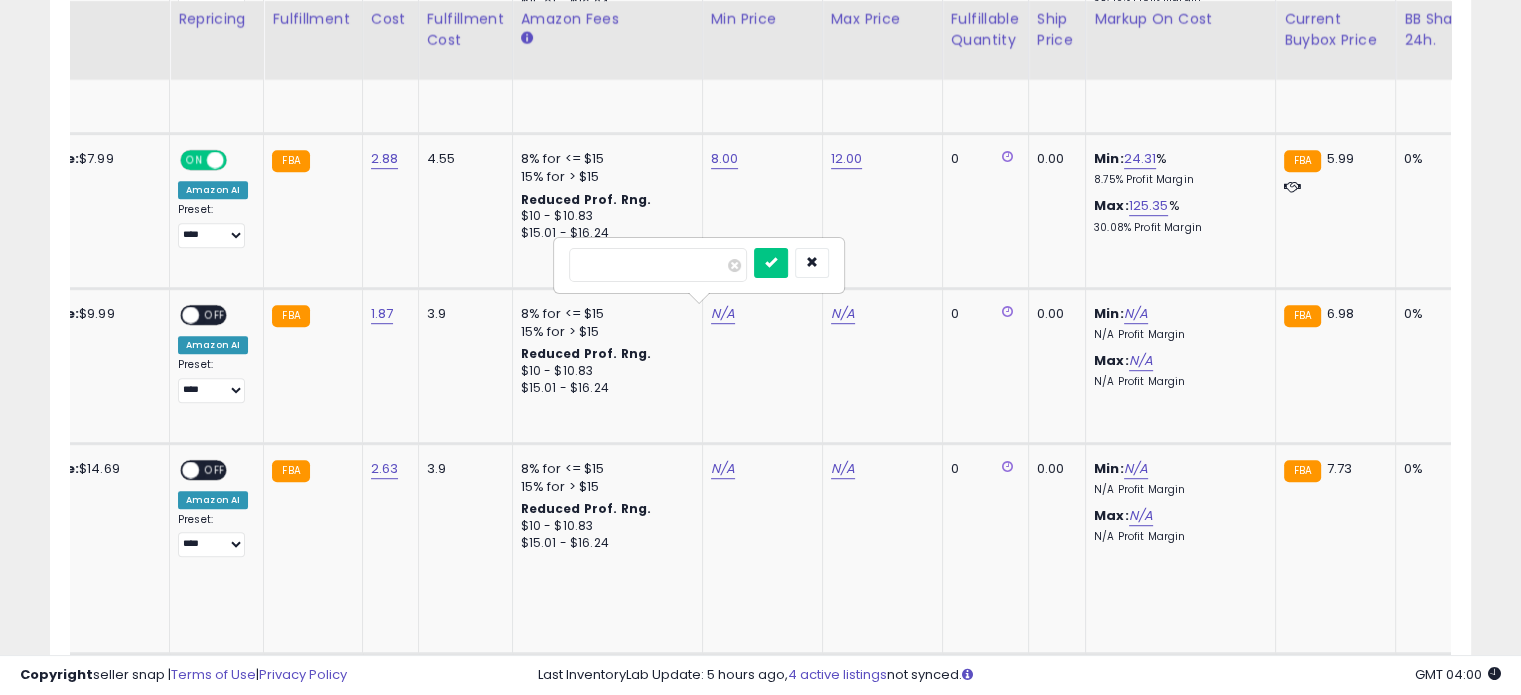 type on "***" 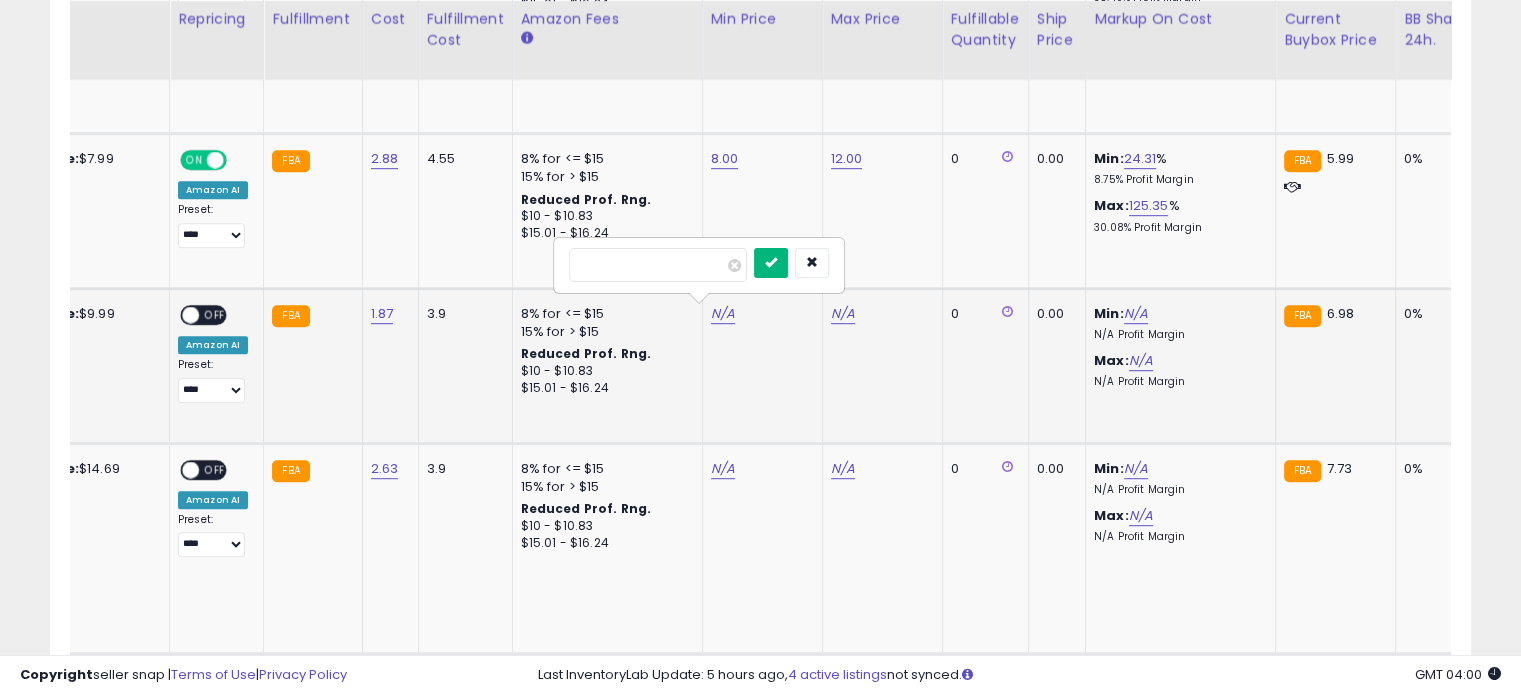 click at bounding box center (771, 262) 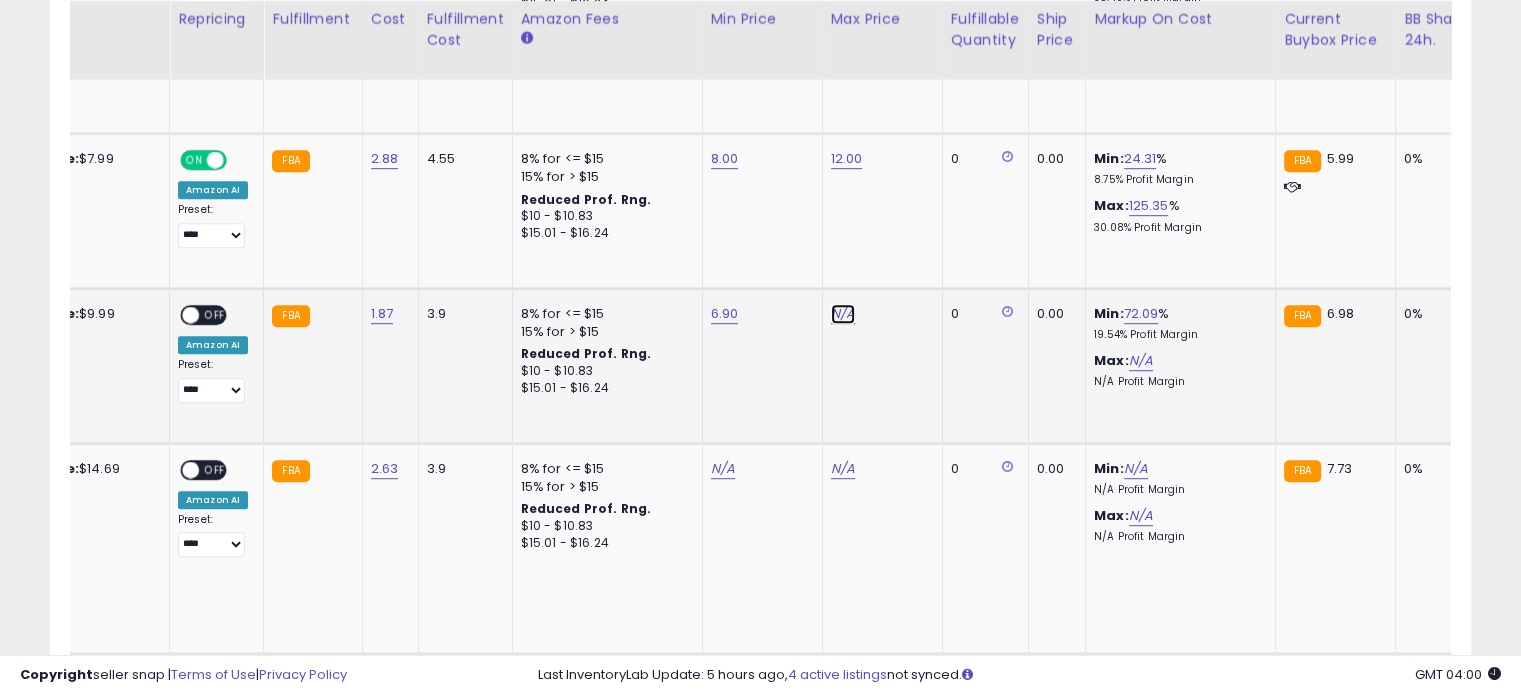 click on "N/A" at bounding box center [843, 314] 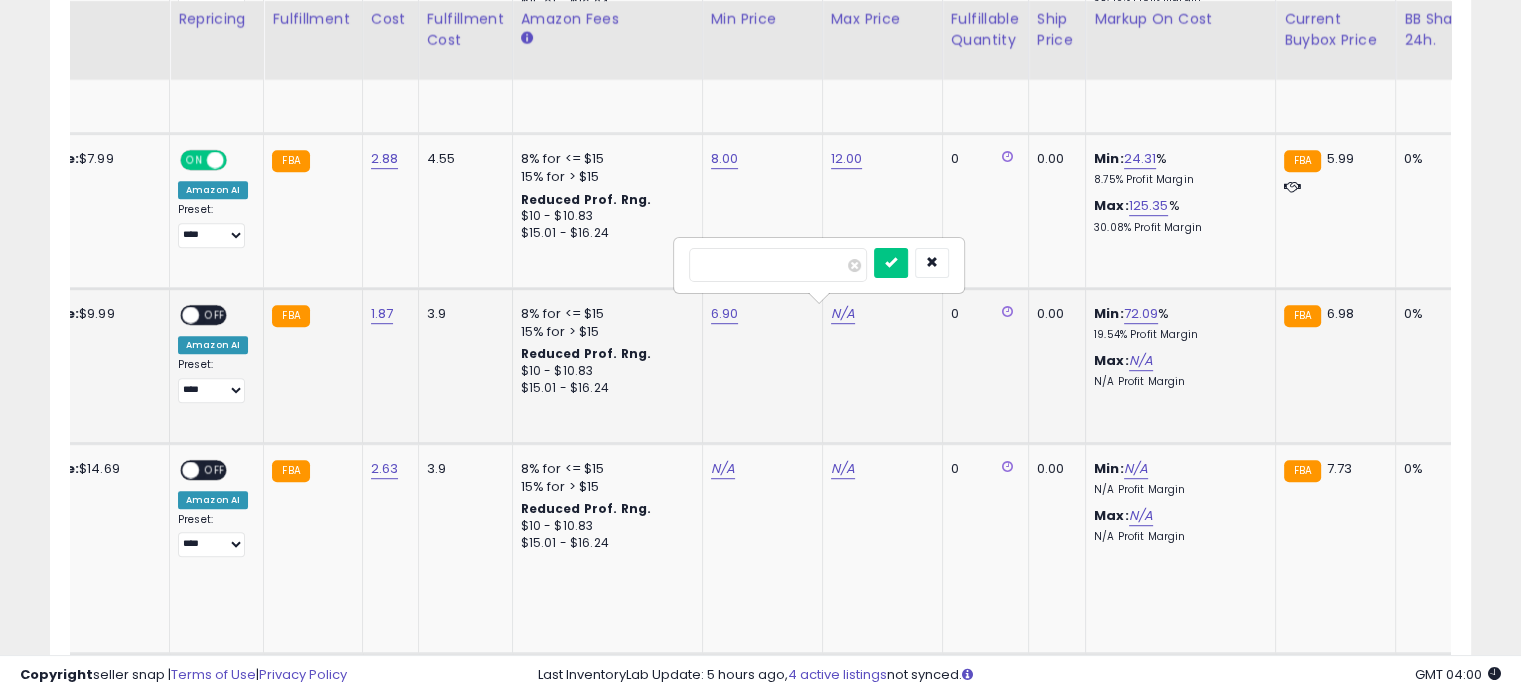 click at bounding box center (778, 265) 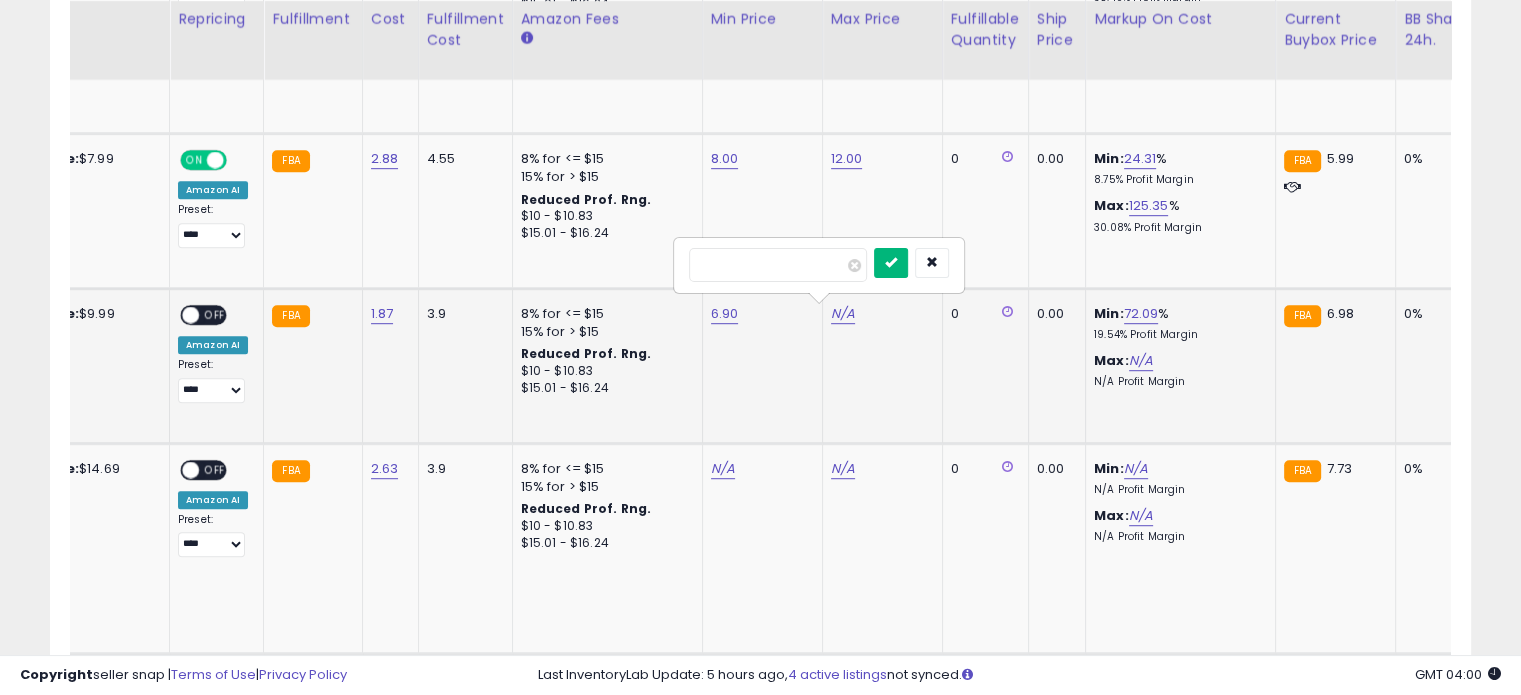 type on "**" 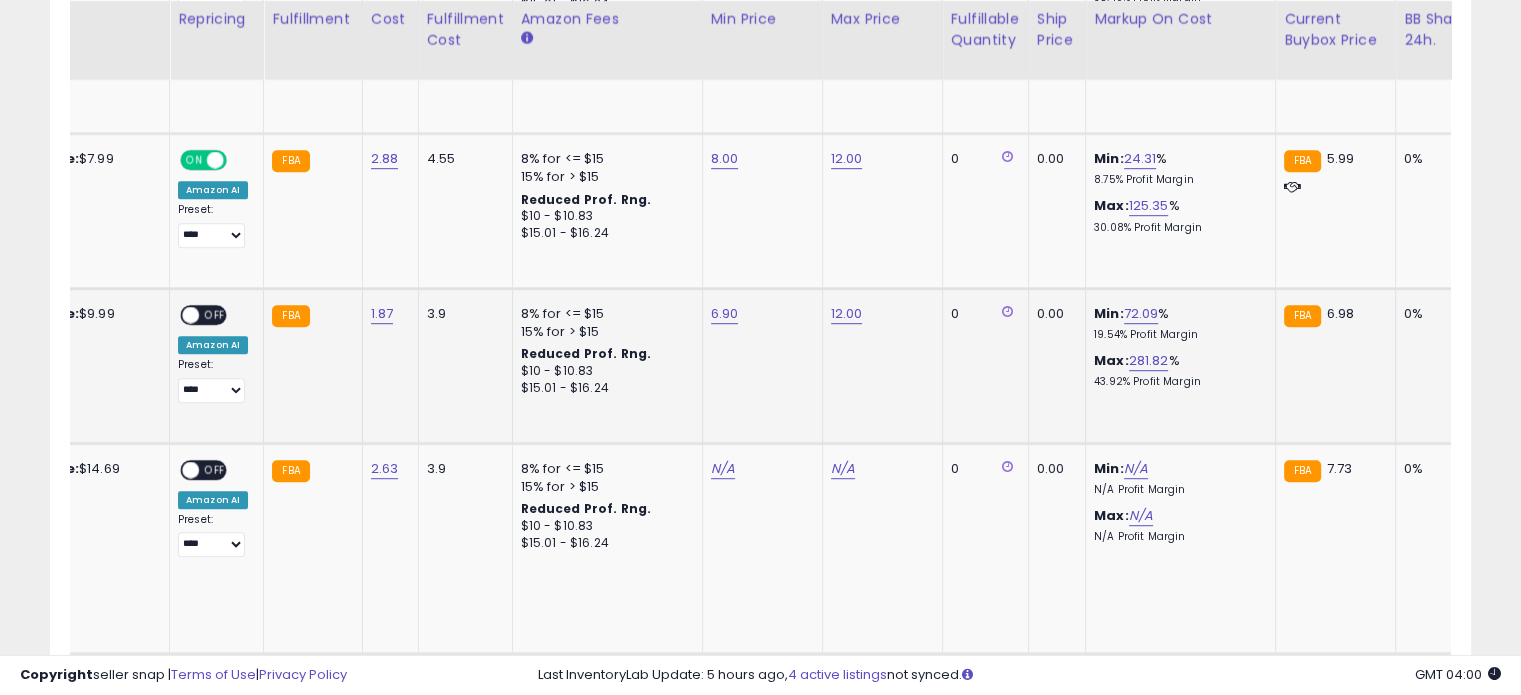 click at bounding box center [190, 315] 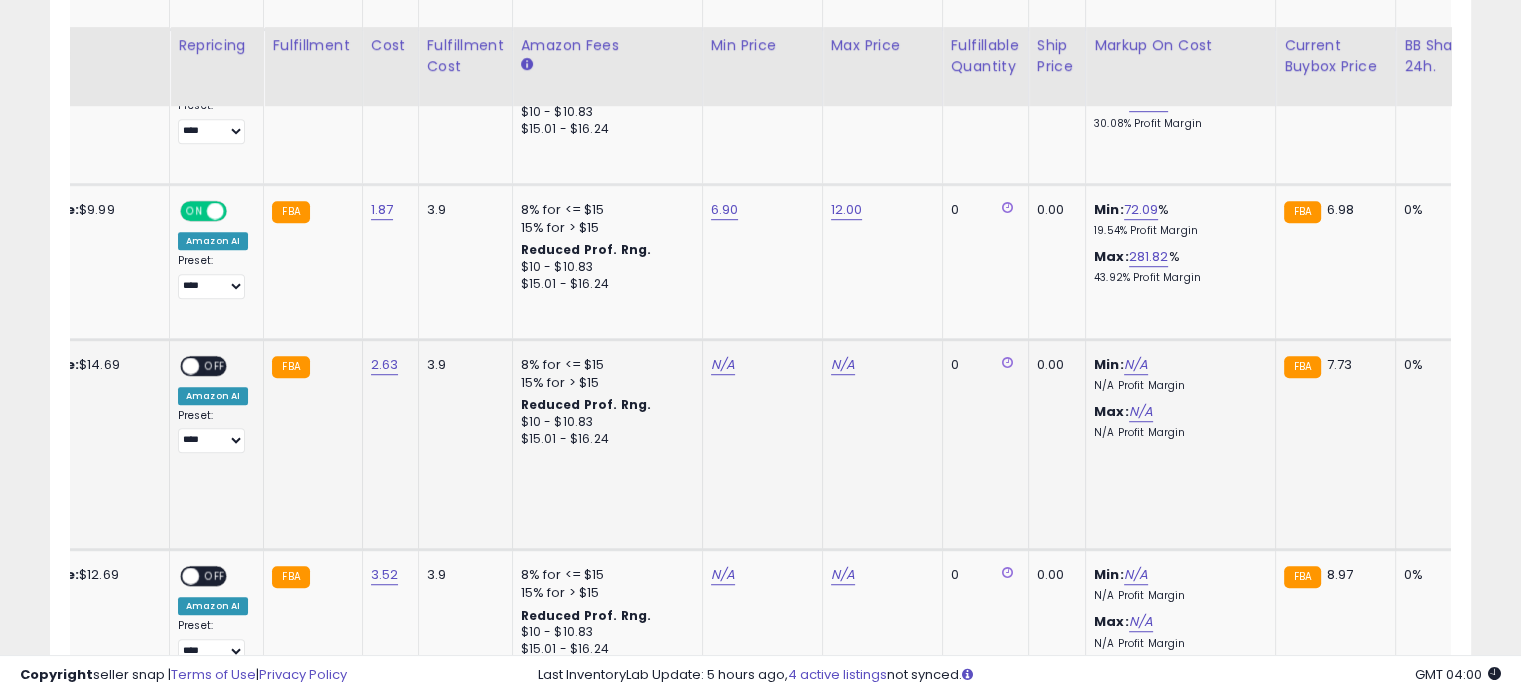 scroll, scrollTop: 1277, scrollLeft: 0, axis: vertical 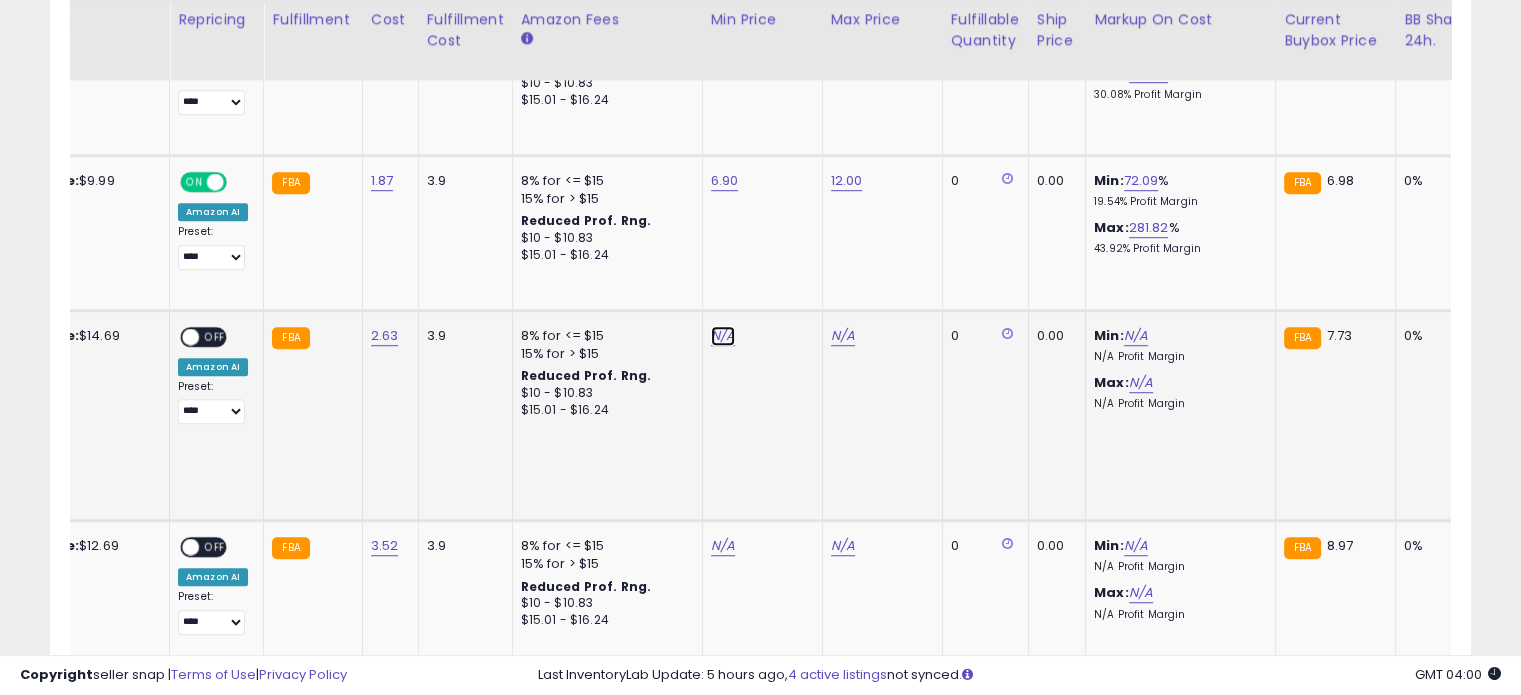 click on "N/A" at bounding box center [723, 336] 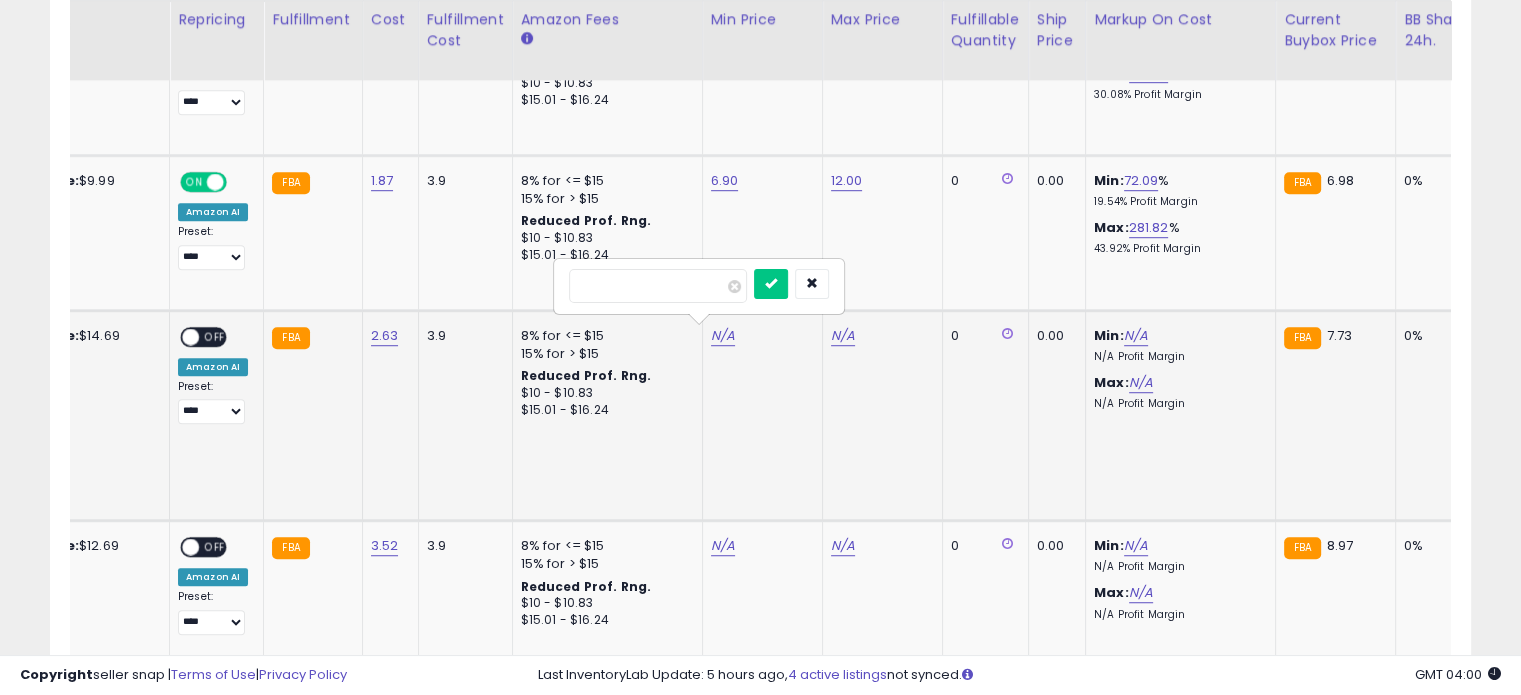 click at bounding box center (658, 286) 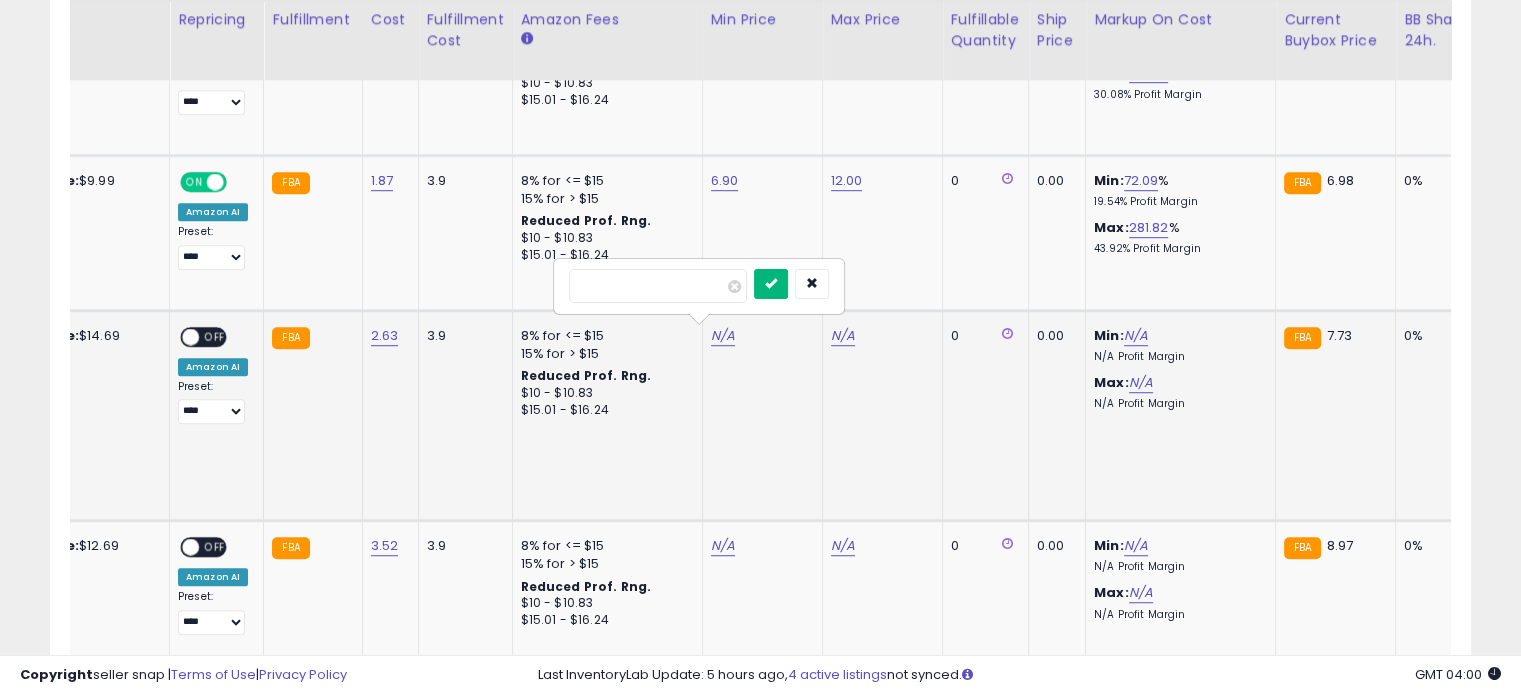 type on "***" 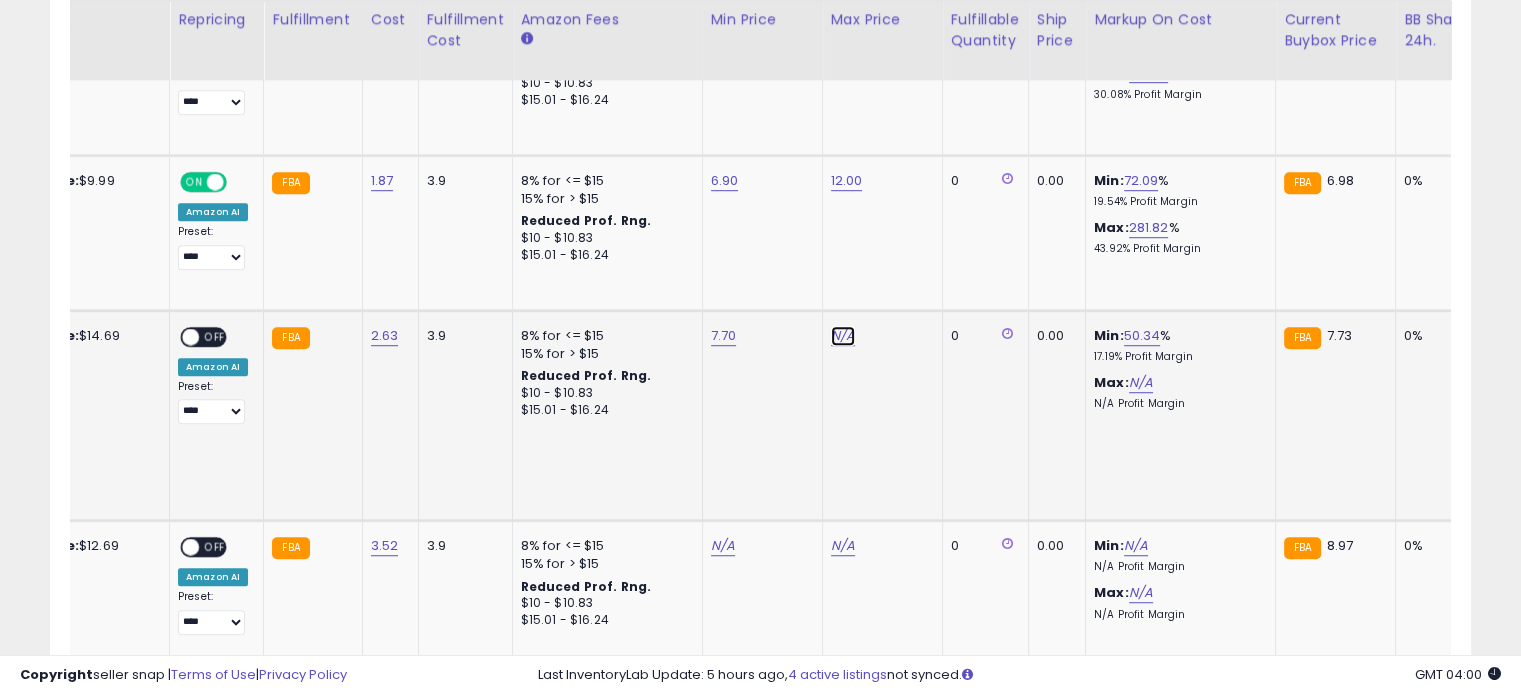 click on "N/A" at bounding box center (843, 336) 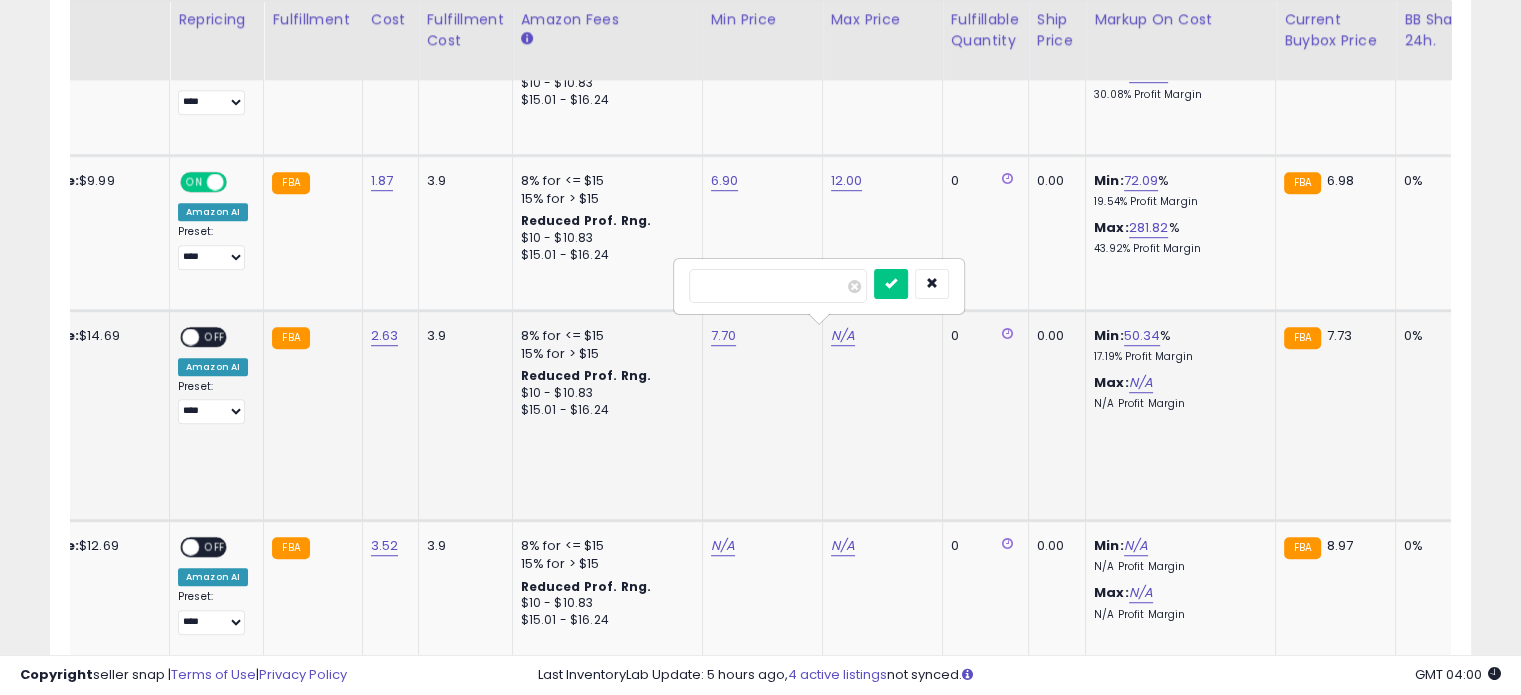 click at bounding box center [778, 286] 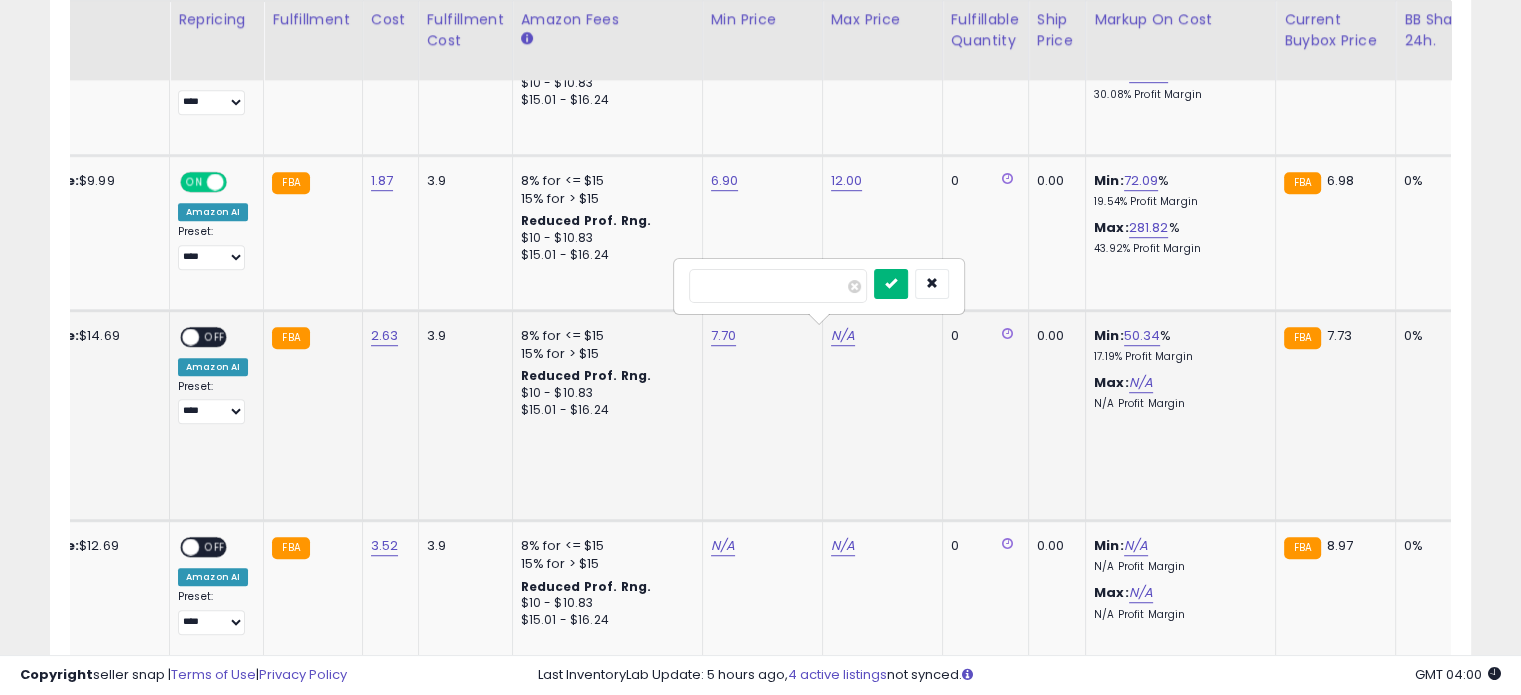 type on "**" 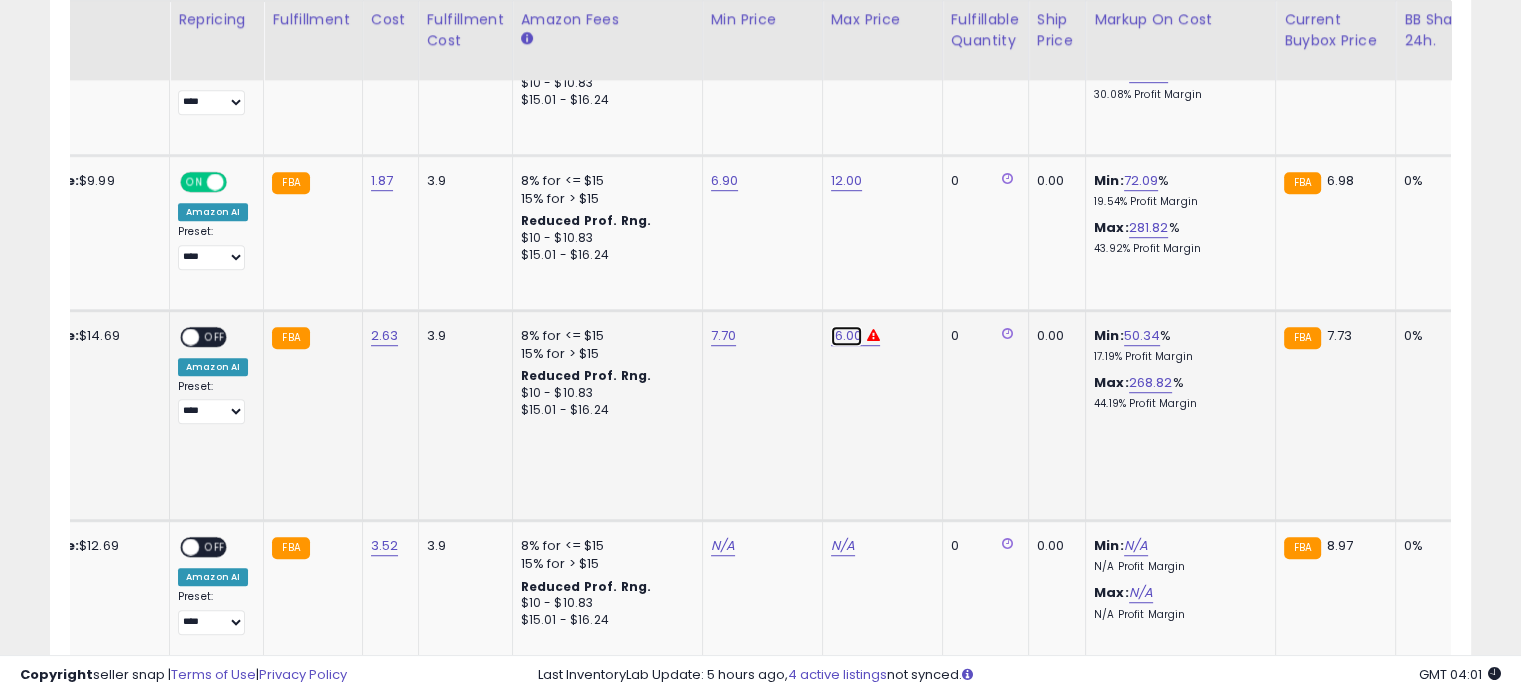 click on "16.00" at bounding box center [847, -203] 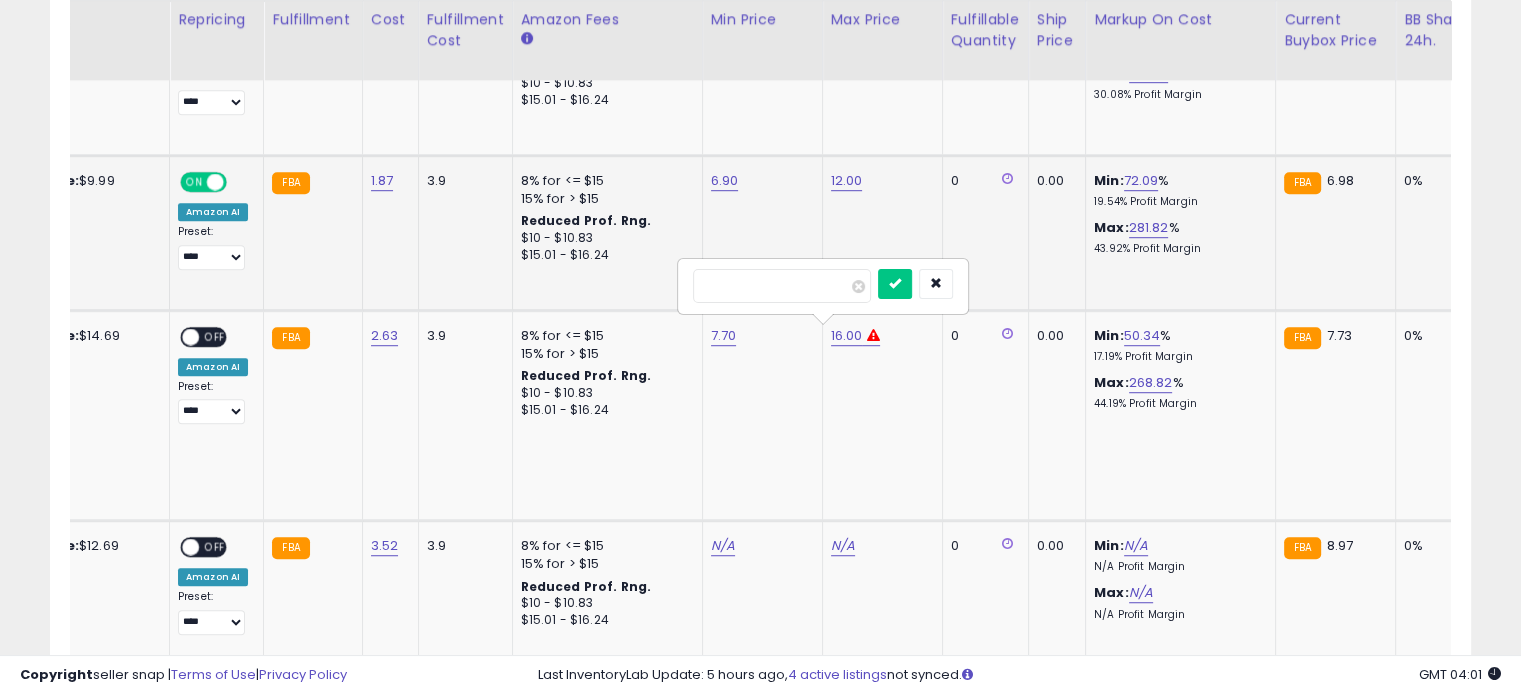 drag, startPoint x: 792, startPoint y: 271, endPoint x: 664, endPoint y: 276, distance: 128.09763 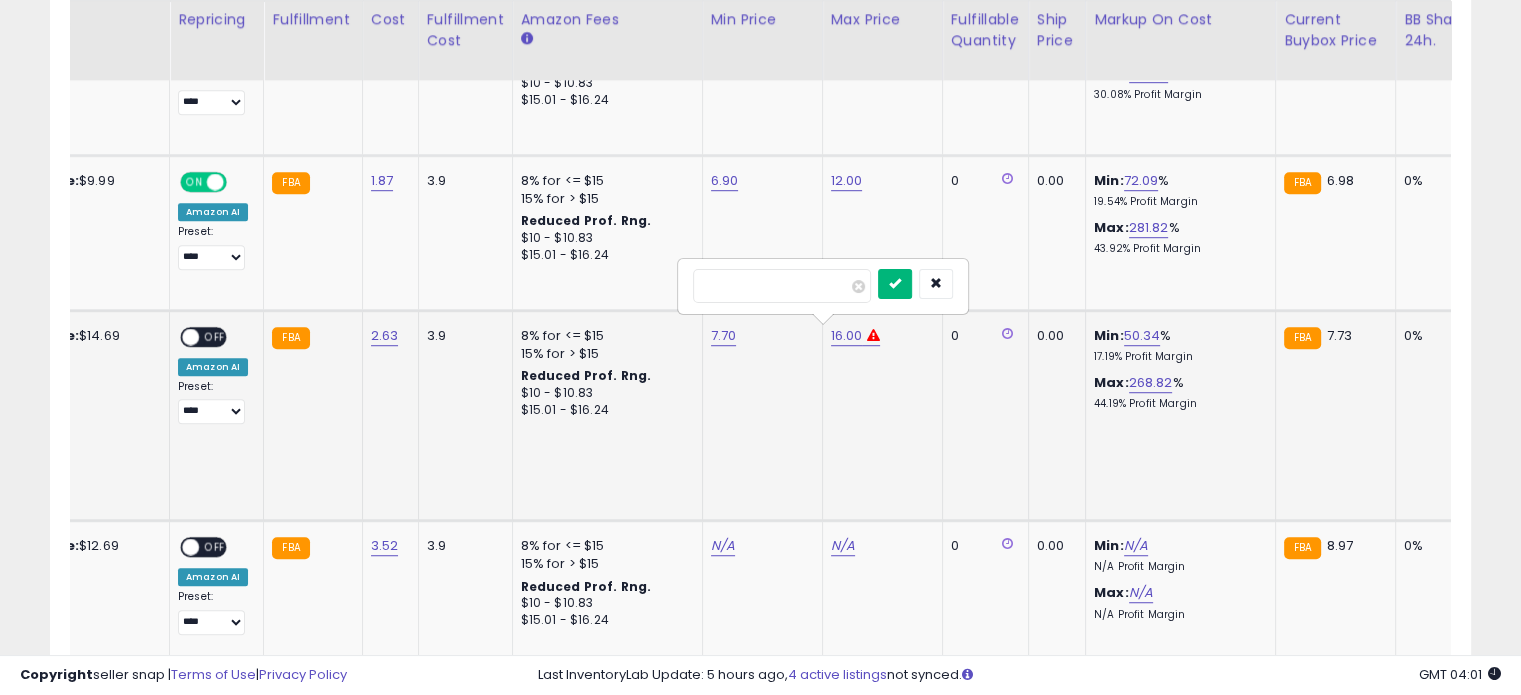 type on "**" 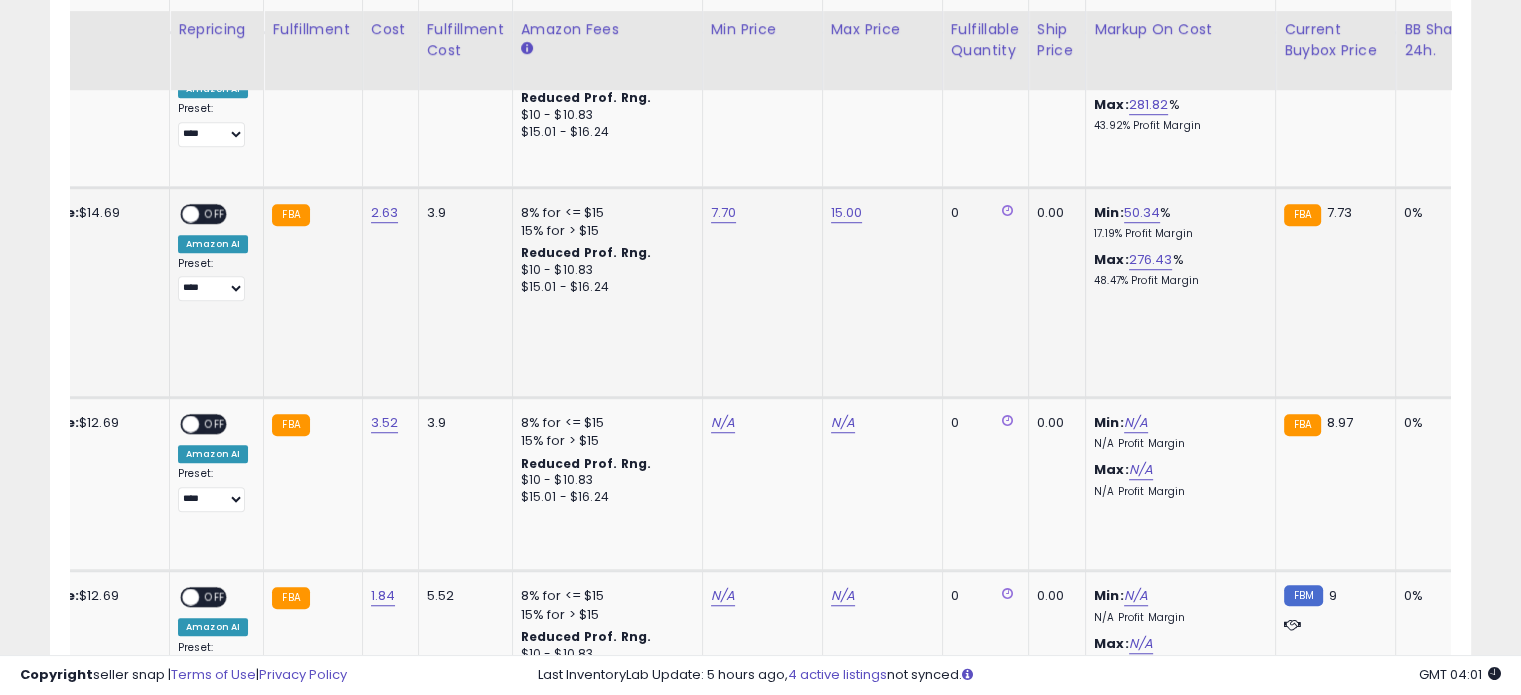 scroll, scrollTop: 1410, scrollLeft: 0, axis: vertical 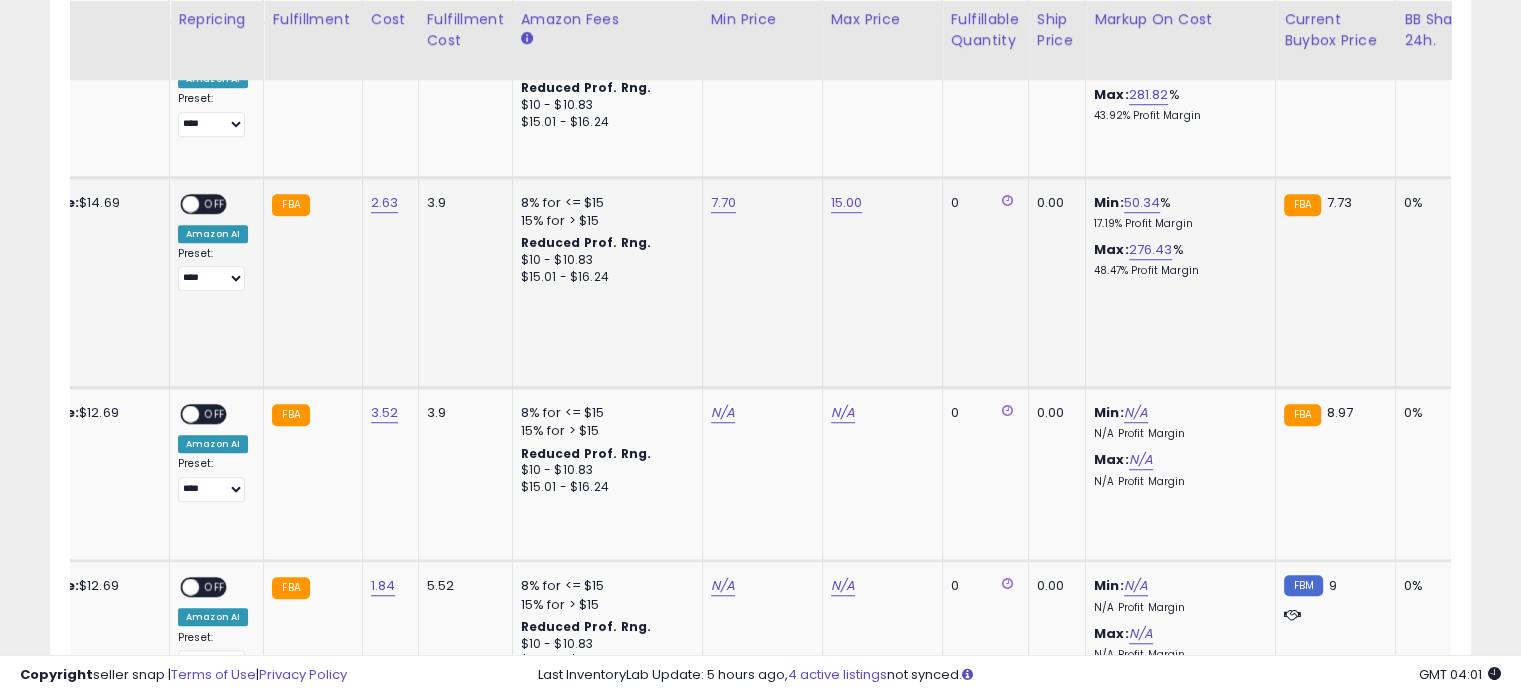 click at bounding box center (190, 203) 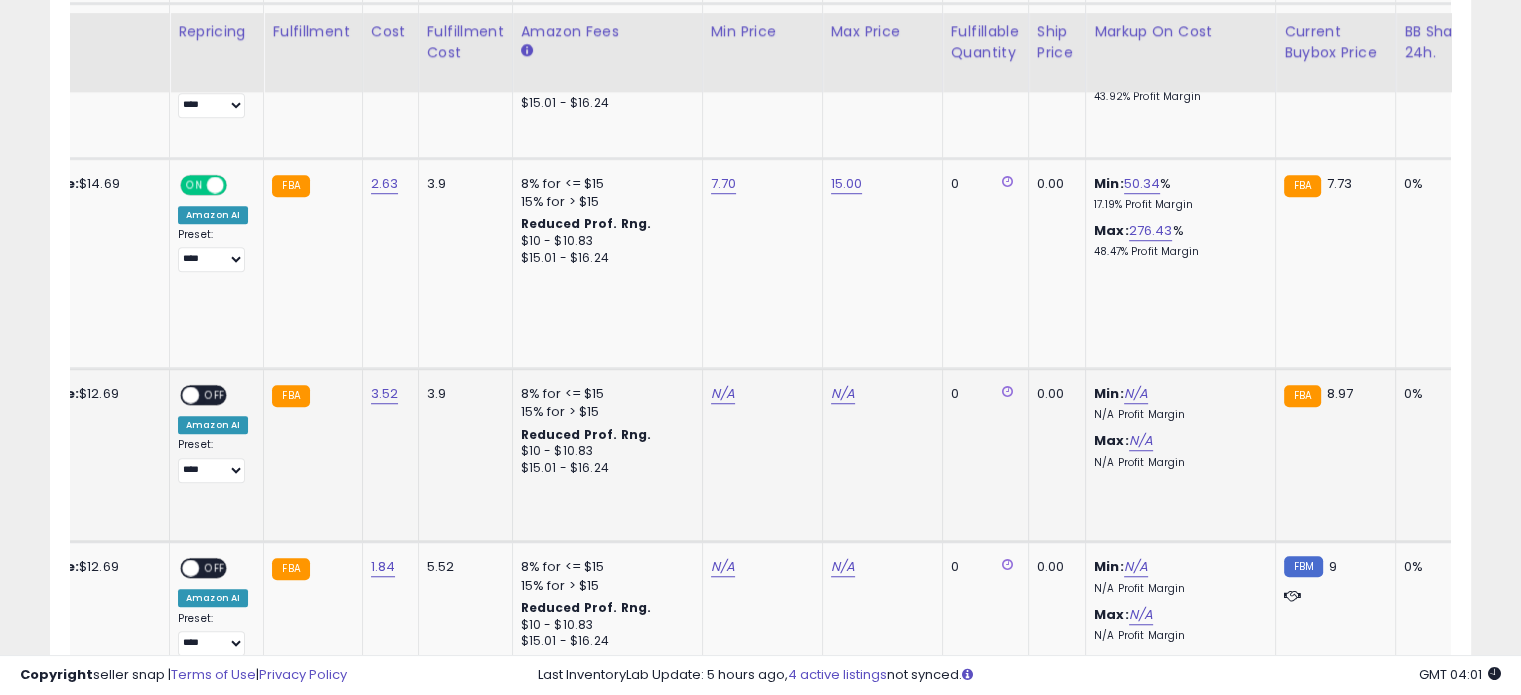 scroll, scrollTop: 1444, scrollLeft: 0, axis: vertical 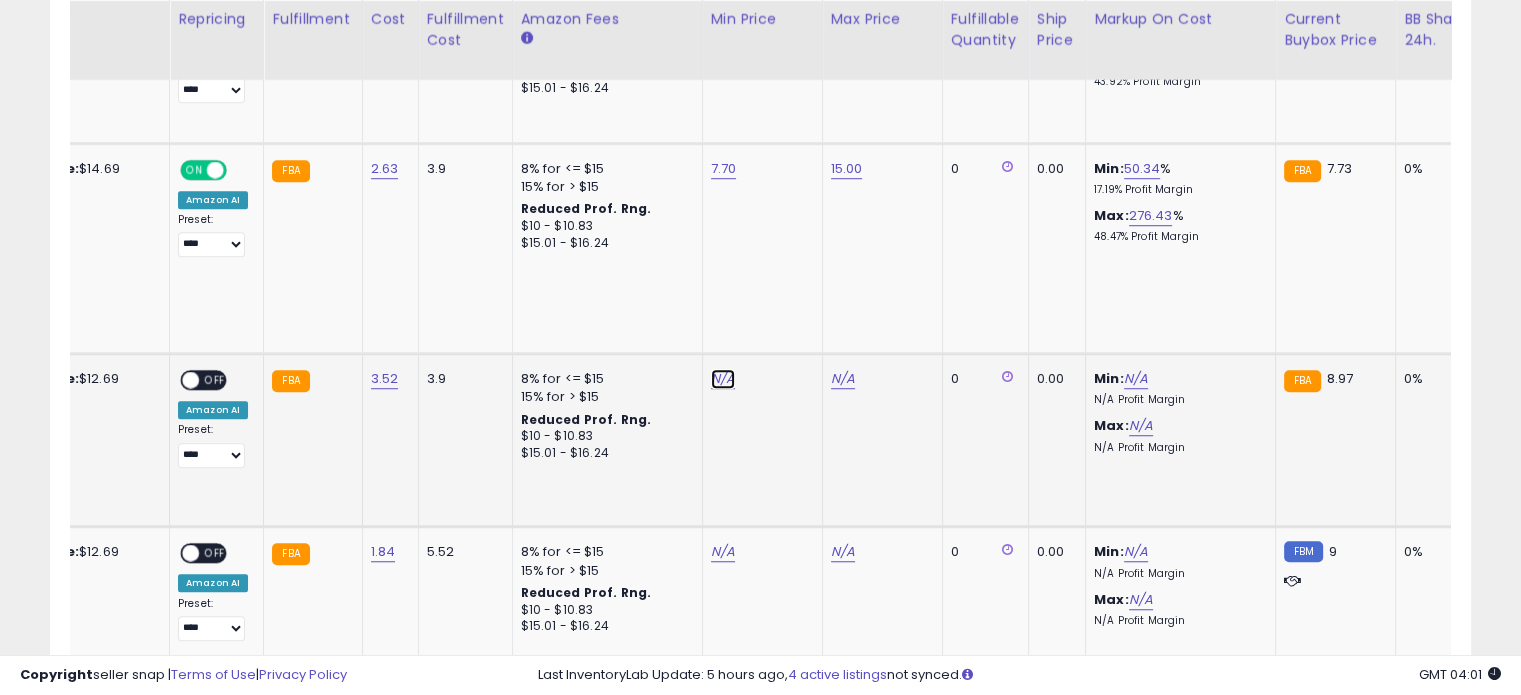 click on "N/A" at bounding box center [723, 379] 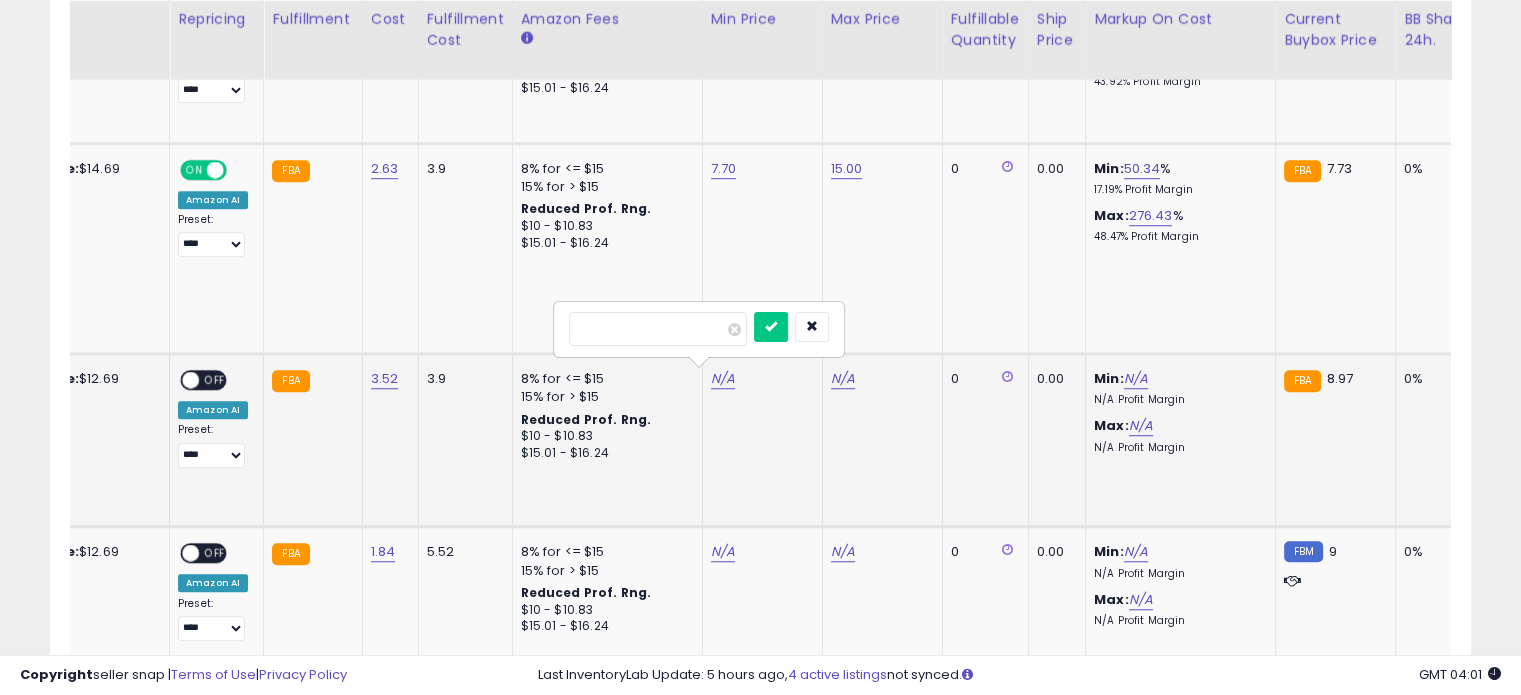 click at bounding box center [658, 329] 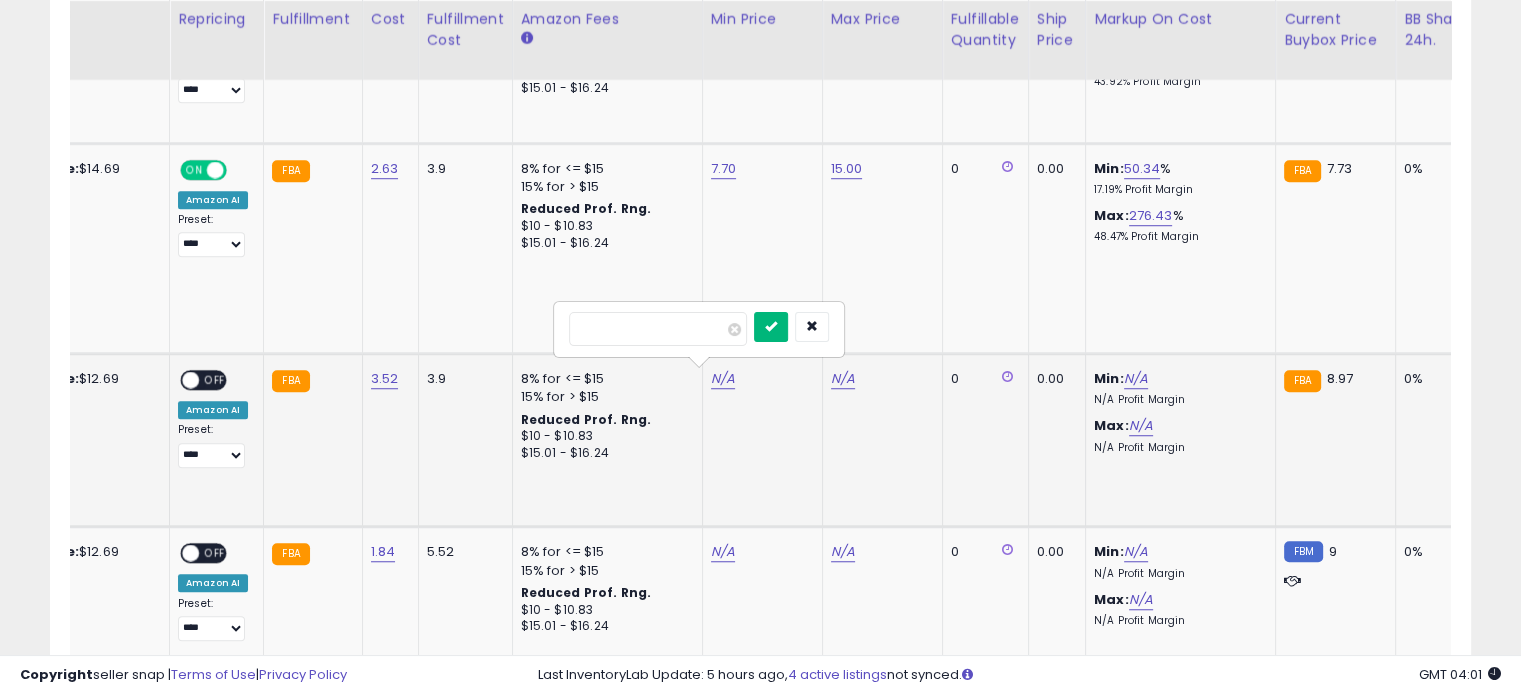 type on "***" 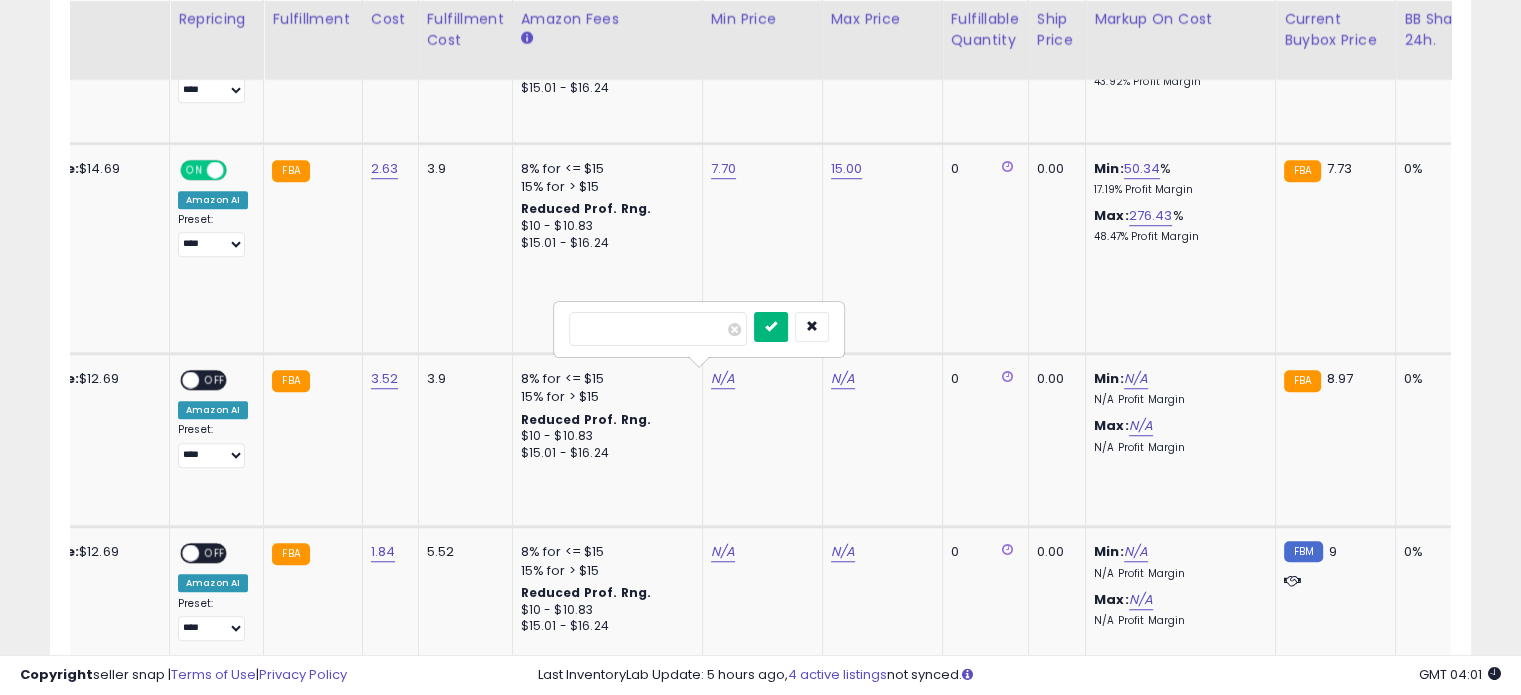 drag, startPoint x: 799, startPoint y: 325, endPoint x: 792, endPoint y: 294, distance: 31.780497 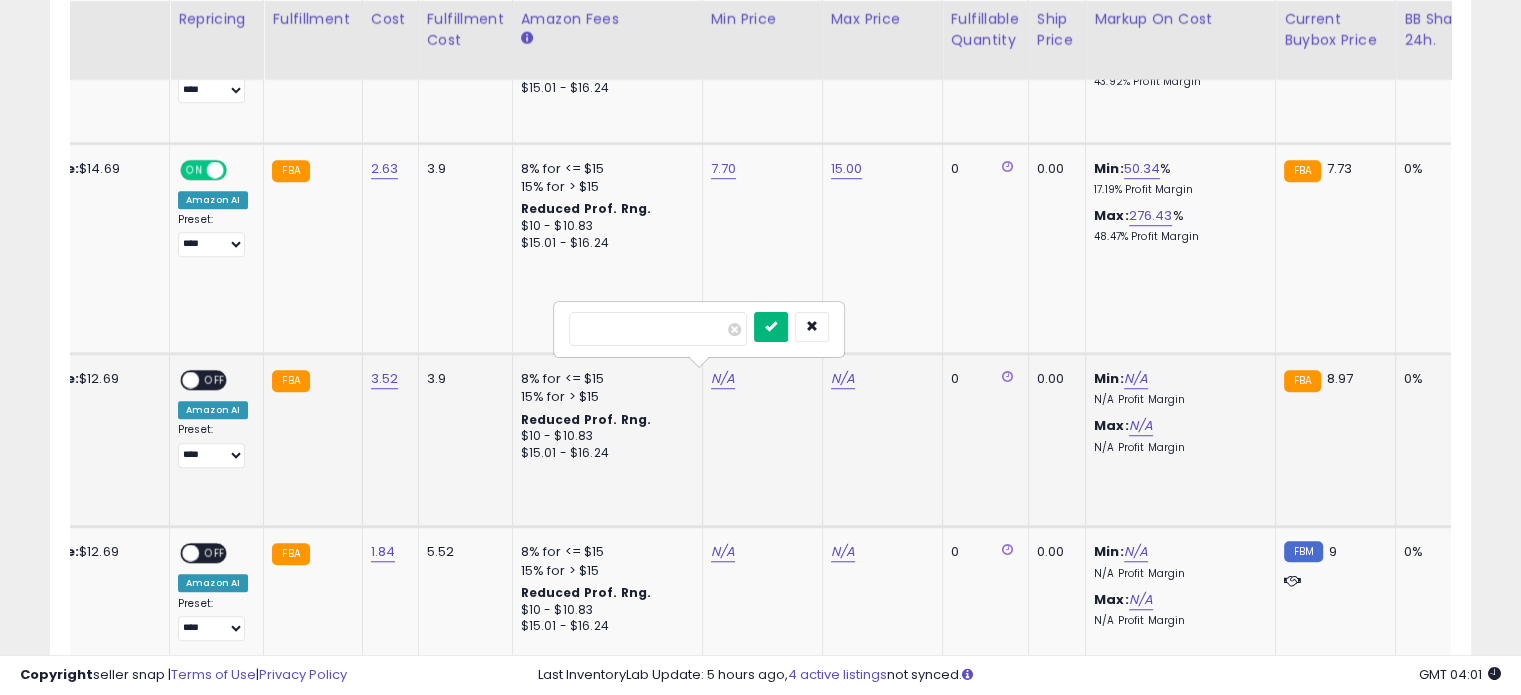 click at bounding box center [771, 326] 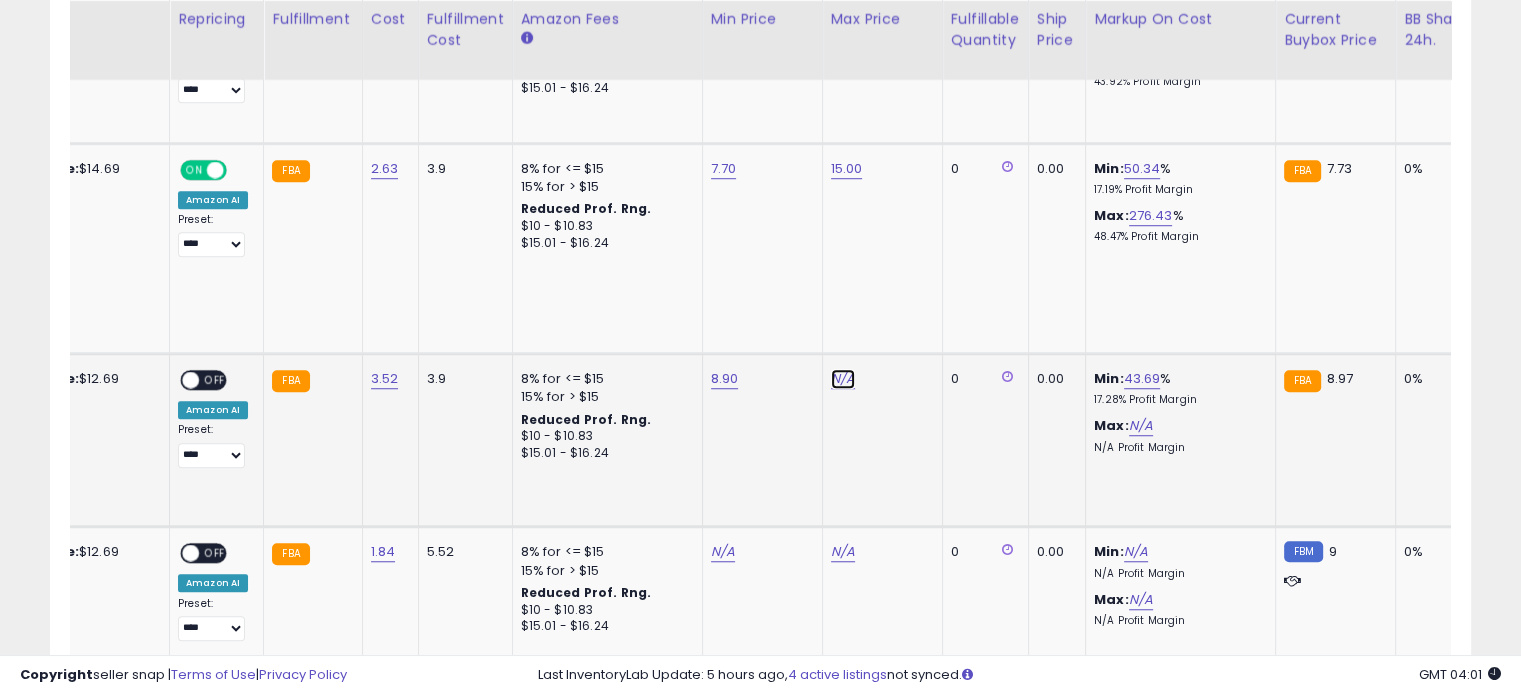 click on "N/A" at bounding box center (843, 379) 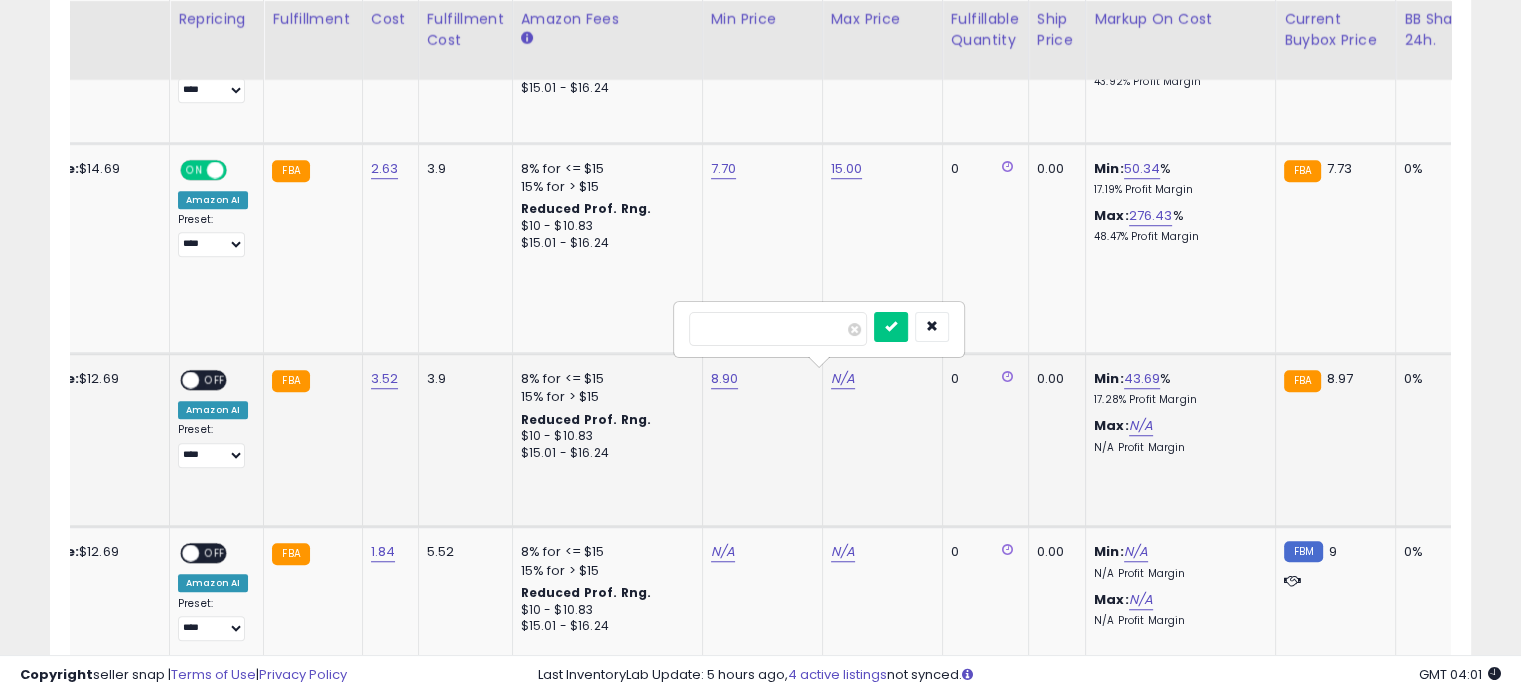 click at bounding box center [778, 329] 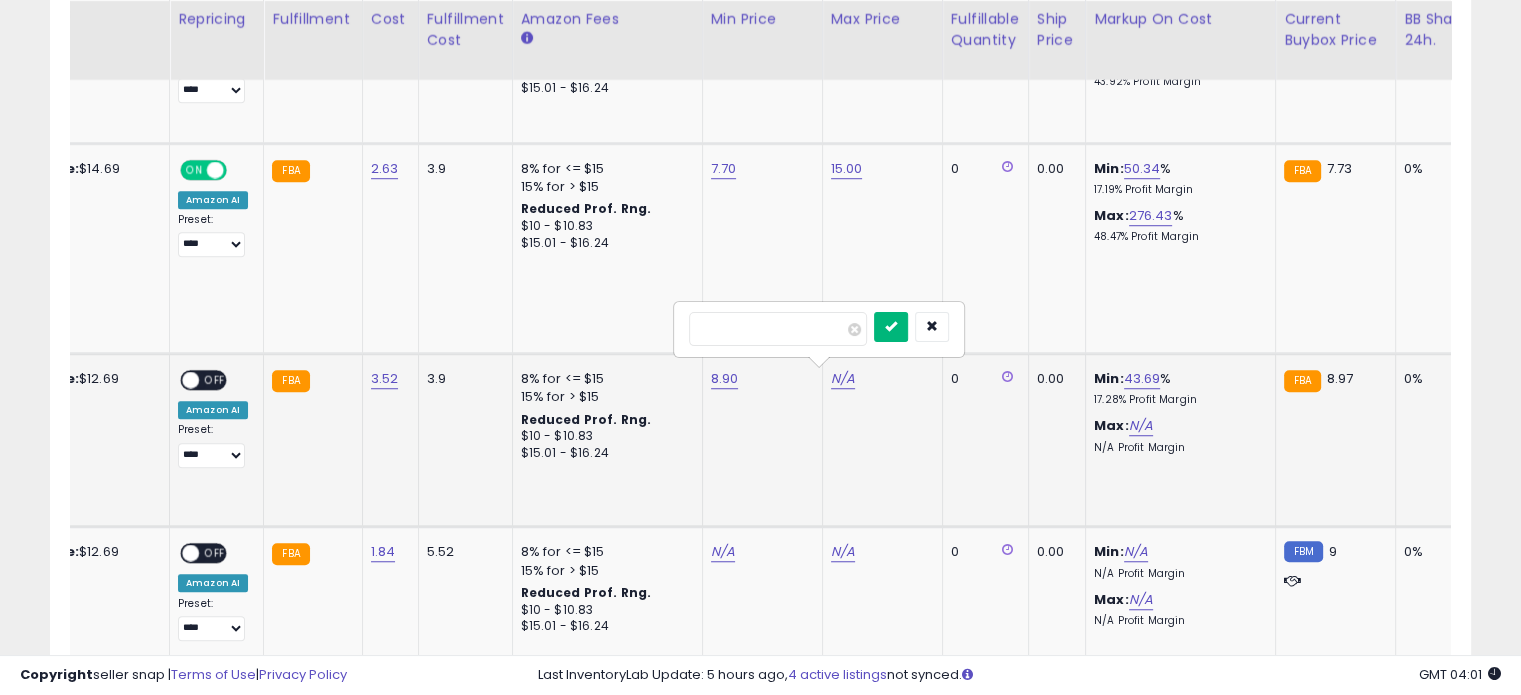 type on "****" 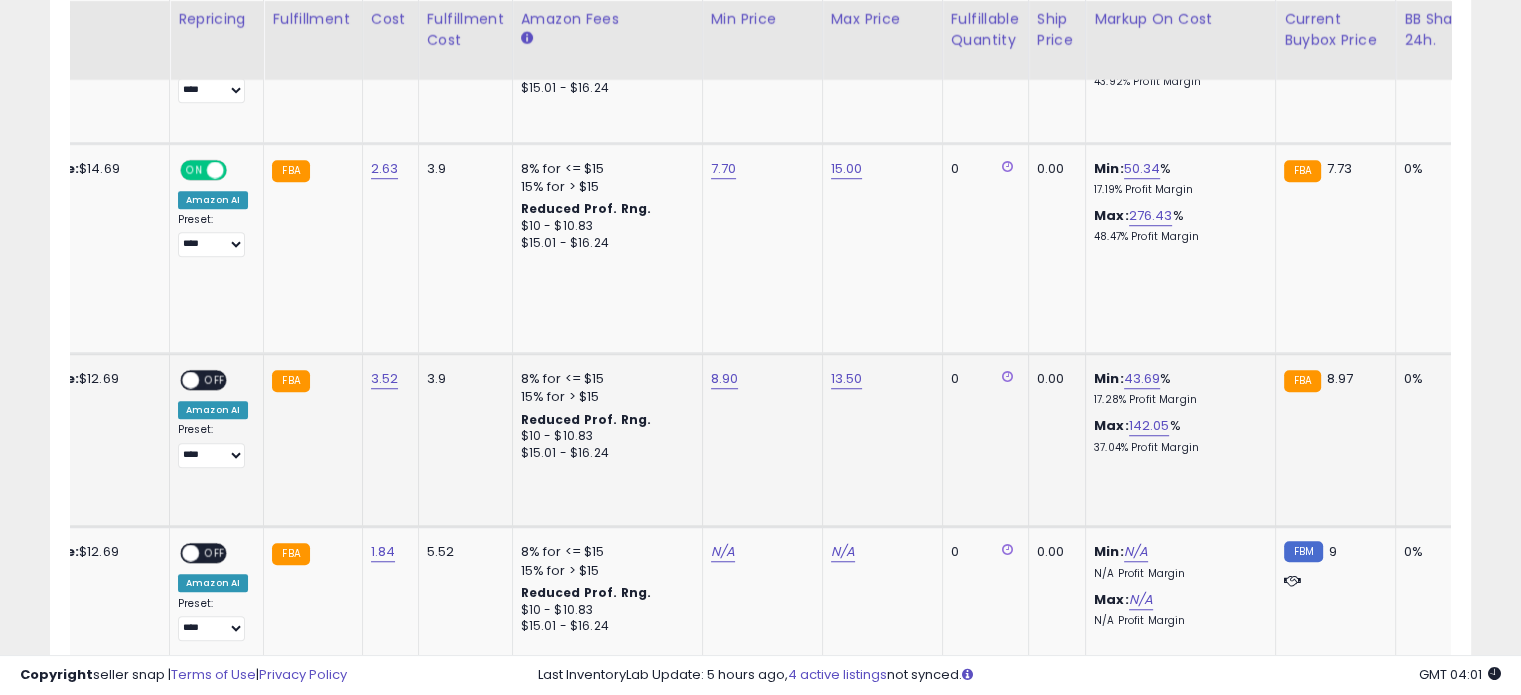 click on "OFF" at bounding box center [215, 380] 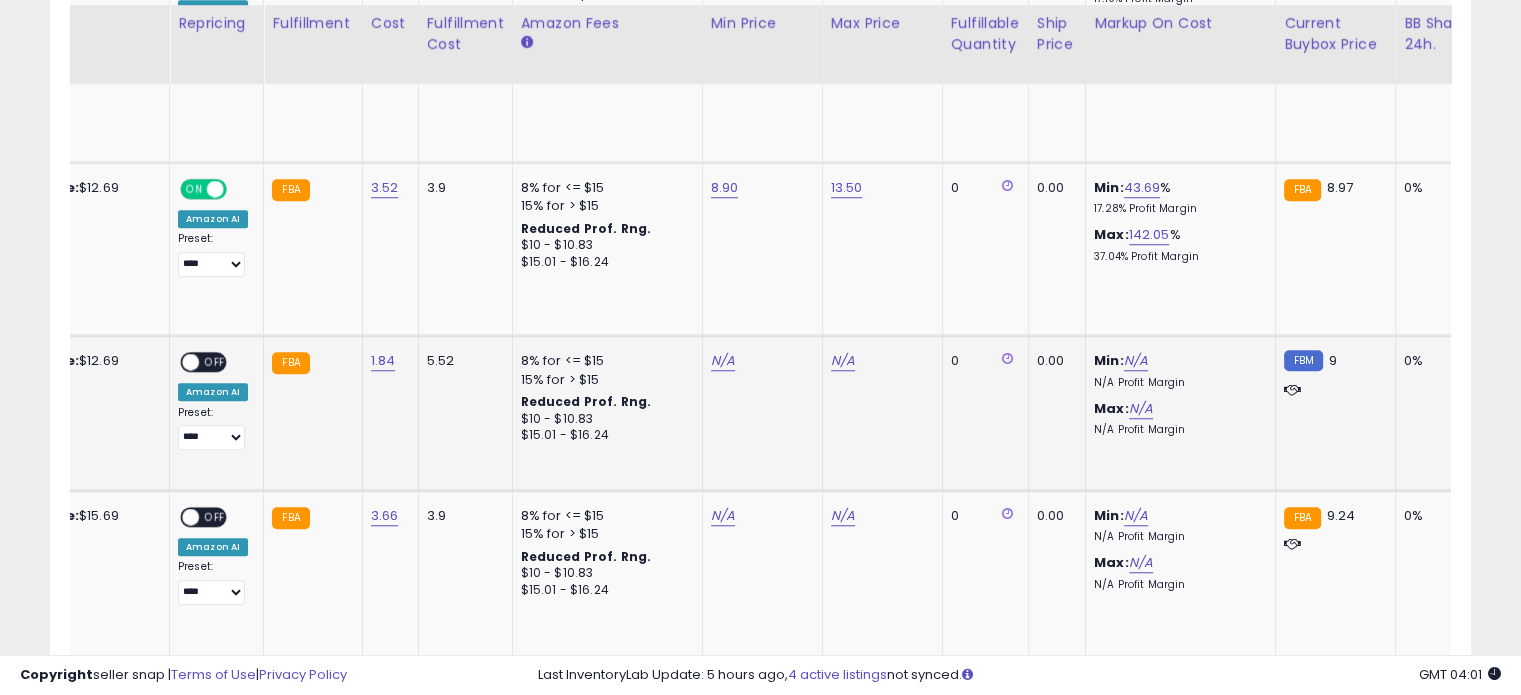 scroll, scrollTop: 1644, scrollLeft: 0, axis: vertical 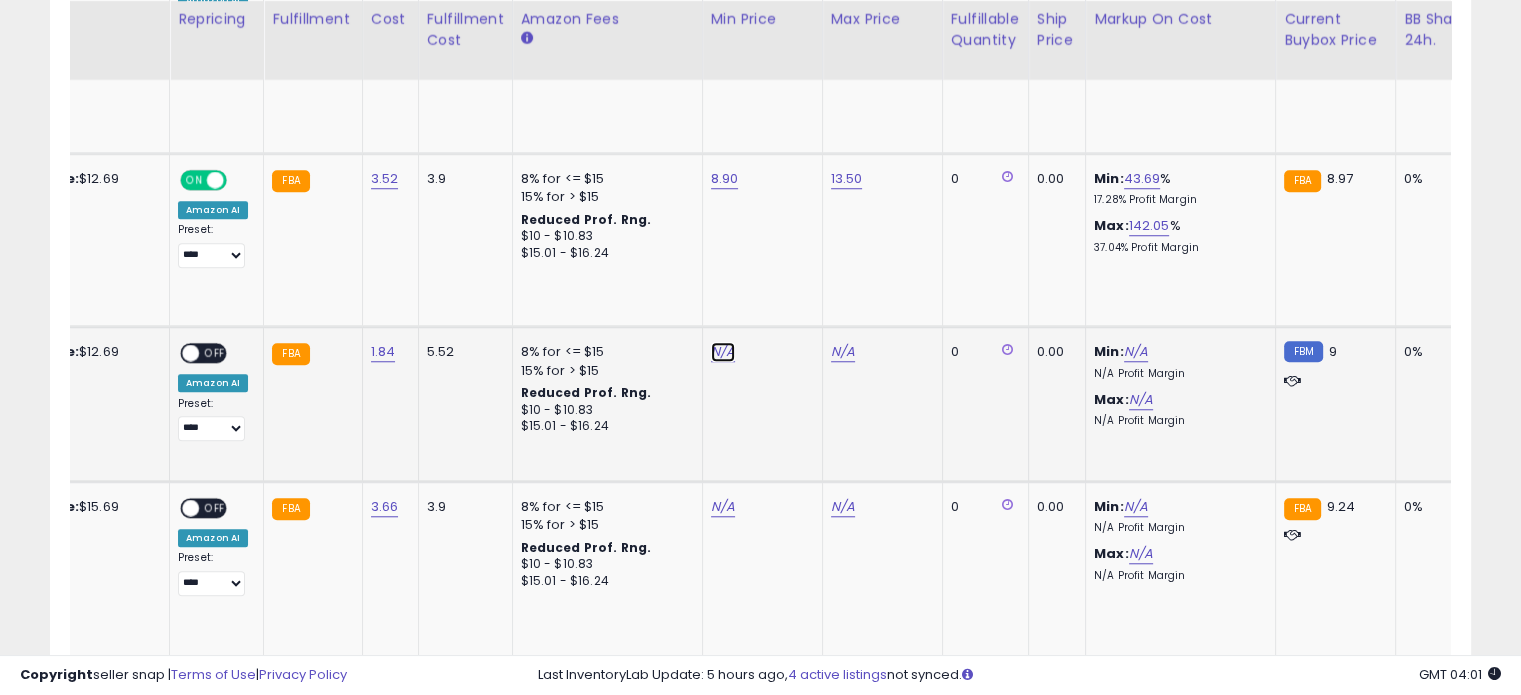 click on "N/A" at bounding box center [723, 352] 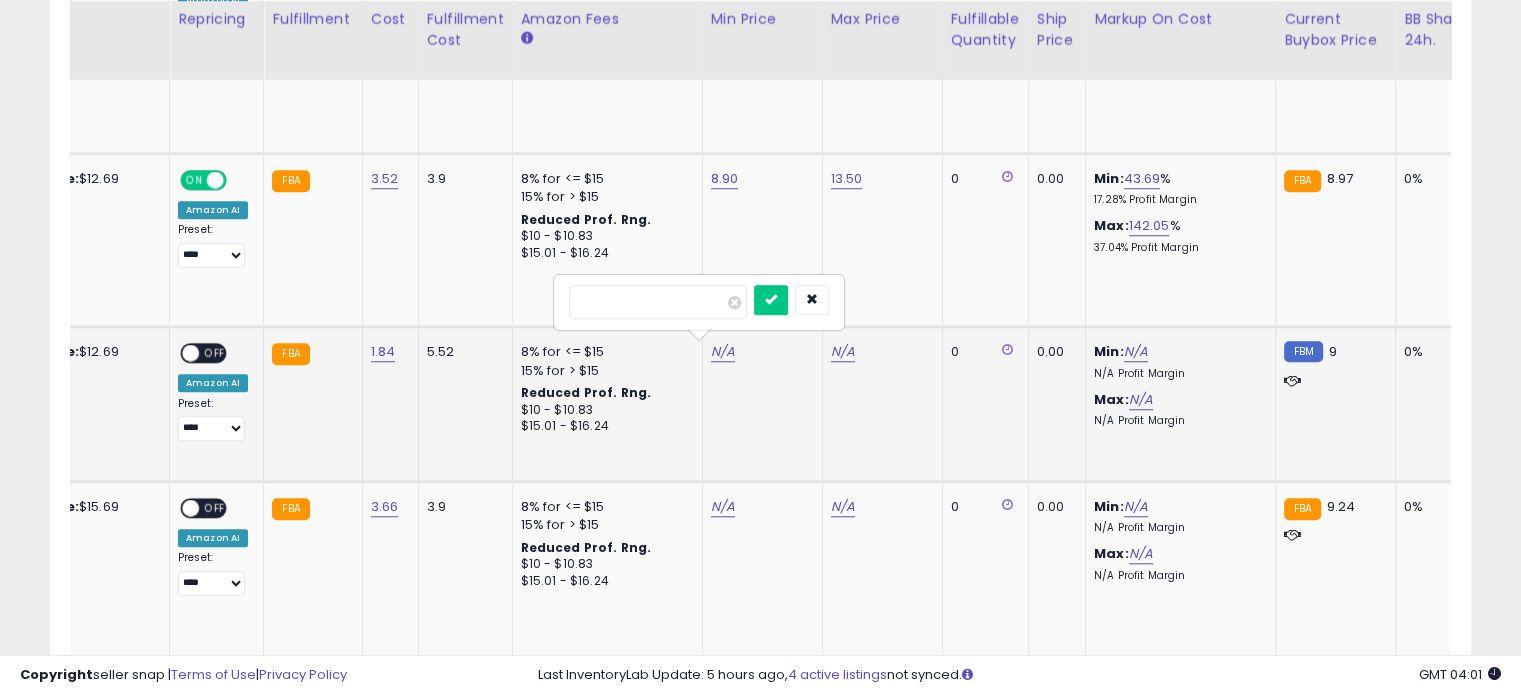 click at bounding box center (658, 302) 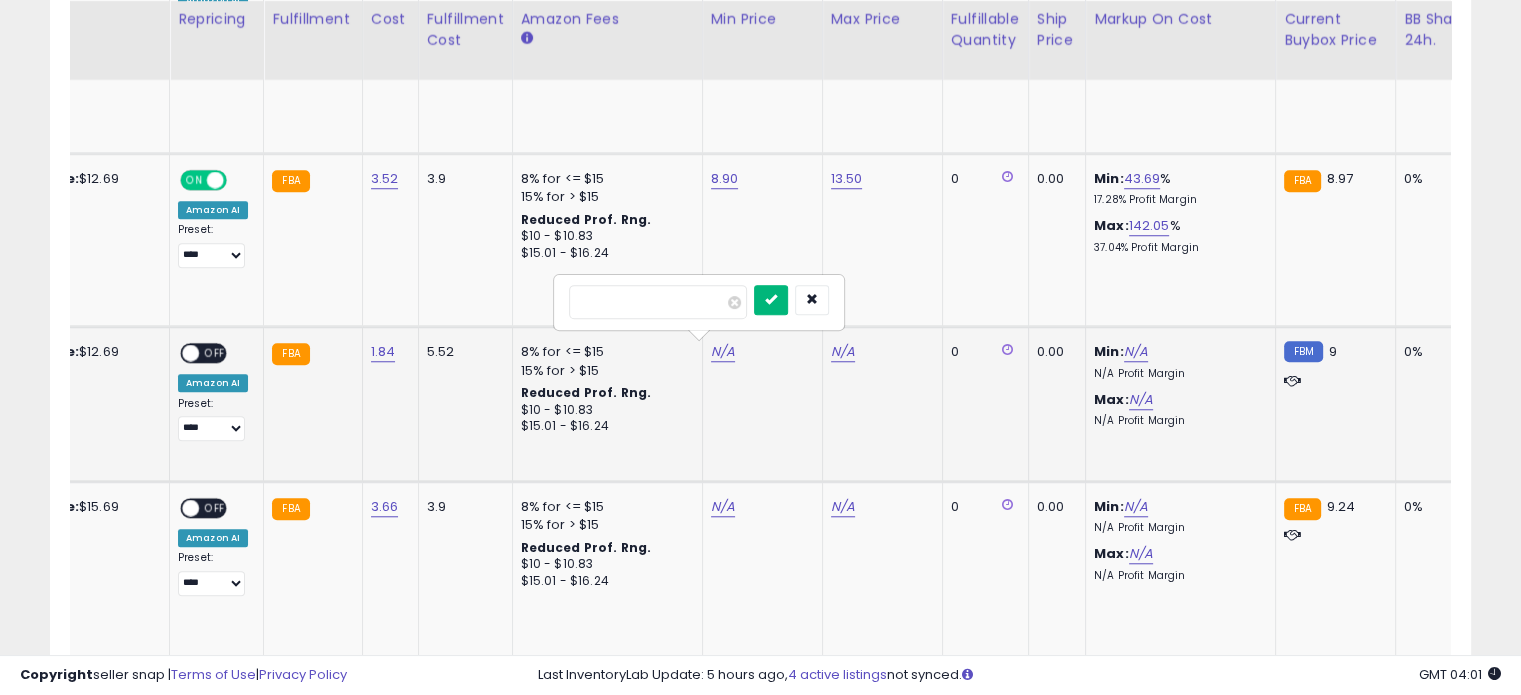 type on "*" 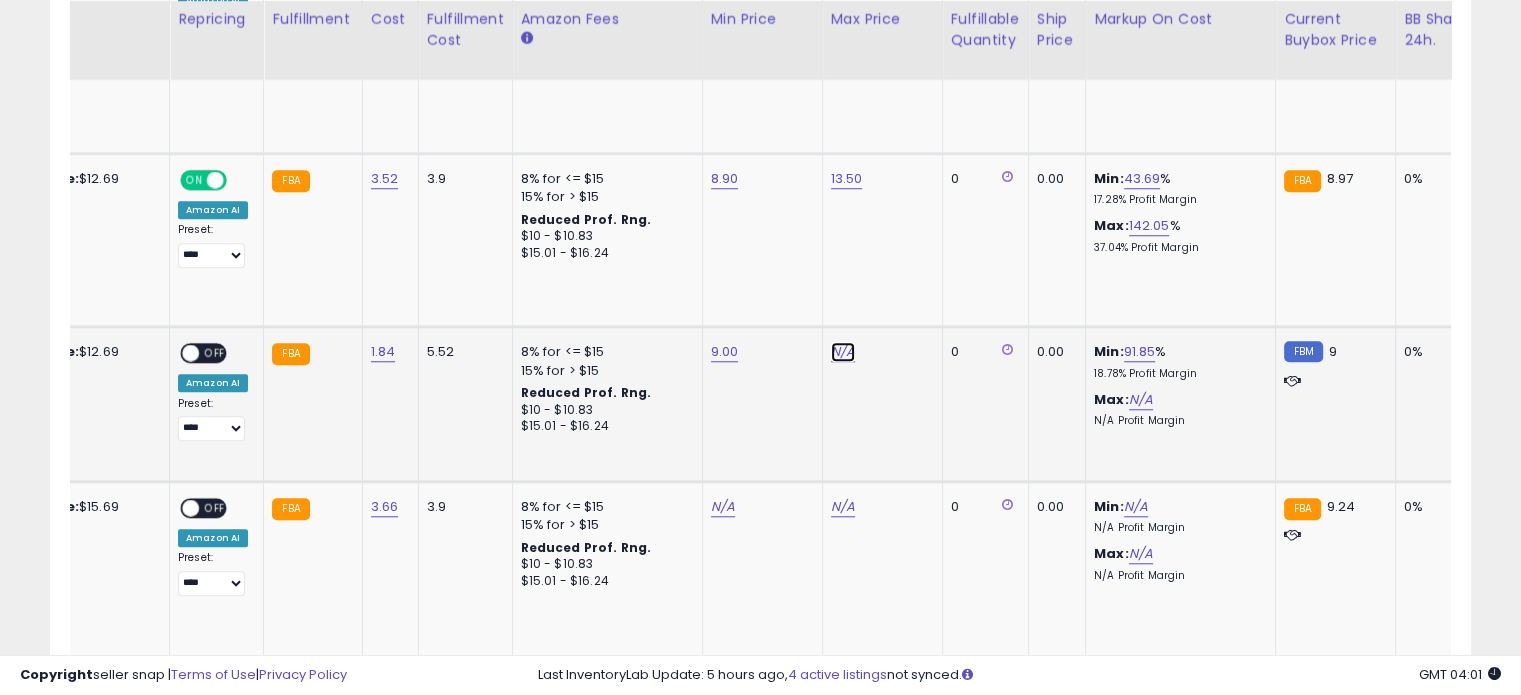 click on "N/A" at bounding box center [843, 352] 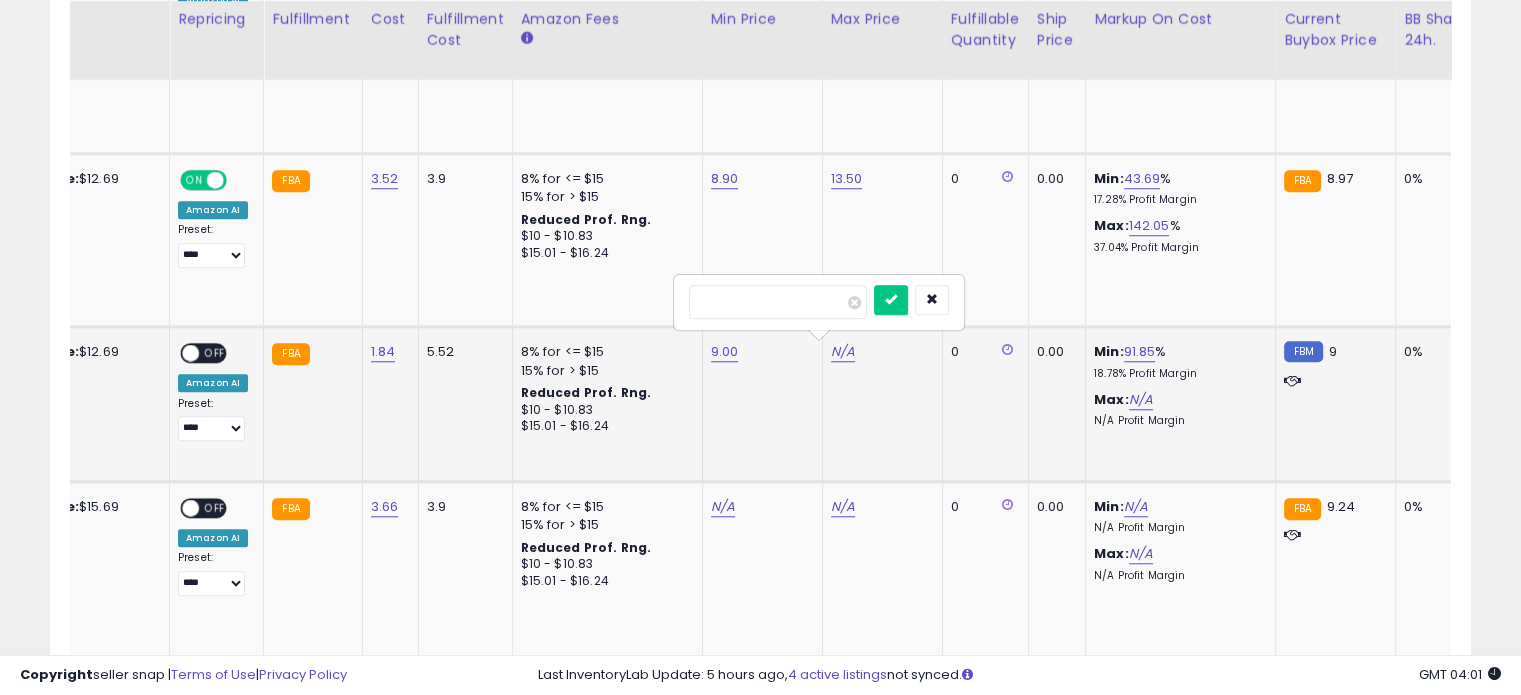 click at bounding box center [778, 302] 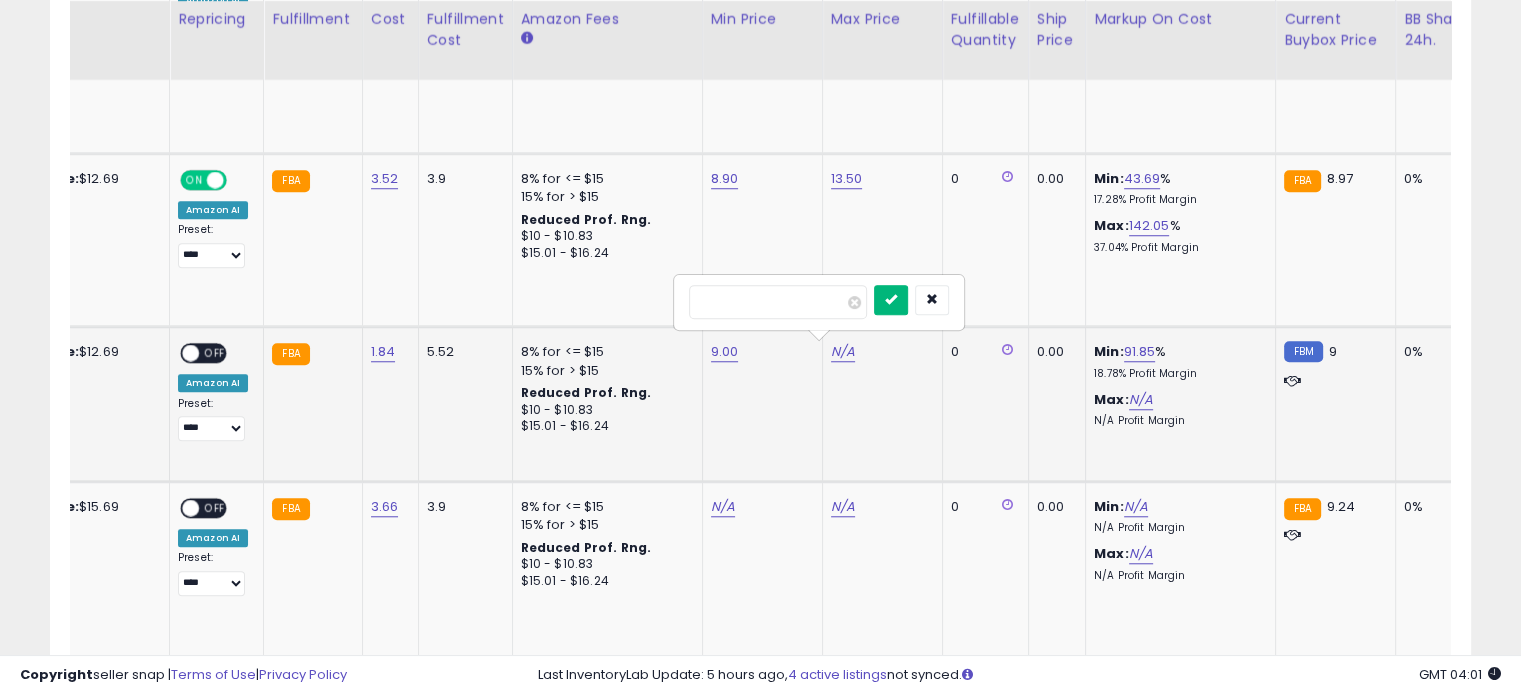 click at bounding box center [891, 300] 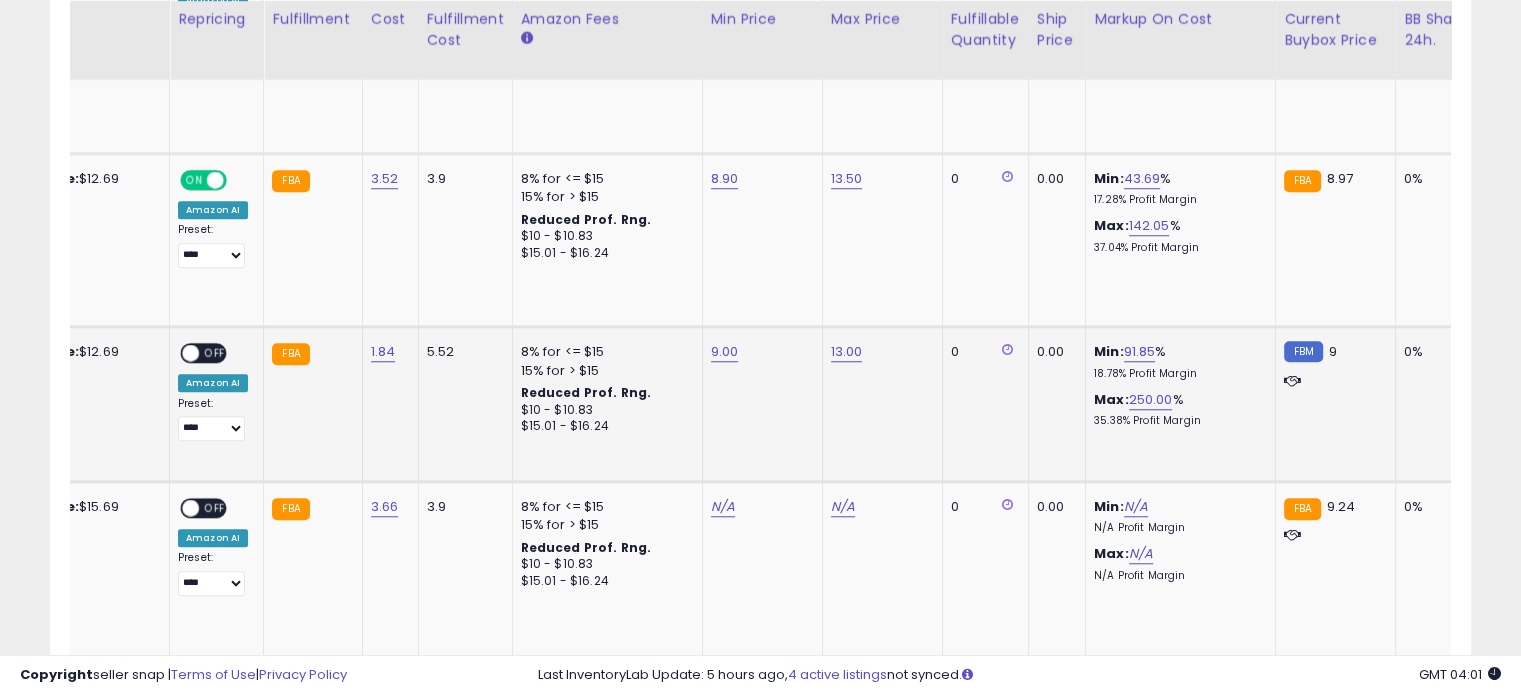 click on "OFF" at bounding box center (215, 353) 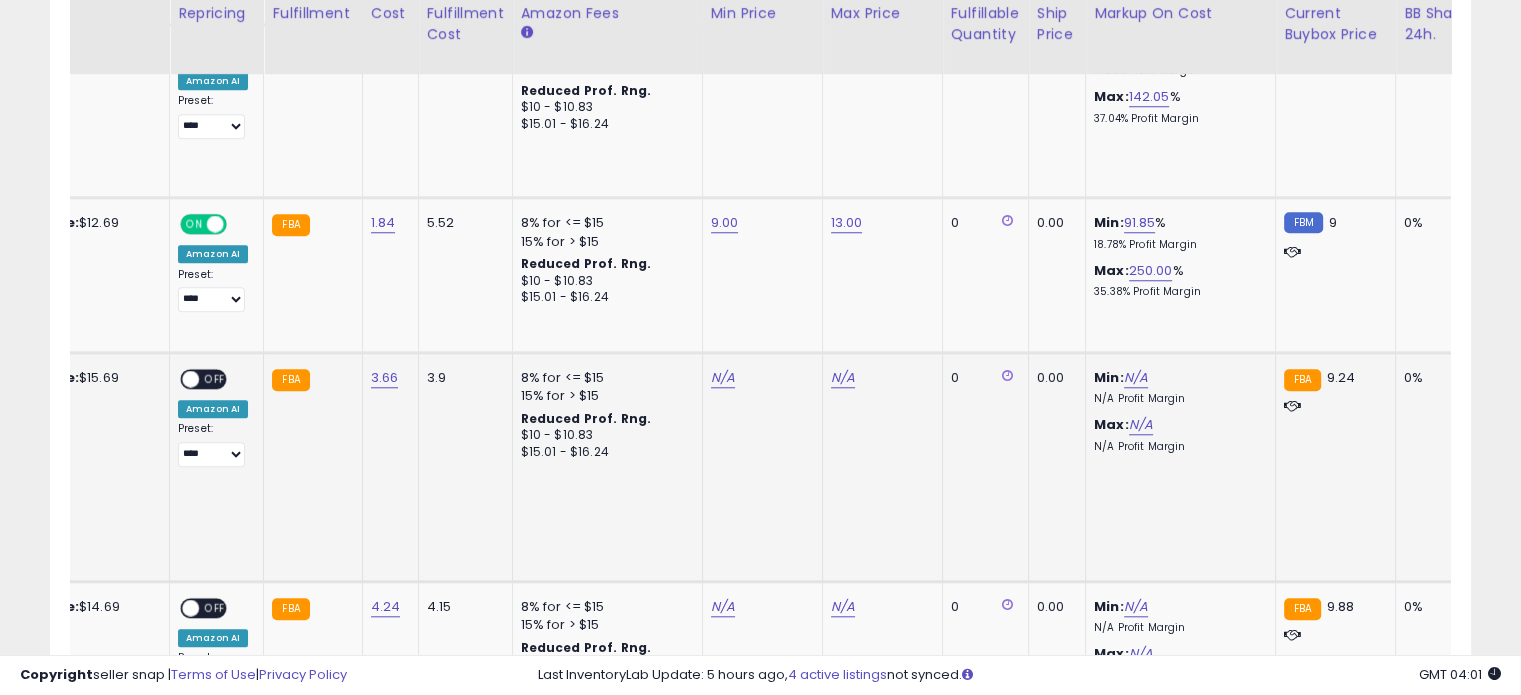 scroll, scrollTop: 1810, scrollLeft: 0, axis: vertical 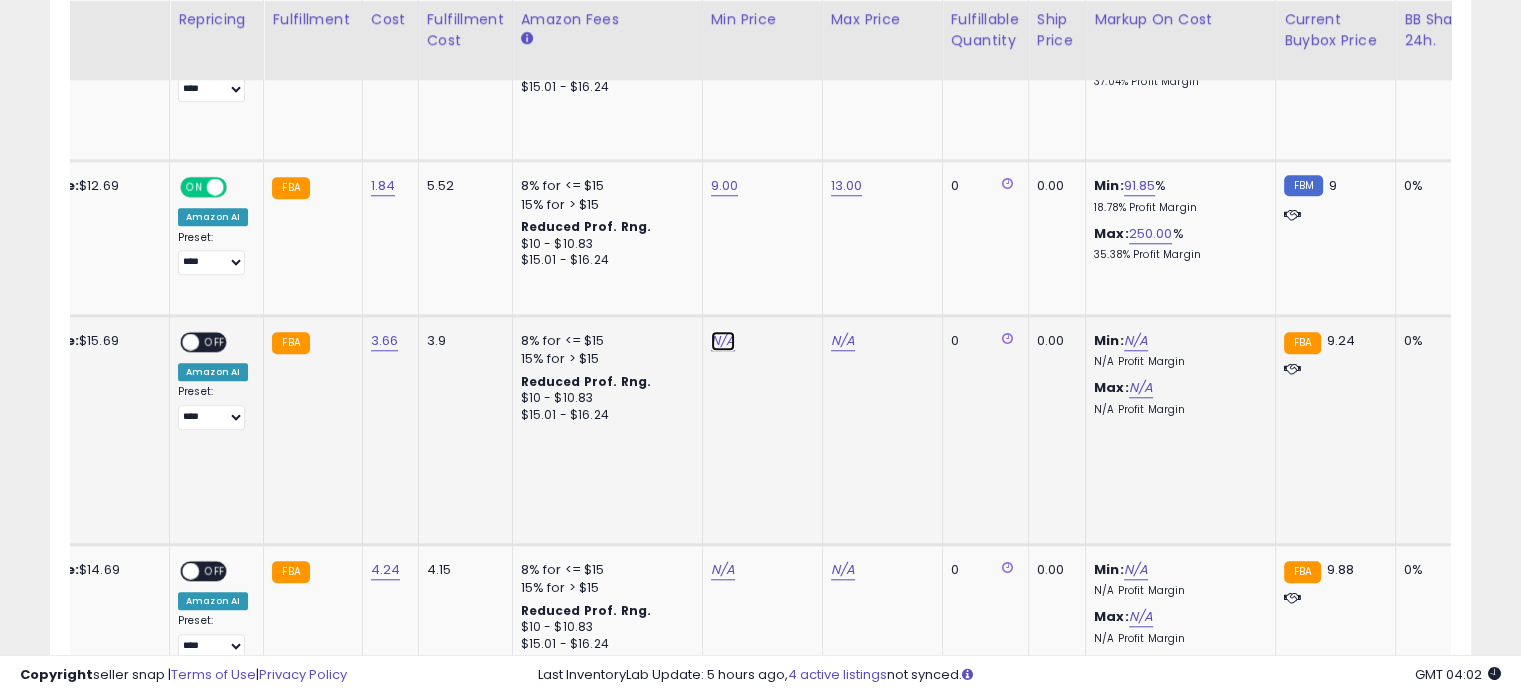 click on "N/A" at bounding box center (723, 341) 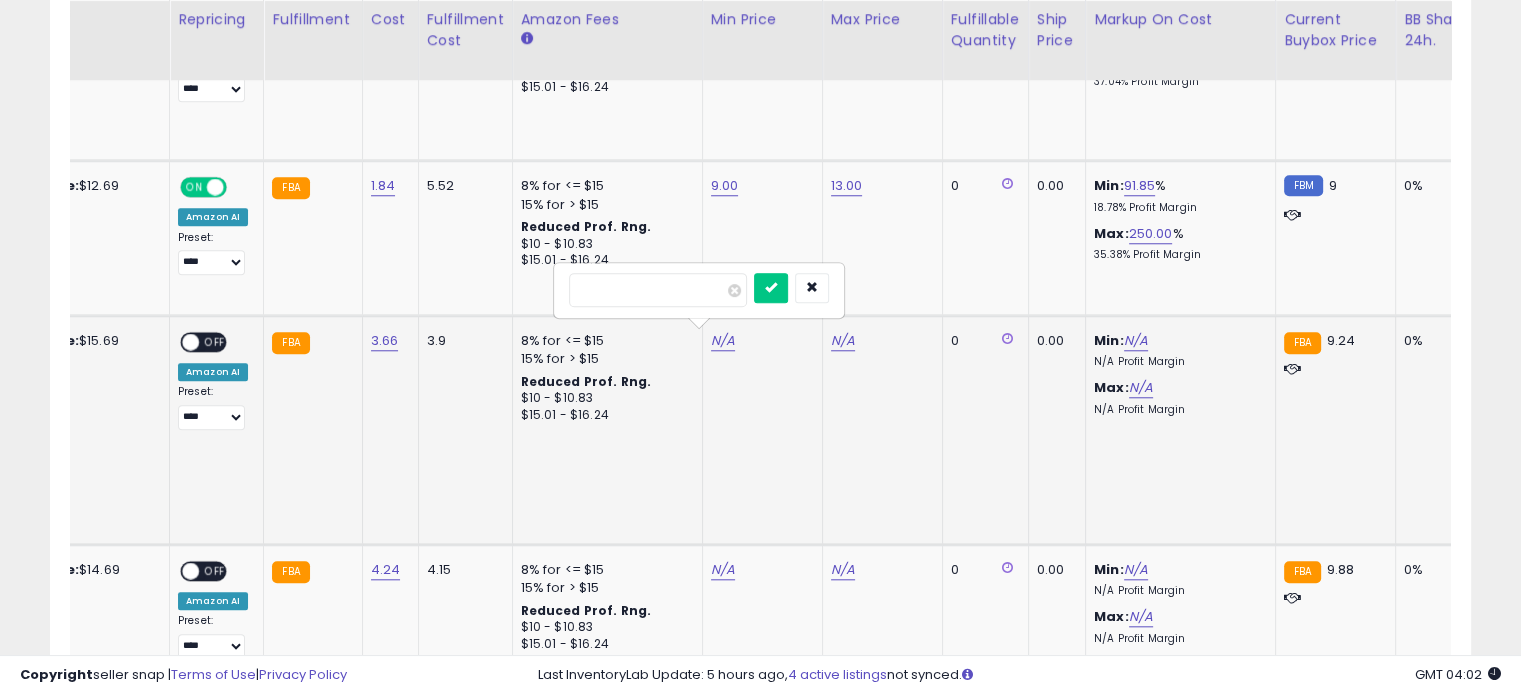 click at bounding box center [658, 290] 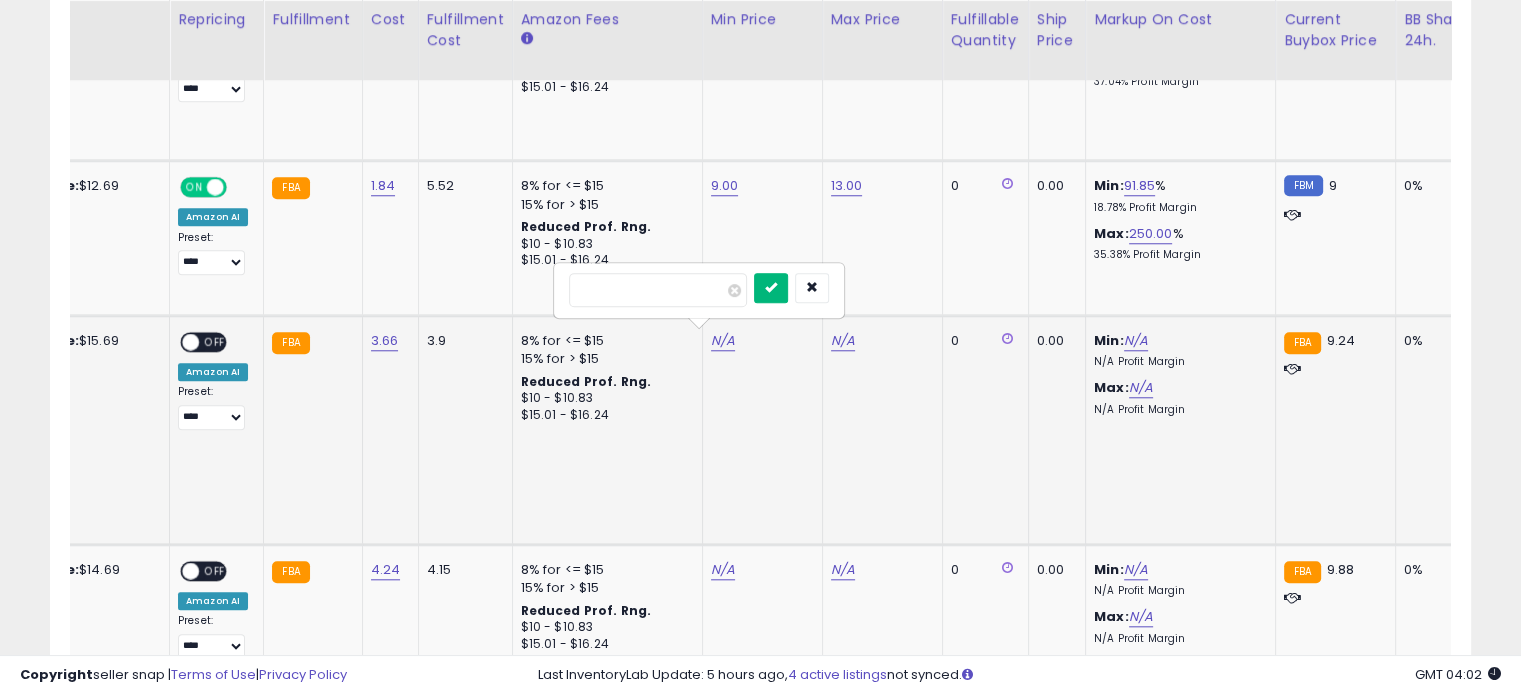 type on "*" 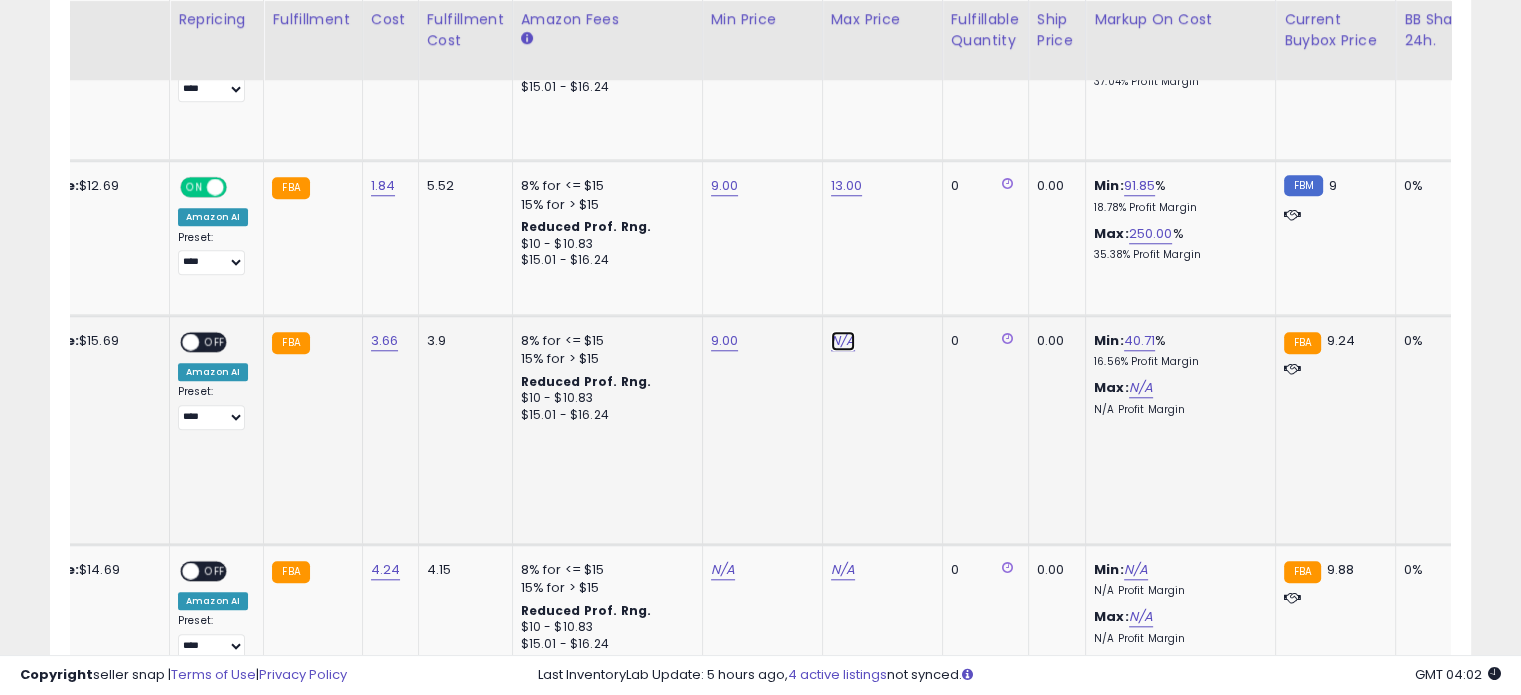 click on "N/A" at bounding box center [843, 341] 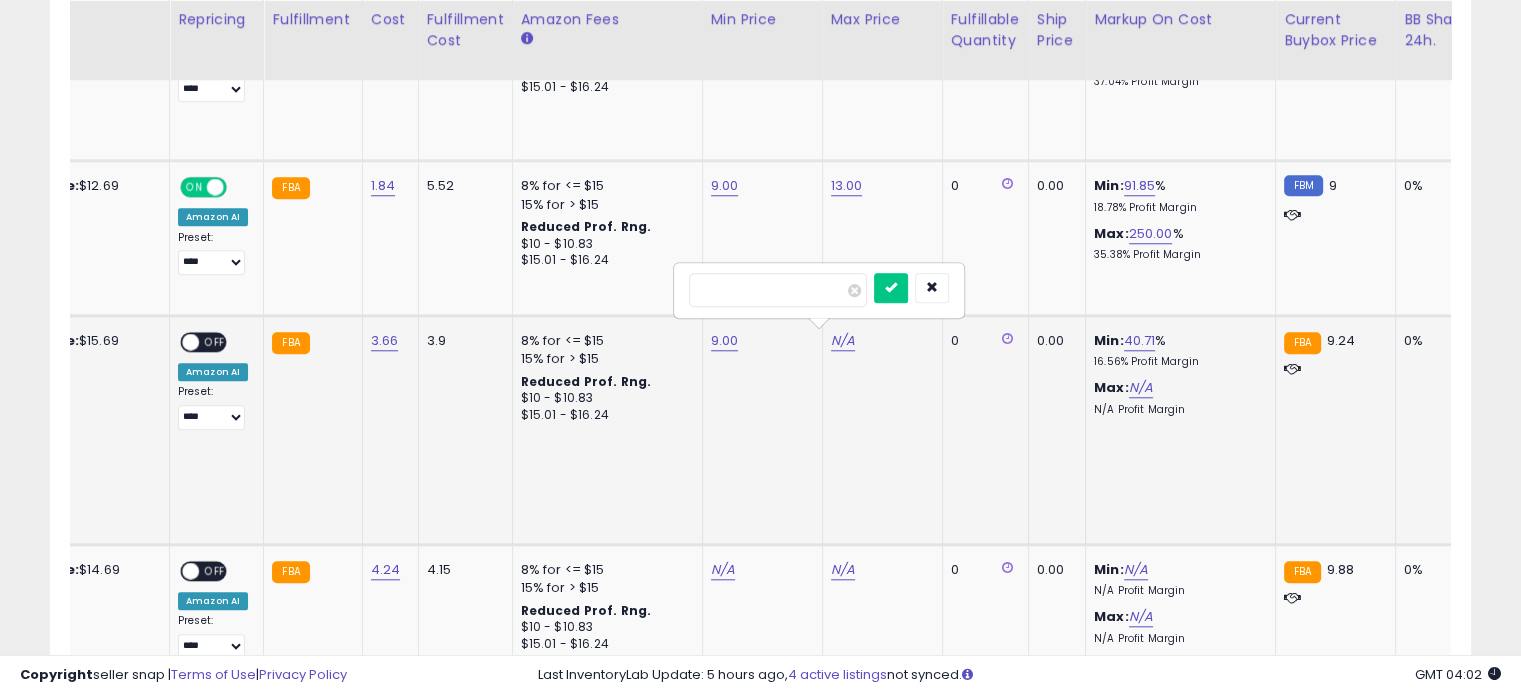 click at bounding box center [778, 290] 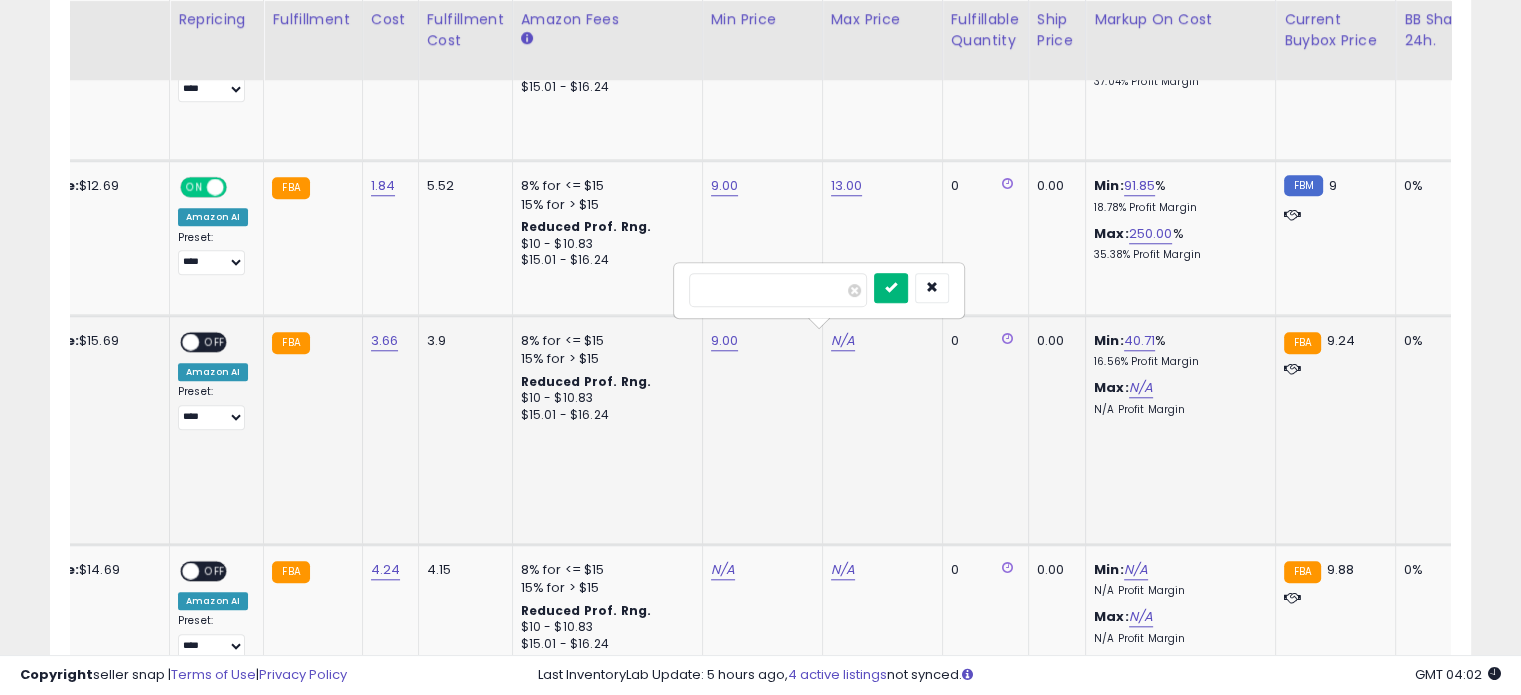 type on "**" 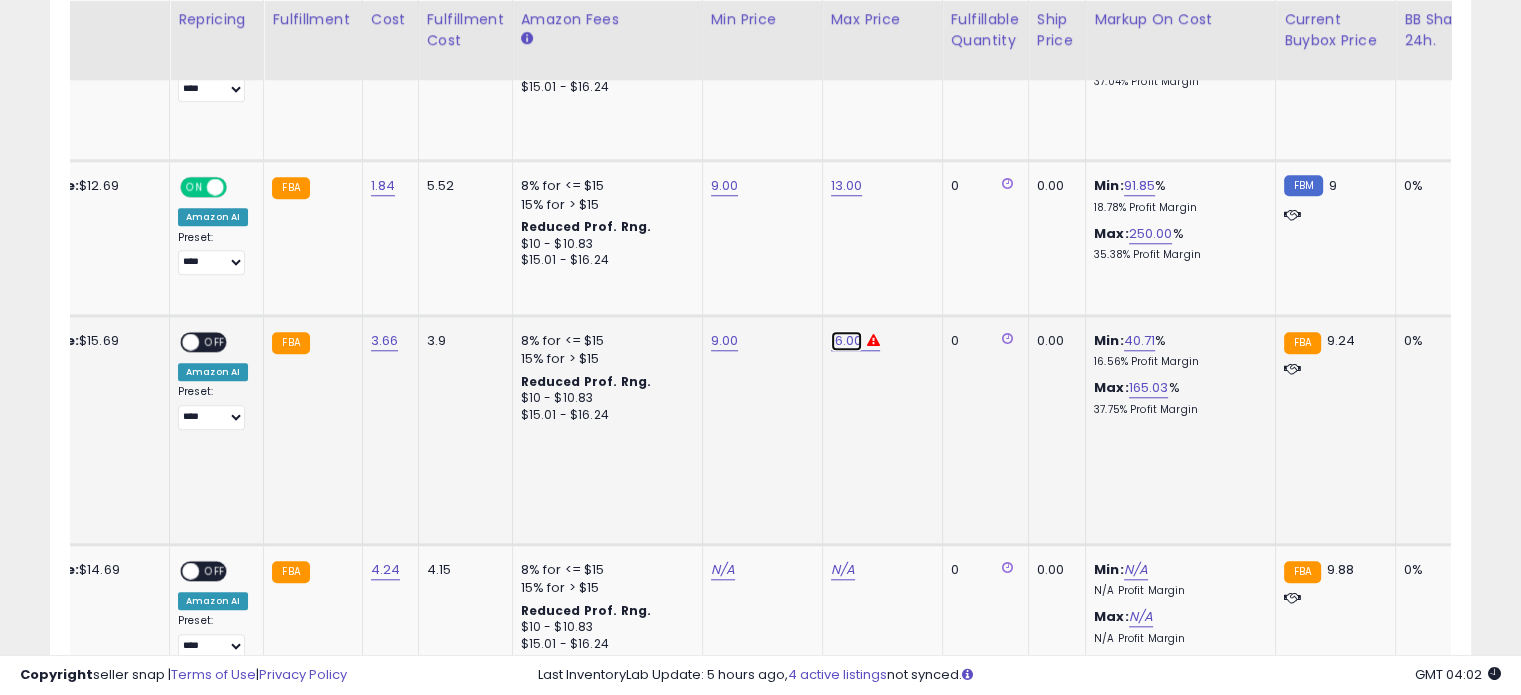 click on "16.00" at bounding box center (847, -736) 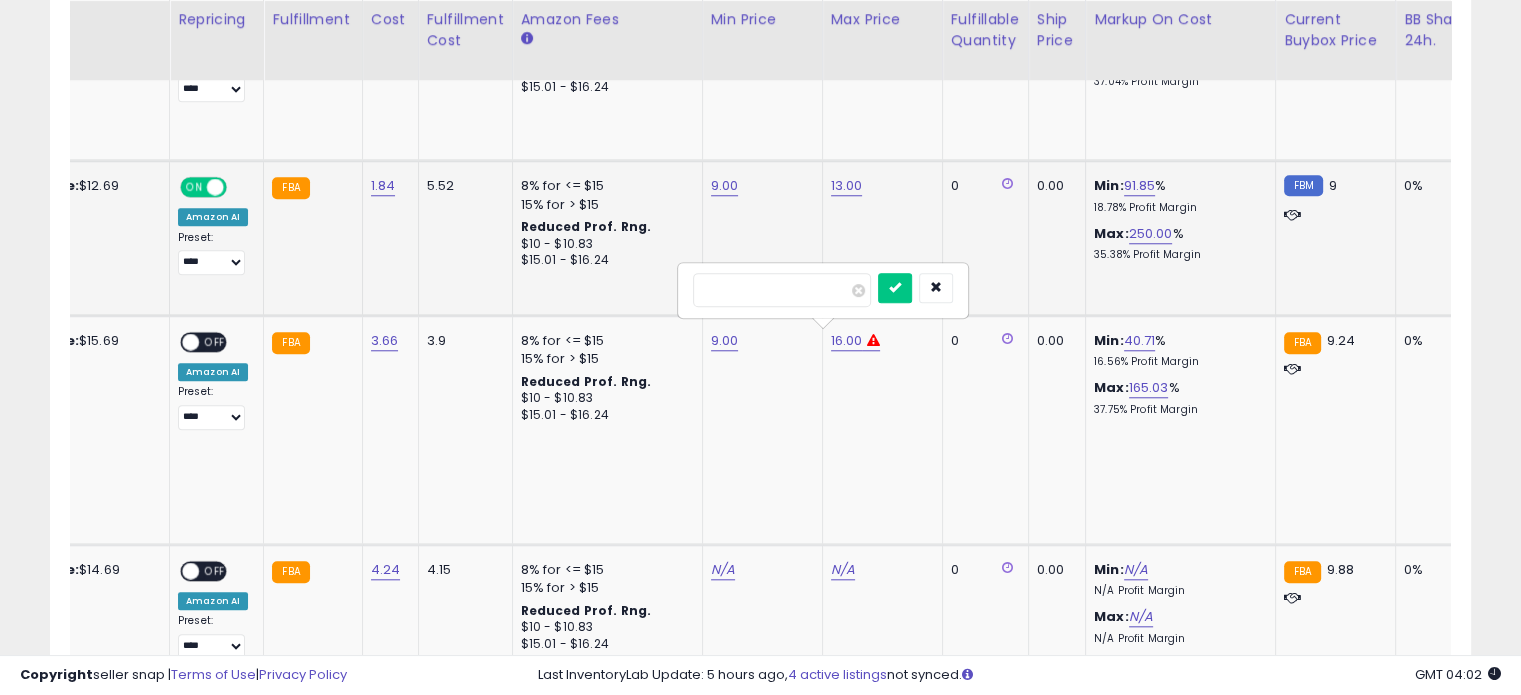 drag, startPoint x: 766, startPoint y: 286, endPoint x: 582, endPoint y: 286, distance: 184 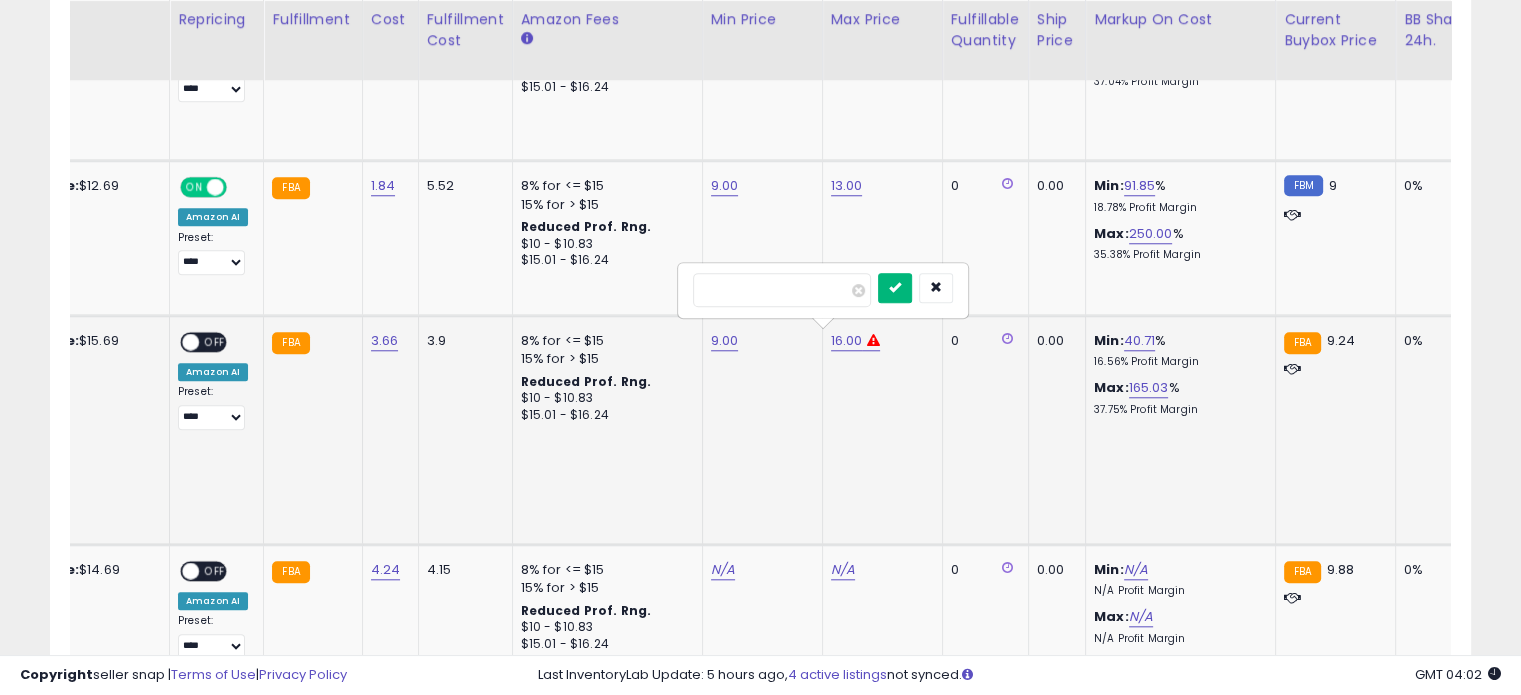 type on "**" 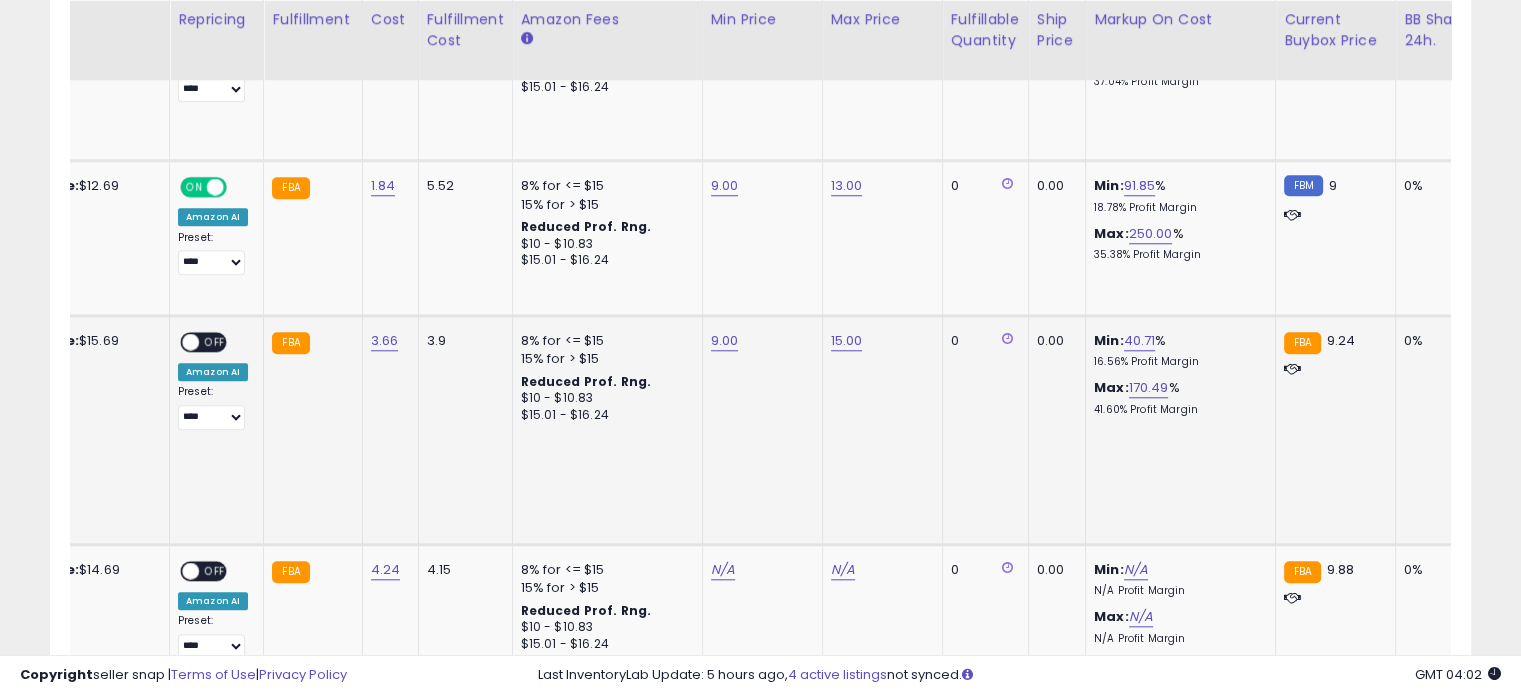 click on "OFF" at bounding box center [215, 342] 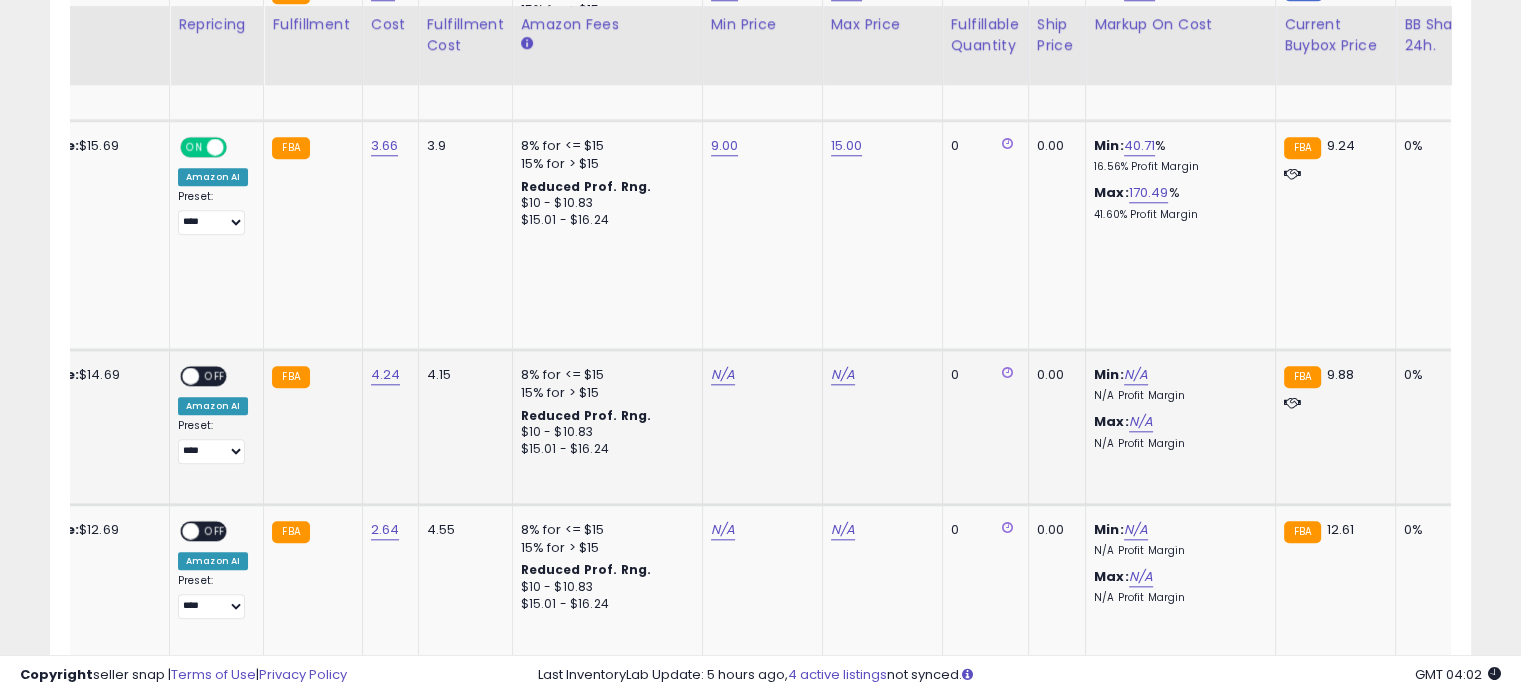 scroll, scrollTop: 2010, scrollLeft: 0, axis: vertical 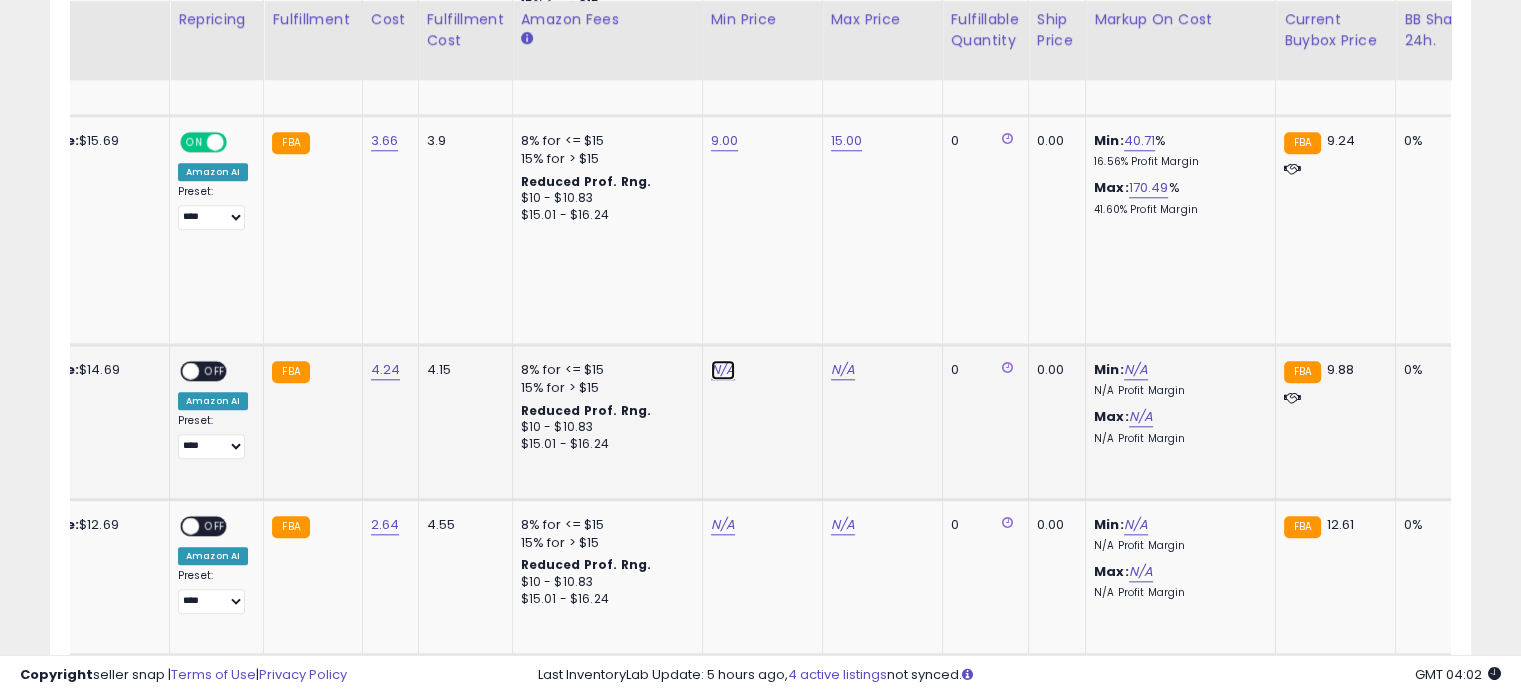 click on "N/A" at bounding box center [723, 370] 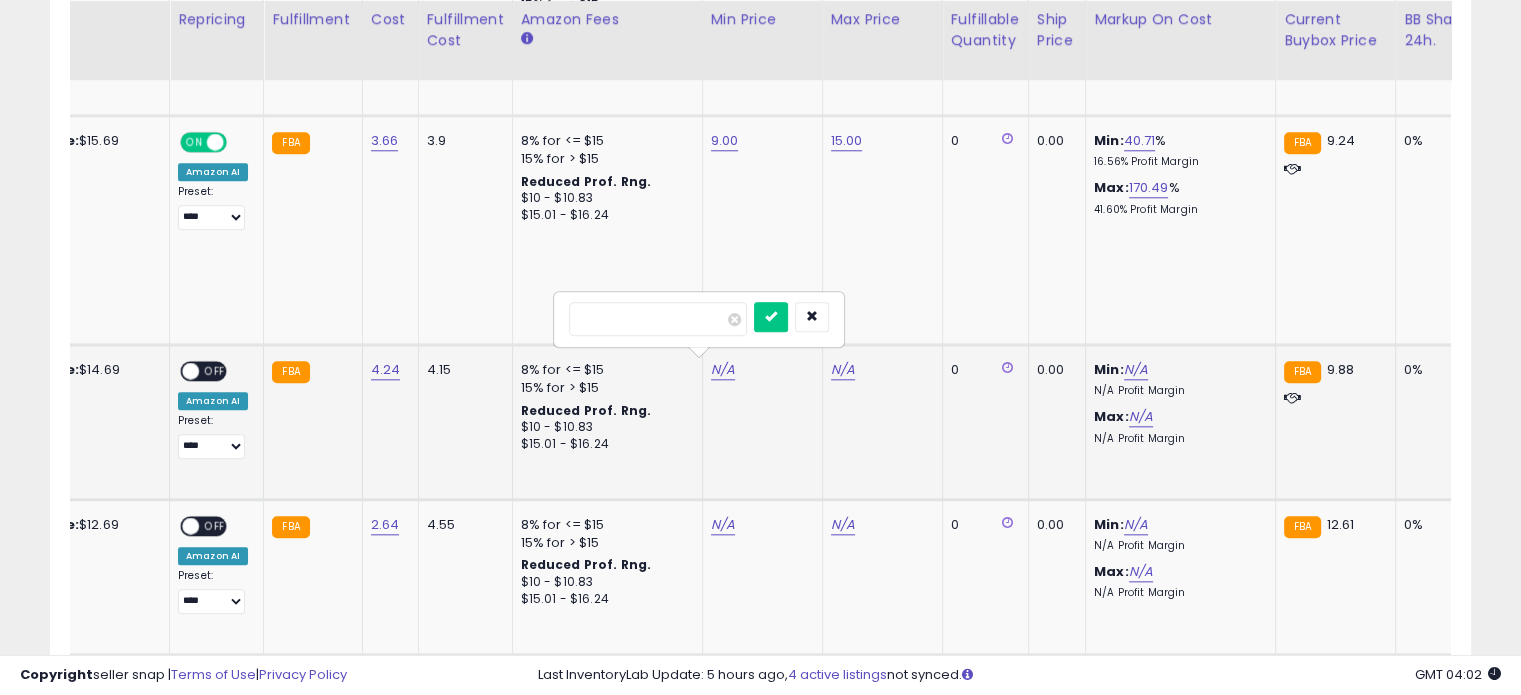 click at bounding box center (658, 319) 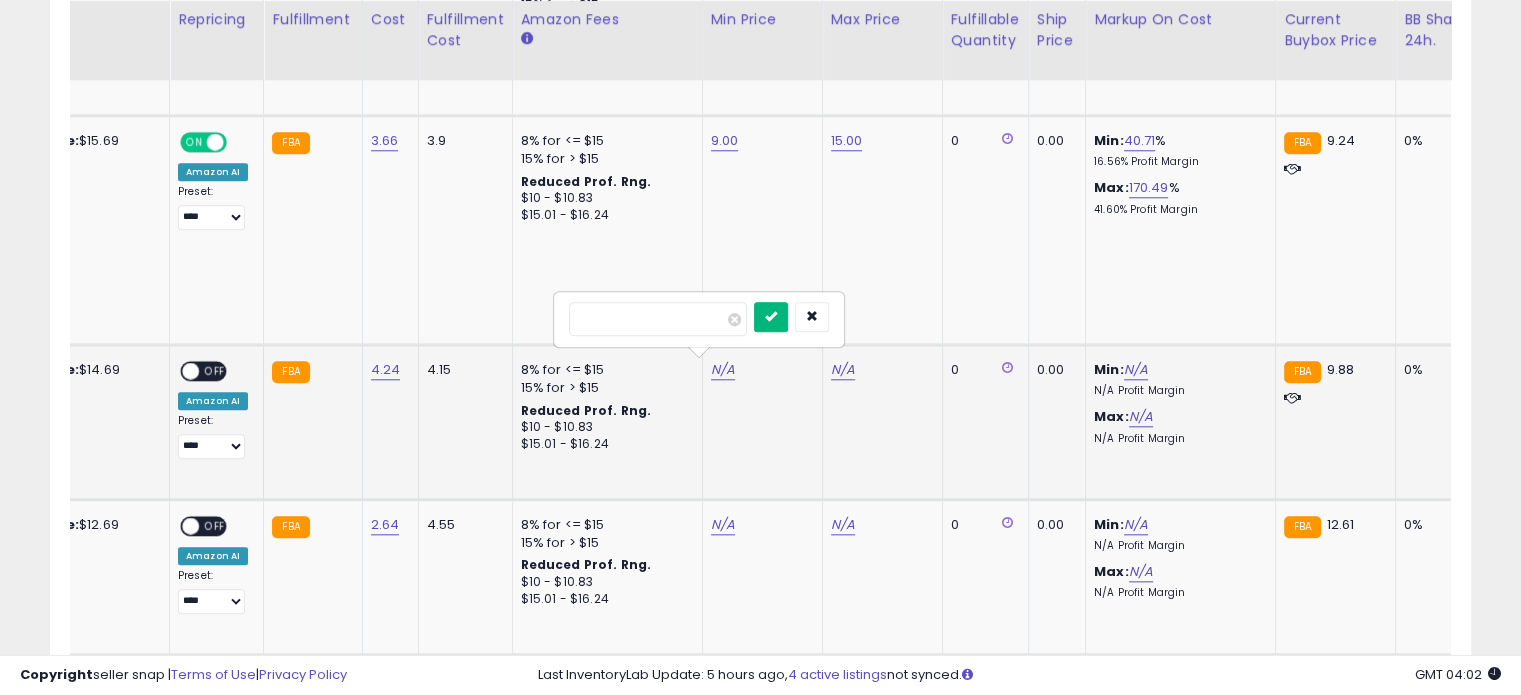 type on "****" 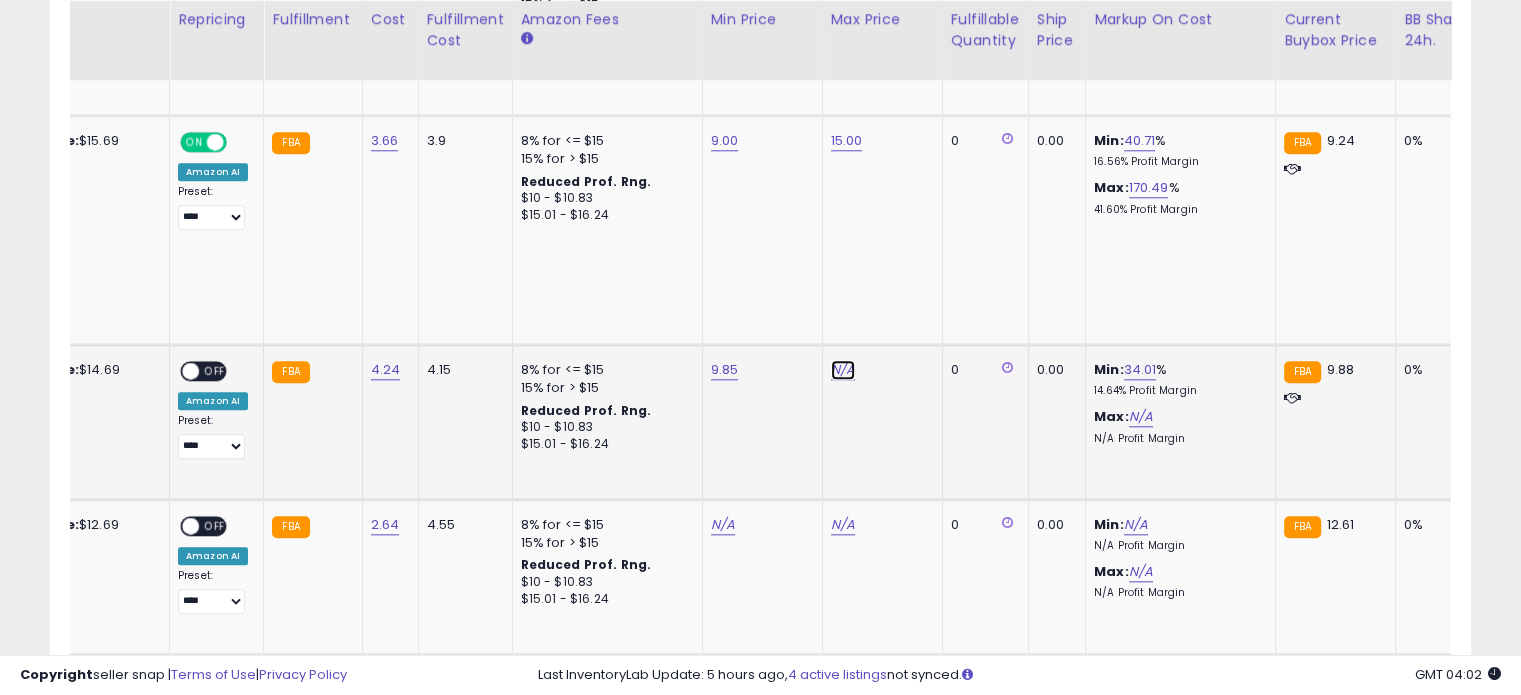 click on "N/A" at bounding box center [843, 370] 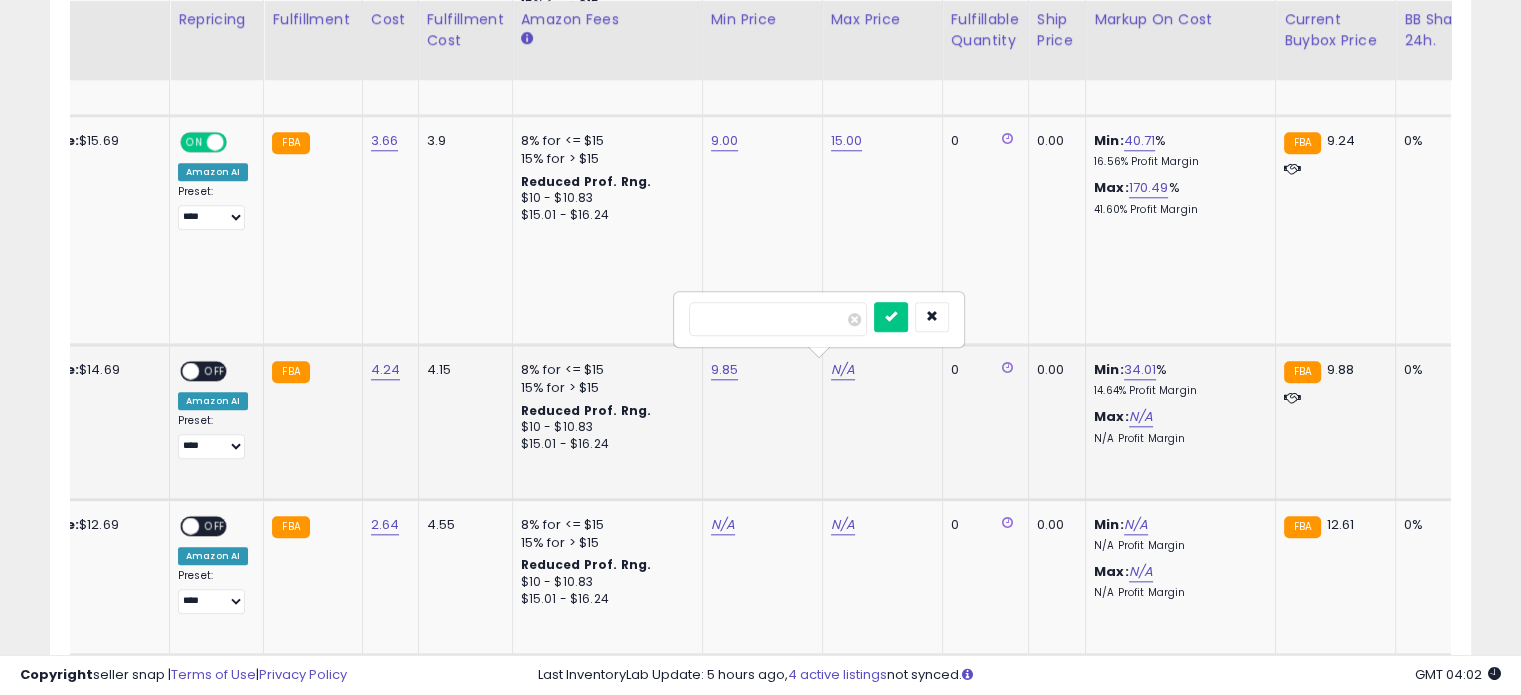 click at bounding box center (778, 319) 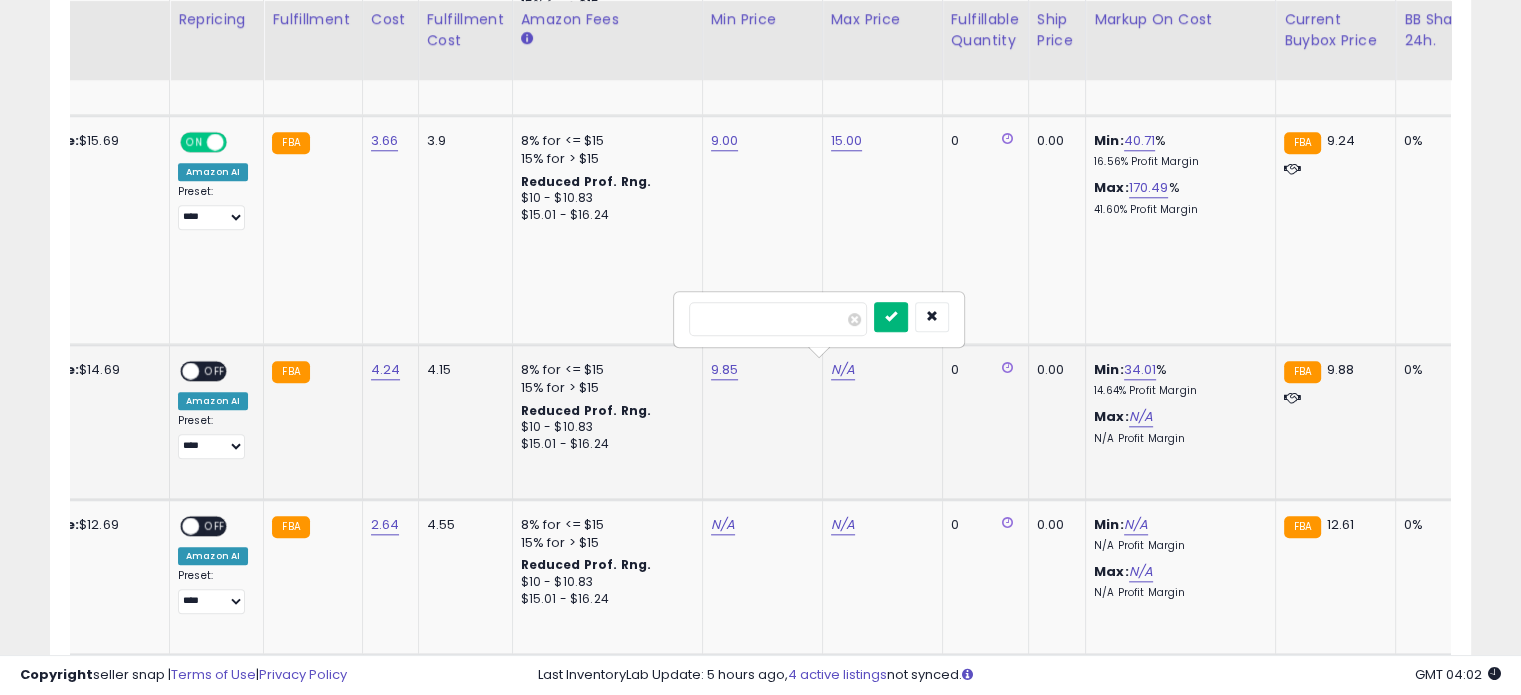 type on "**" 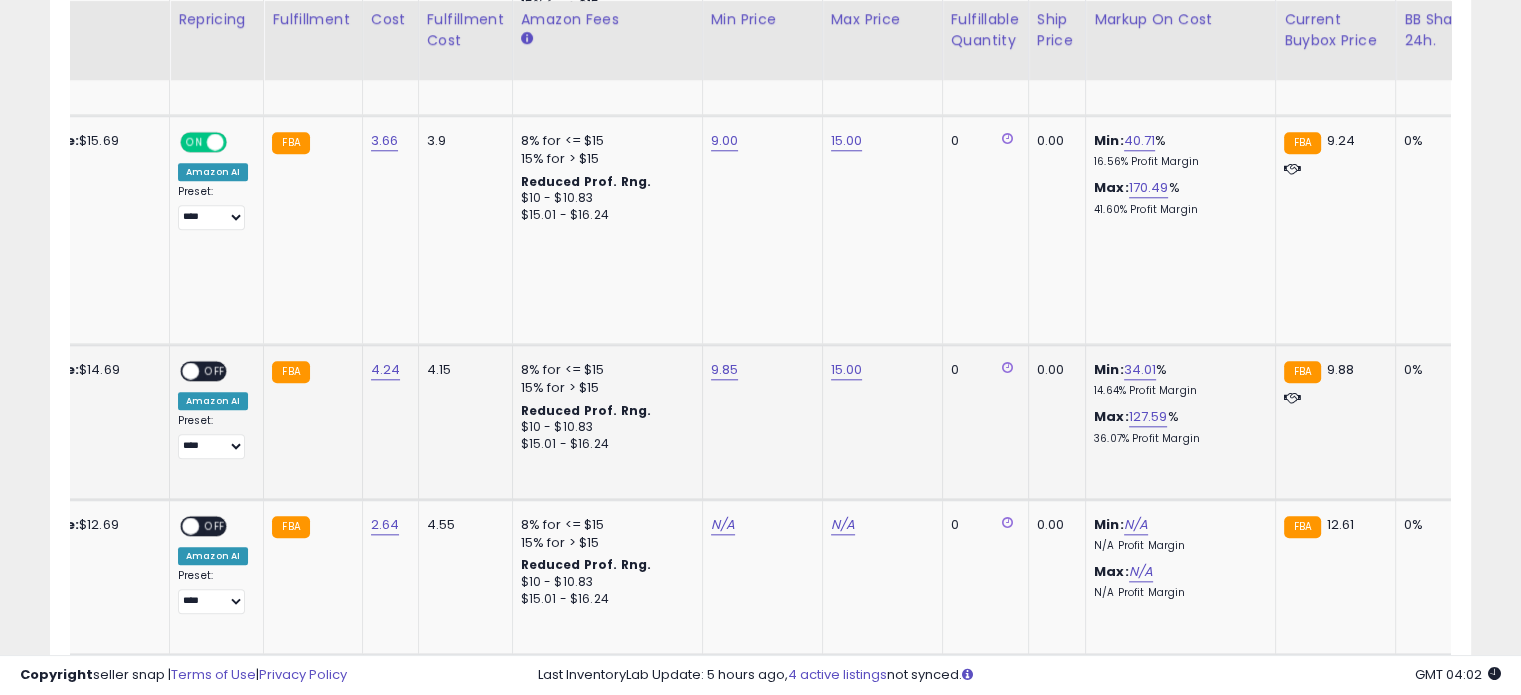 click on "OFF" at bounding box center [215, 371] 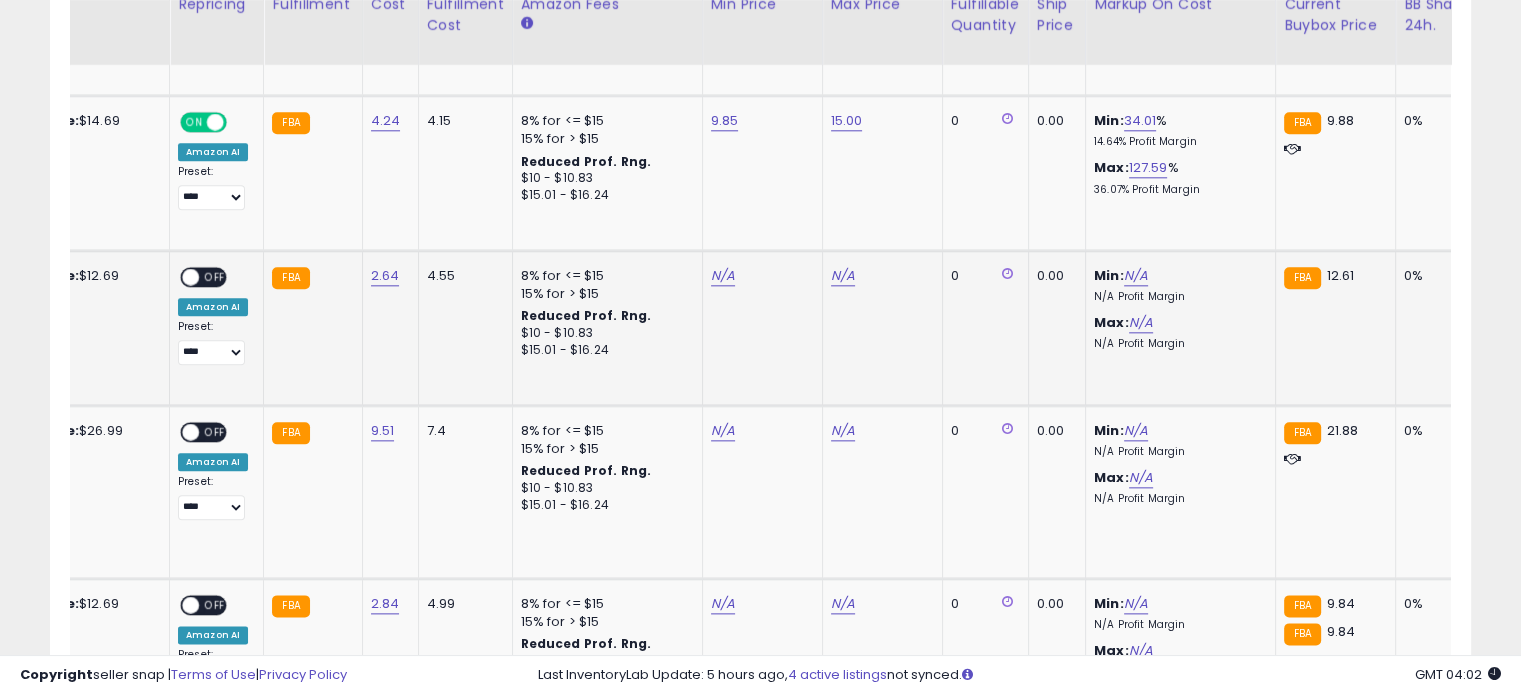 scroll, scrollTop: 2244, scrollLeft: 0, axis: vertical 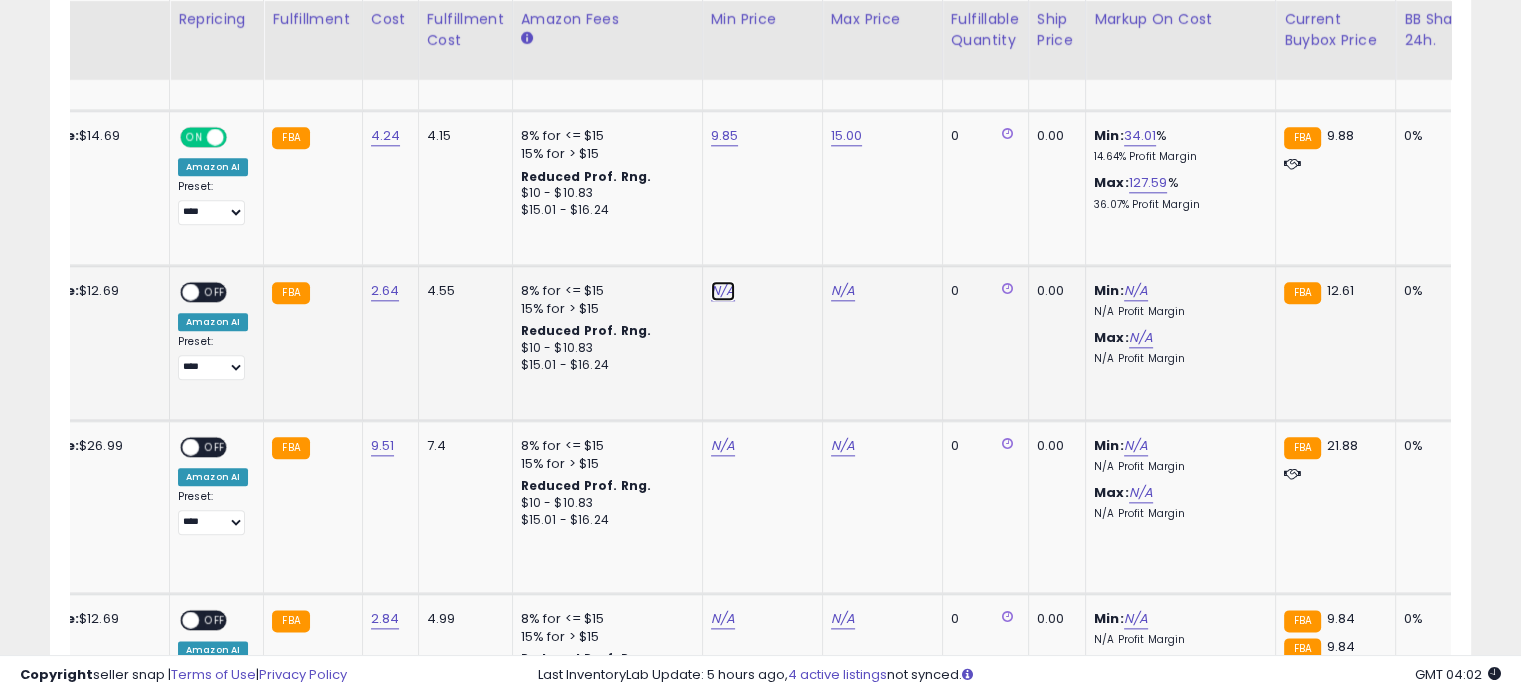 click on "N/A" at bounding box center [723, 291] 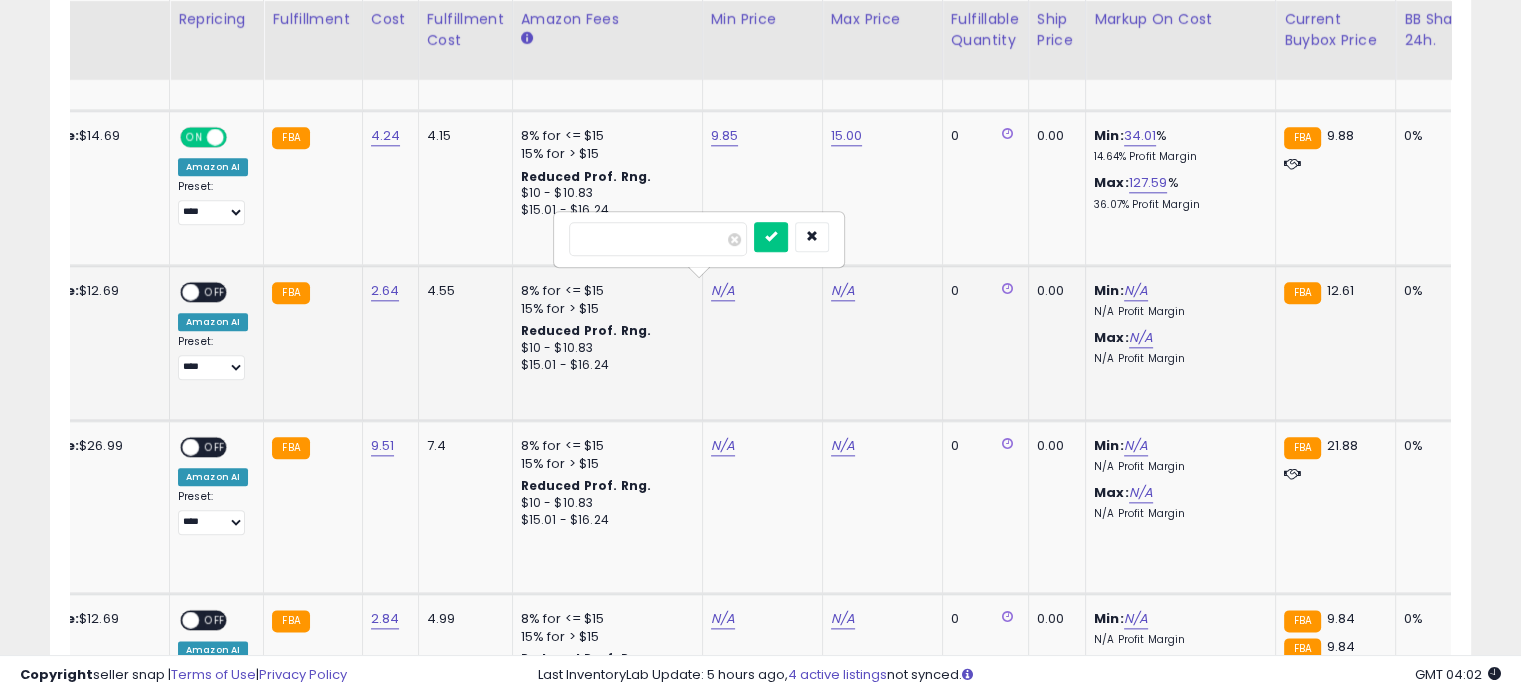 click at bounding box center (658, 239) 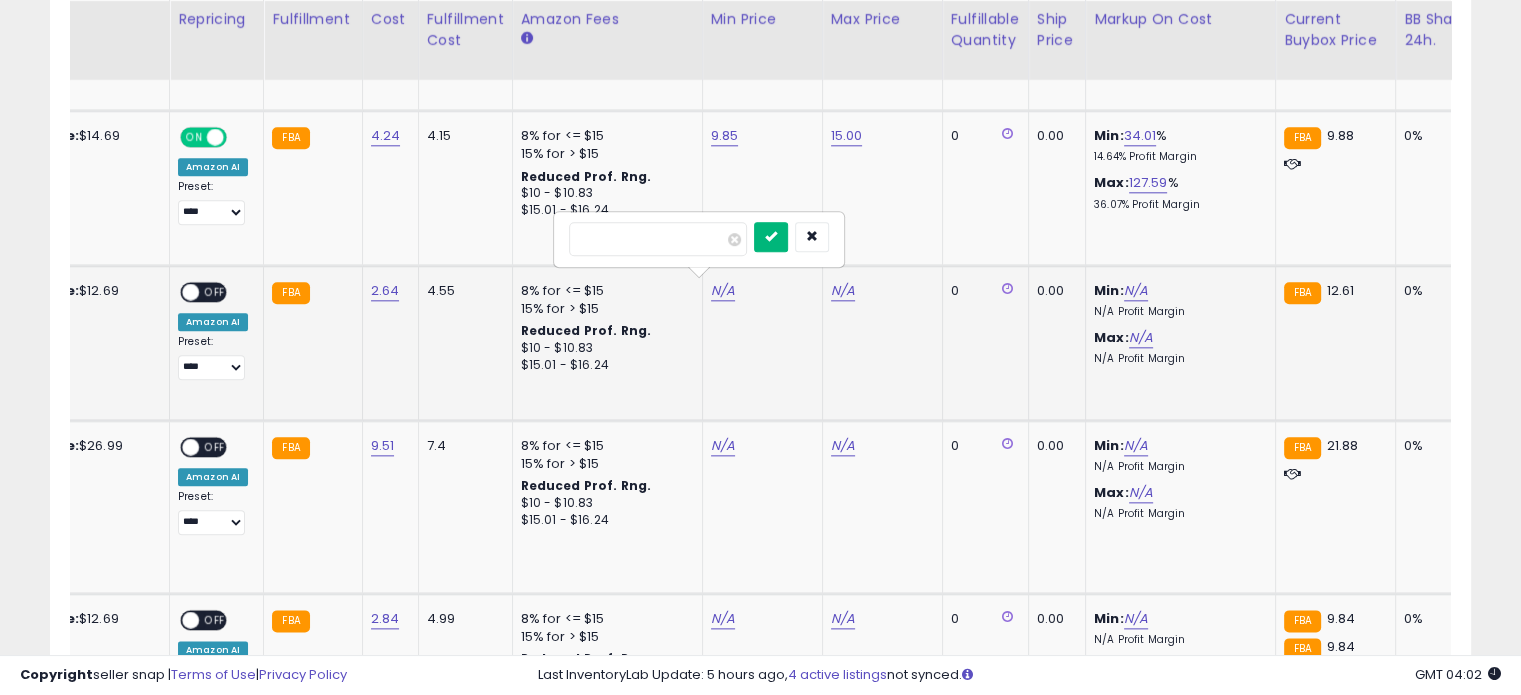 type on "****" 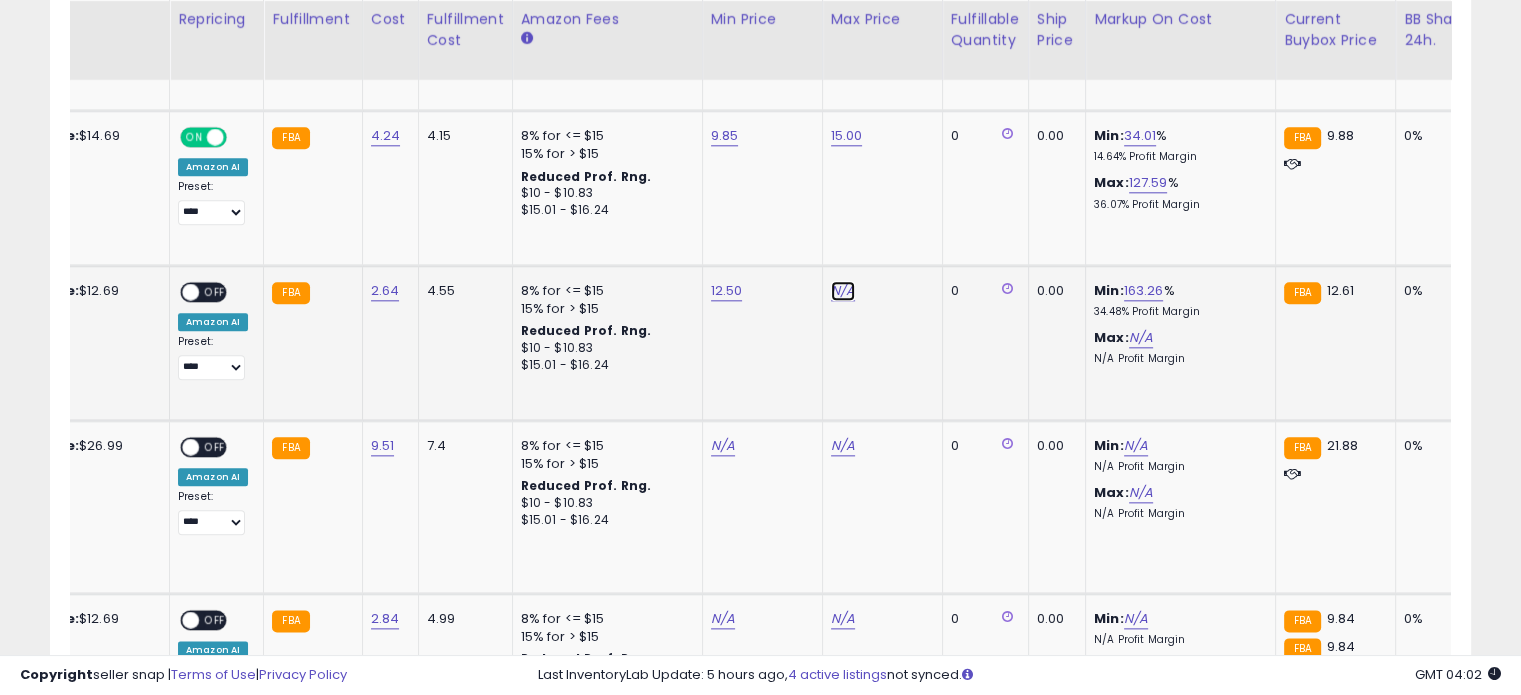 click on "N/A" at bounding box center [843, 291] 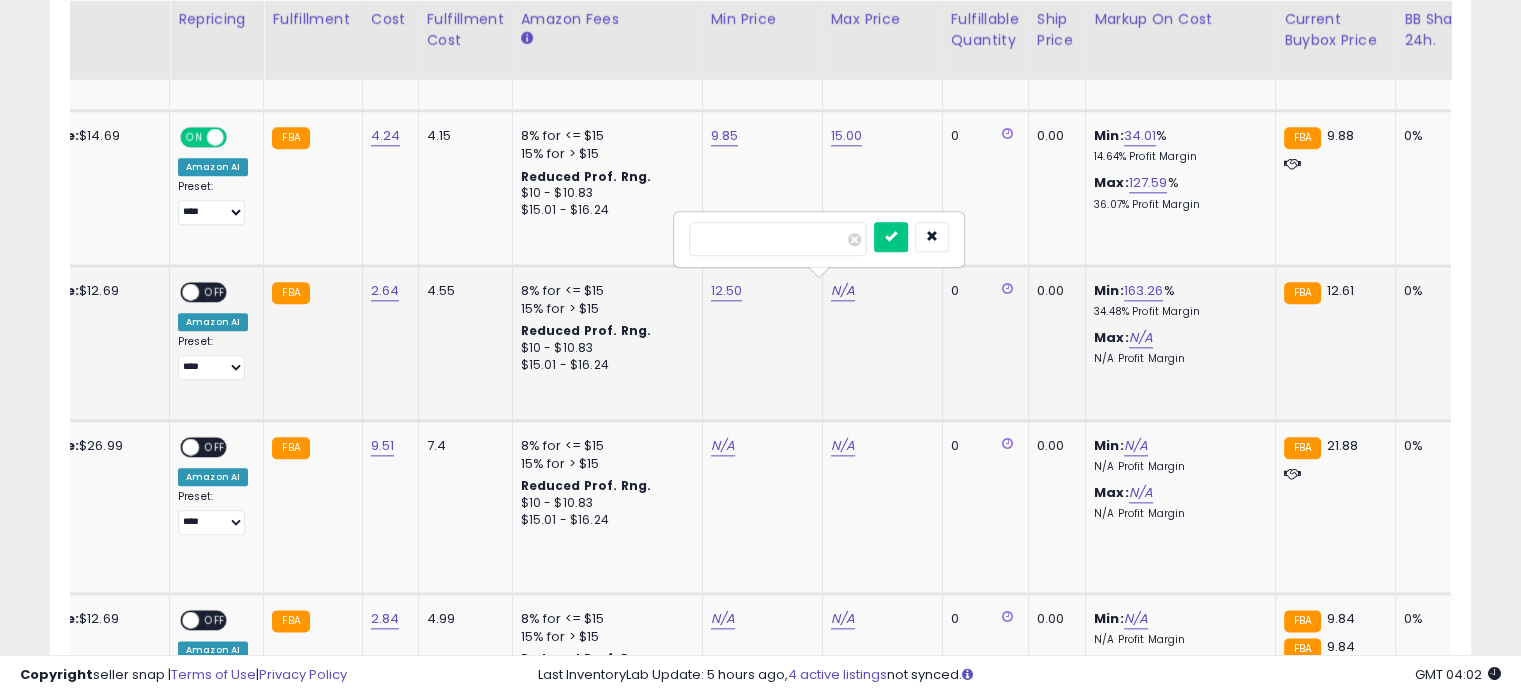 click at bounding box center (778, 239) 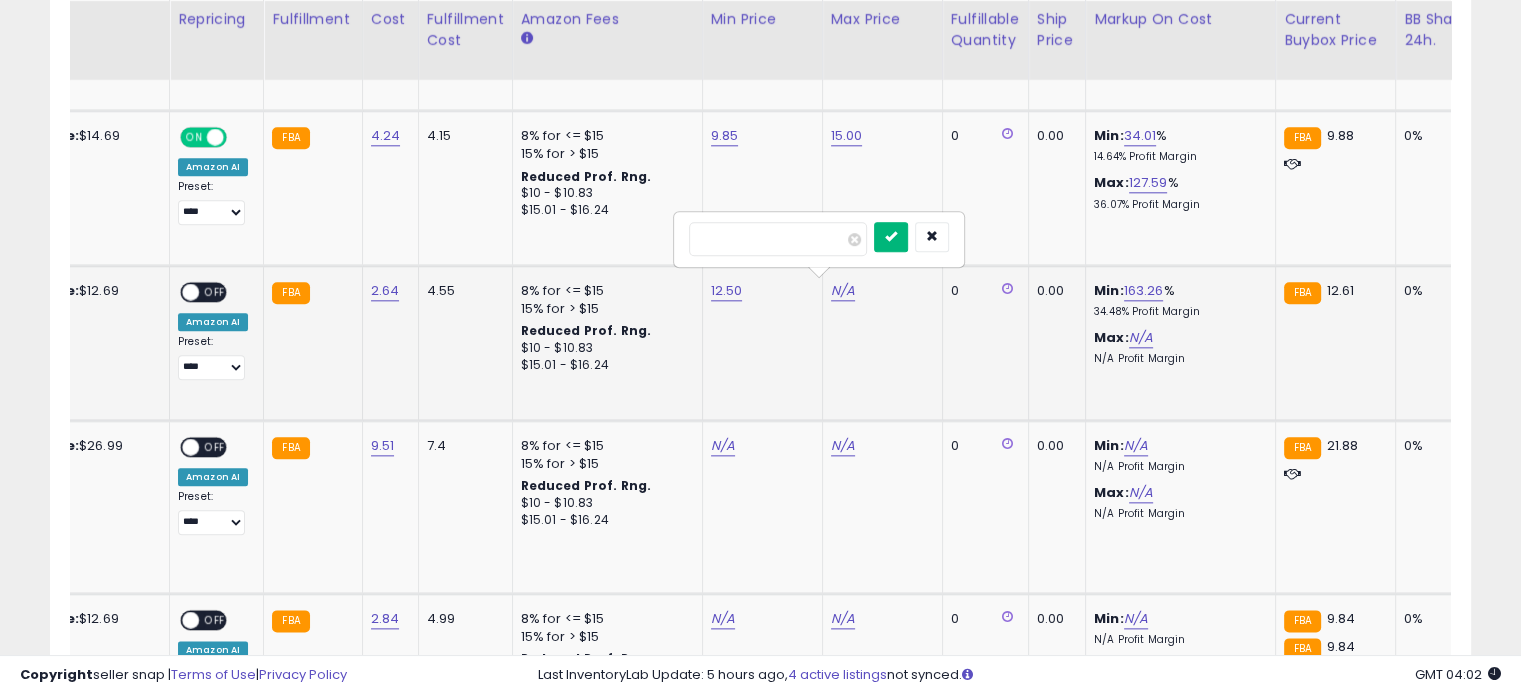type on "**" 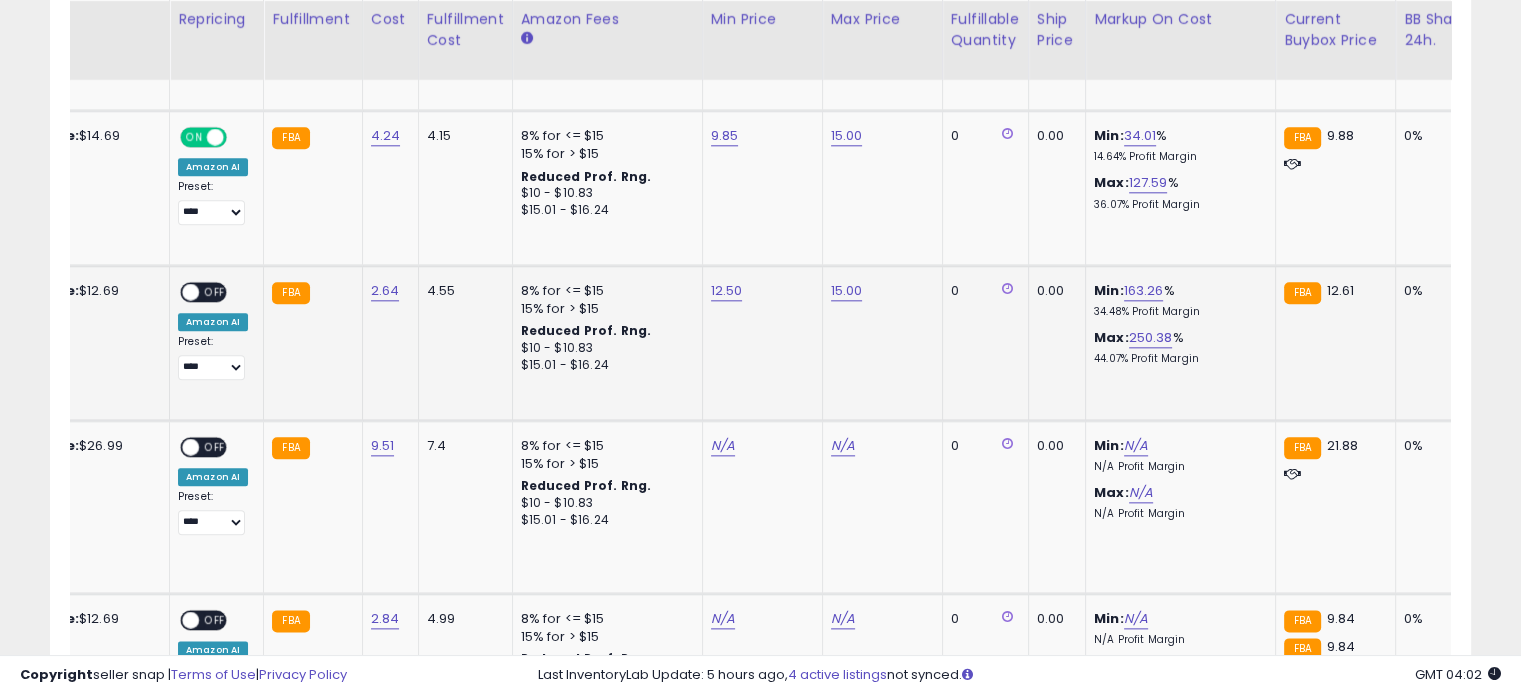 click on "OFF" at bounding box center (215, 292) 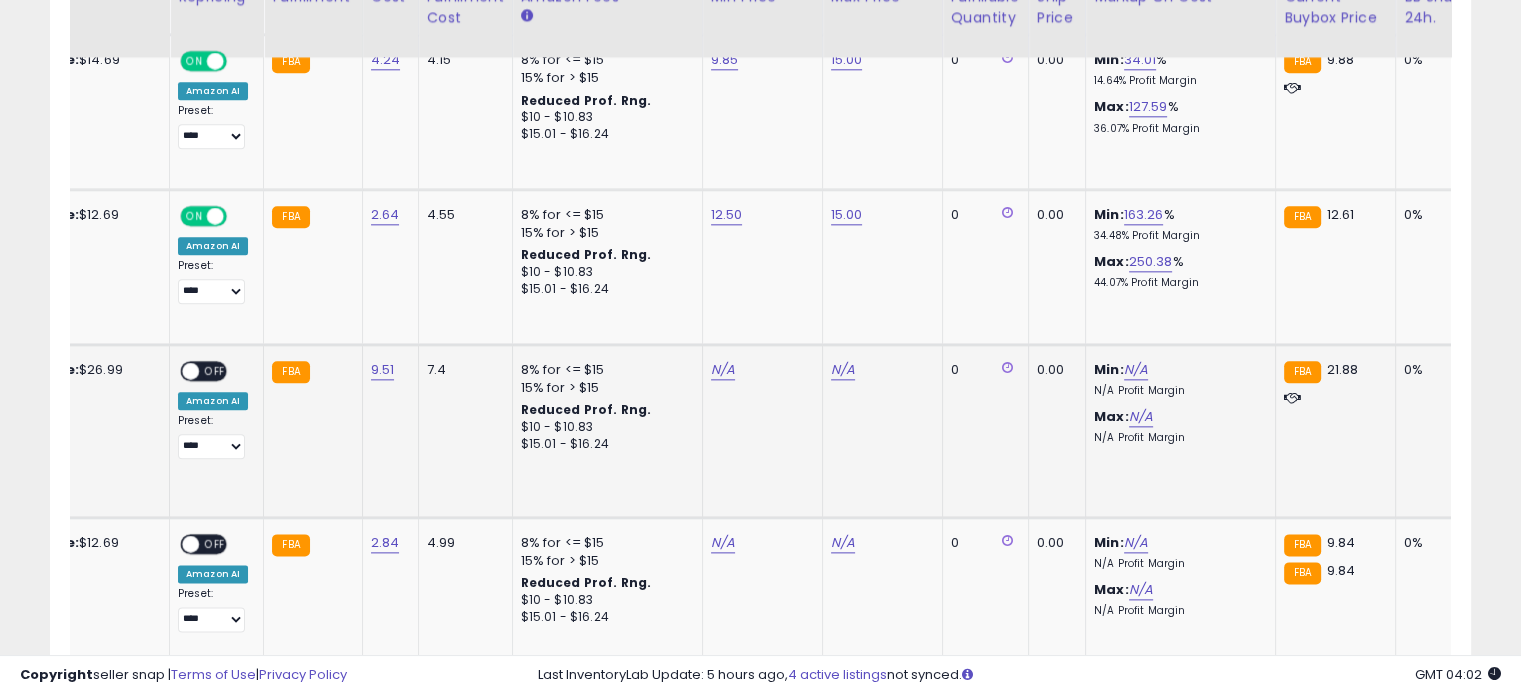 scroll, scrollTop: 2344, scrollLeft: 0, axis: vertical 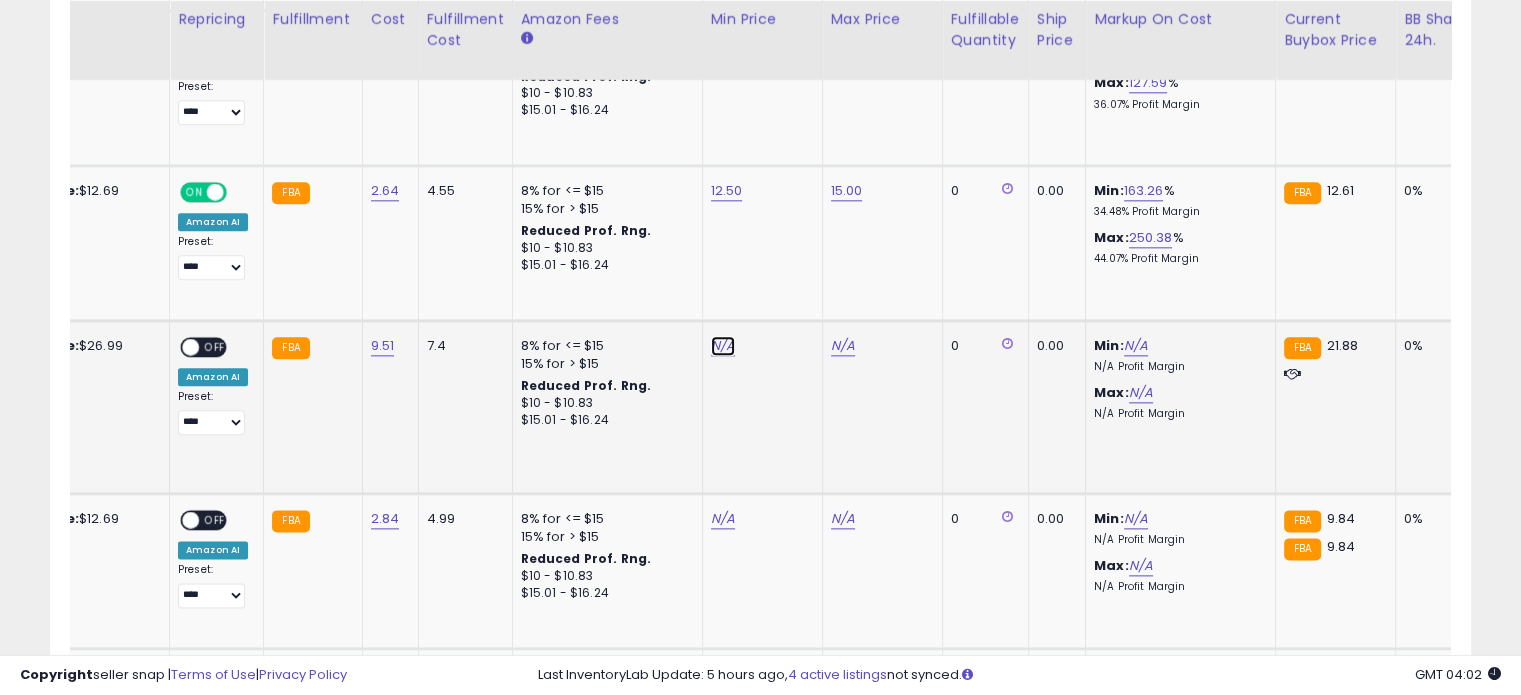 click on "N/A" at bounding box center [723, 346] 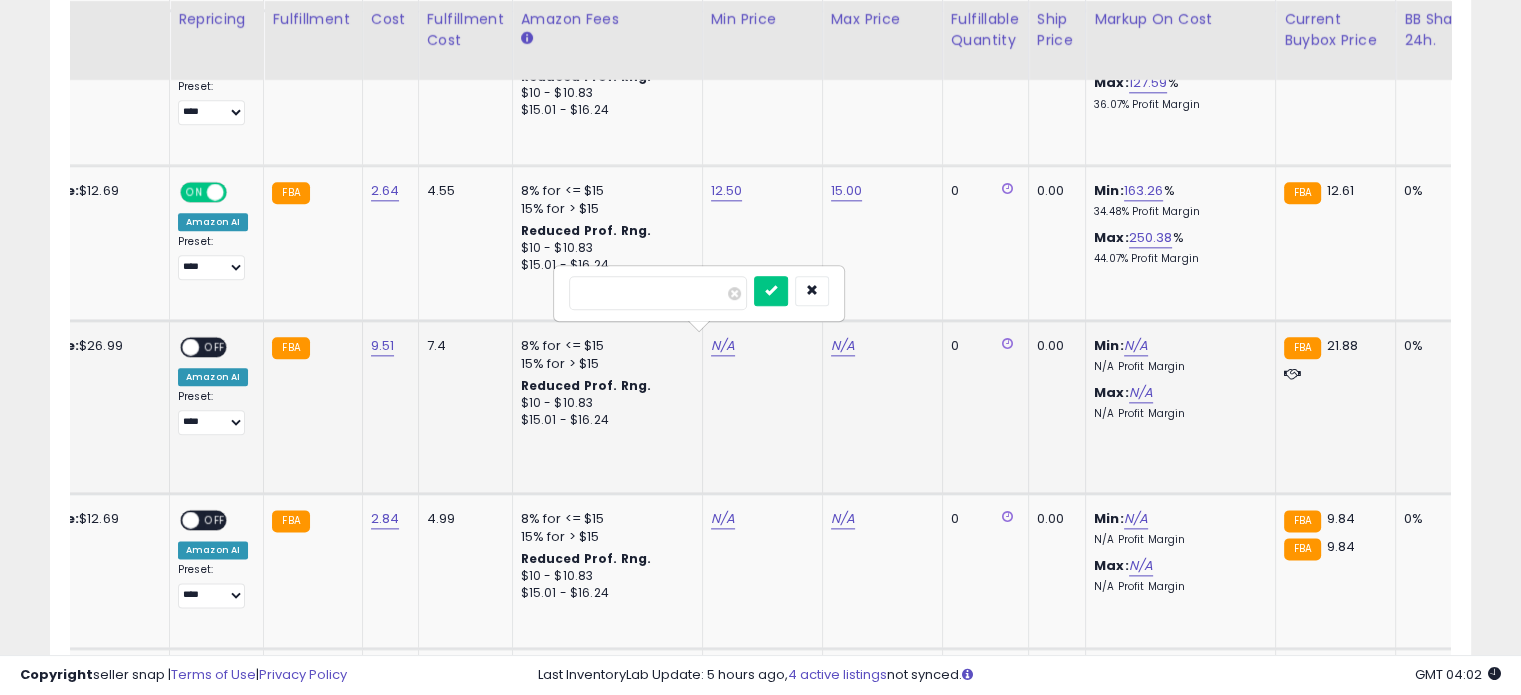 click at bounding box center [658, 293] 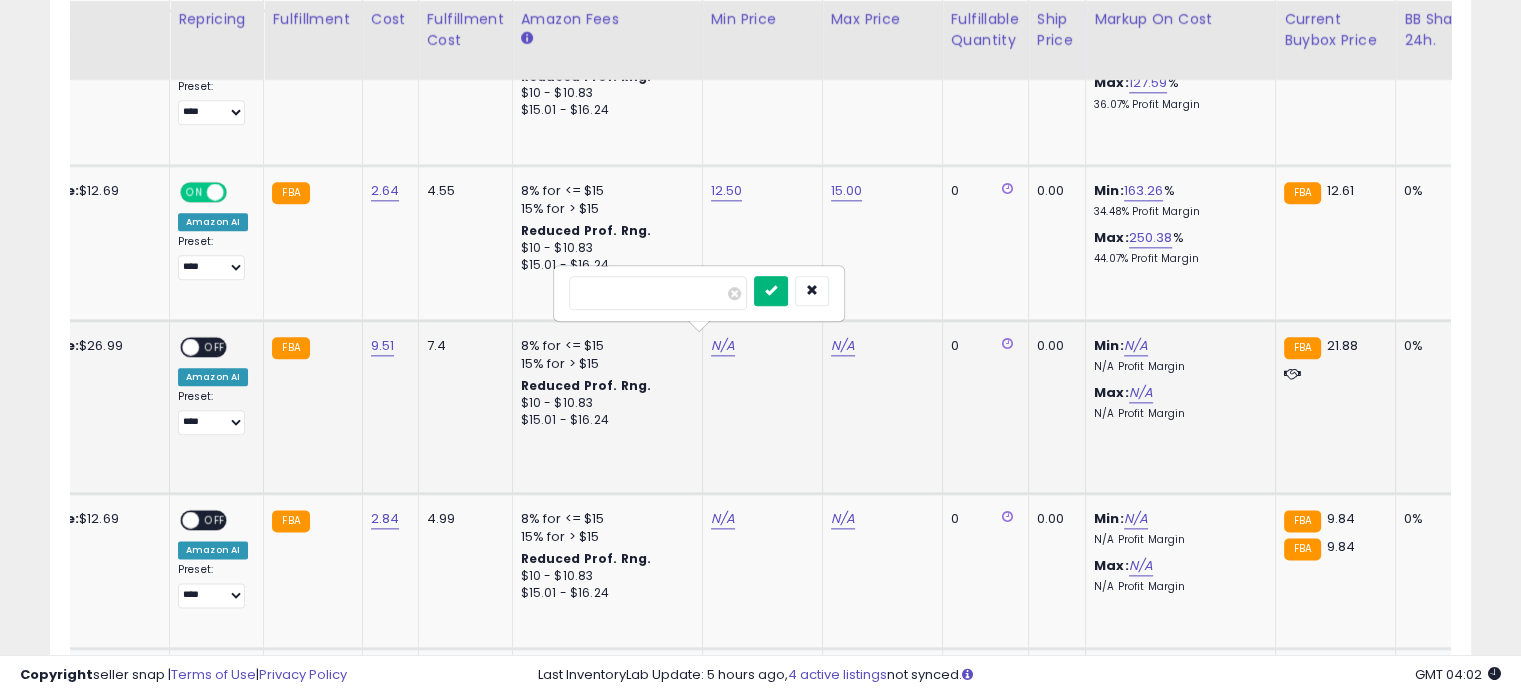 type on "*****" 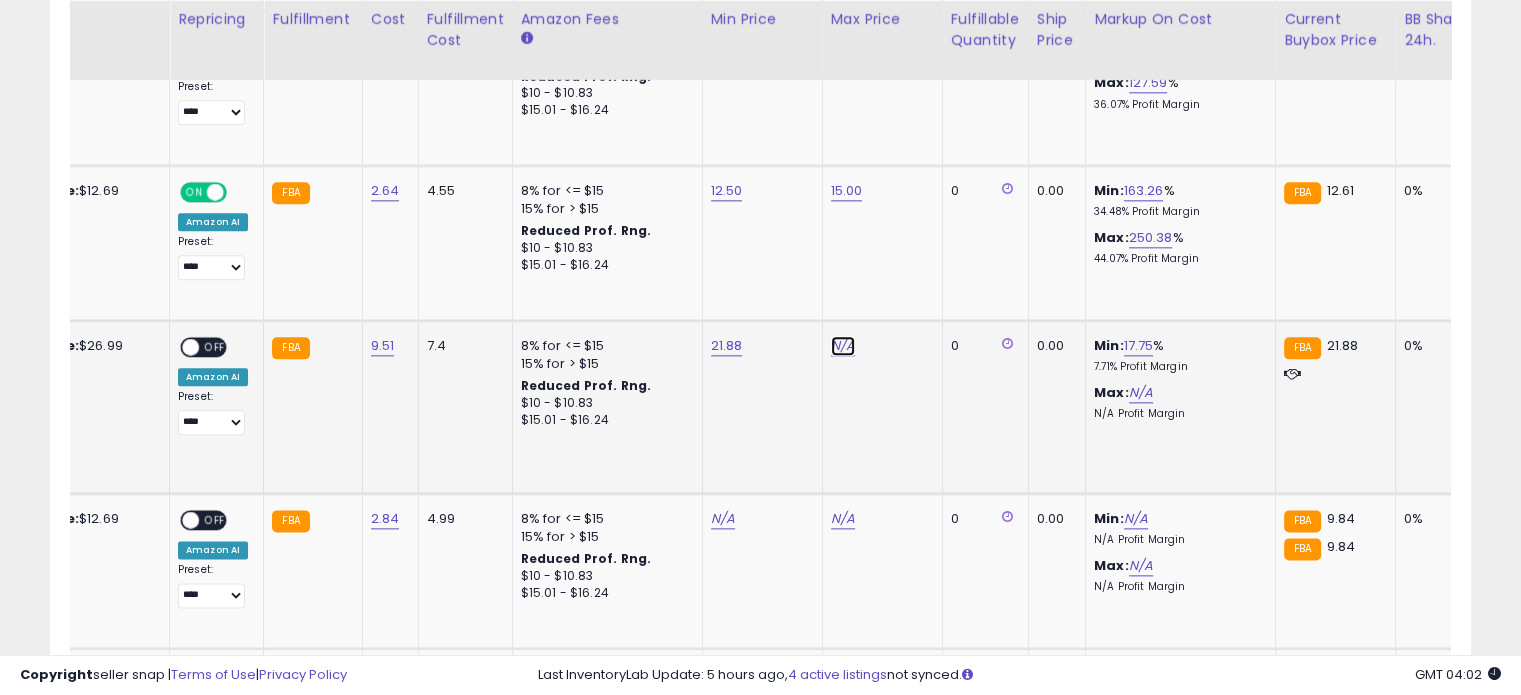 click on "N/A" at bounding box center [843, 346] 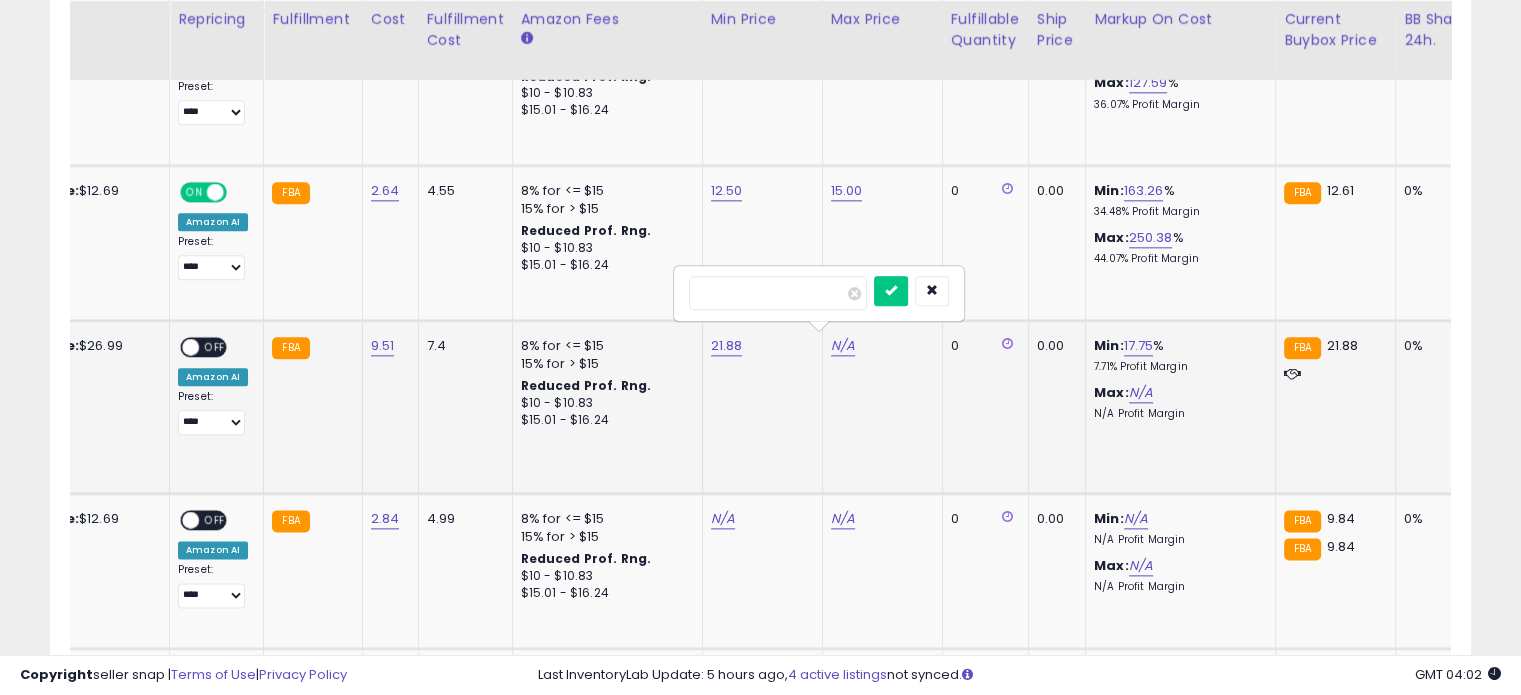 click at bounding box center [778, 293] 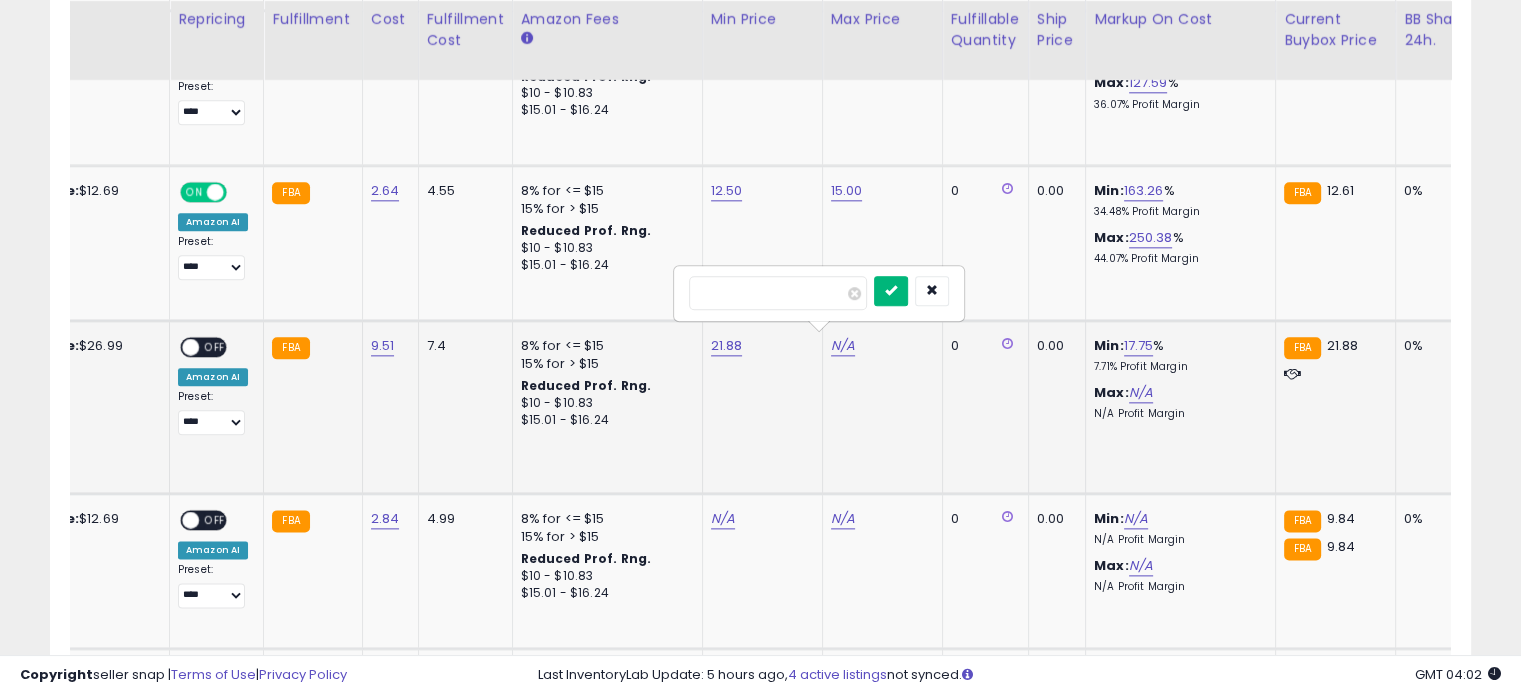type on "**" 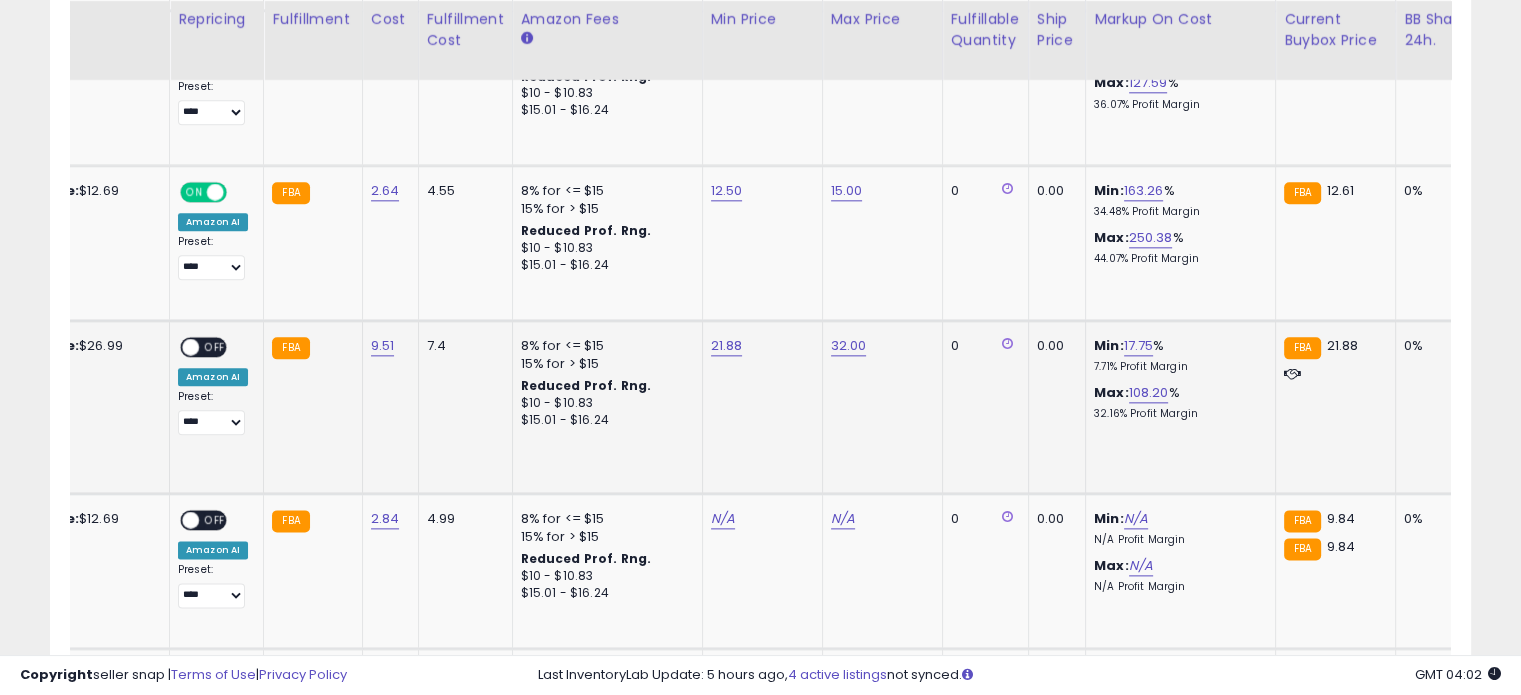 click on "OFF" at bounding box center (215, 346) 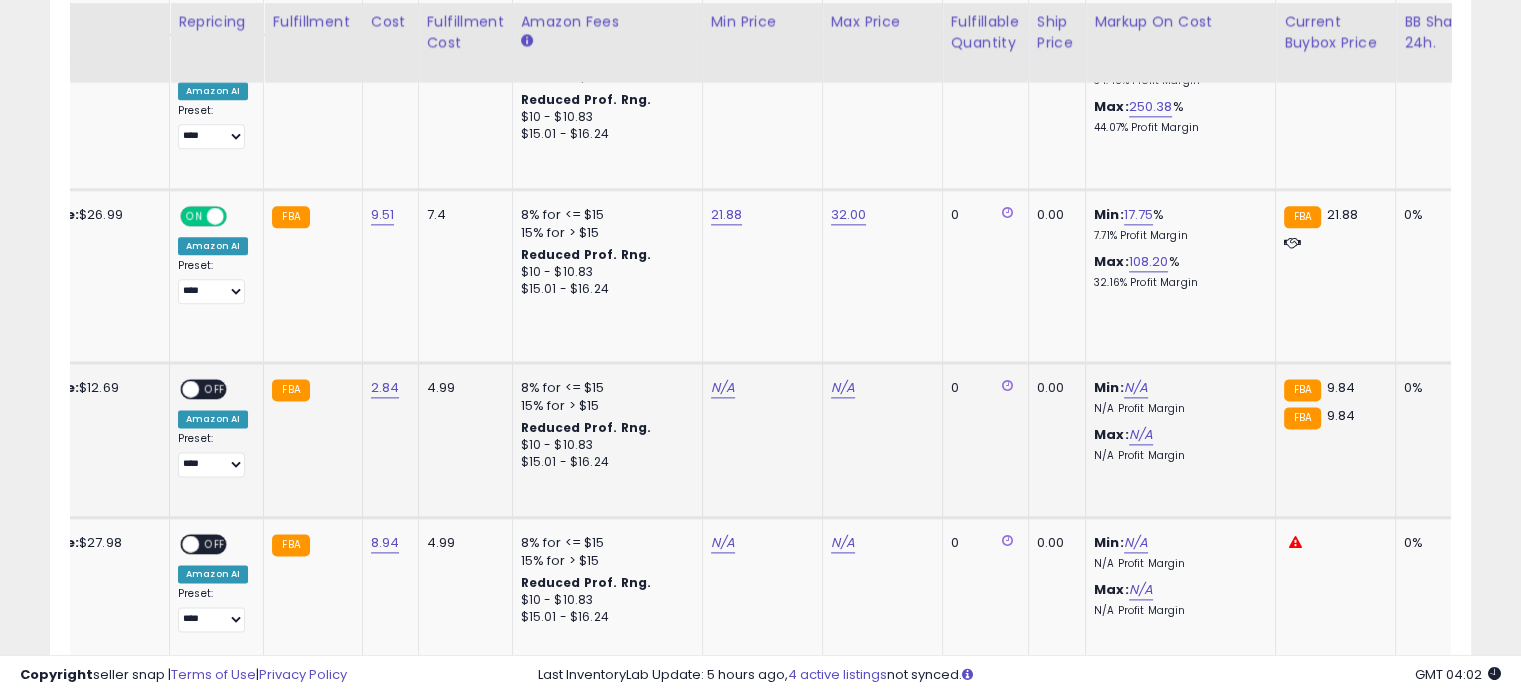 scroll, scrollTop: 2477, scrollLeft: 0, axis: vertical 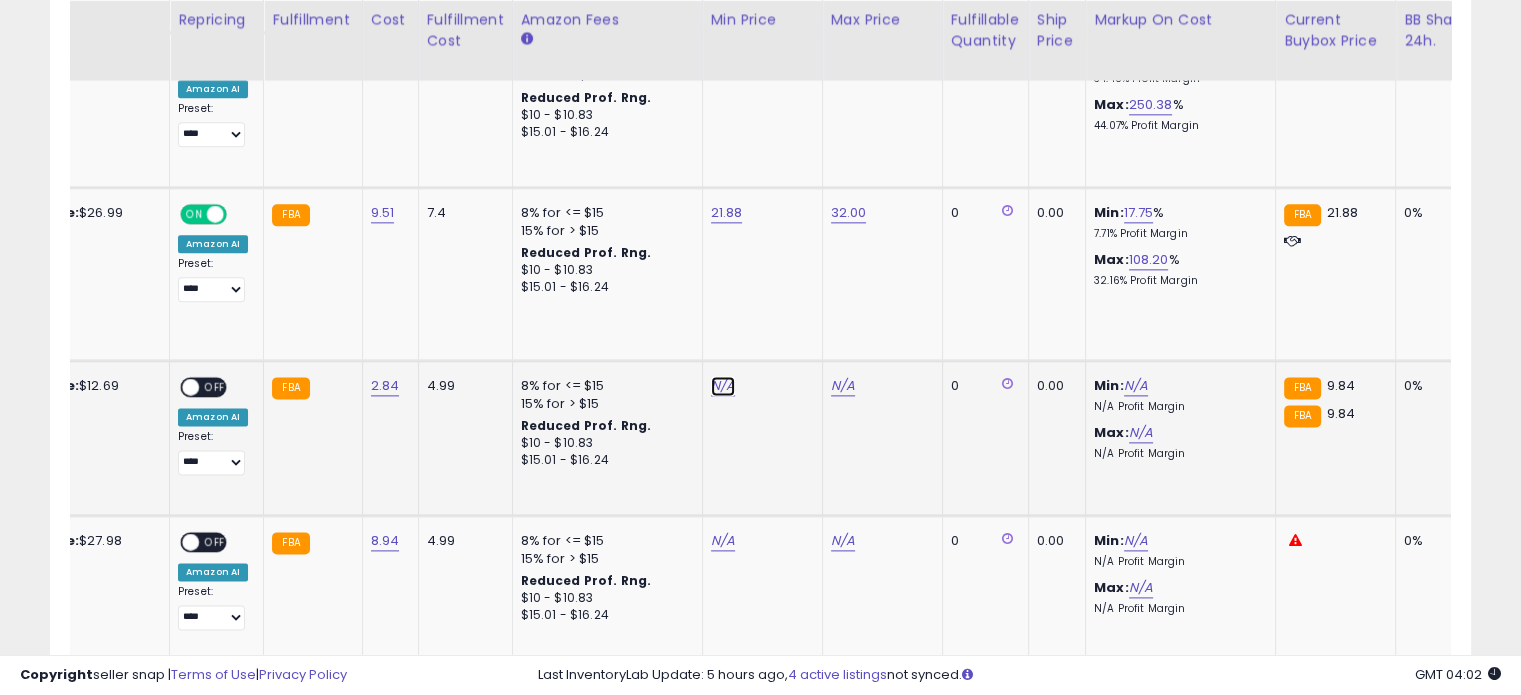 click on "N/A" at bounding box center [723, 386] 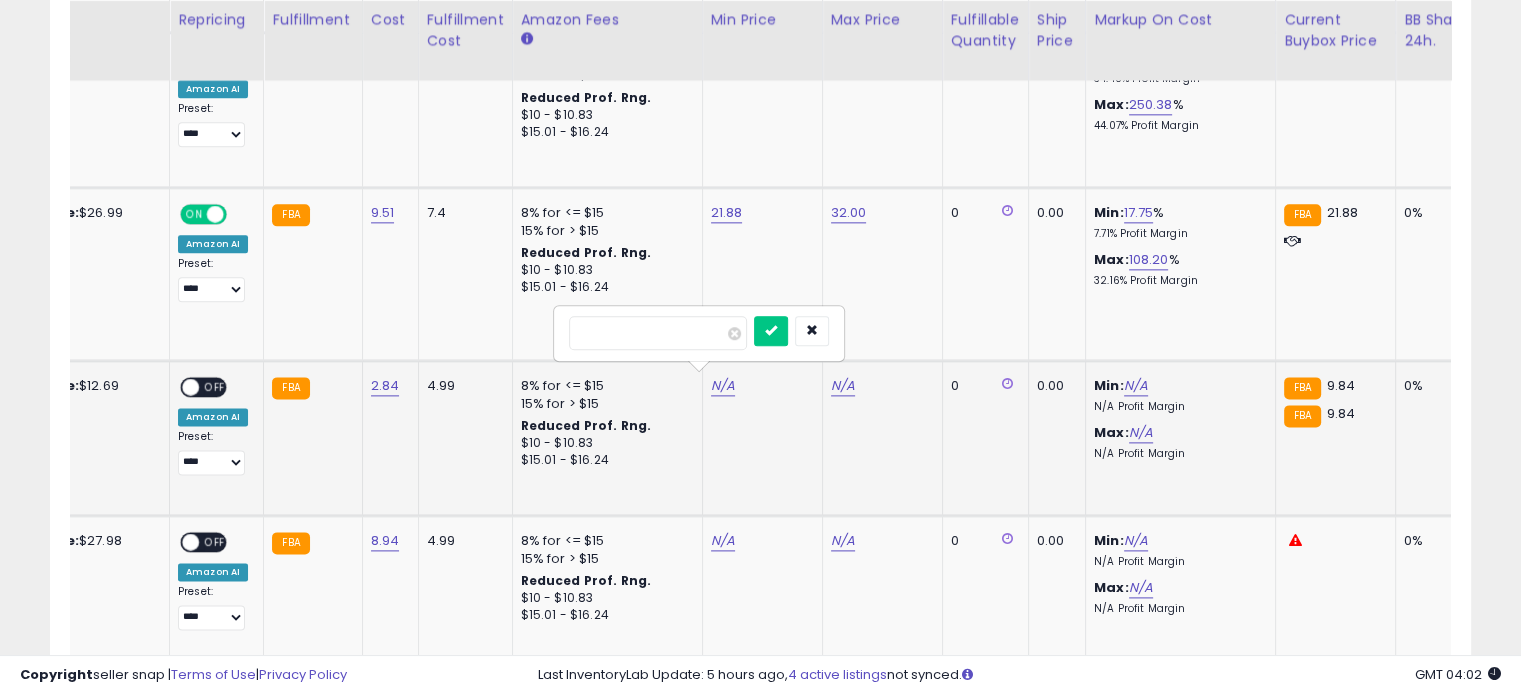 click at bounding box center [658, 333] 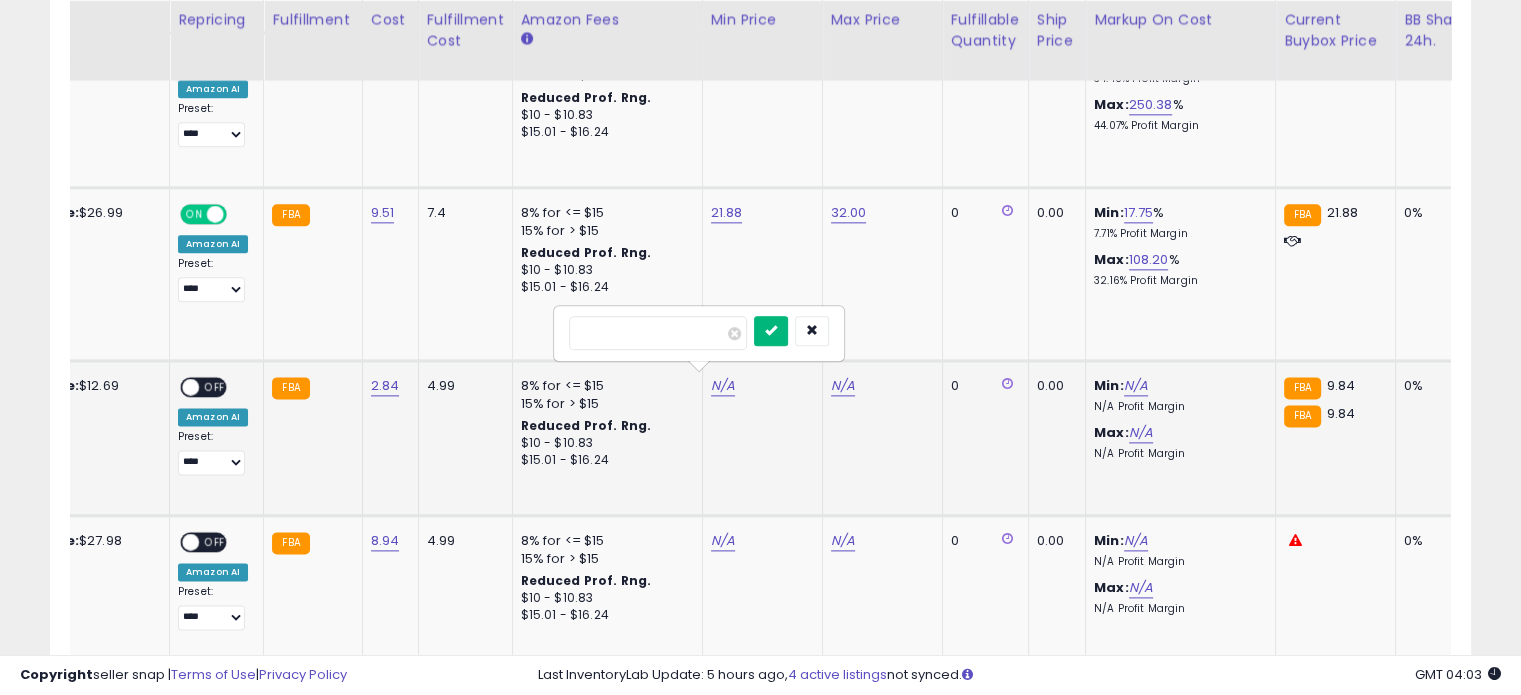 type on "***" 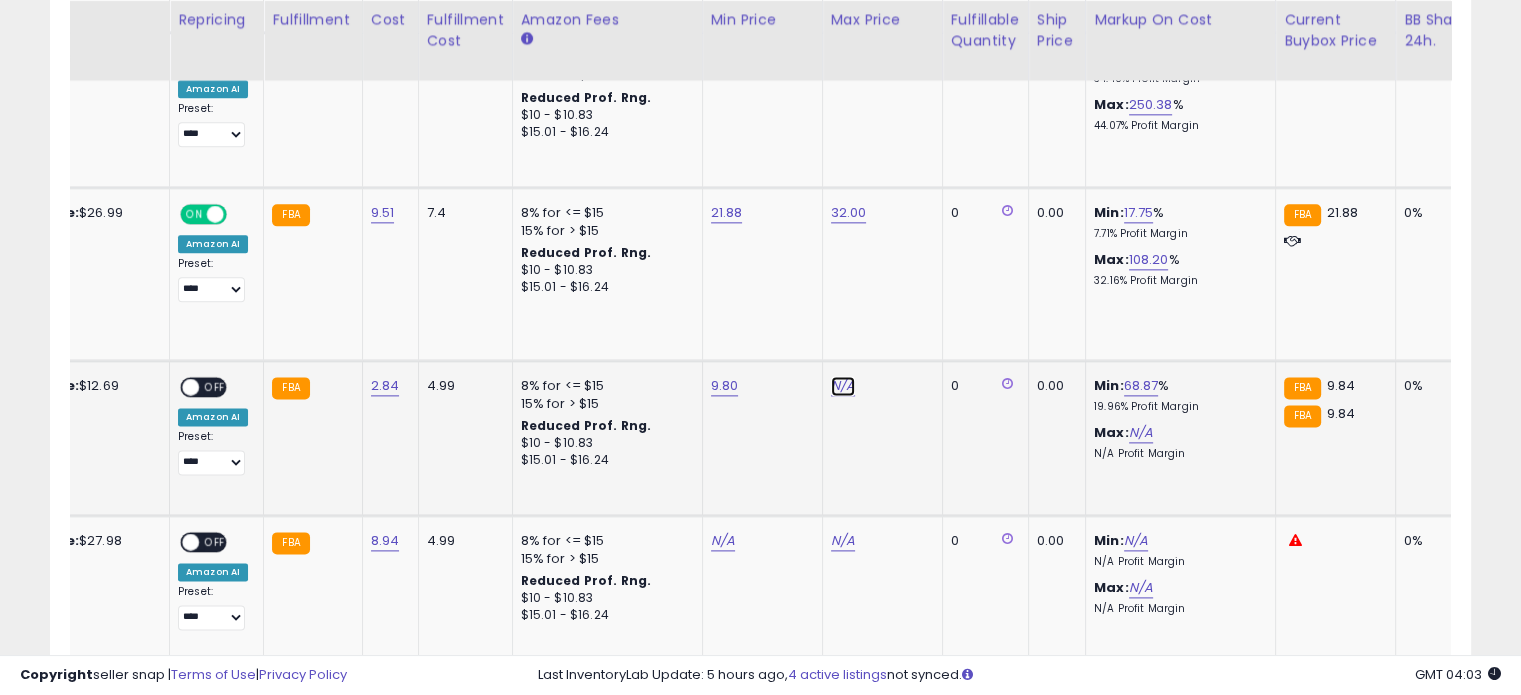 click on "N/A" at bounding box center [843, 386] 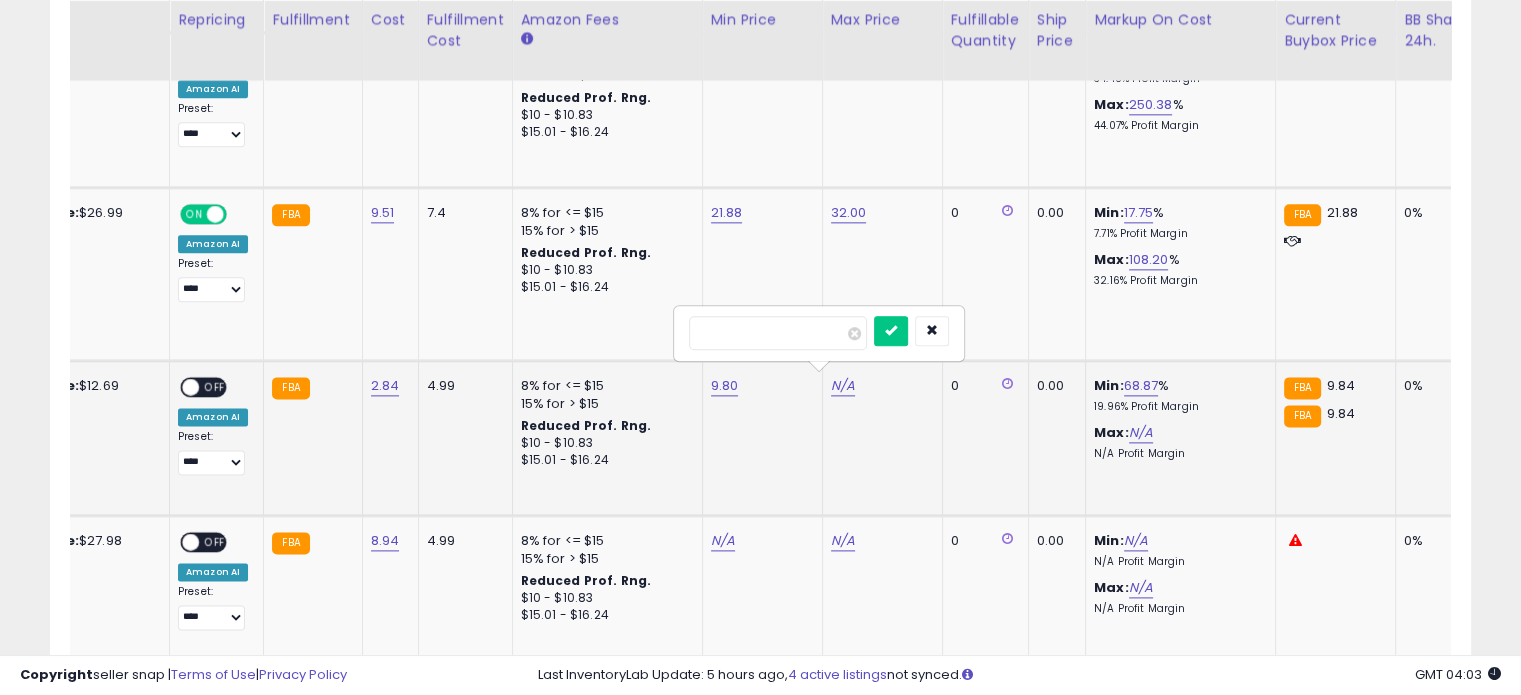 click at bounding box center [778, 333] 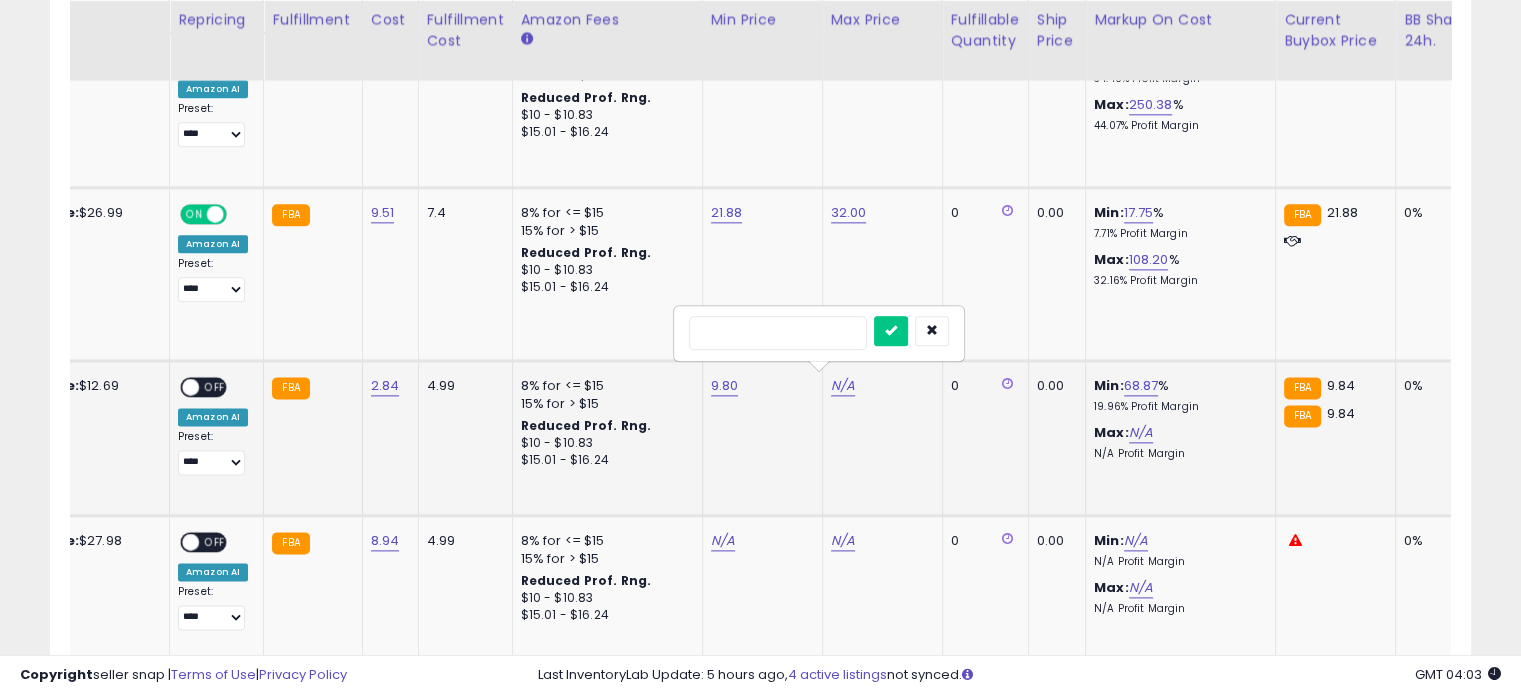 click at bounding box center [778, 333] 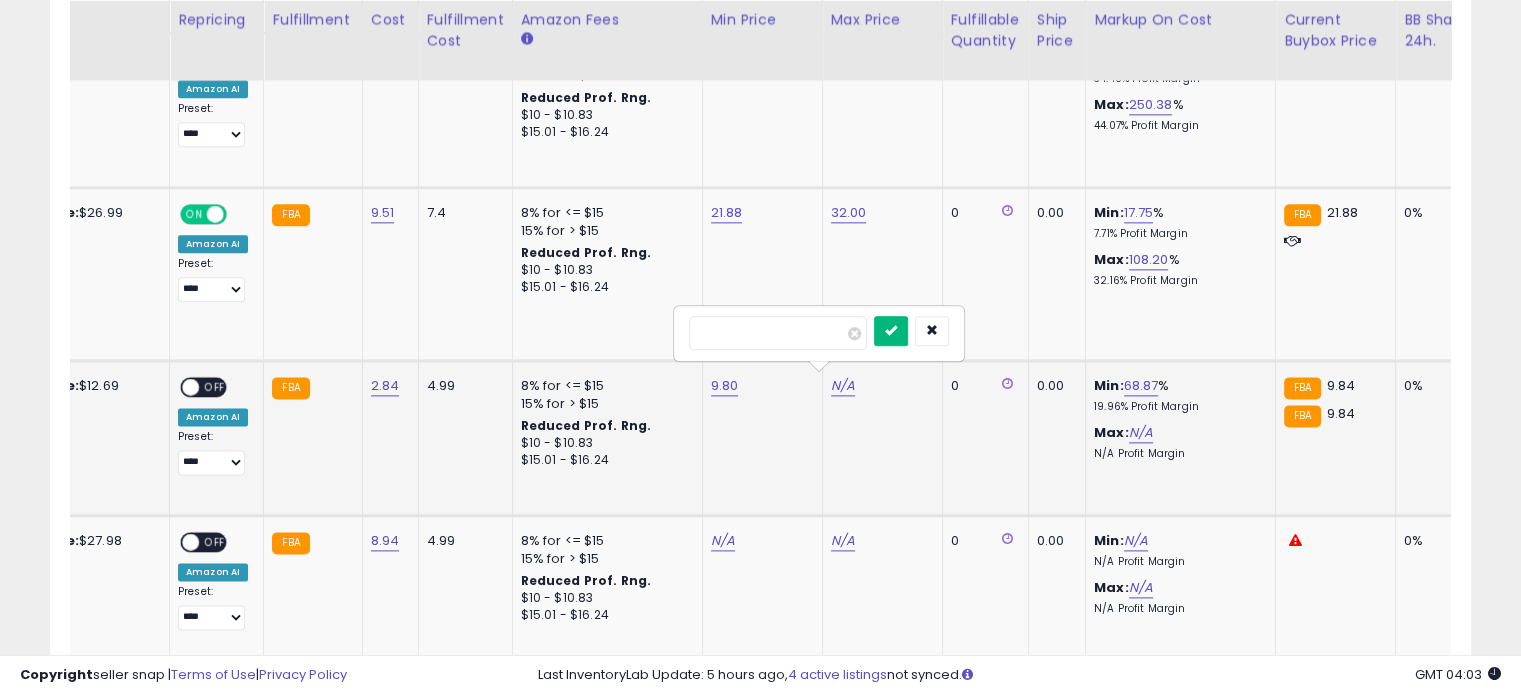 type on "**" 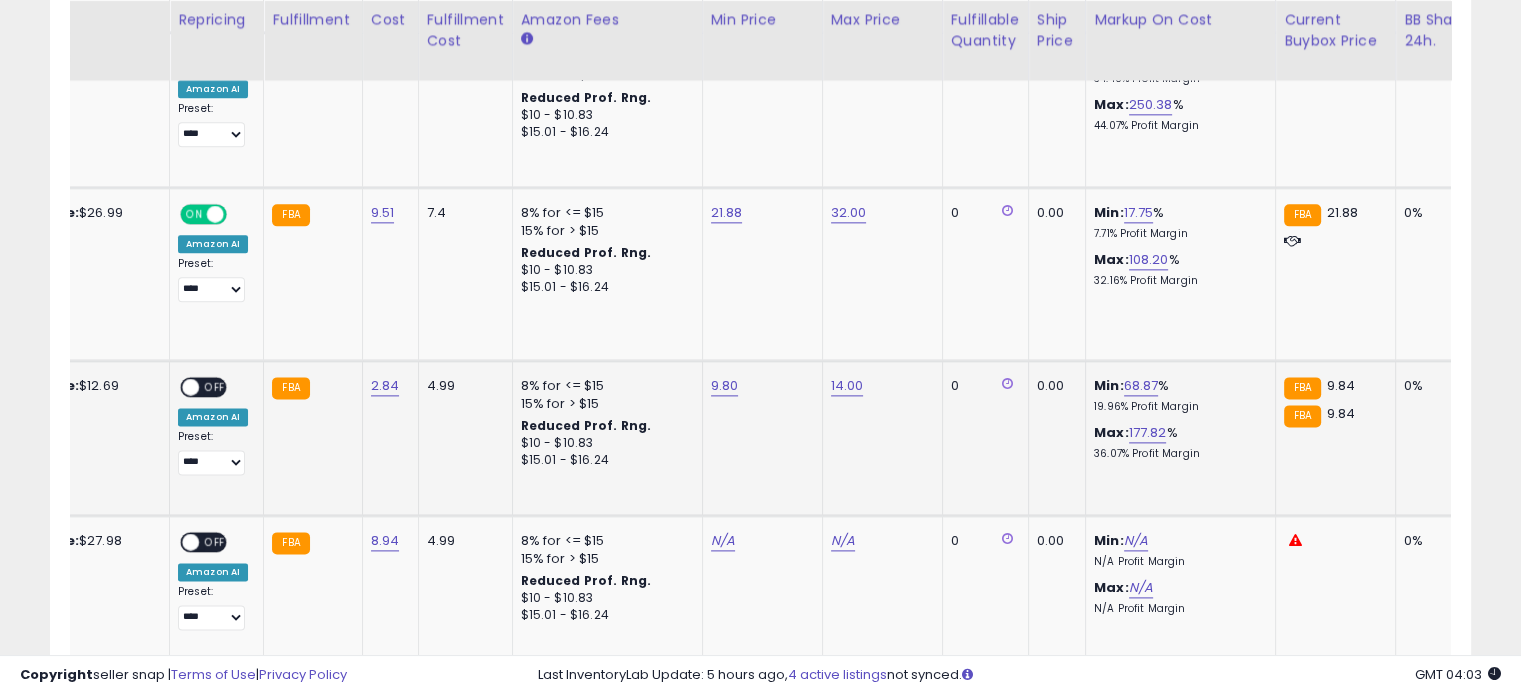 click on "OFF" at bounding box center [215, 387] 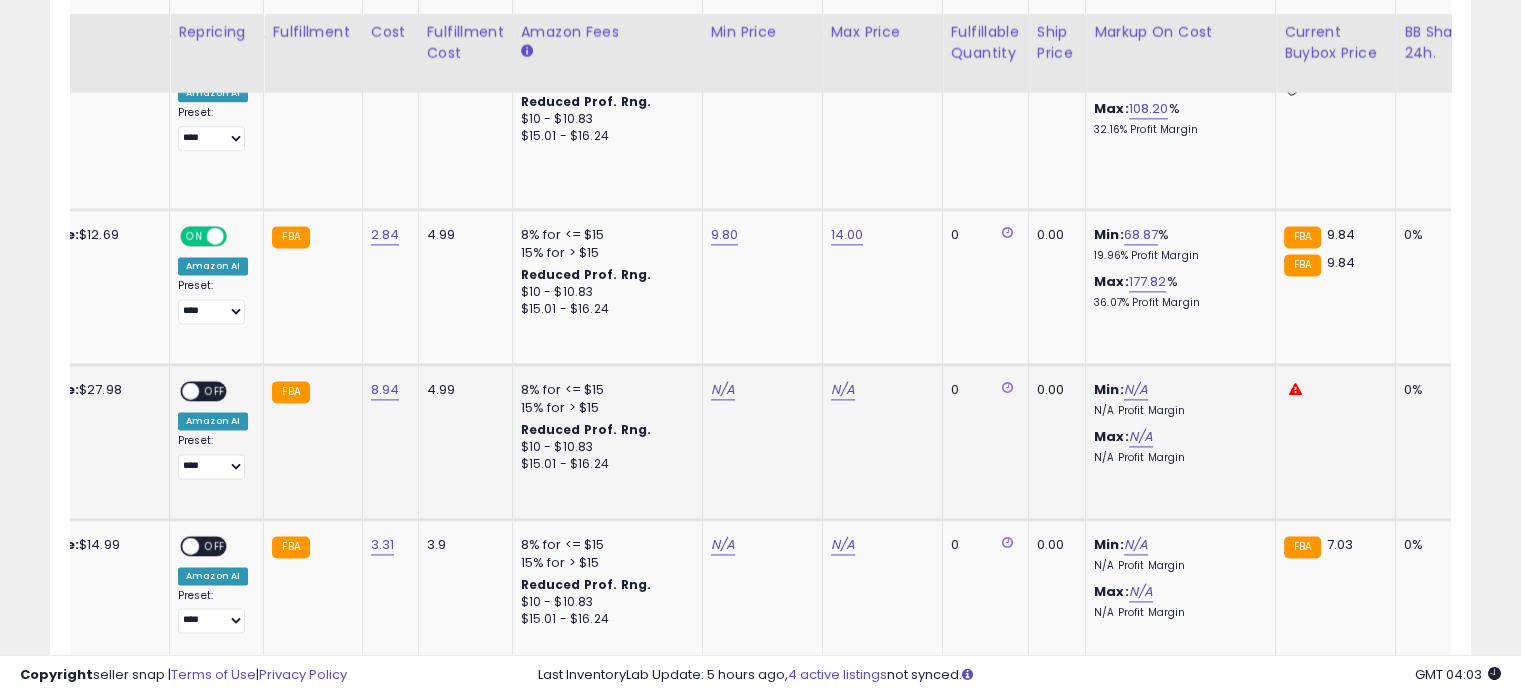 scroll, scrollTop: 2644, scrollLeft: 0, axis: vertical 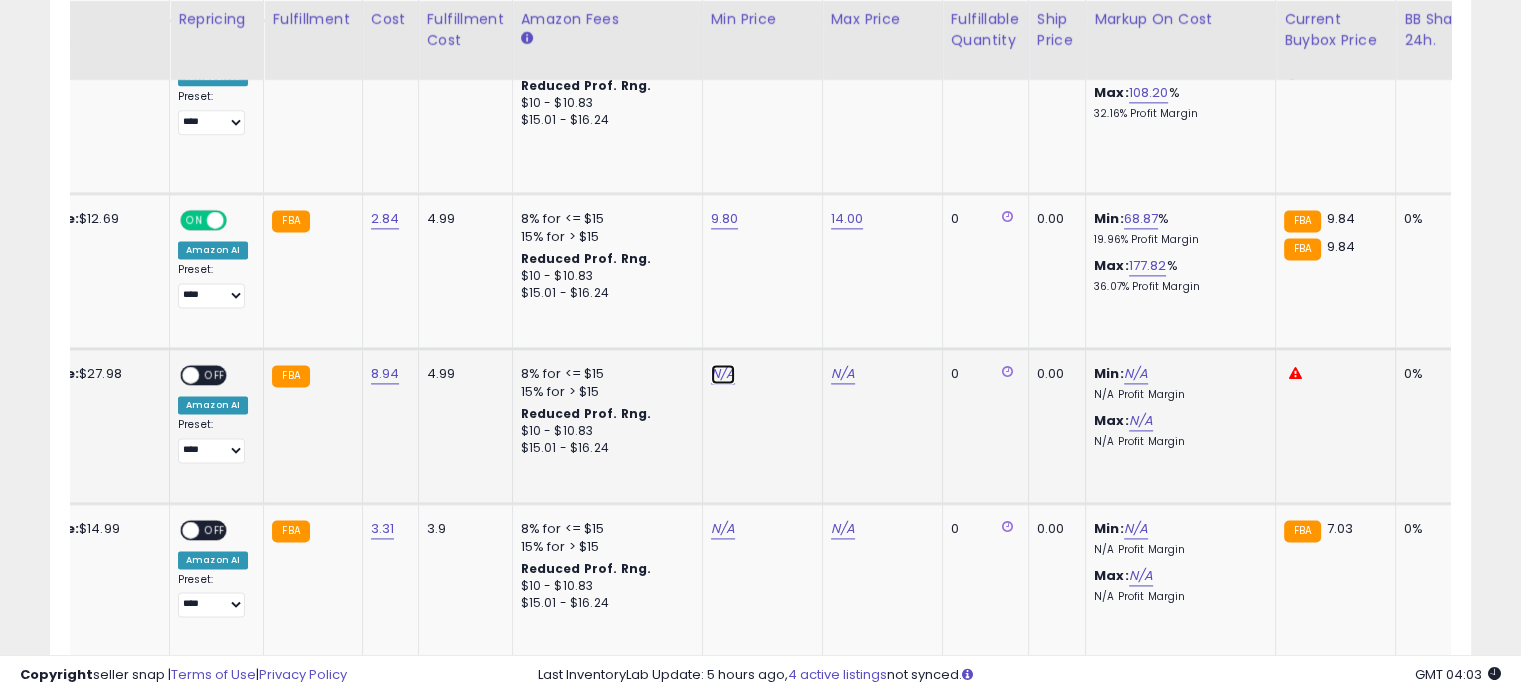 click on "N/A" at bounding box center [723, 374] 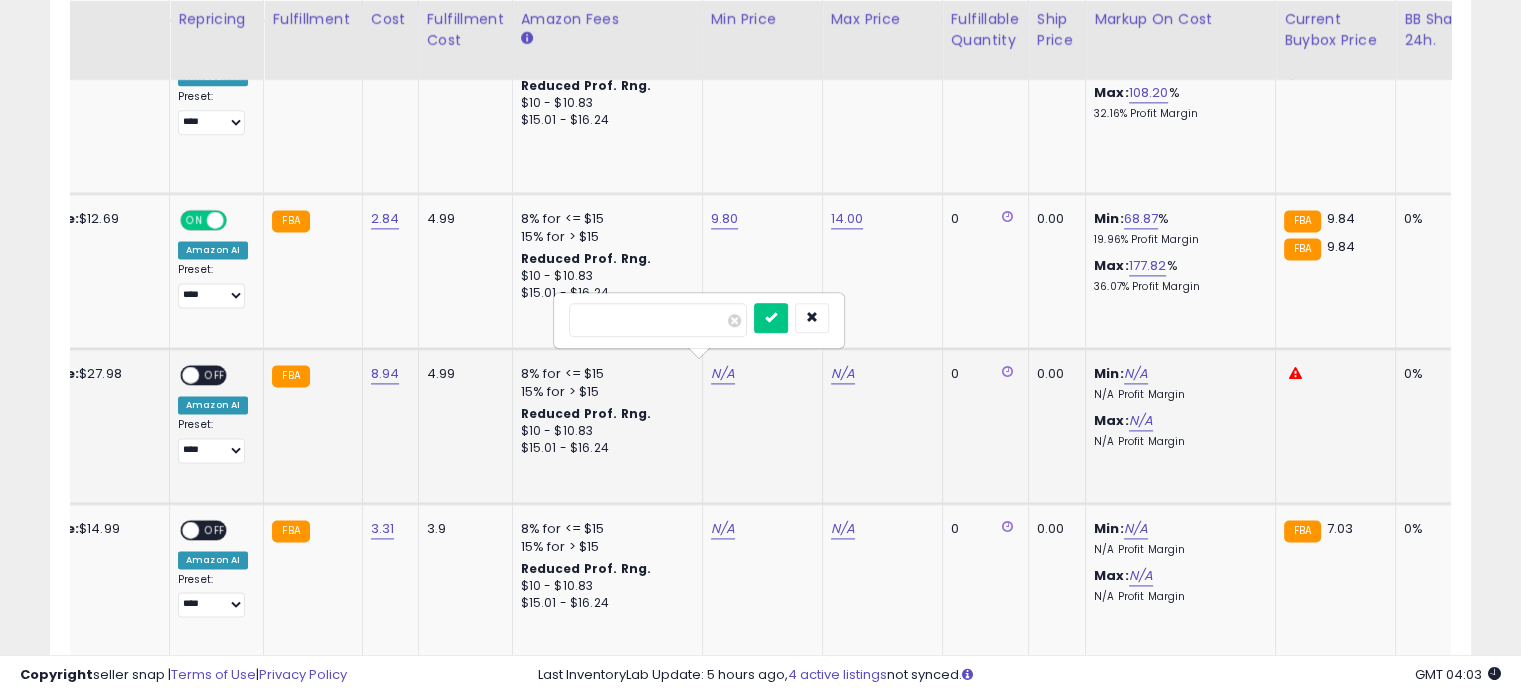 click at bounding box center [658, 320] 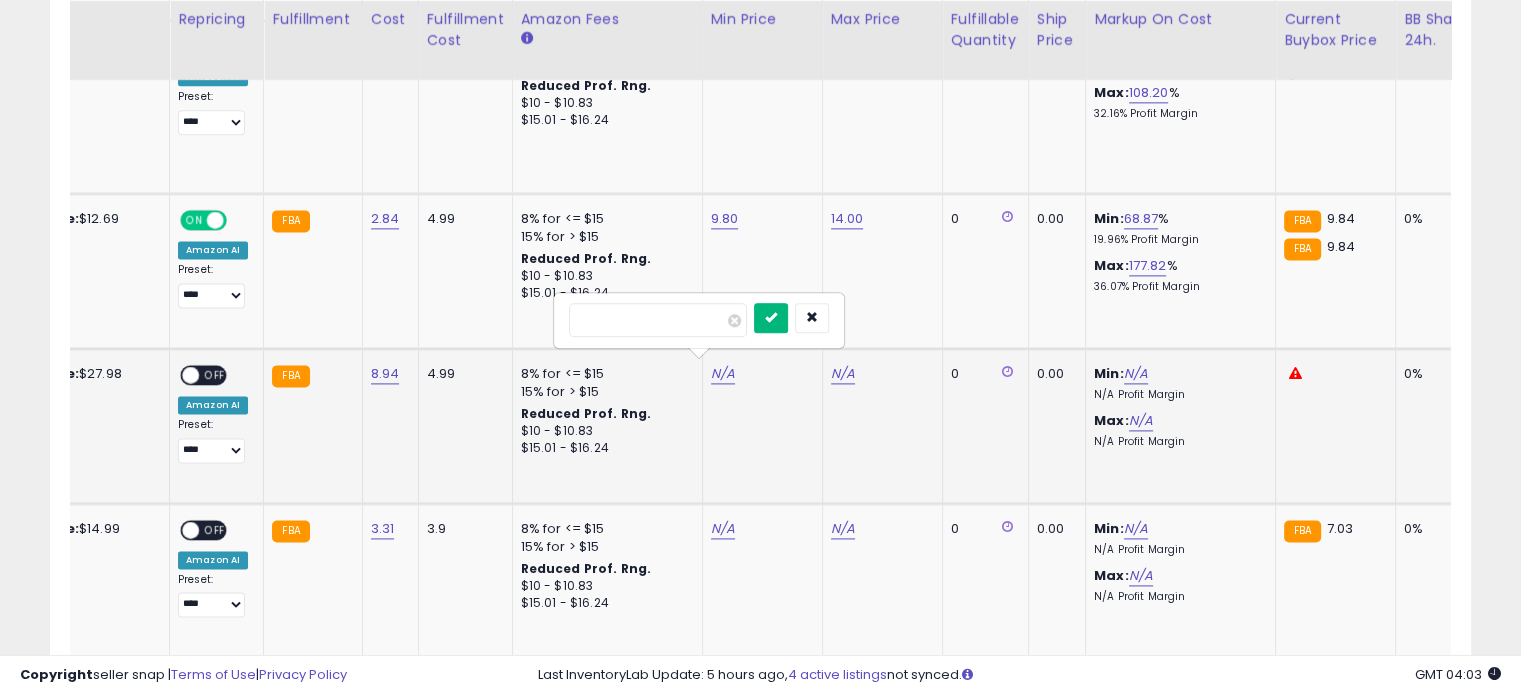 type on "**" 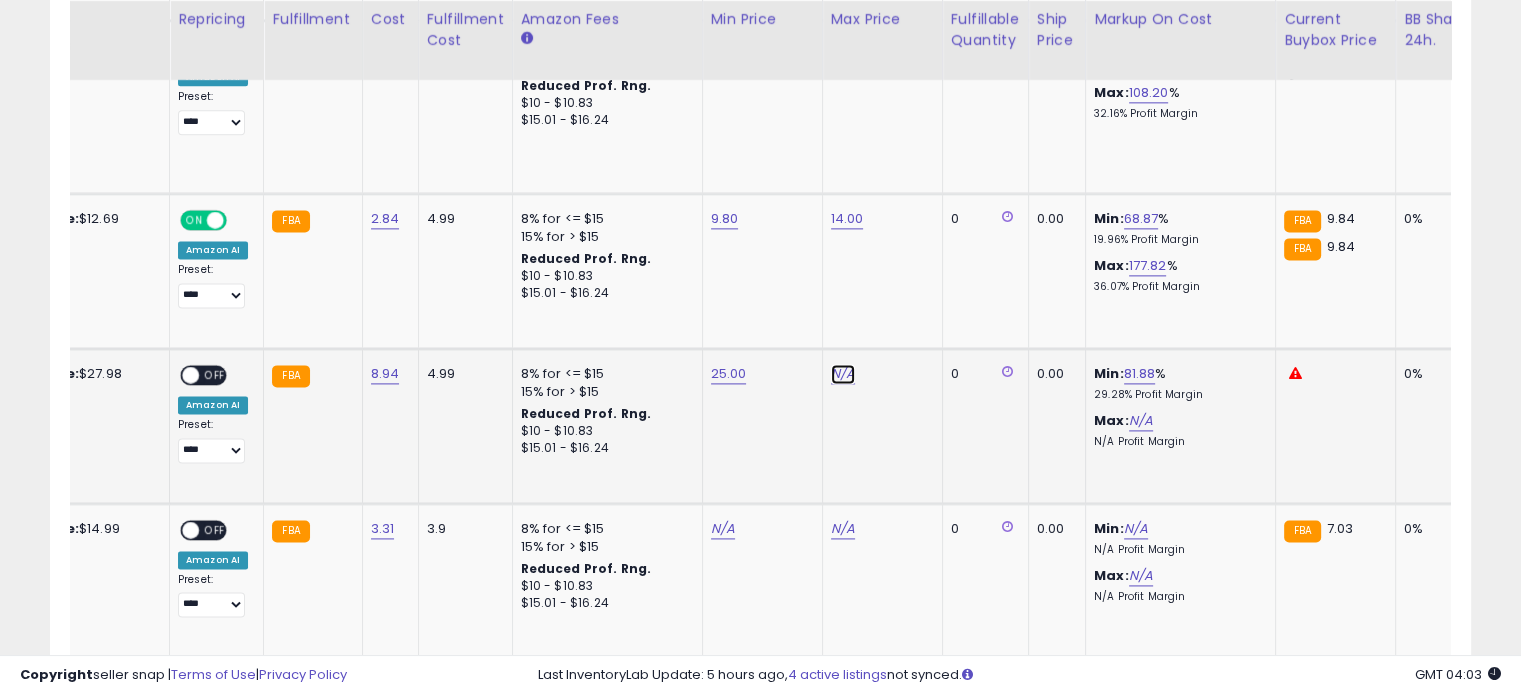 click on "N/A" at bounding box center [843, 374] 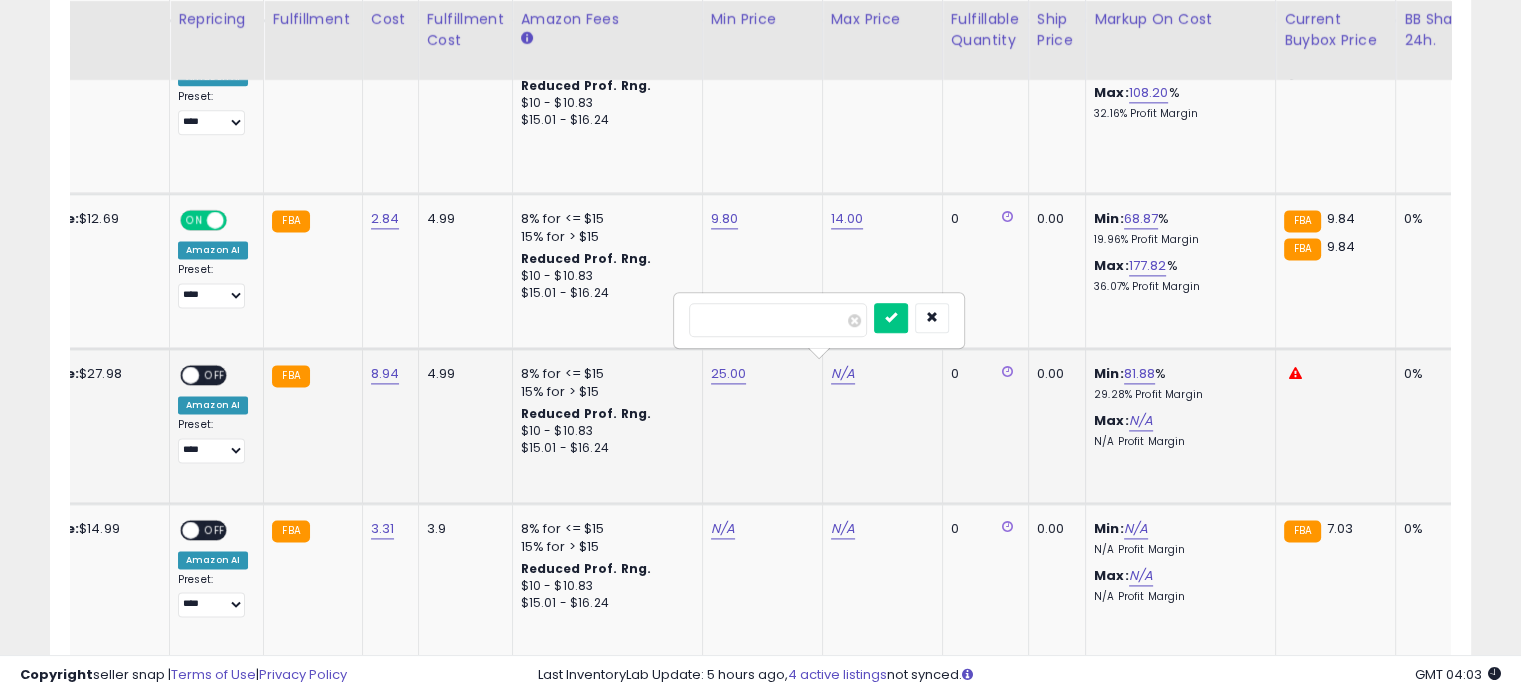 click at bounding box center [778, 320] 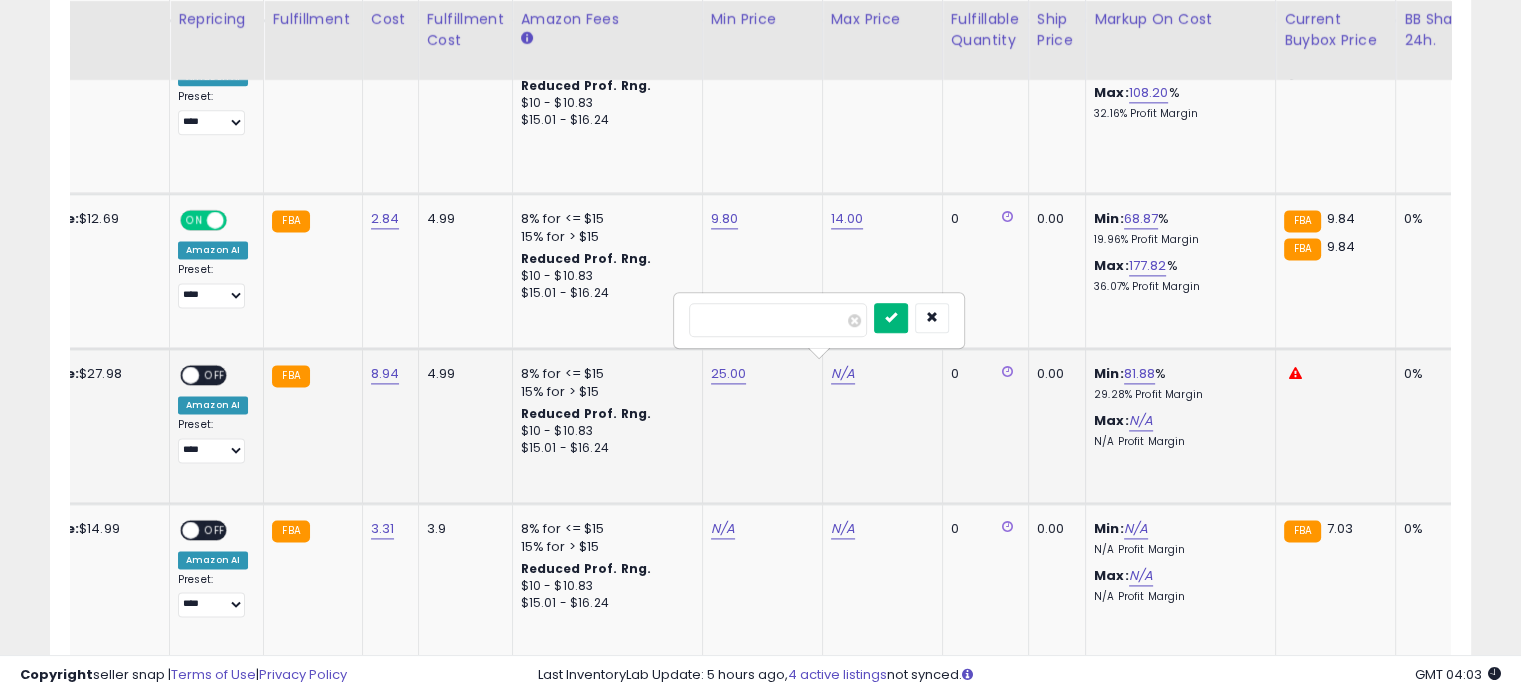 type on "**" 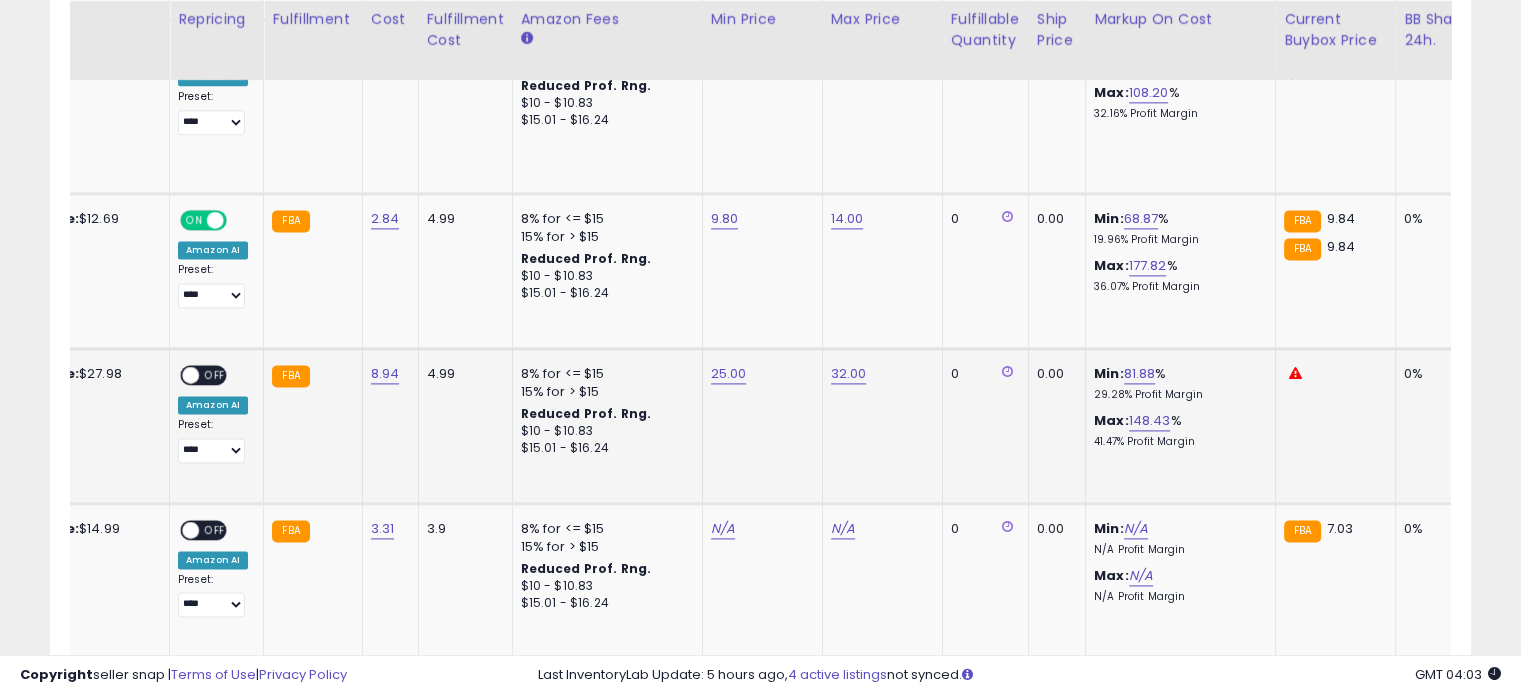 click on "OFF" at bounding box center [215, 374] 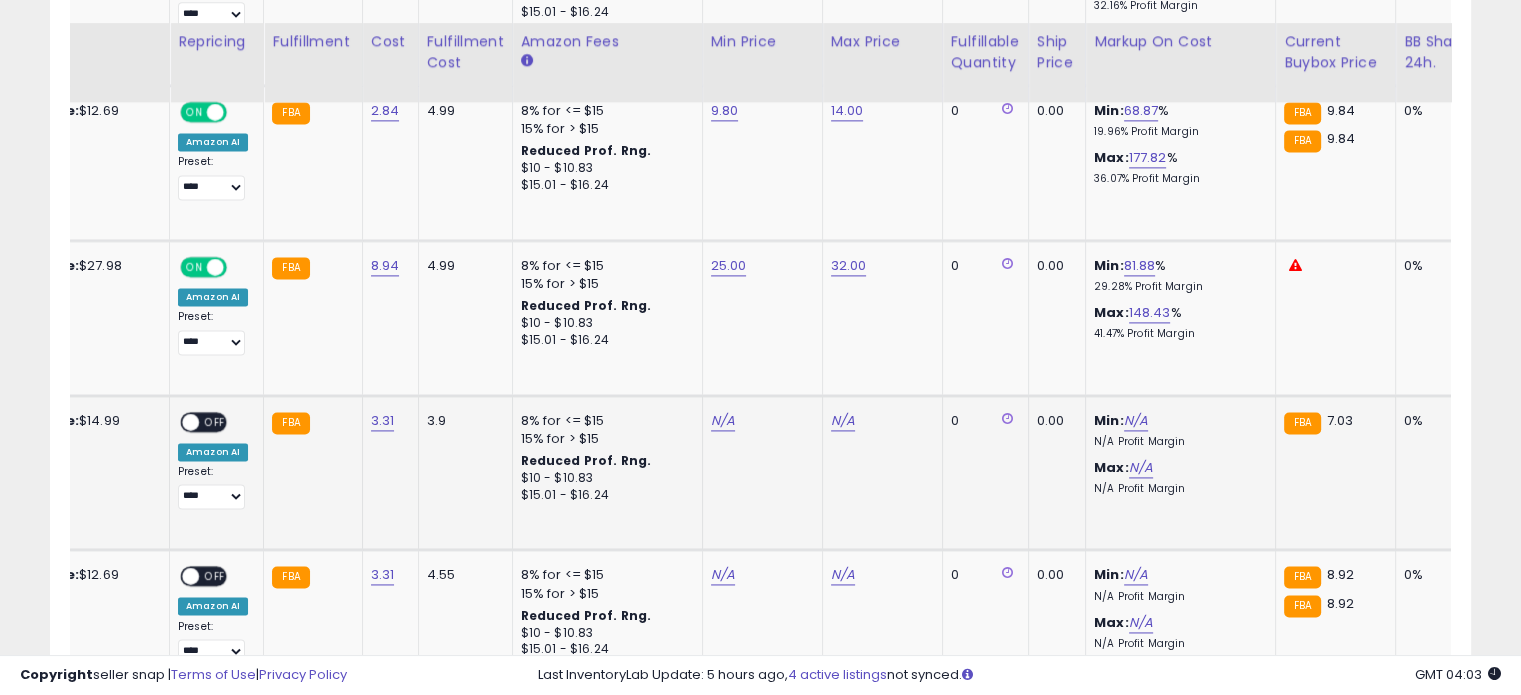 scroll, scrollTop: 2777, scrollLeft: 0, axis: vertical 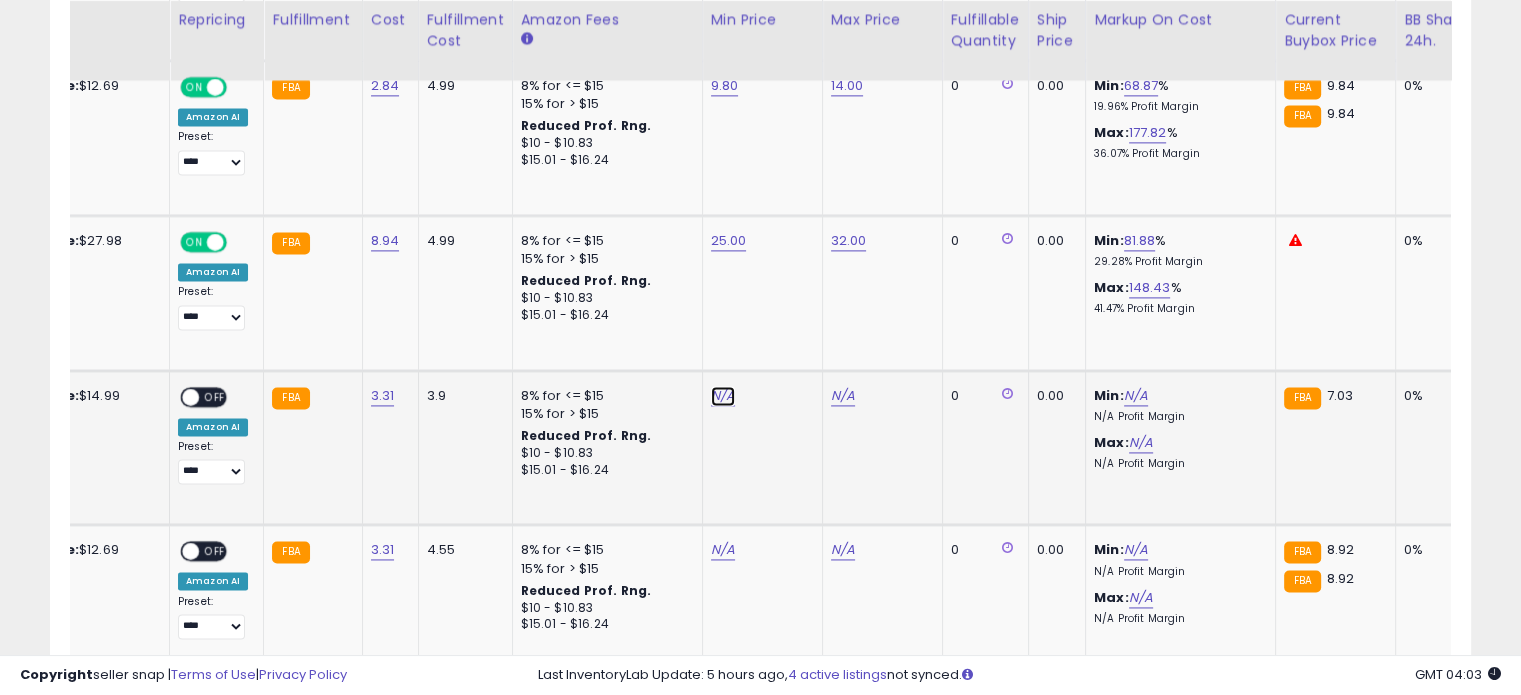 click on "N/A" at bounding box center [723, 396] 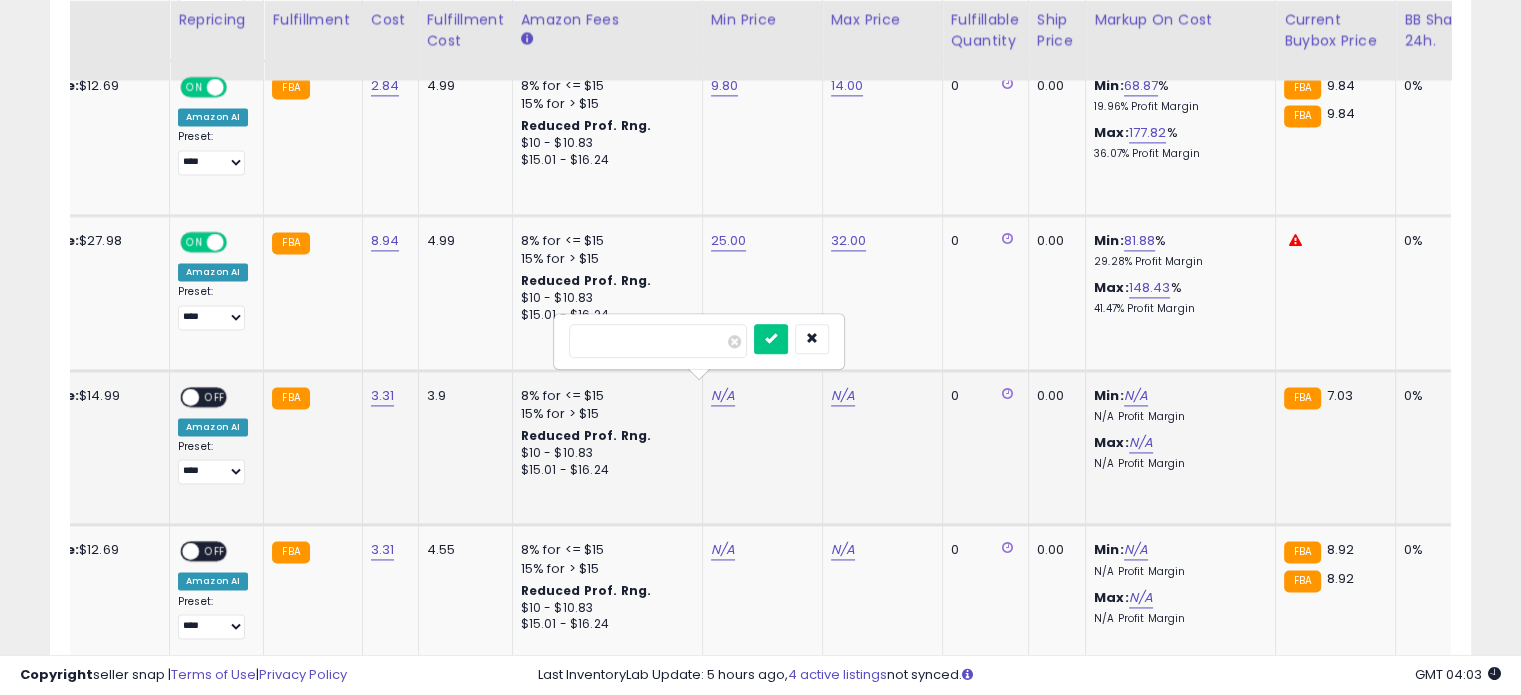 click at bounding box center (658, 341) 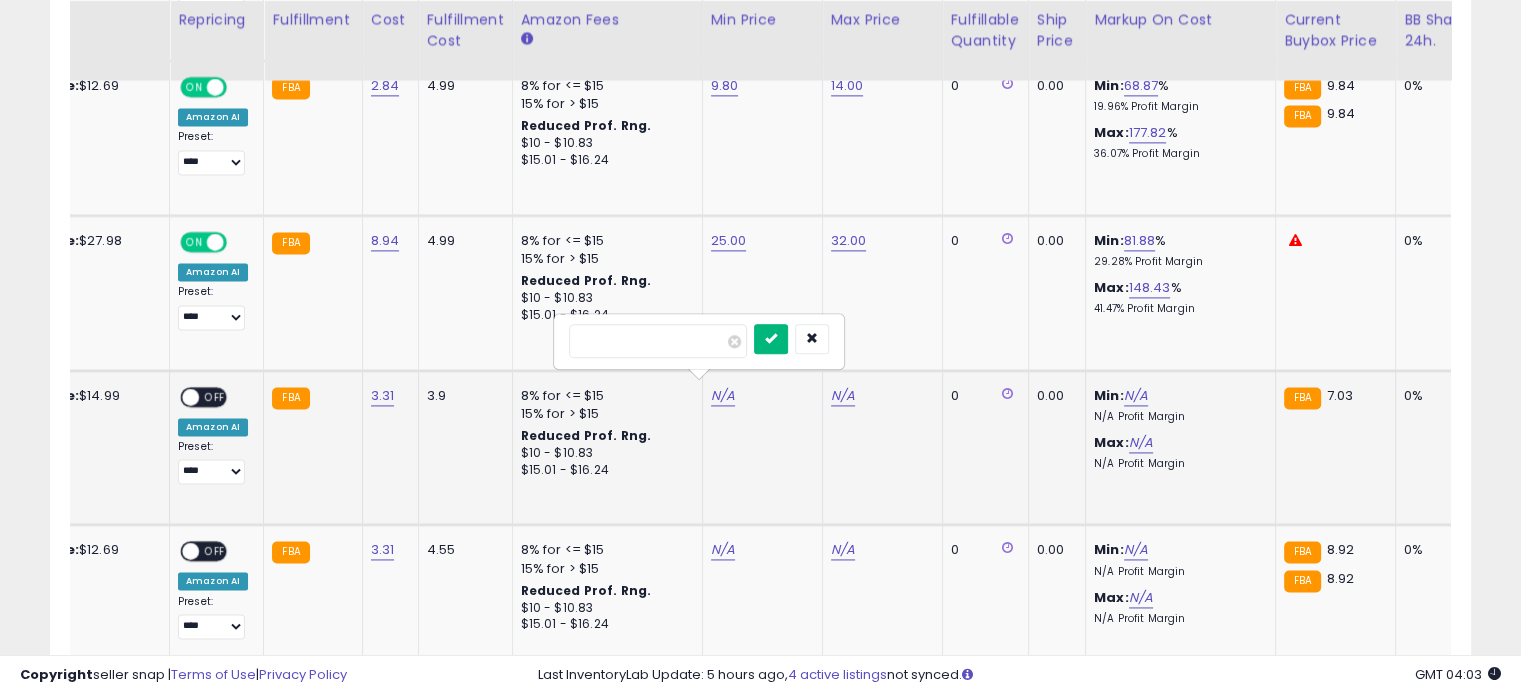type on "*" 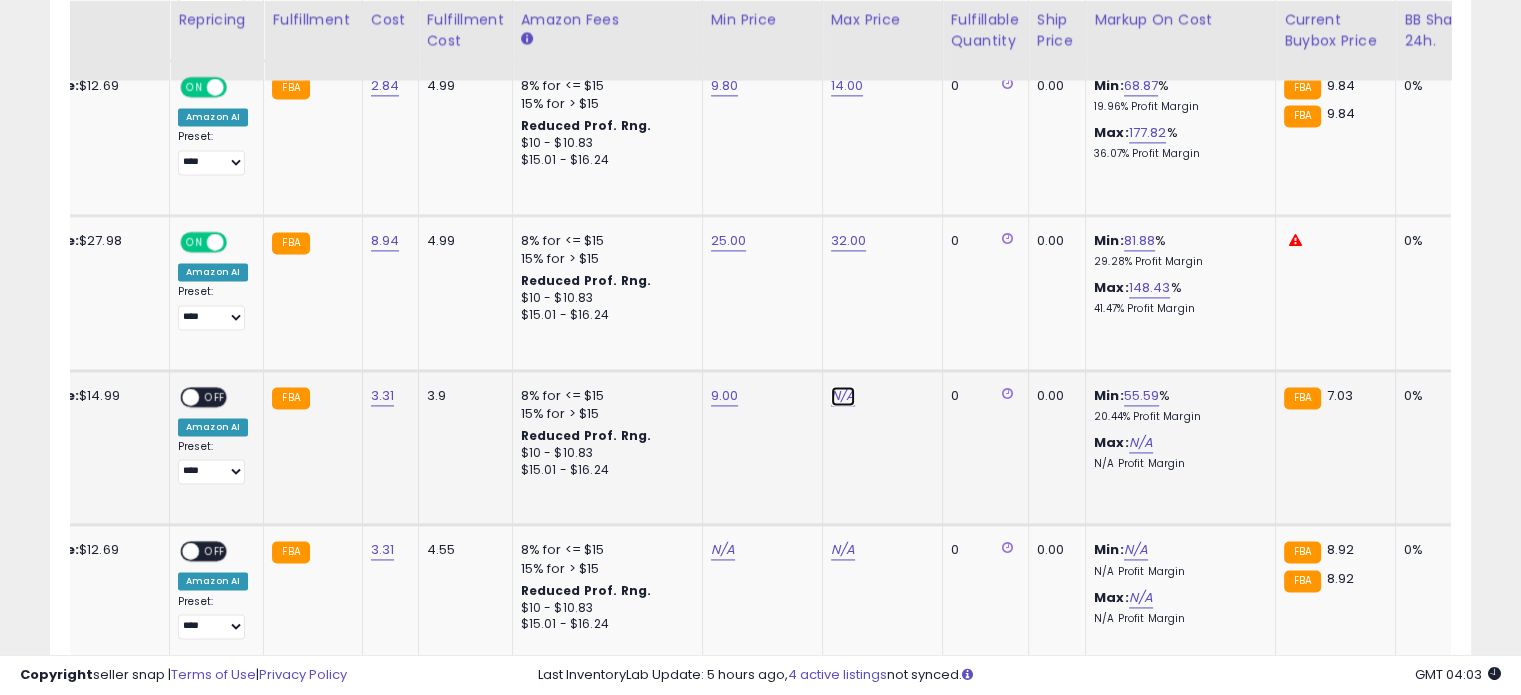 click on "N/A" at bounding box center [843, 396] 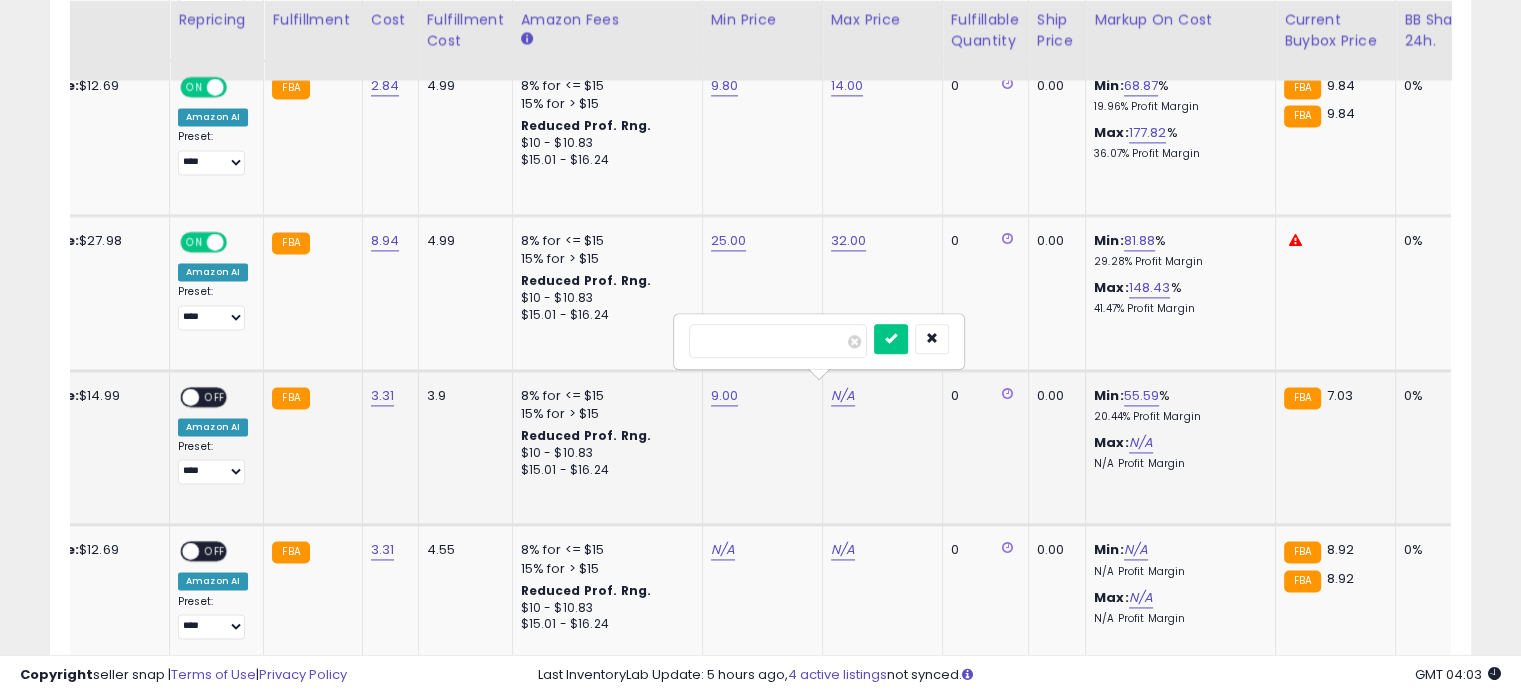 click at bounding box center [778, 341] 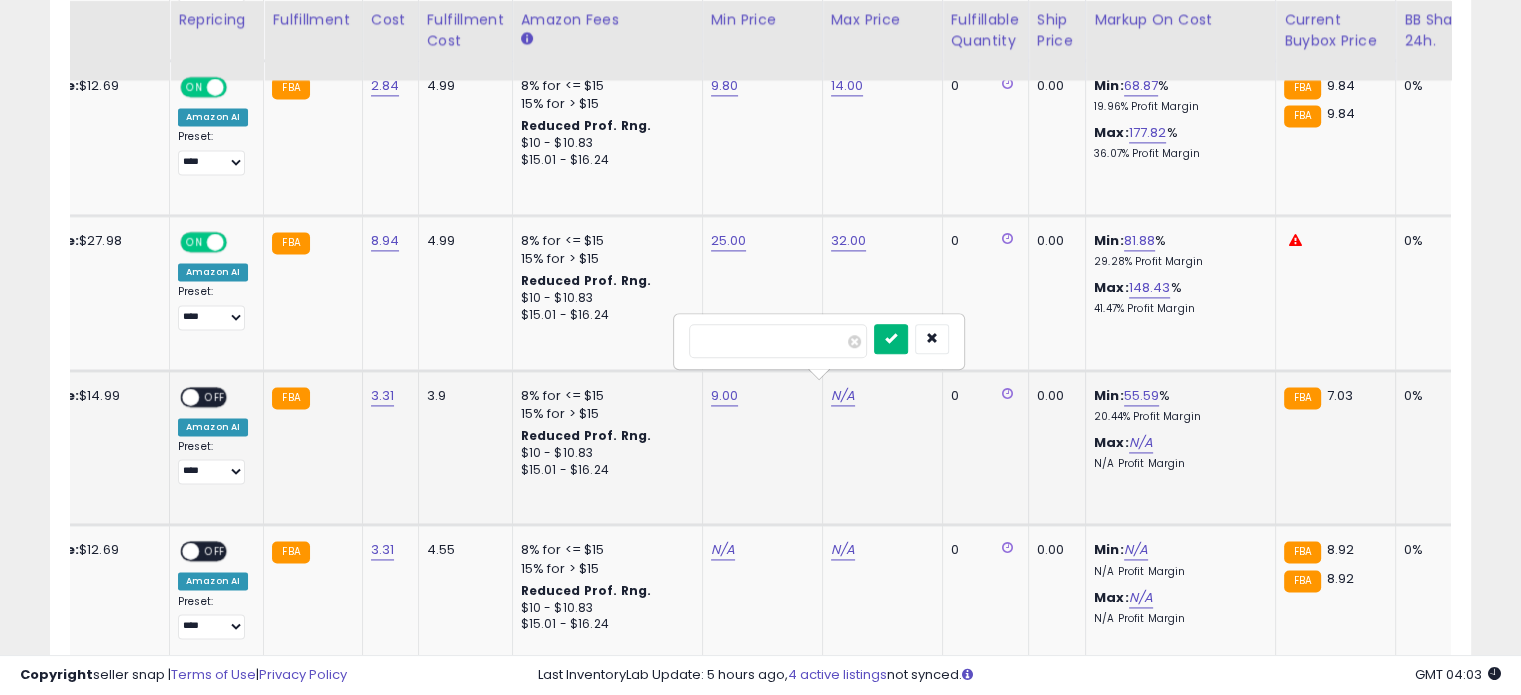 type on "**" 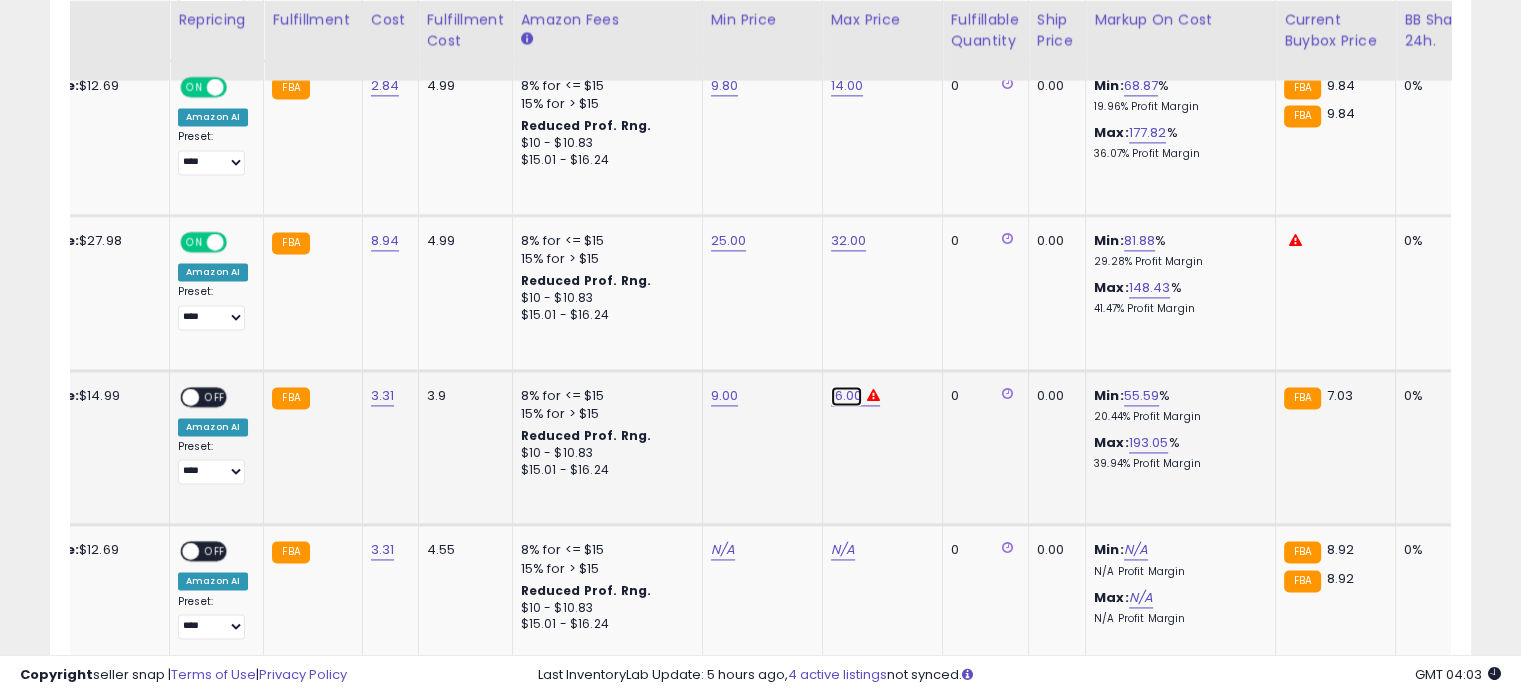 click on "16.00" at bounding box center (847, -1703) 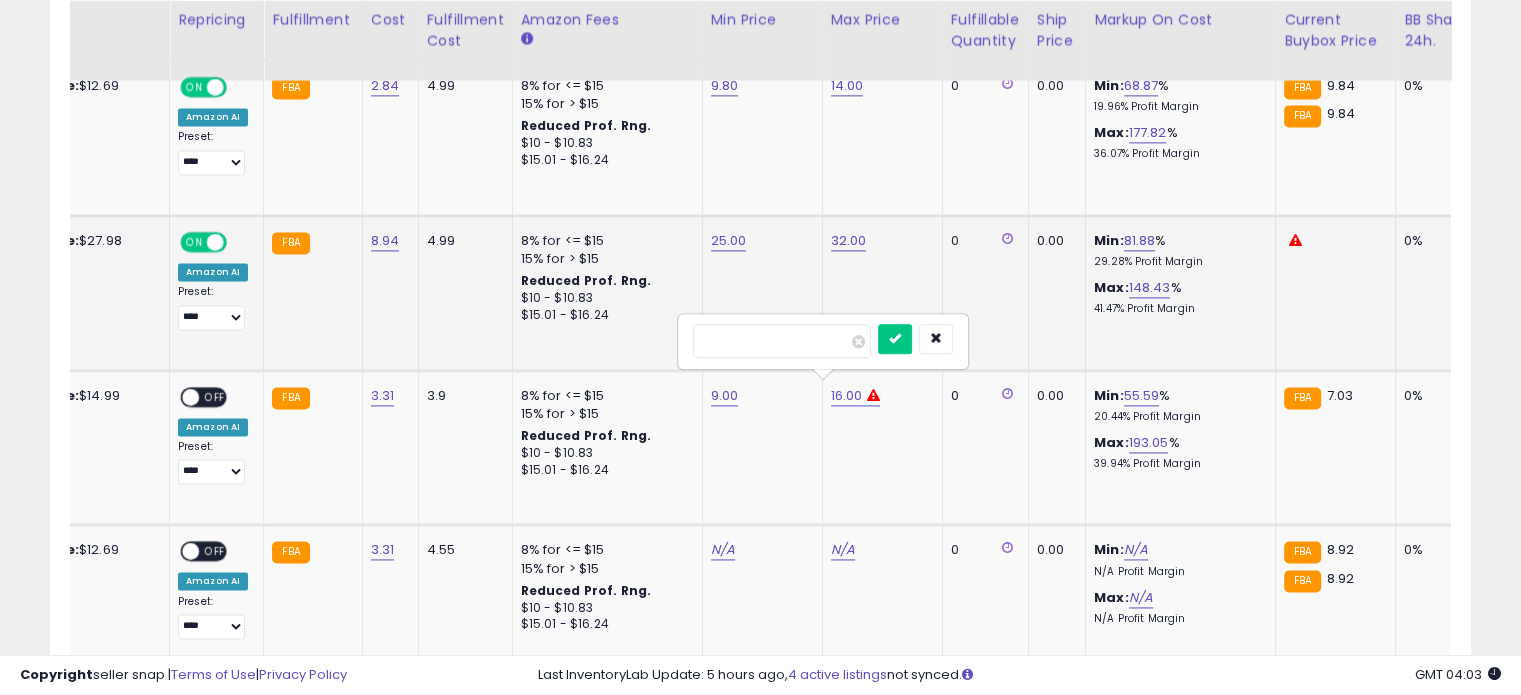 drag, startPoint x: 668, startPoint y: 338, endPoint x: 572, endPoint y: 338, distance: 96 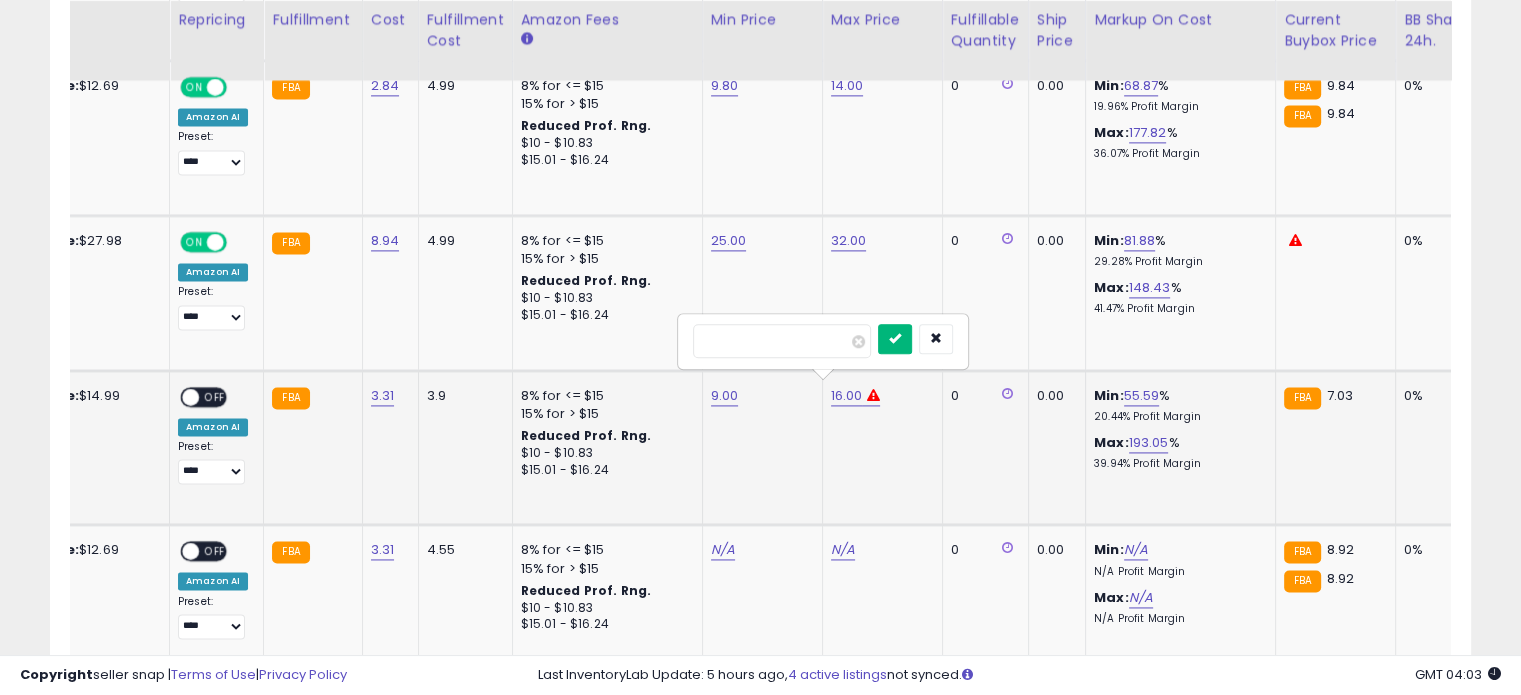 type on "**" 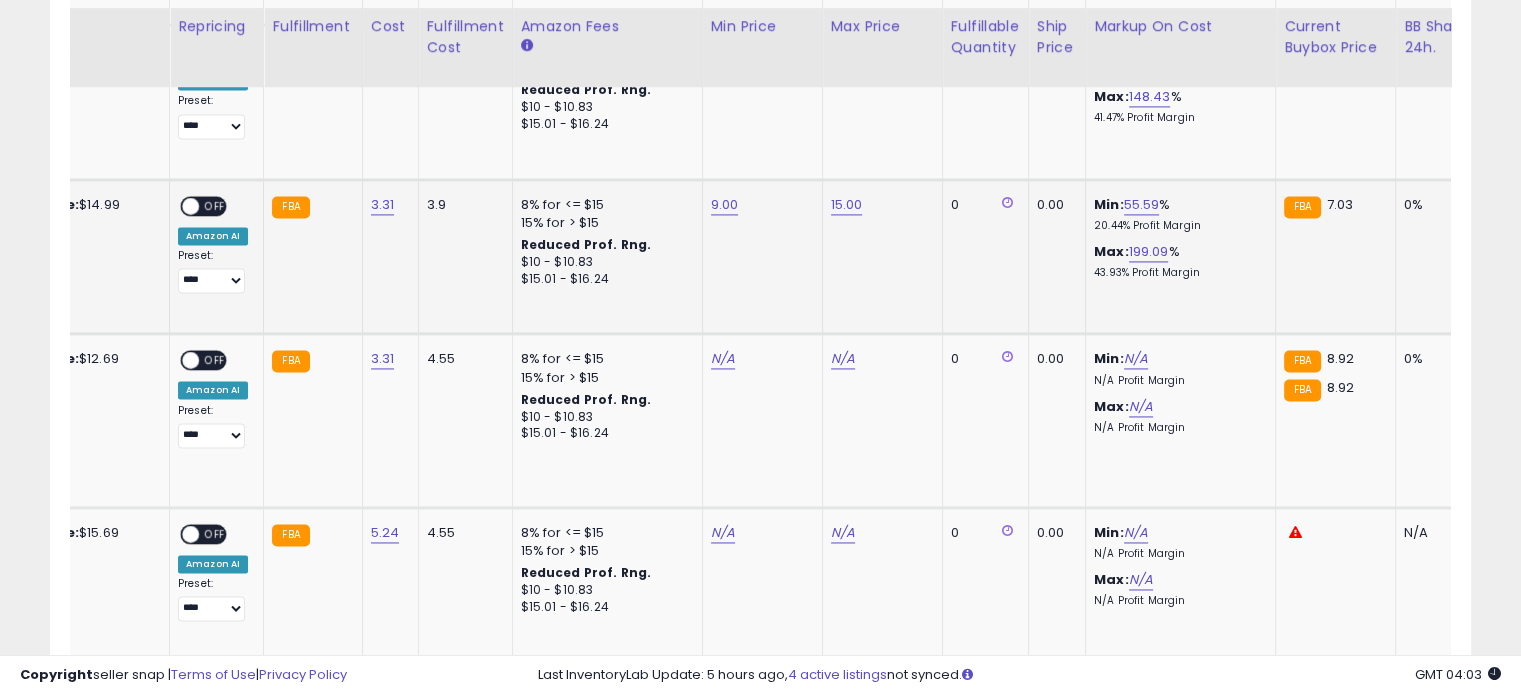 scroll, scrollTop: 2977, scrollLeft: 0, axis: vertical 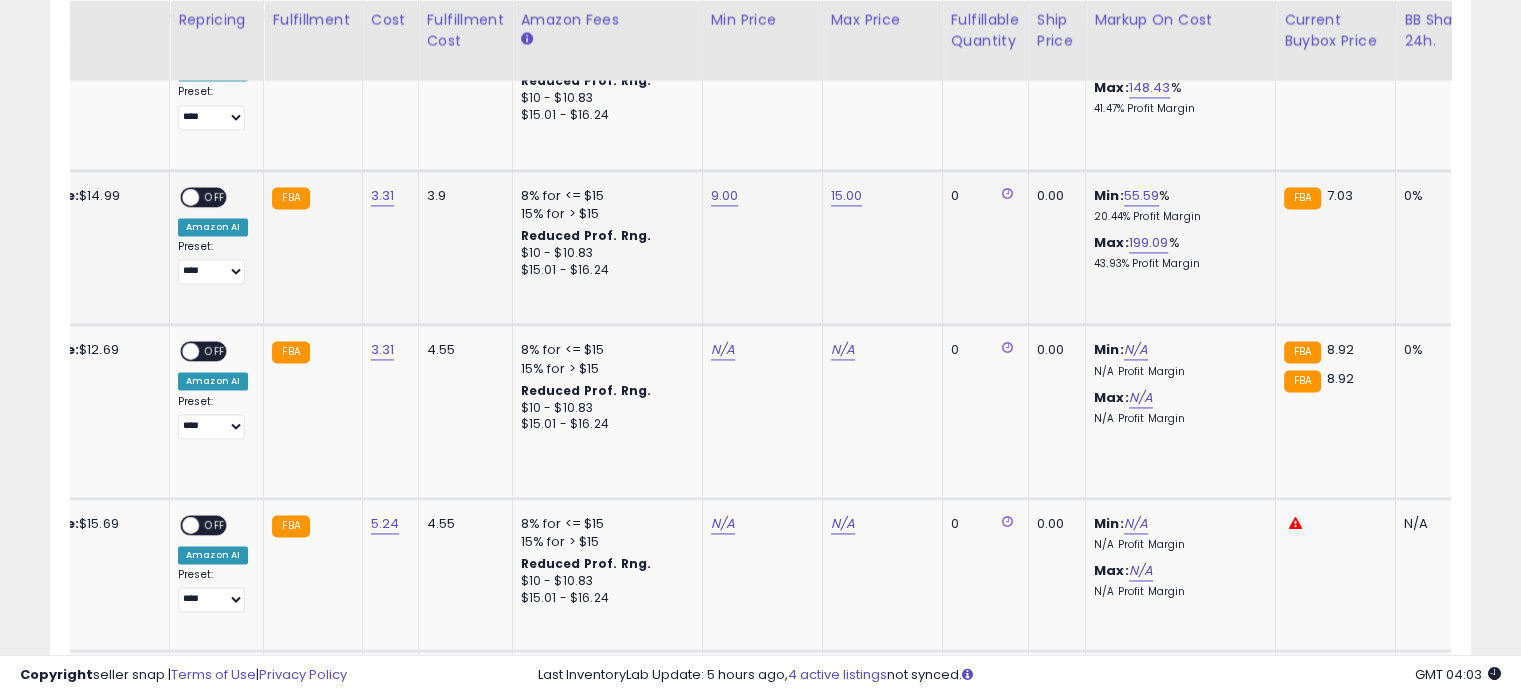 click on "ON   OFF" at bounding box center (181, 196) 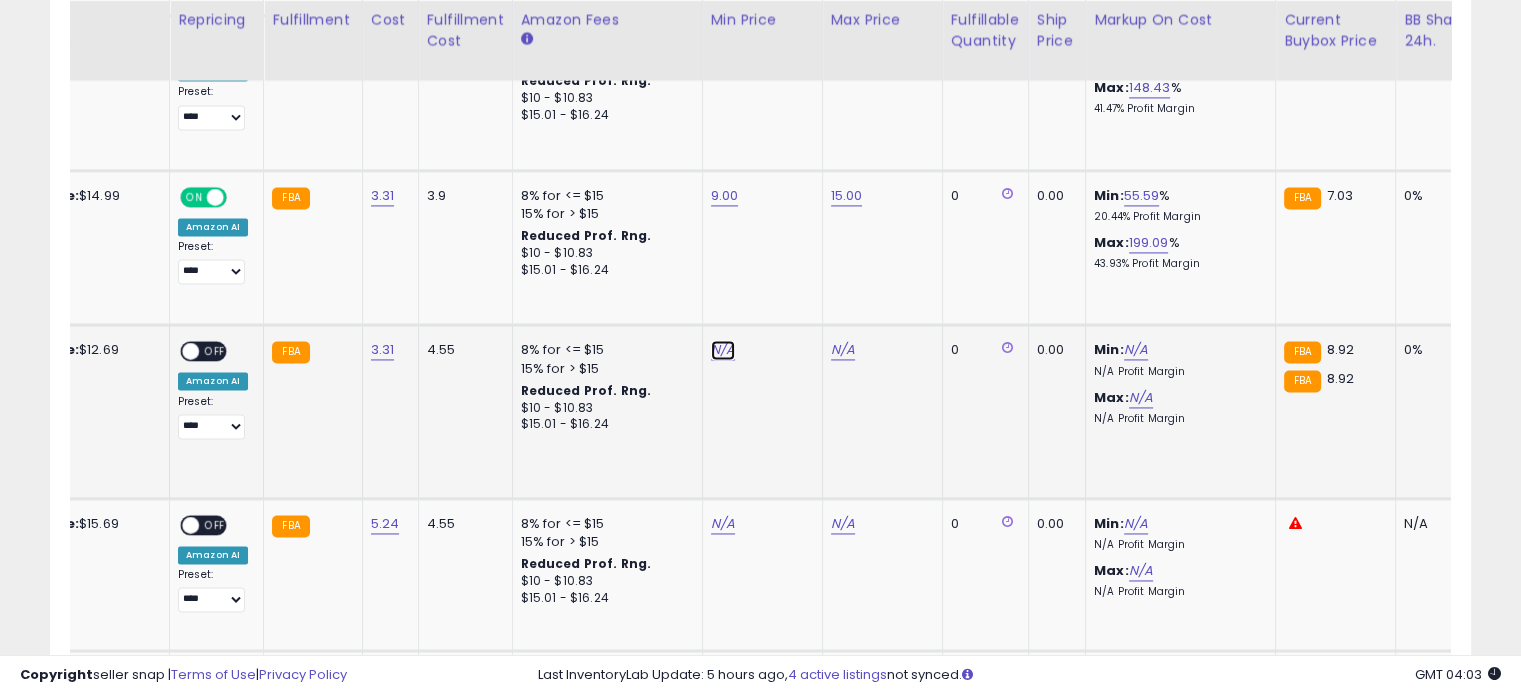 click on "N/A" at bounding box center [723, 350] 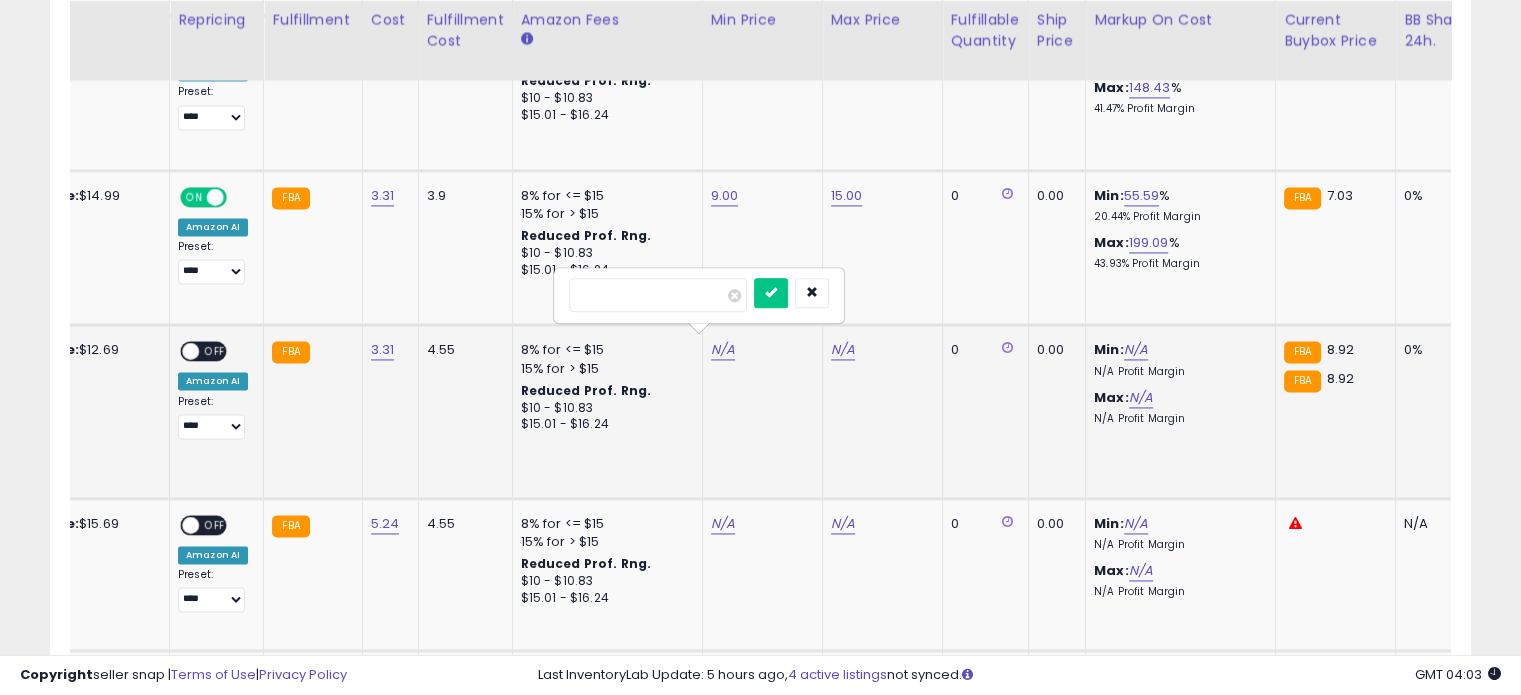 click at bounding box center [658, 295] 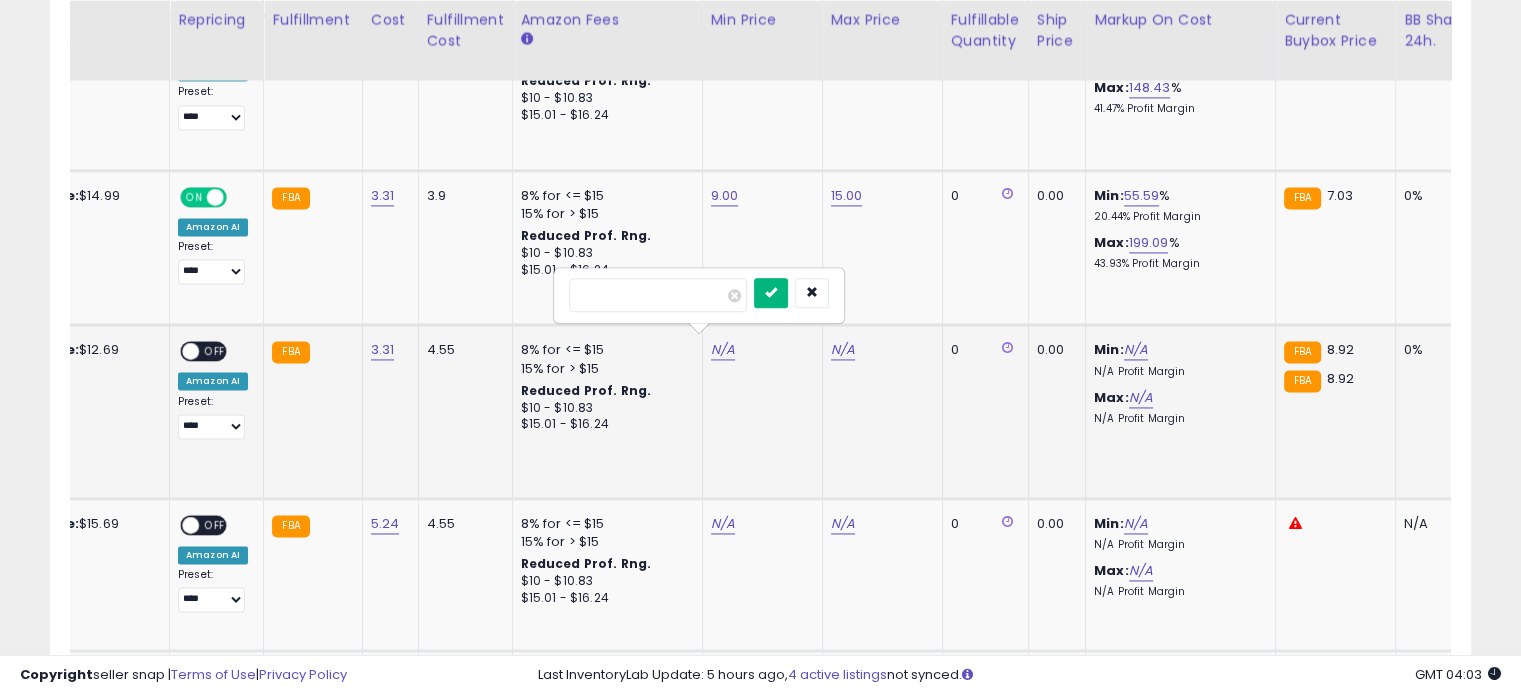 type on "***" 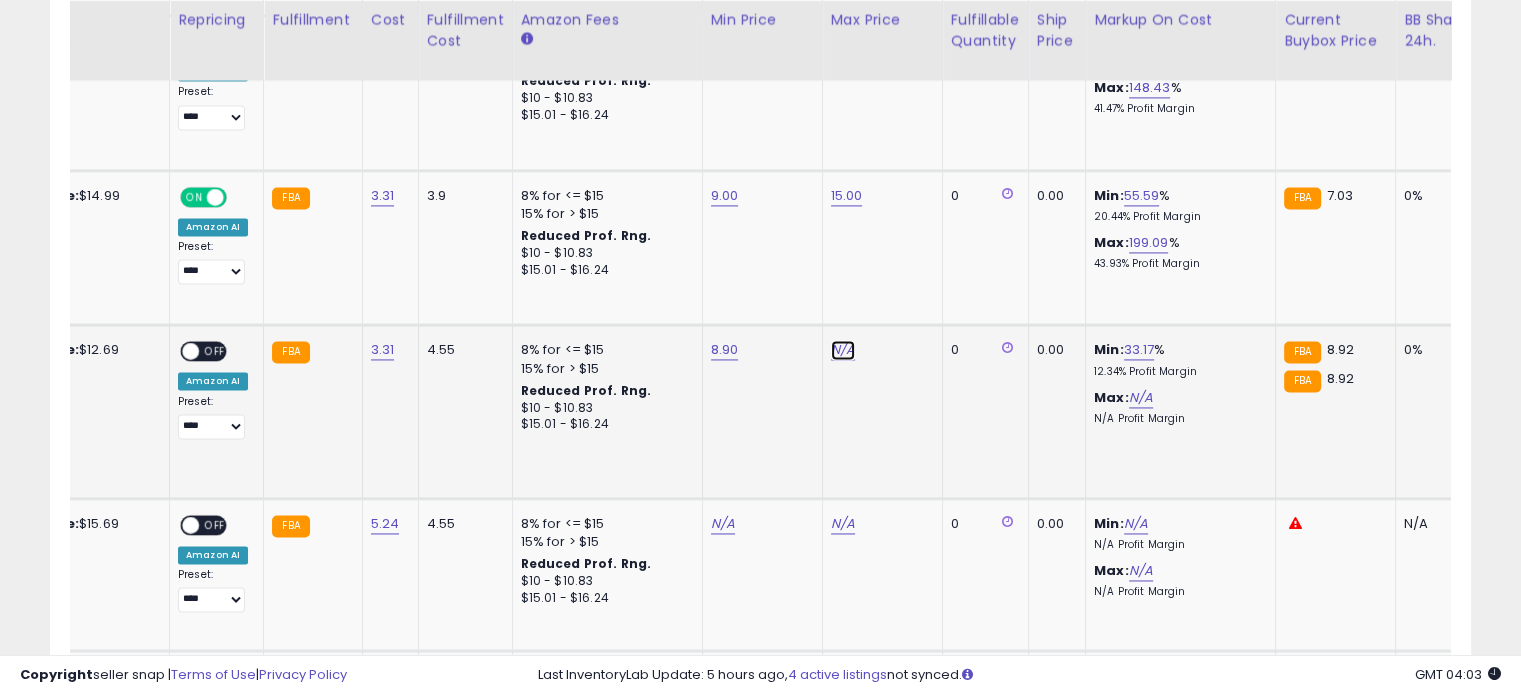 click on "N/A" at bounding box center [843, 350] 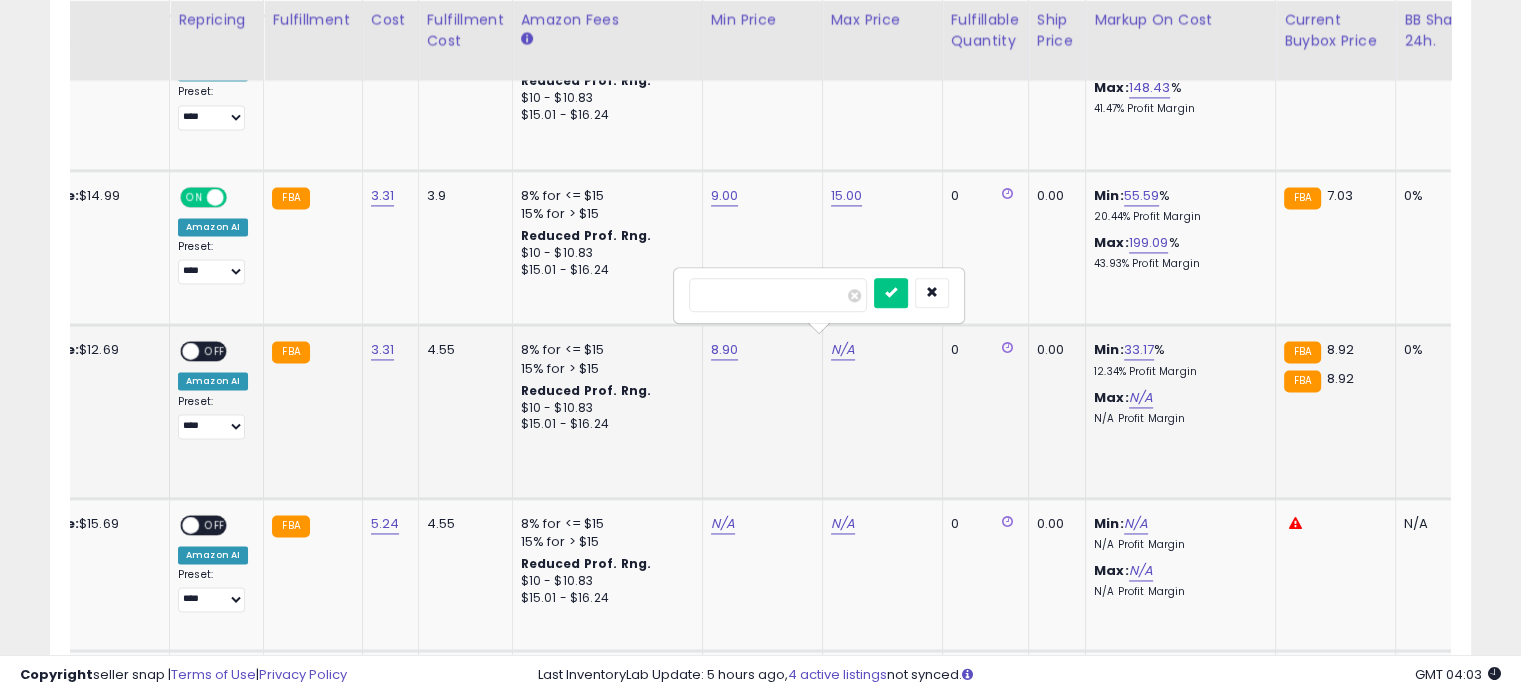 click at bounding box center (778, 295) 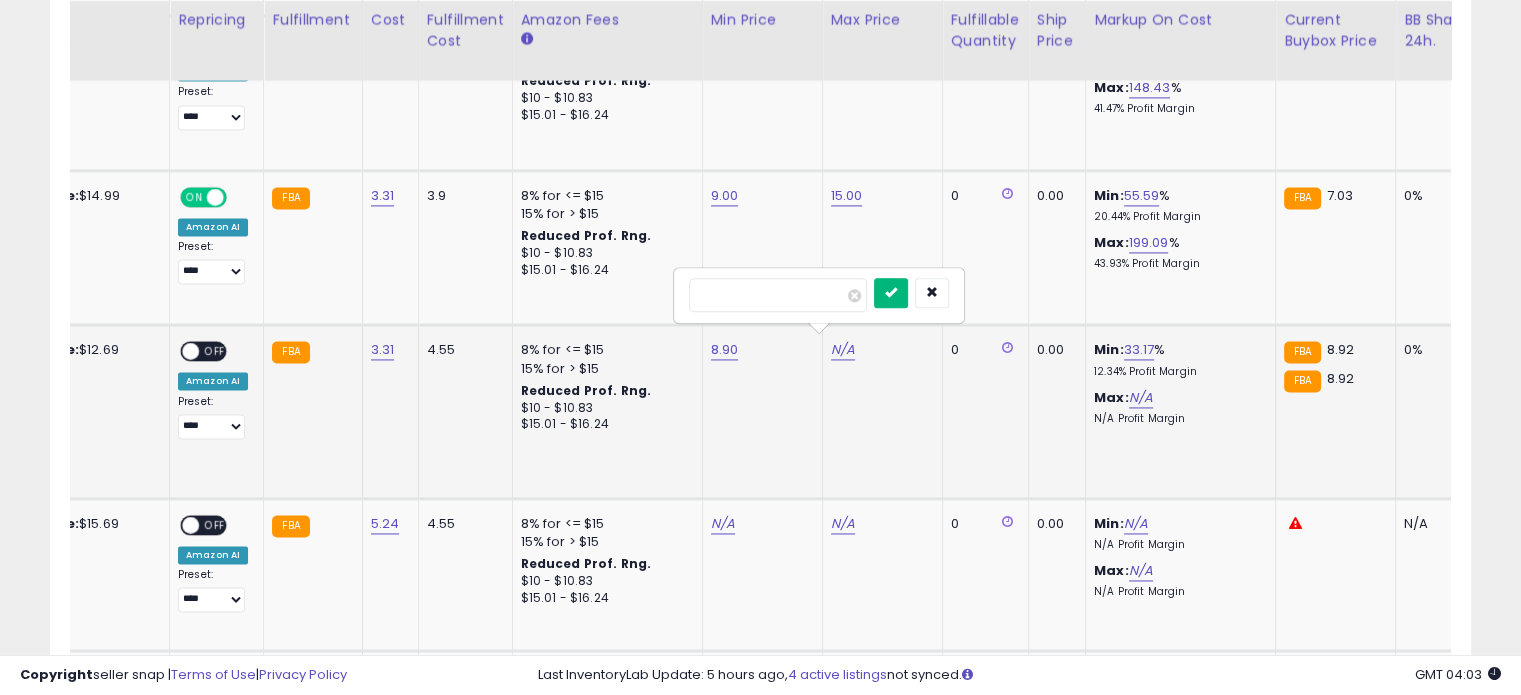 type on "**" 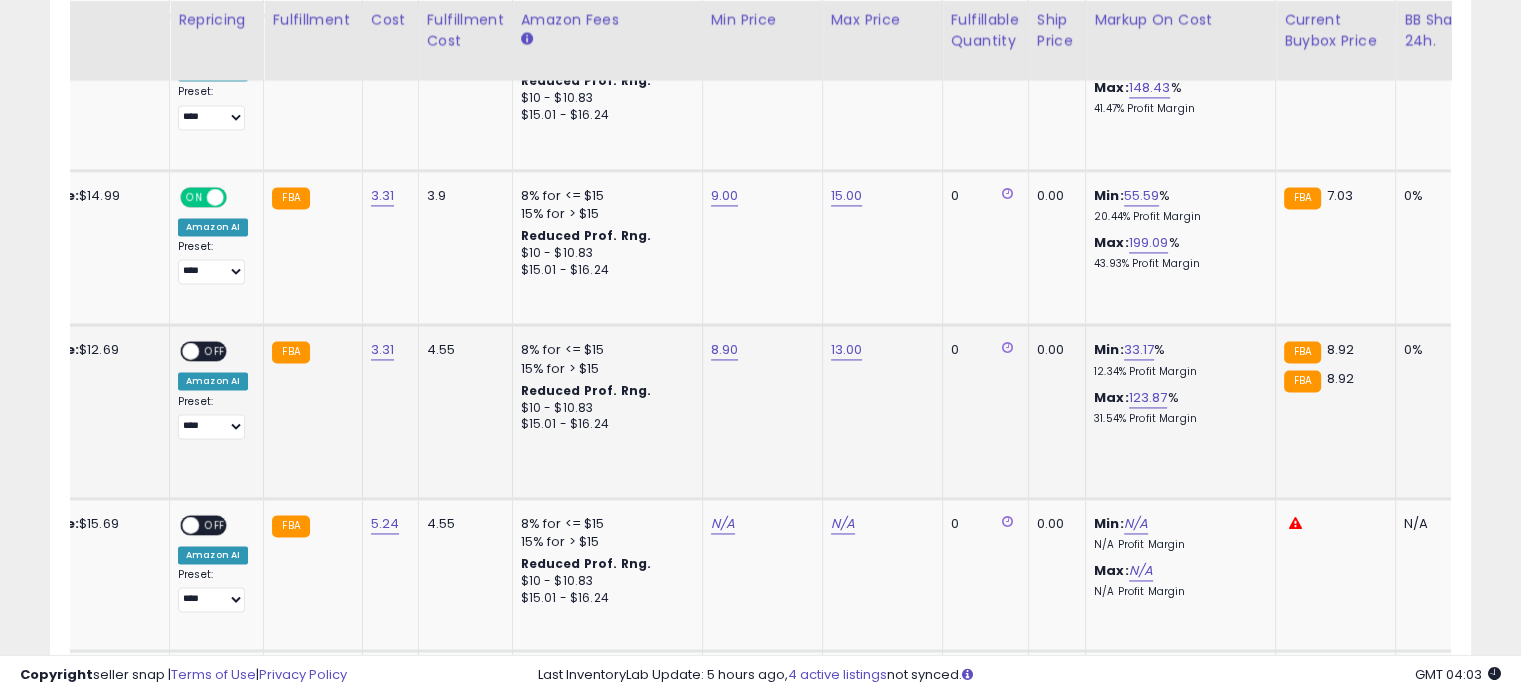 click on "OFF" at bounding box center [215, 351] 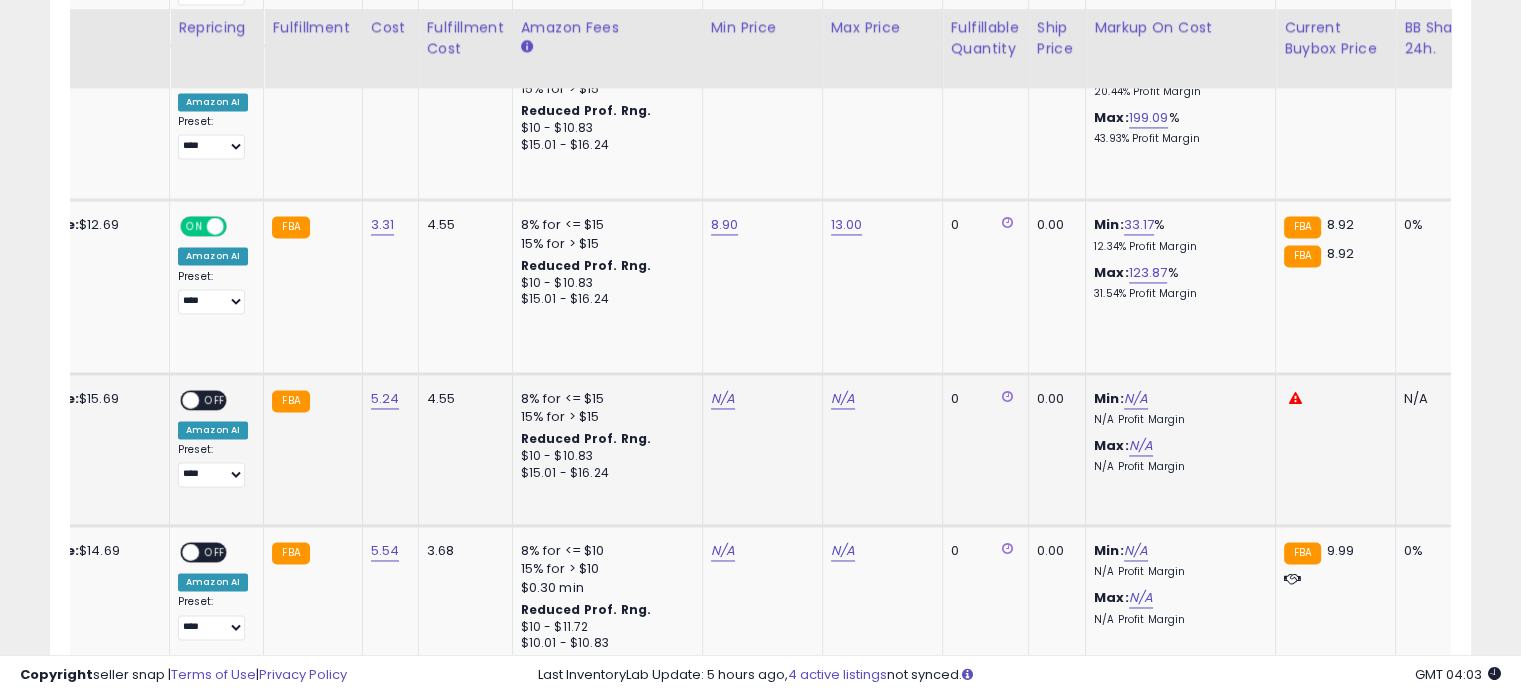 scroll, scrollTop: 3110, scrollLeft: 0, axis: vertical 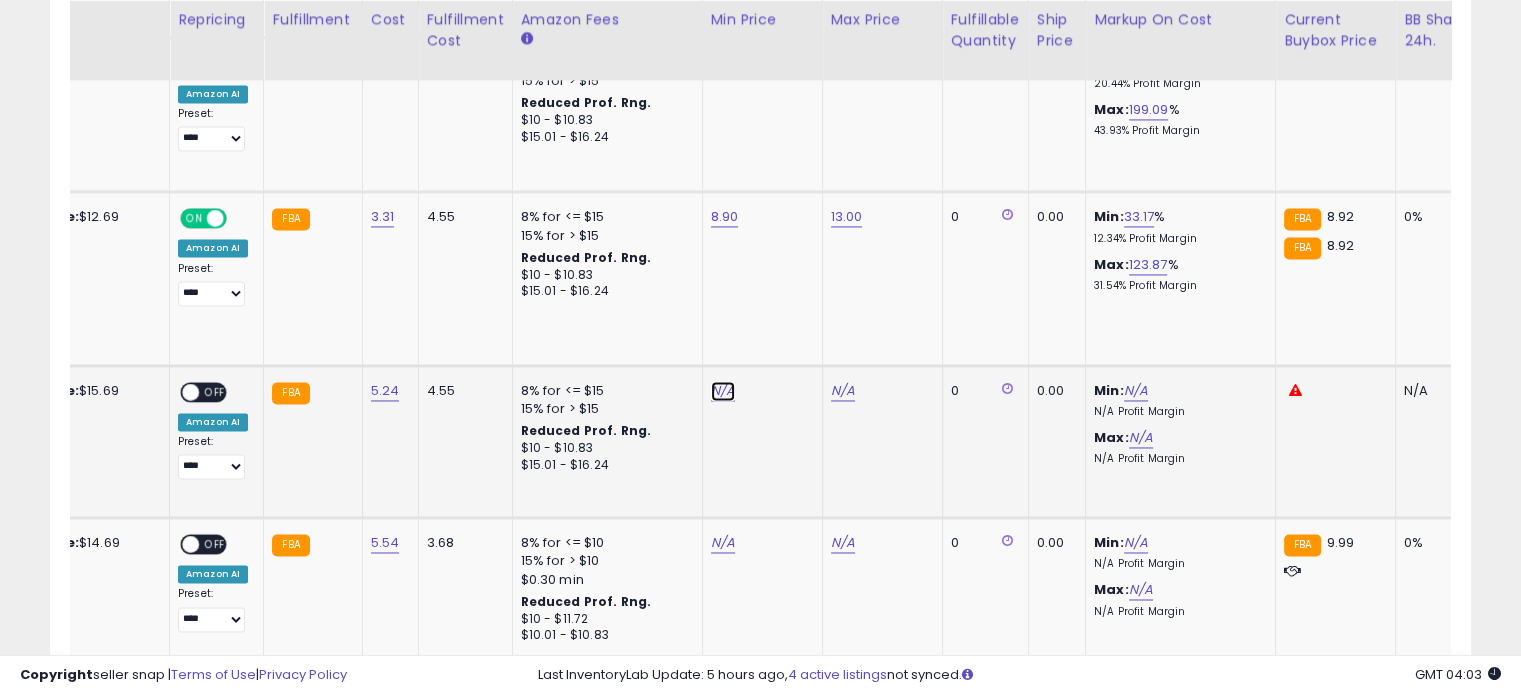 click on "N/A" at bounding box center (723, 391) 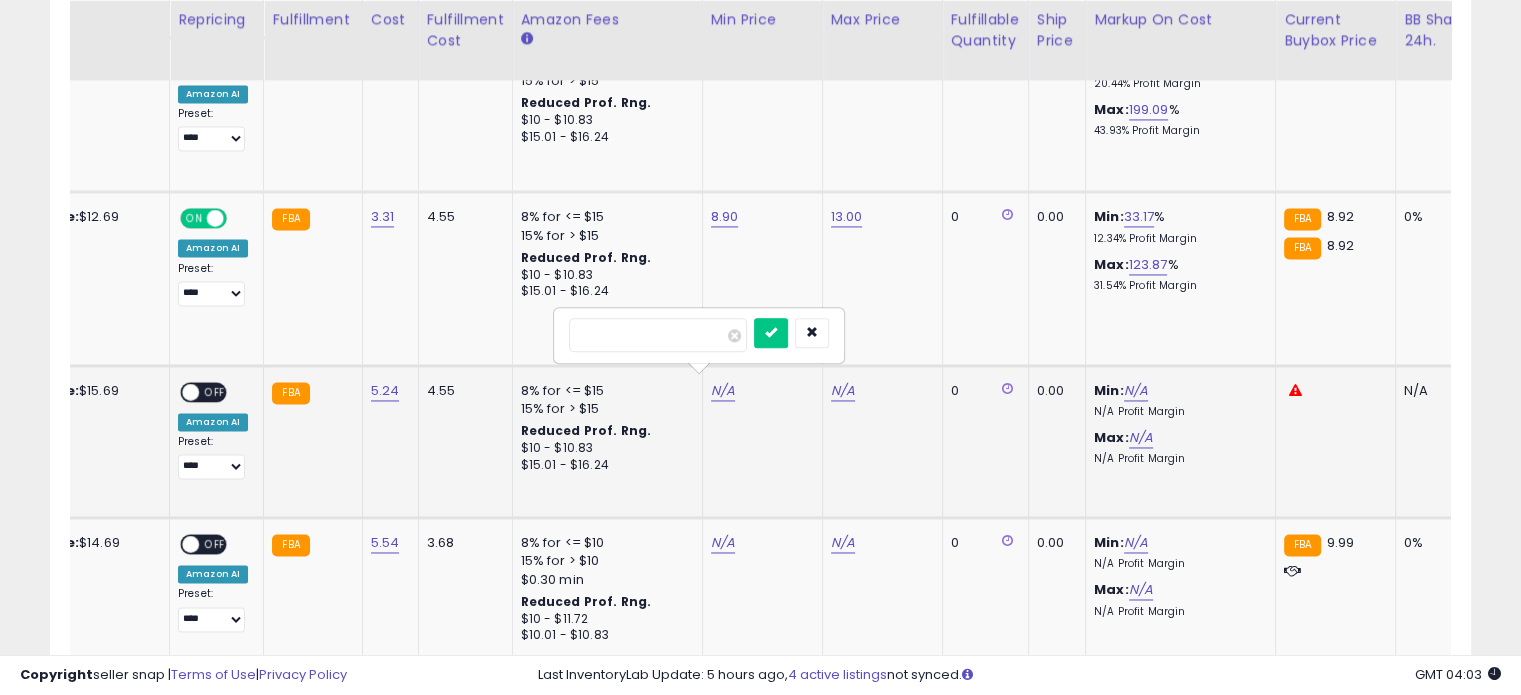 click at bounding box center (658, 335) 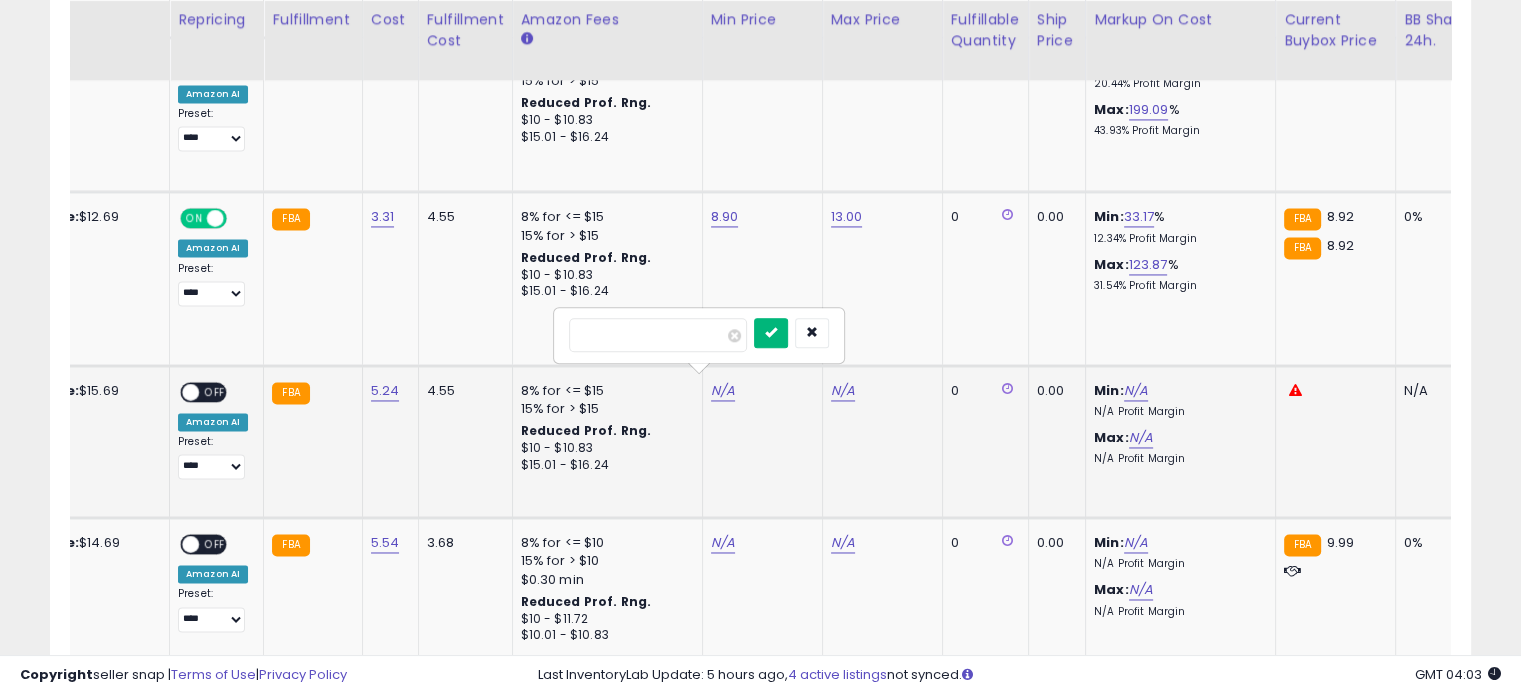 type on "**" 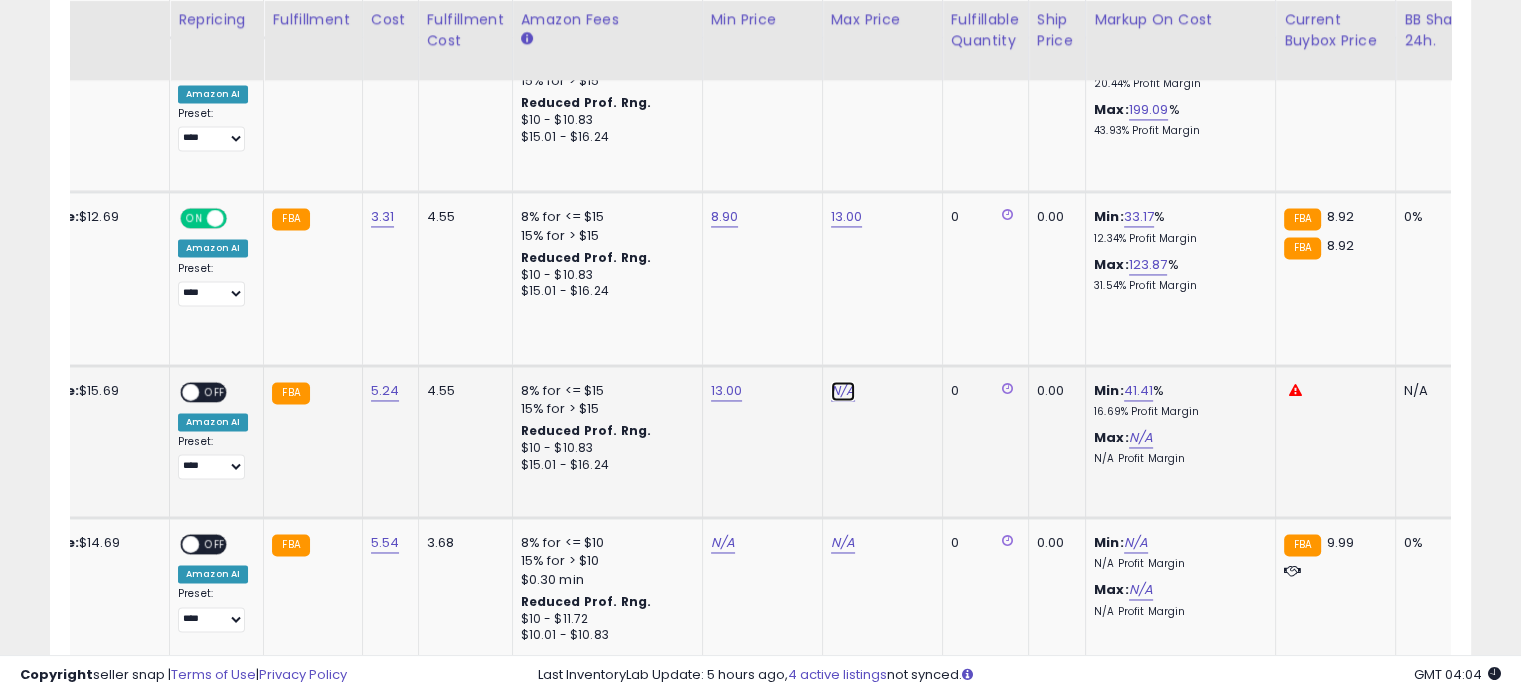 click on "N/A" at bounding box center (843, 391) 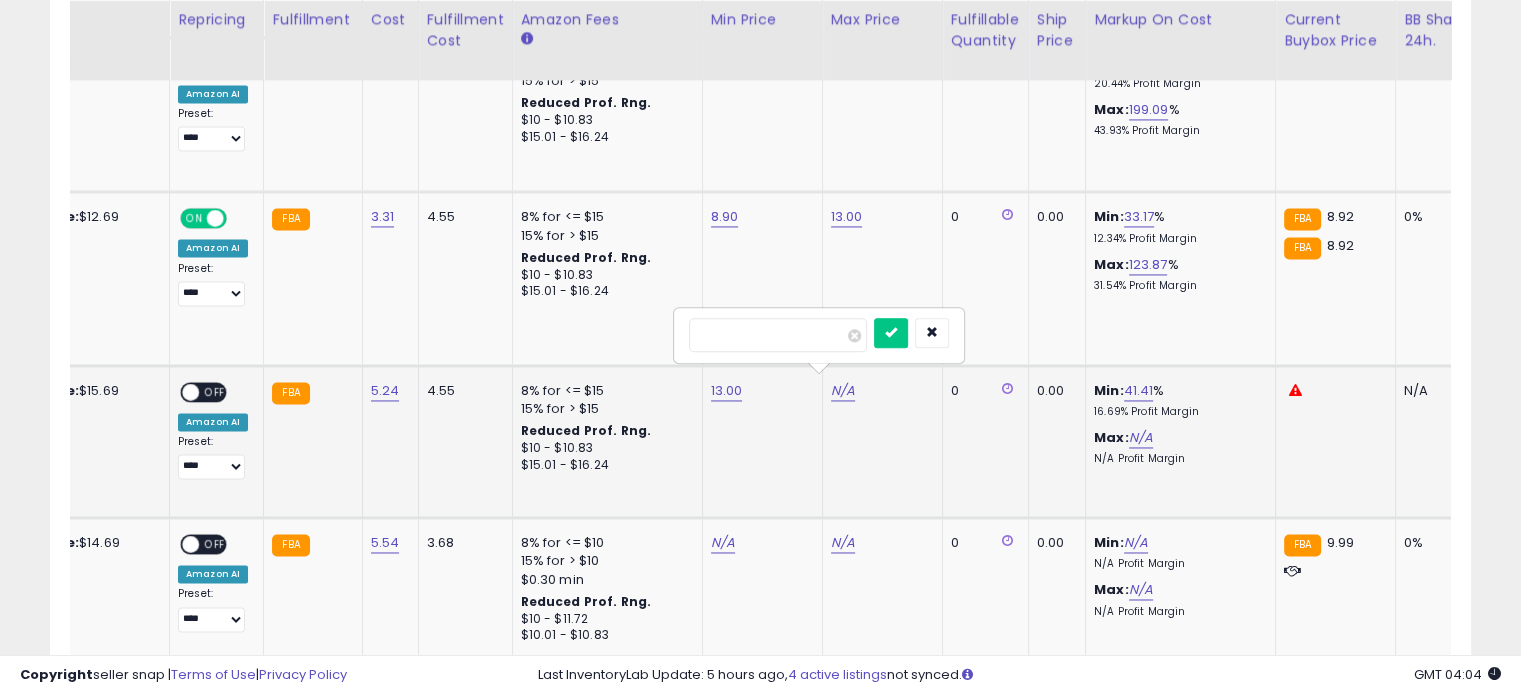 click at bounding box center [778, 335] 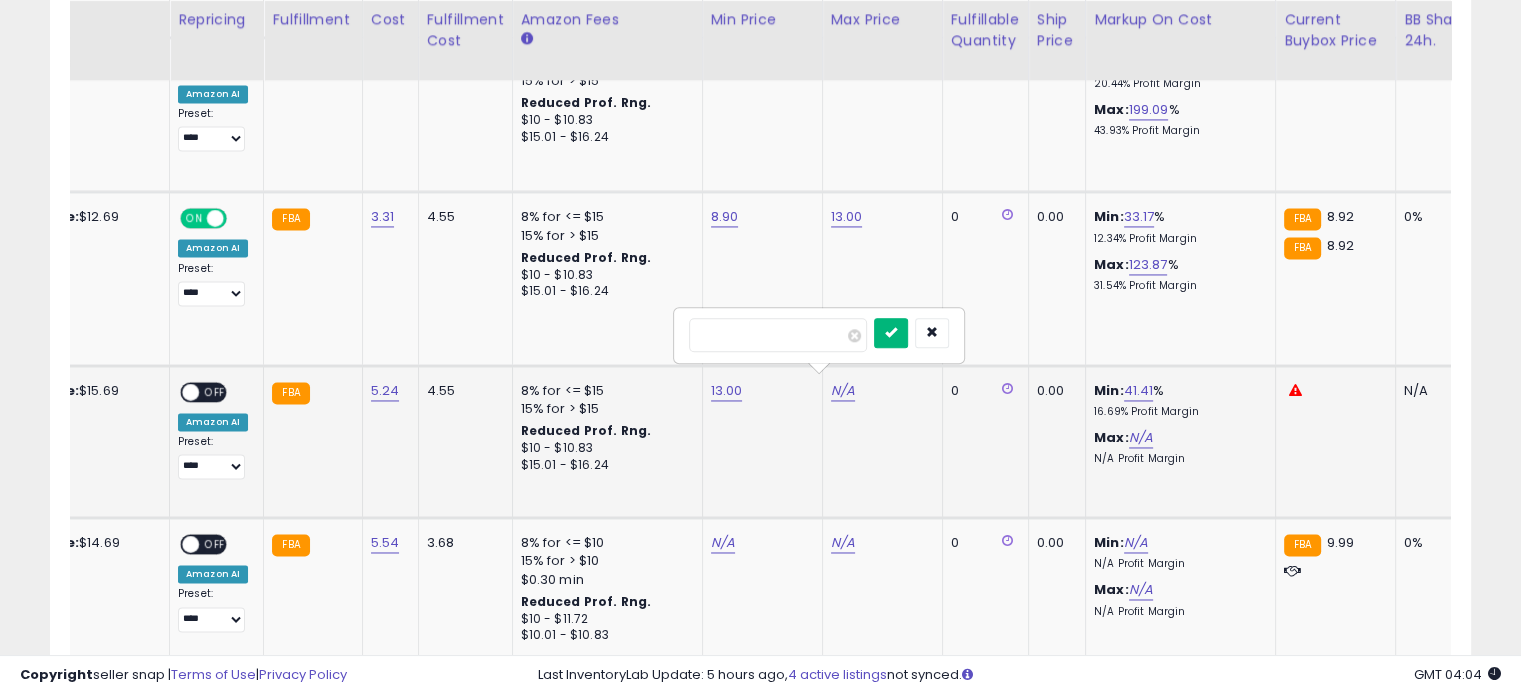 type on "**" 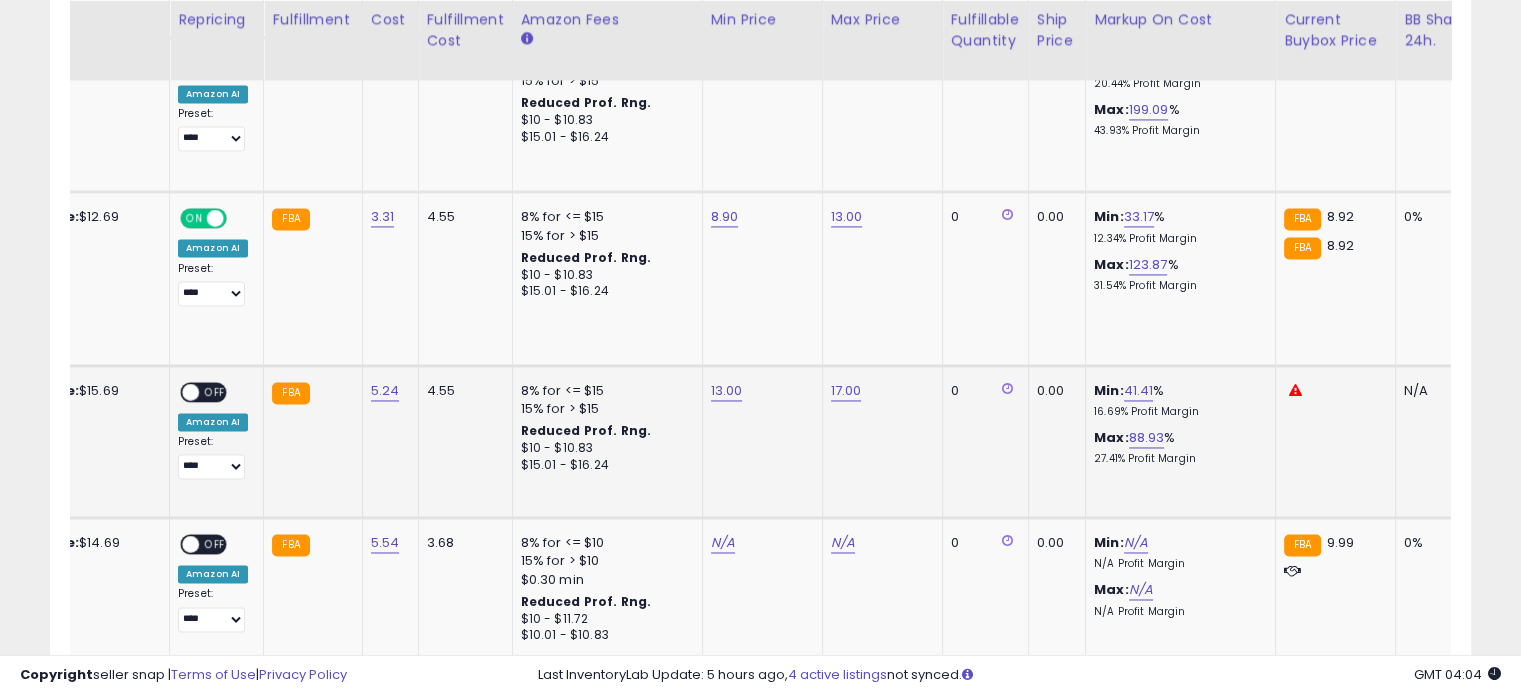 click on "OFF" at bounding box center (215, 391) 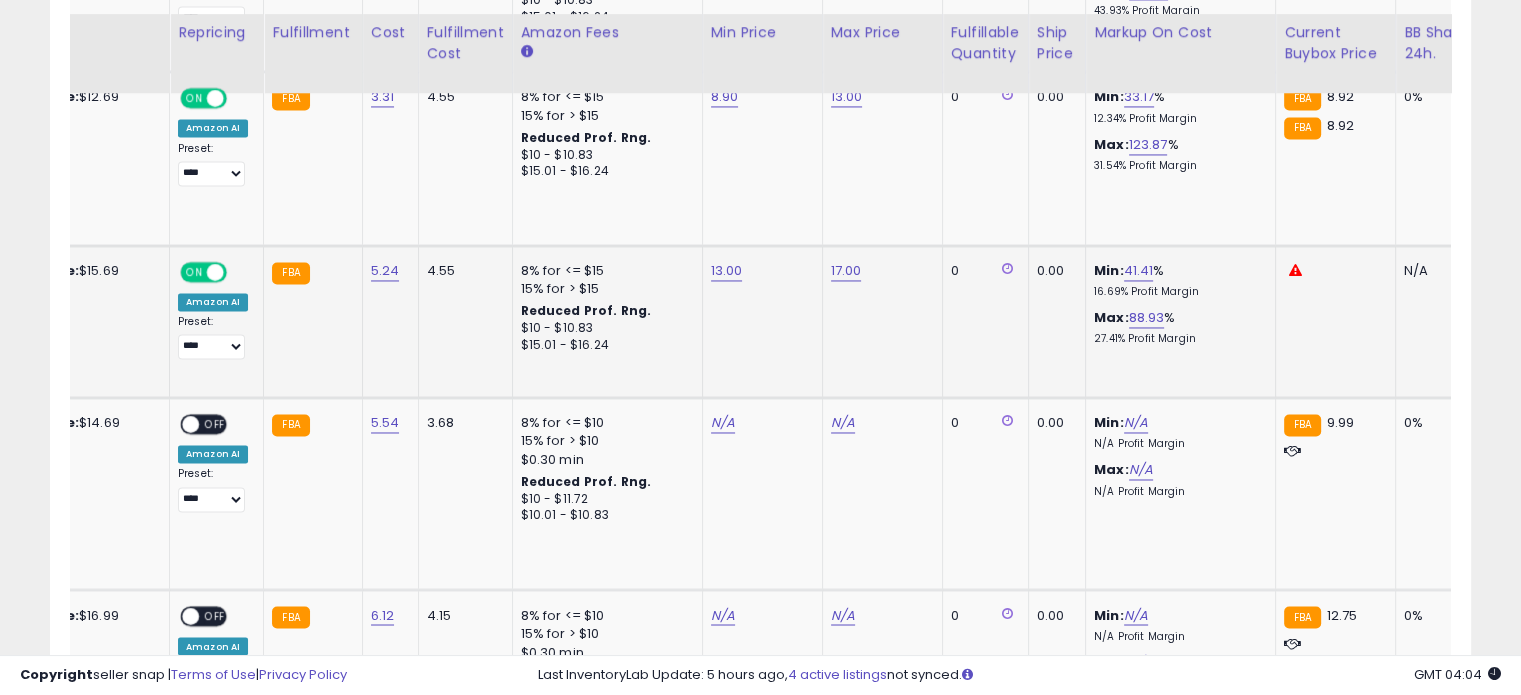 scroll, scrollTop: 3244, scrollLeft: 0, axis: vertical 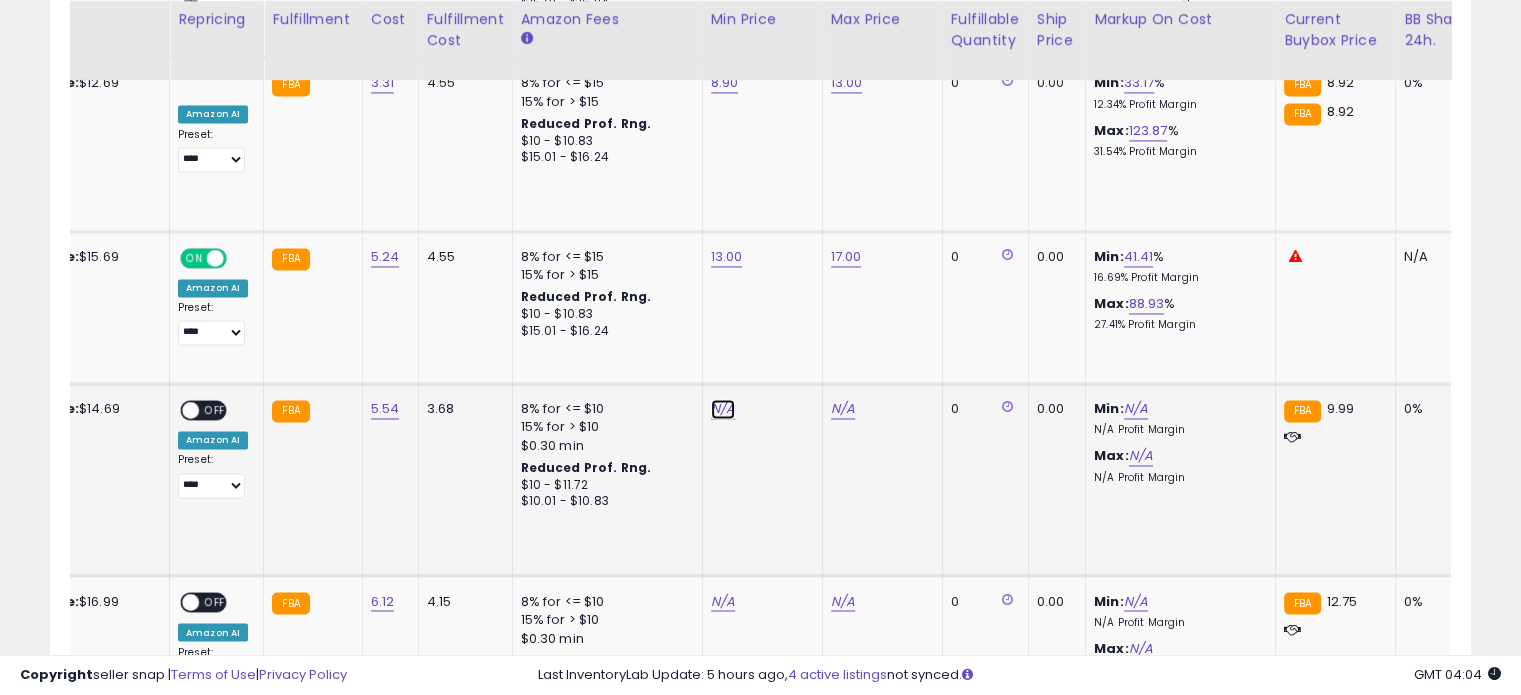 click on "N/A" at bounding box center (723, 409) 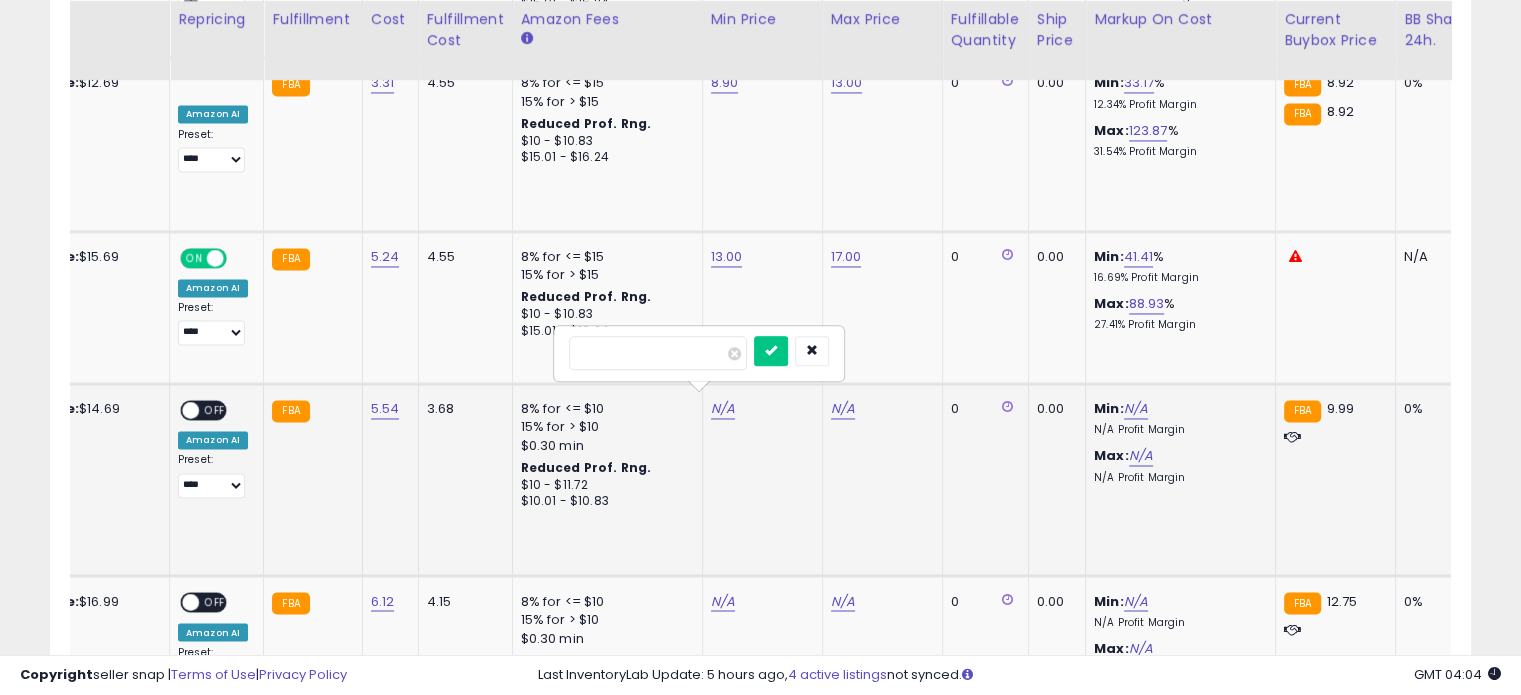 click at bounding box center (658, 353) 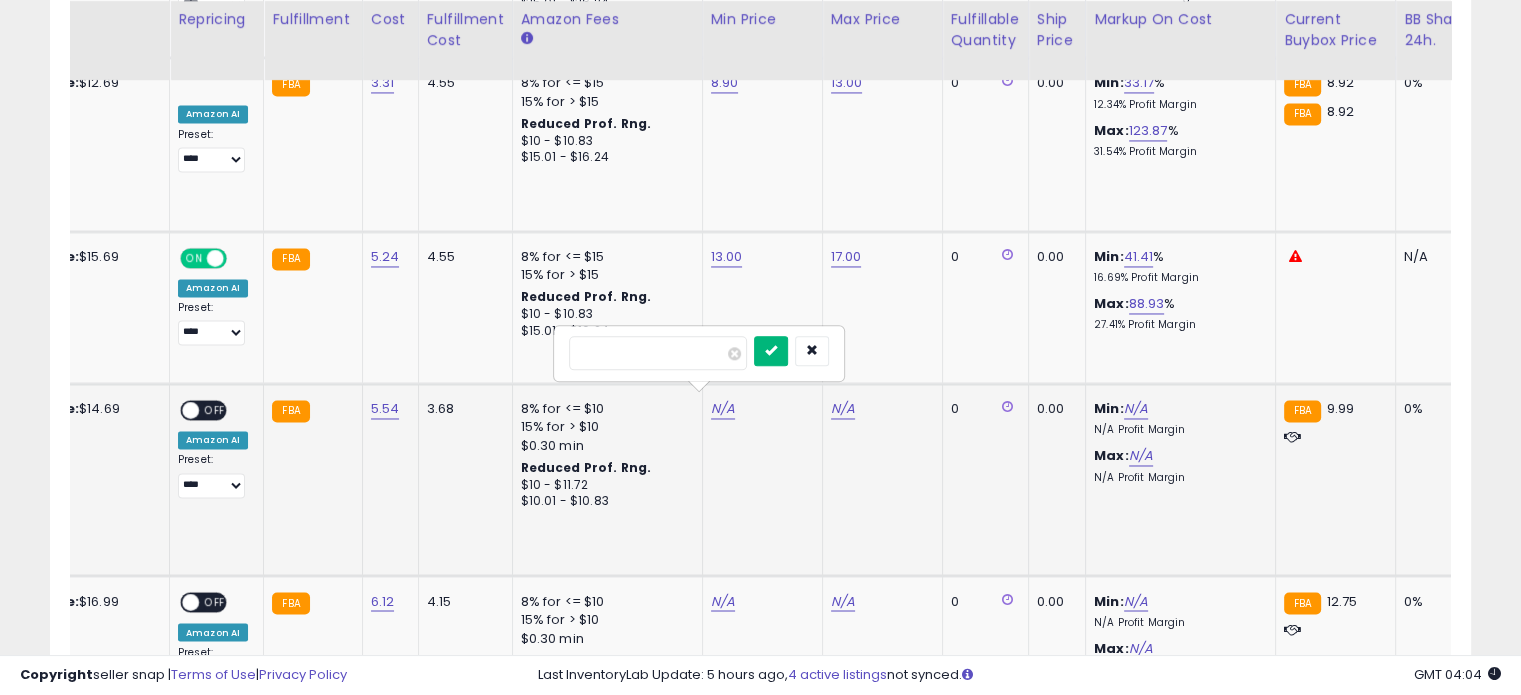 type on "****" 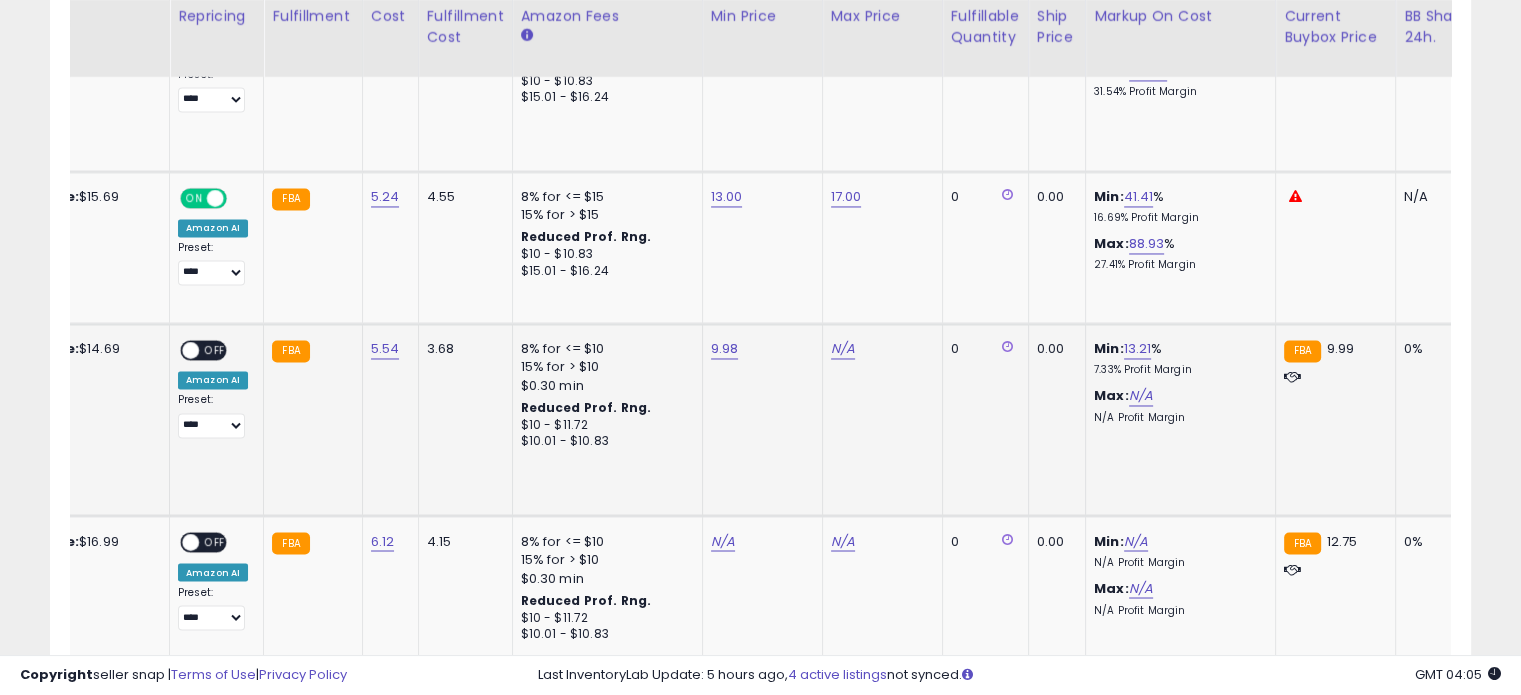 scroll, scrollTop: 3310, scrollLeft: 0, axis: vertical 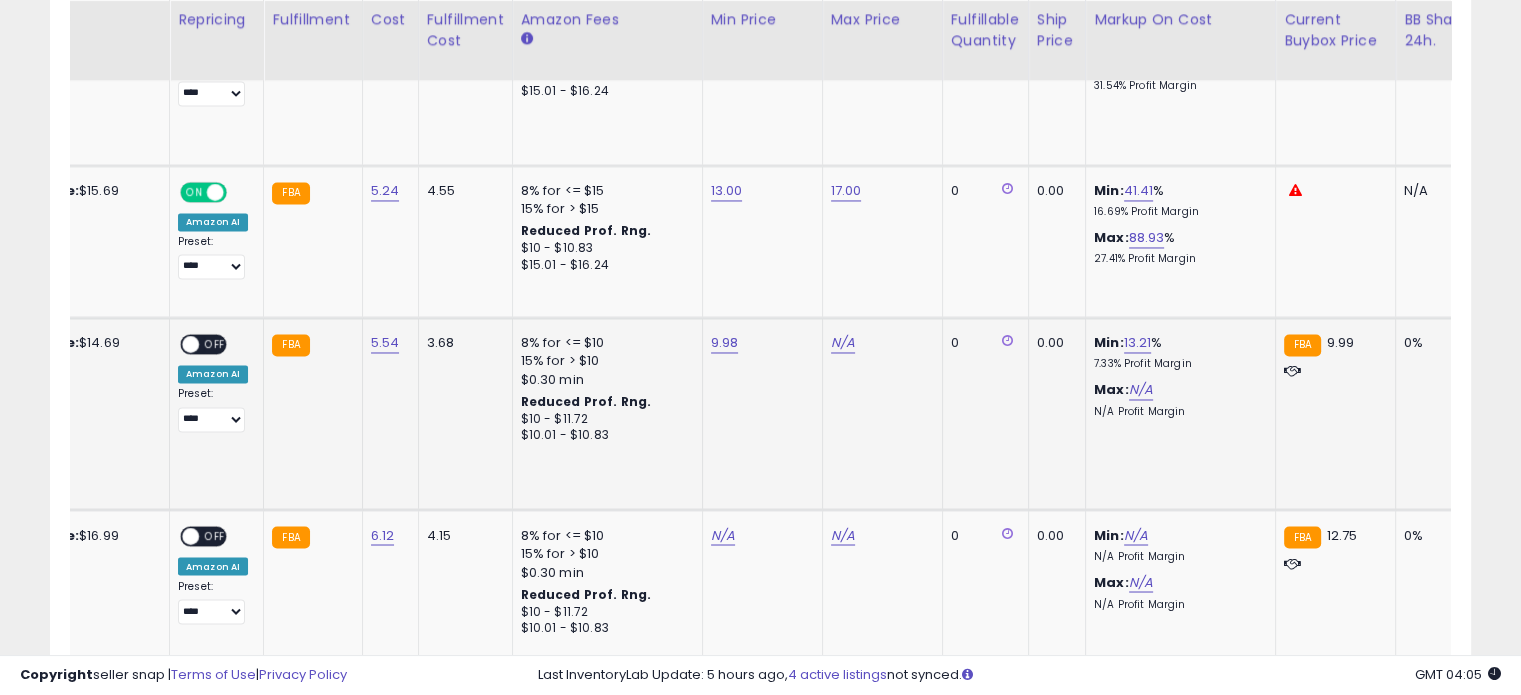 click on "9.98" 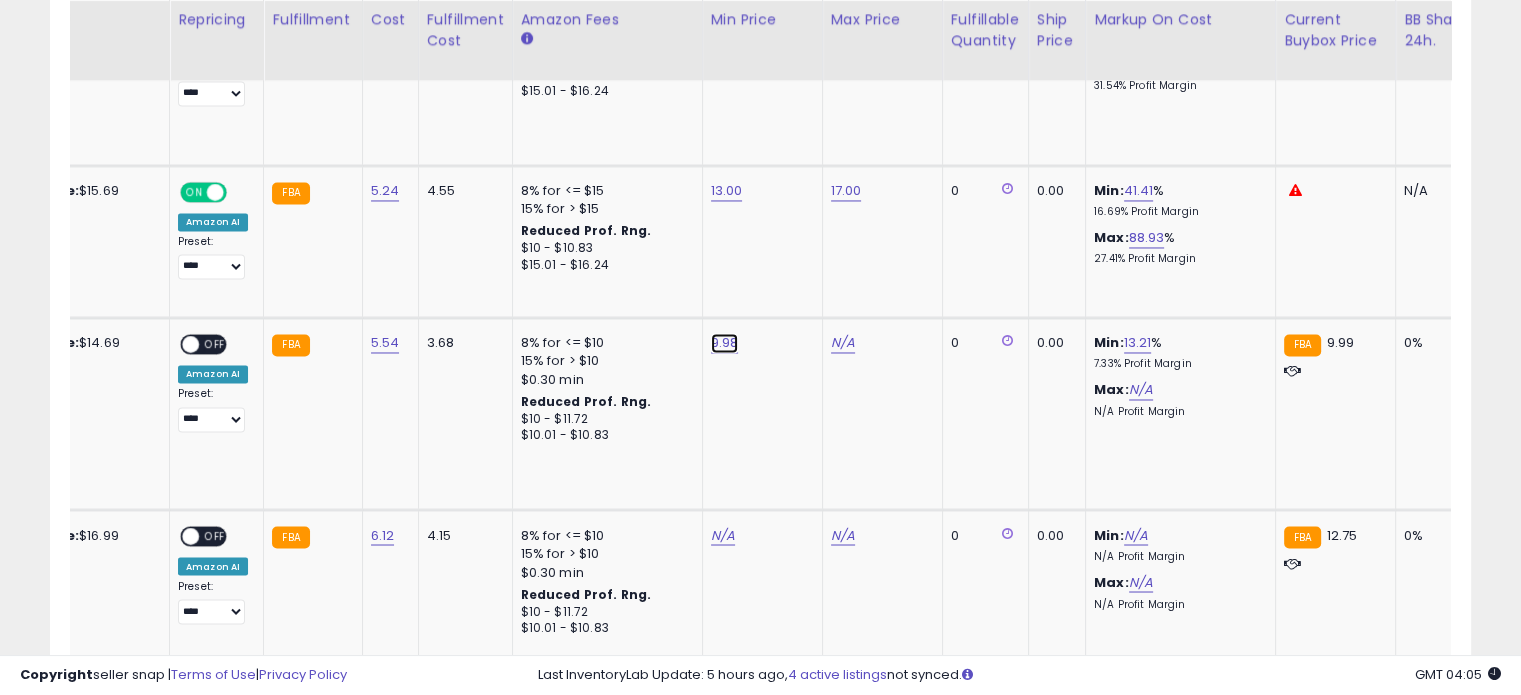 click on "9.98" at bounding box center [725, -2236] 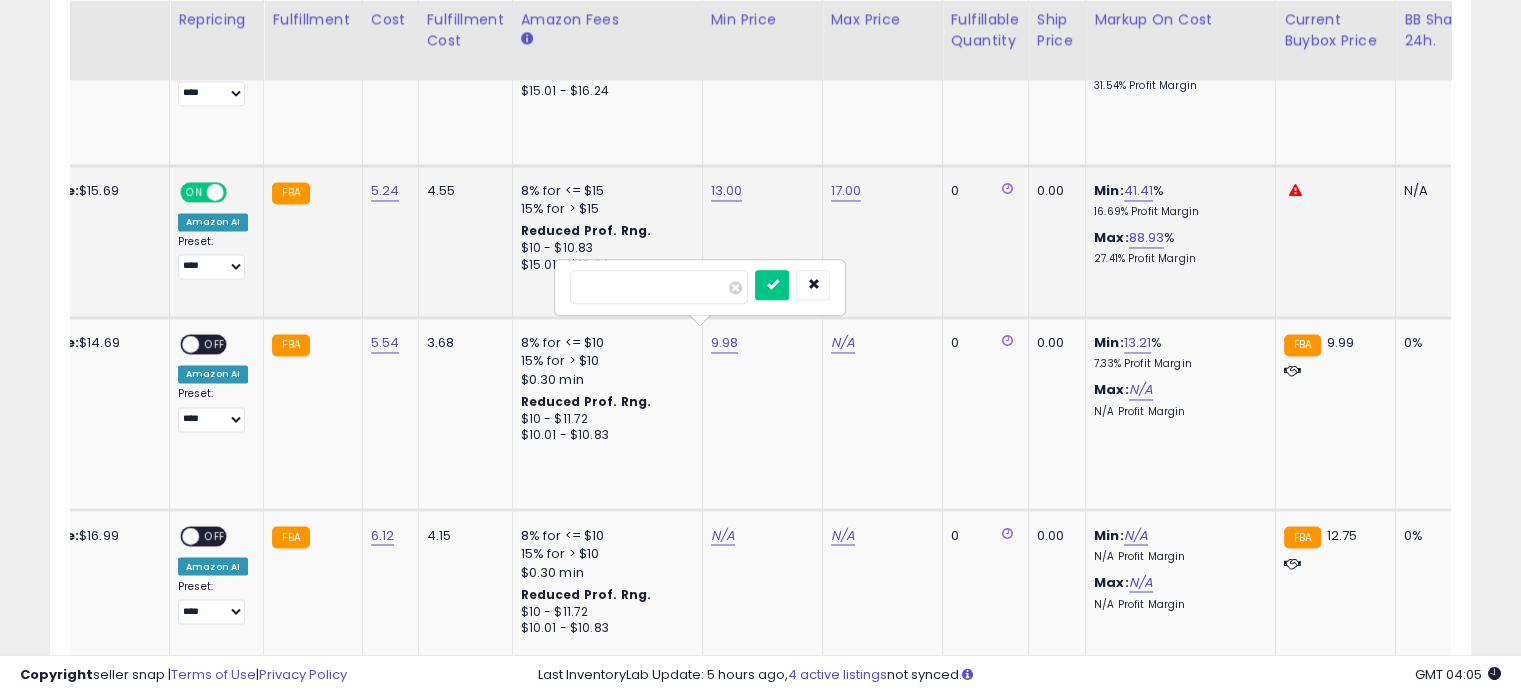 drag, startPoint x: 648, startPoint y: 284, endPoint x: 471, endPoint y: 266, distance: 177.9129 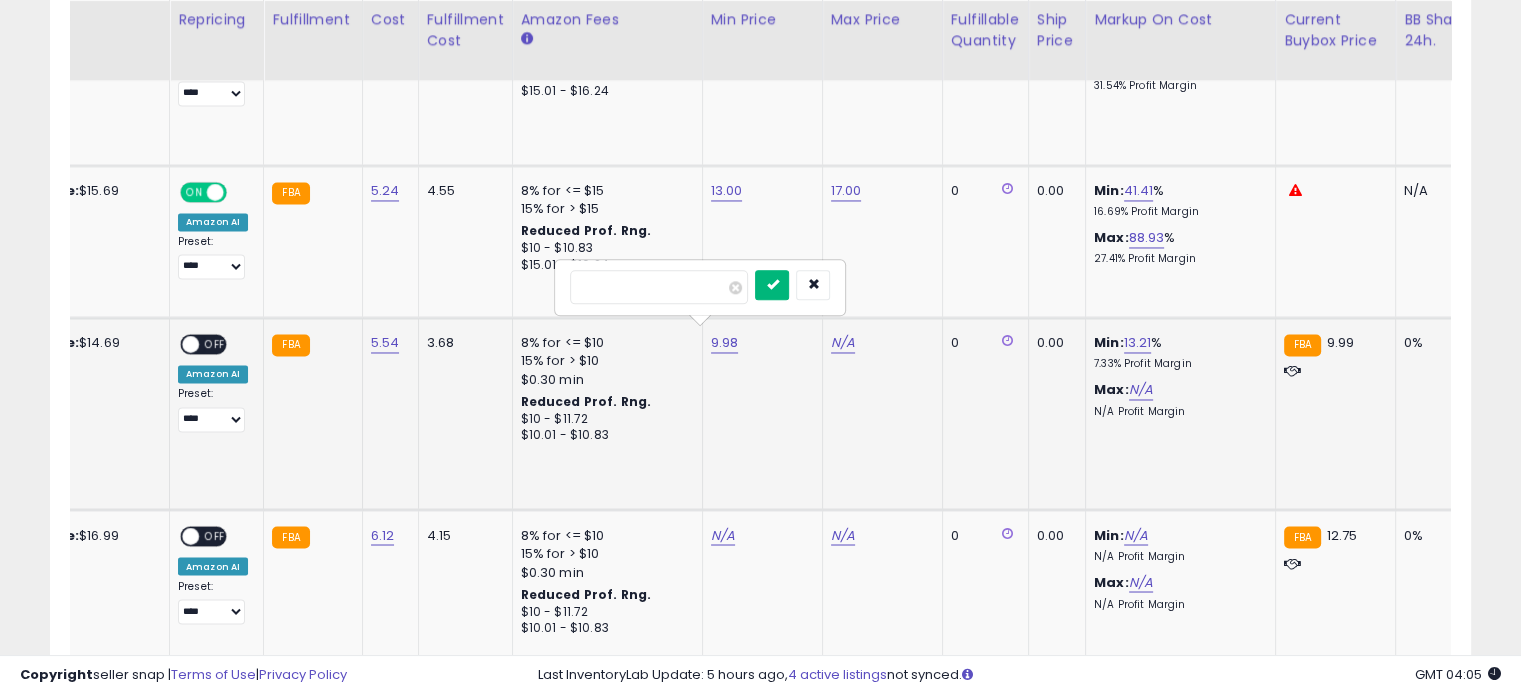 type on "**" 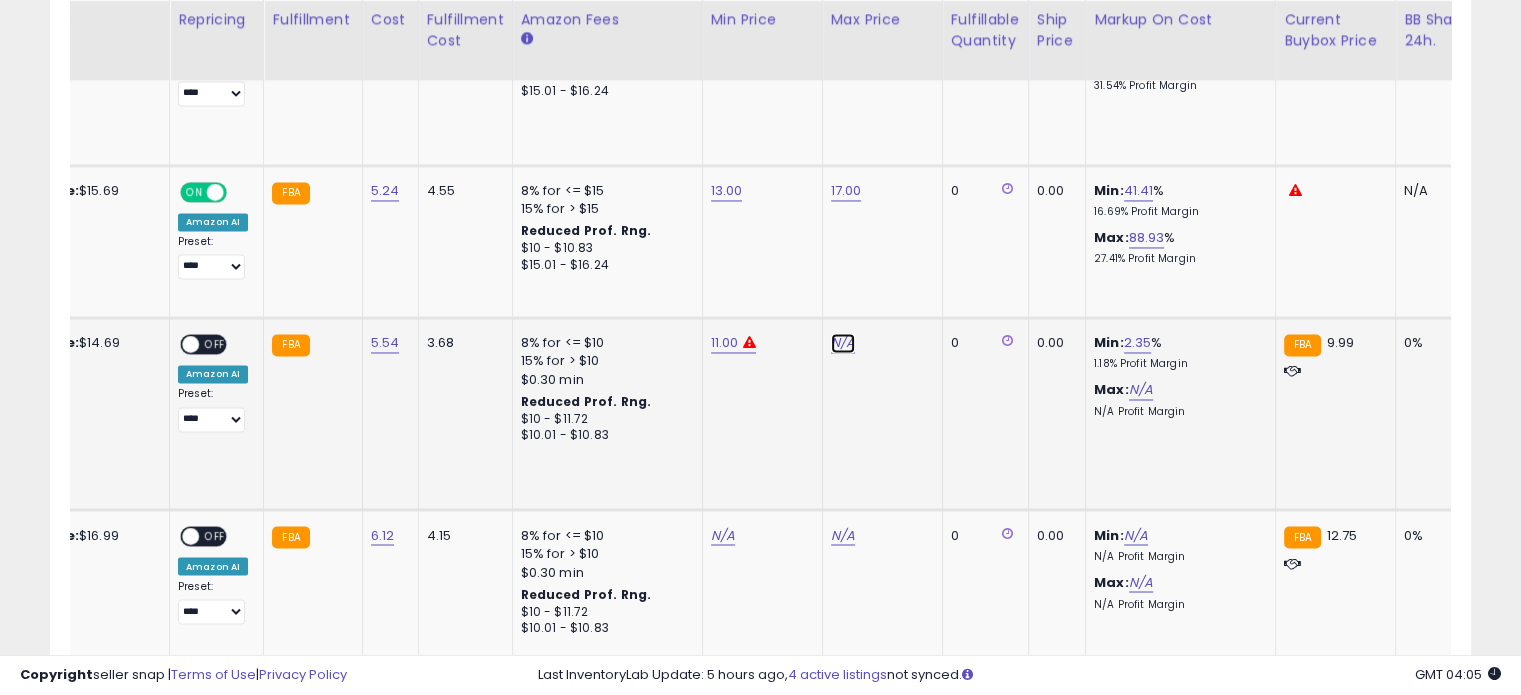 click on "N/A" at bounding box center [843, 343] 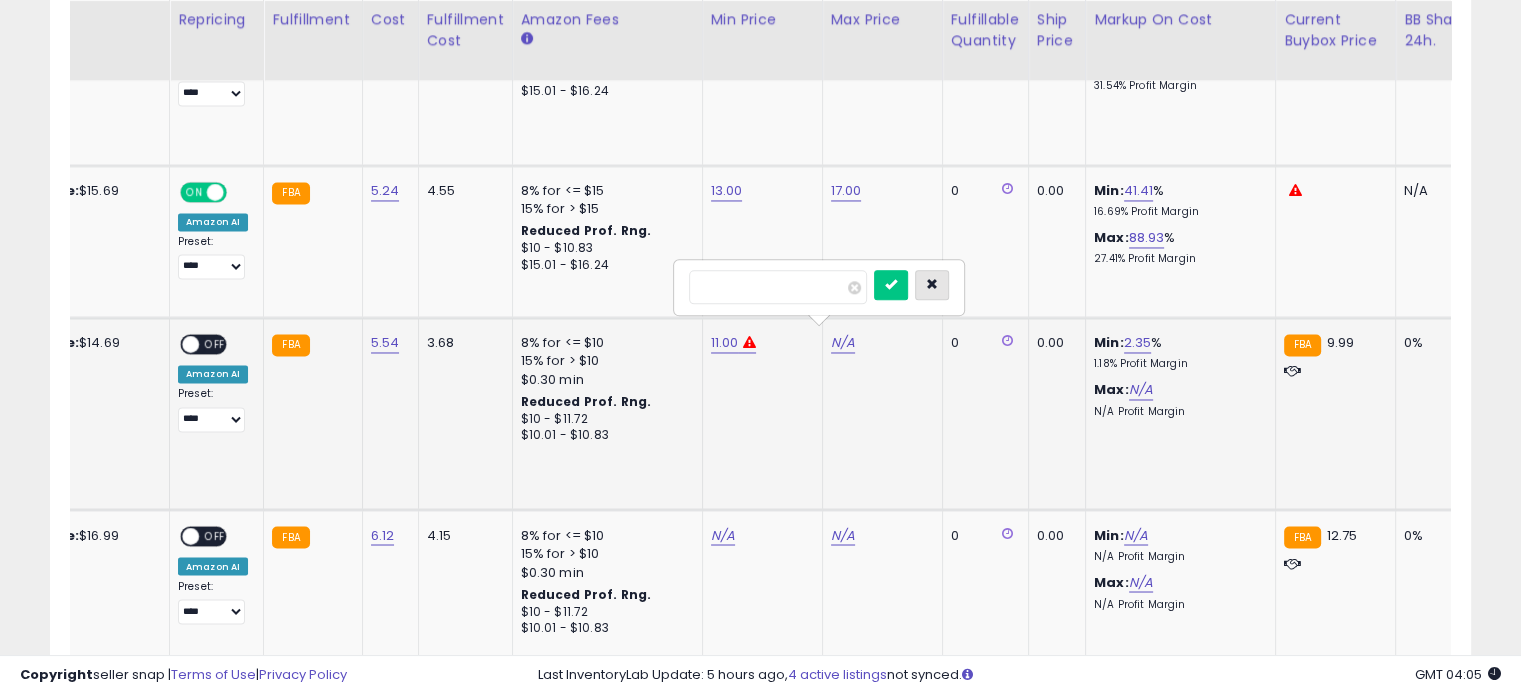 click at bounding box center (932, 284) 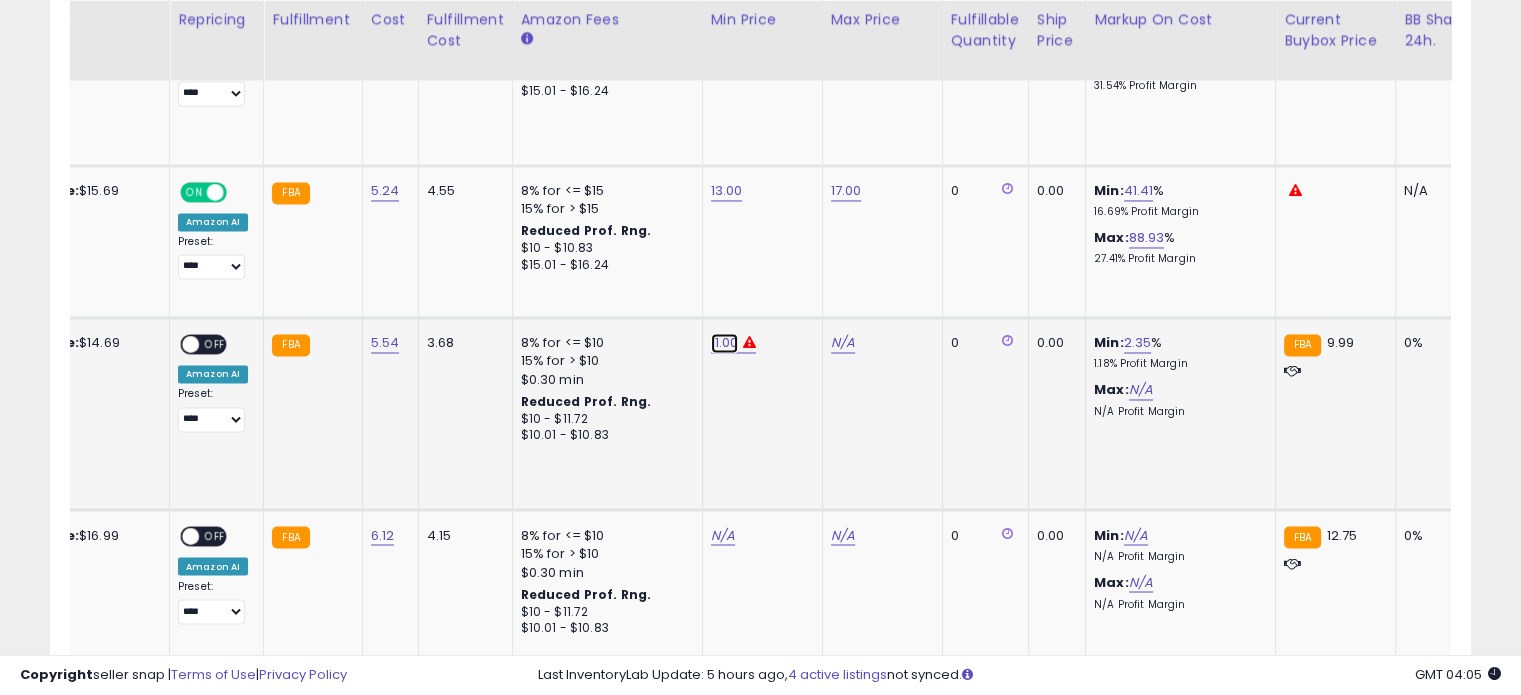 click on "11.00" at bounding box center (725, -2236) 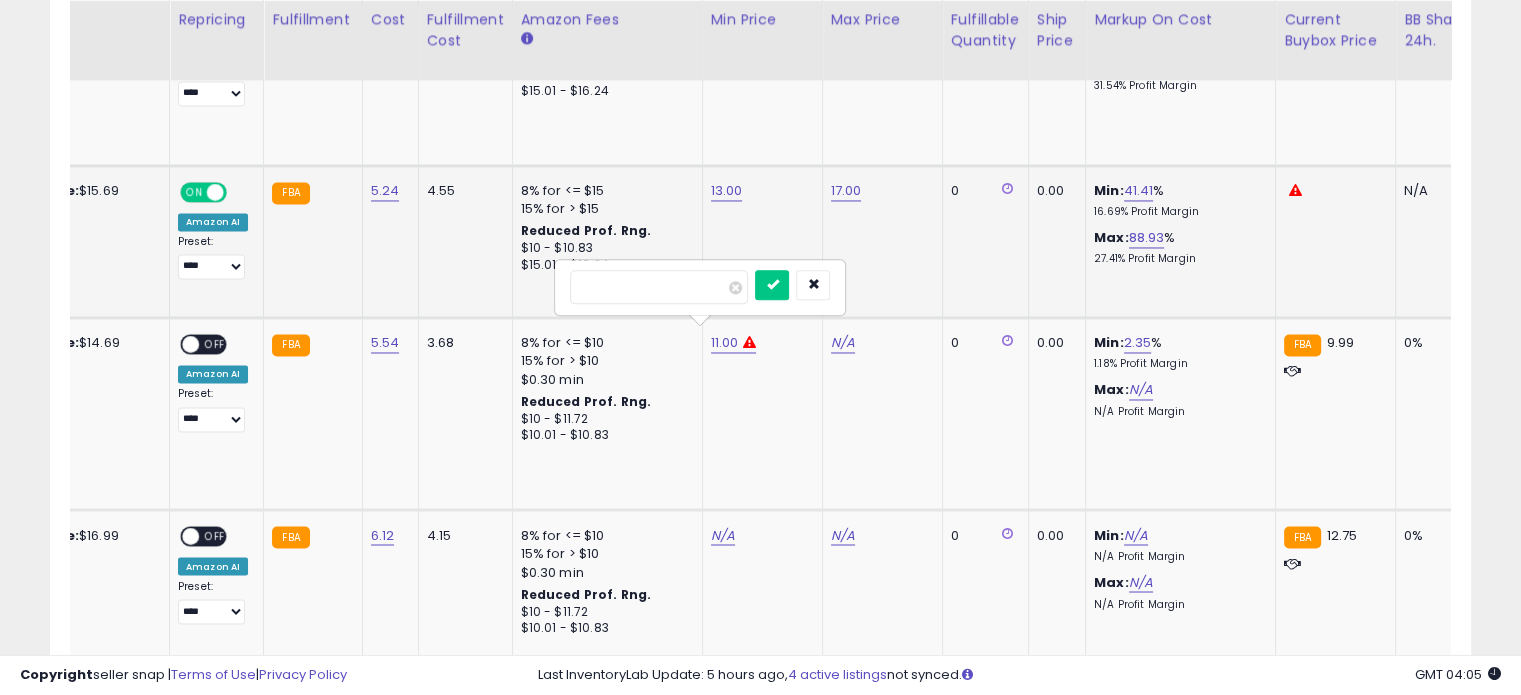 drag, startPoint x: 660, startPoint y: 281, endPoint x: 548, endPoint y: 275, distance: 112.1606 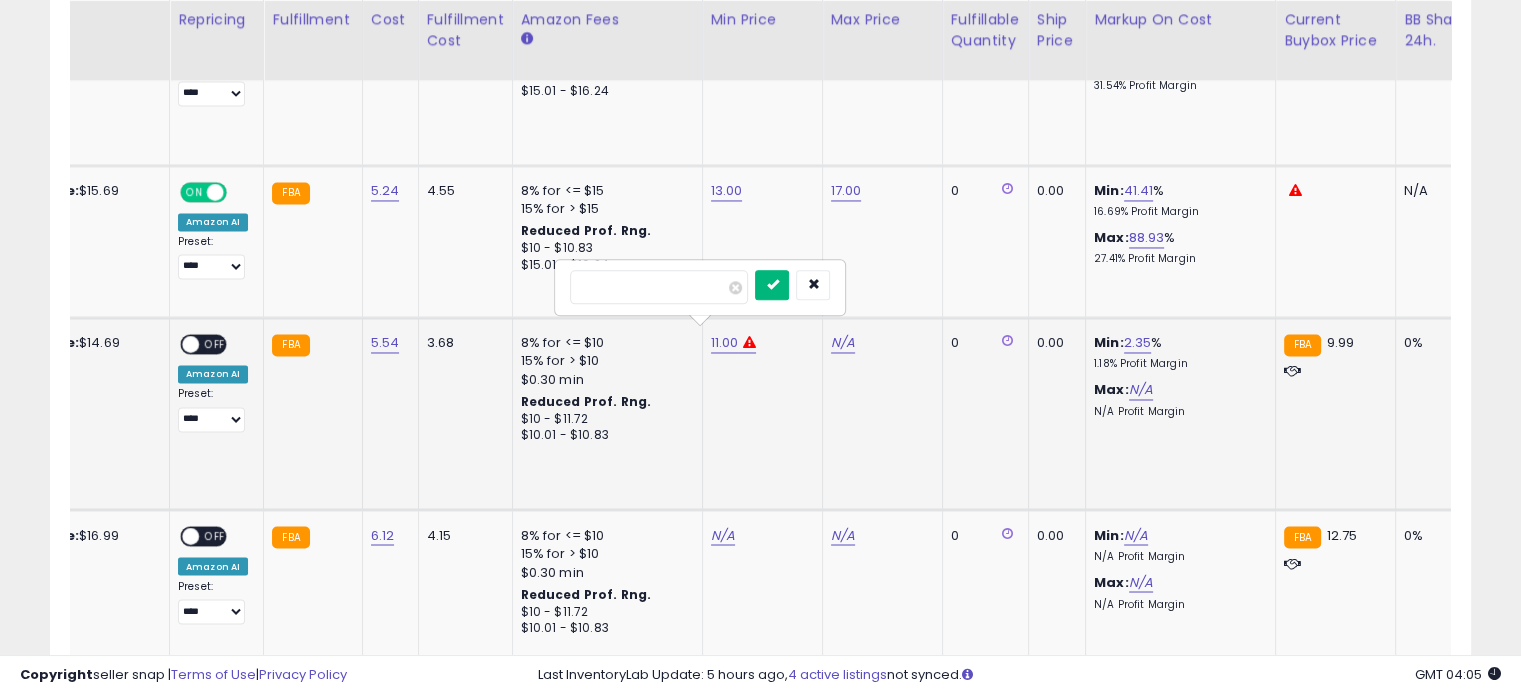 type on "**" 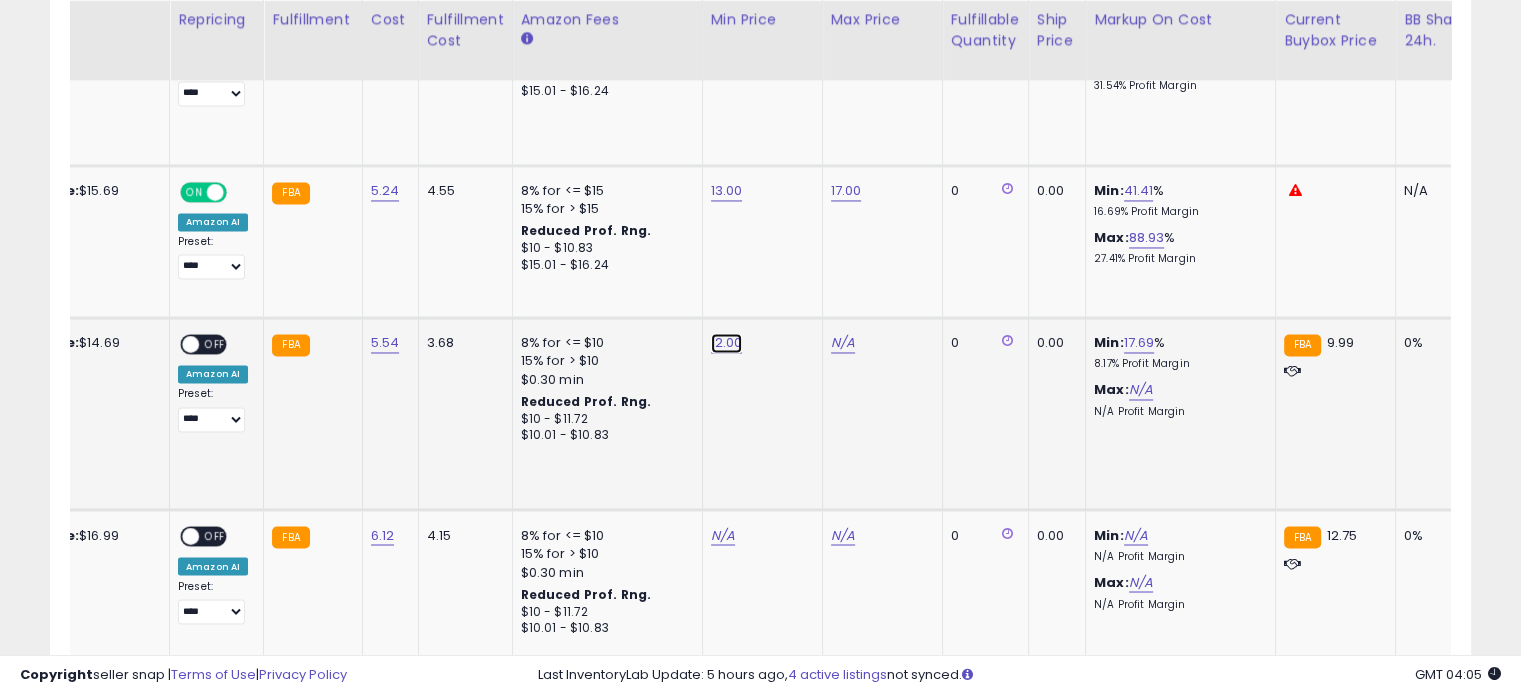 click on "12.00" at bounding box center [725, -2236] 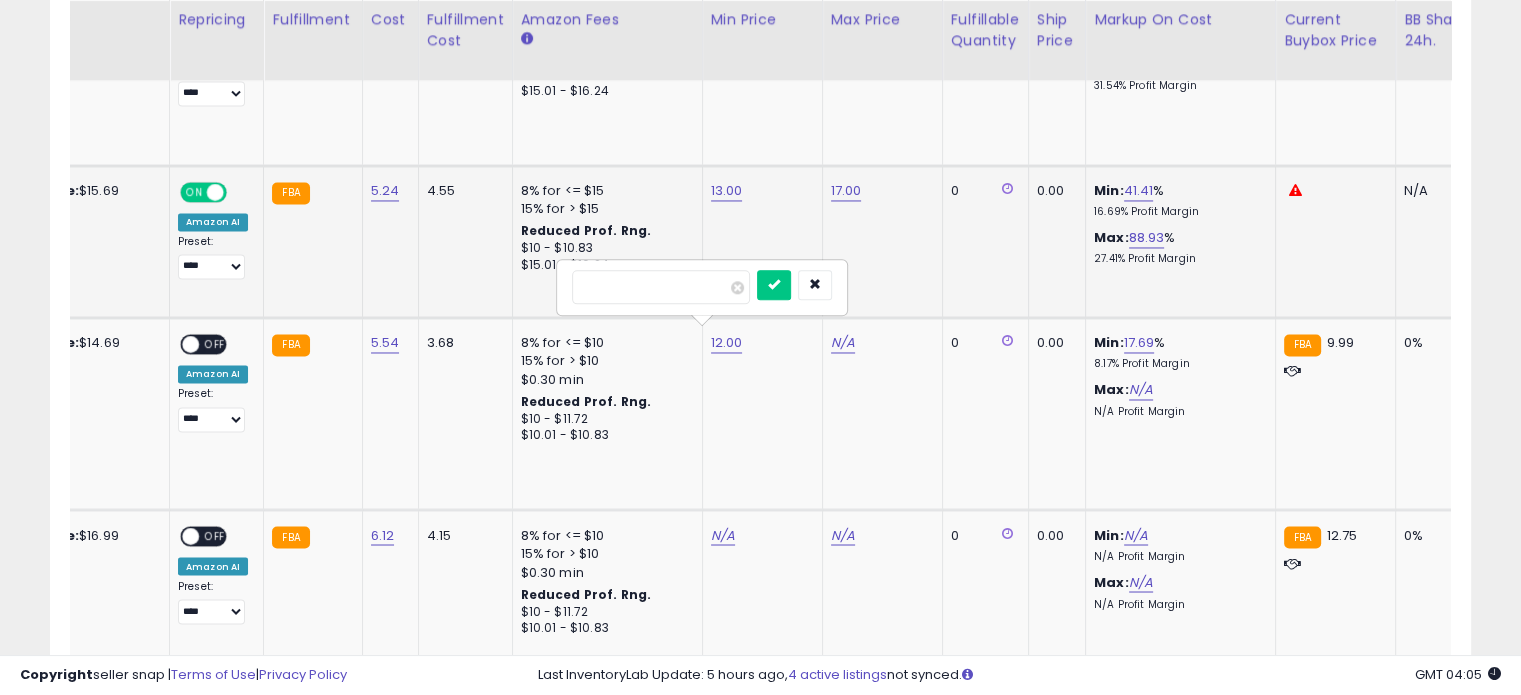 drag, startPoint x: 634, startPoint y: 281, endPoint x: 507, endPoint y: 280, distance: 127.00394 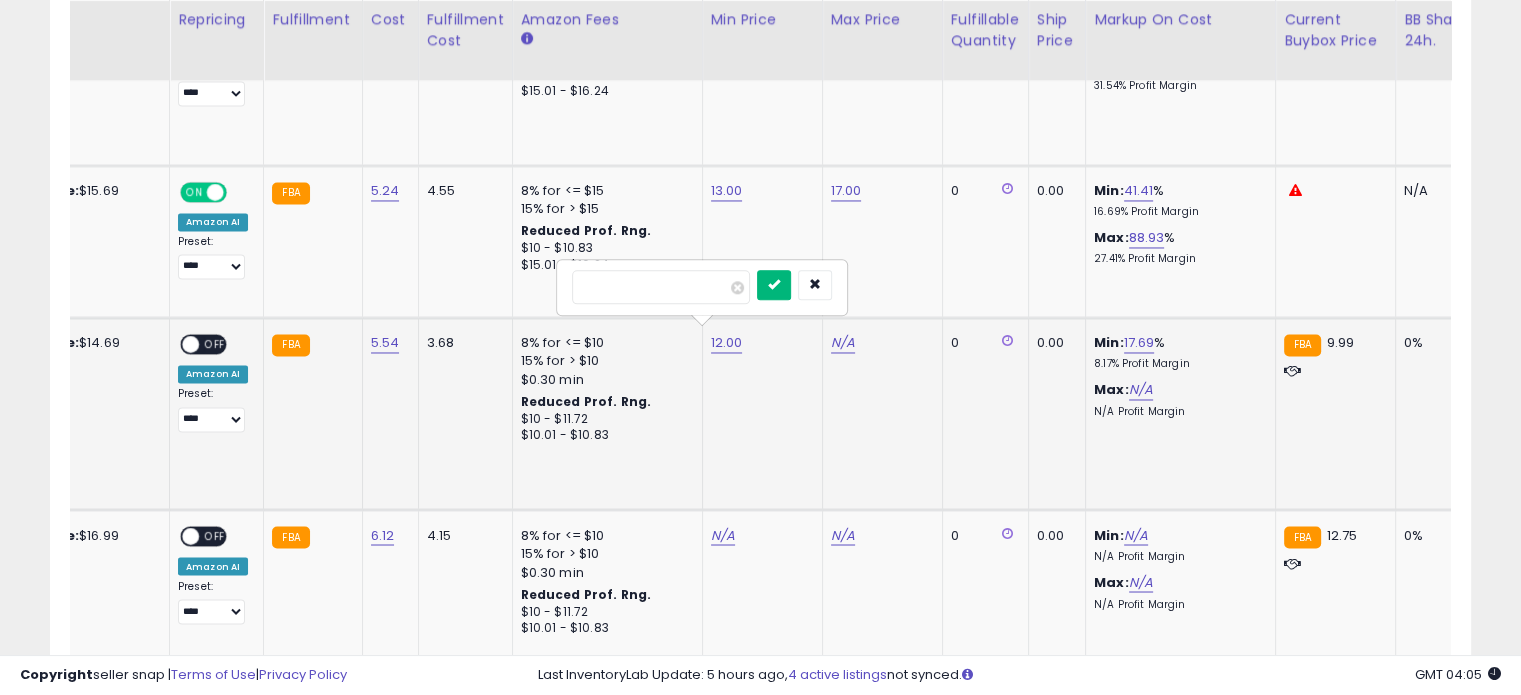 type on "**" 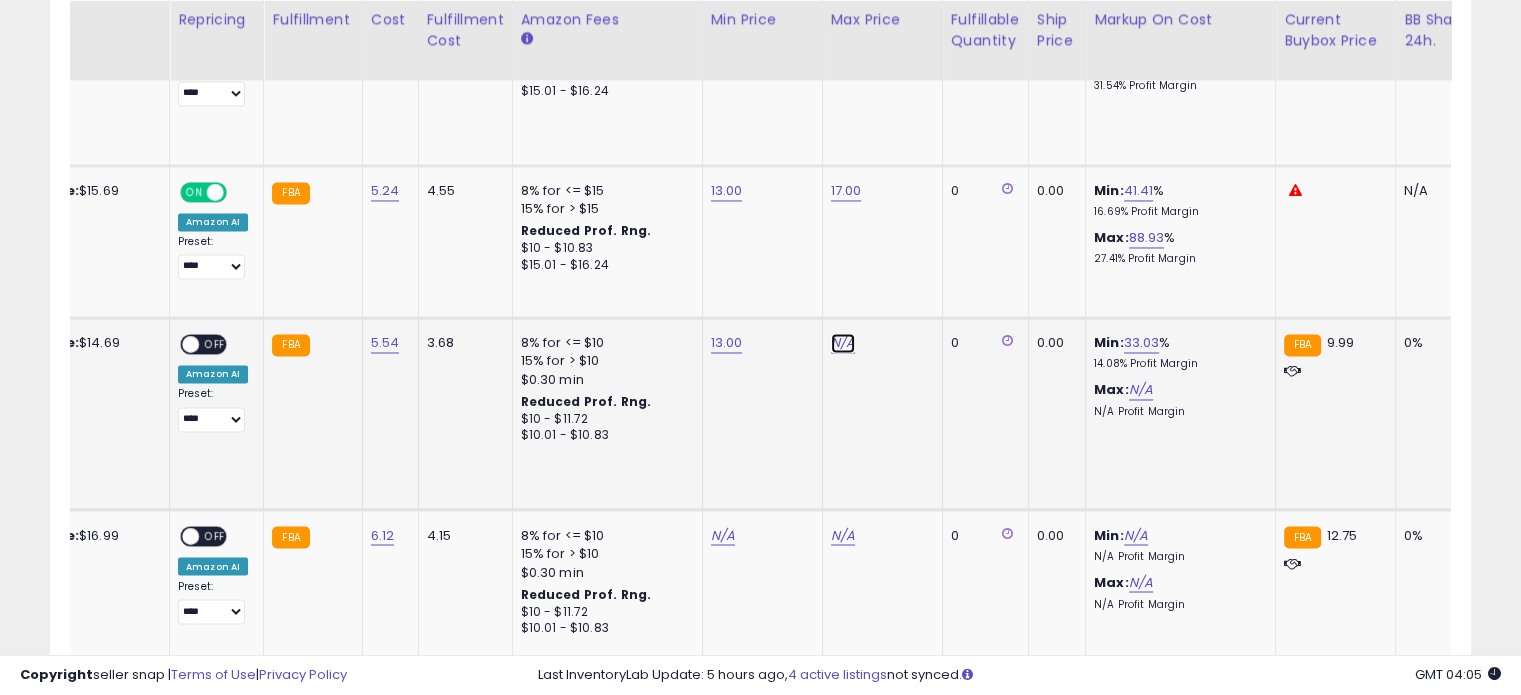 click on "N/A" at bounding box center (843, 343) 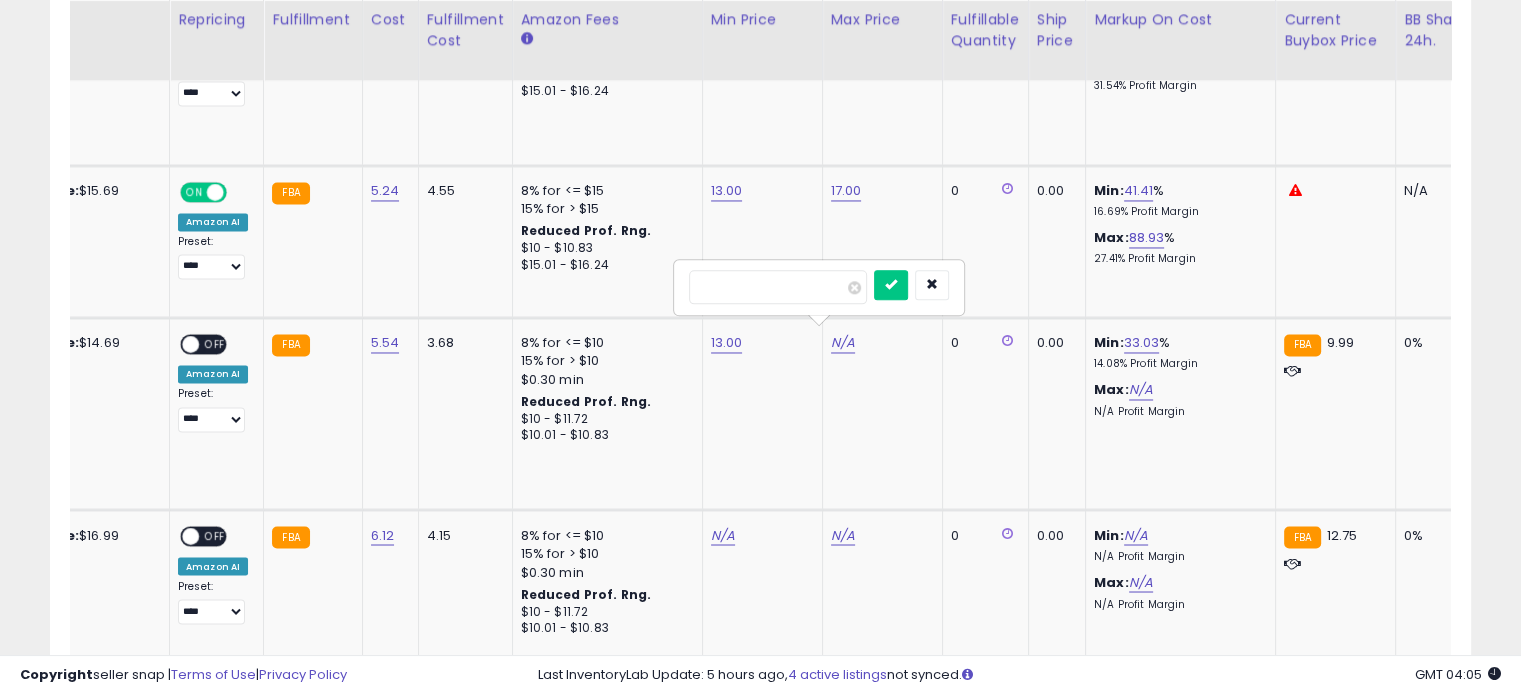 click at bounding box center [778, 287] 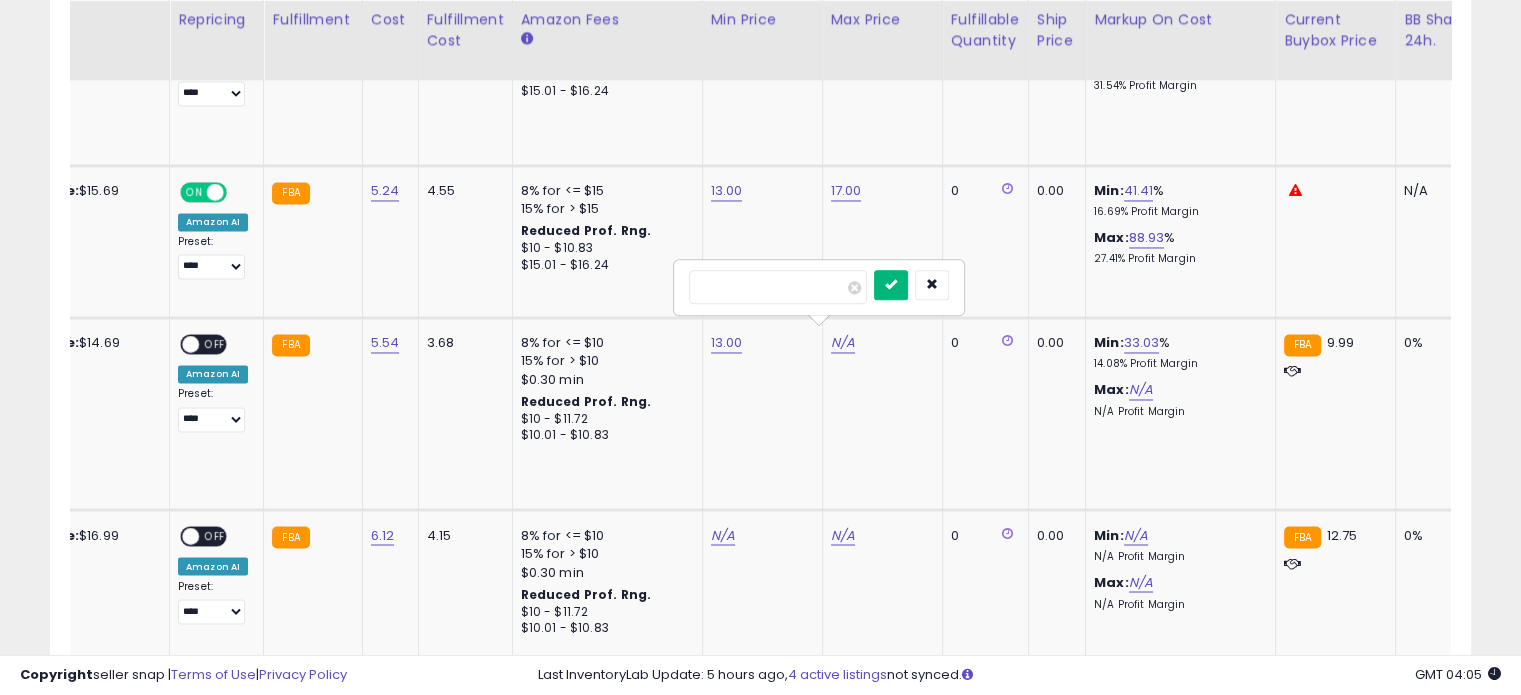type on "**" 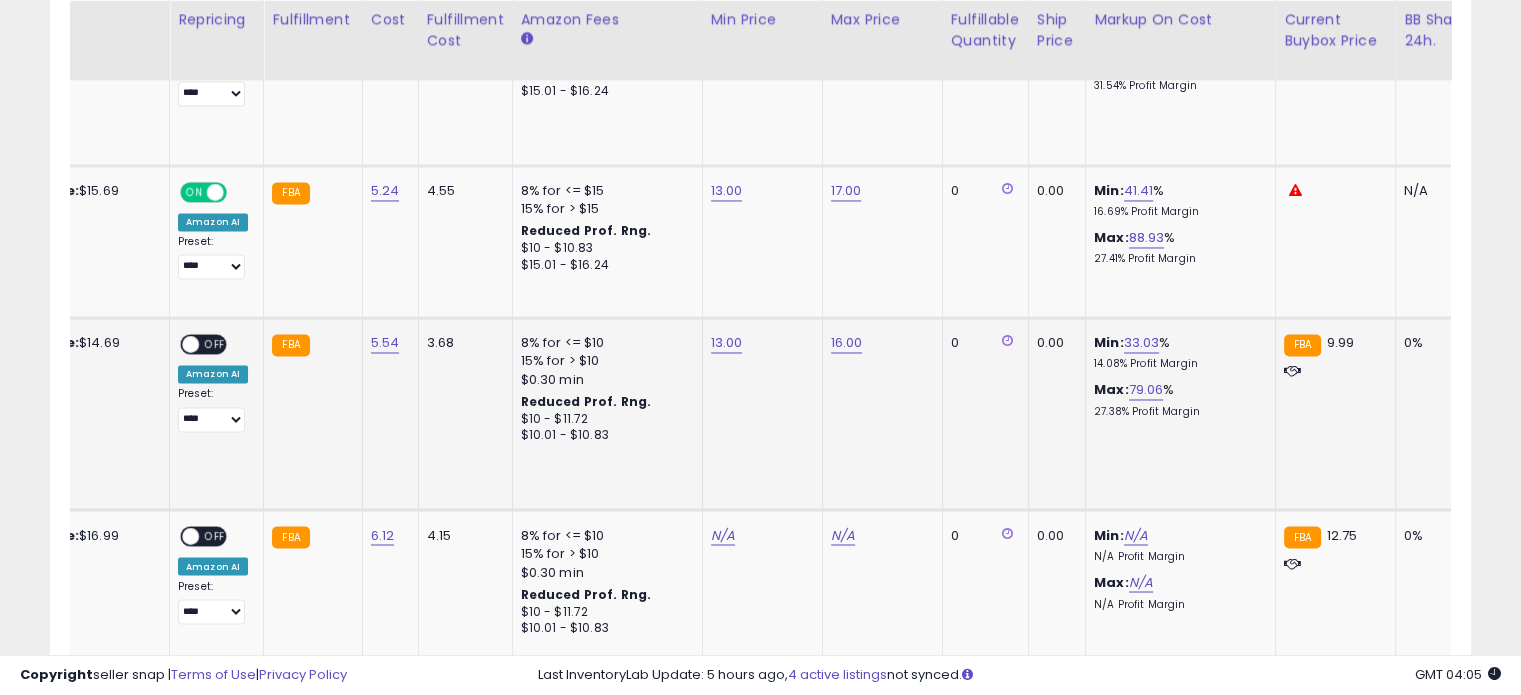 click on "OFF" at bounding box center (215, 344) 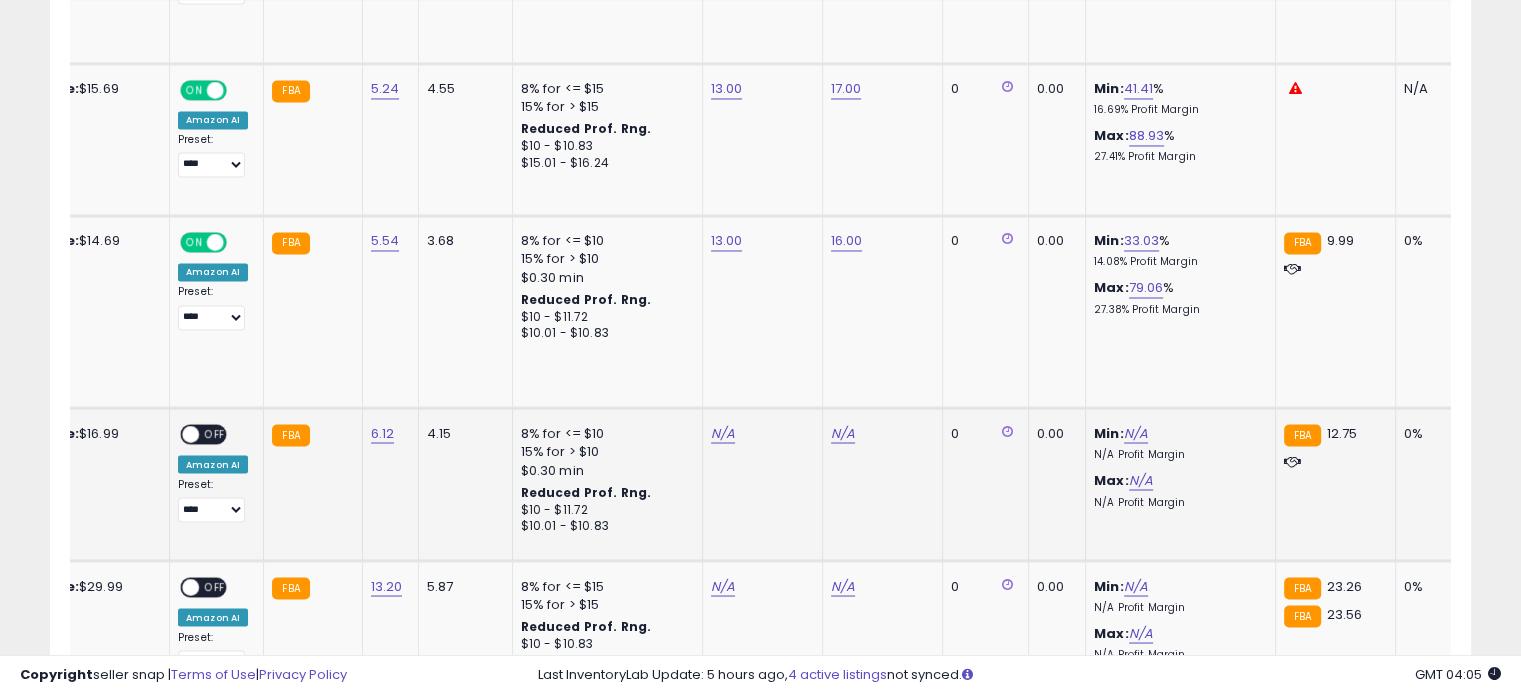scroll, scrollTop: 3444, scrollLeft: 0, axis: vertical 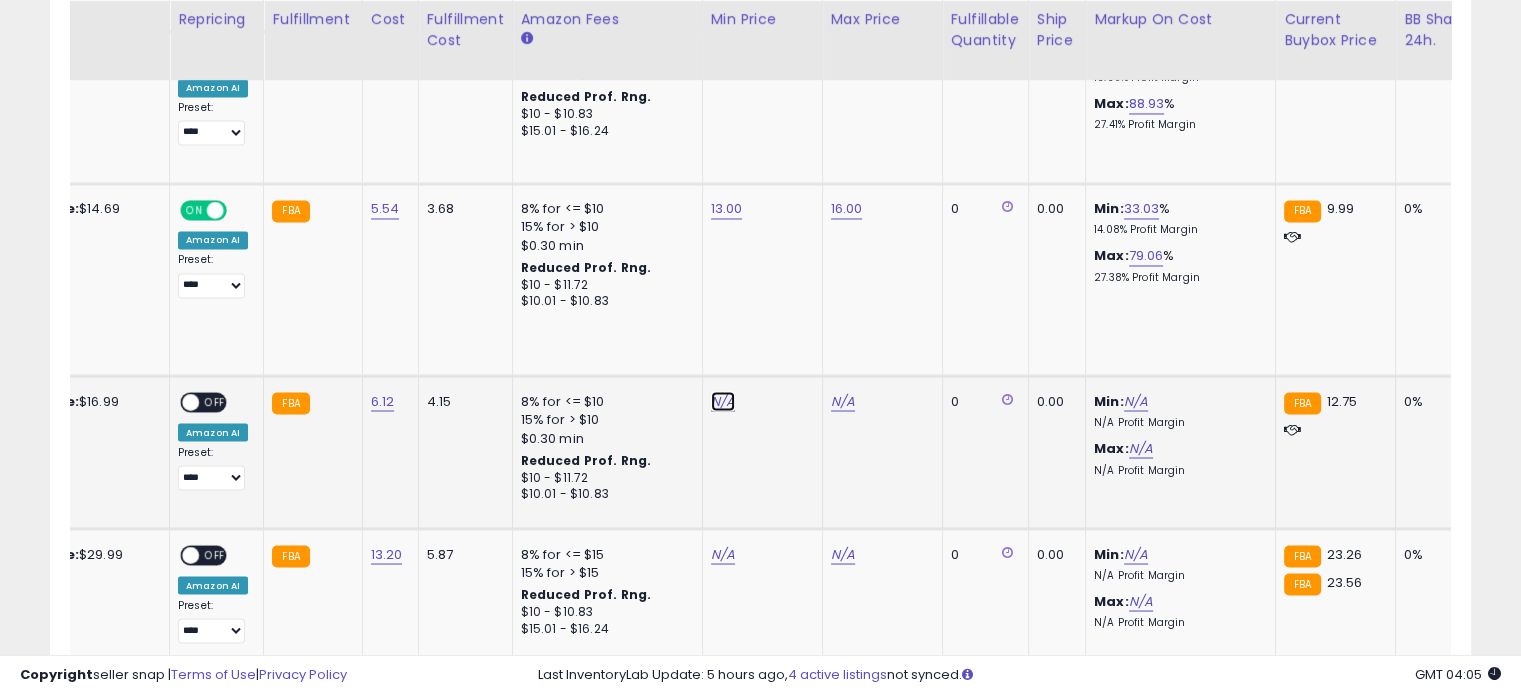 click on "N/A" at bounding box center (723, 401) 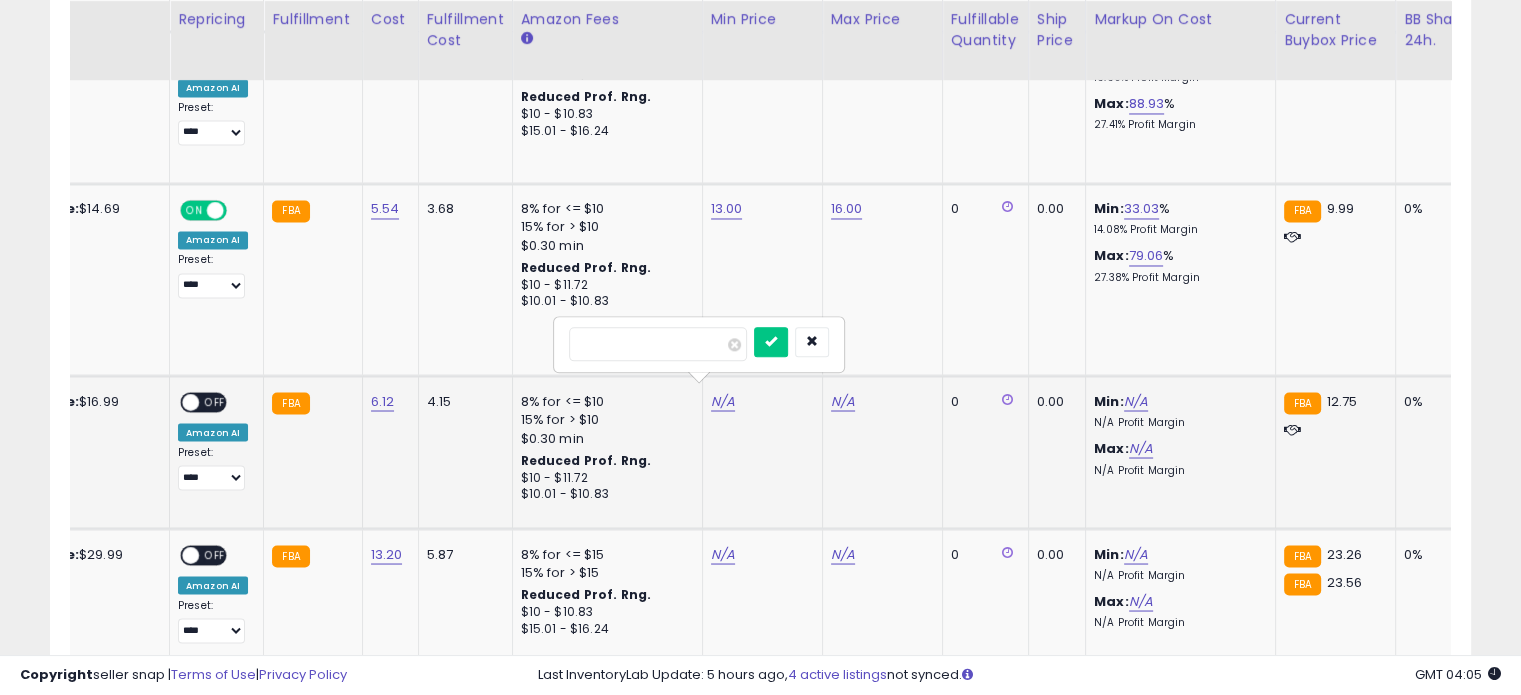 click at bounding box center [658, 344] 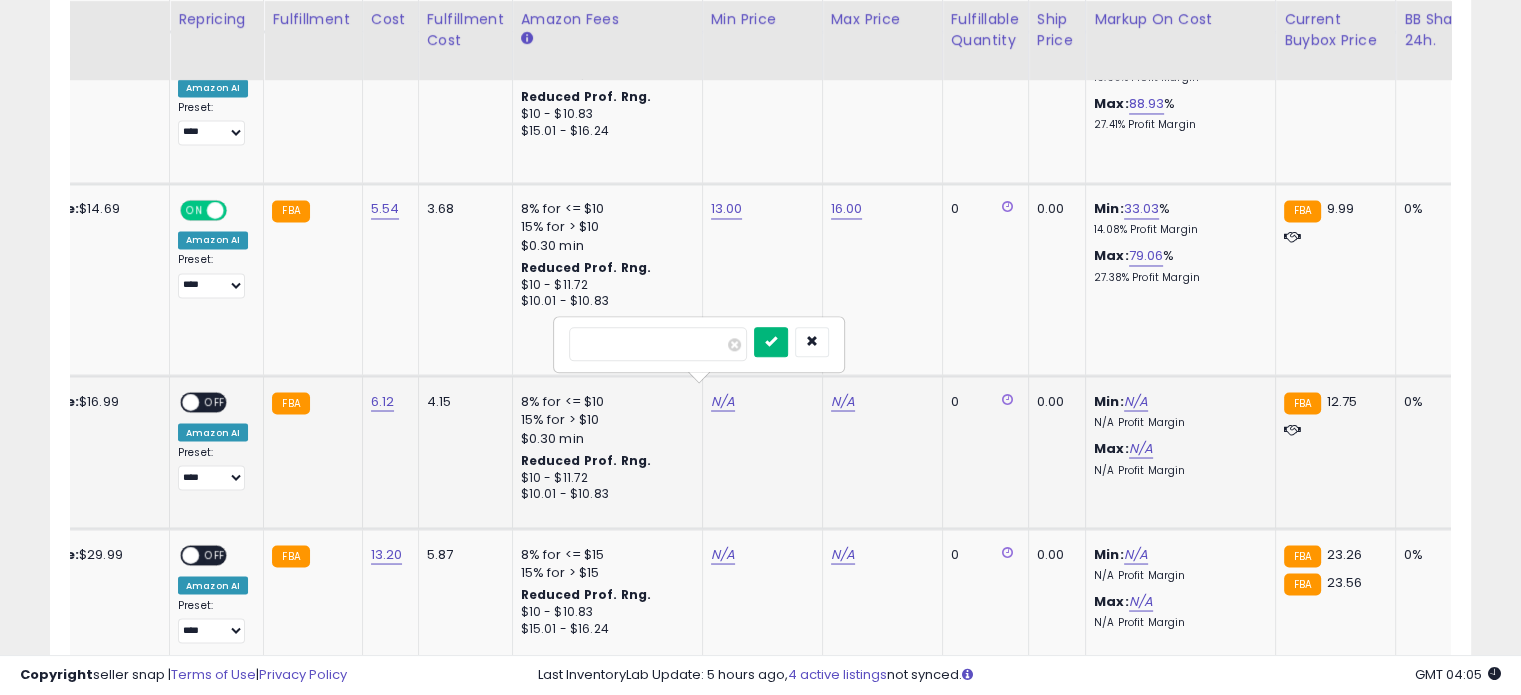 type on "****" 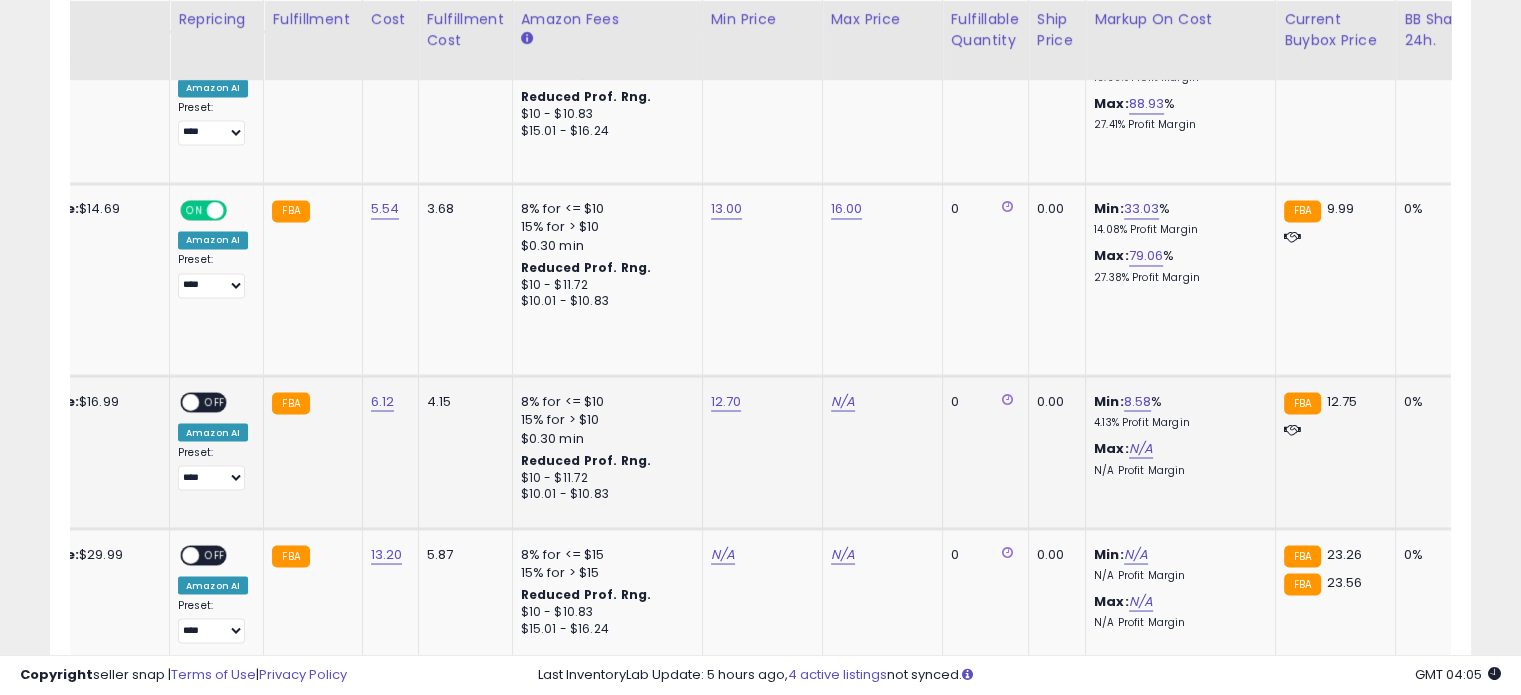 click on "12.70" at bounding box center [759, 401] 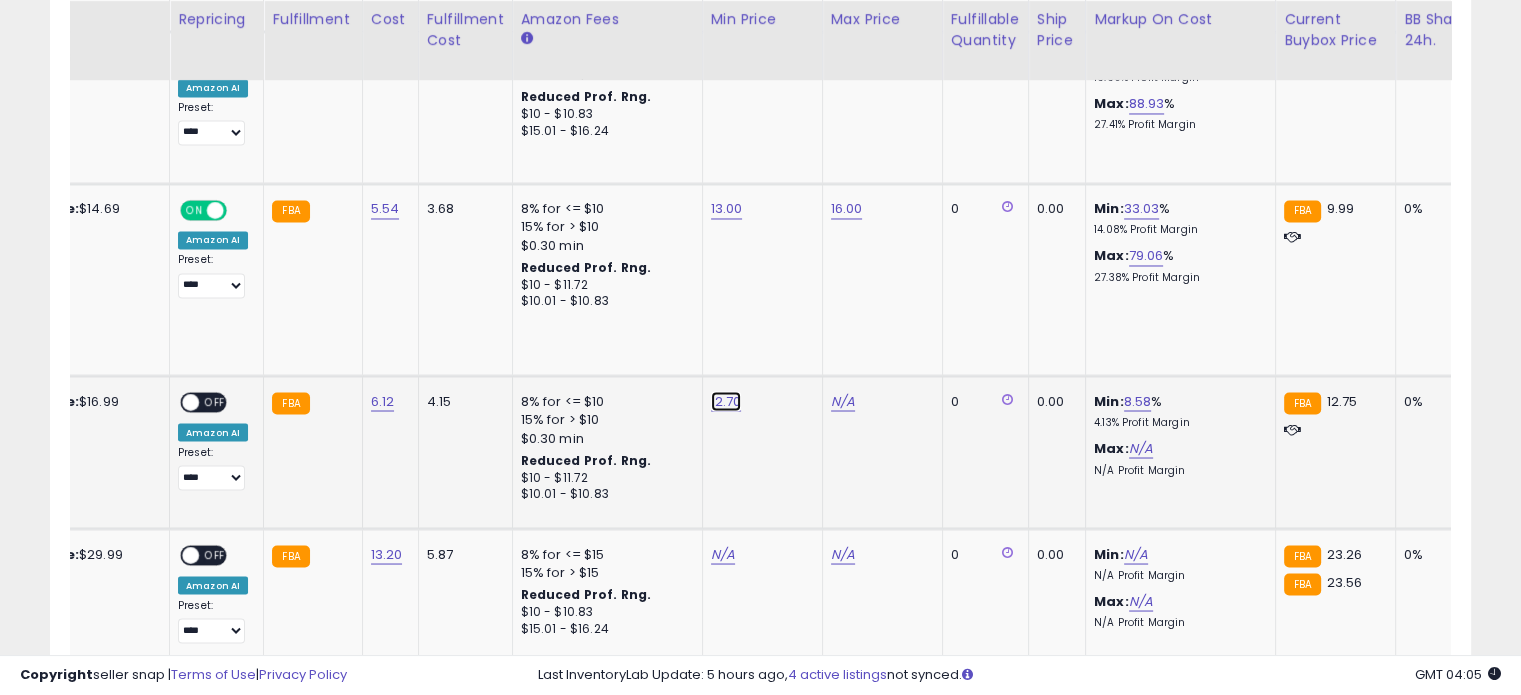 click on "12.70" at bounding box center (725, -2370) 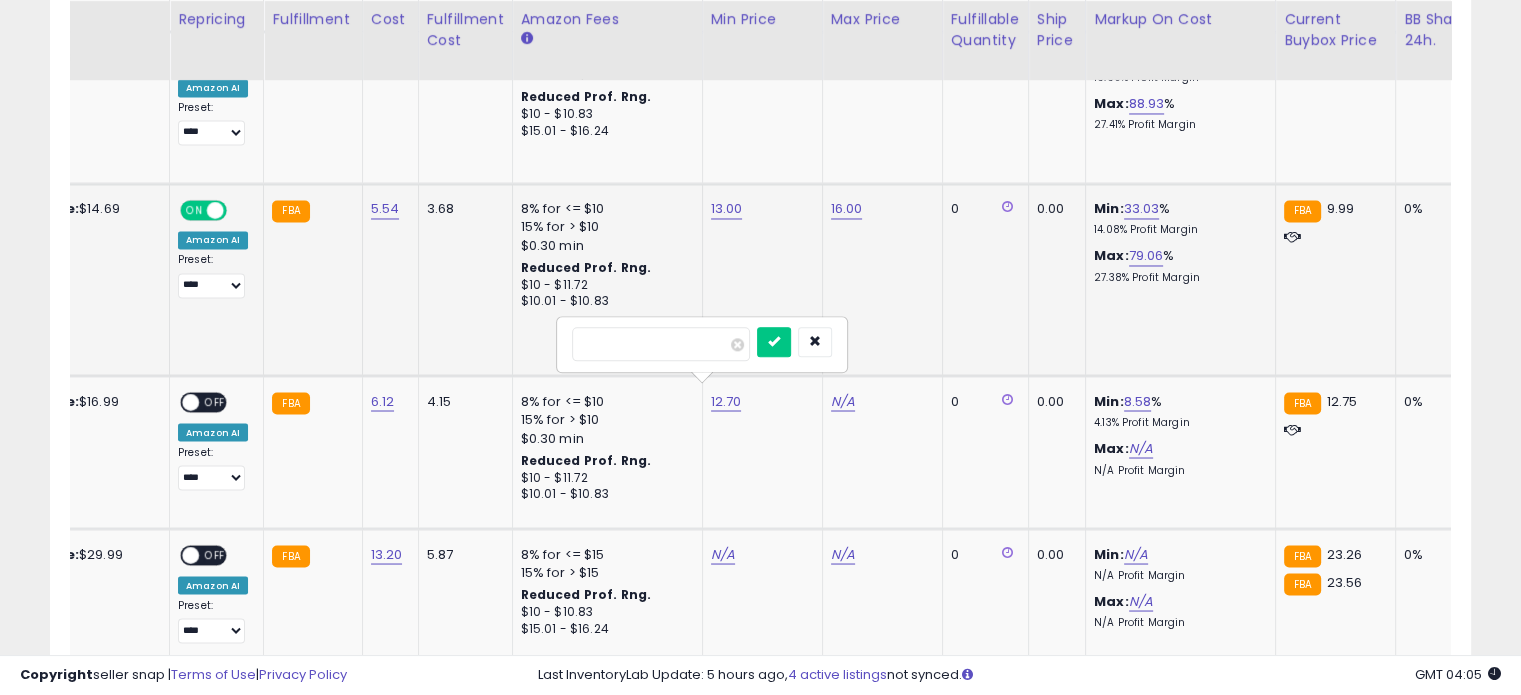 drag, startPoint x: 644, startPoint y: 337, endPoint x: 519, endPoint y: 337, distance: 125 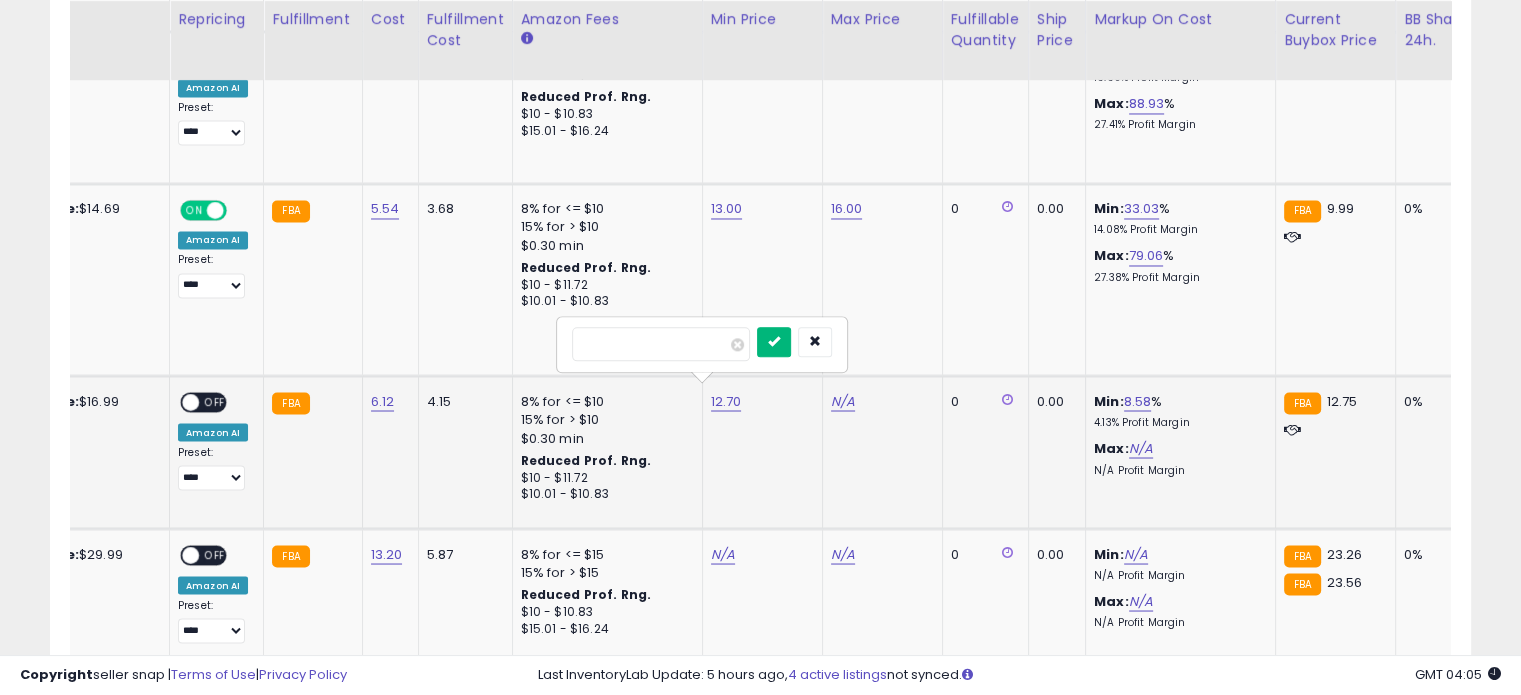 type on "**" 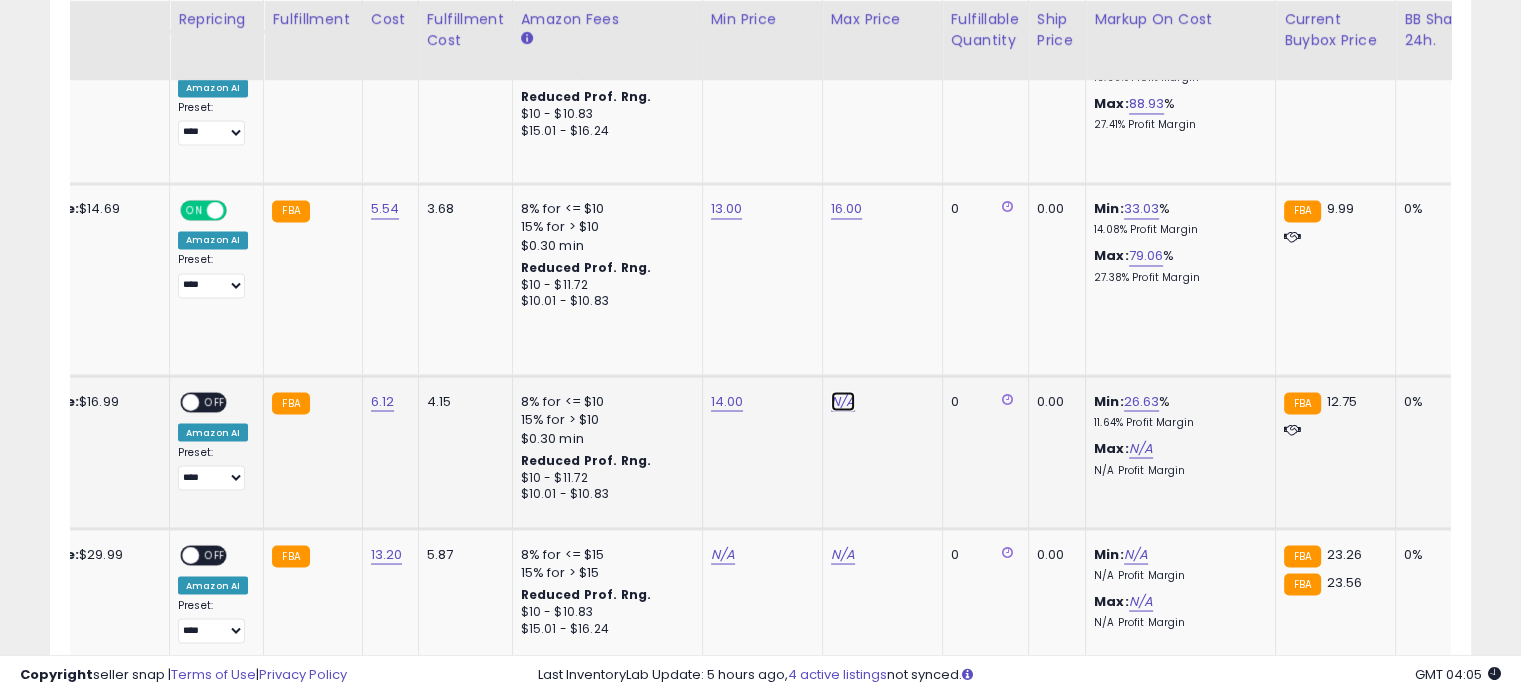 click on "N/A" at bounding box center (843, 401) 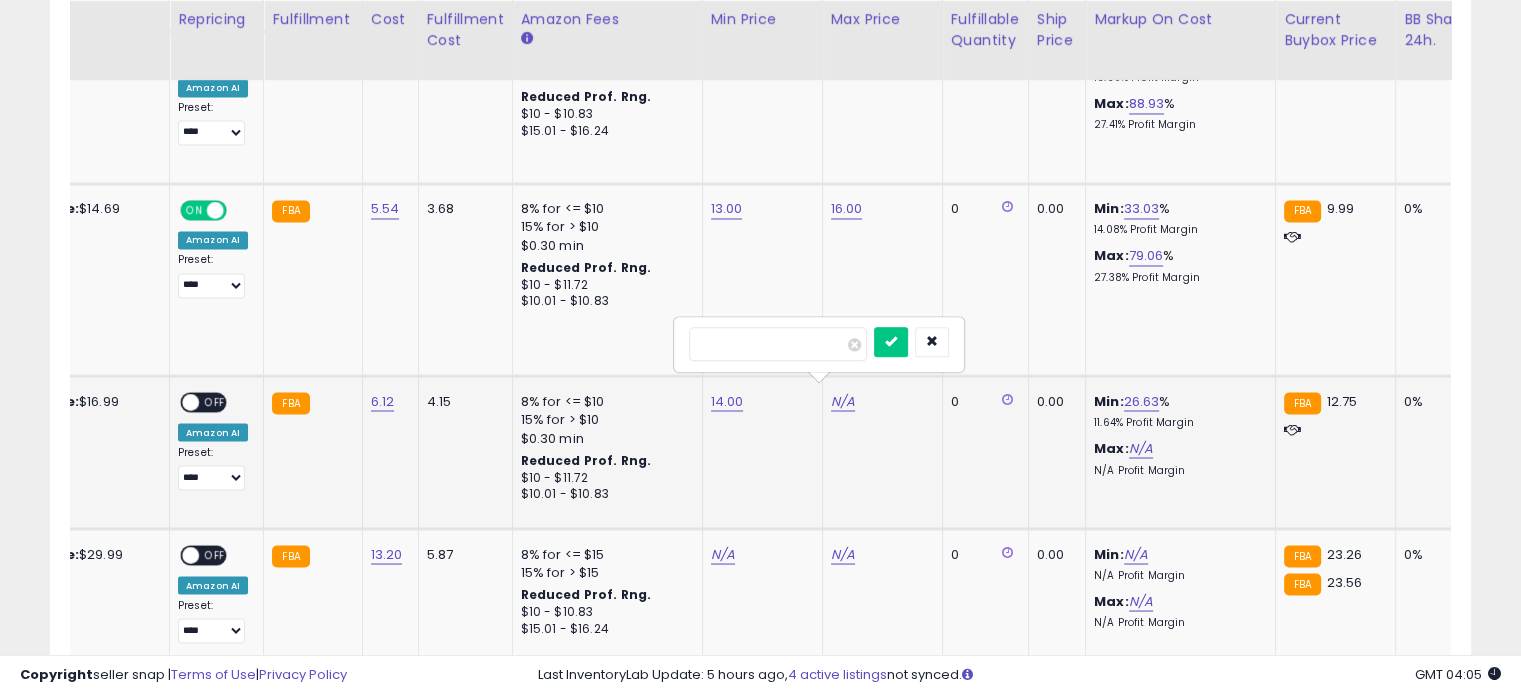 click at bounding box center [778, 344] 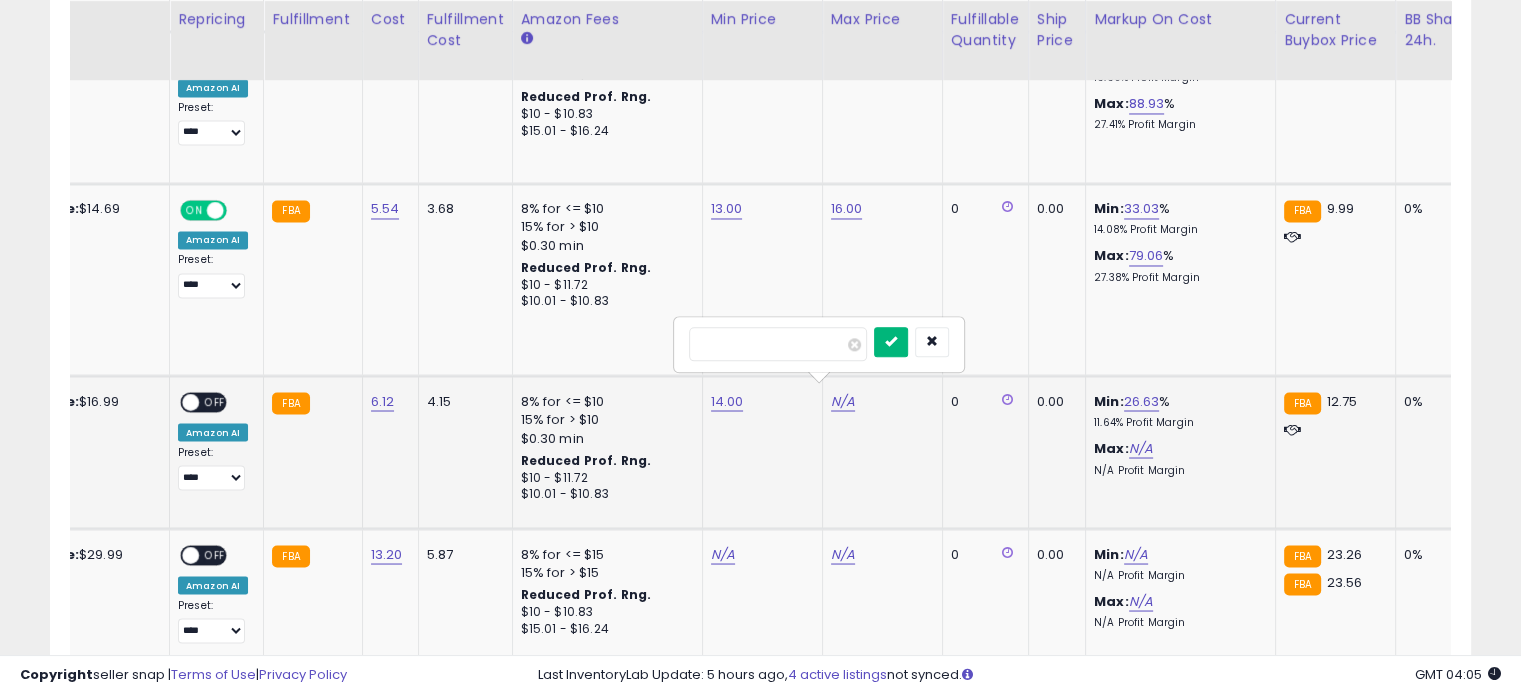 type on "**" 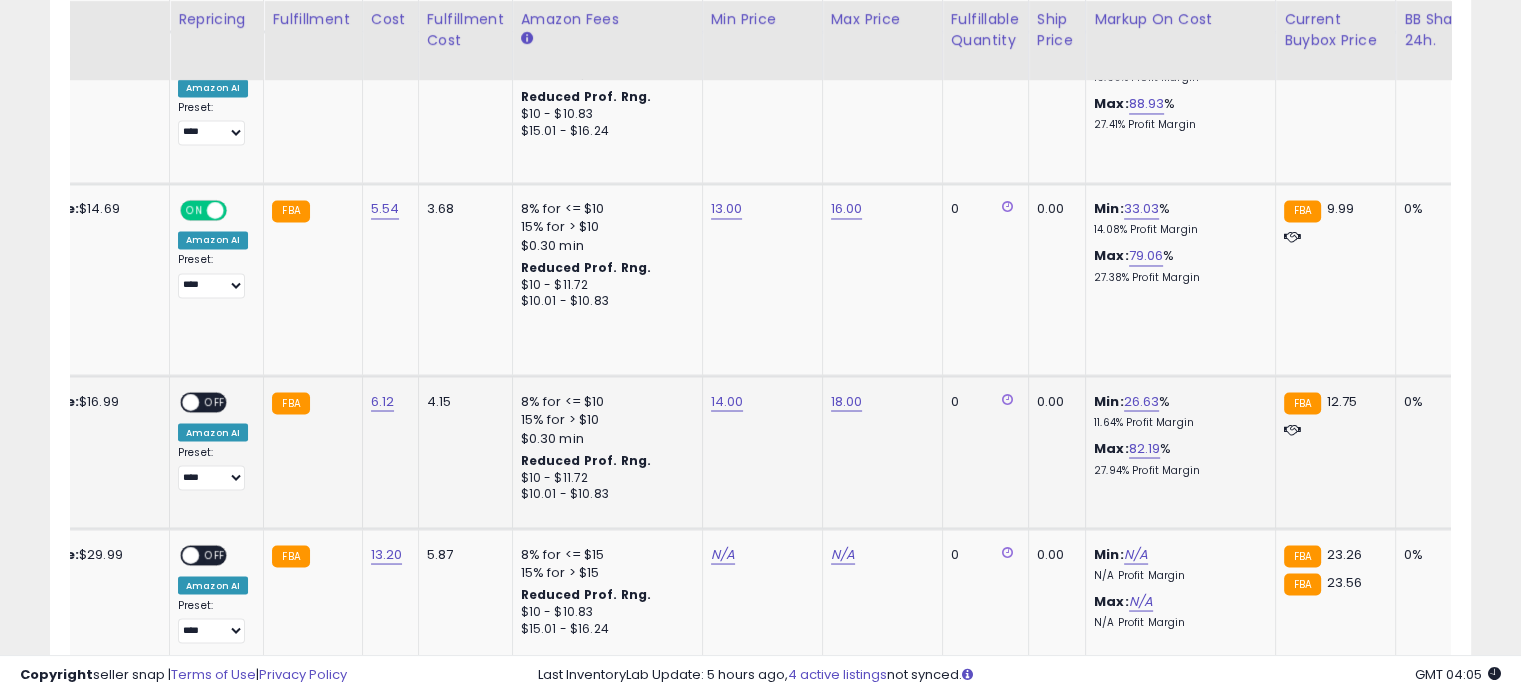 click on "ON   OFF" at bounding box center (203, 402) 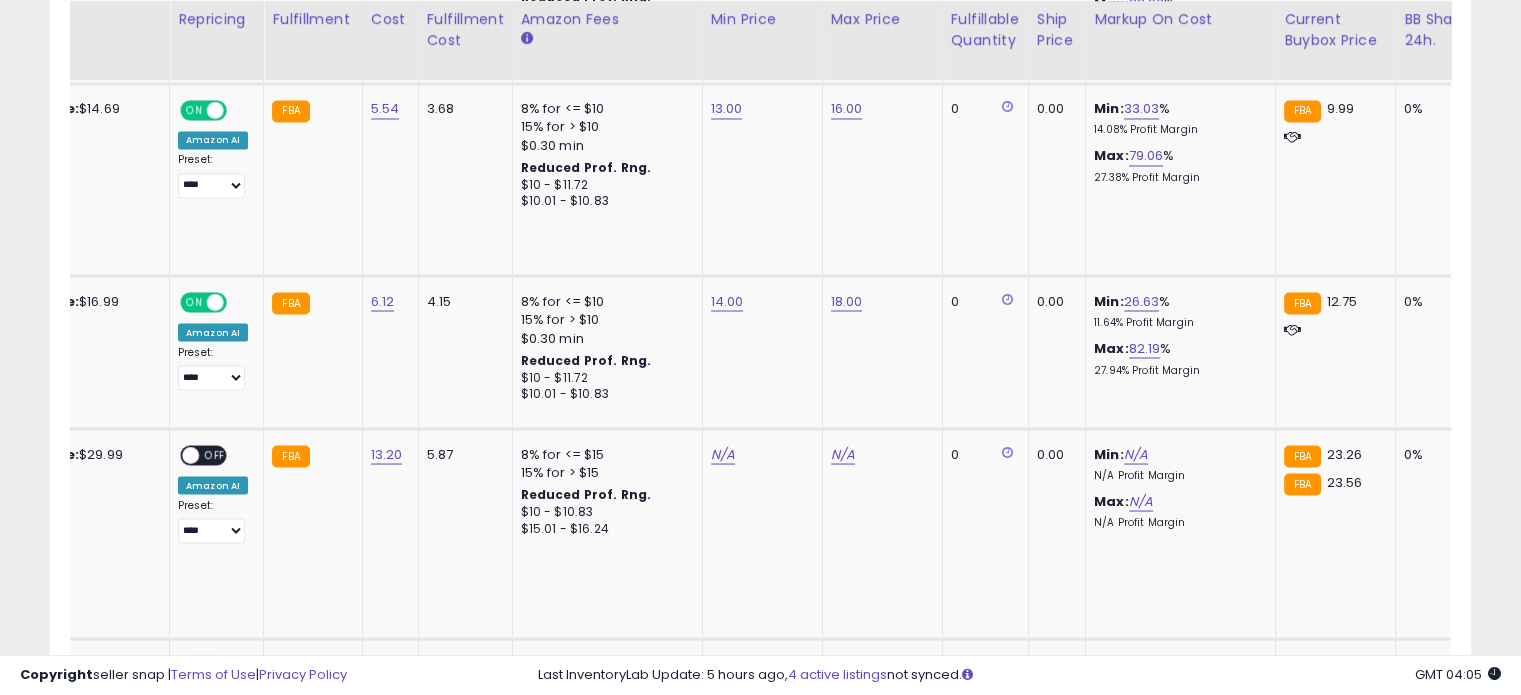 scroll, scrollTop: 3577, scrollLeft: 0, axis: vertical 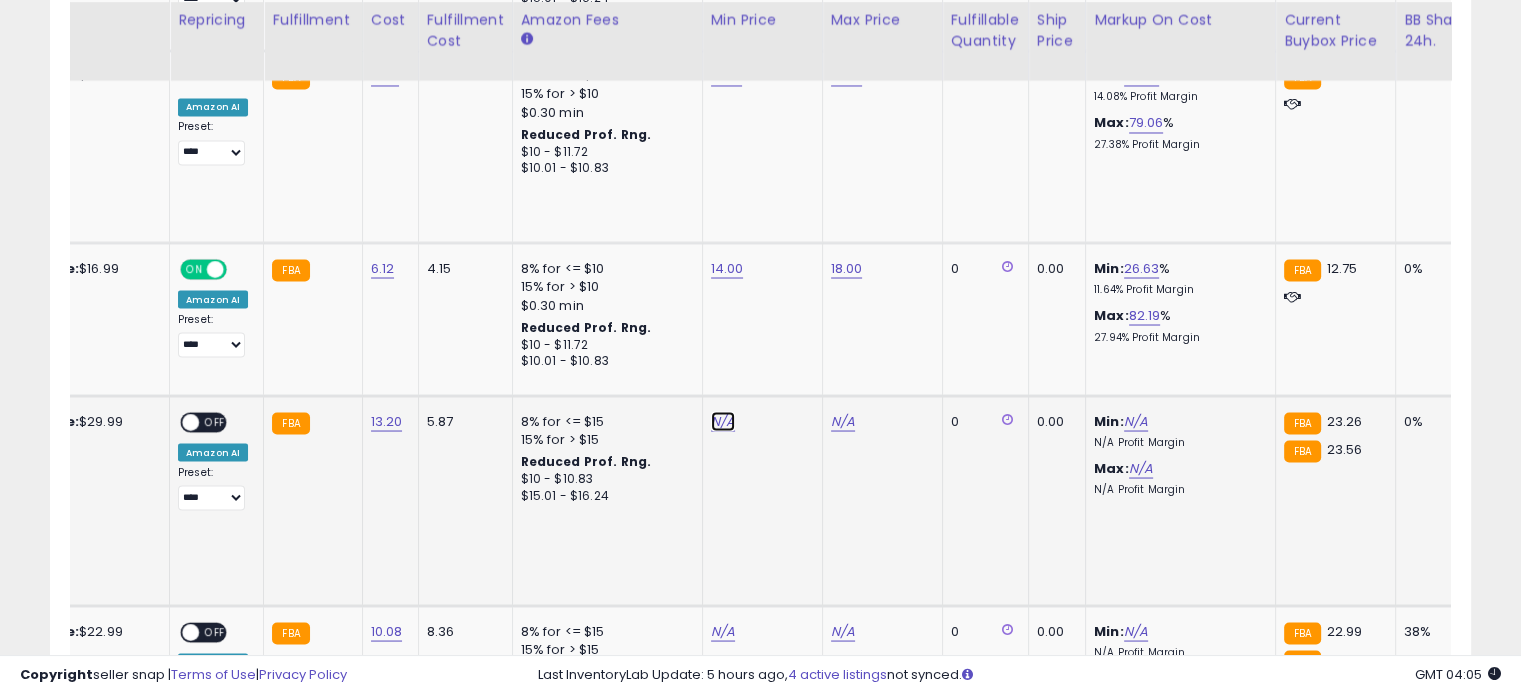 click on "N/A" at bounding box center (723, 421) 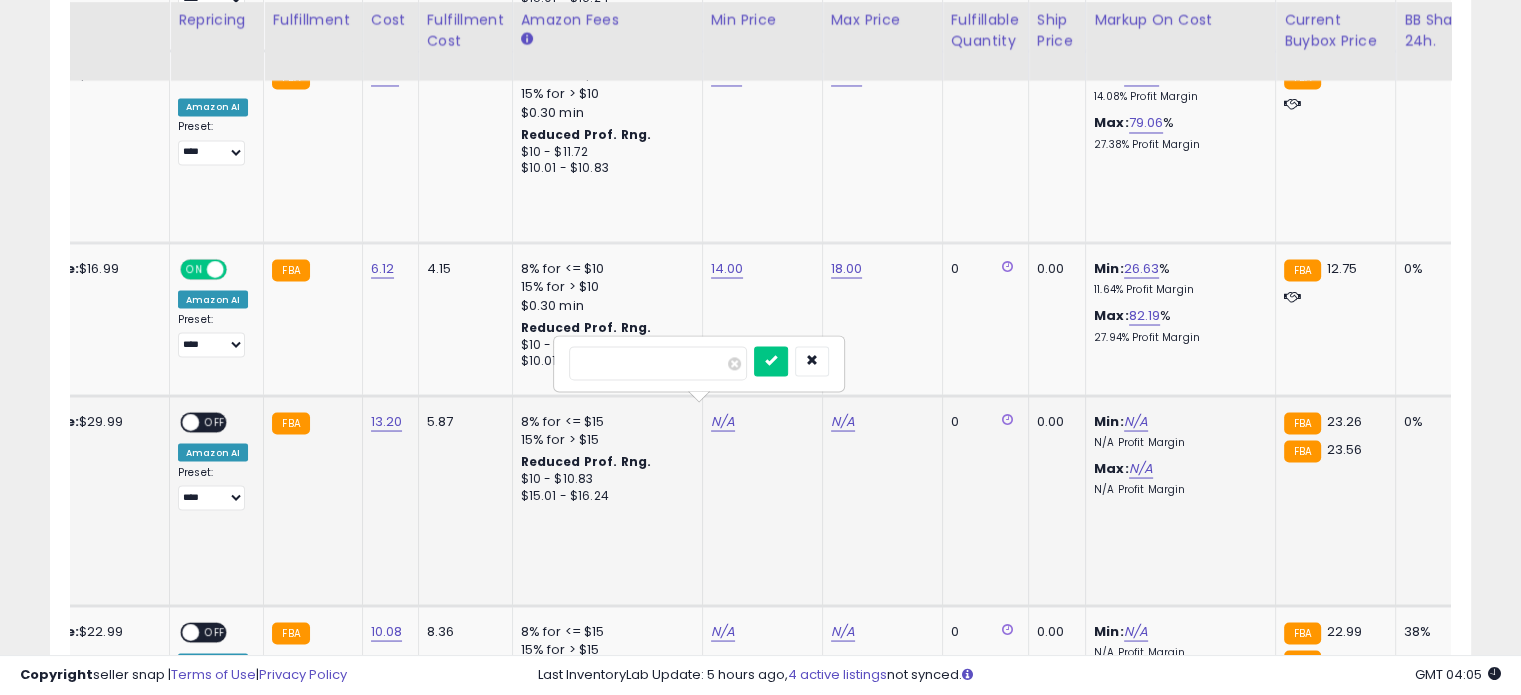click at bounding box center (658, 363) 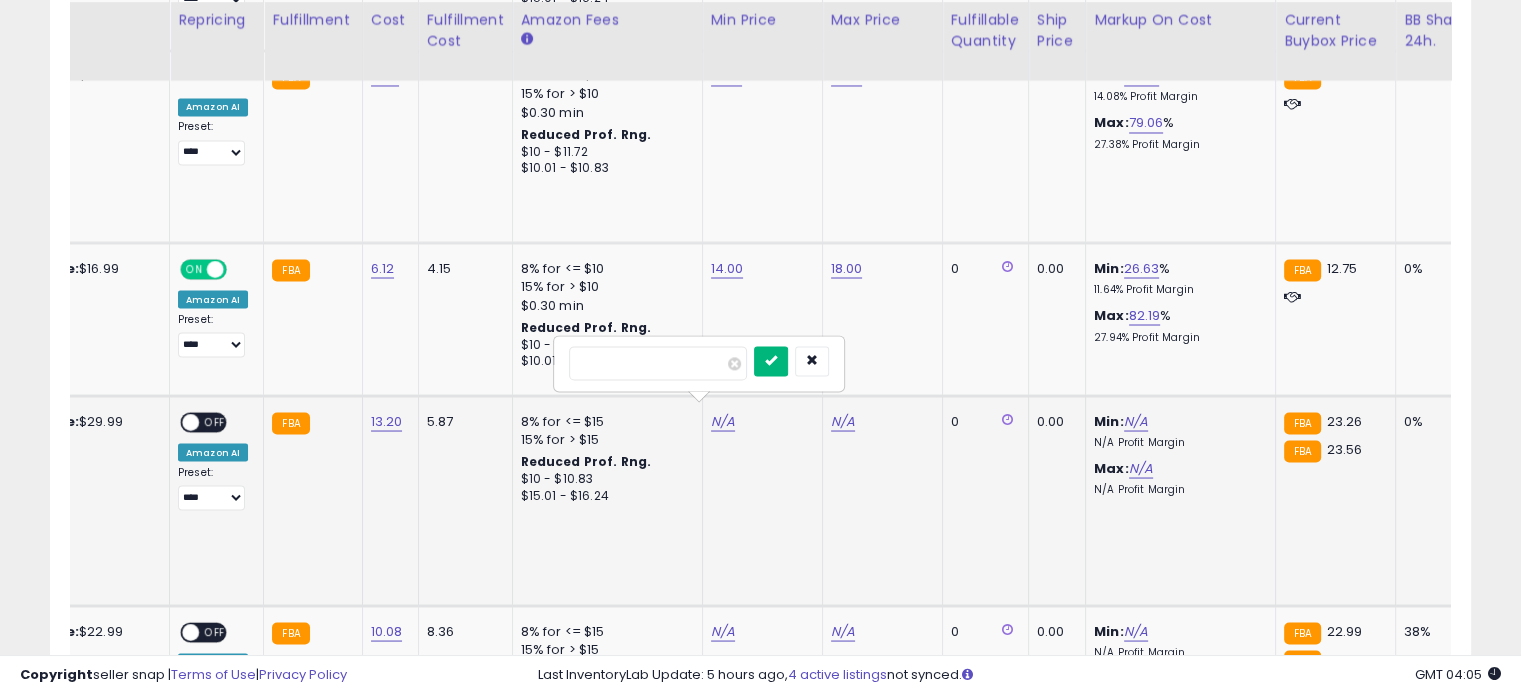 type on "****" 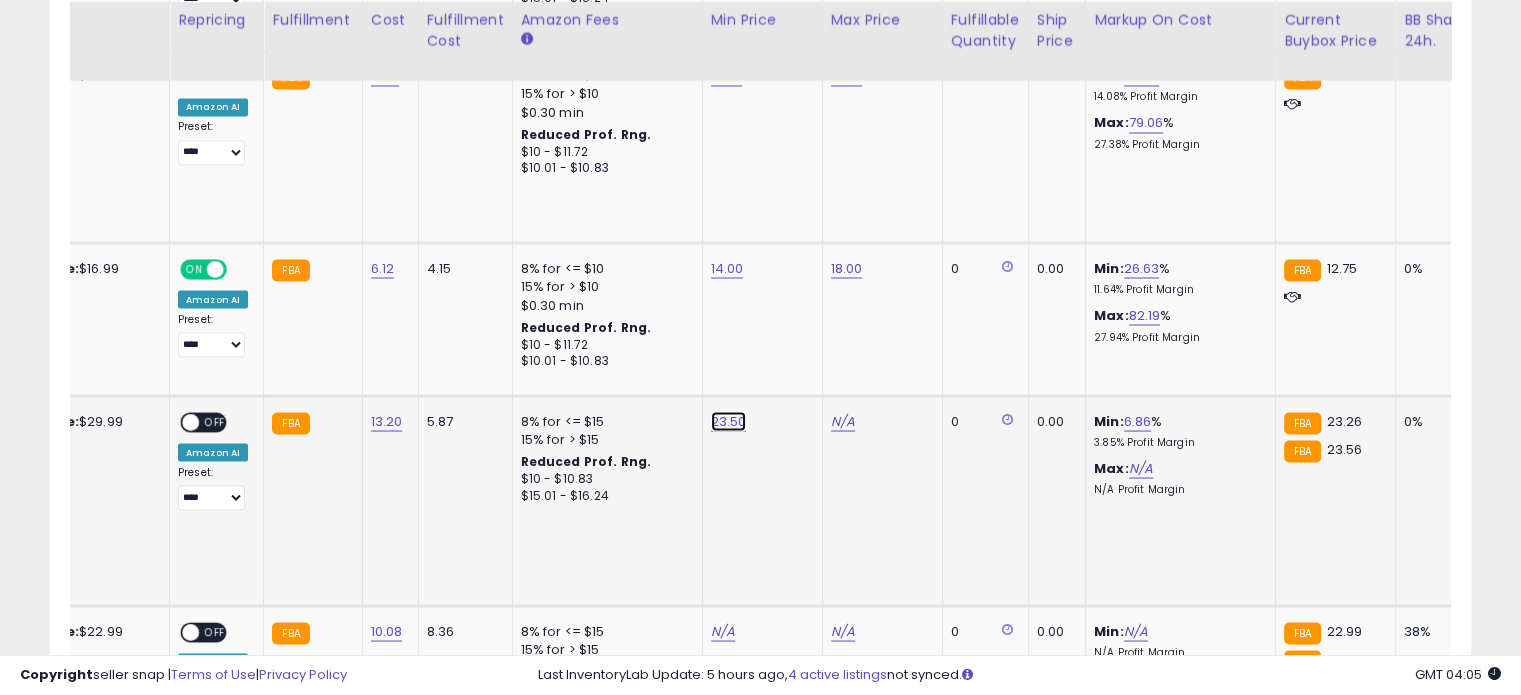 click on "23.50" at bounding box center (725, -2503) 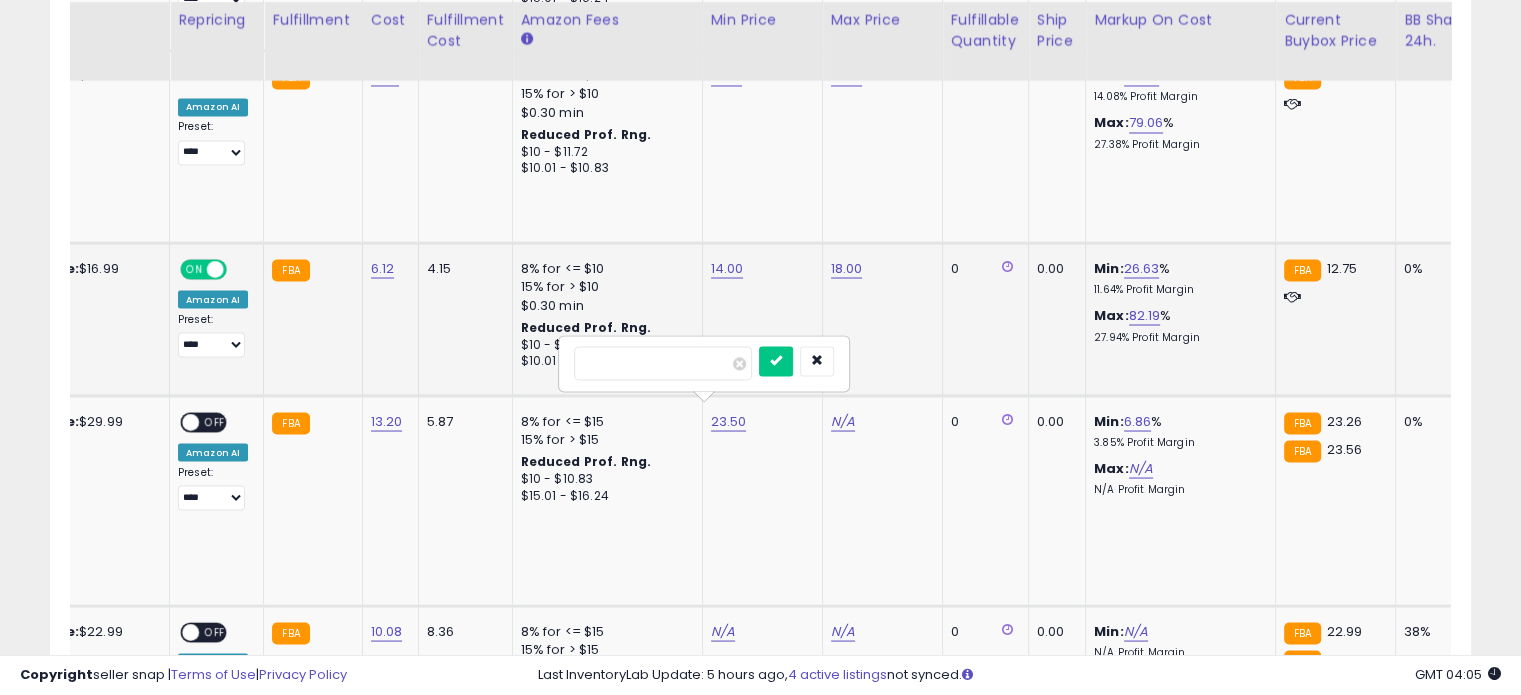 drag, startPoint x: 632, startPoint y: 349, endPoint x: 473, endPoint y: 355, distance: 159.11317 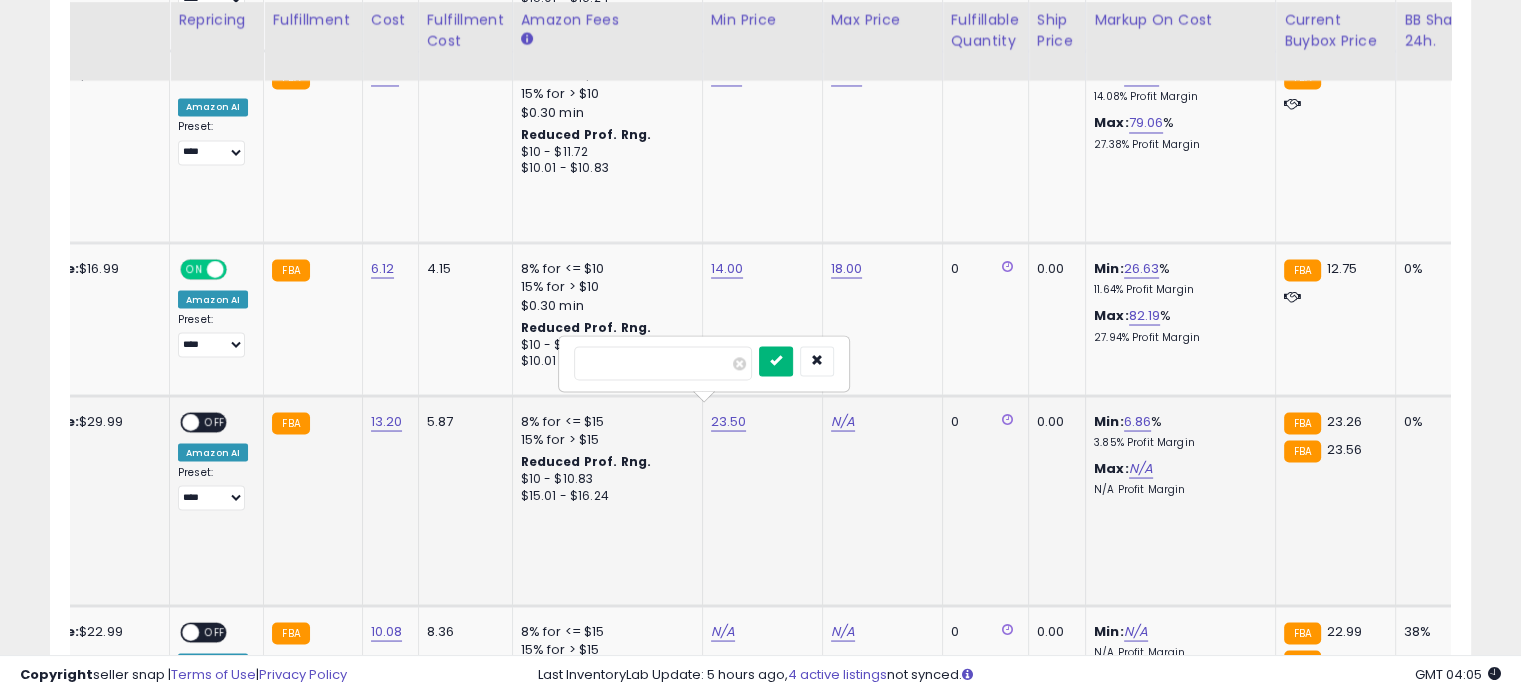 type on "**" 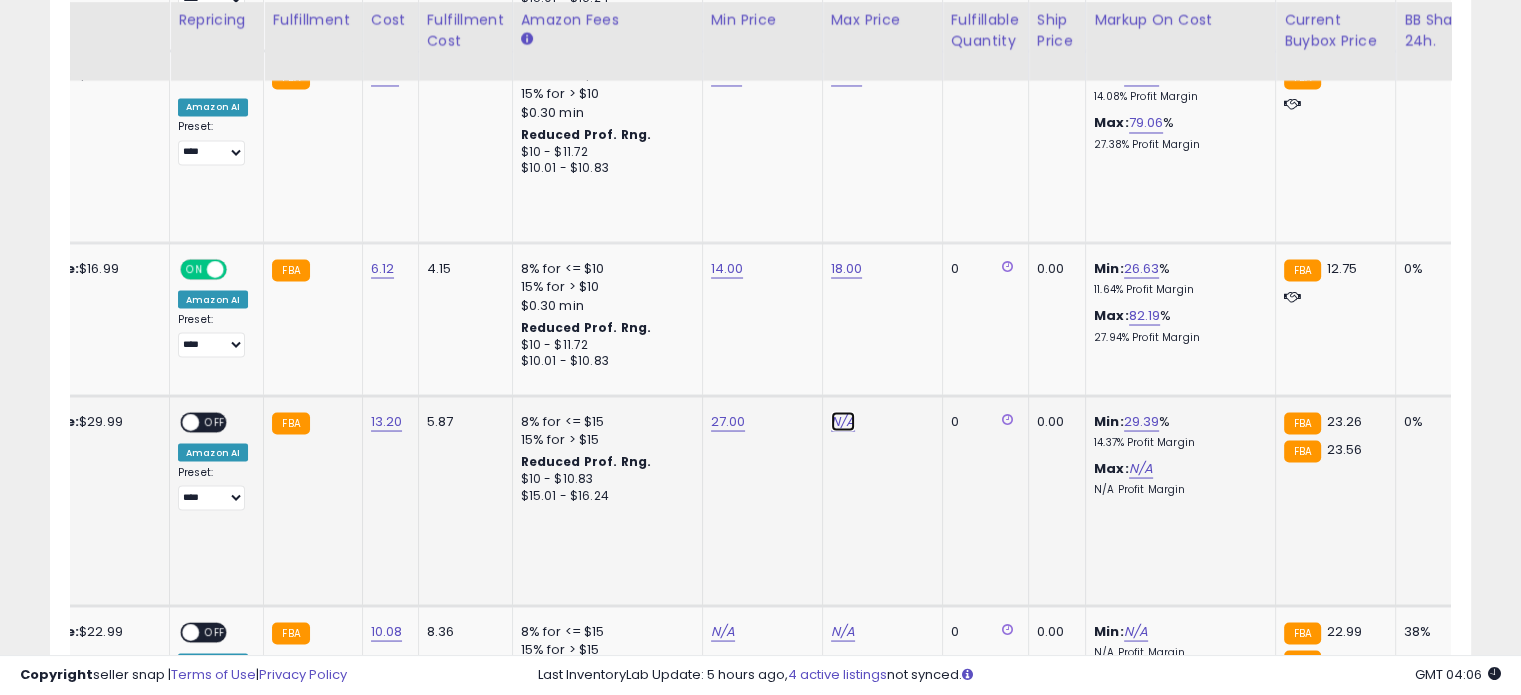 click on "N/A" at bounding box center [843, 421] 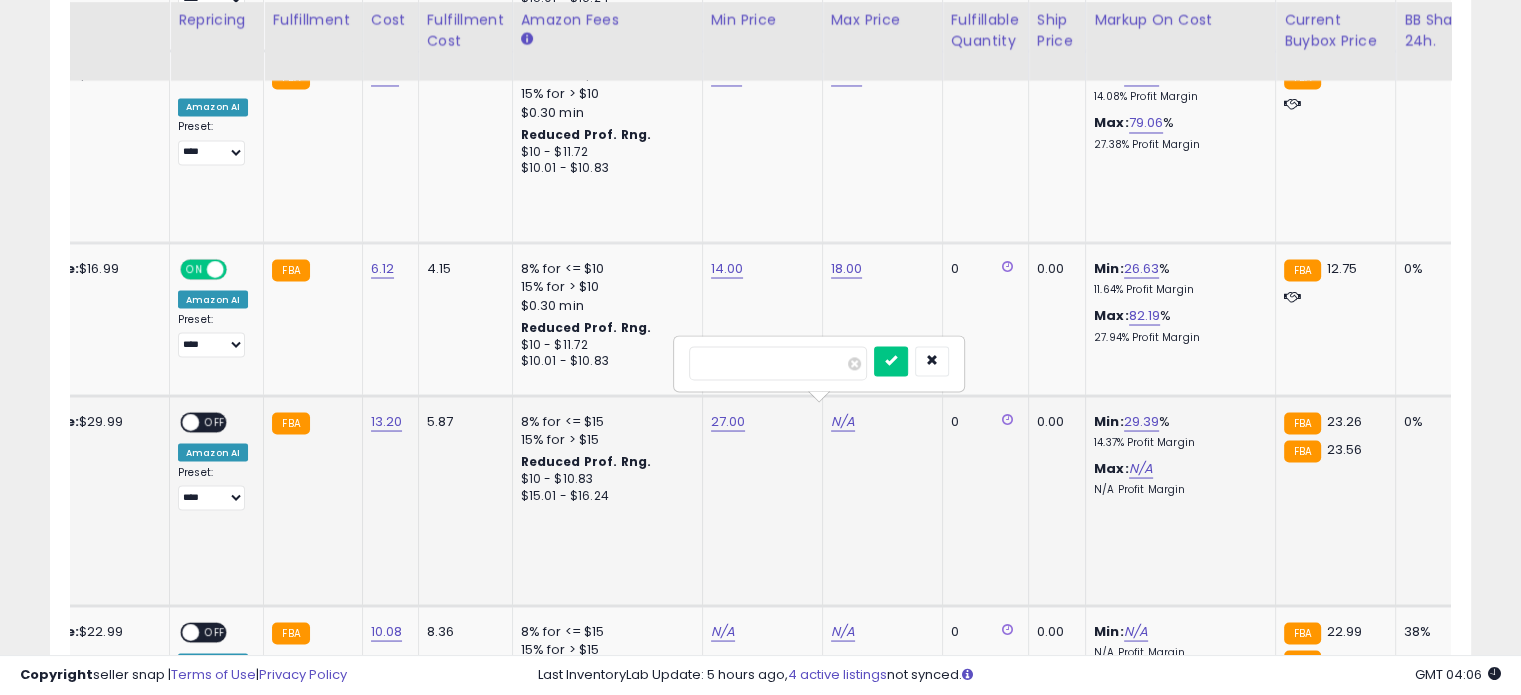 click at bounding box center (778, 363) 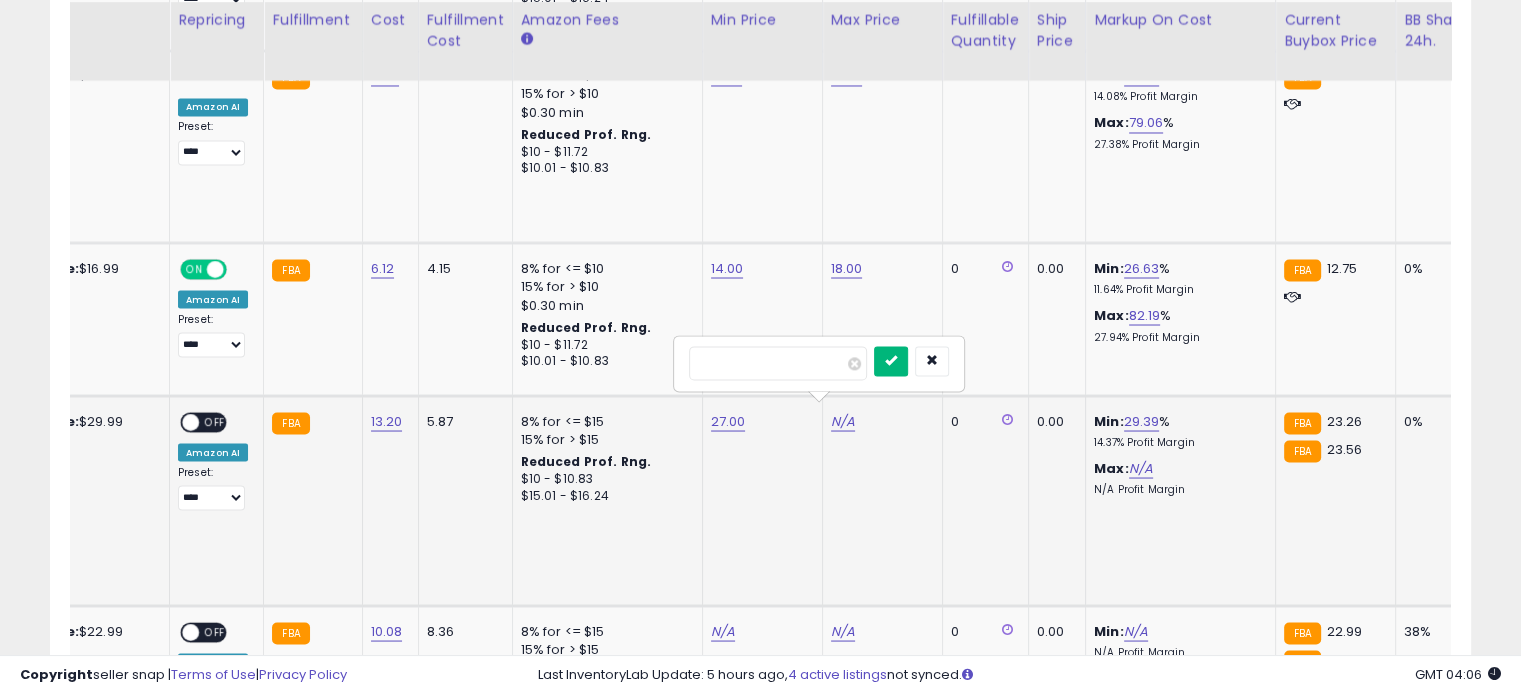 type on "**" 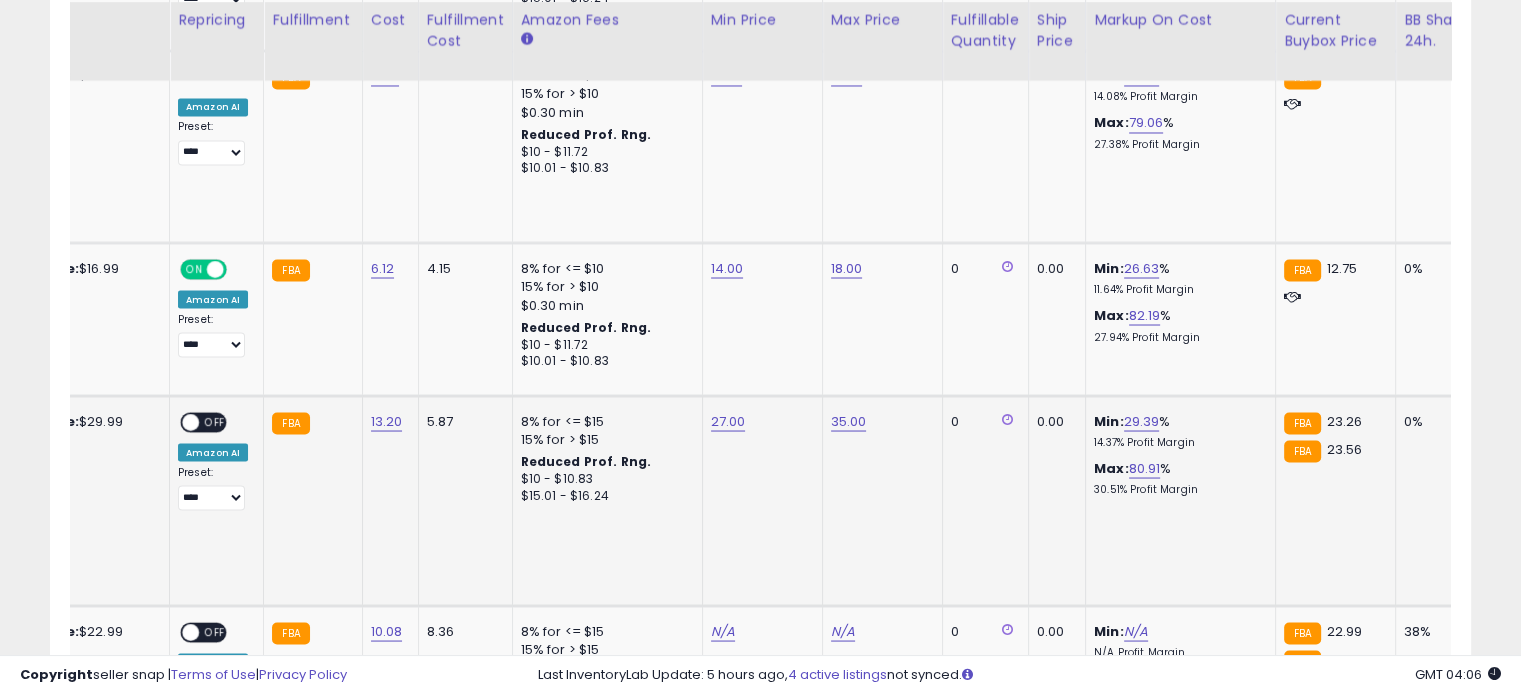 click on "OFF" at bounding box center (215, 421) 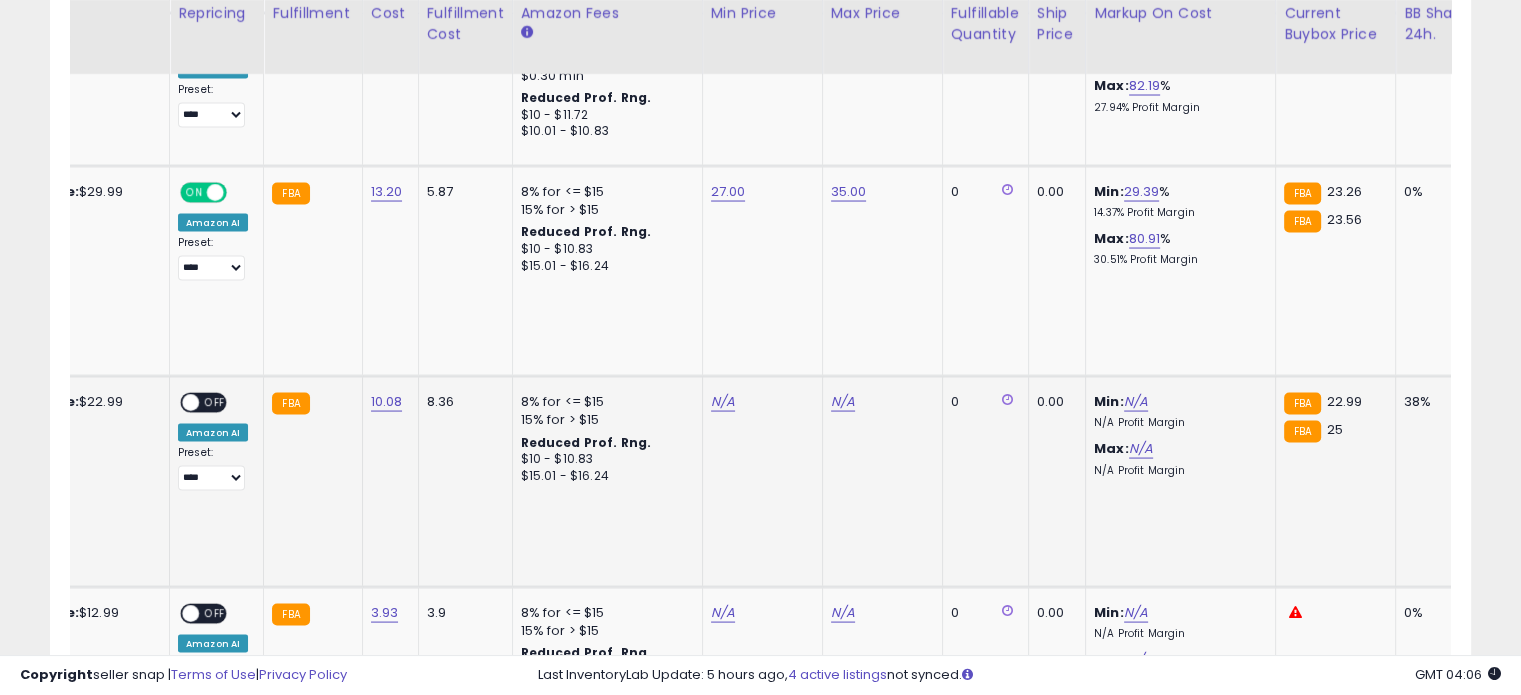 scroll, scrollTop: 3810, scrollLeft: 0, axis: vertical 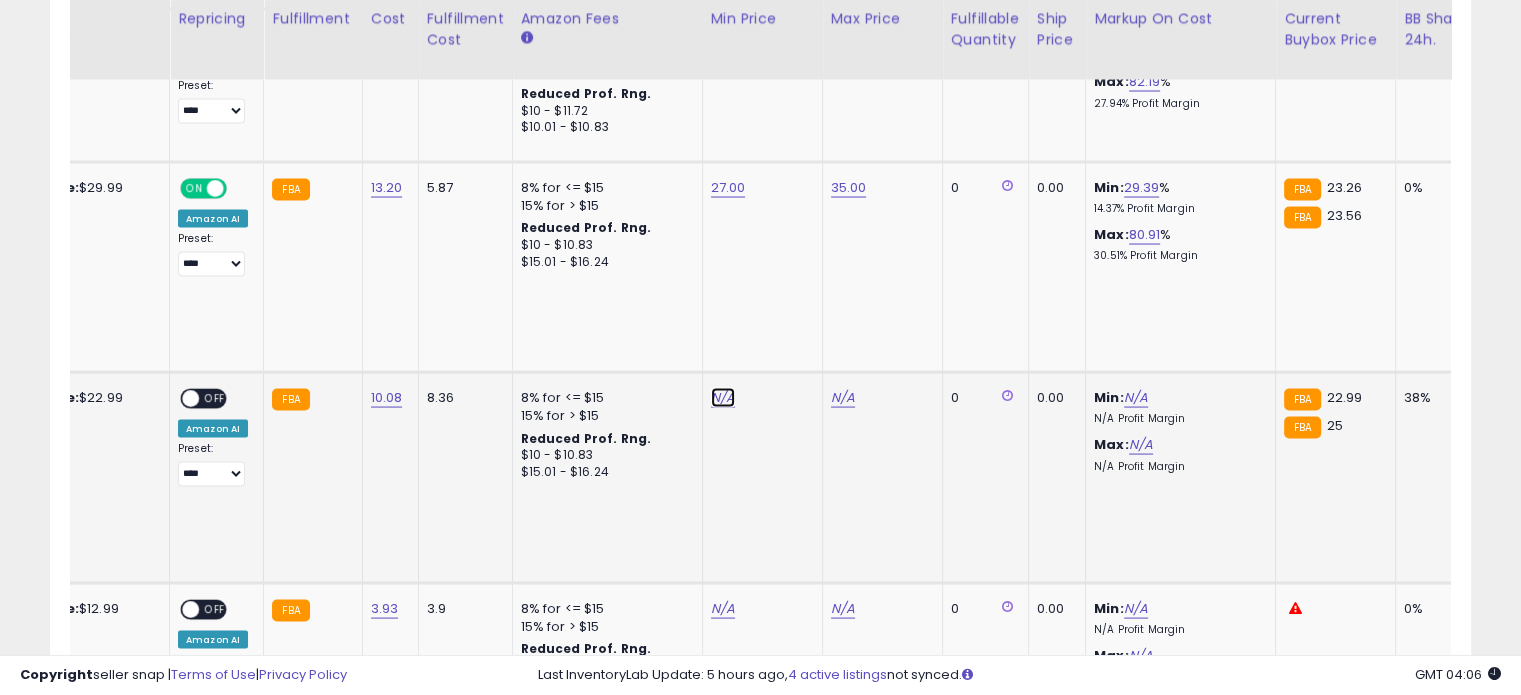 click on "N/A" at bounding box center (723, 398) 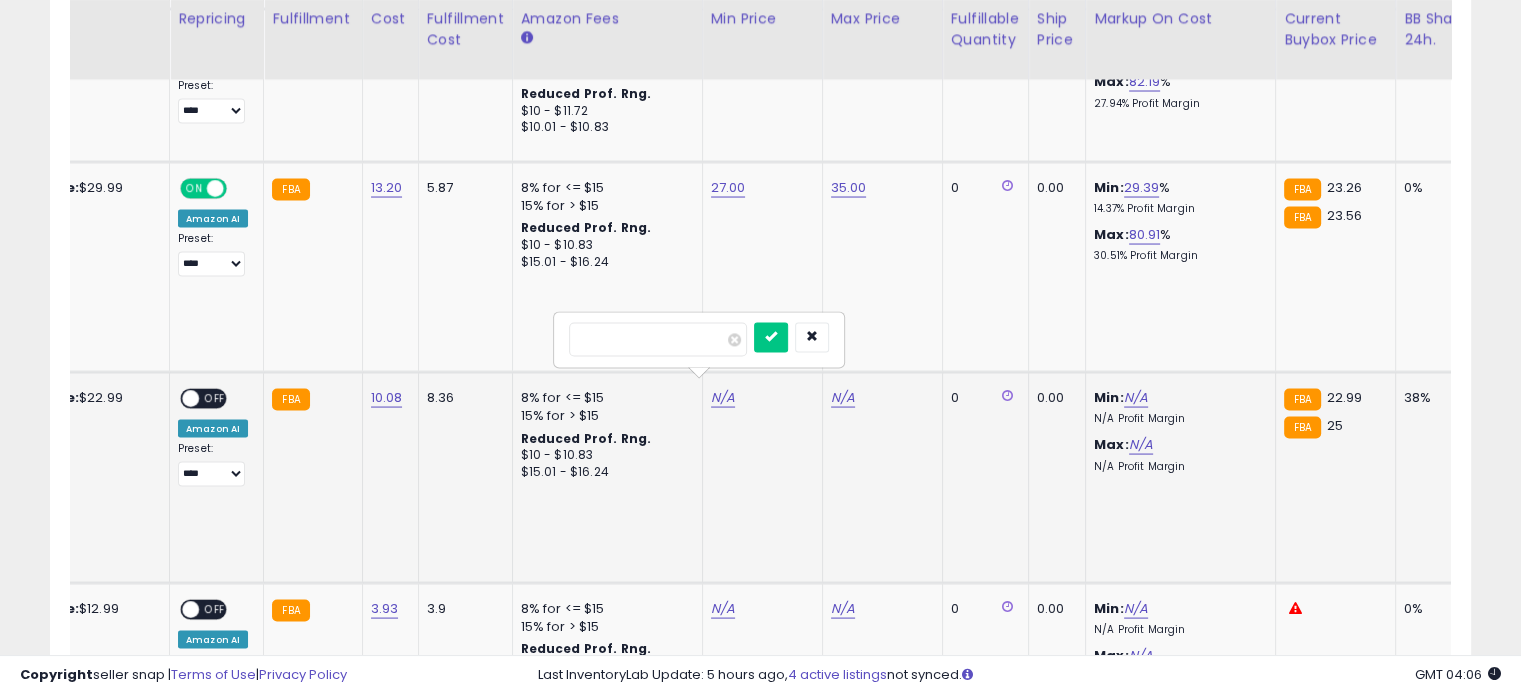 click at bounding box center (658, 340) 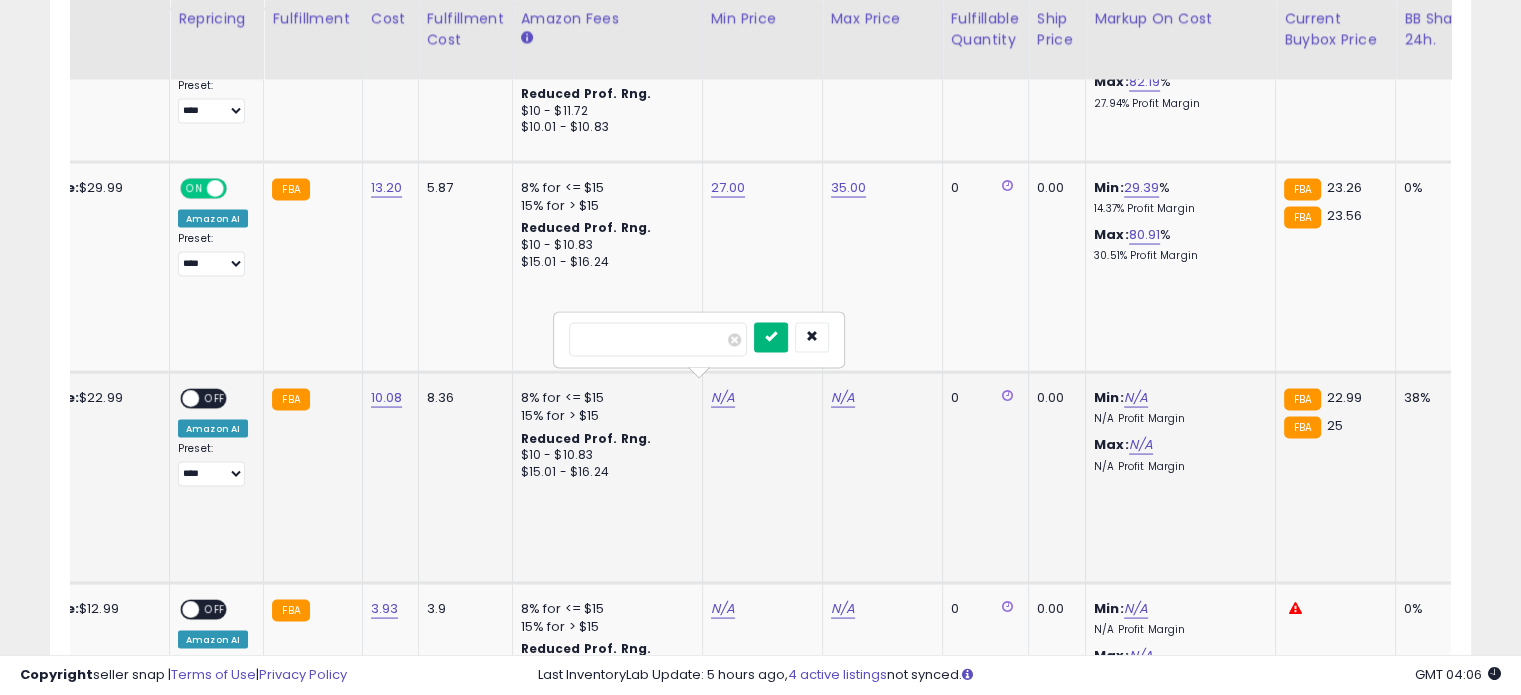type on "*****" 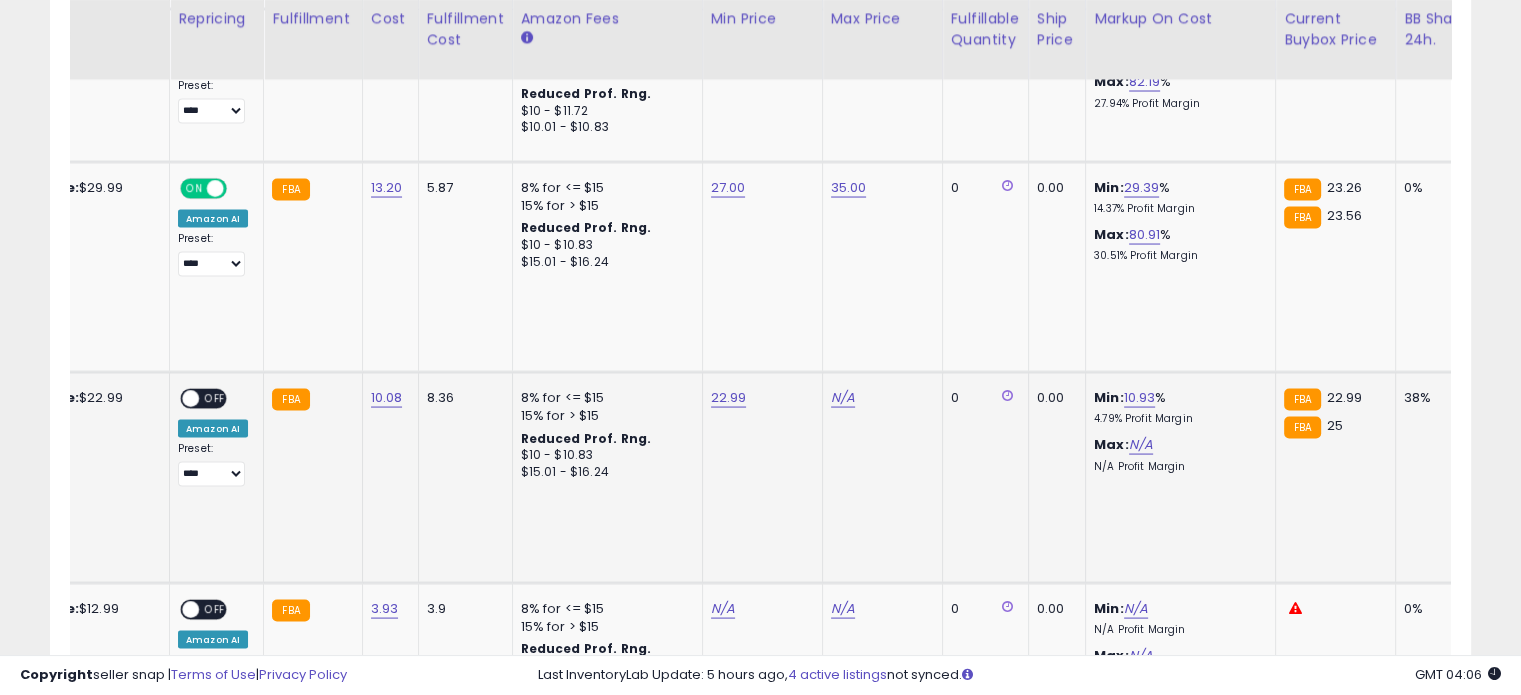 click on "22.99" 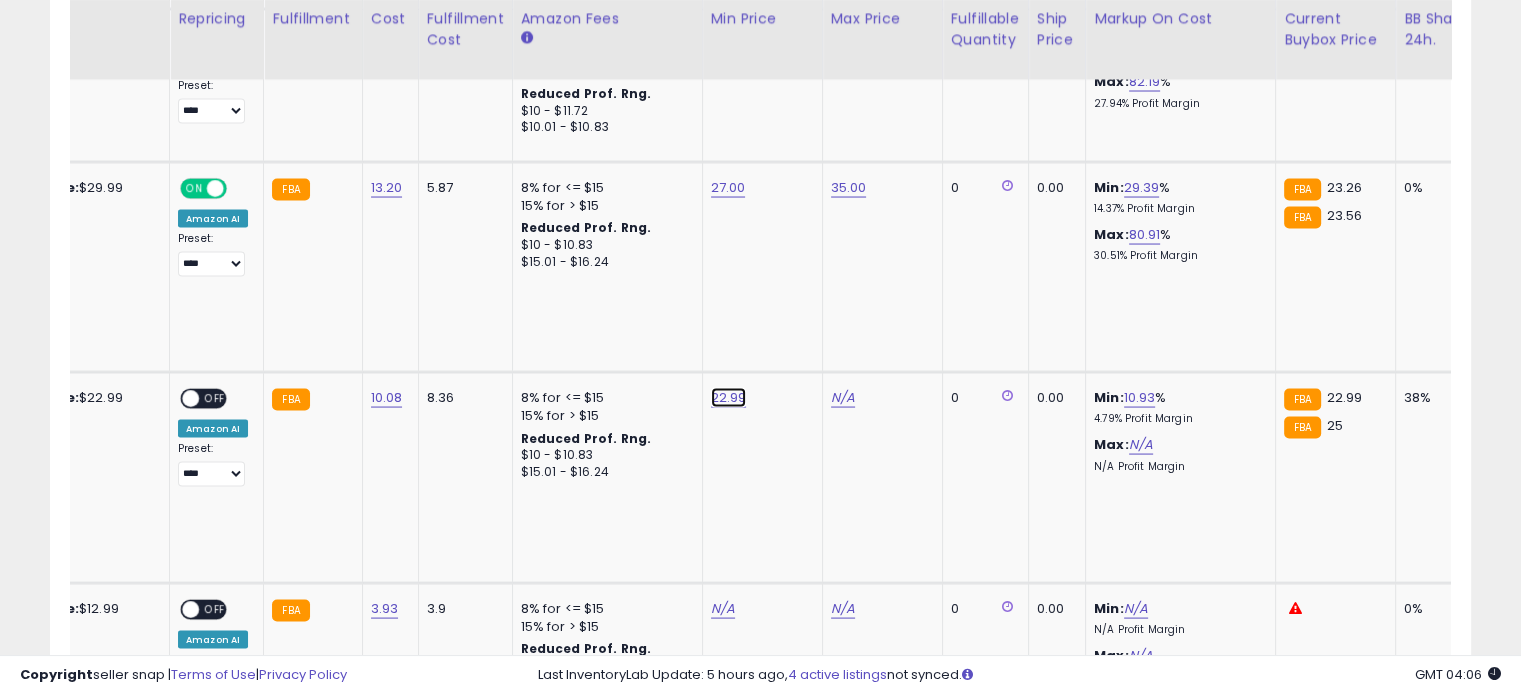 click on "22.99" at bounding box center (725, -2736) 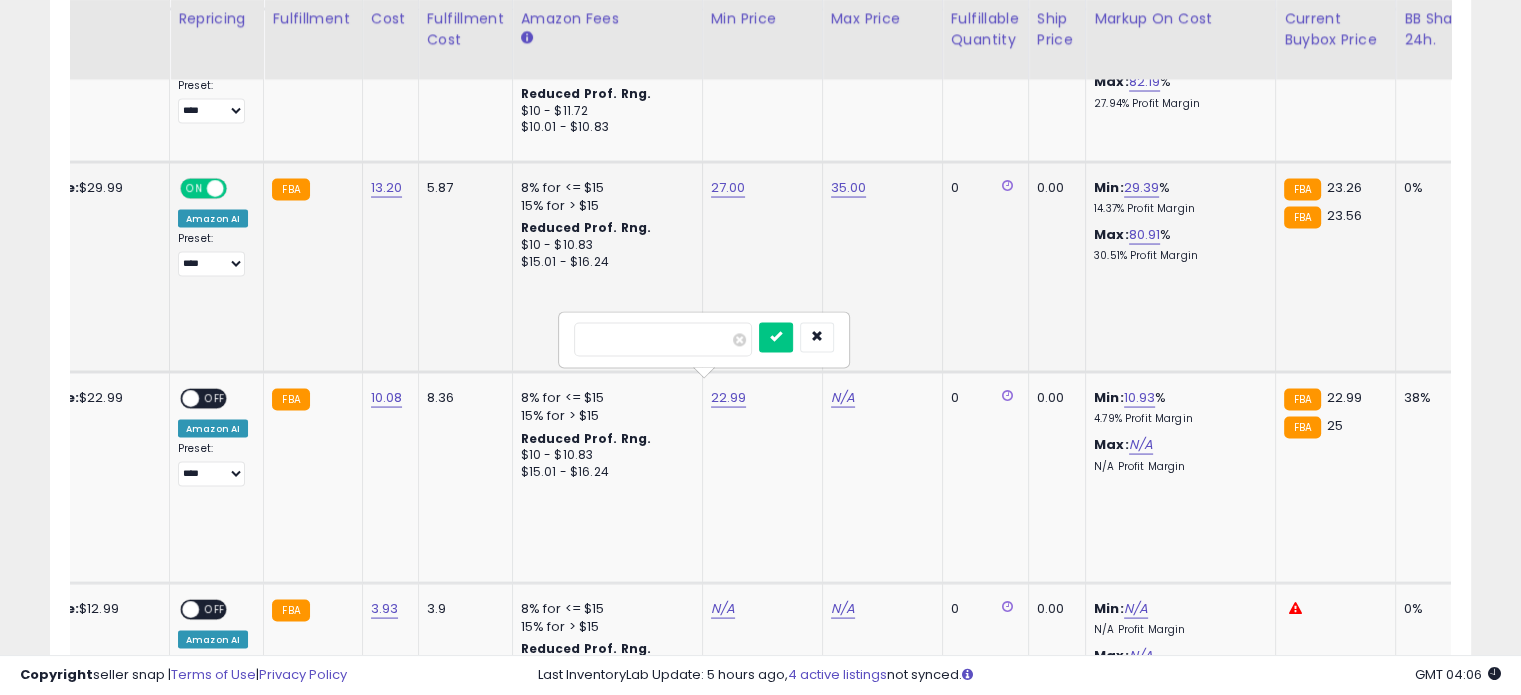 drag, startPoint x: 668, startPoint y: 343, endPoint x: 517, endPoint y: 342, distance: 151.00331 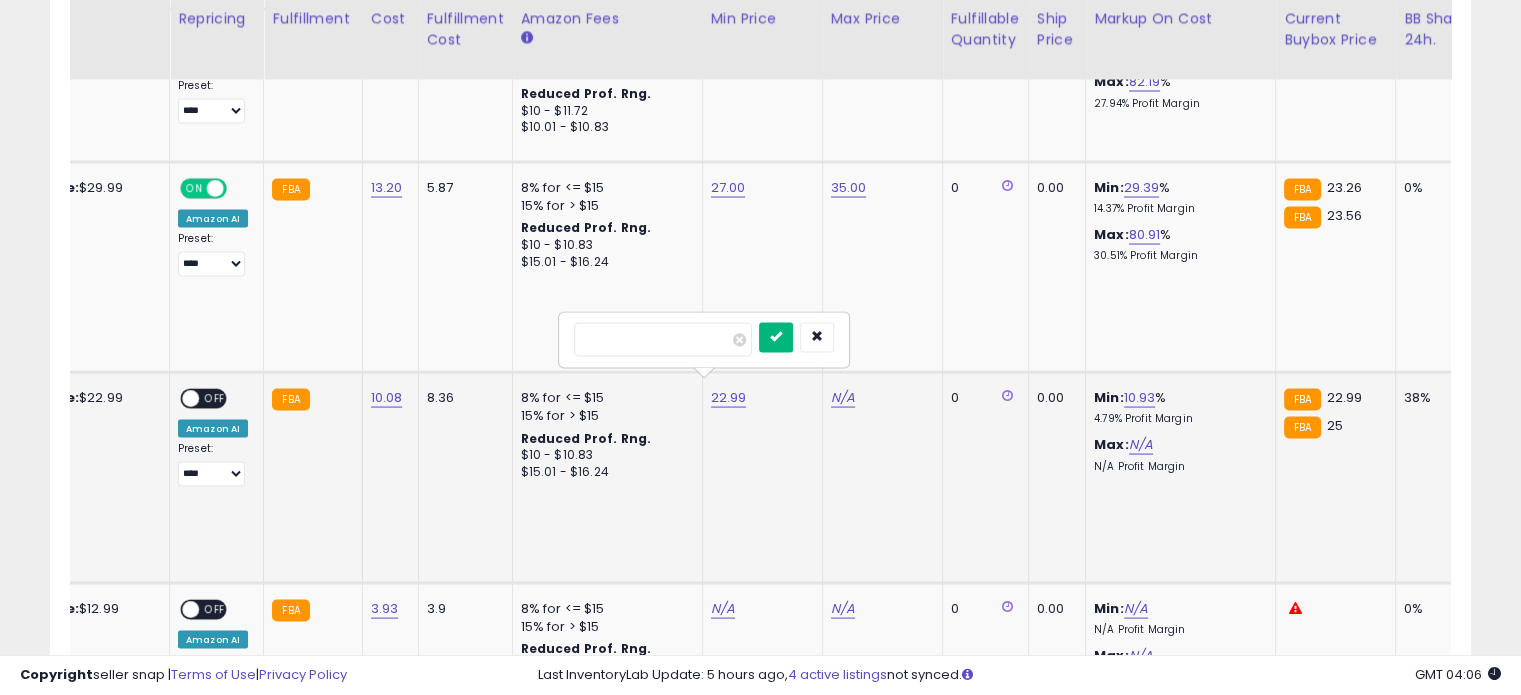 type on "**" 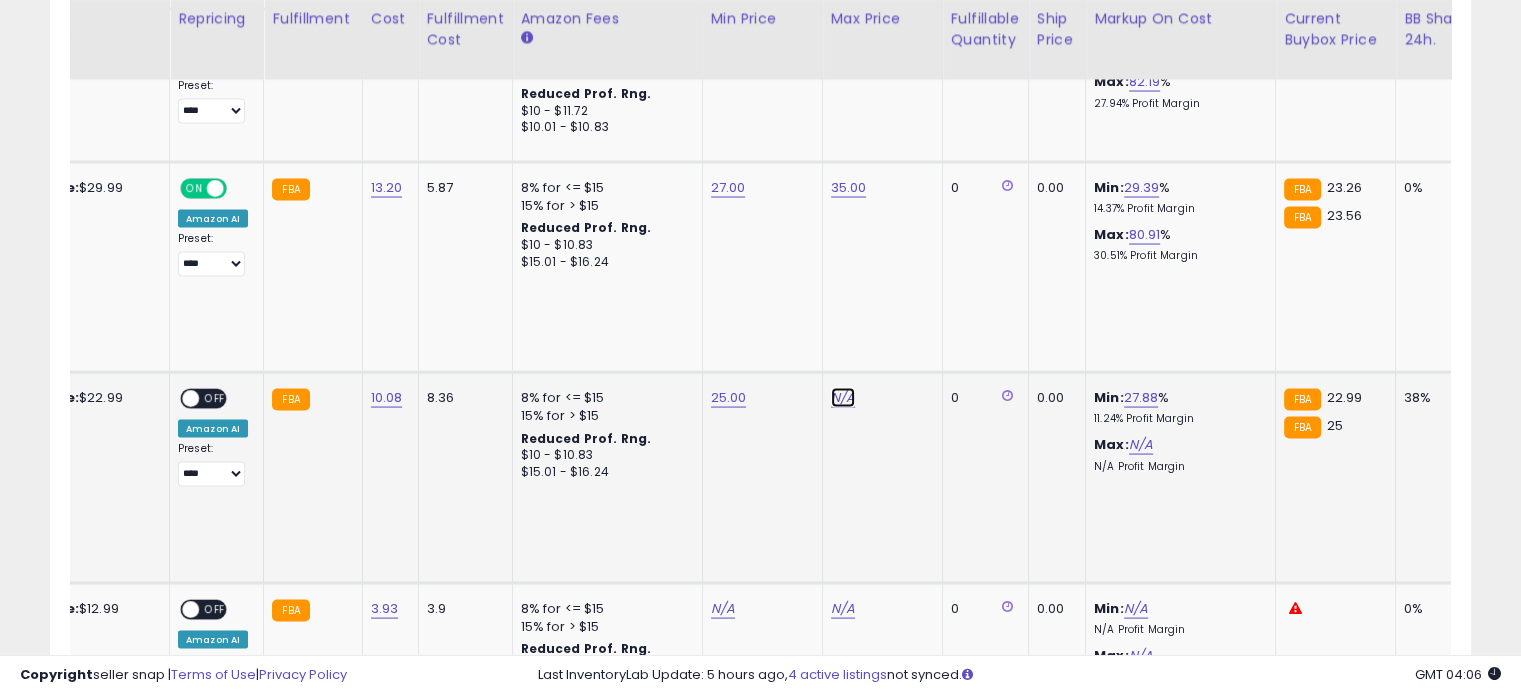 click on "N/A" at bounding box center [843, 398] 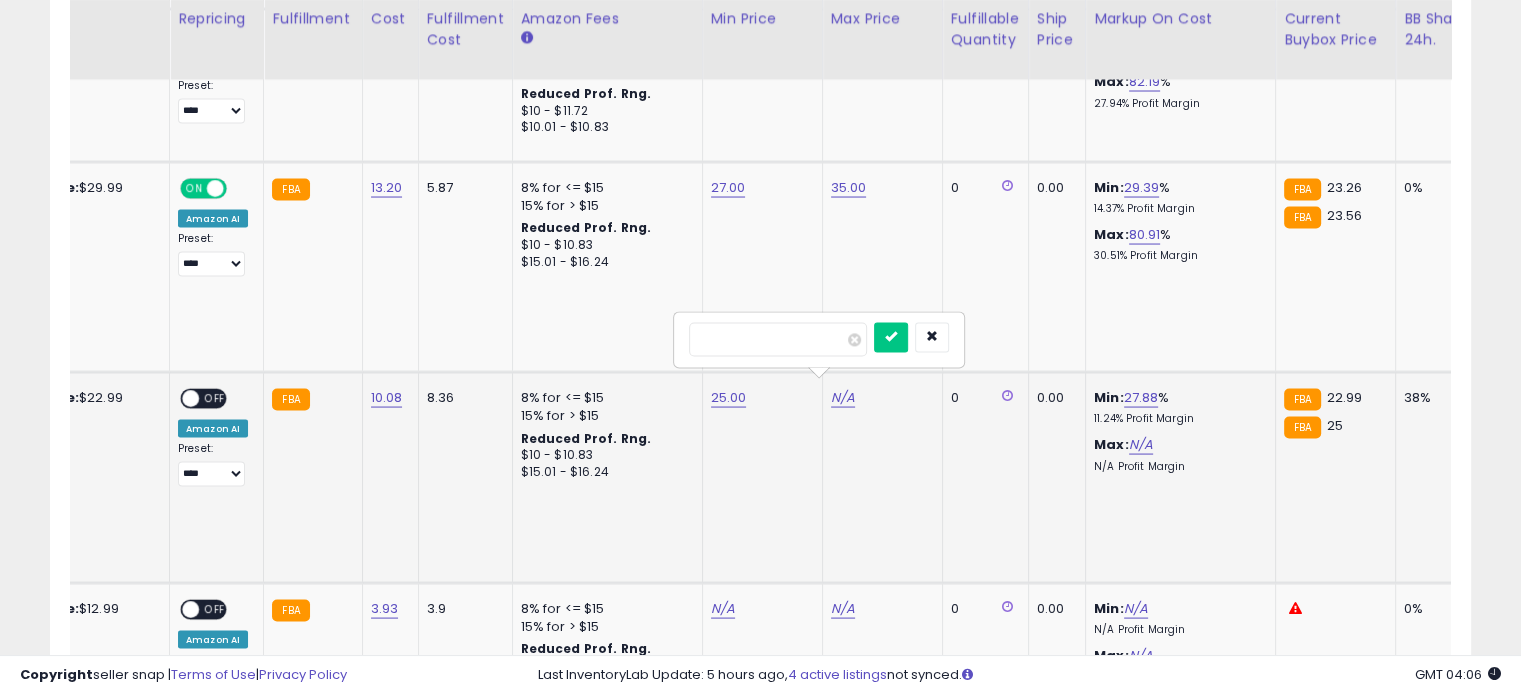 click at bounding box center (778, 340) 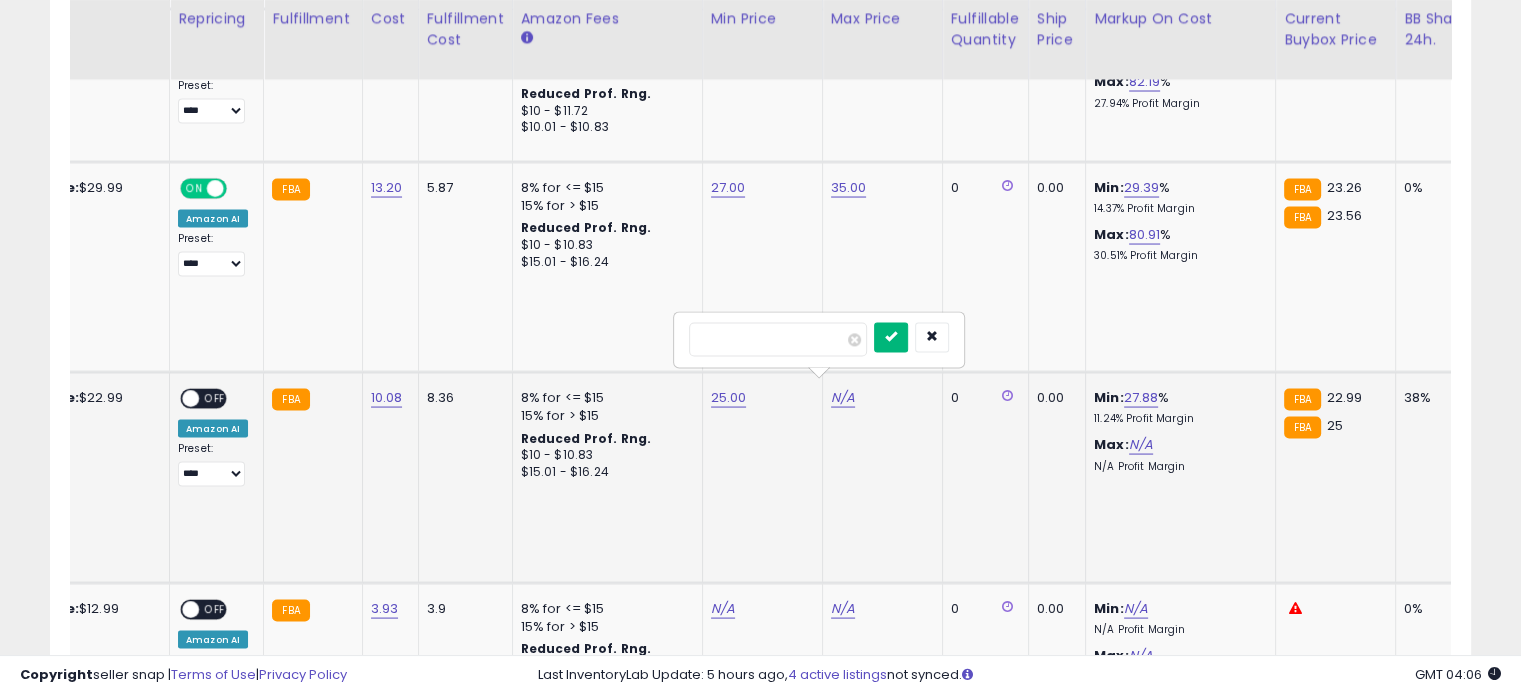 type on "**" 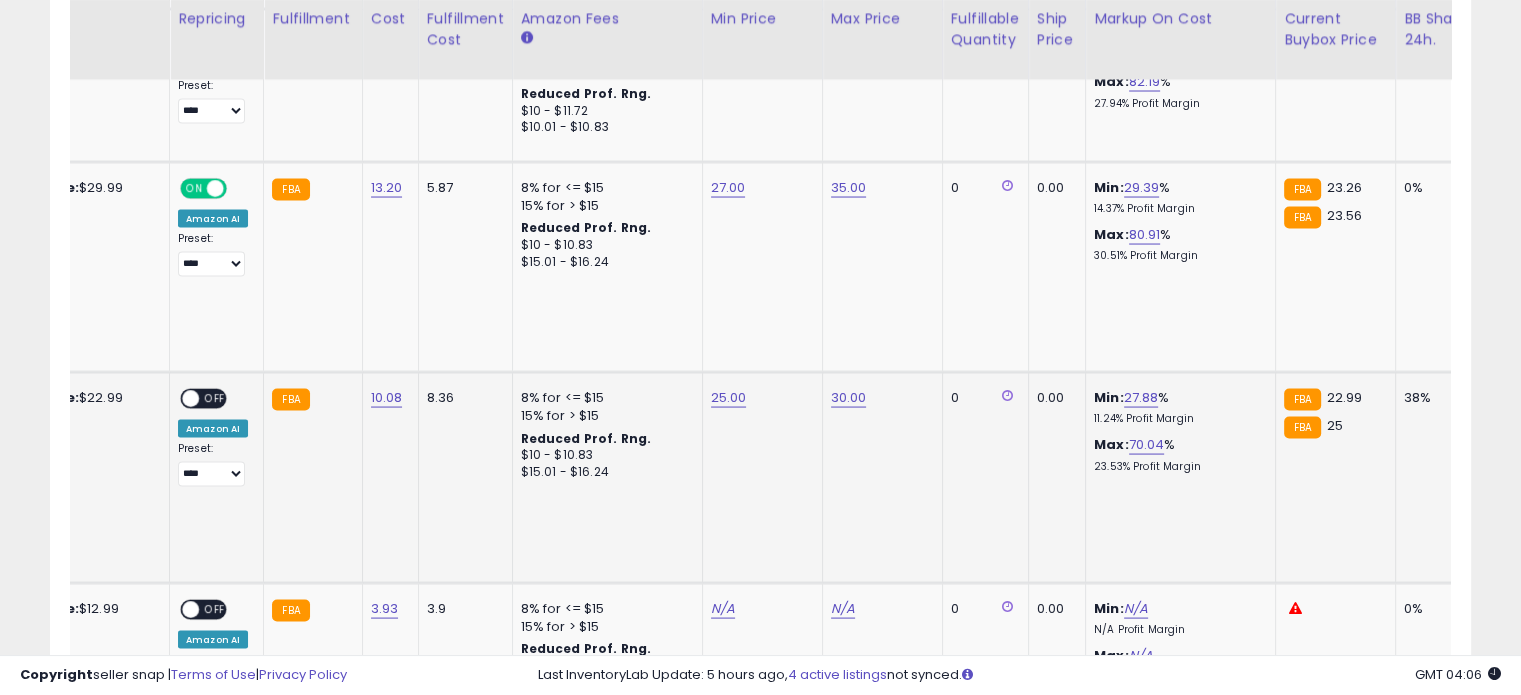 click on "OFF" at bounding box center (215, 399) 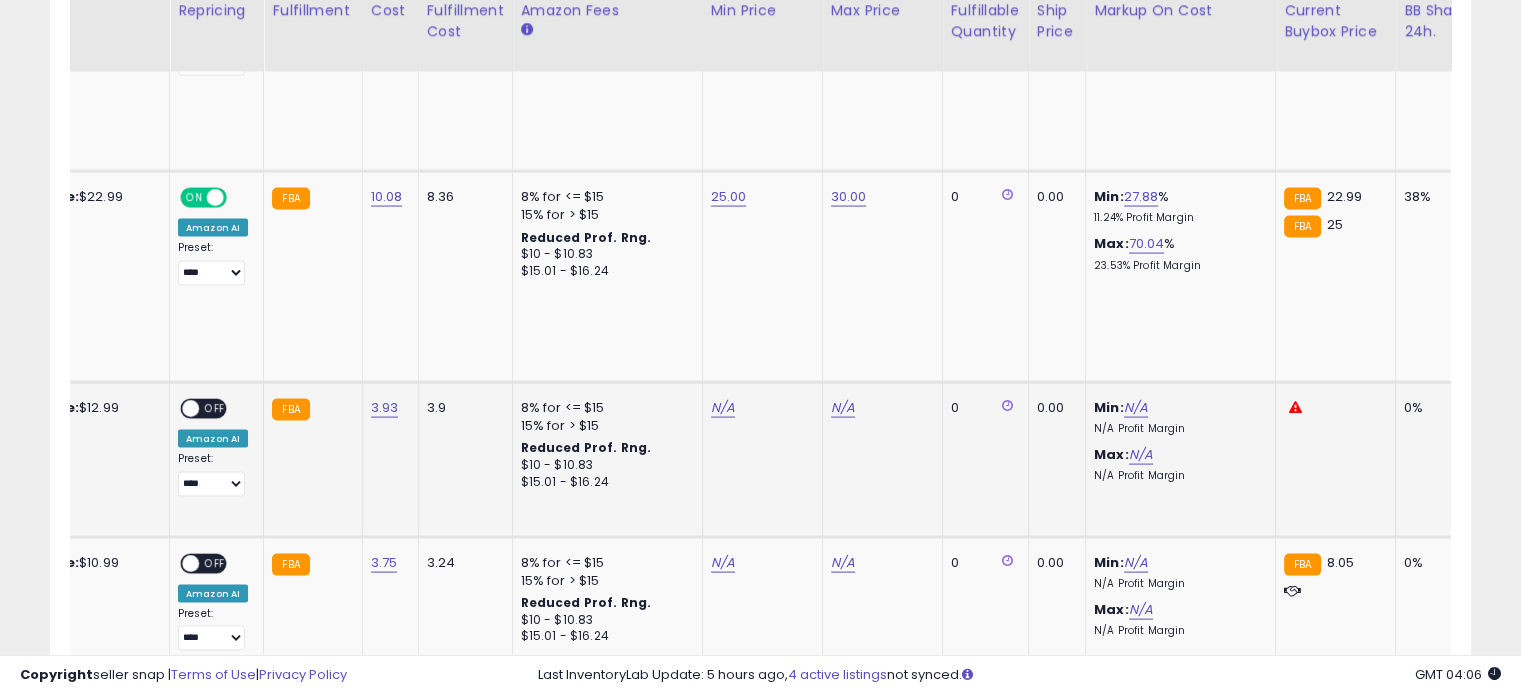 scroll, scrollTop: 4044, scrollLeft: 0, axis: vertical 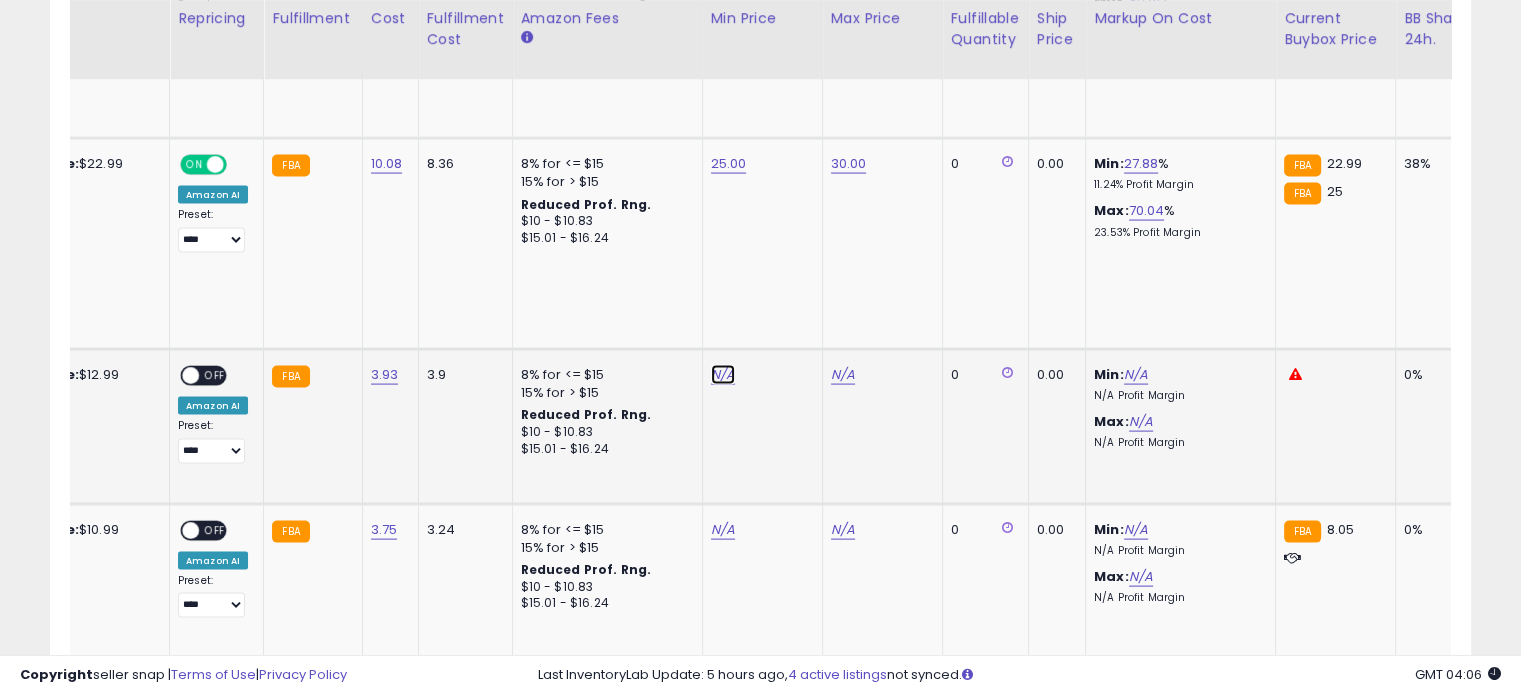 click on "N/A" at bounding box center (723, 375) 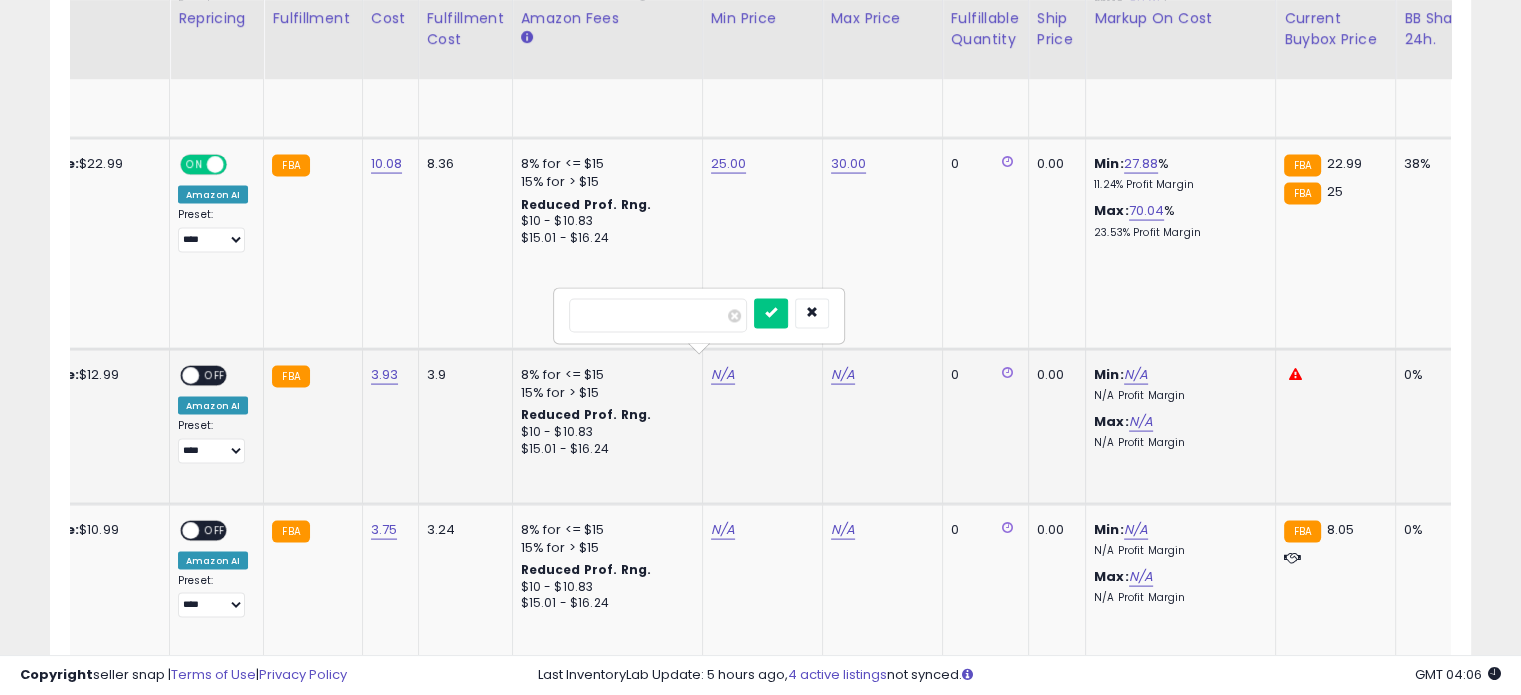 click at bounding box center [658, 316] 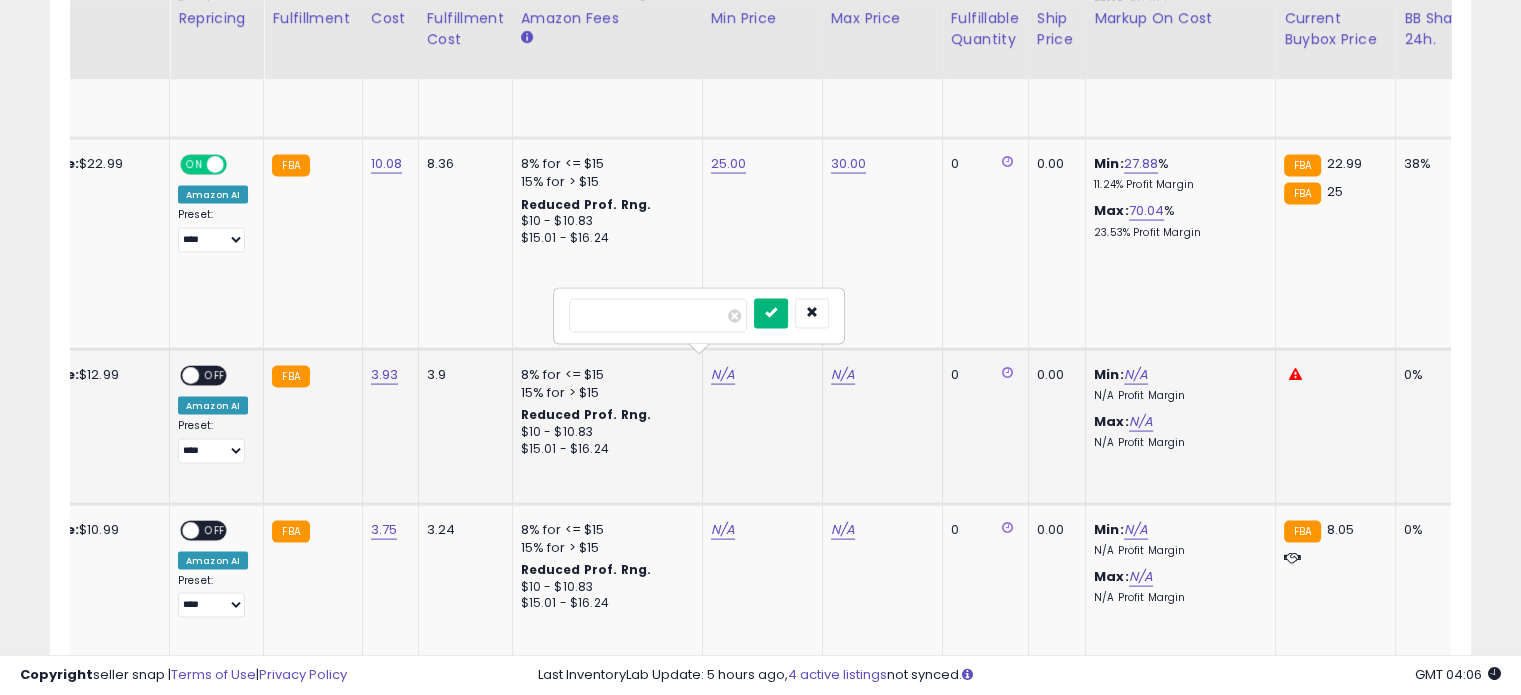 type on "*" 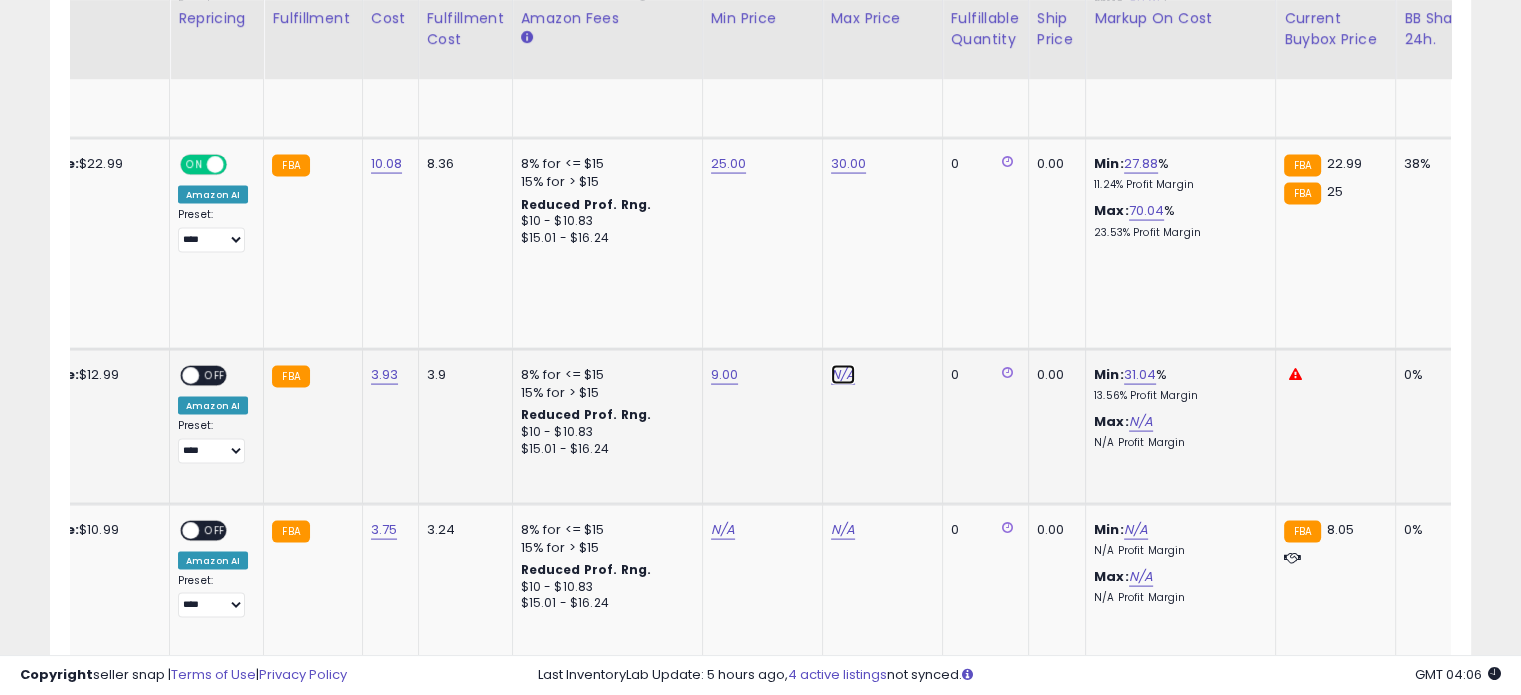 click on "N/A" at bounding box center [843, 375] 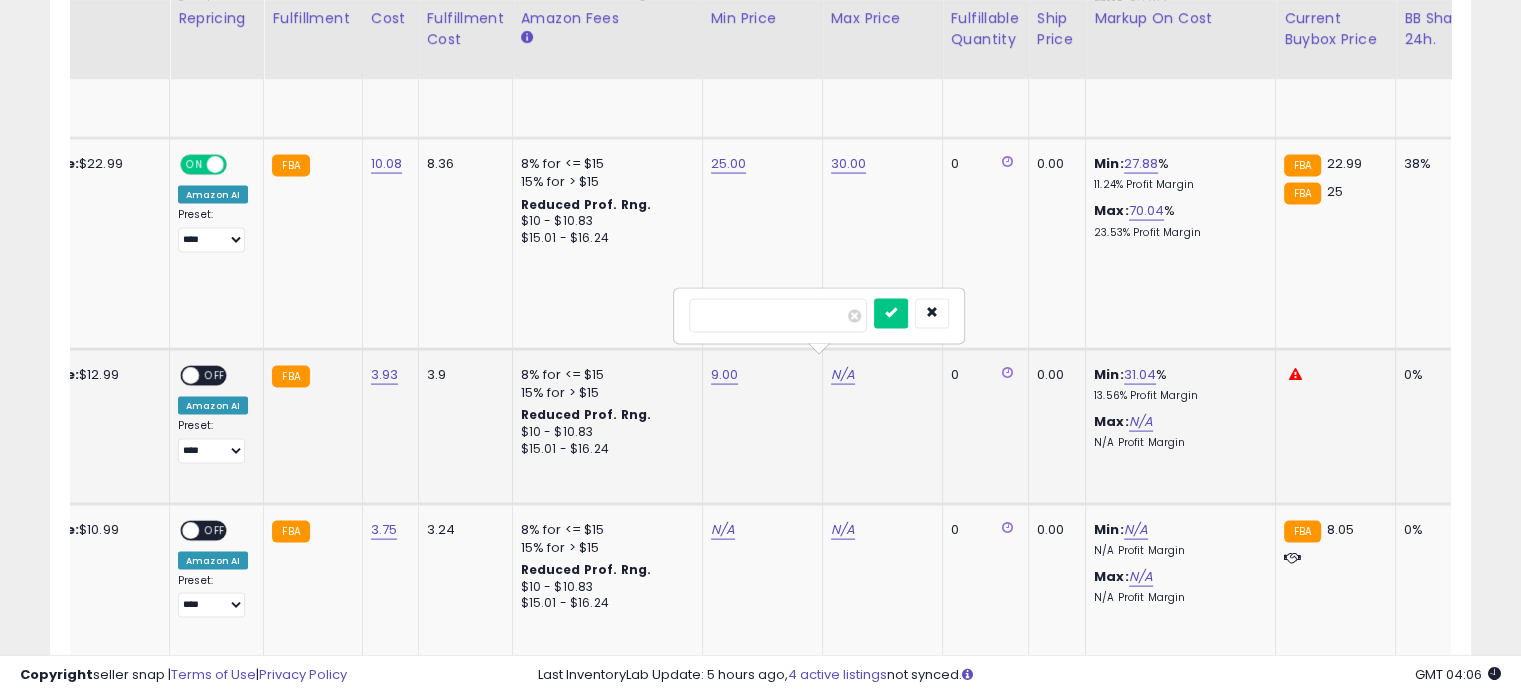 click at bounding box center (778, 316) 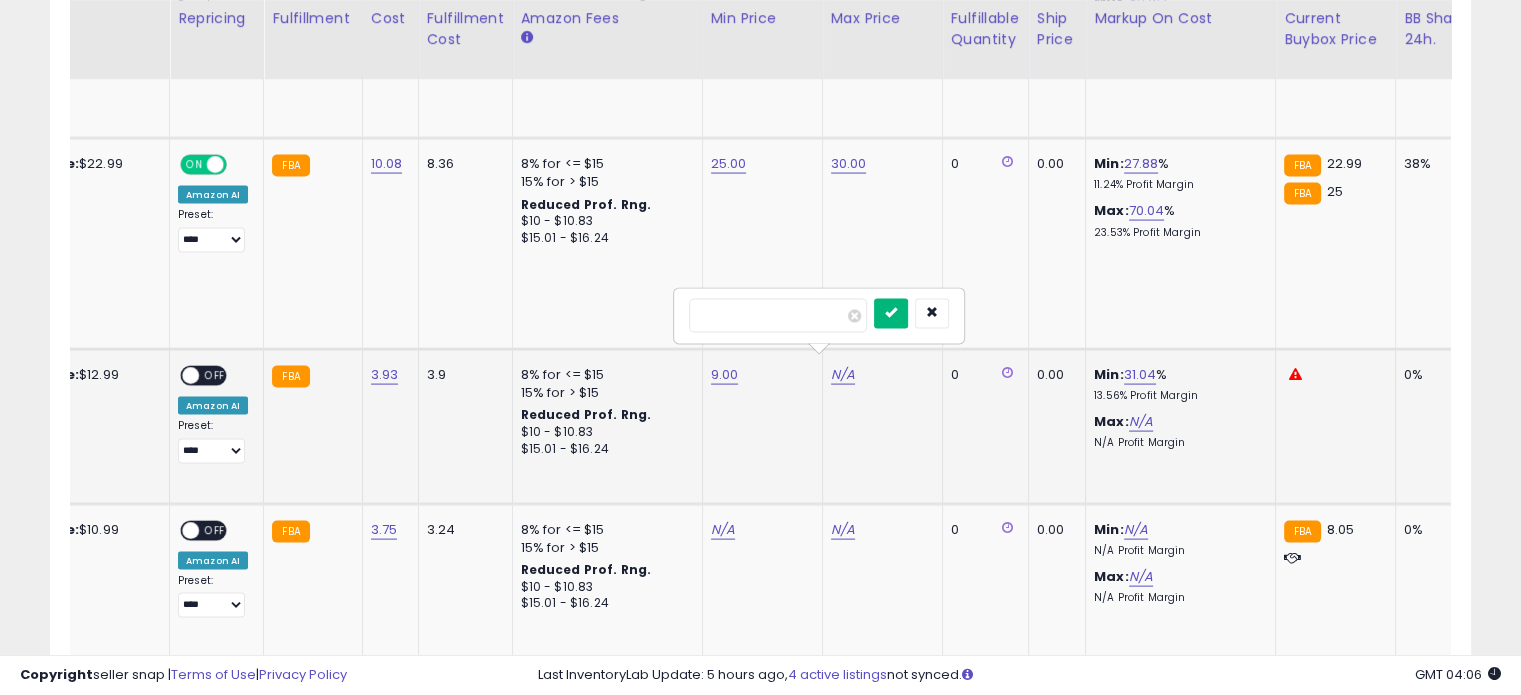 type on "**" 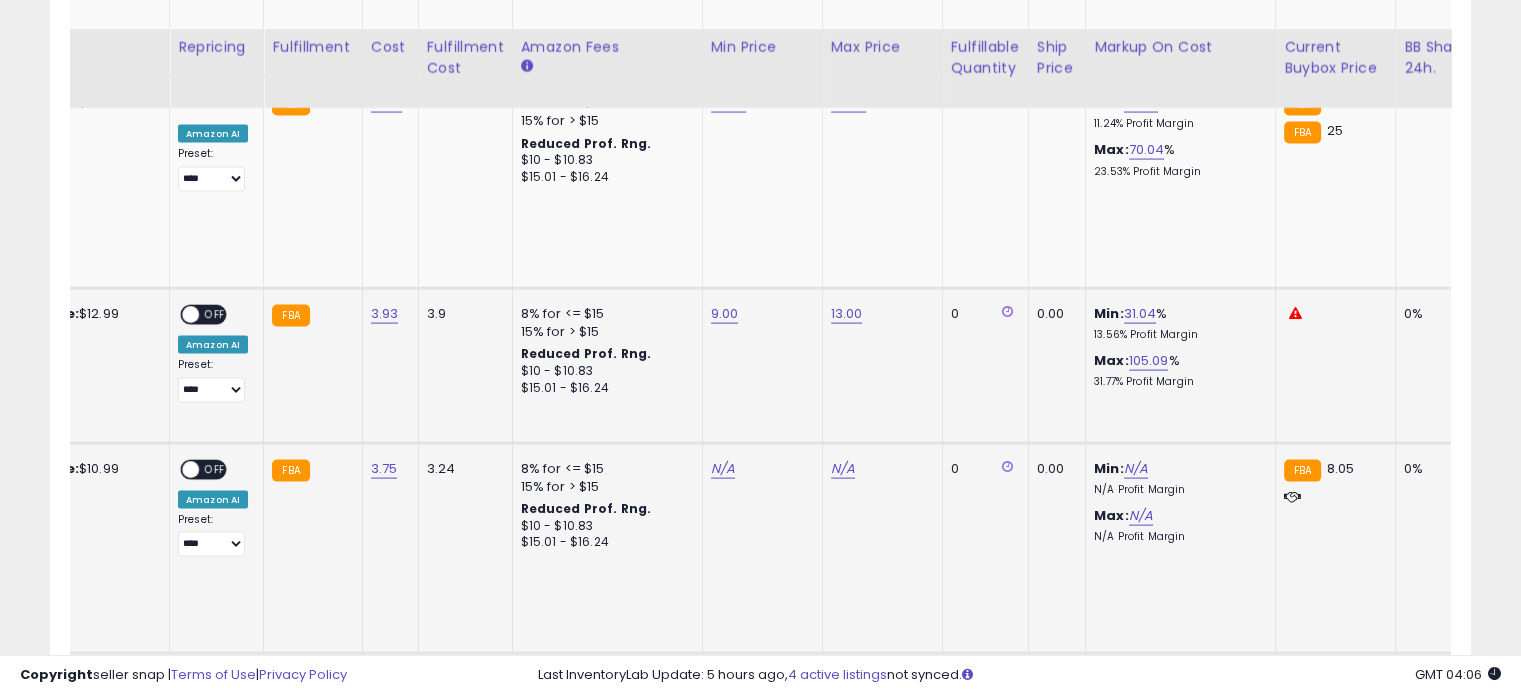 scroll, scrollTop: 4144, scrollLeft: 0, axis: vertical 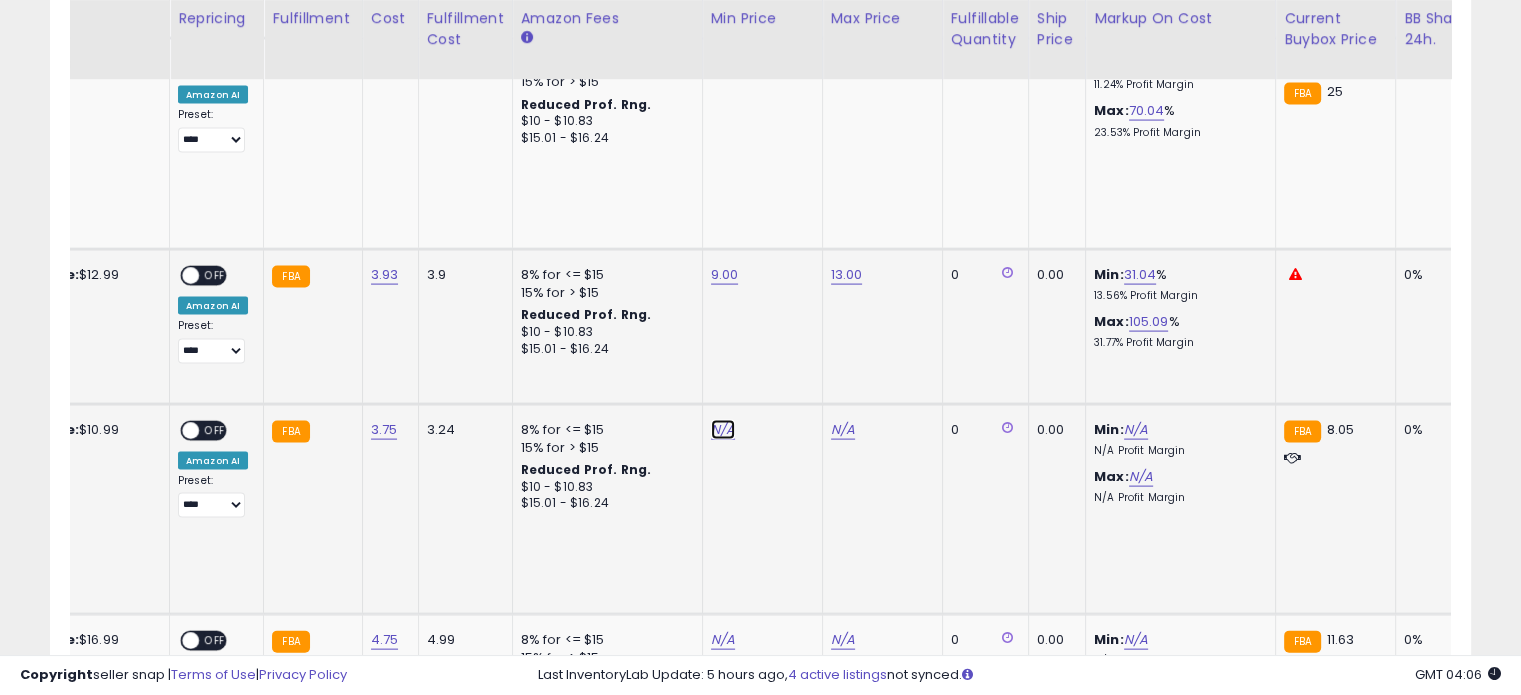 click on "N/A" at bounding box center [723, 430] 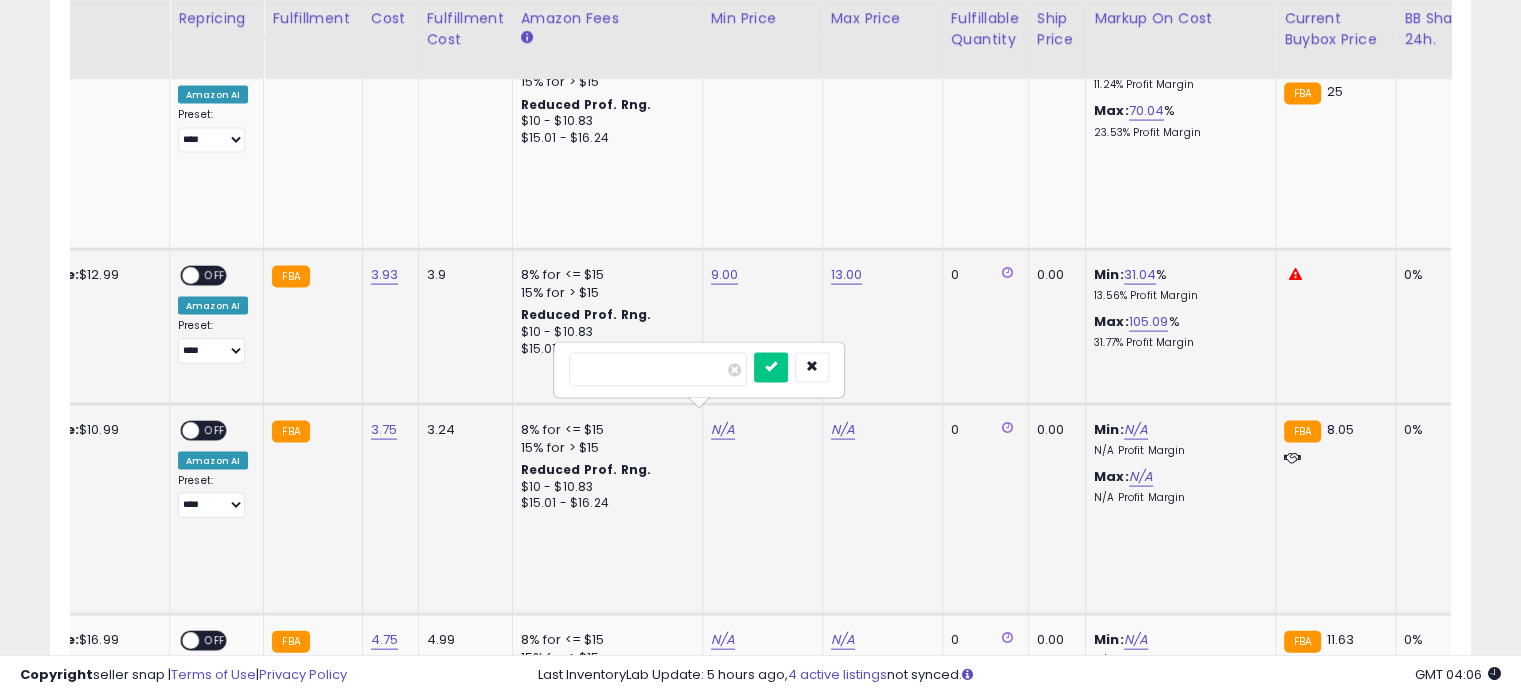 click at bounding box center [658, 370] 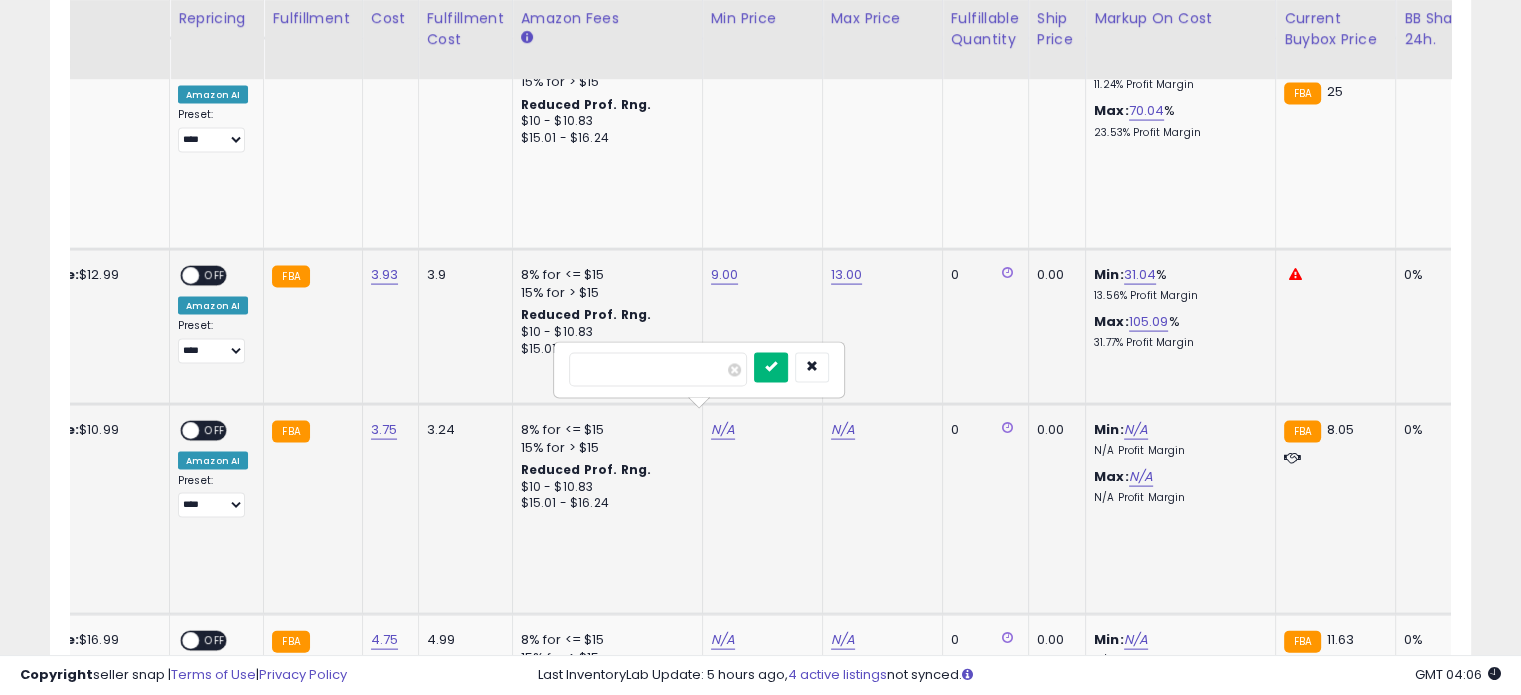 type on "***" 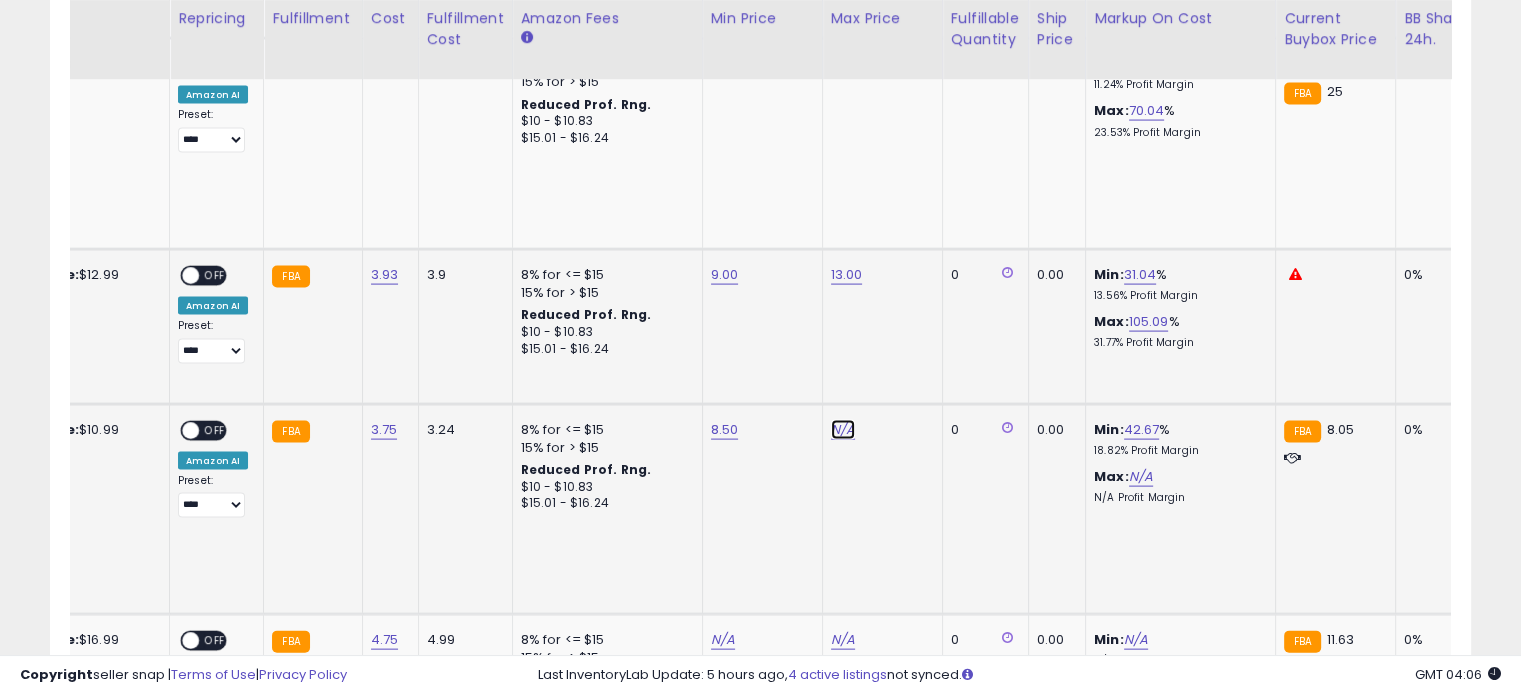 click on "N/A" at bounding box center [843, 430] 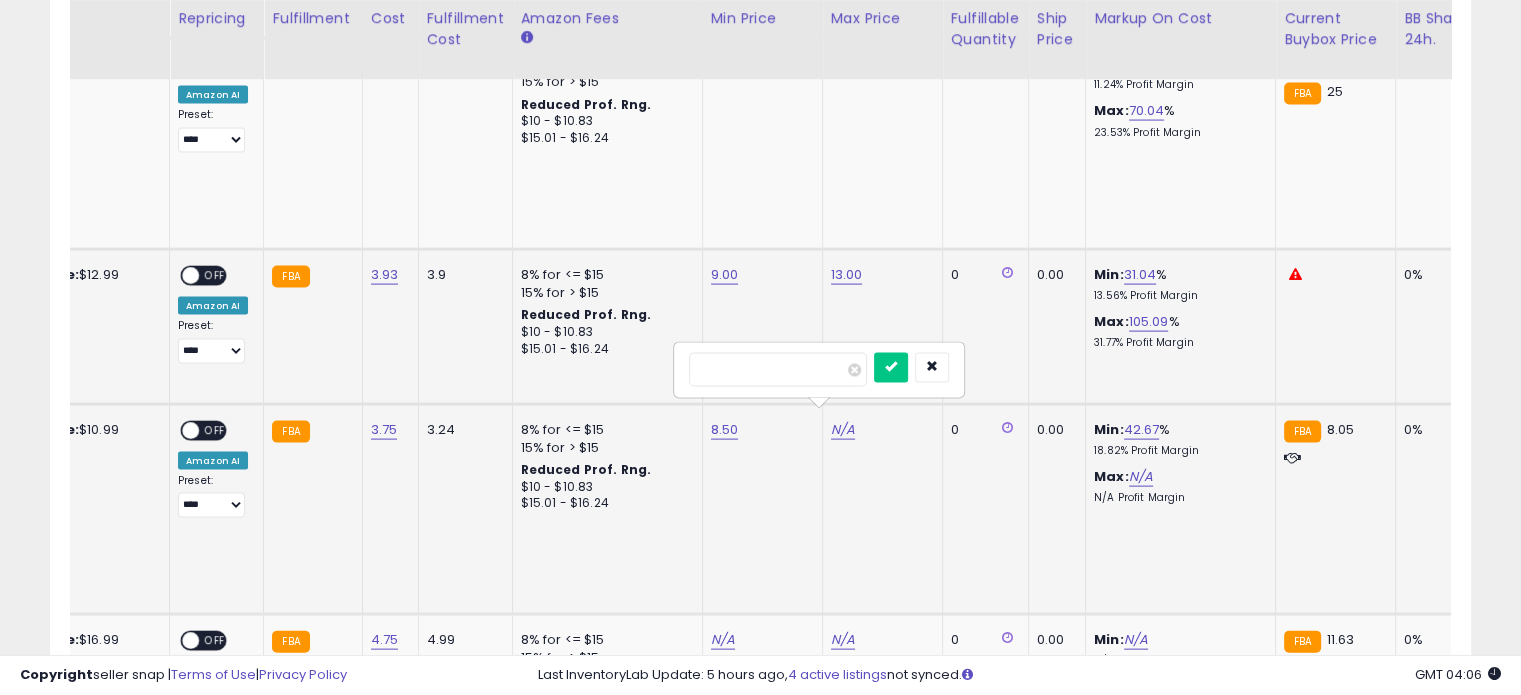 click at bounding box center [778, 370] 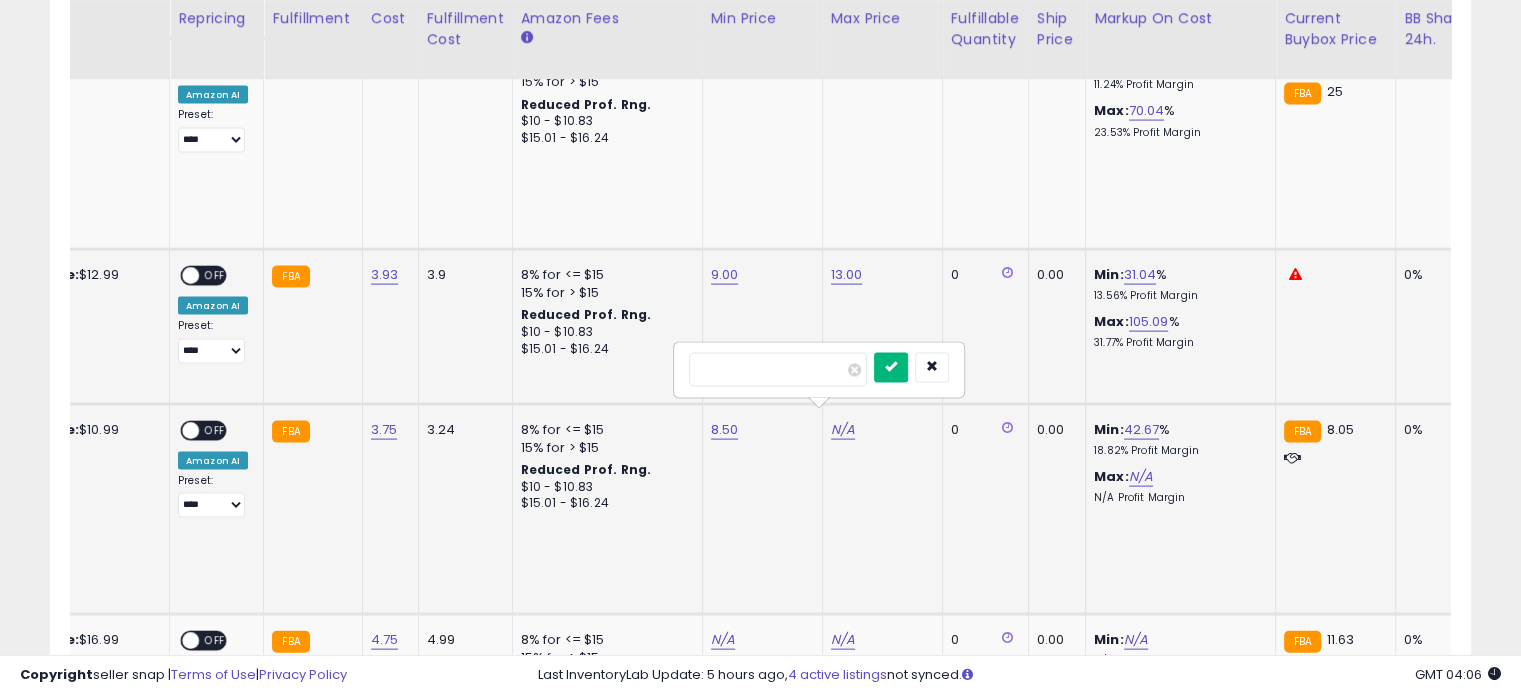type on "**" 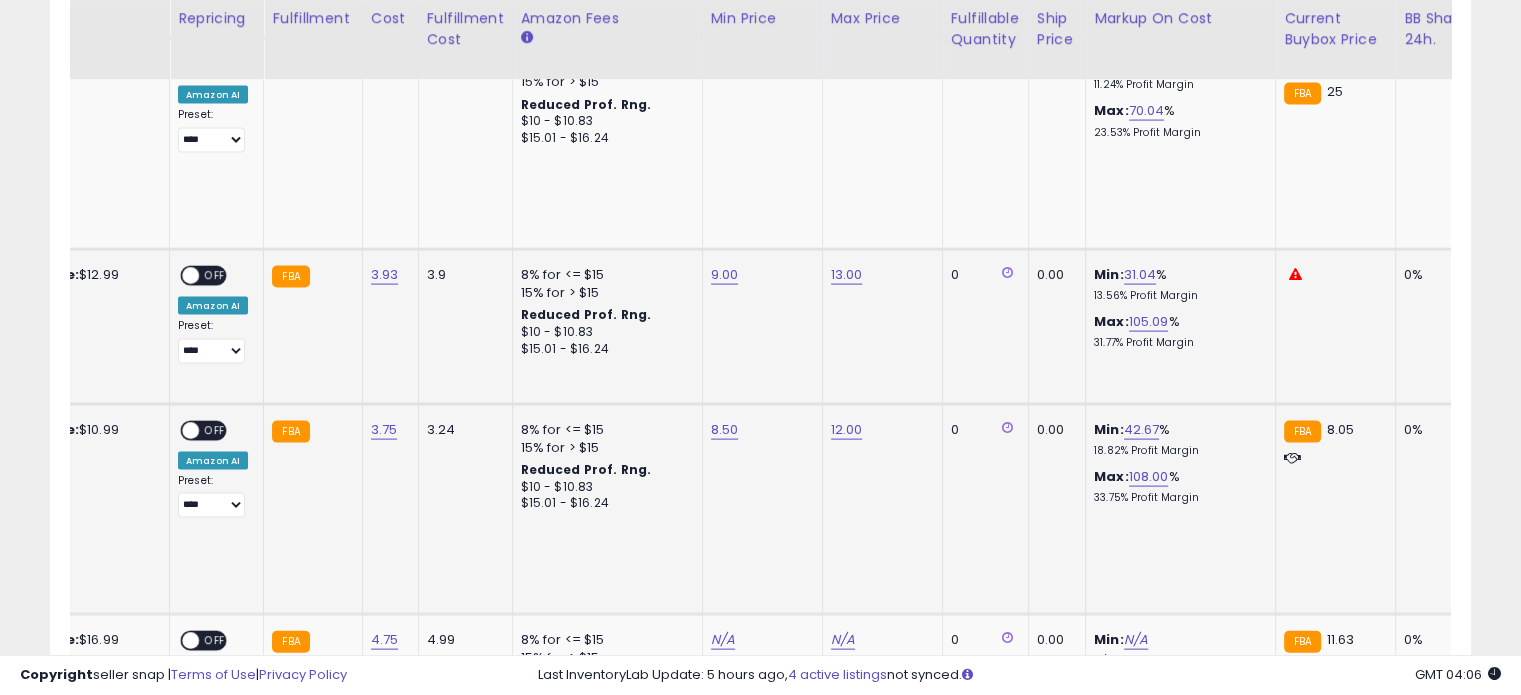 click on "OFF" at bounding box center [215, 430] 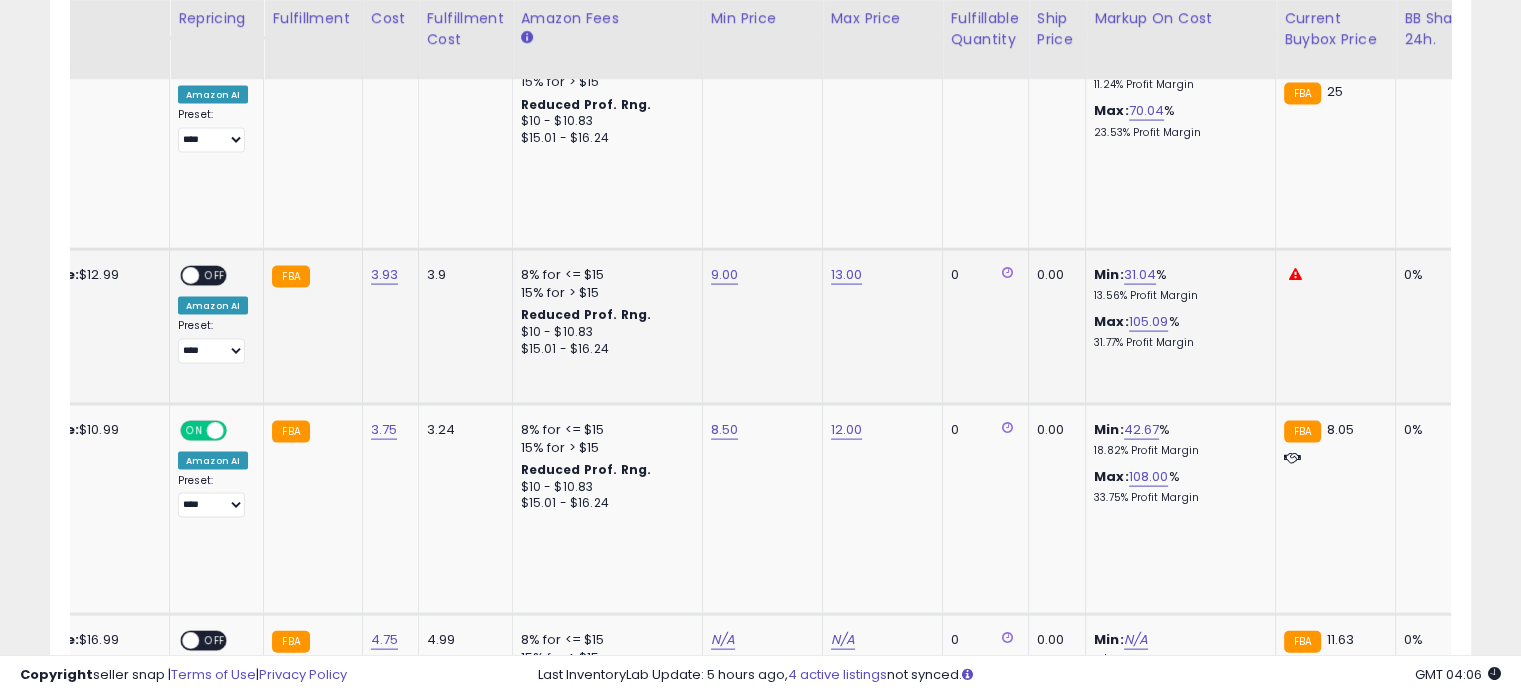 click on "OFF" at bounding box center (215, 275) 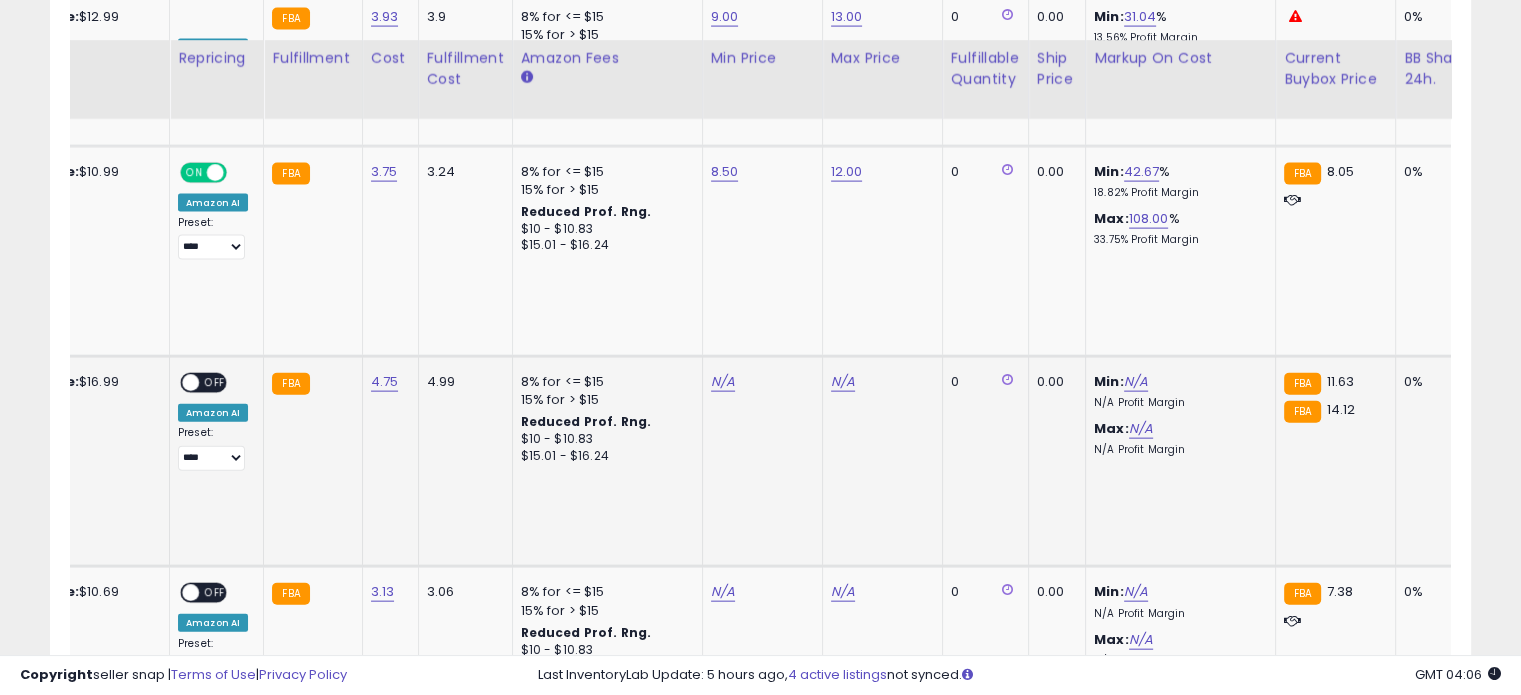 scroll, scrollTop: 4444, scrollLeft: 0, axis: vertical 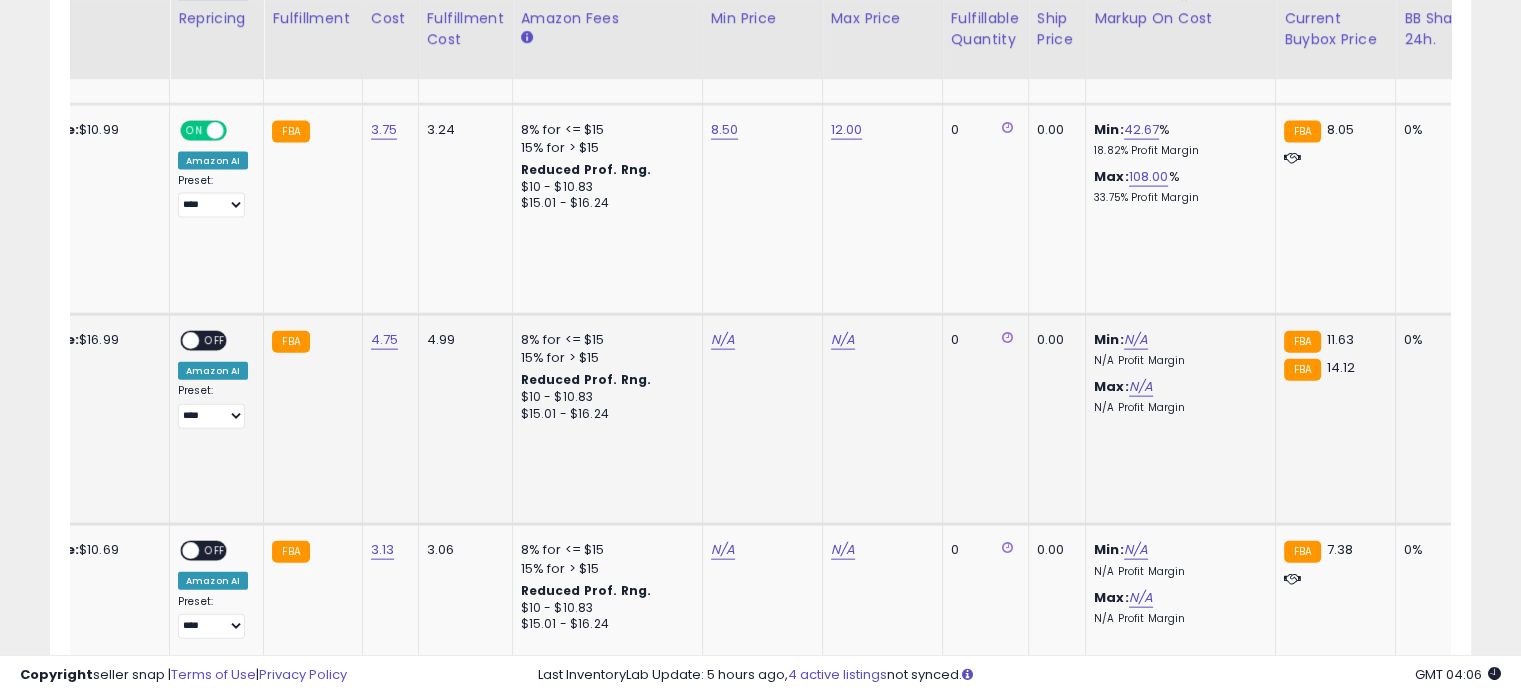 click on "N/A" 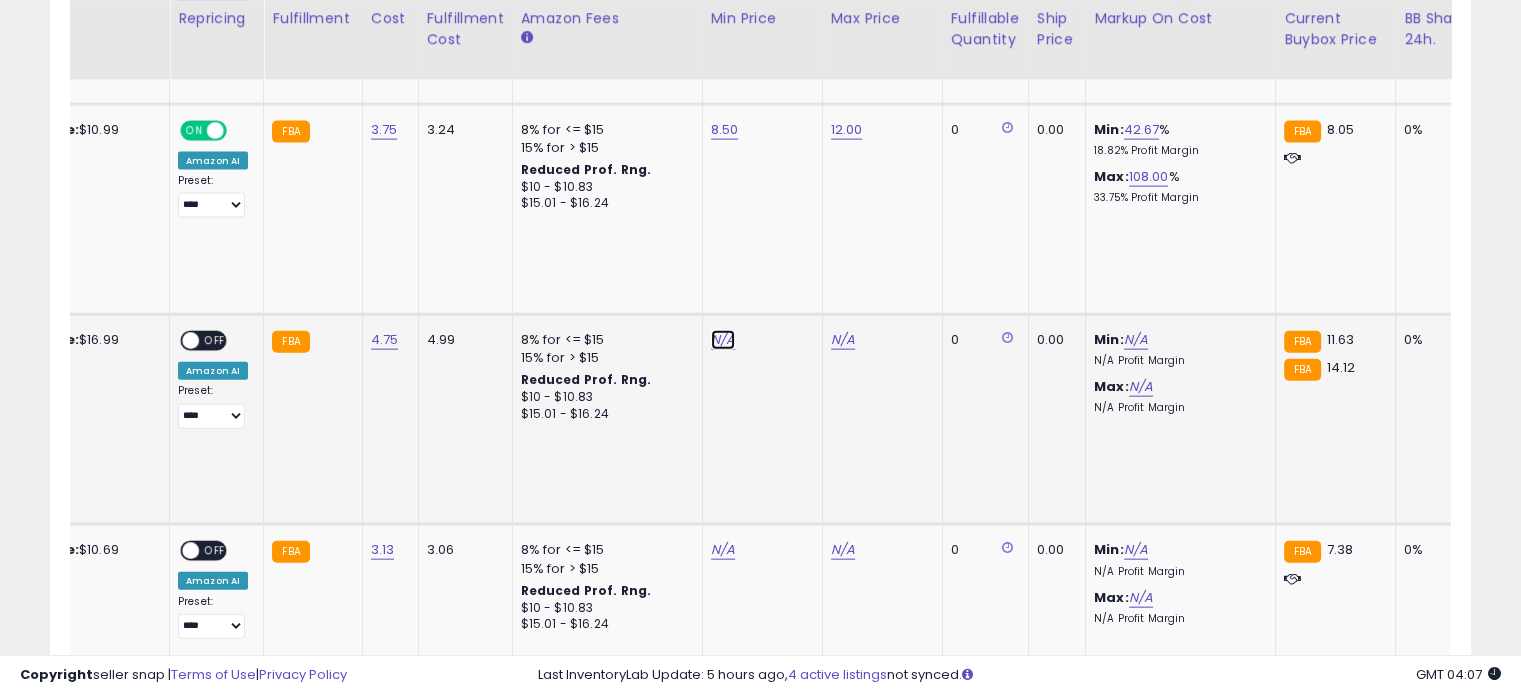 click on "N/A" at bounding box center [723, 340] 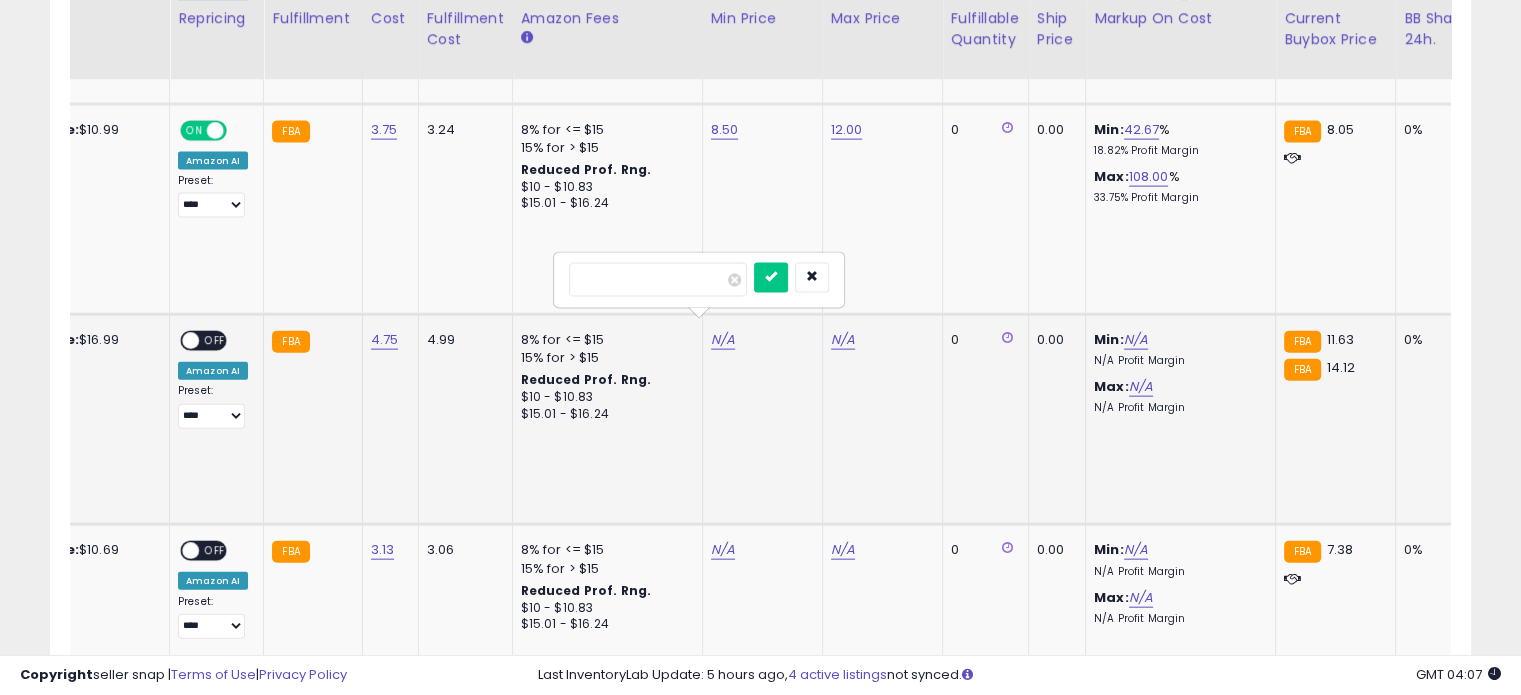 click at bounding box center [658, 280] 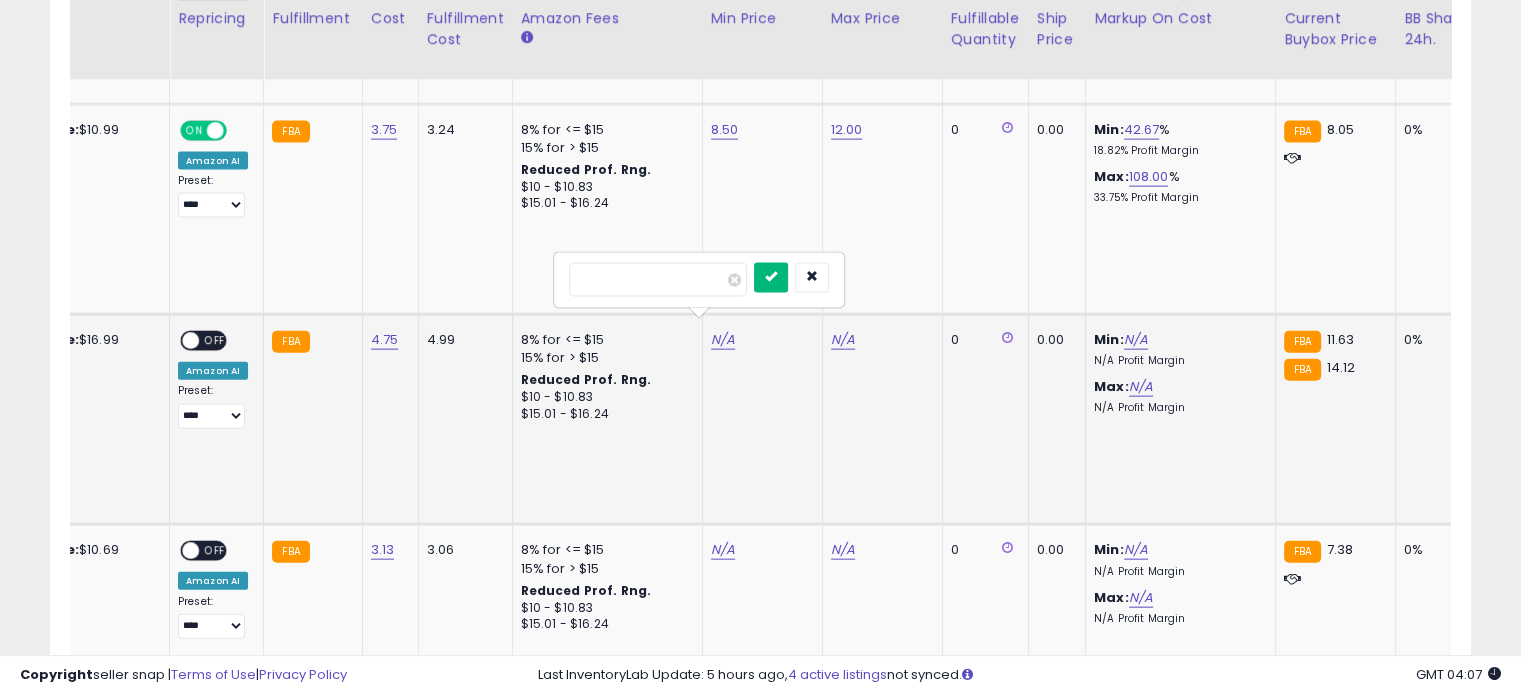 click at bounding box center (771, 278) 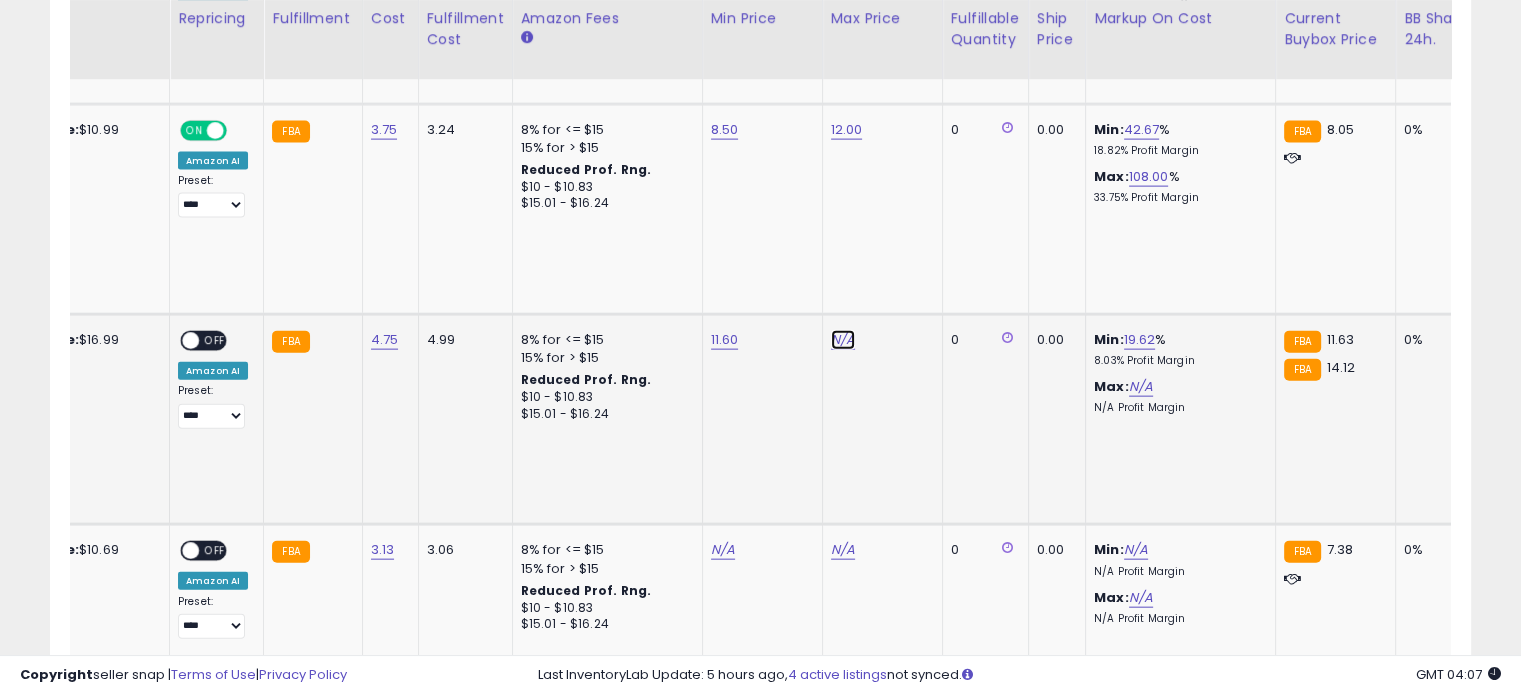 click on "N/A" at bounding box center (843, 340) 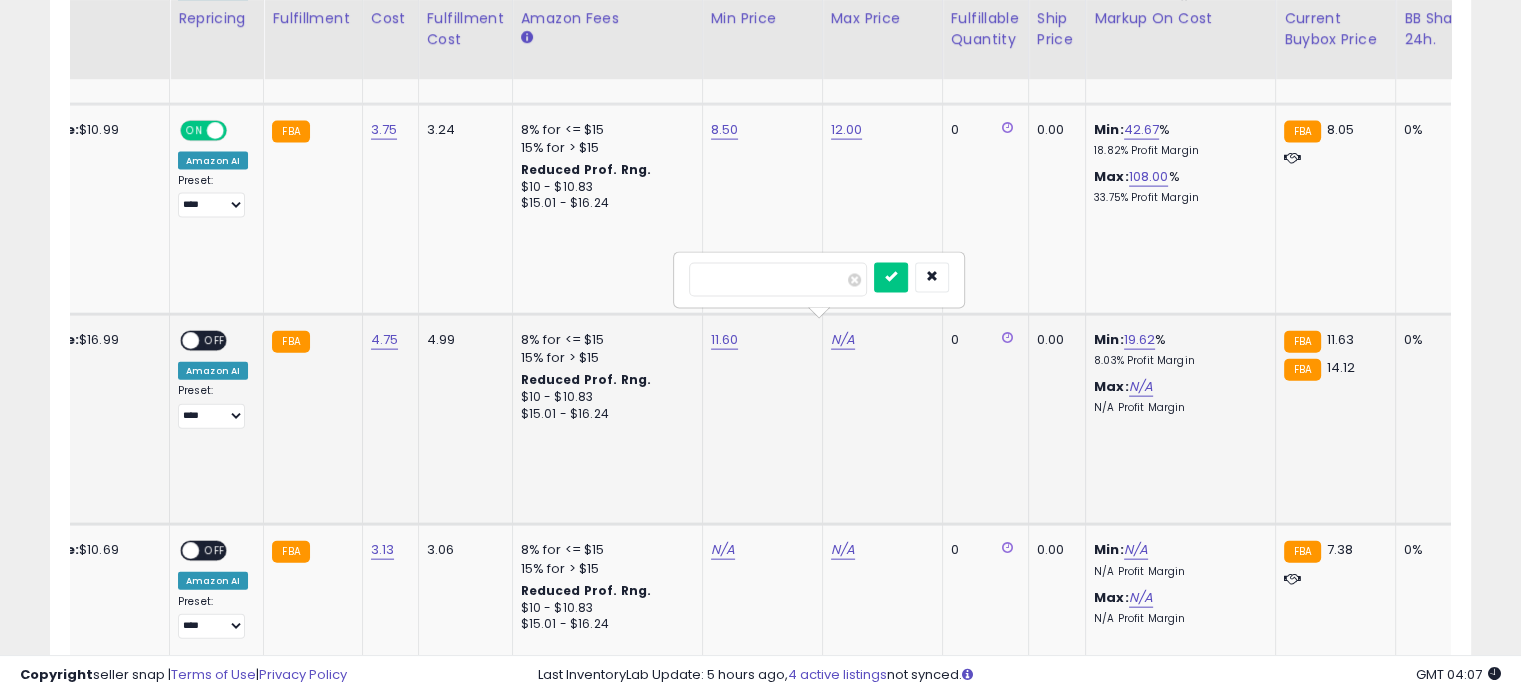 click at bounding box center [778, 280] 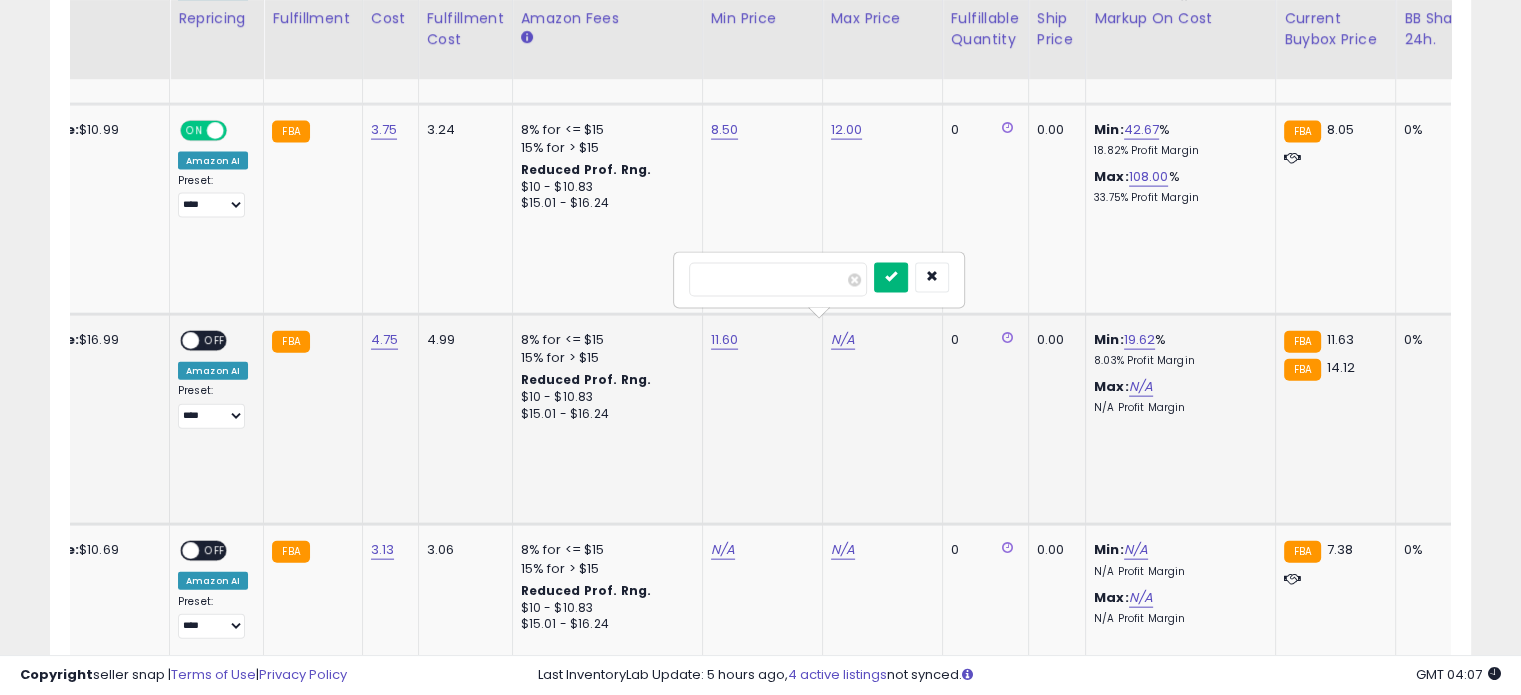 type on "**" 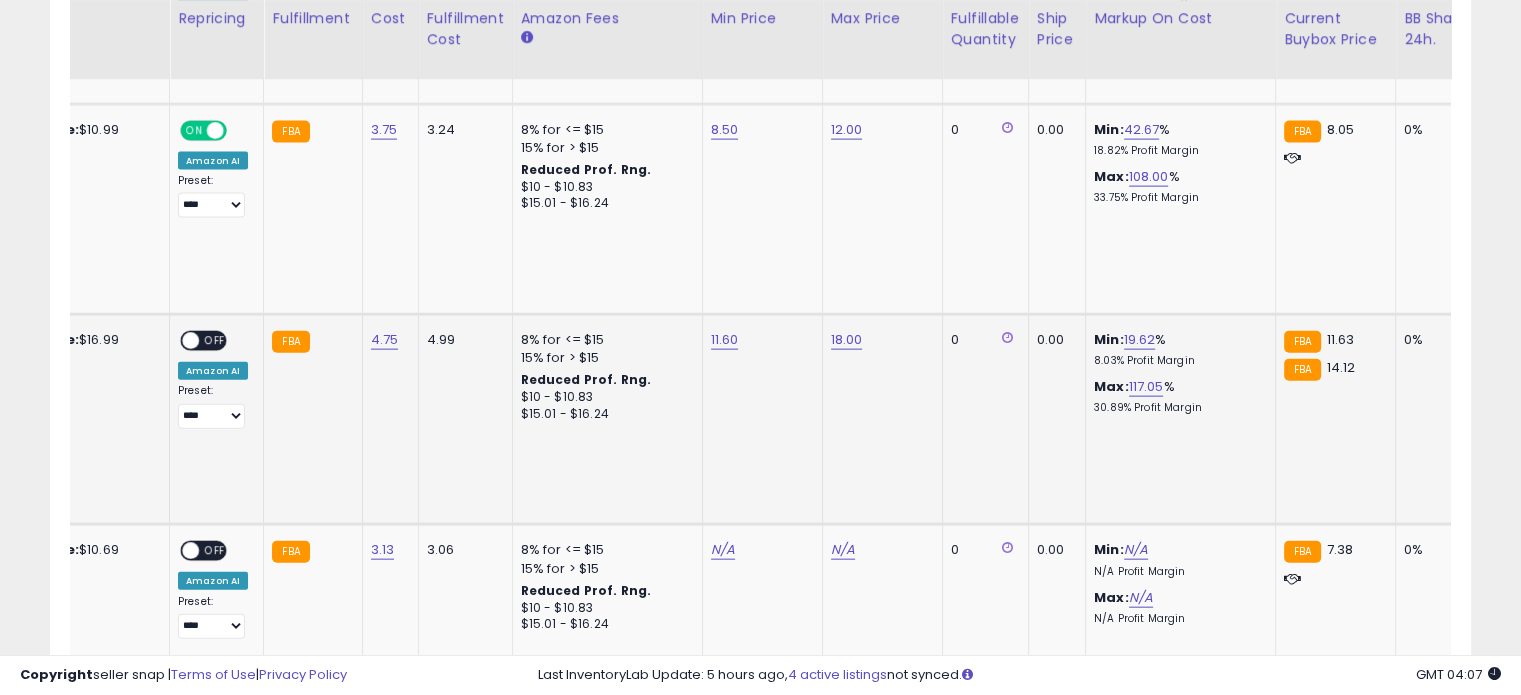 click at bounding box center [190, 341] 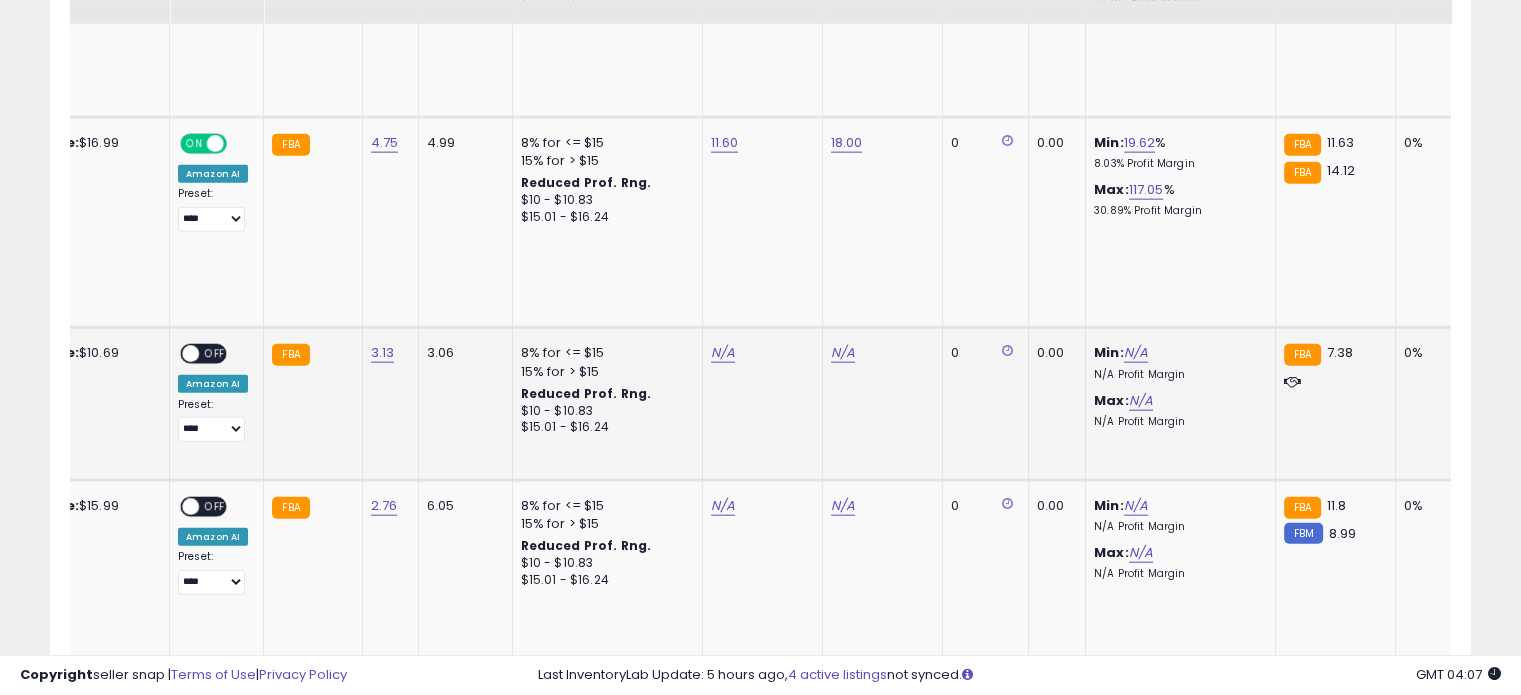 scroll, scrollTop: 4644, scrollLeft: 0, axis: vertical 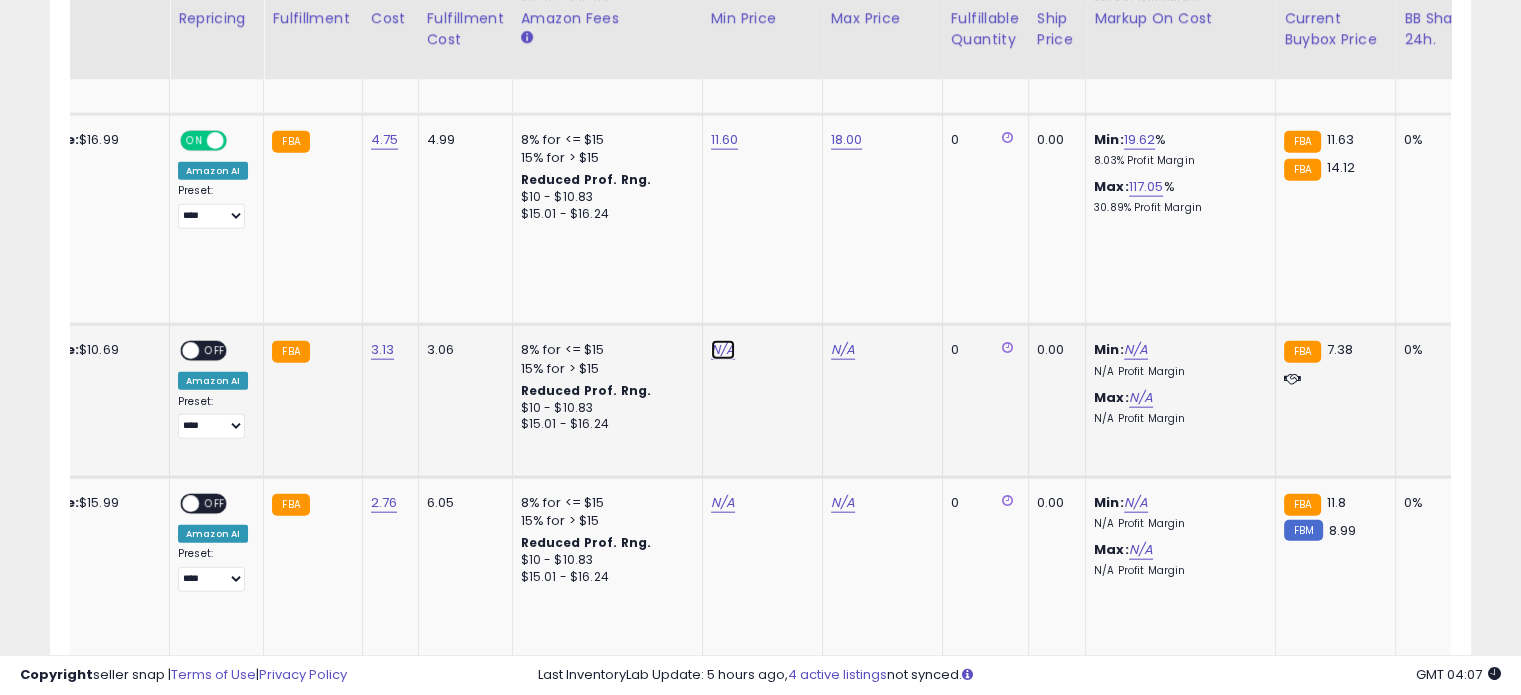 click on "N/A" at bounding box center (723, 350) 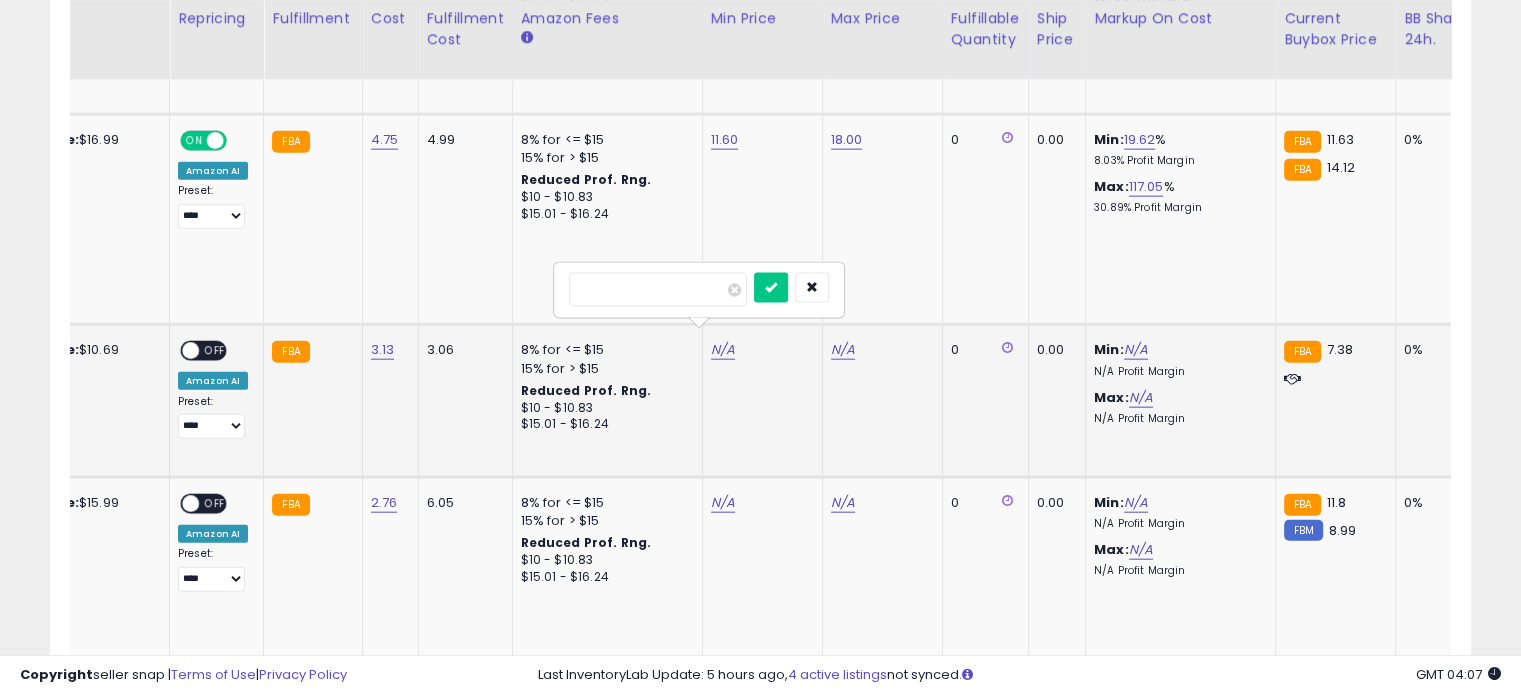 click at bounding box center [658, 290] 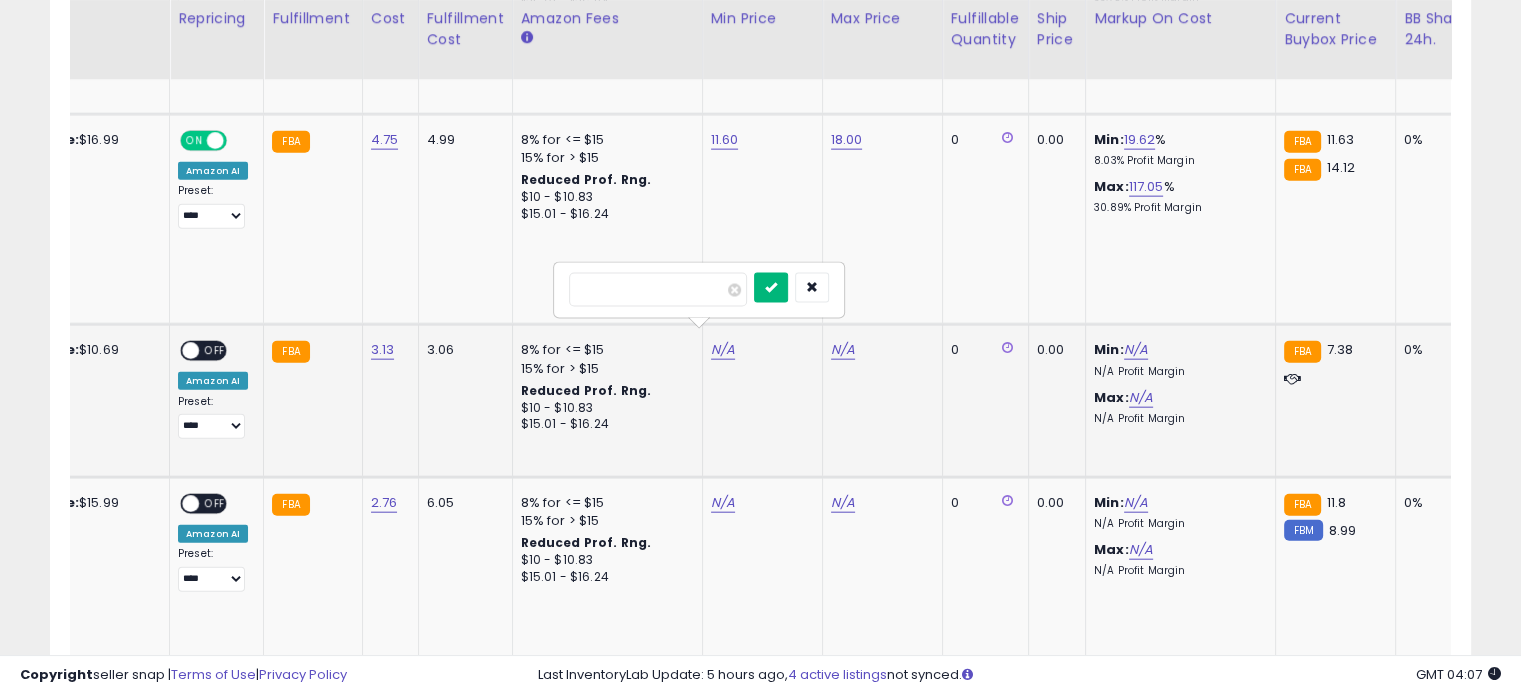 type on "*" 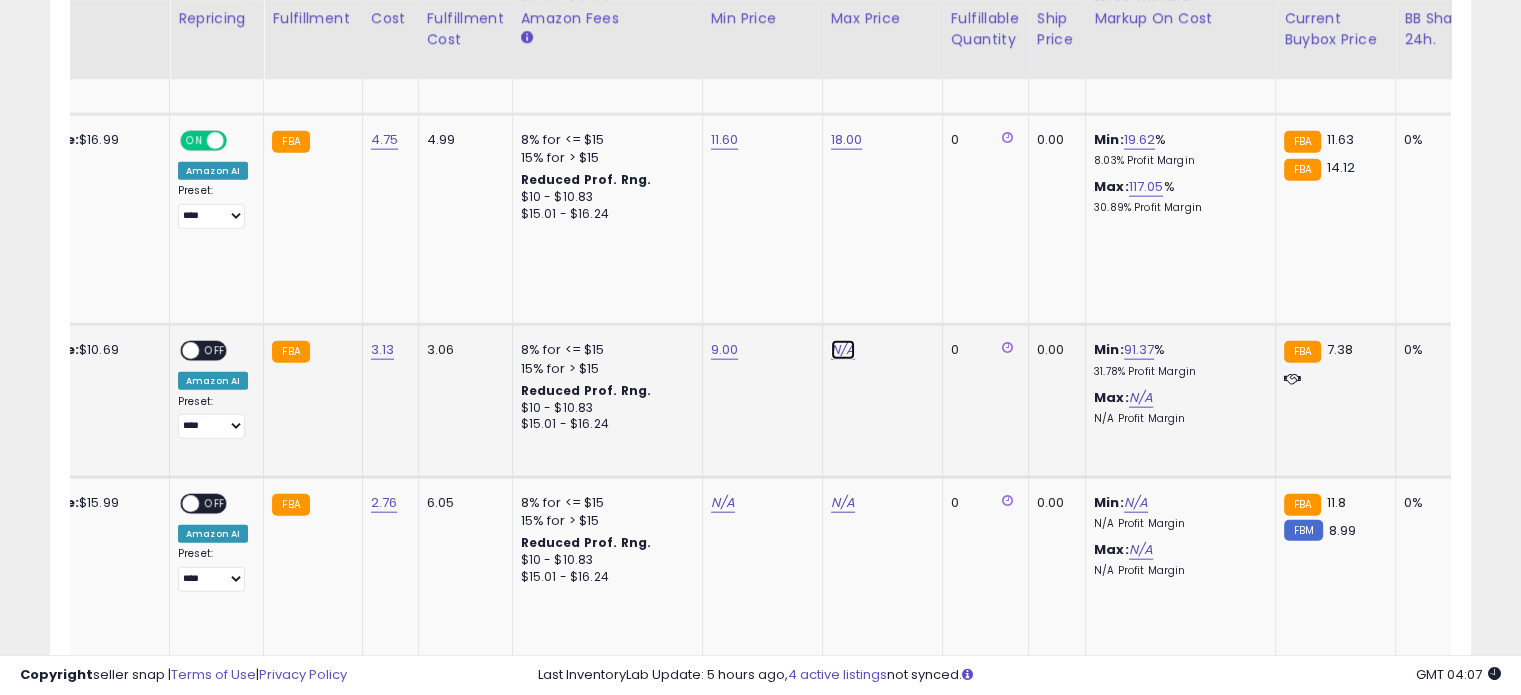 click on "N/A" at bounding box center [843, 350] 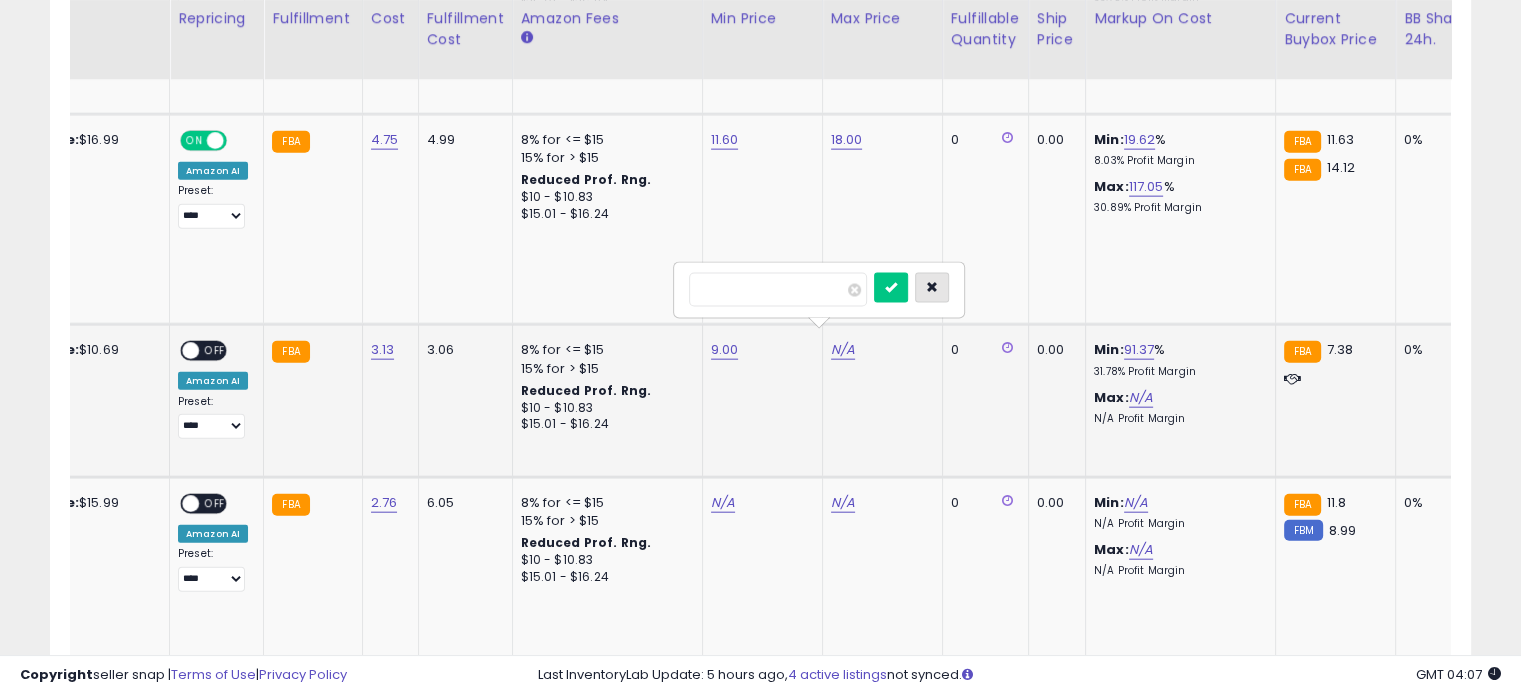 click at bounding box center (932, 288) 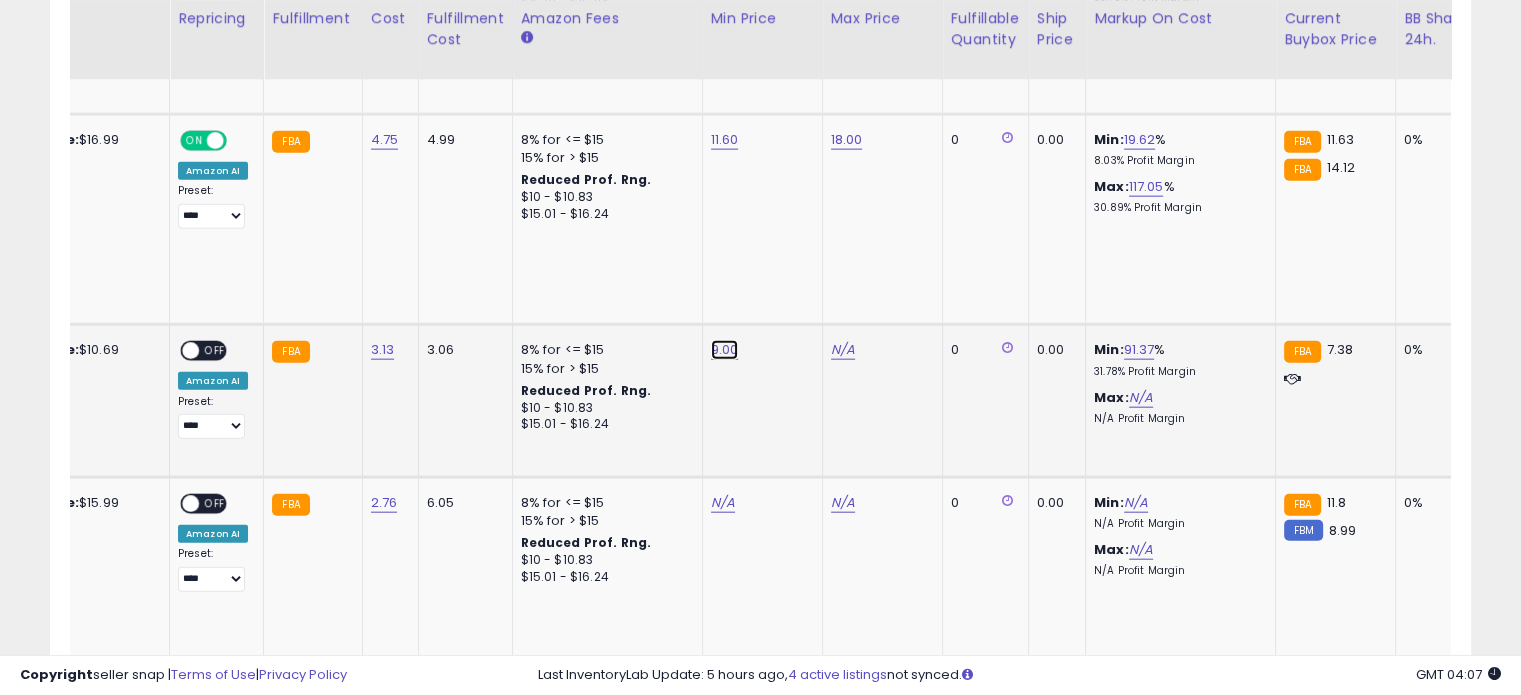 click on "9.00" at bounding box center [725, -3570] 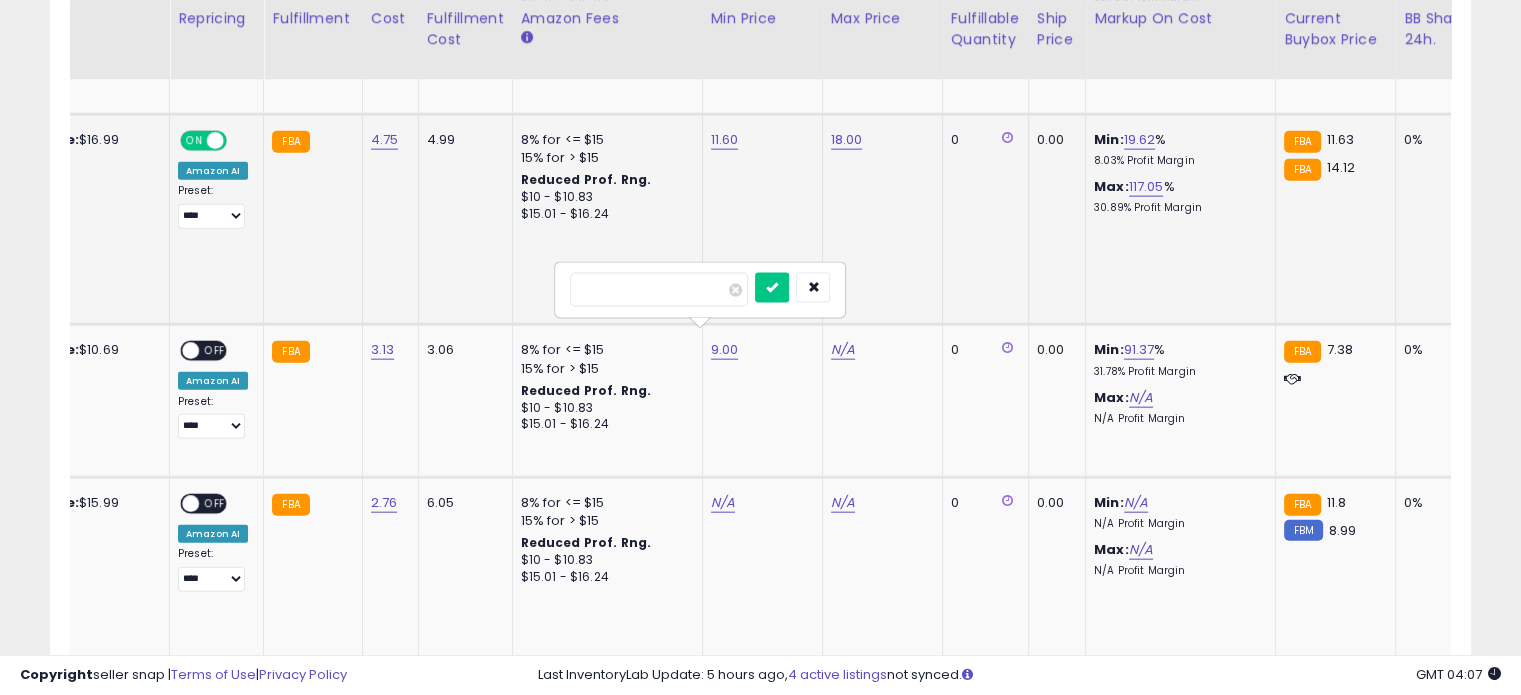 drag, startPoint x: 660, startPoint y: 297, endPoint x: 516, endPoint y: 291, distance: 144.12494 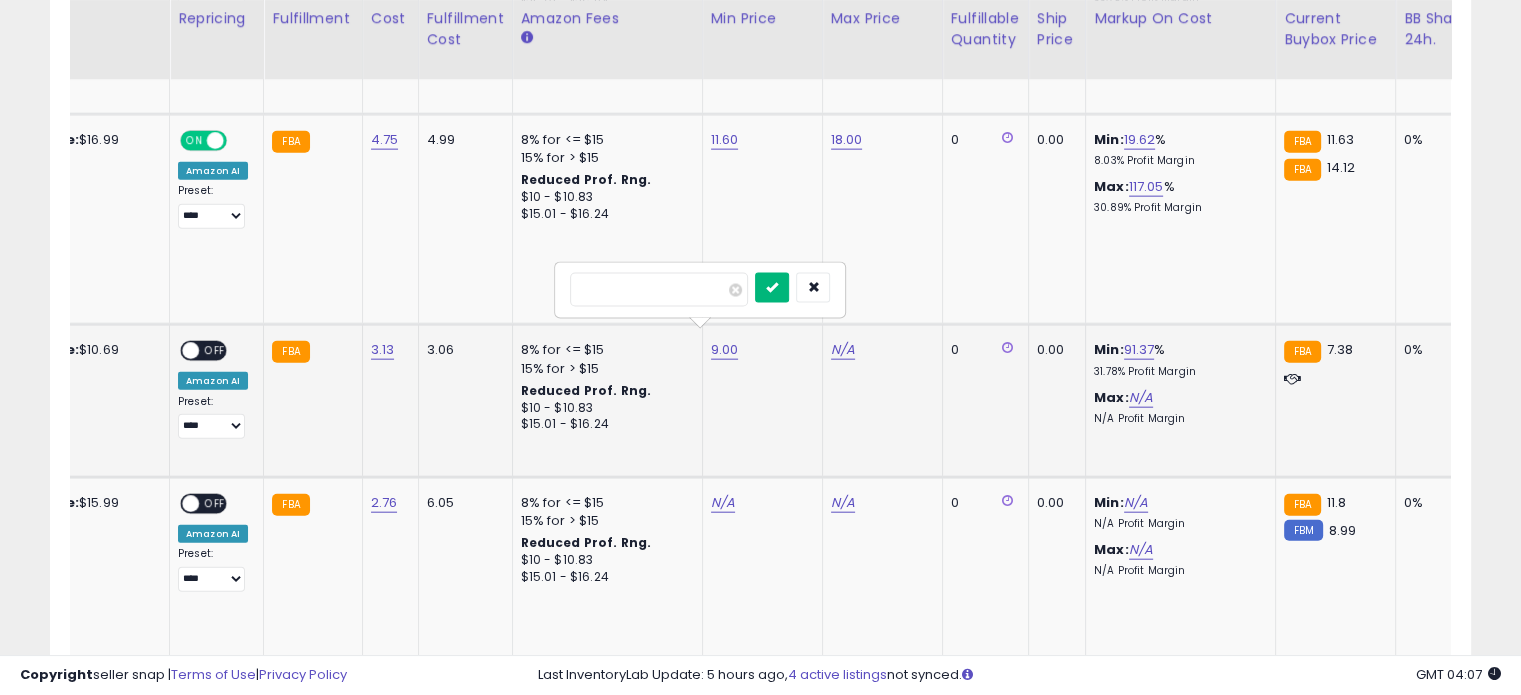 type on "*" 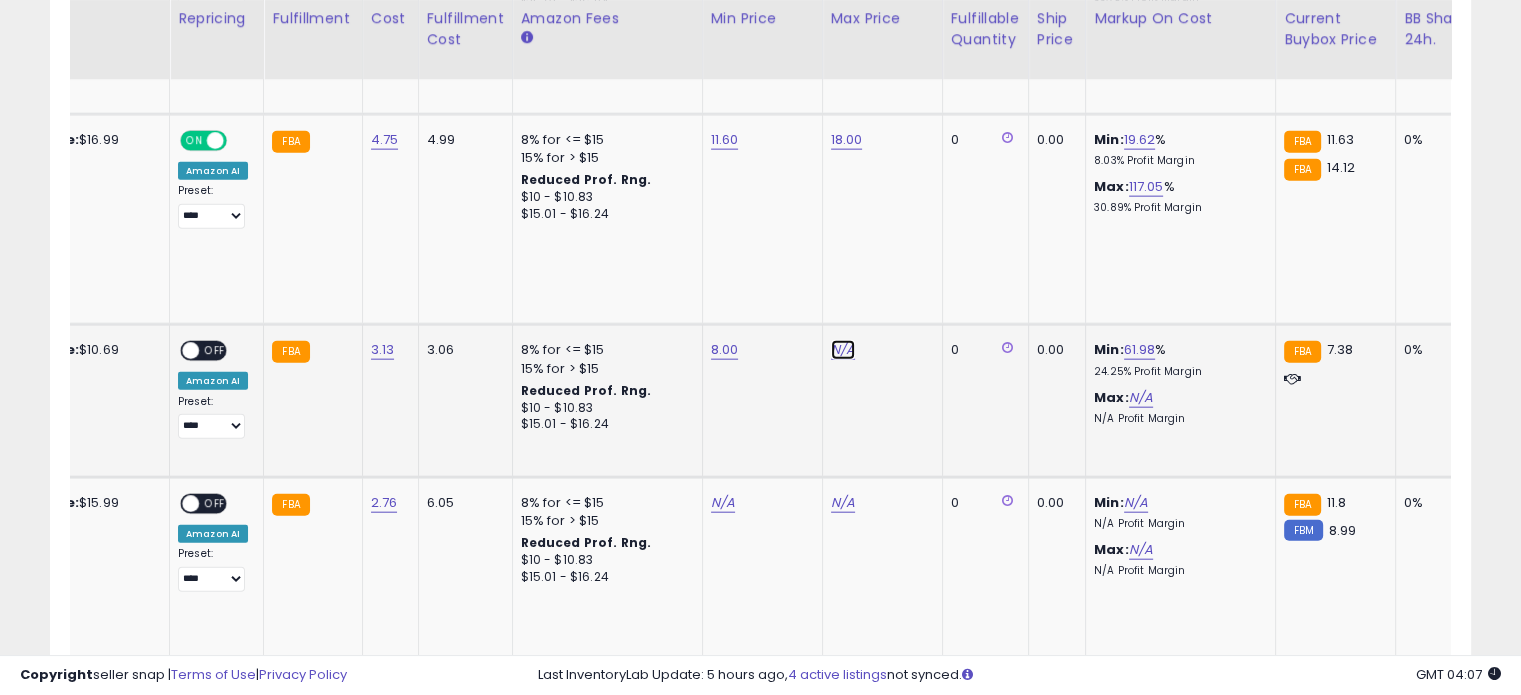 click on "N/A" at bounding box center [843, 350] 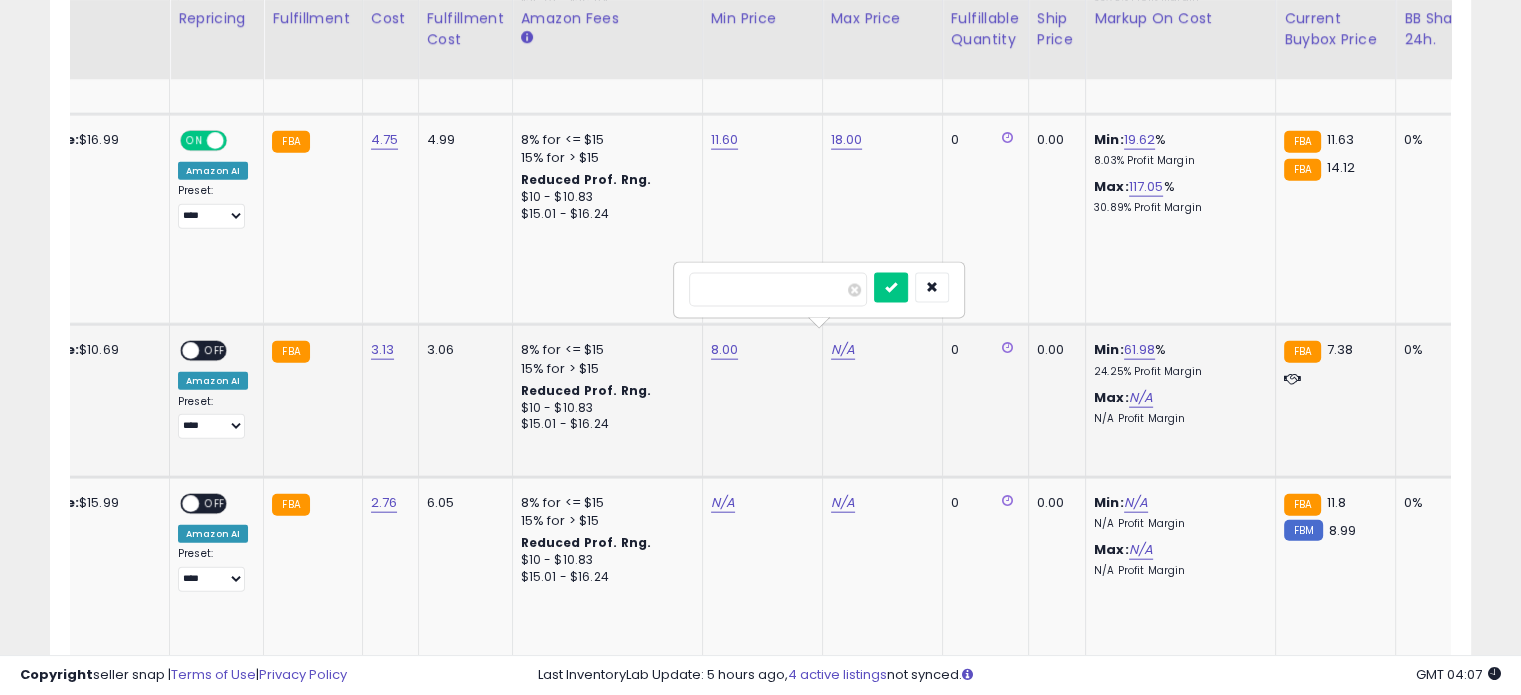 click at bounding box center (778, 290) 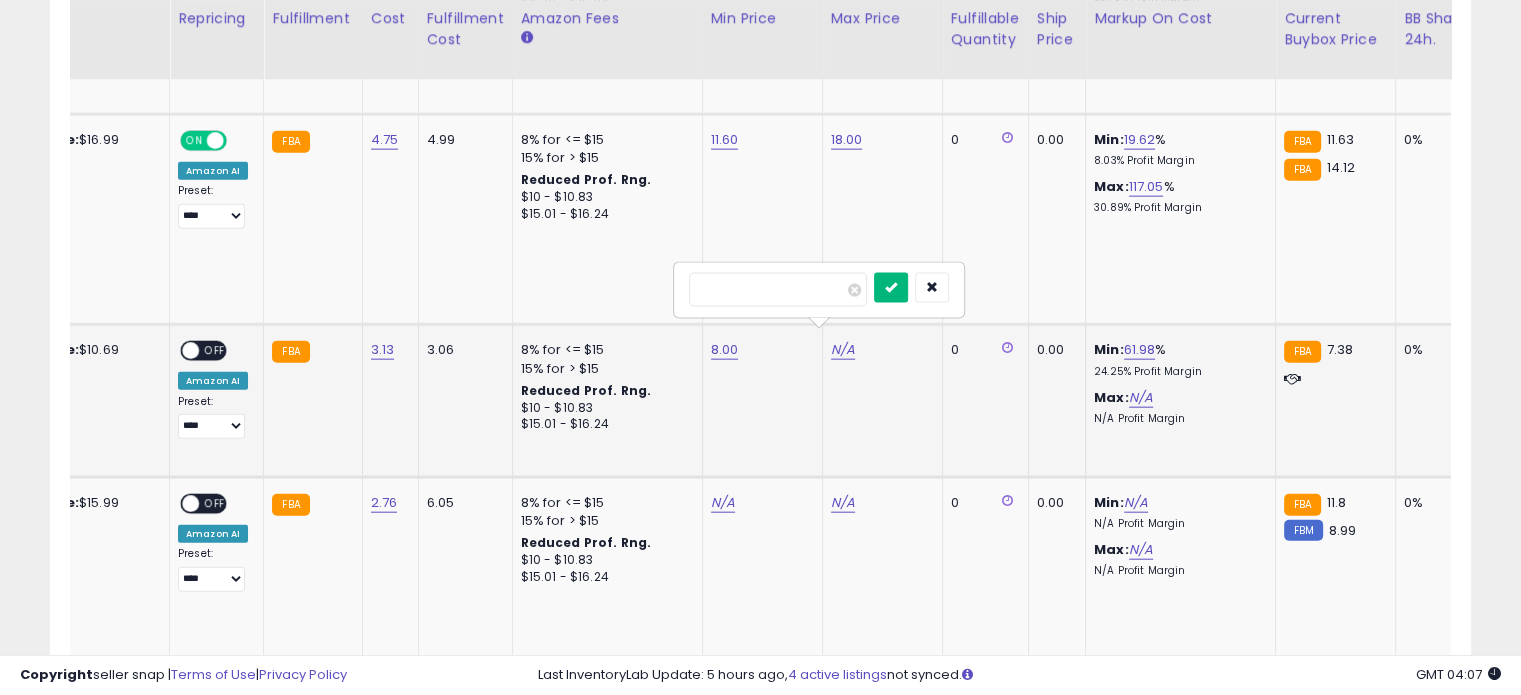 type on "**" 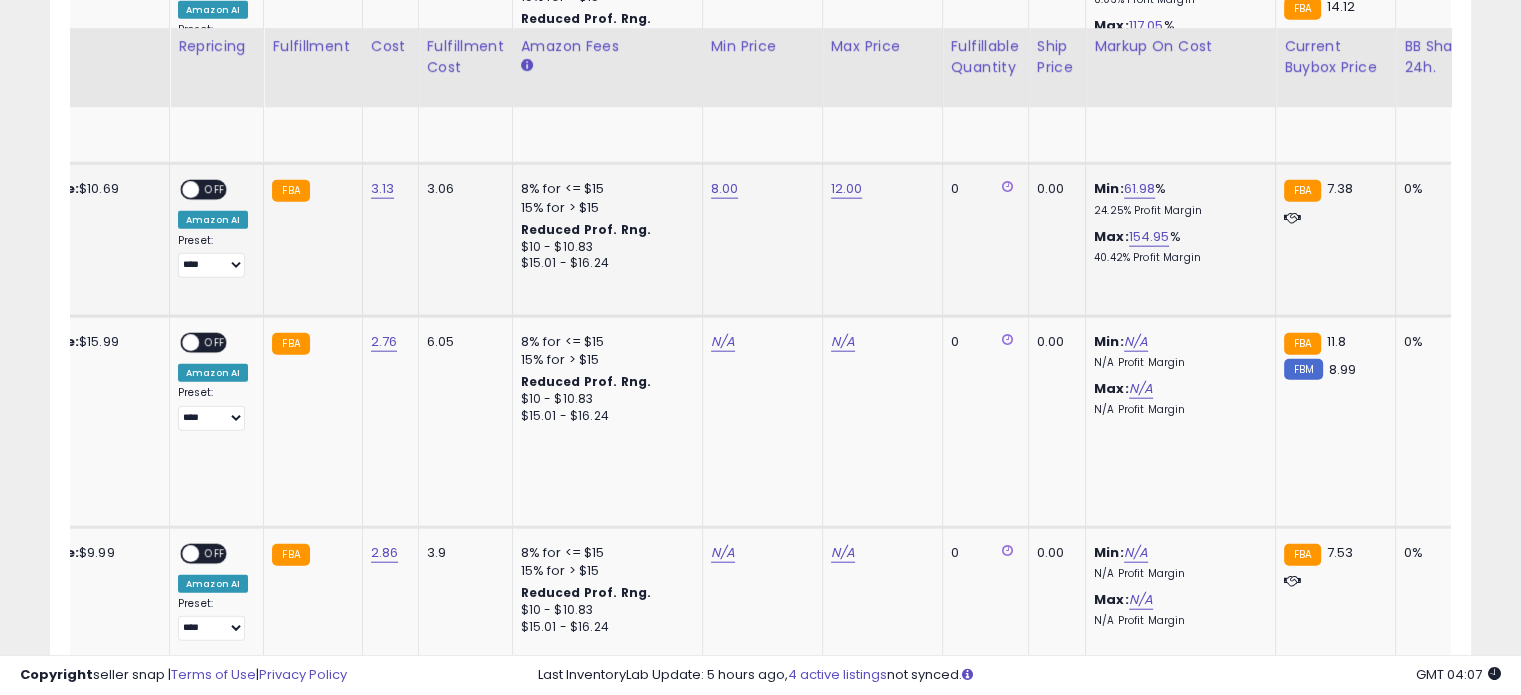 scroll, scrollTop: 4744, scrollLeft: 0, axis: vertical 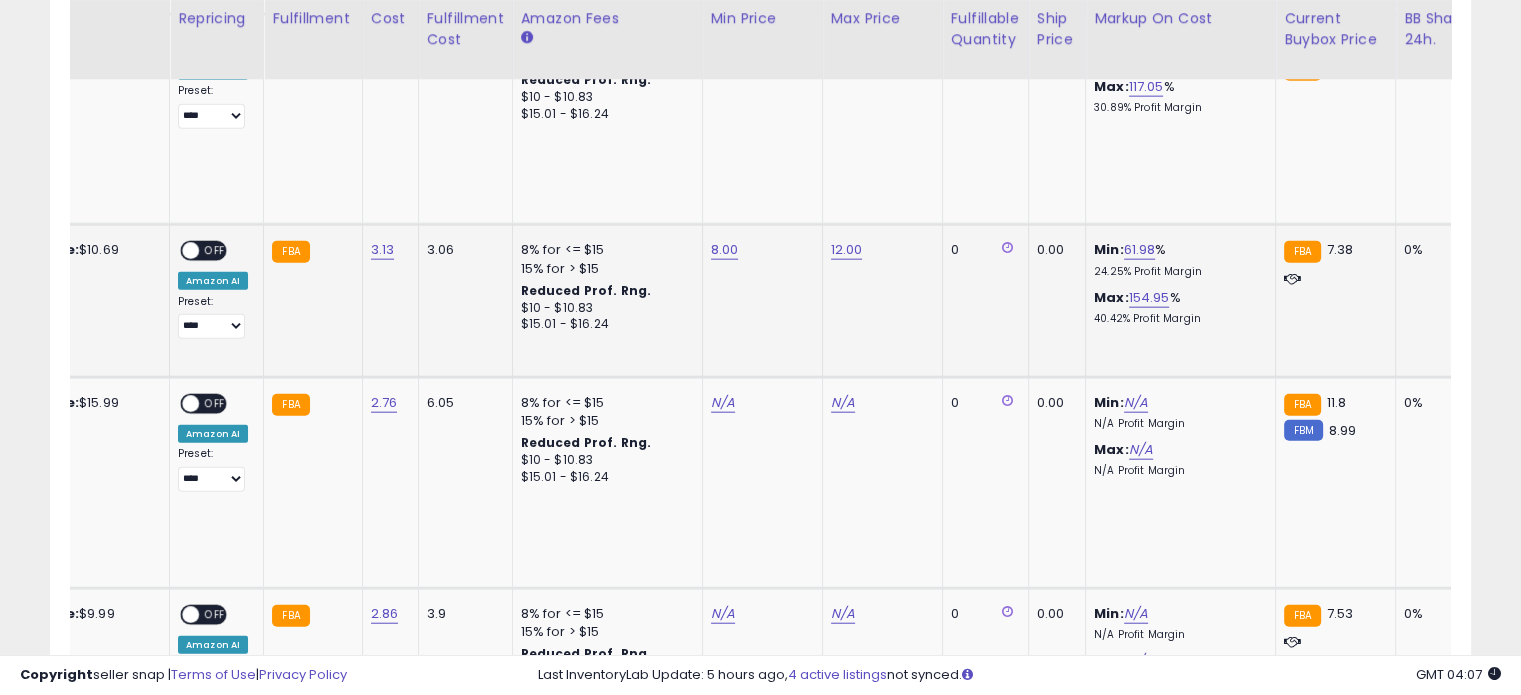 click on "ON   OFF" at bounding box center (181, 251) 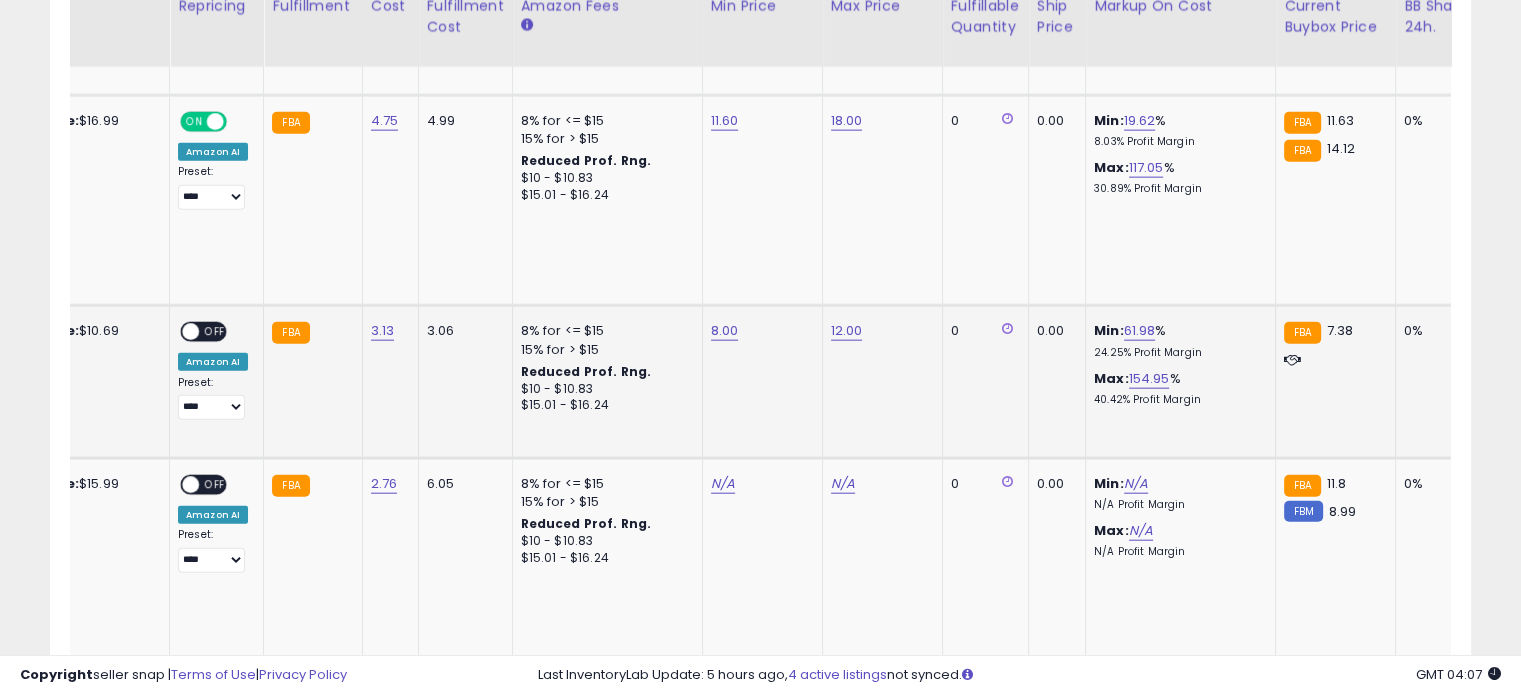 scroll, scrollTop: 4644, scrollLeft: 0, axis: vertical 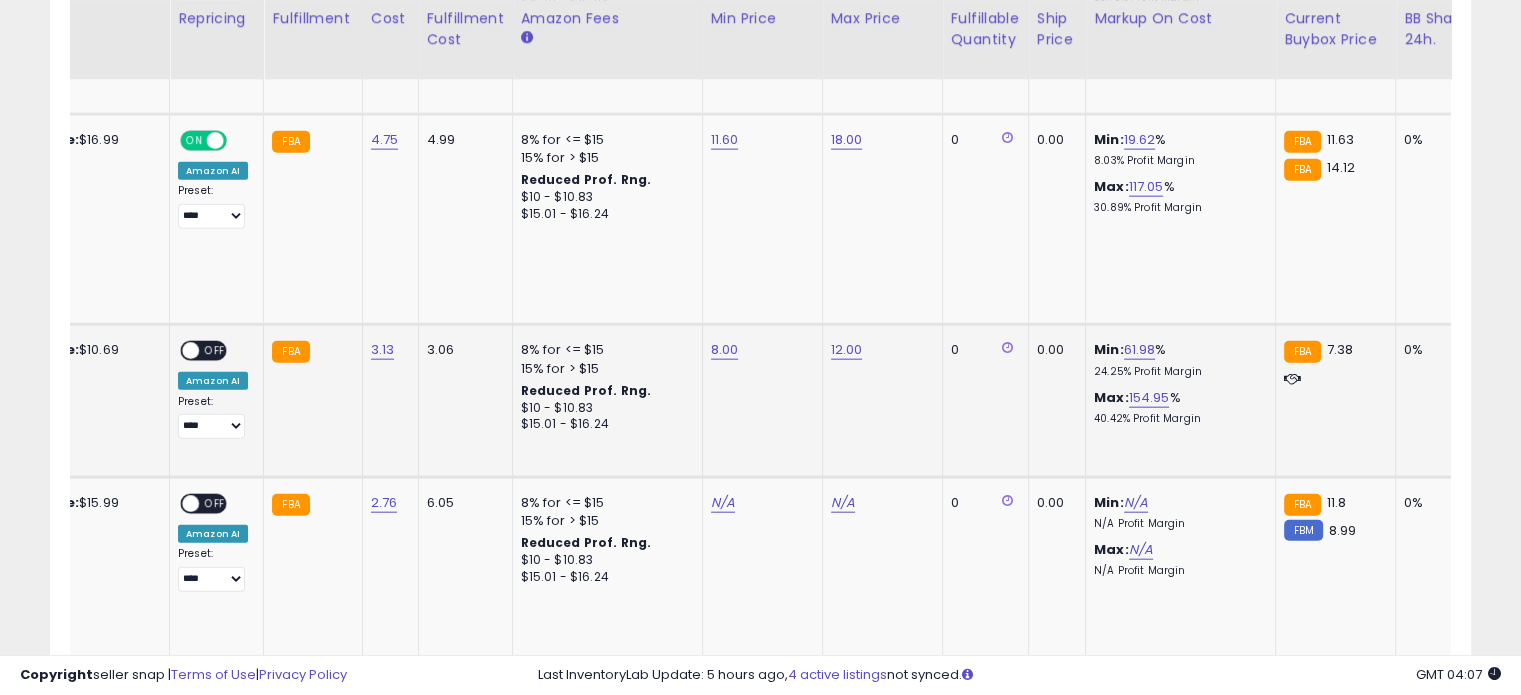click on "ON   OFF" at bounding box center [203, 351] 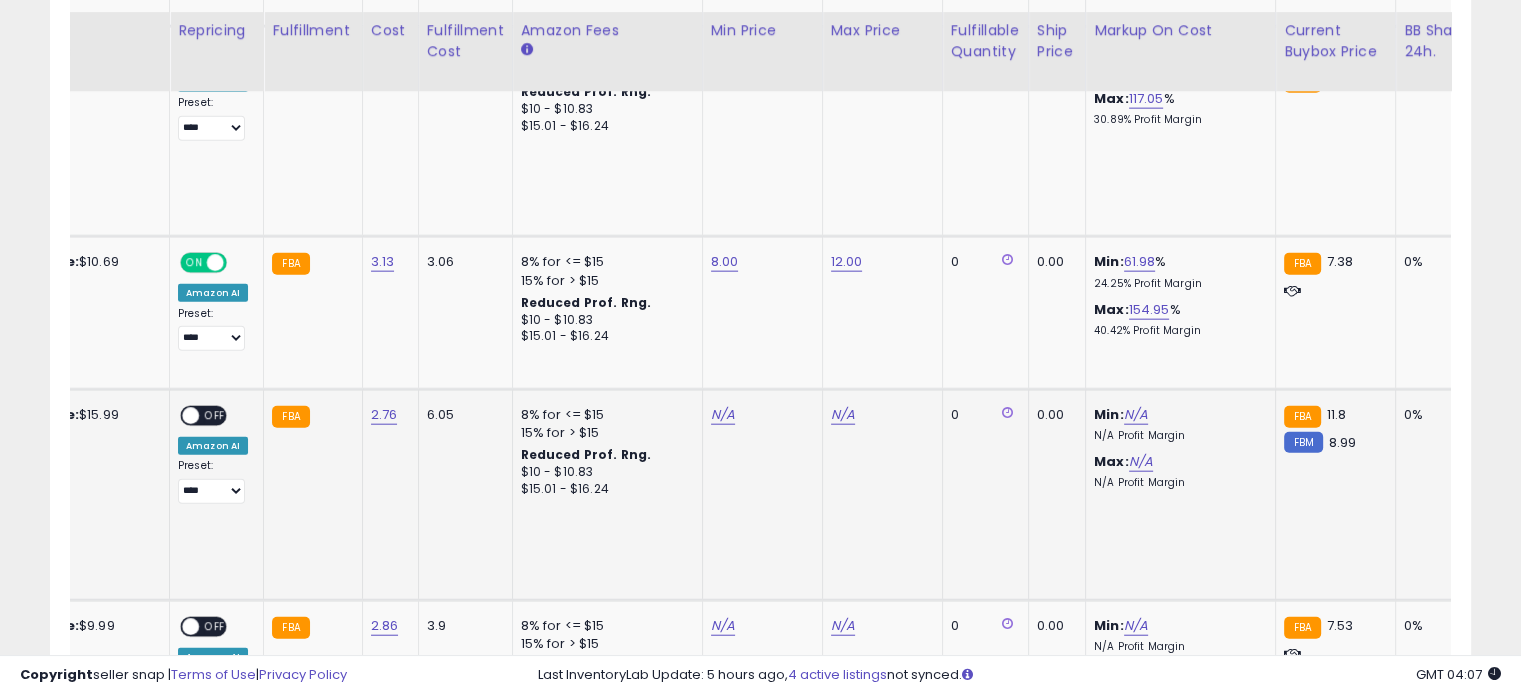 scroll, scrollTop: 4744, scrollLeft: 0, axis: vertical 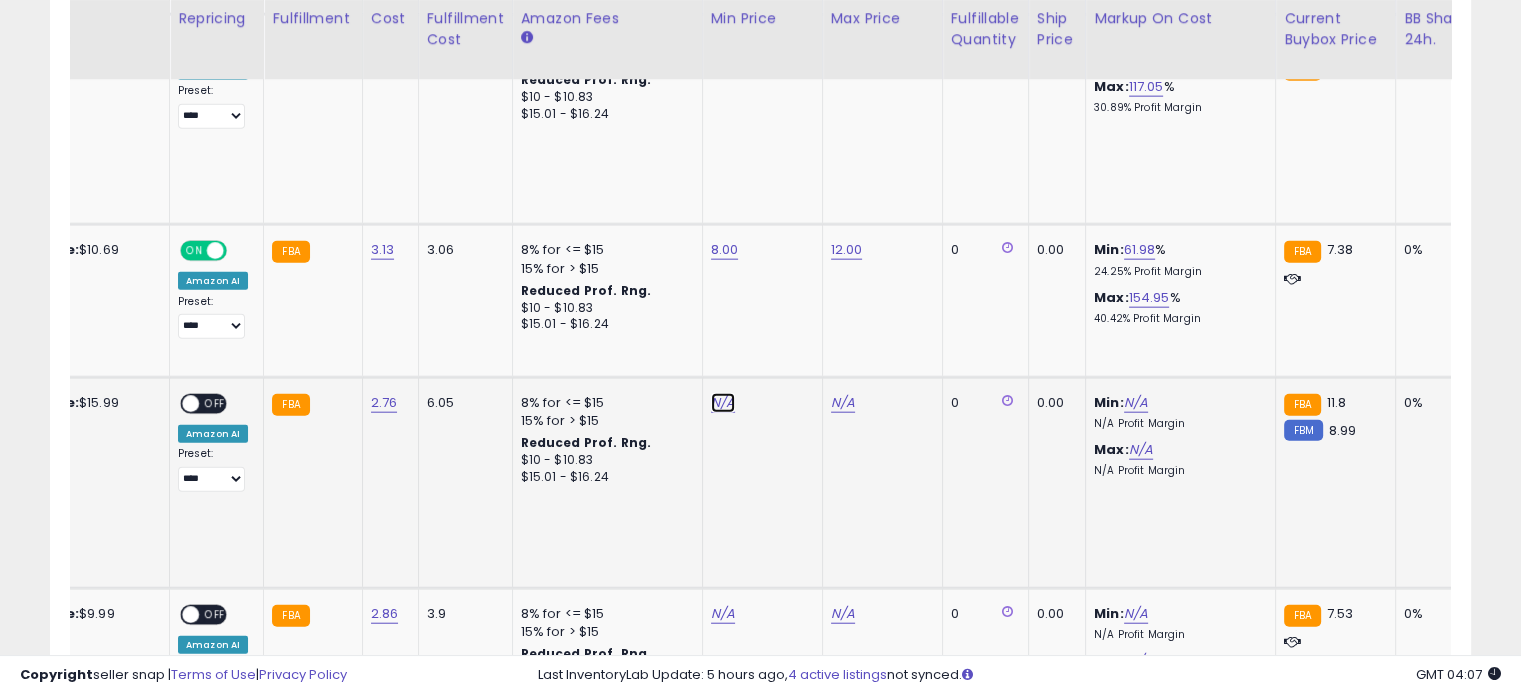 click on "N/A" at bounding box center [723, 403] 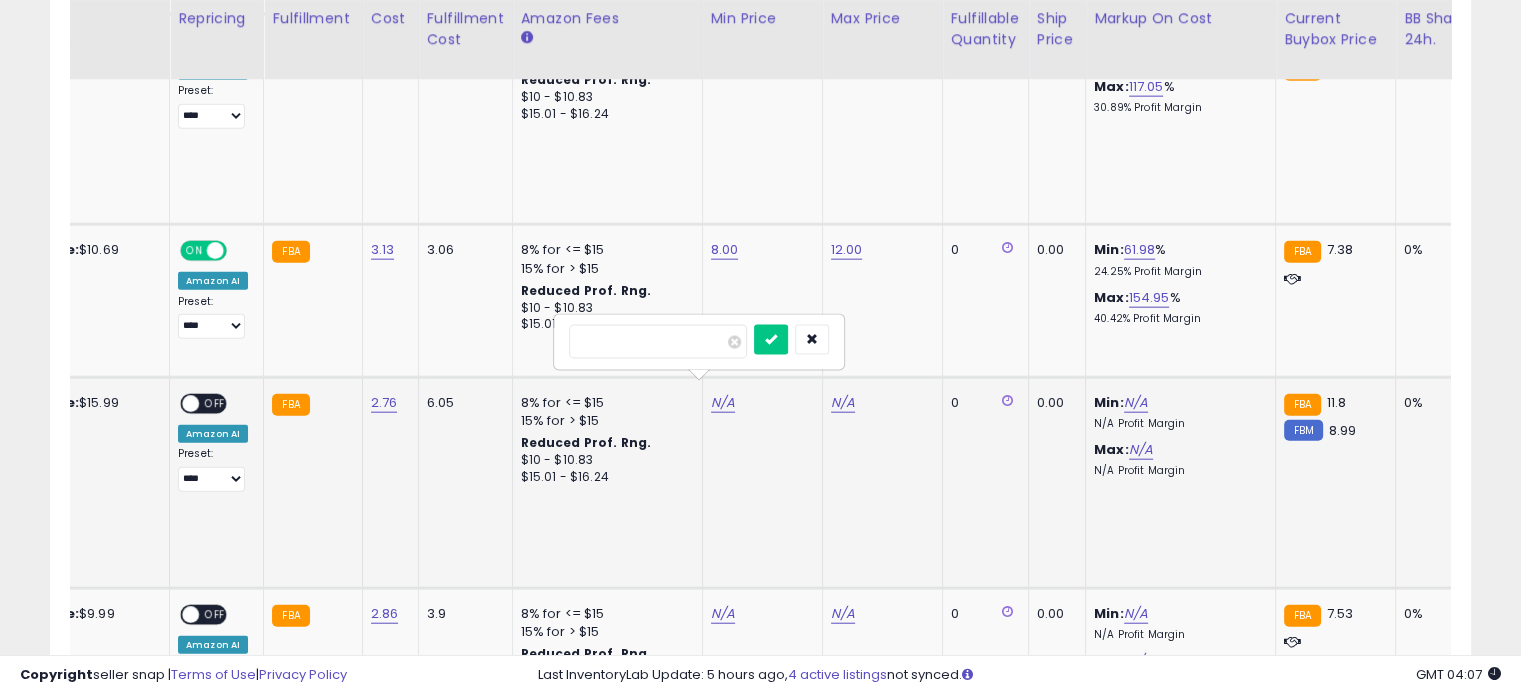 click at bounding box center (658, 342) 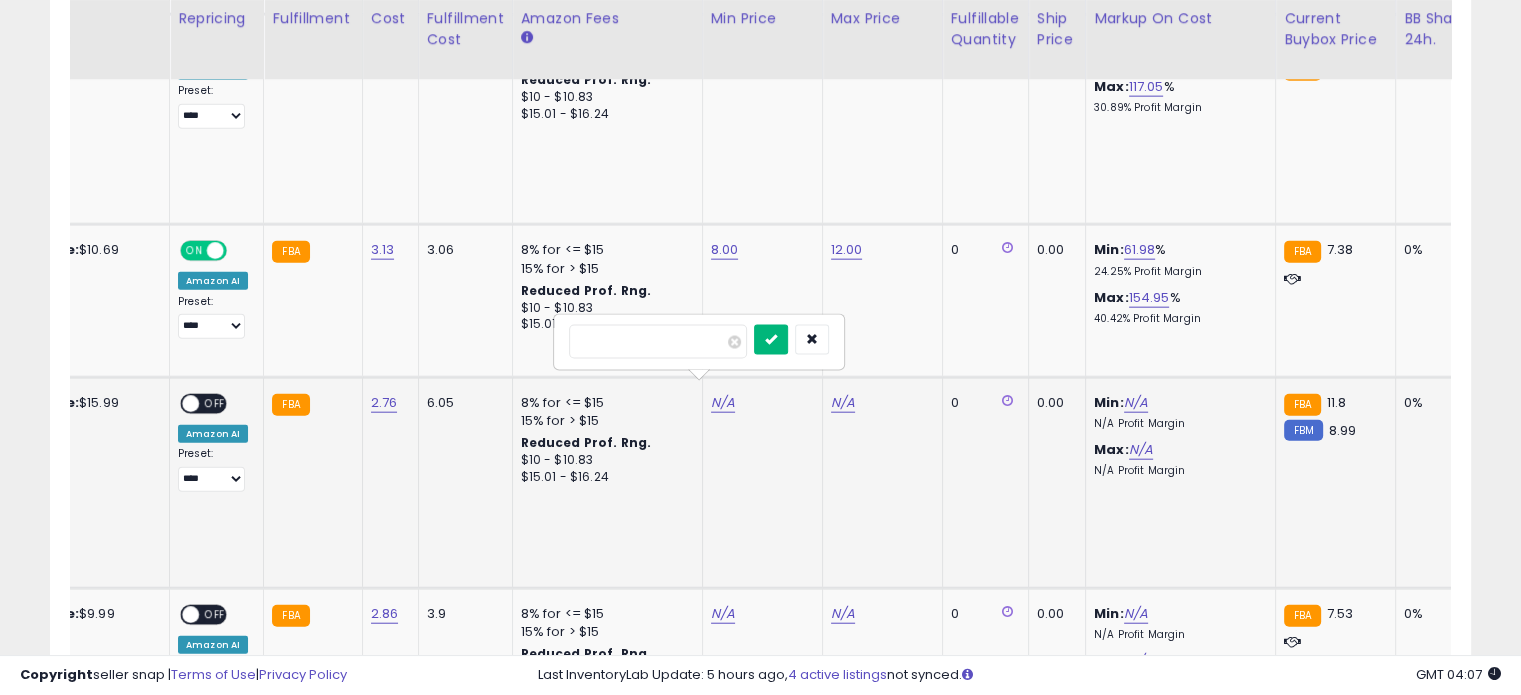 type on "****" 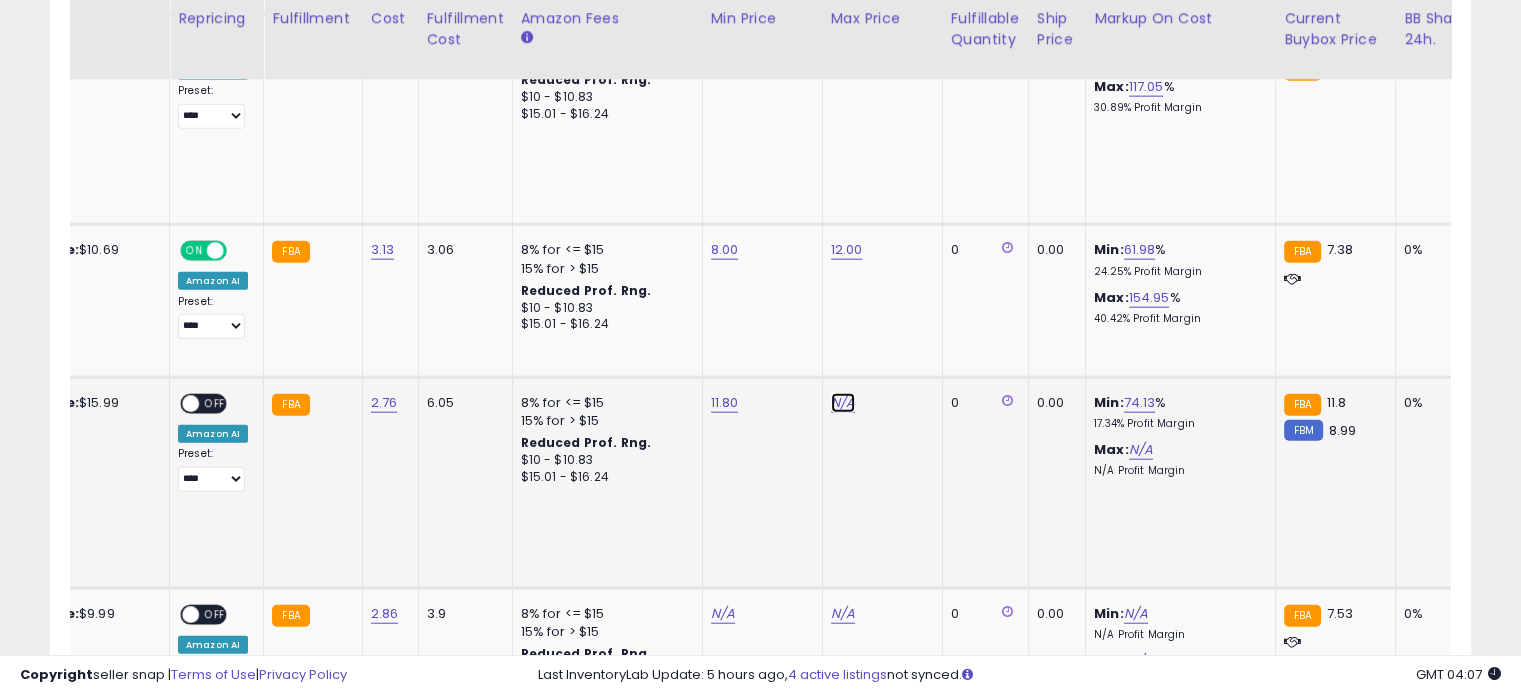 click on "N/A" at bounding box center (843, 403) 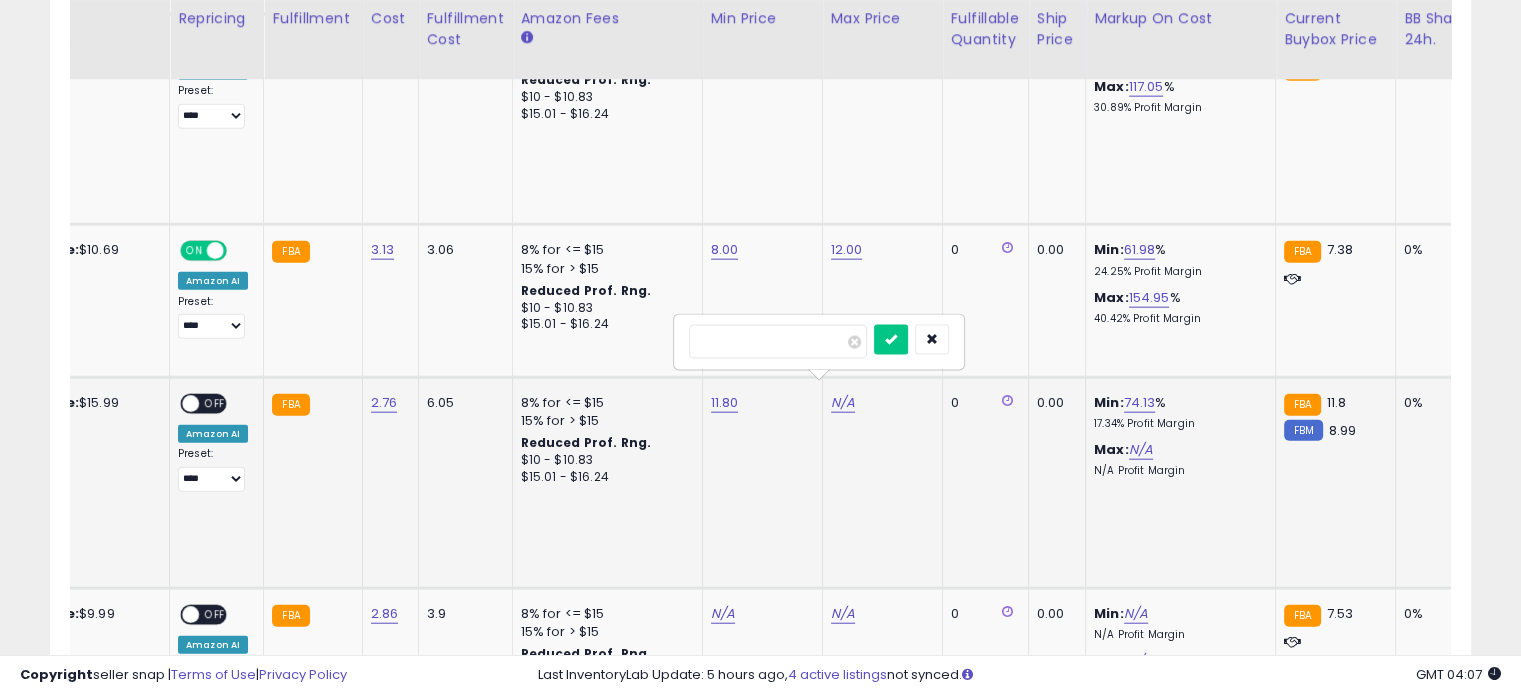 click at bounding box center [778, 342] 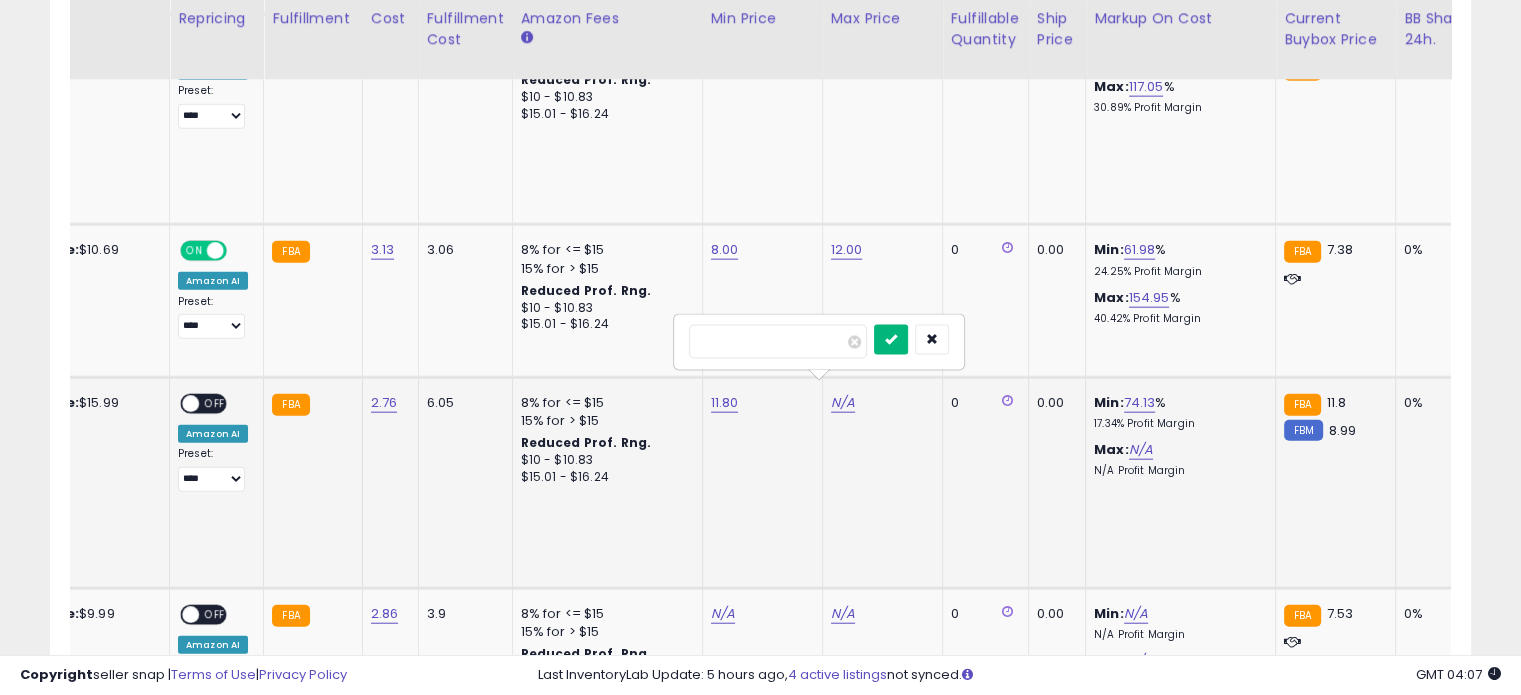 type on "**" 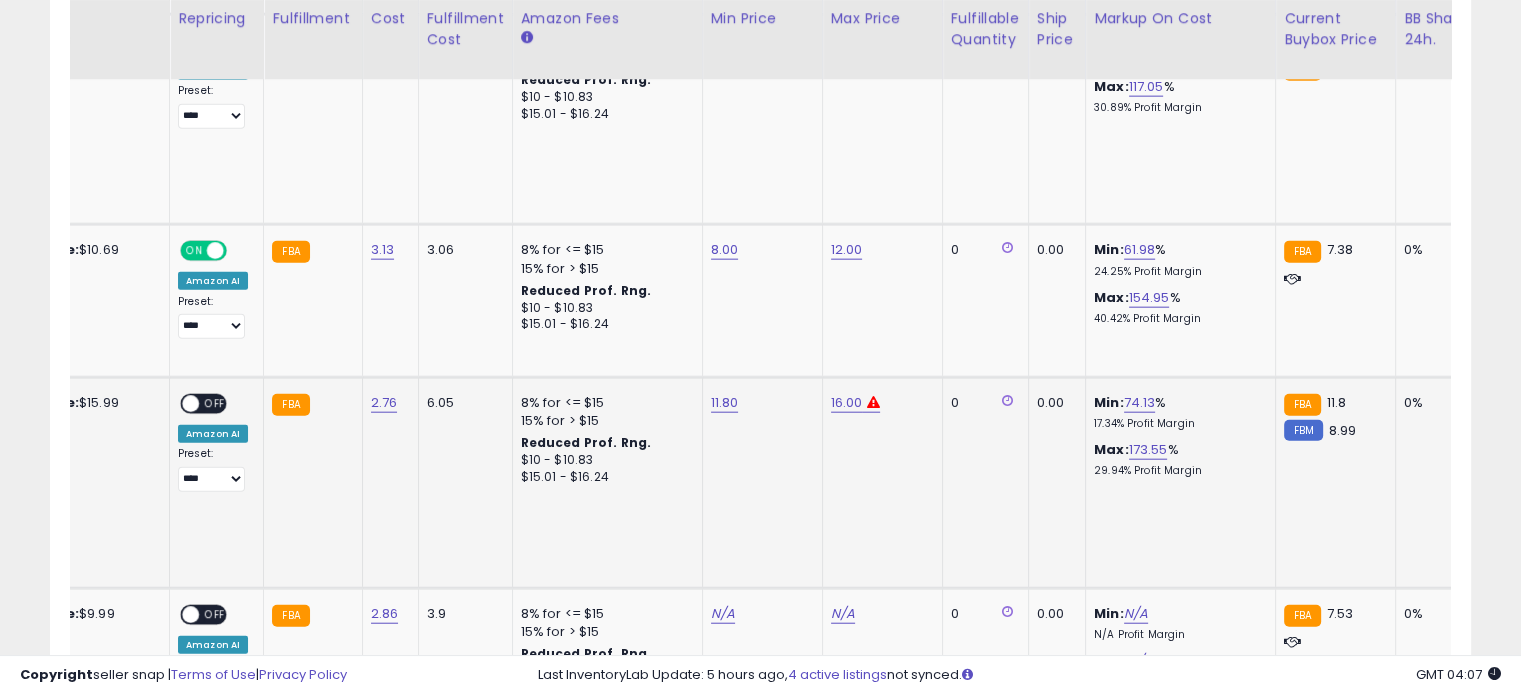 click on "OFF" at bounding box center [215, 404] 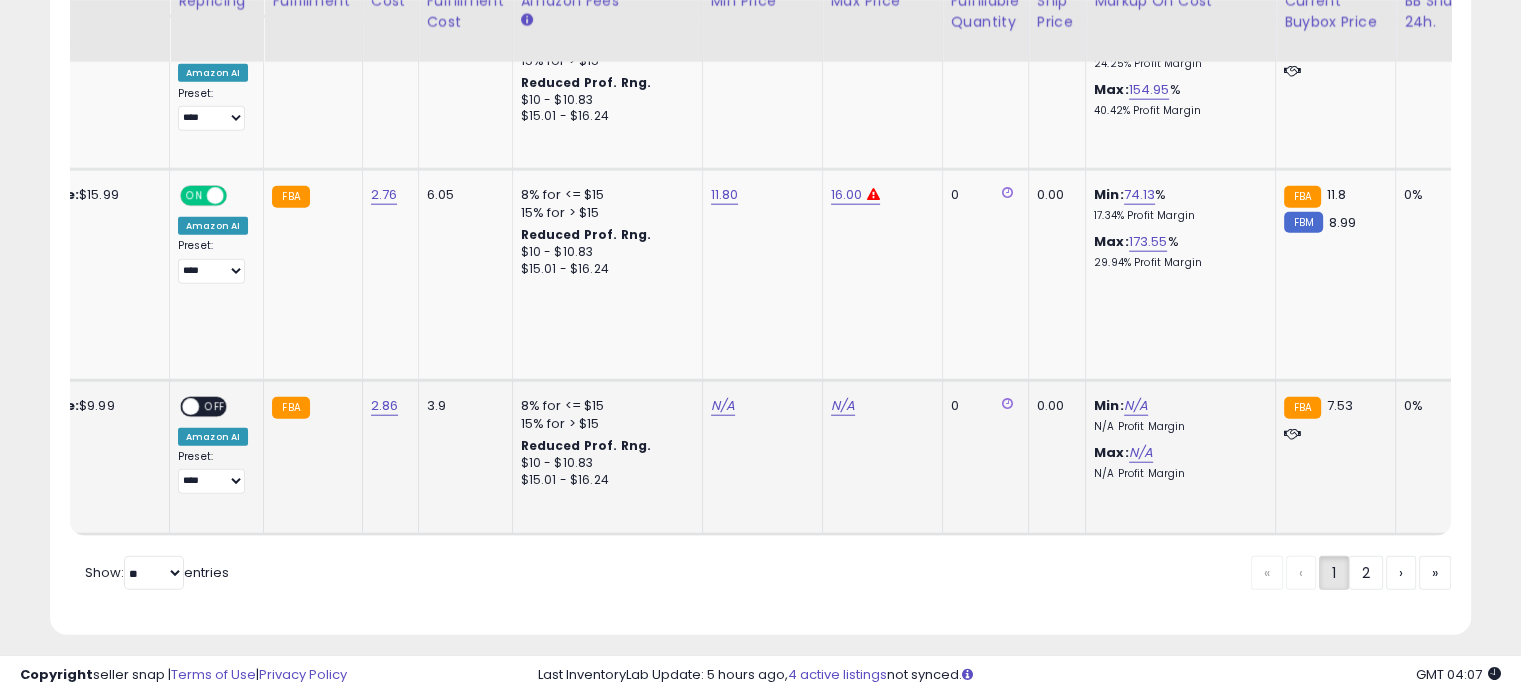 scroll, scrollTop: 4967, scrollLeft: 0, axis: vertical 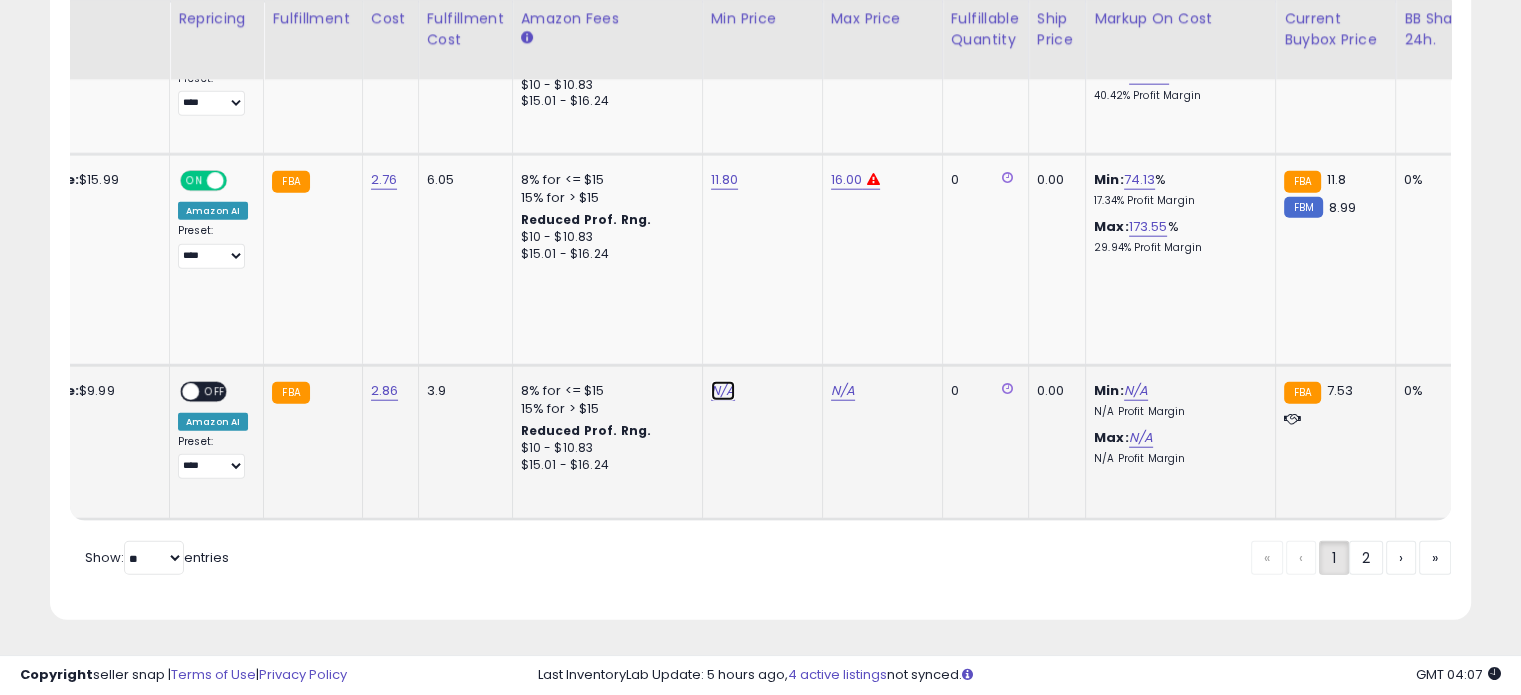 click on "N/A" at bounding box center [723, 391] 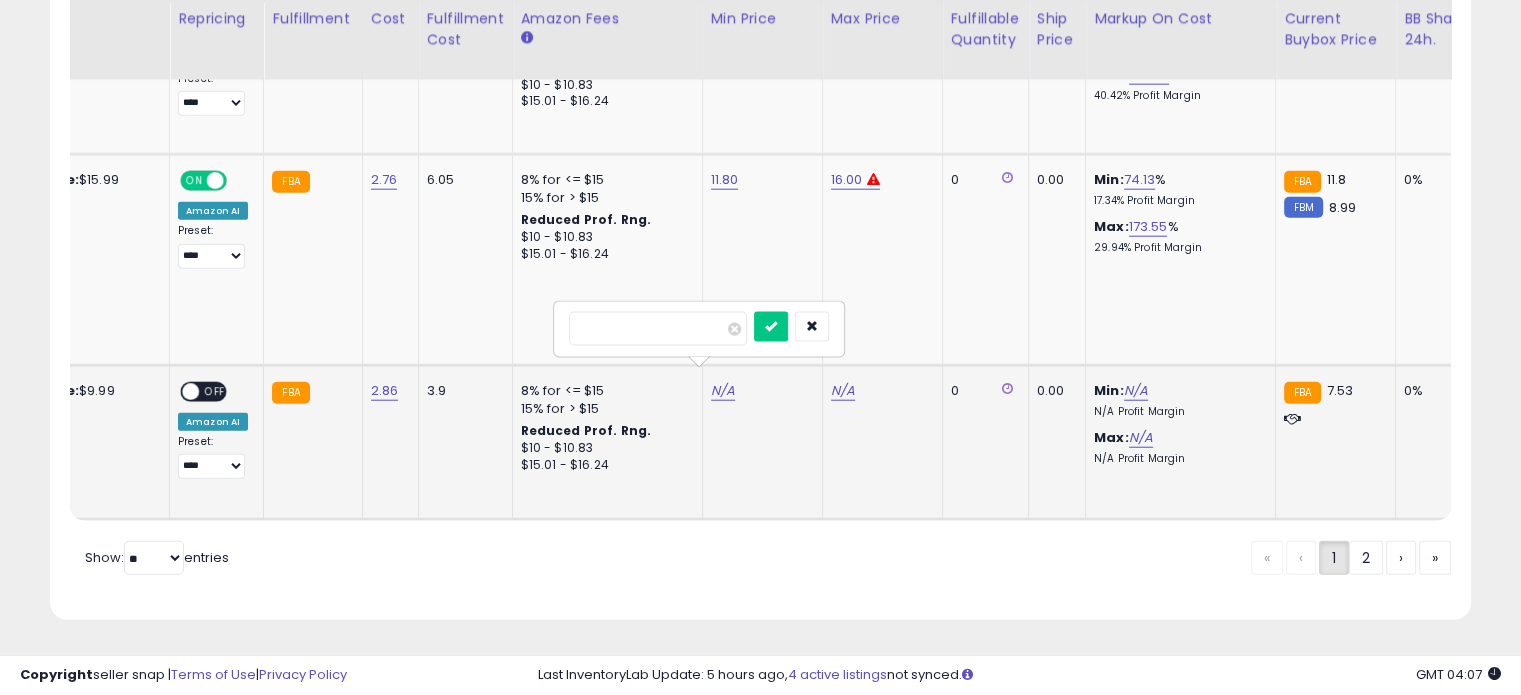 click at bounding box center (658, 329) 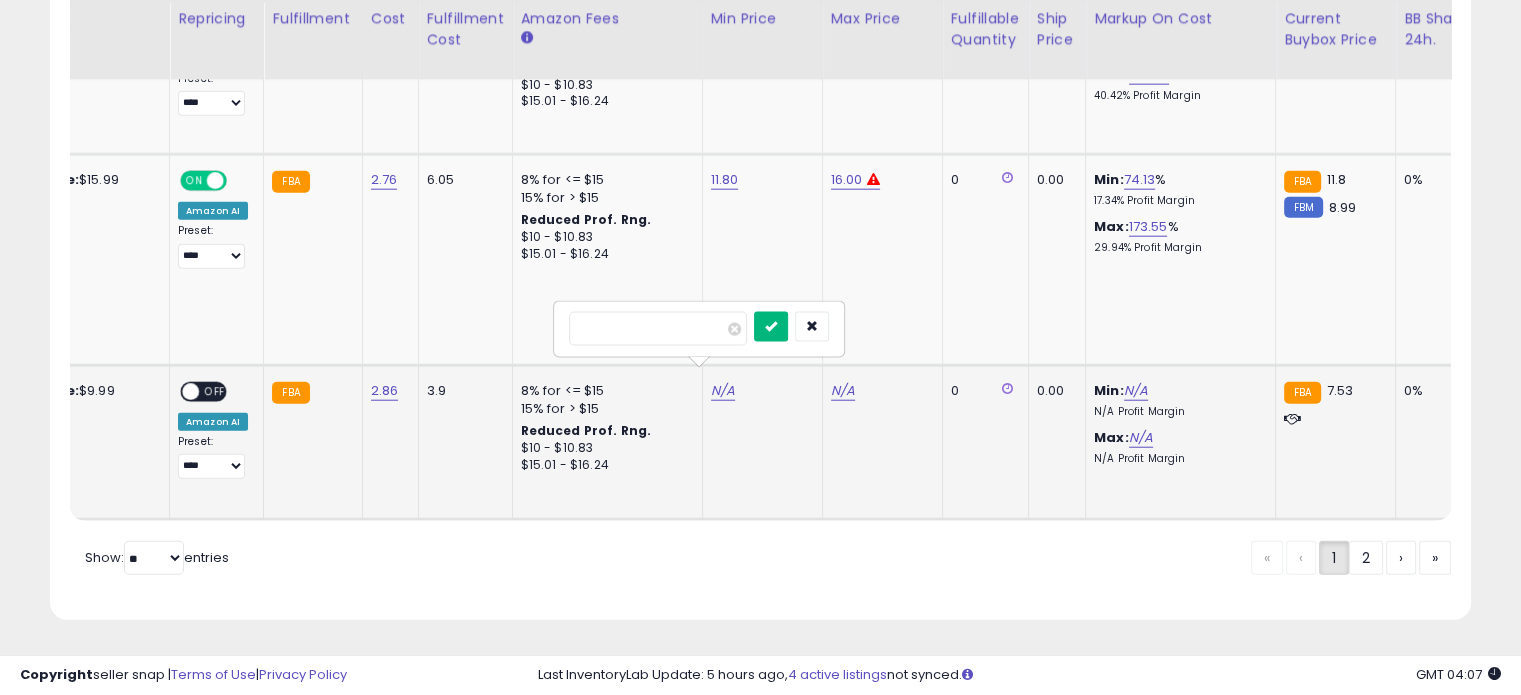 type on "*" 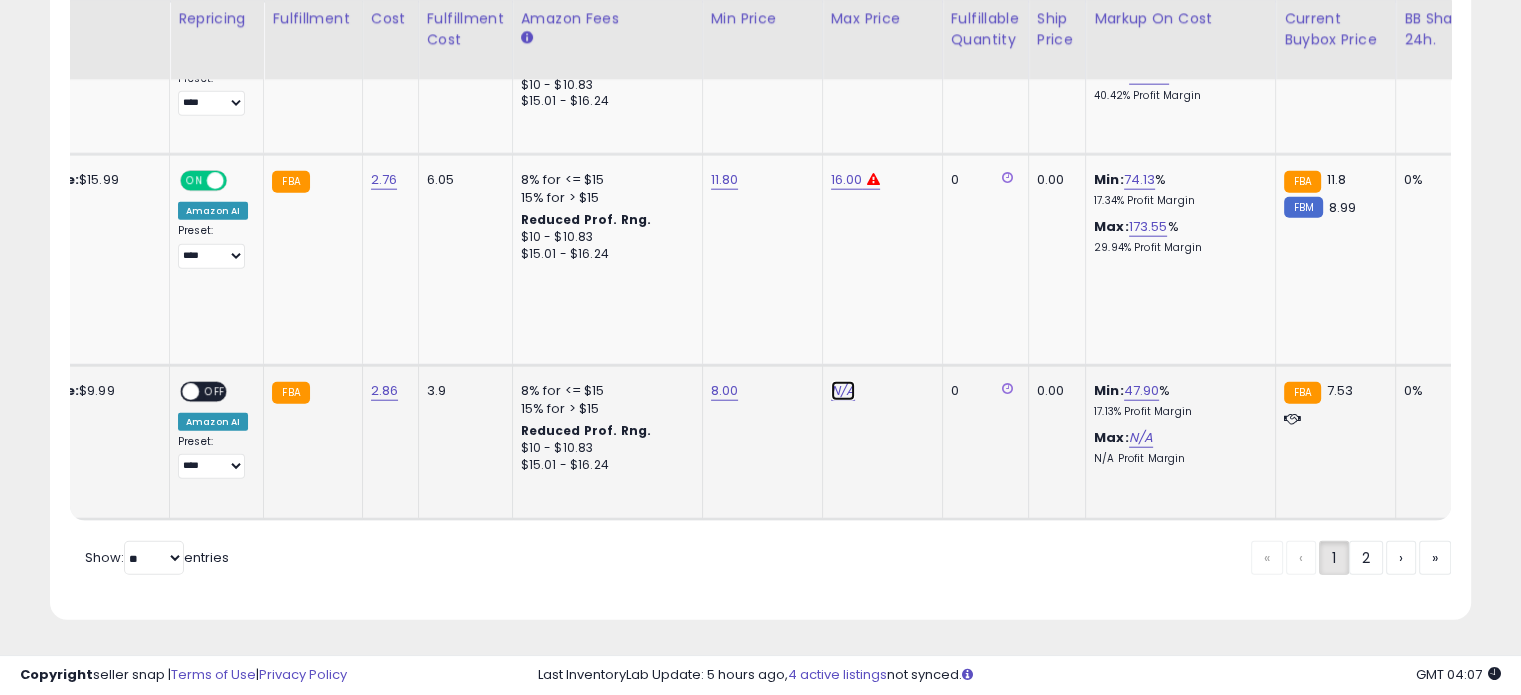 click on "N/A" at bounding box center (843, 391) 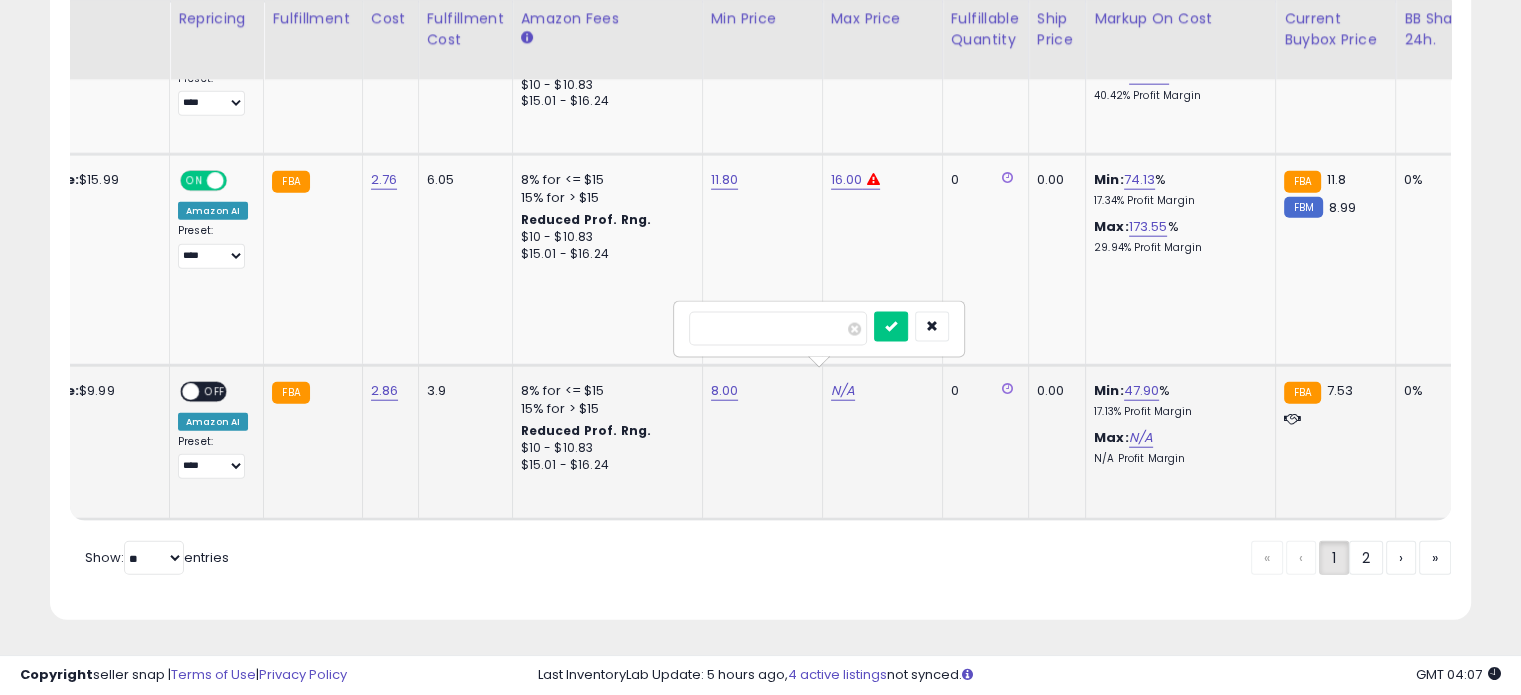 click at bounding box center (778, 329) 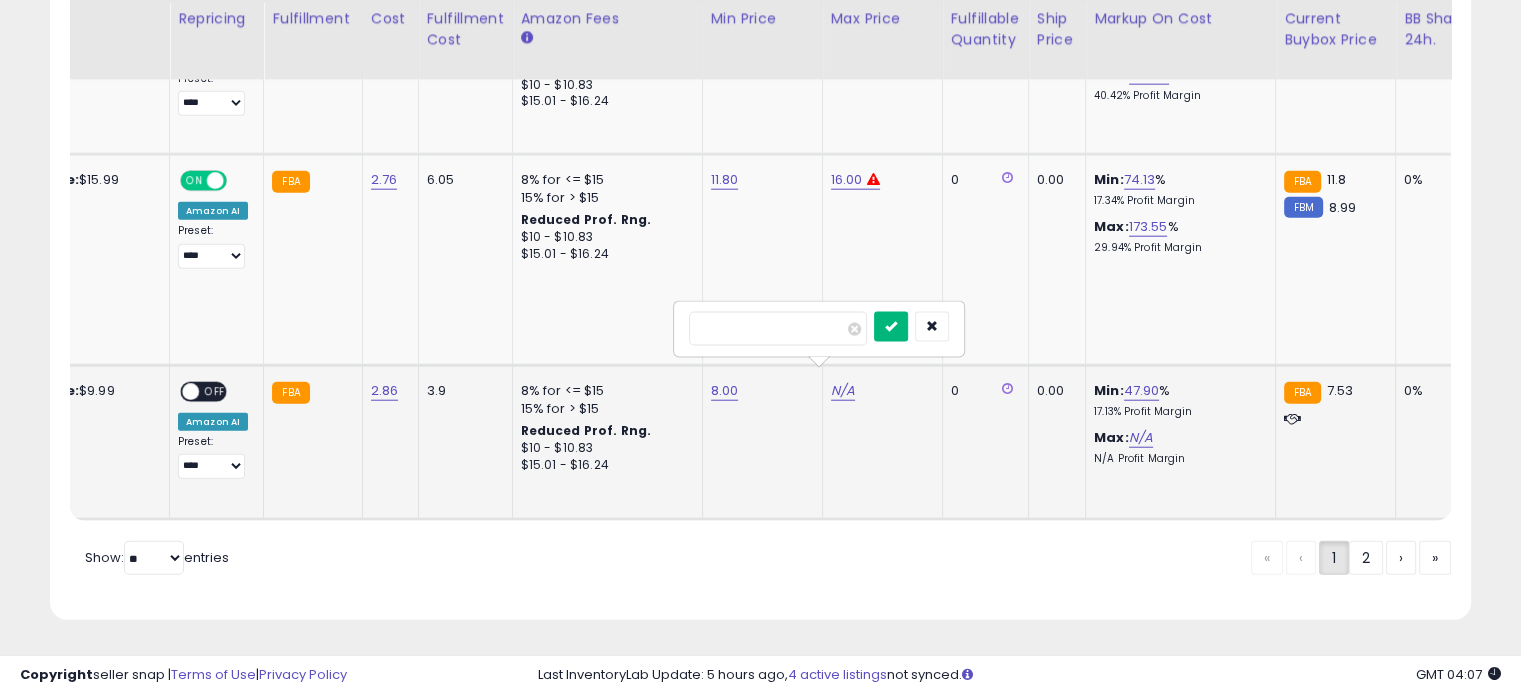 type on "*****" 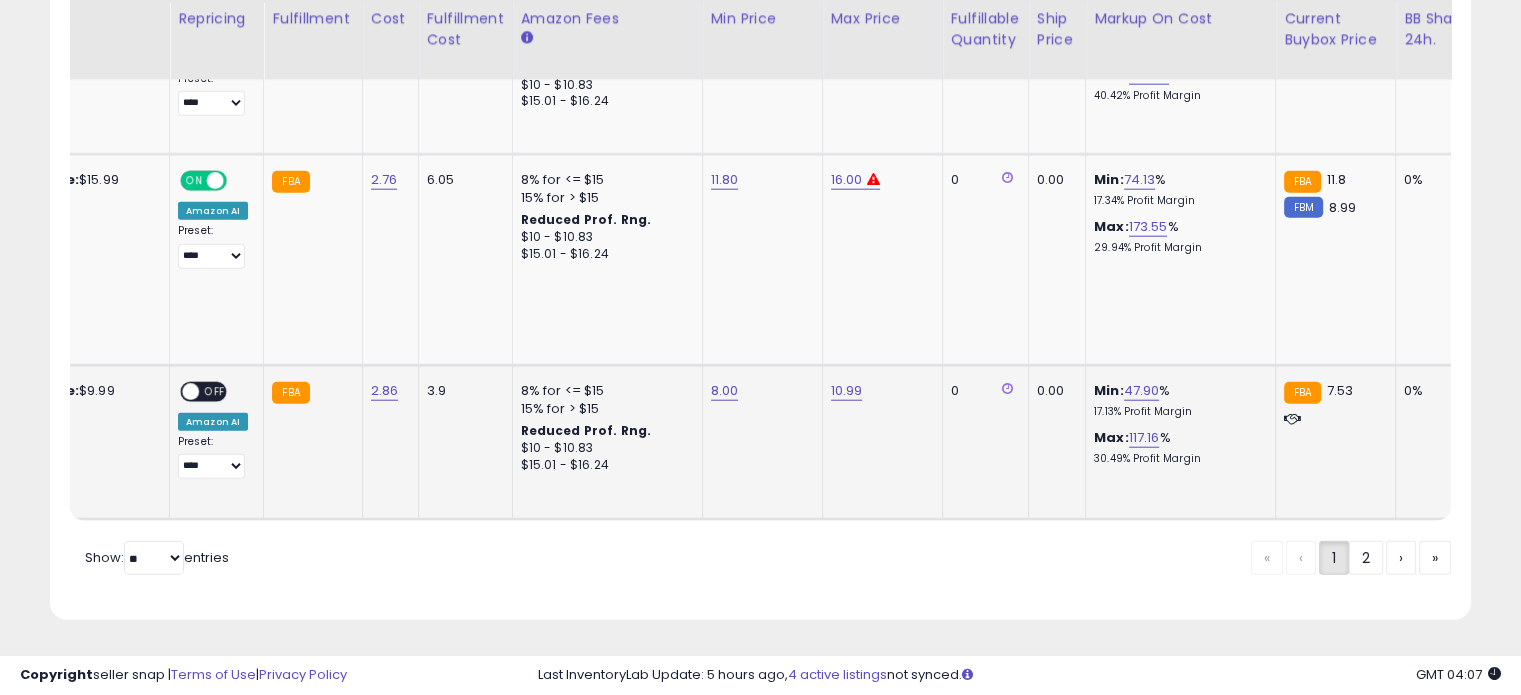 click on "OFF" at bounding box center [215, 391] 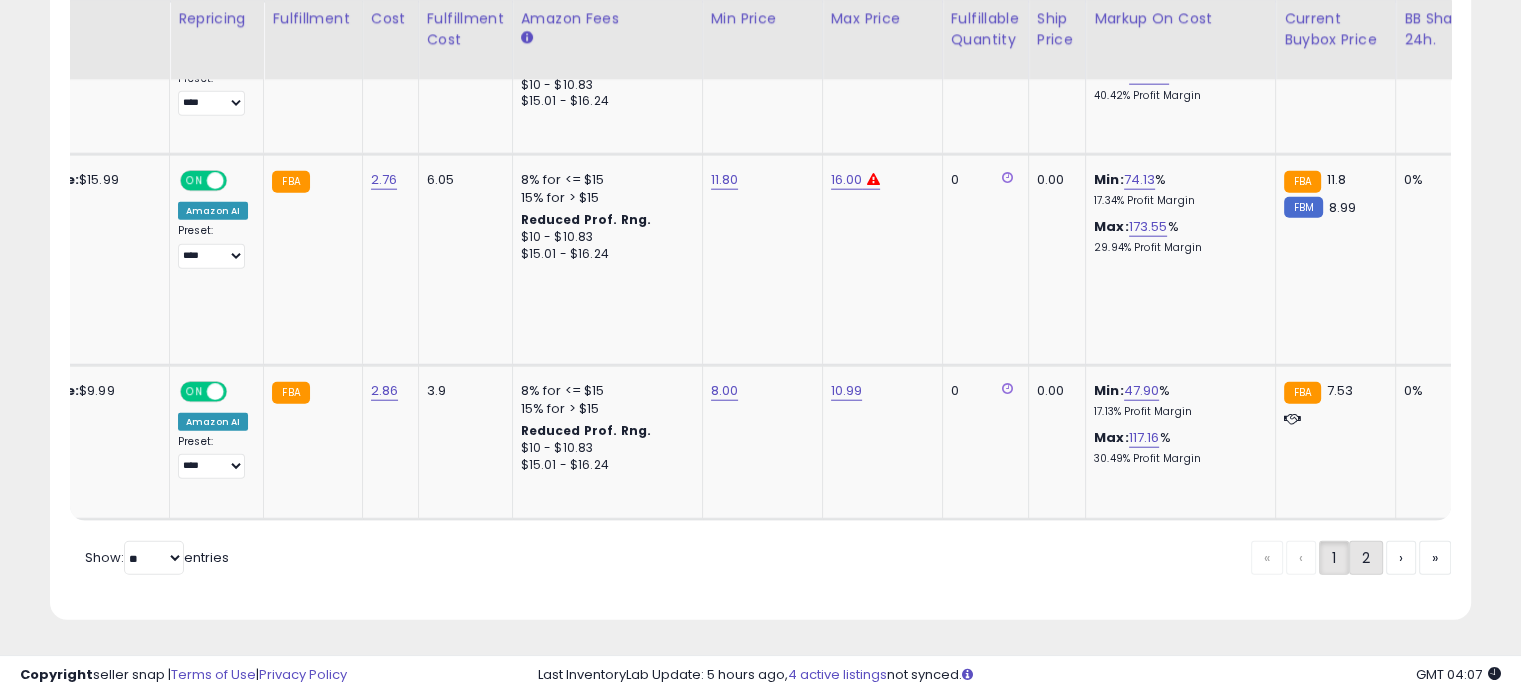 click on "2" 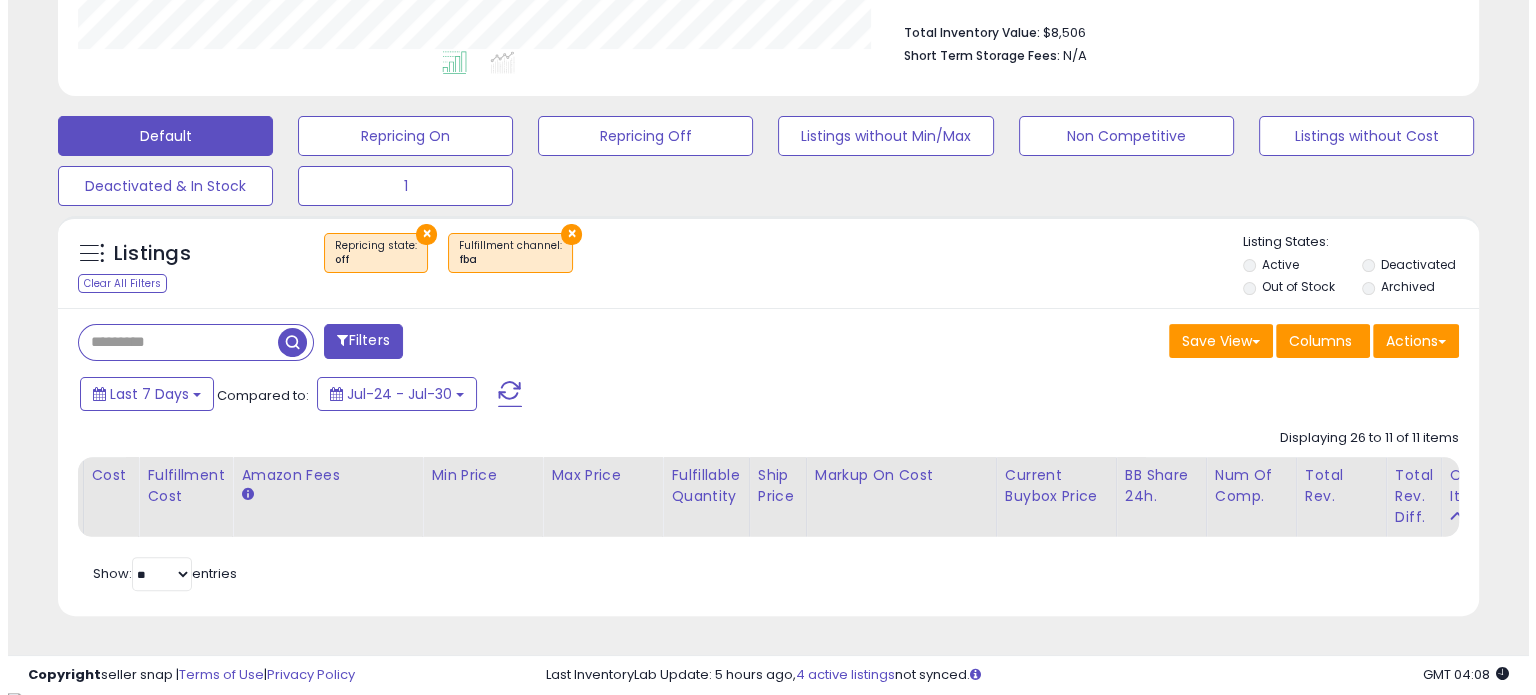 scroll, scrollTop: 524, scrollLeft: 0, axis: vertical 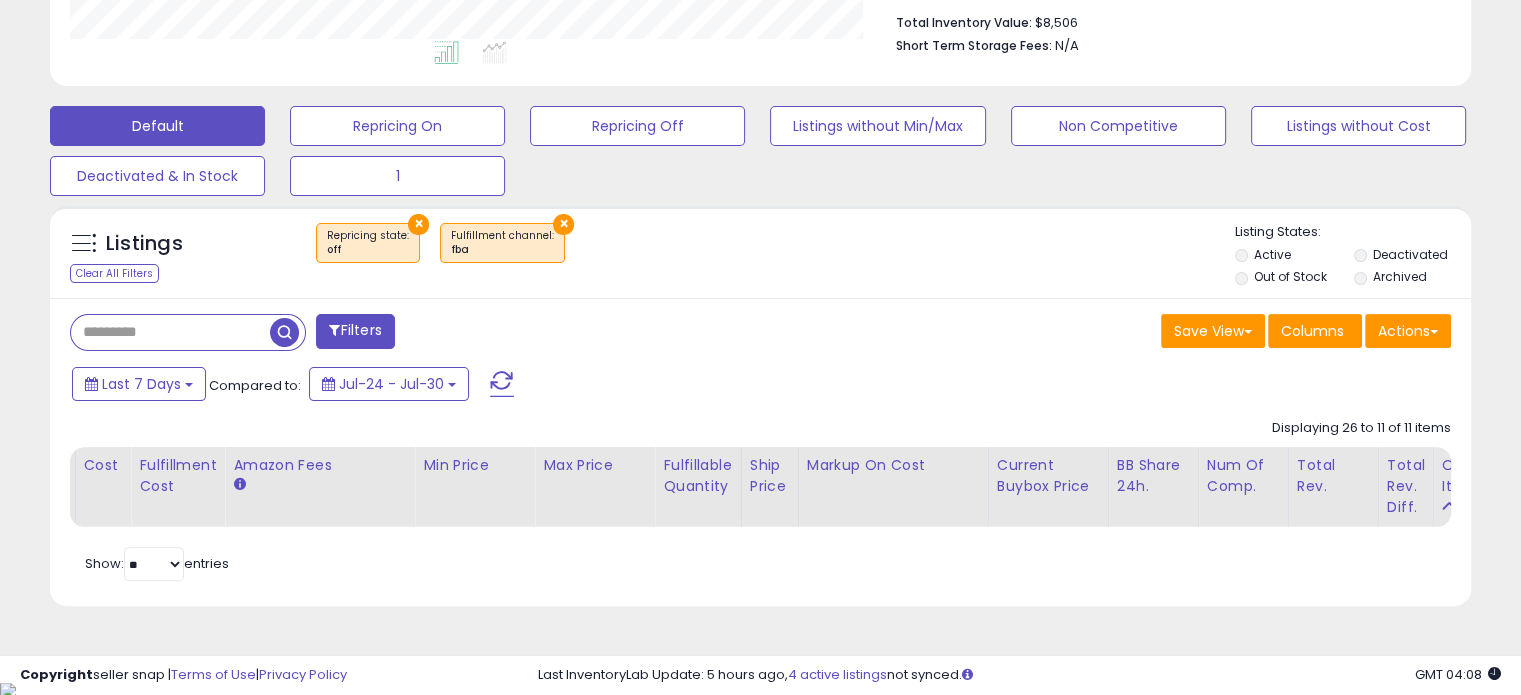 click at bounding box center [284, 332] 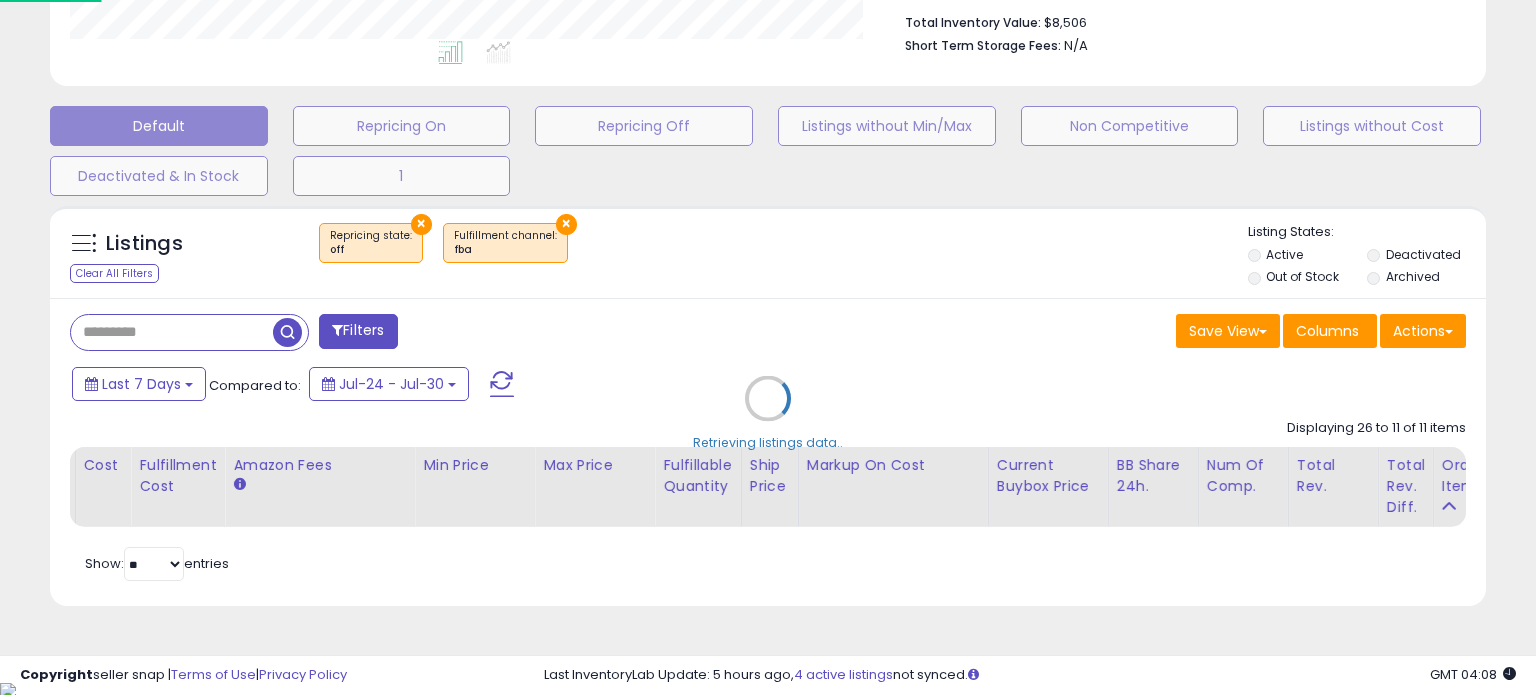 scroll, scrollTop: 999589, scrollLeft: 999168, axis: both 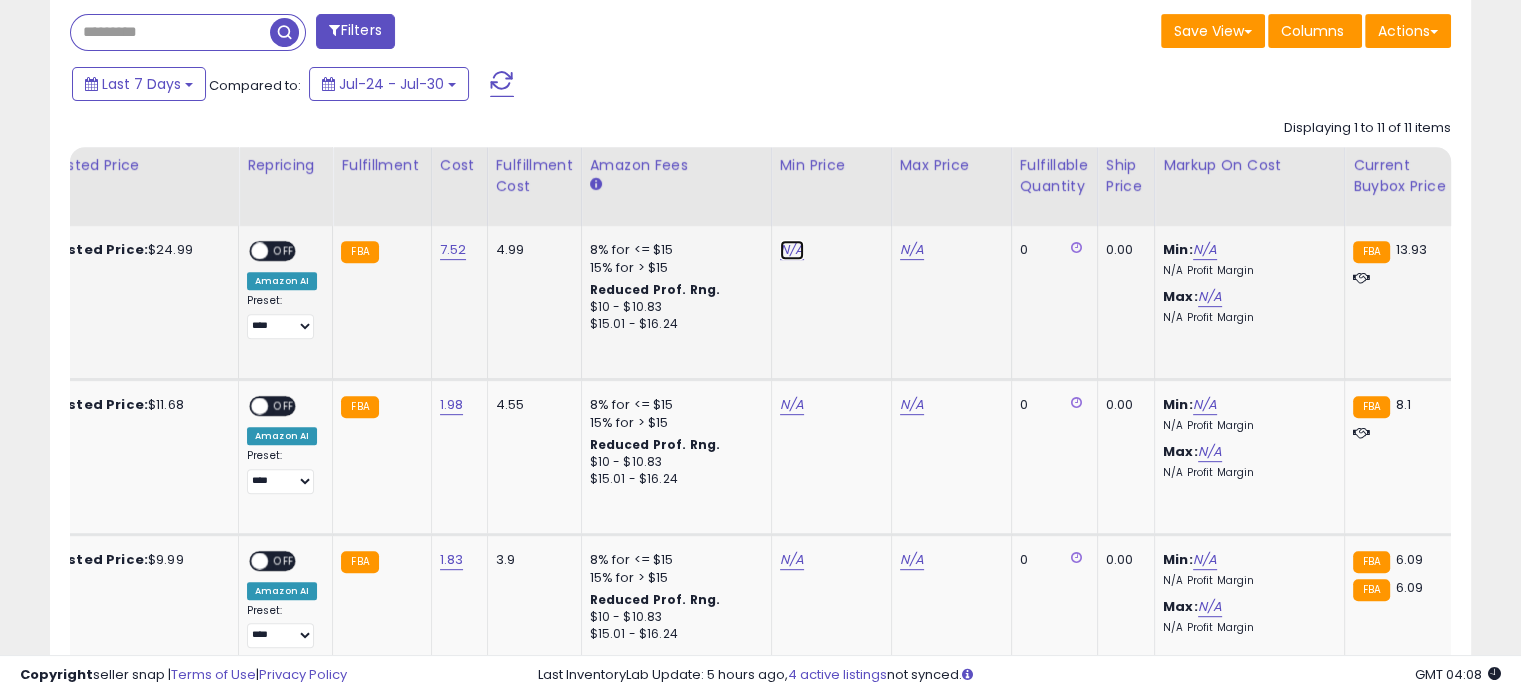 click on "N/A" at bounding box center (792, 250) 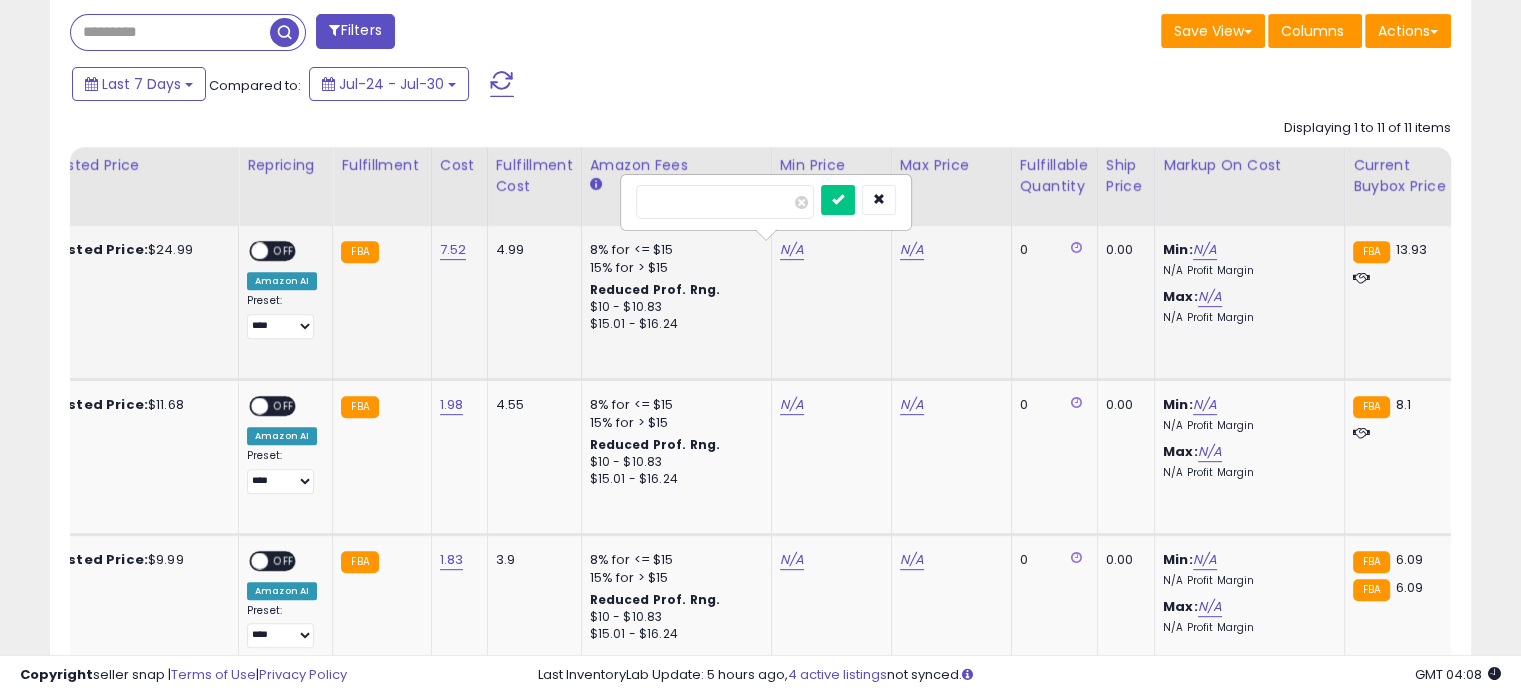 click at bounding box center [725, 202] 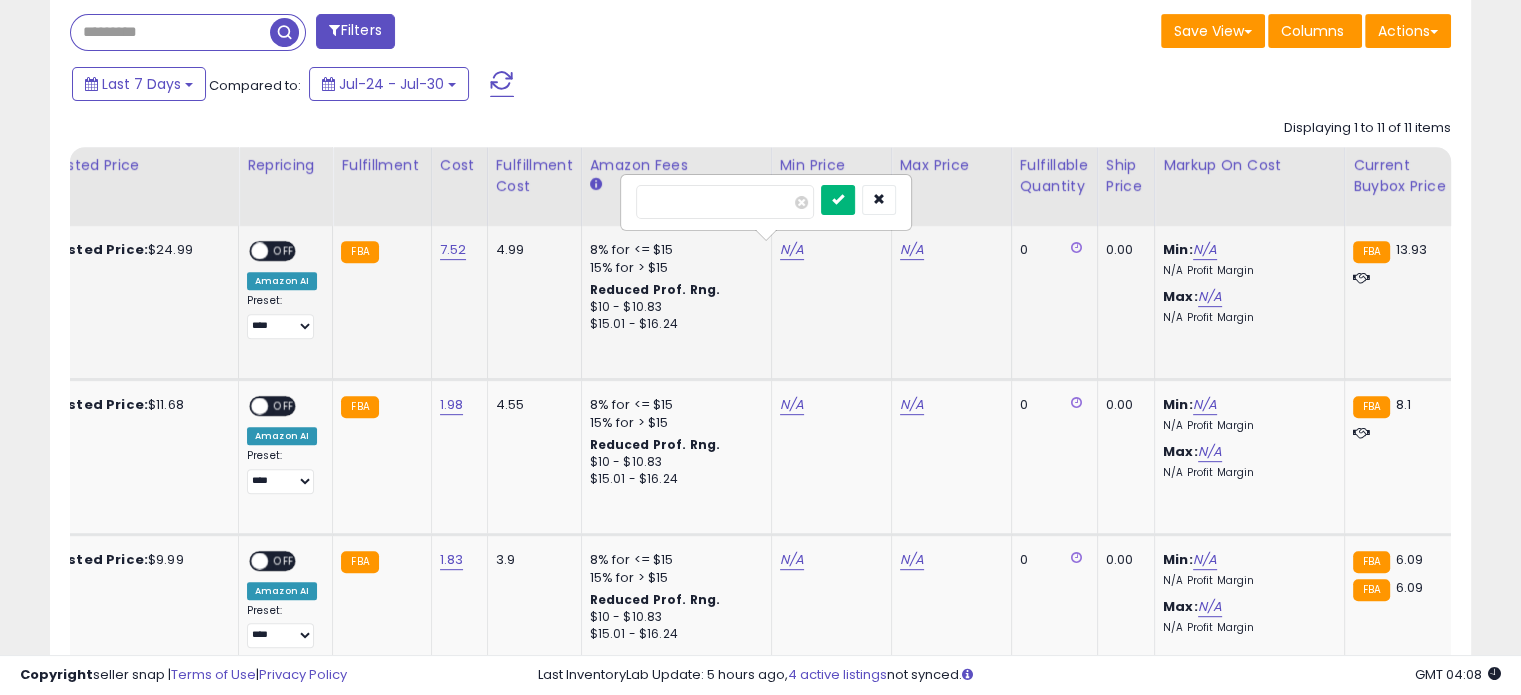 type on "**" 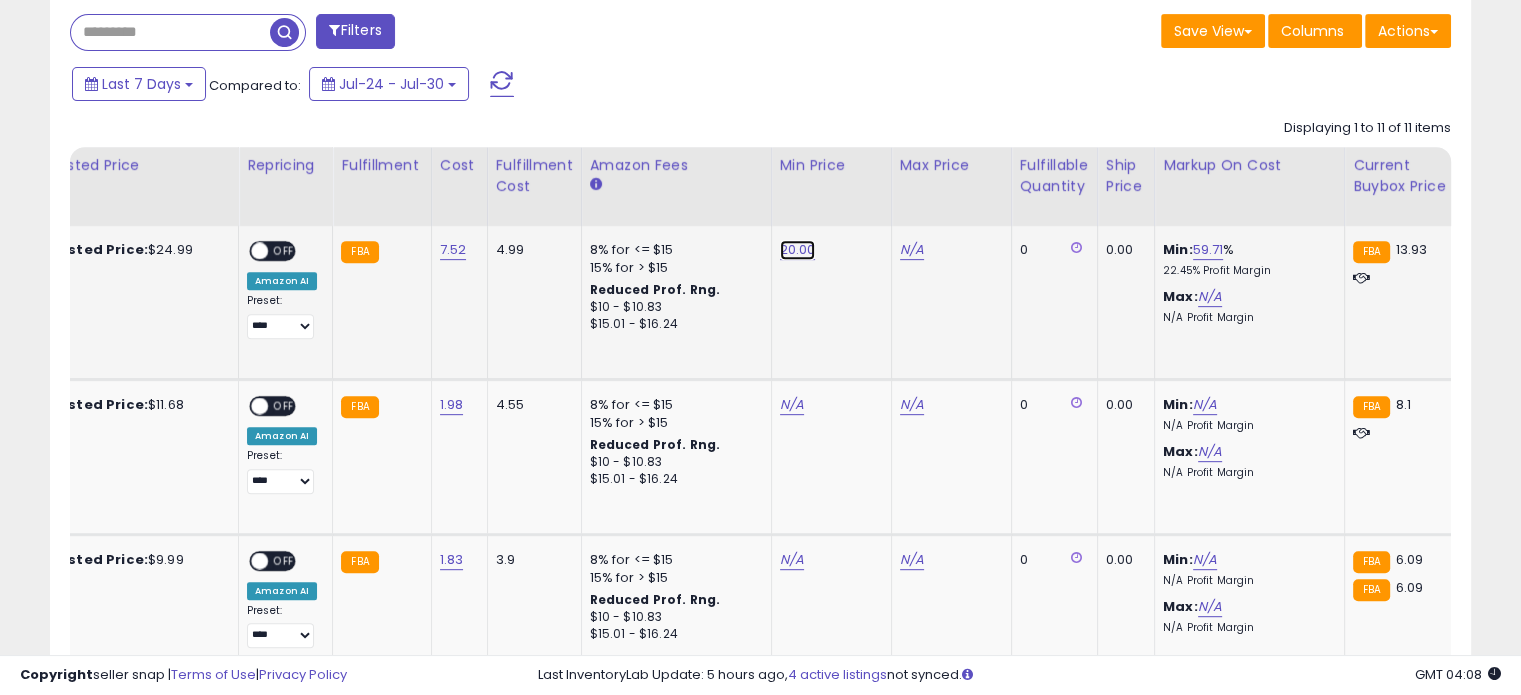 click on "20.00" at bounding box center (798, 250) 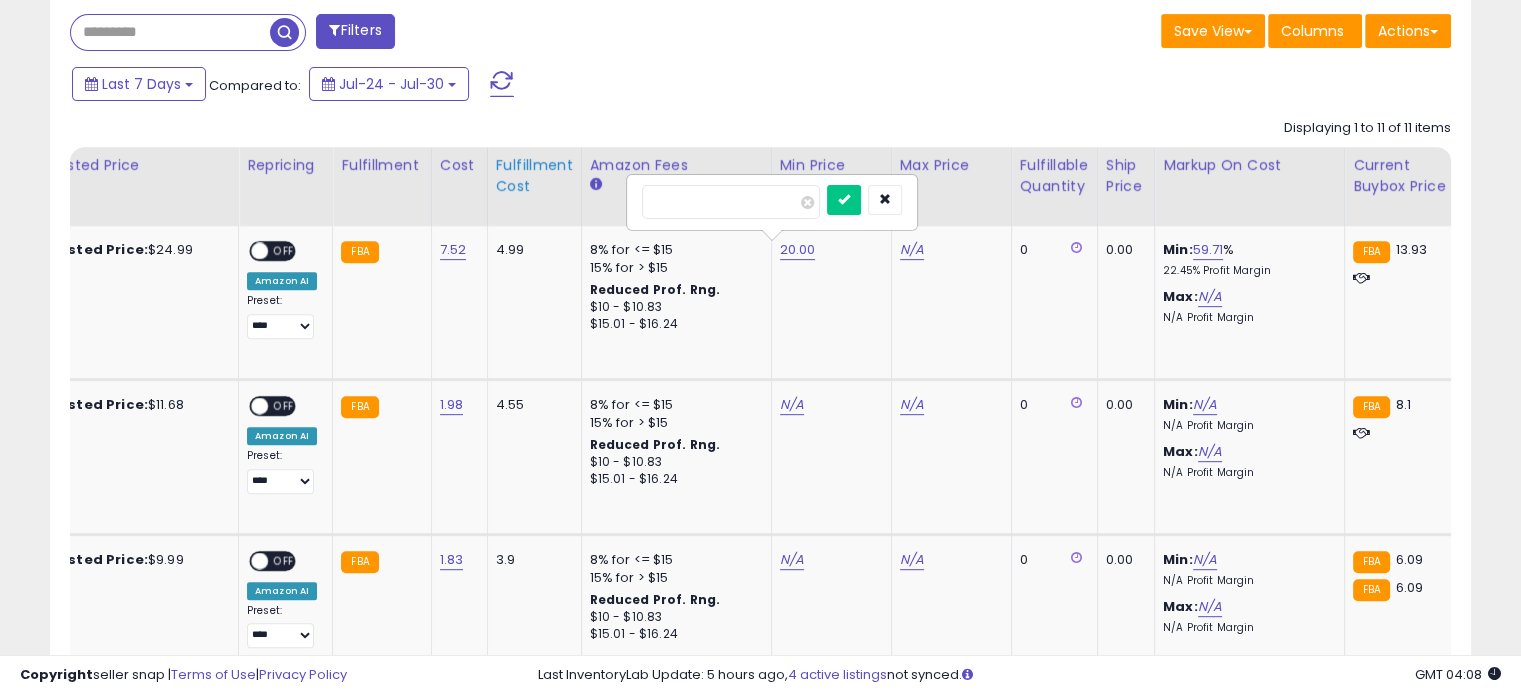 drag, startPoint x: 657, startPoint y: 203, endPoint x: 564, endPoint y: 212, distance: 93.43447 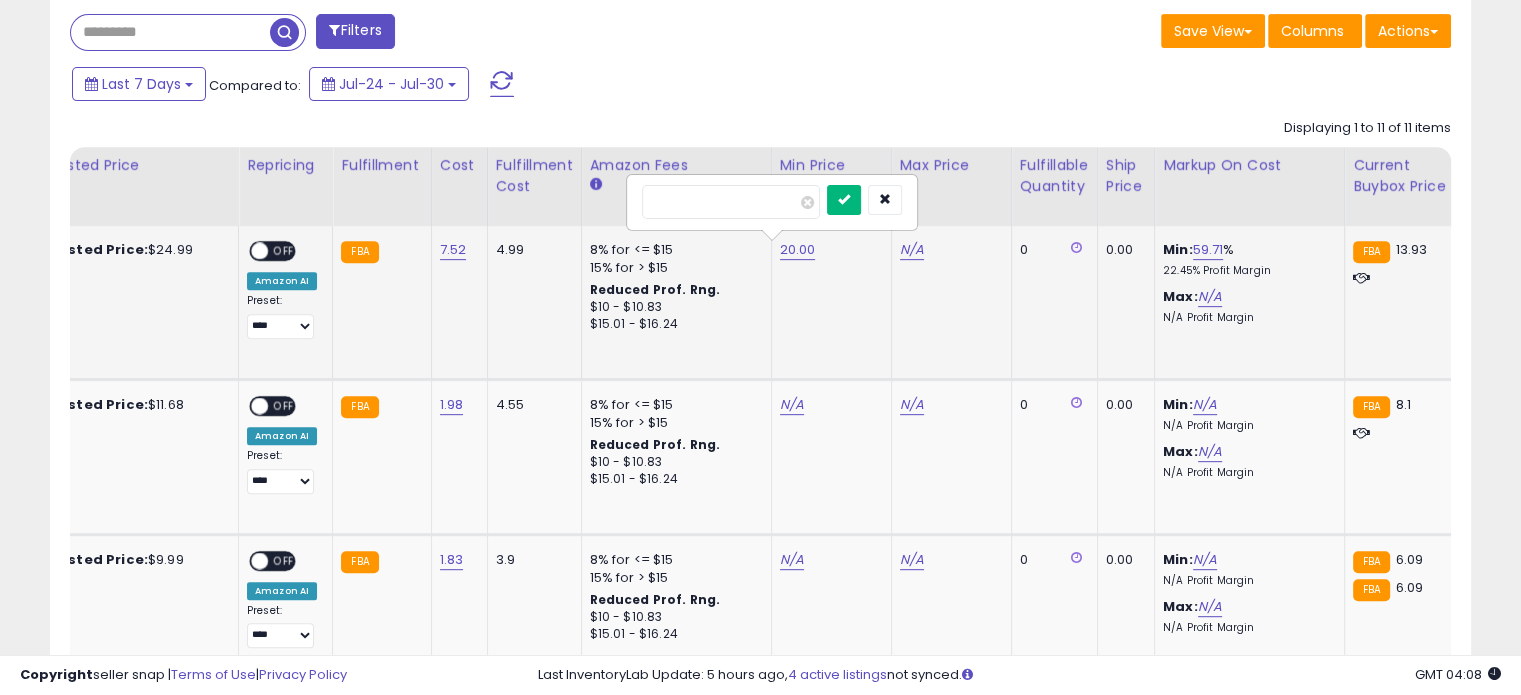 type on "**" 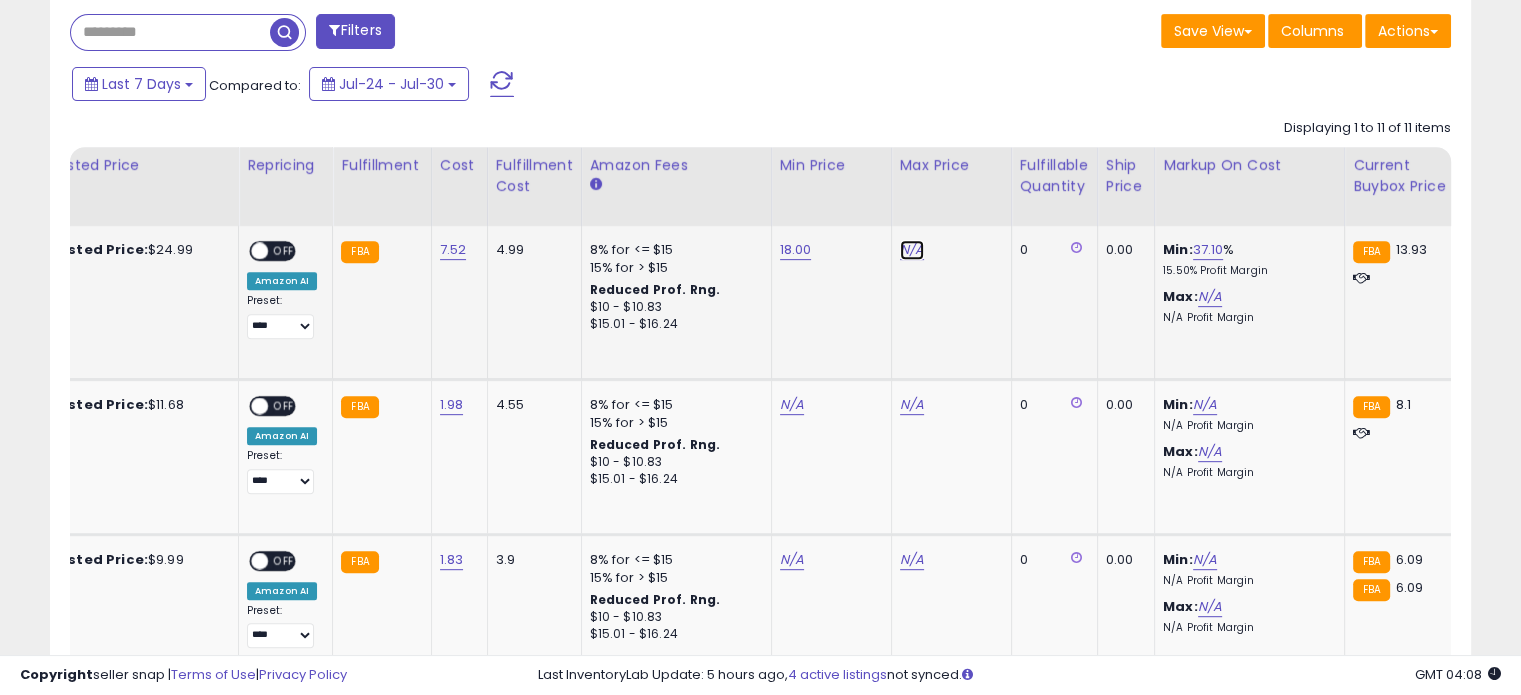 click on "N/A" at bounding box center [912, 250] 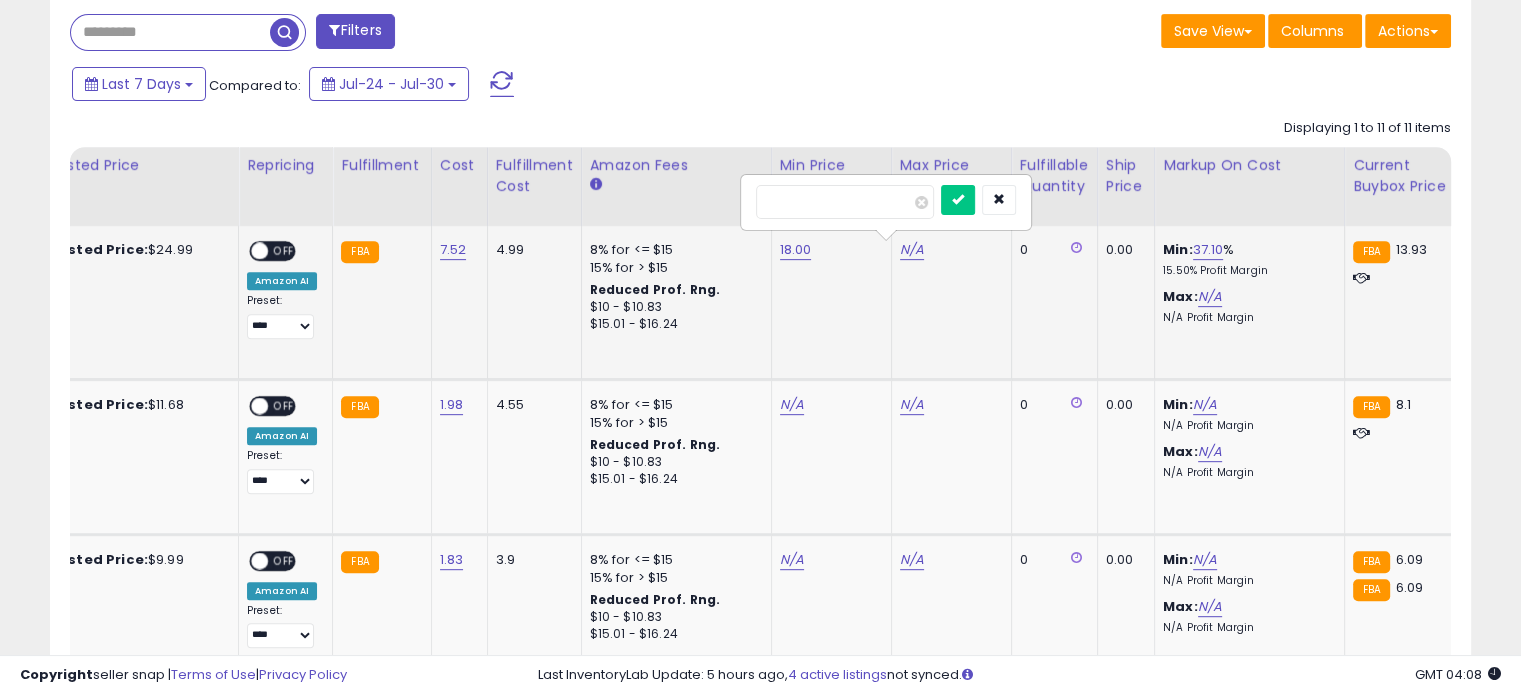 click at bounding box center [845, 202] 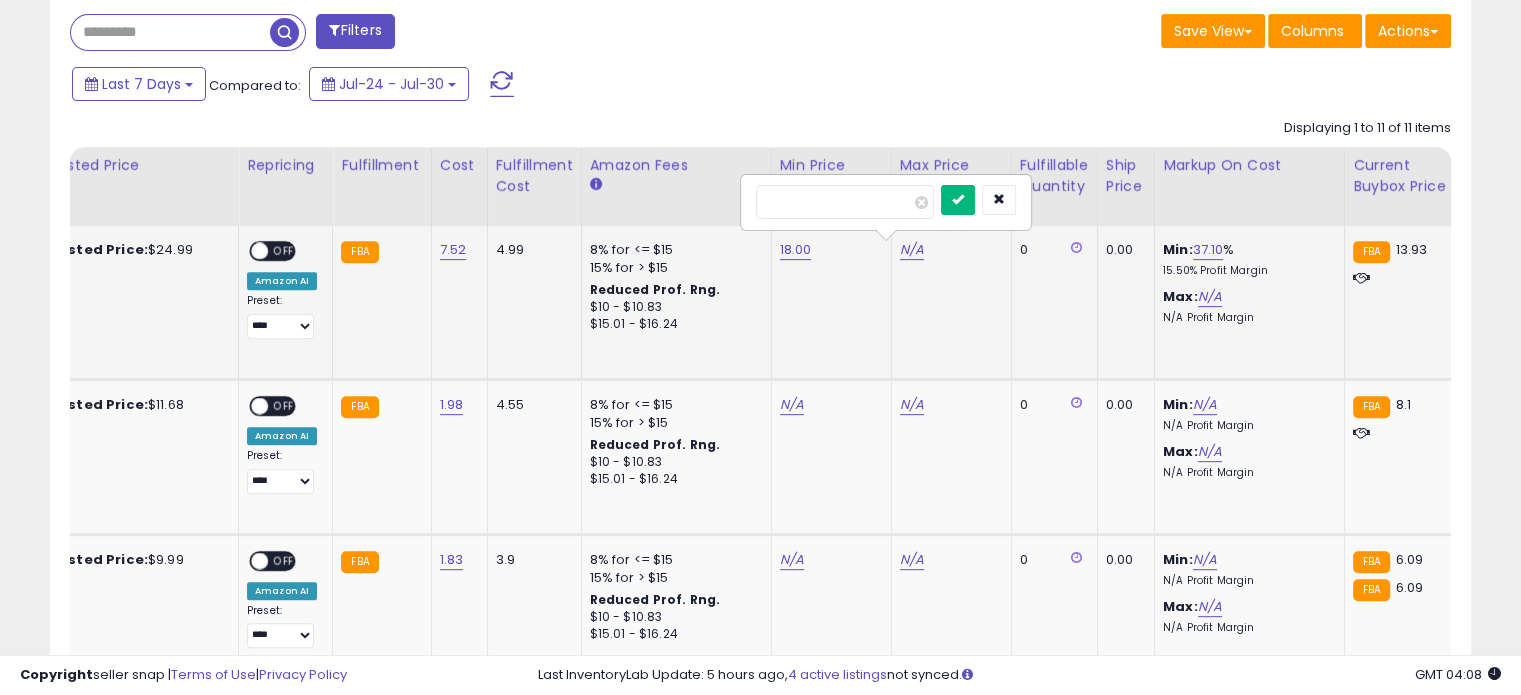 type on "**" 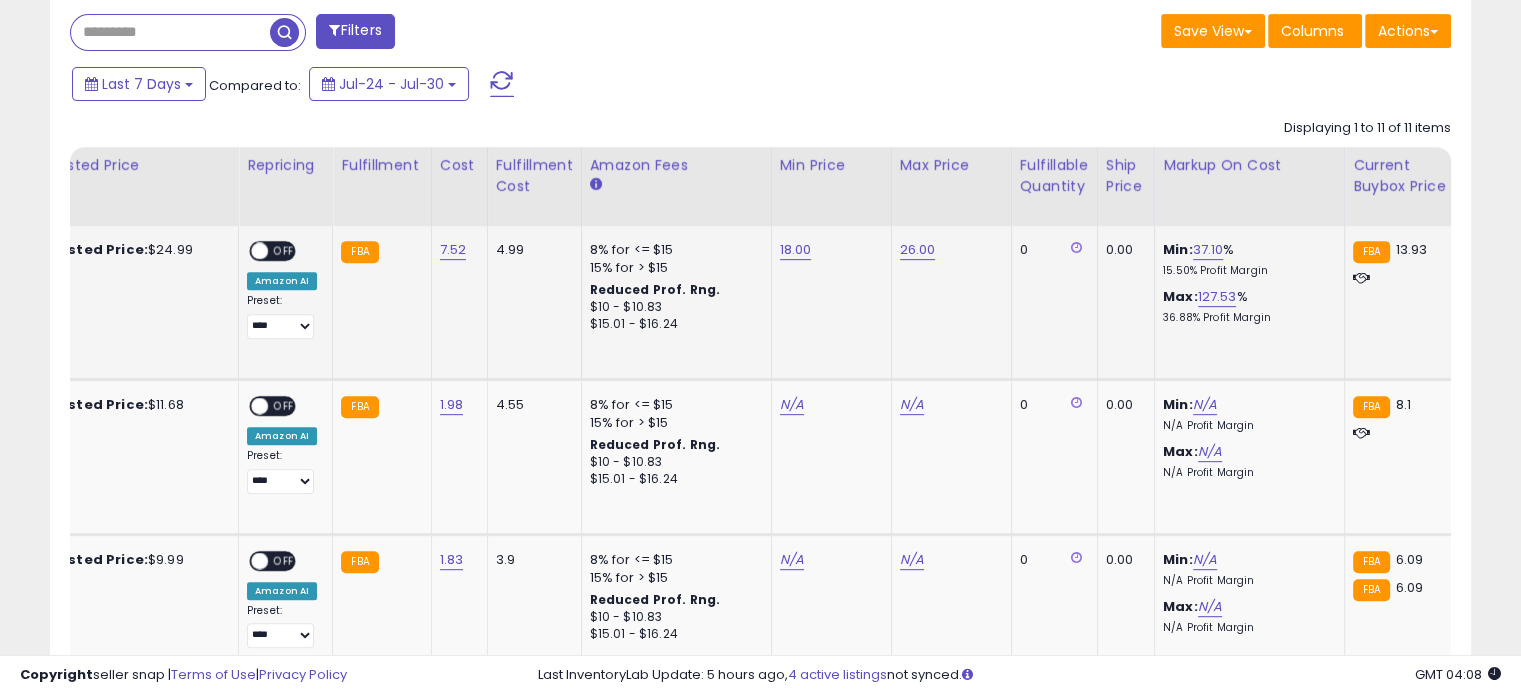 click on "OFF" at bounding box center [284, 251] 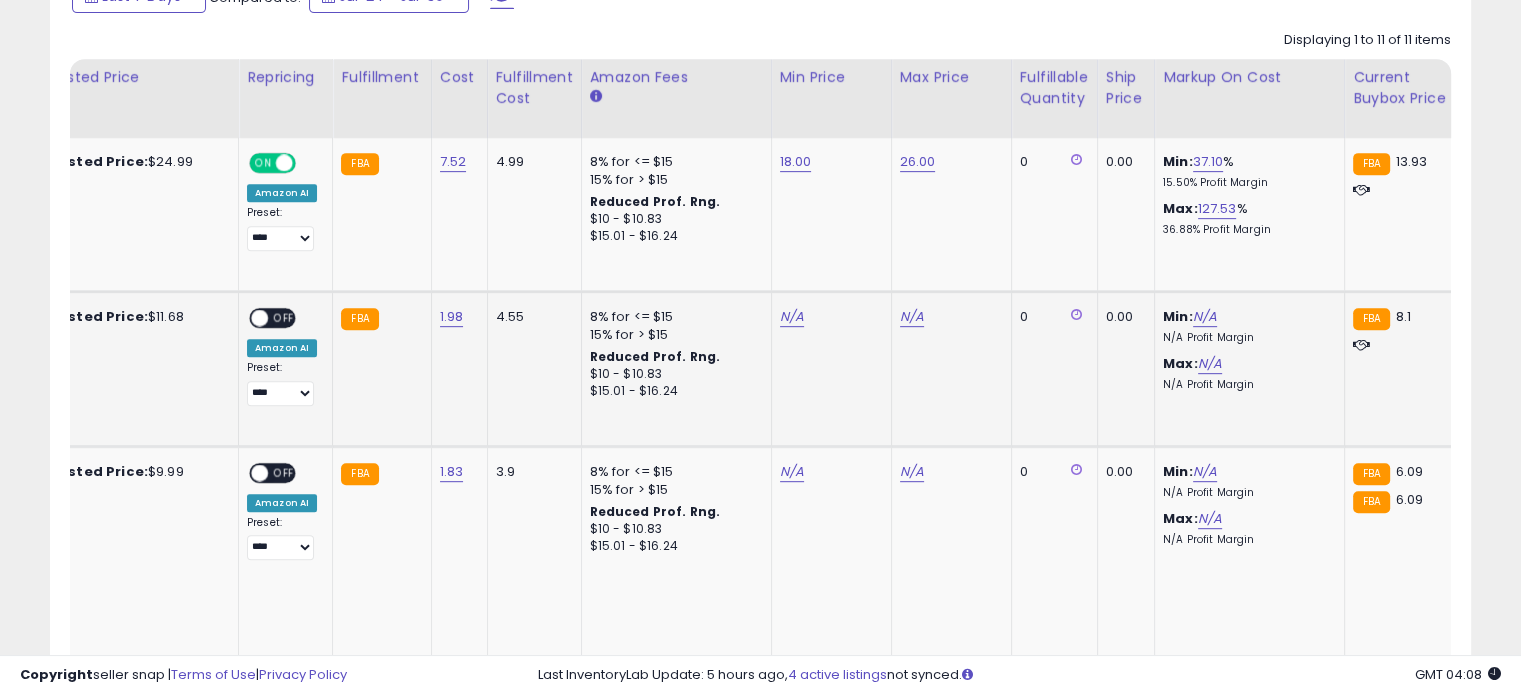 scroll, scrollTop: 924, scrollLeft: 0, axis: vertical 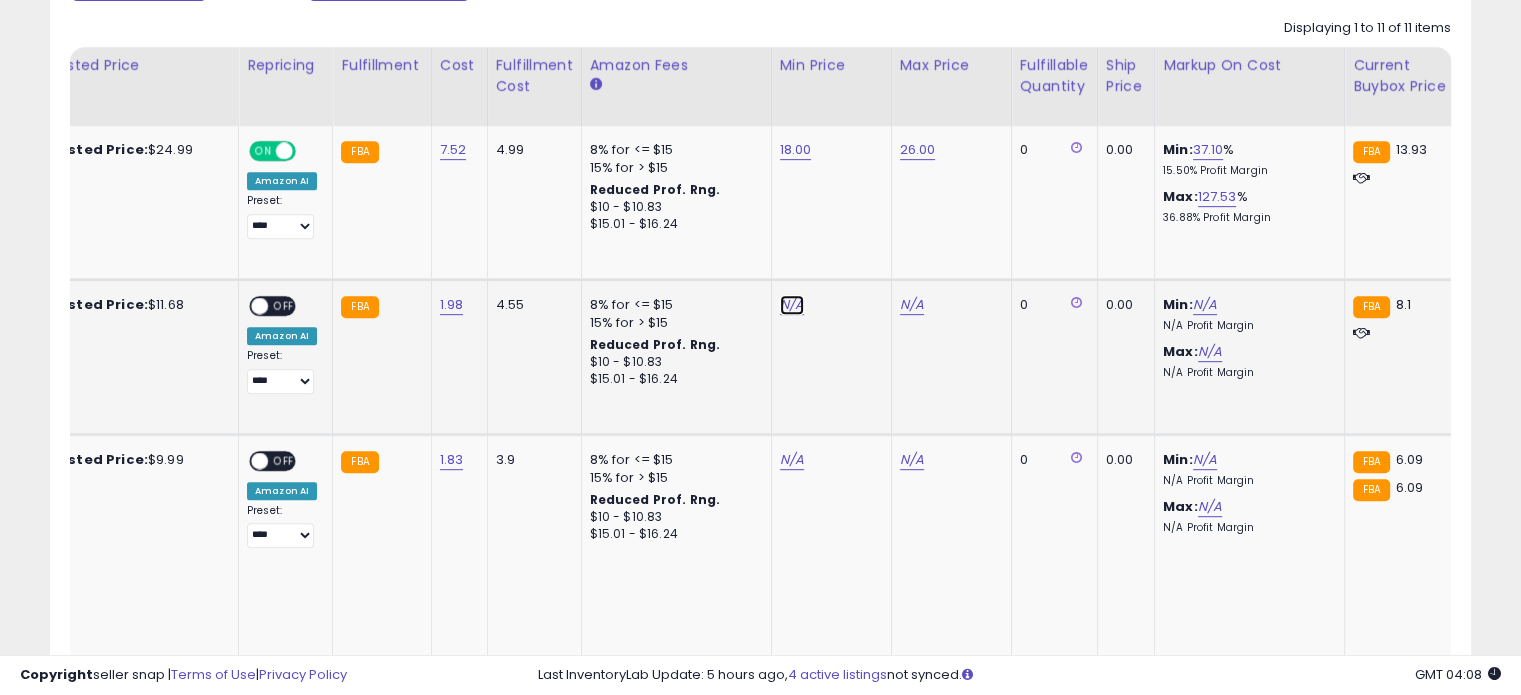 click on "N/A" at bounding box center (792, 305) 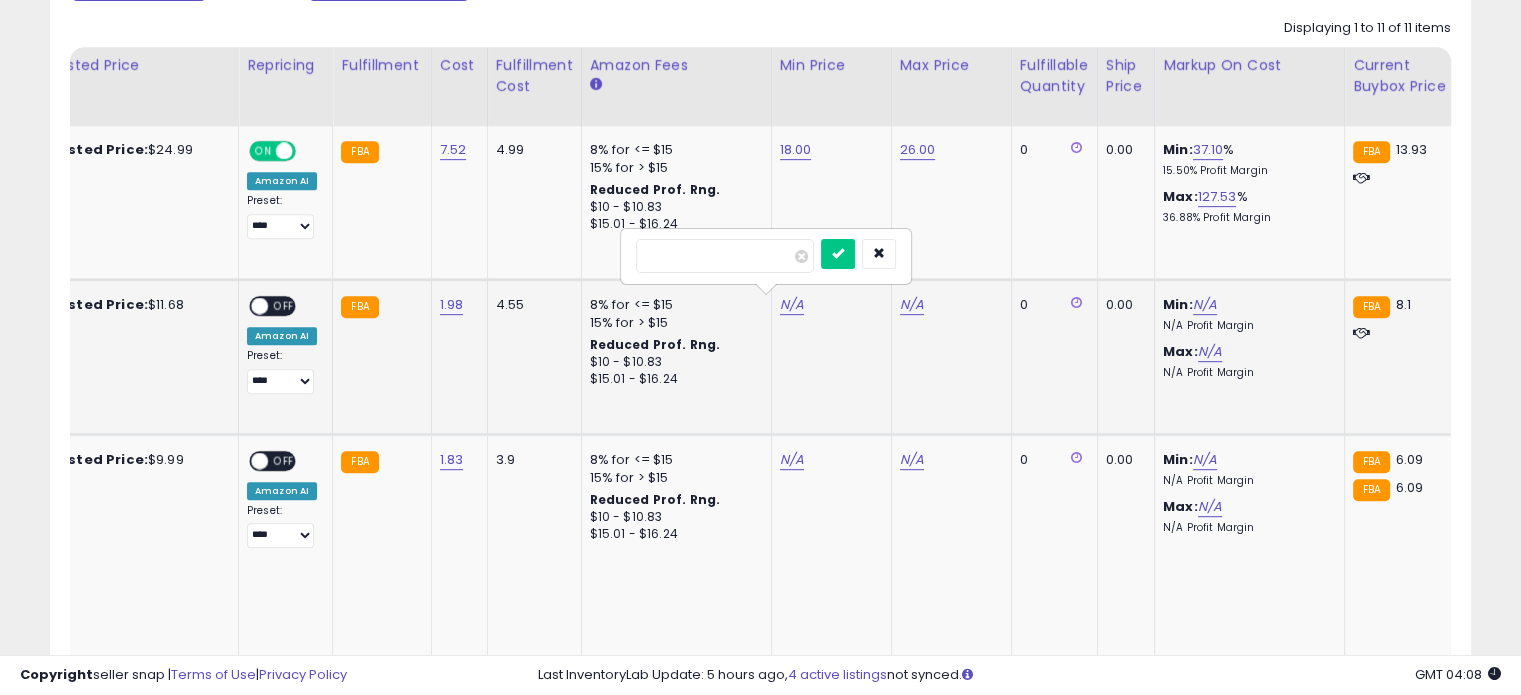click at bounding box center (725, 256) 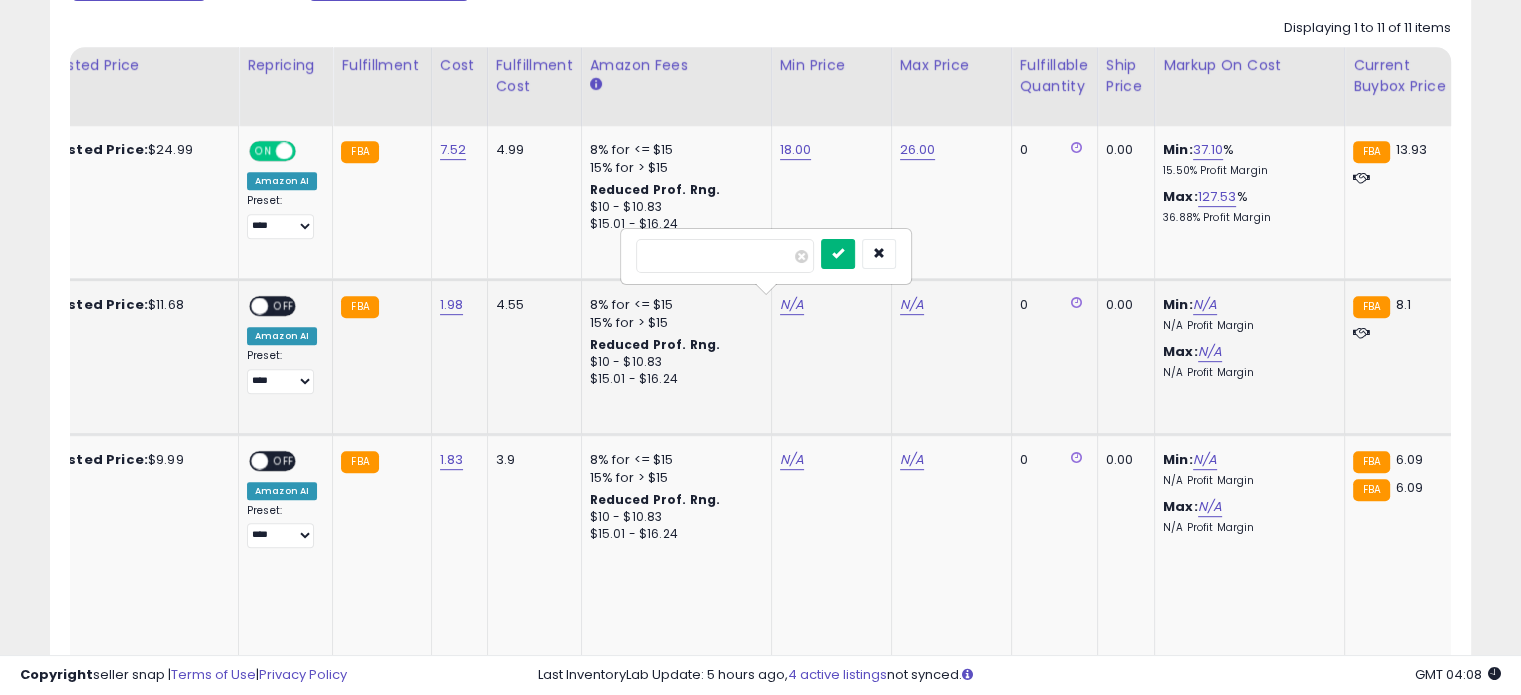 click at bounding box center [838, 254] 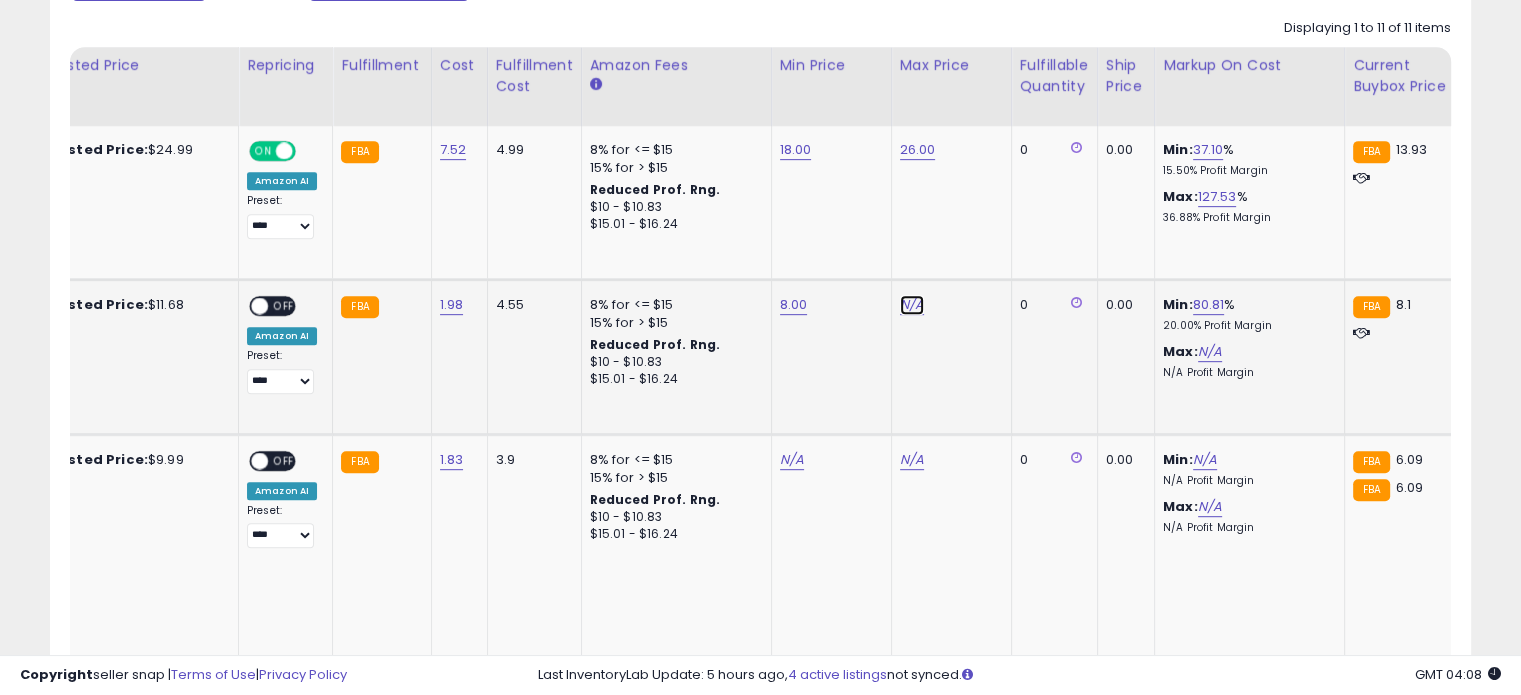 click on "N/A" at bounding box center (912, 305) 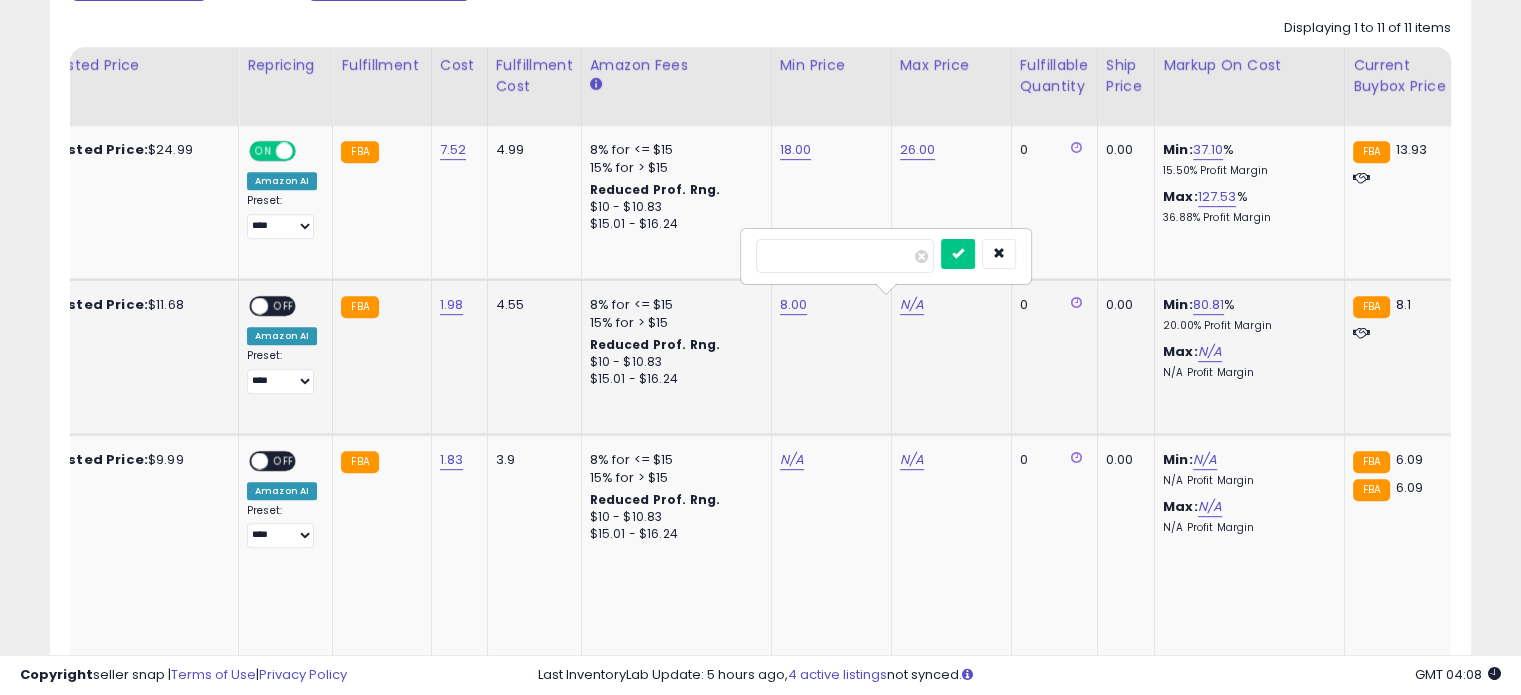 click at bounding box center (845, 256) 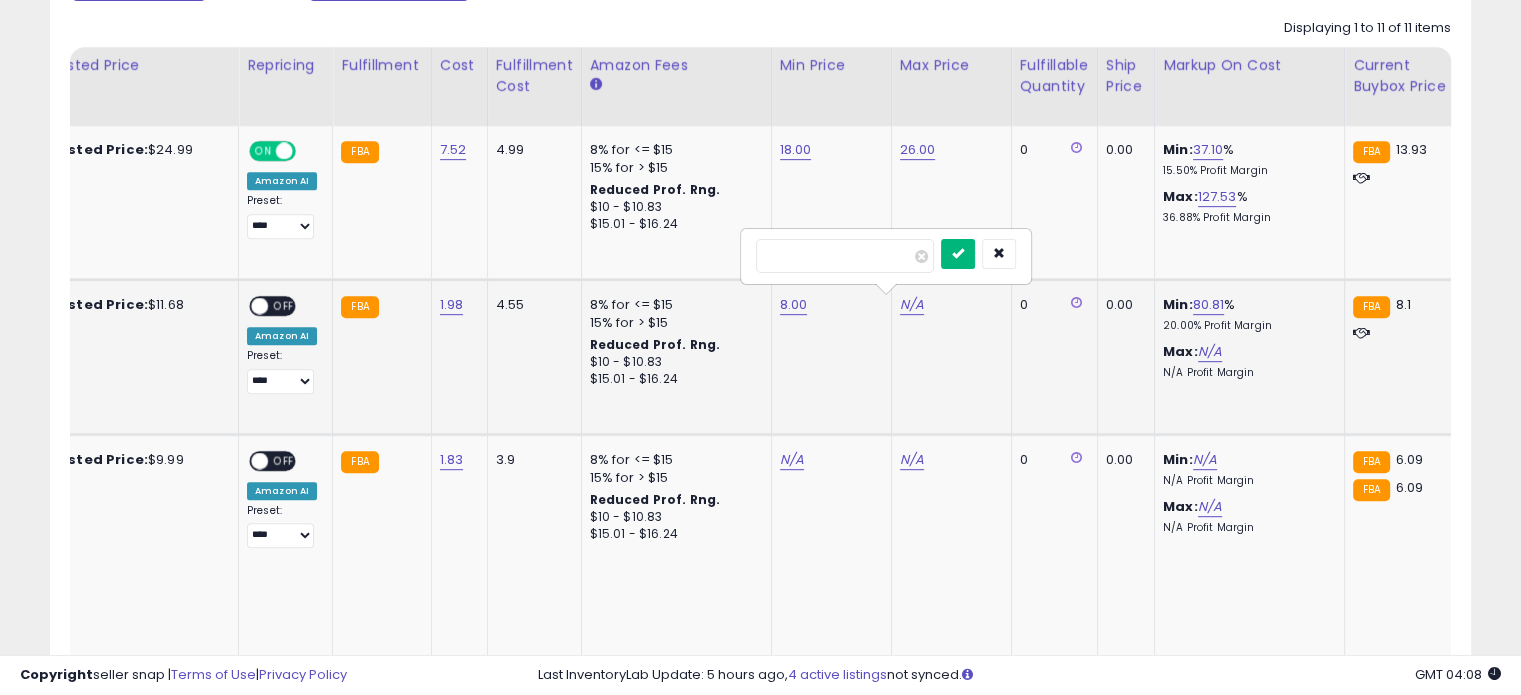 type on "**" 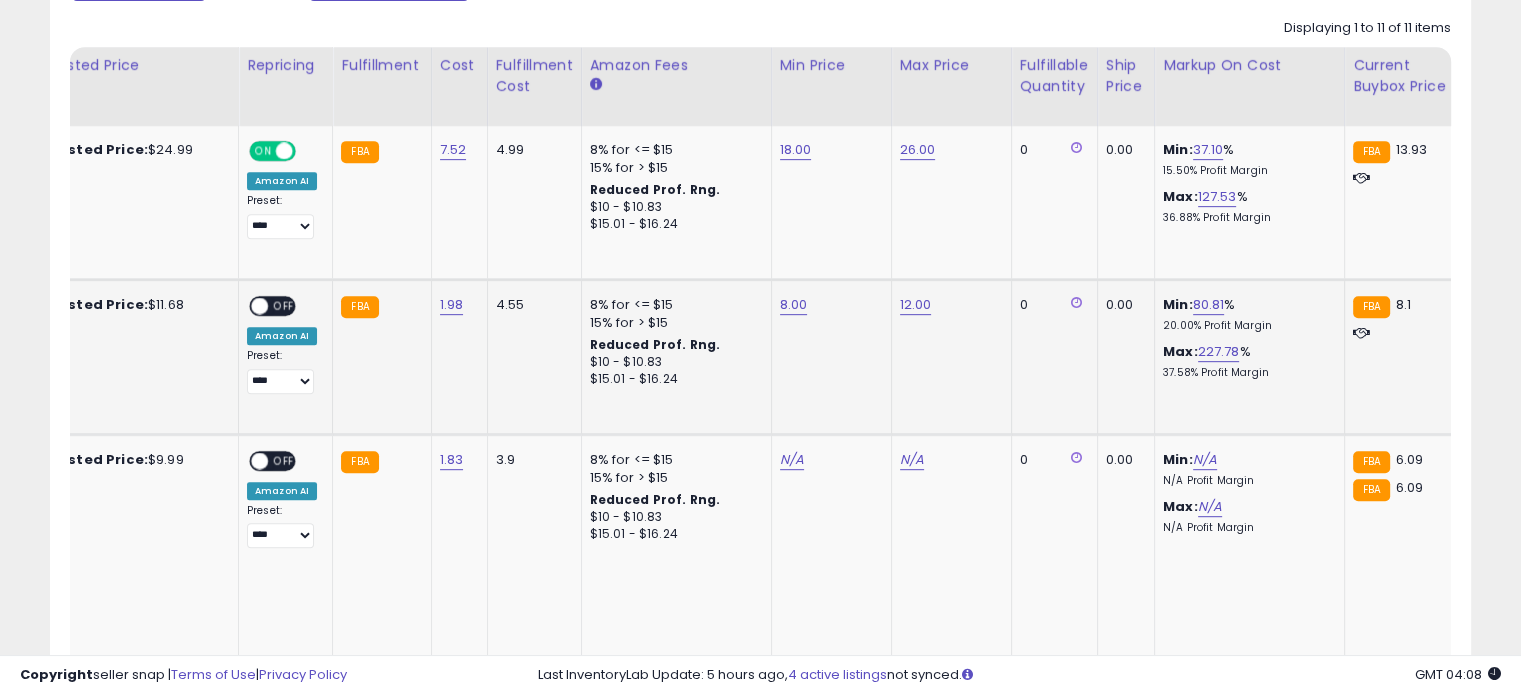 click on "ON   OFF" at bounding box center [250, 305] 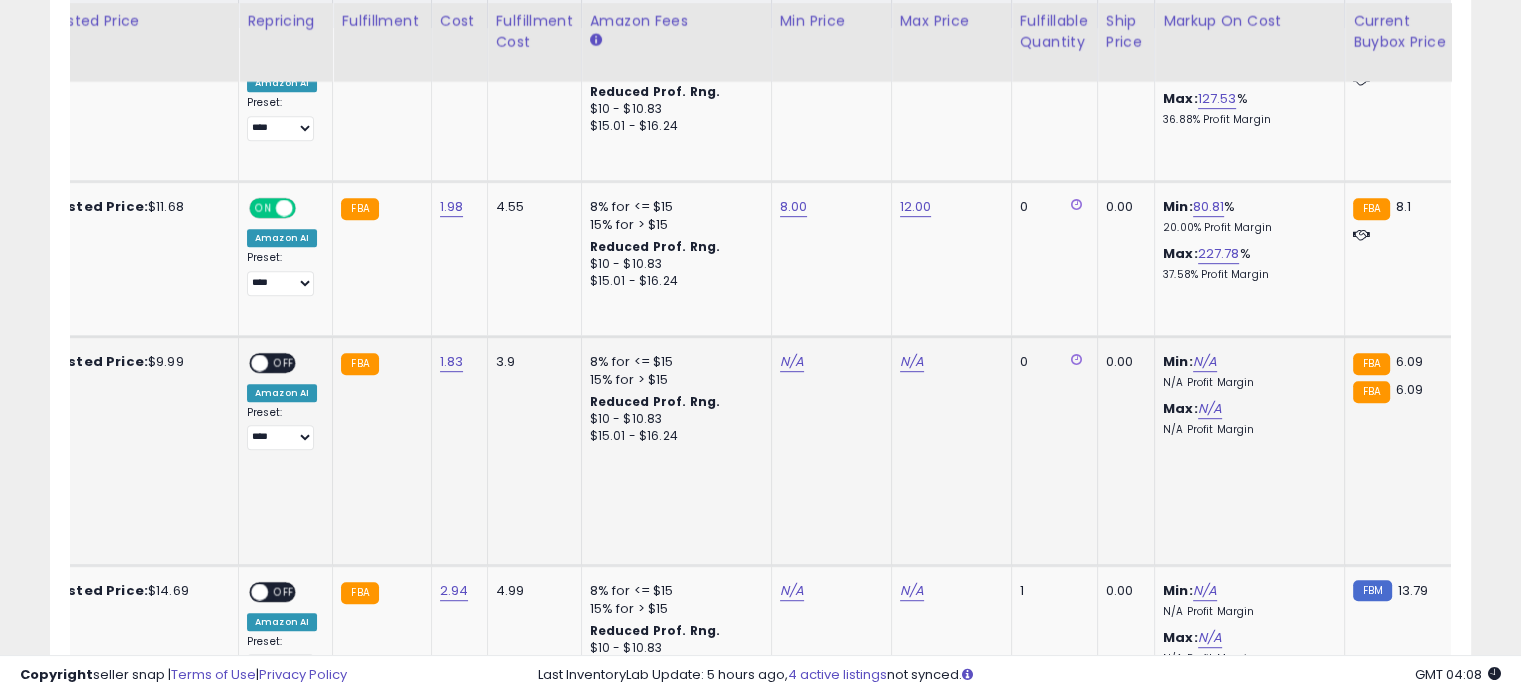scroll, scrollTop: 1024, scrollLeft: 0, axis: vertical 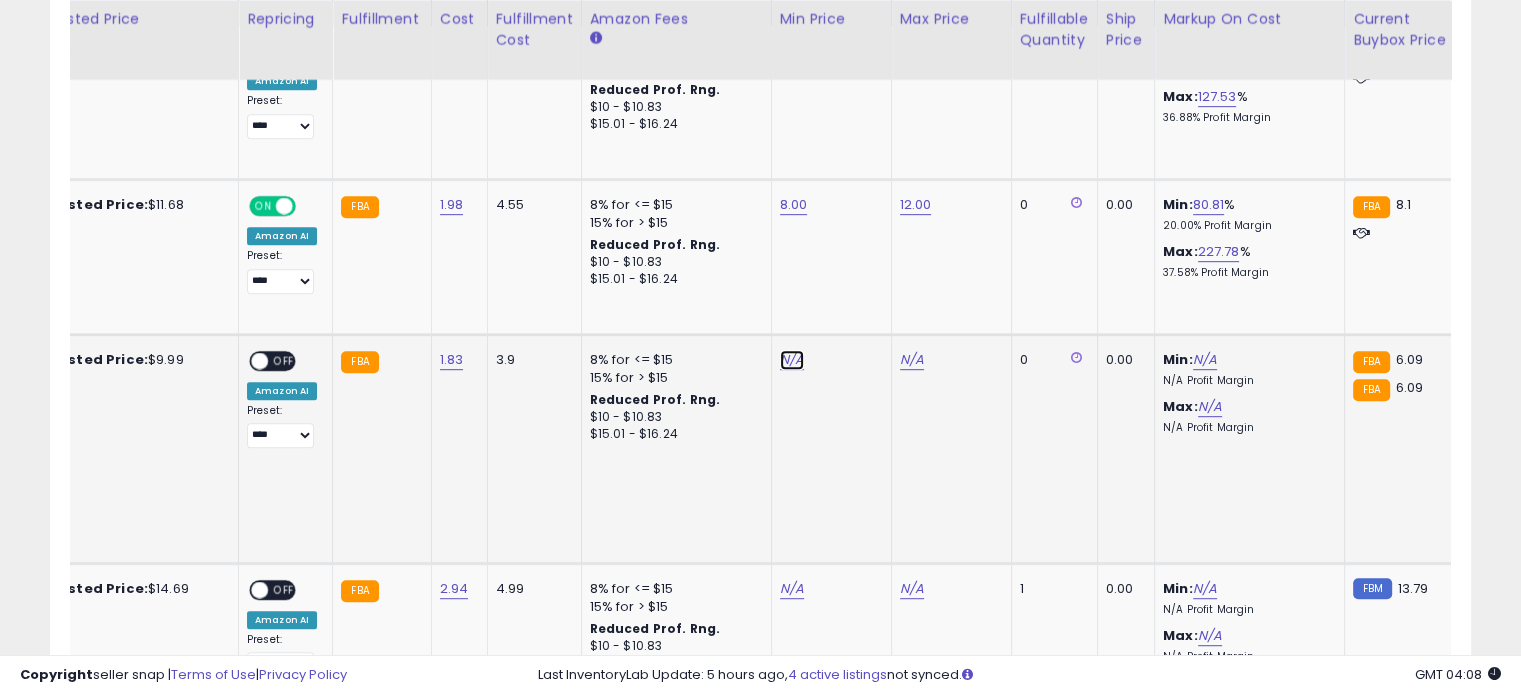 click on "N/A" at bounding box center [792, 360] 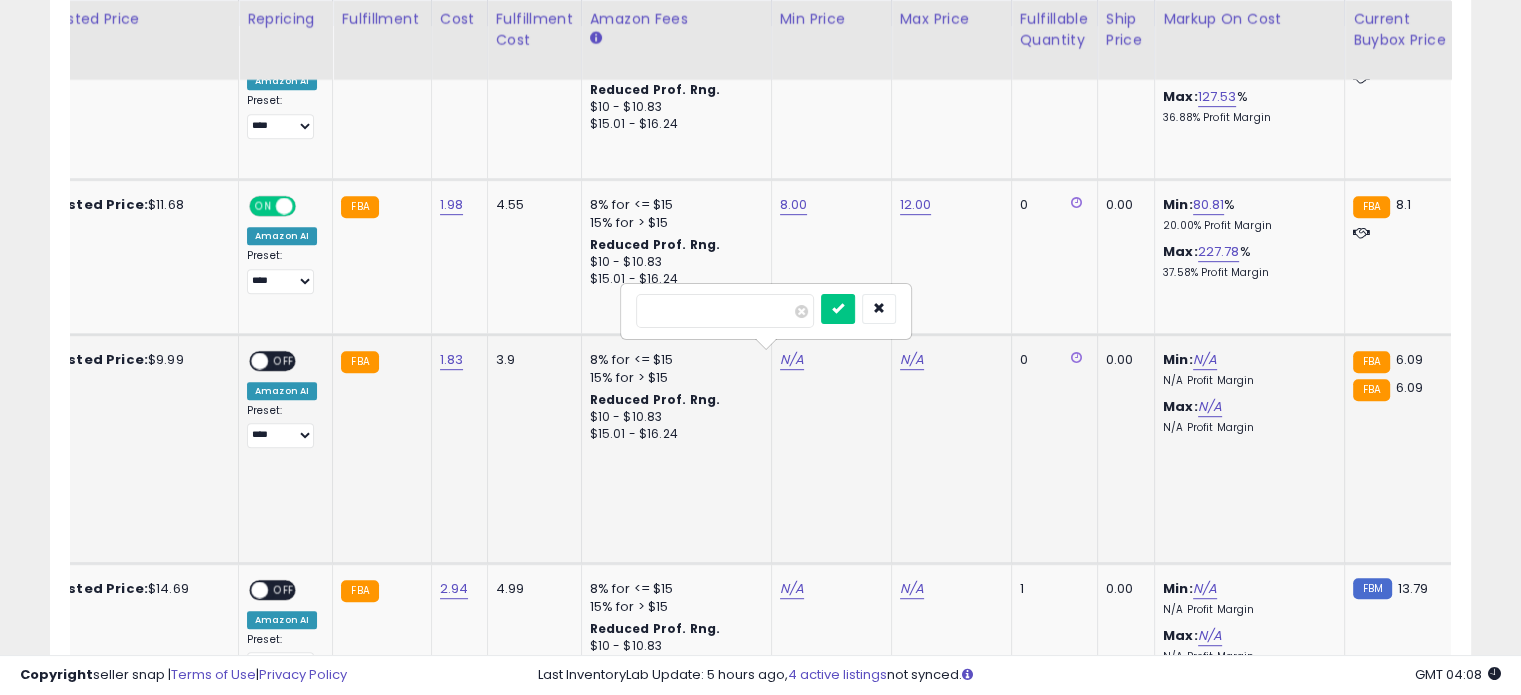 click at bounding box center (725, 311) 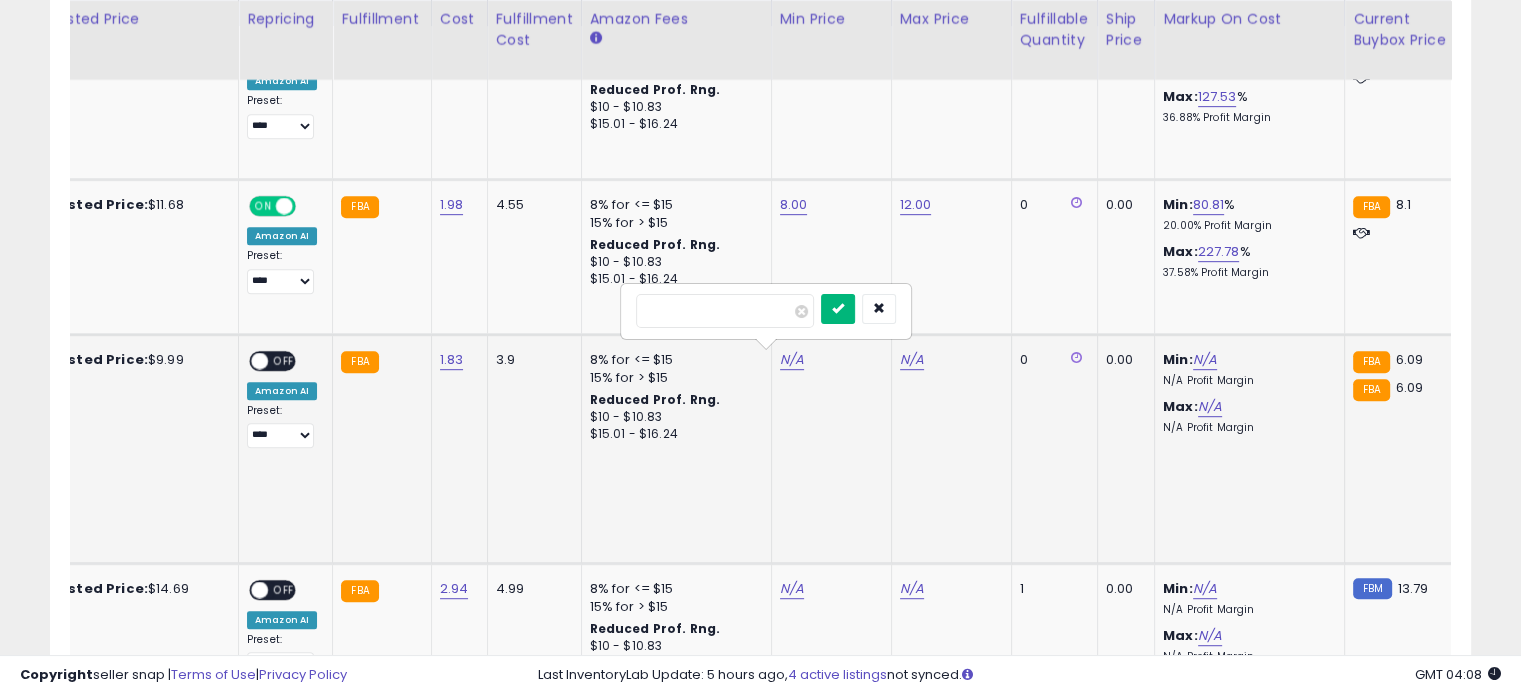 type on "****" 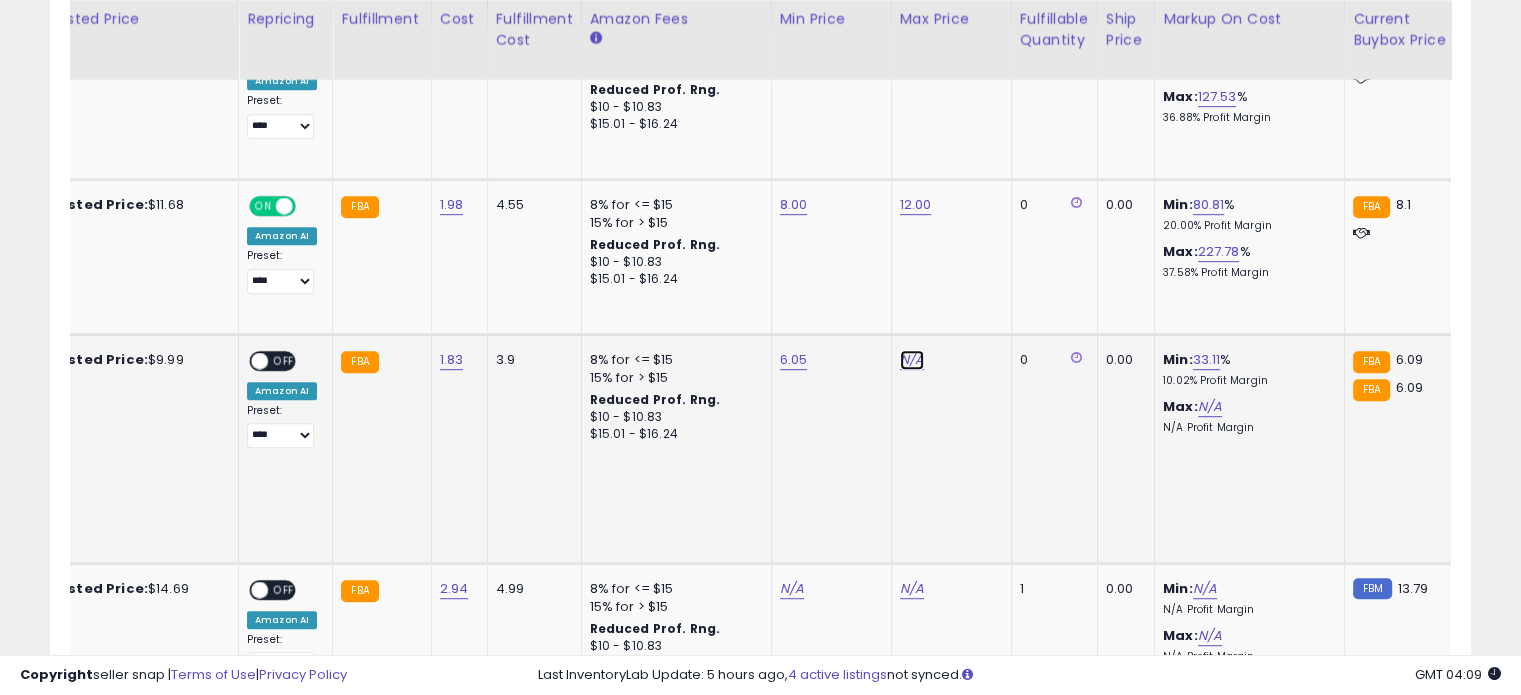 click on "N/A" at bounding box center (912, 360) 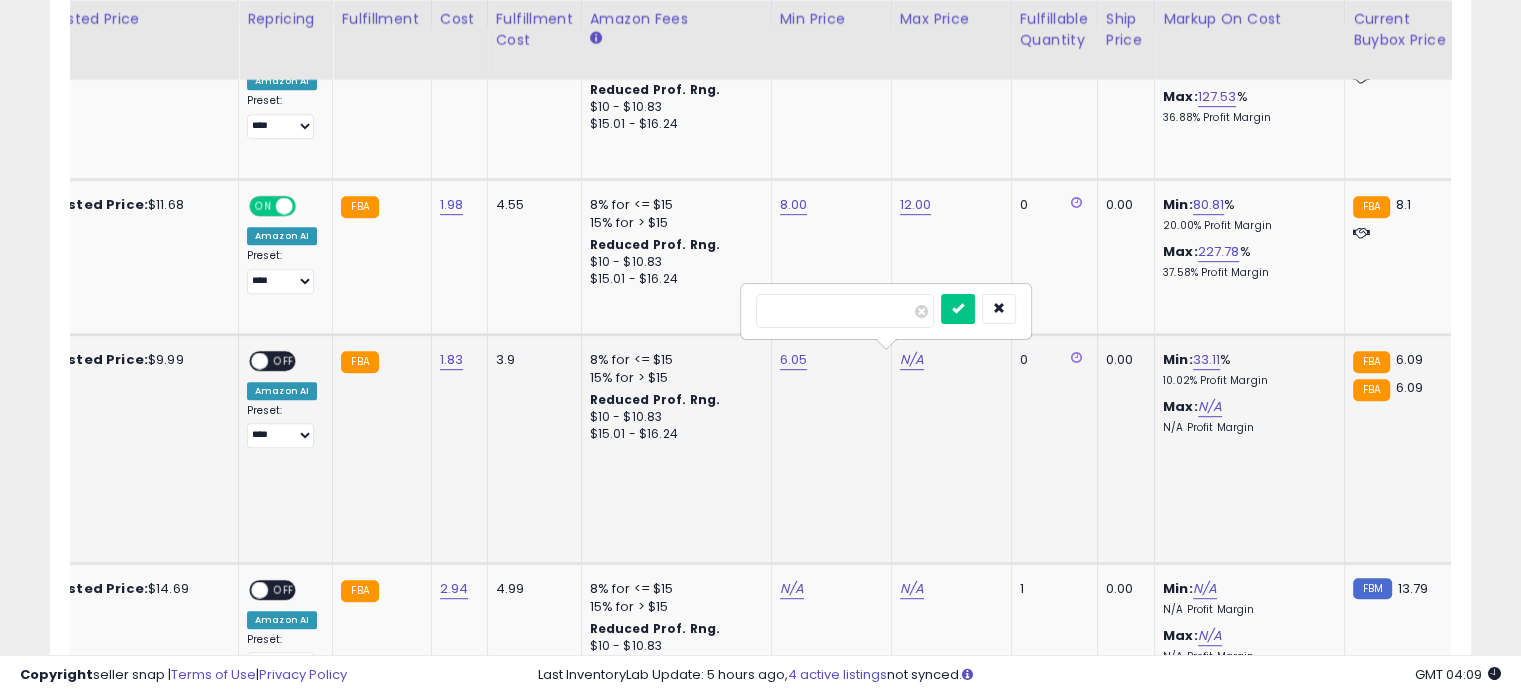 click at bounding box center (845, 311) 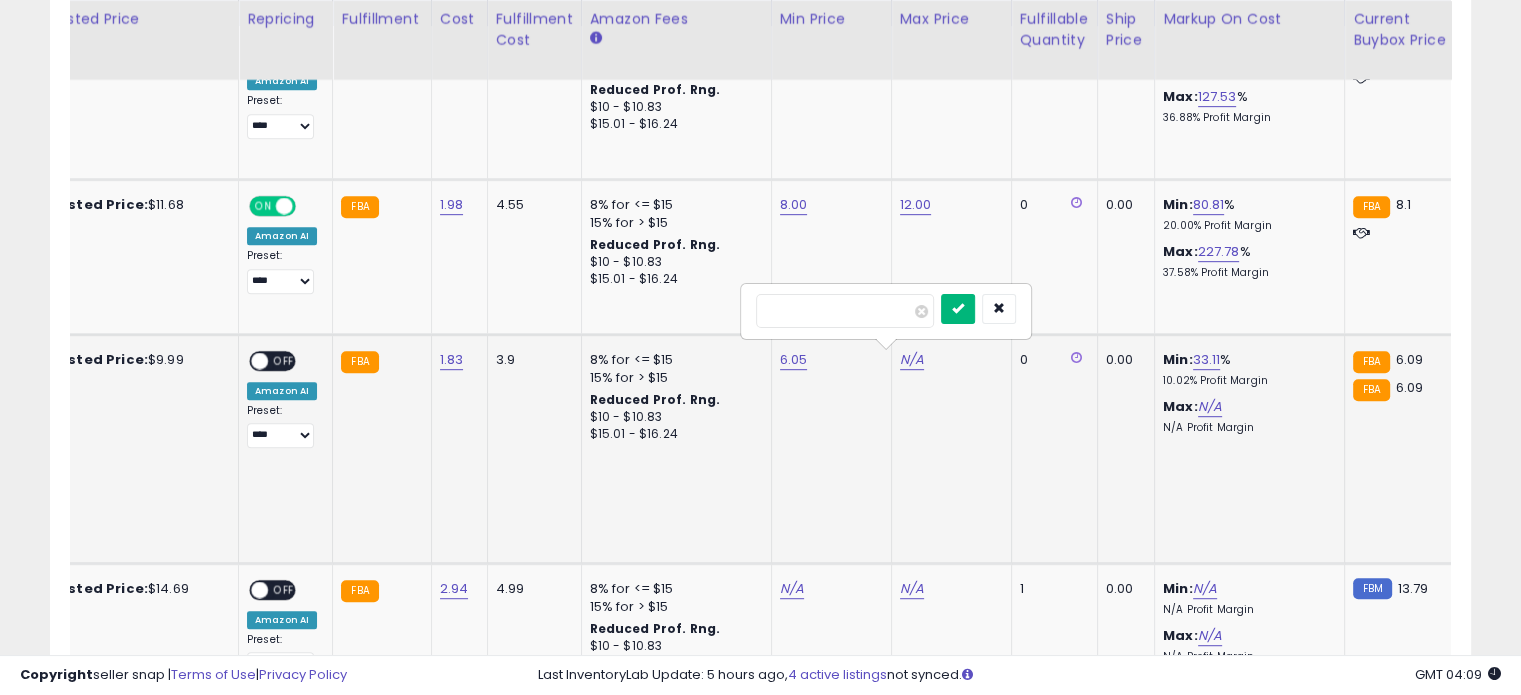 type on "**" 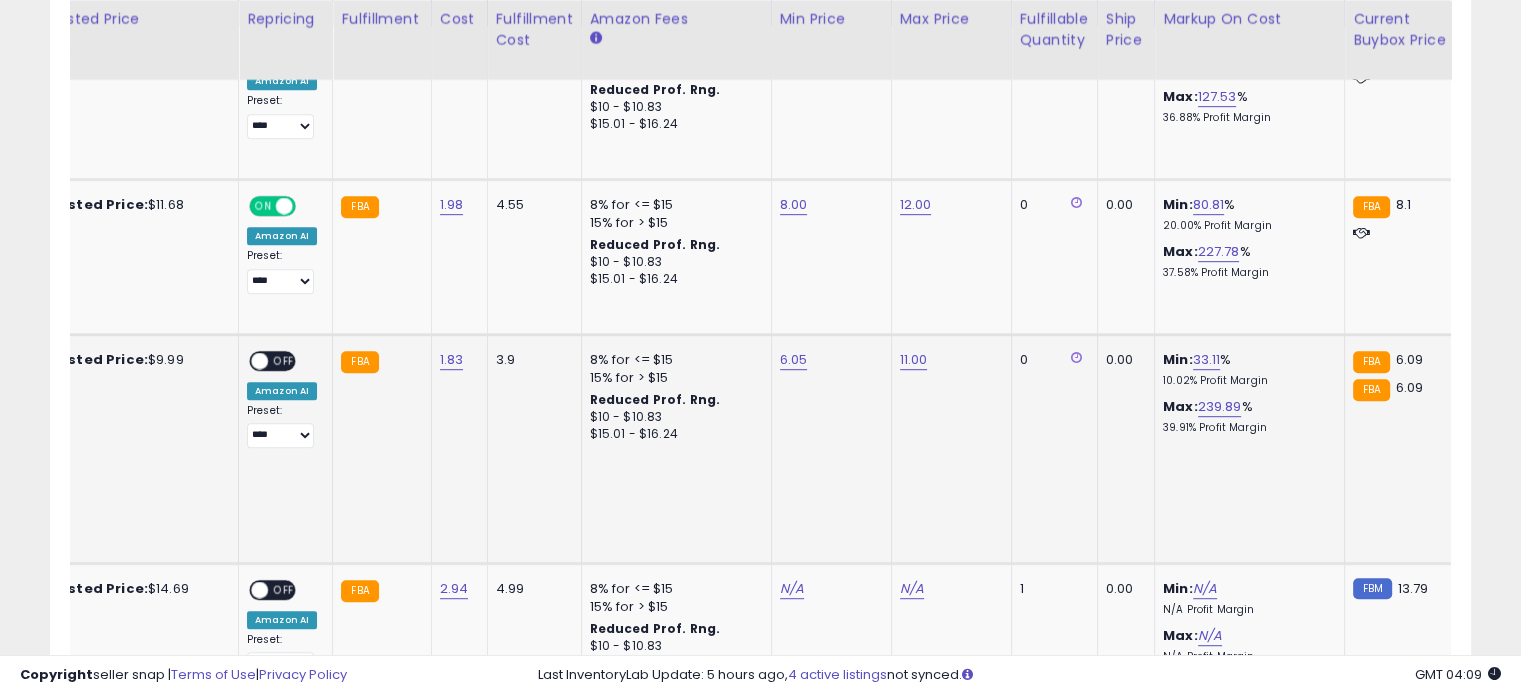 click on "OFF" at bounding box center [284, 360] 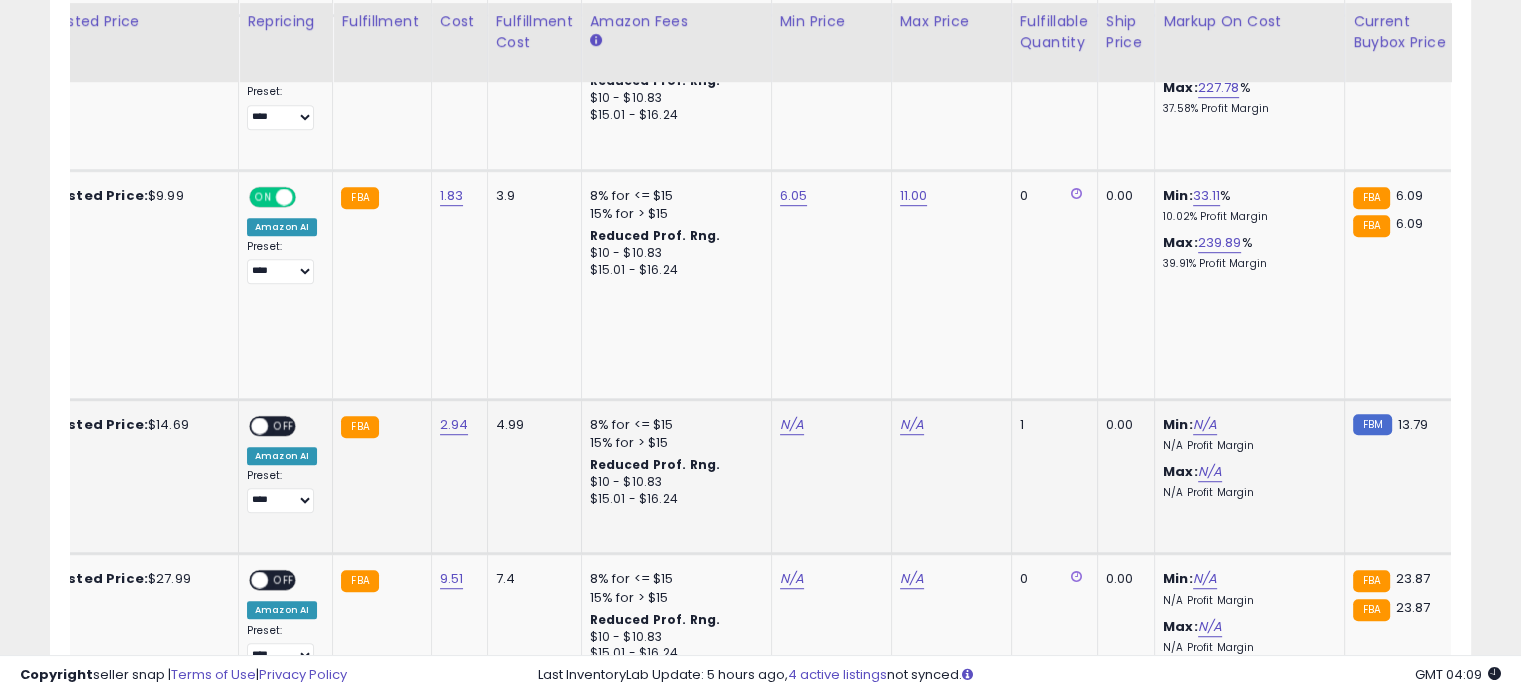 scroll, scrollTop: 1190, scrollLeft: 0, axis: vertical 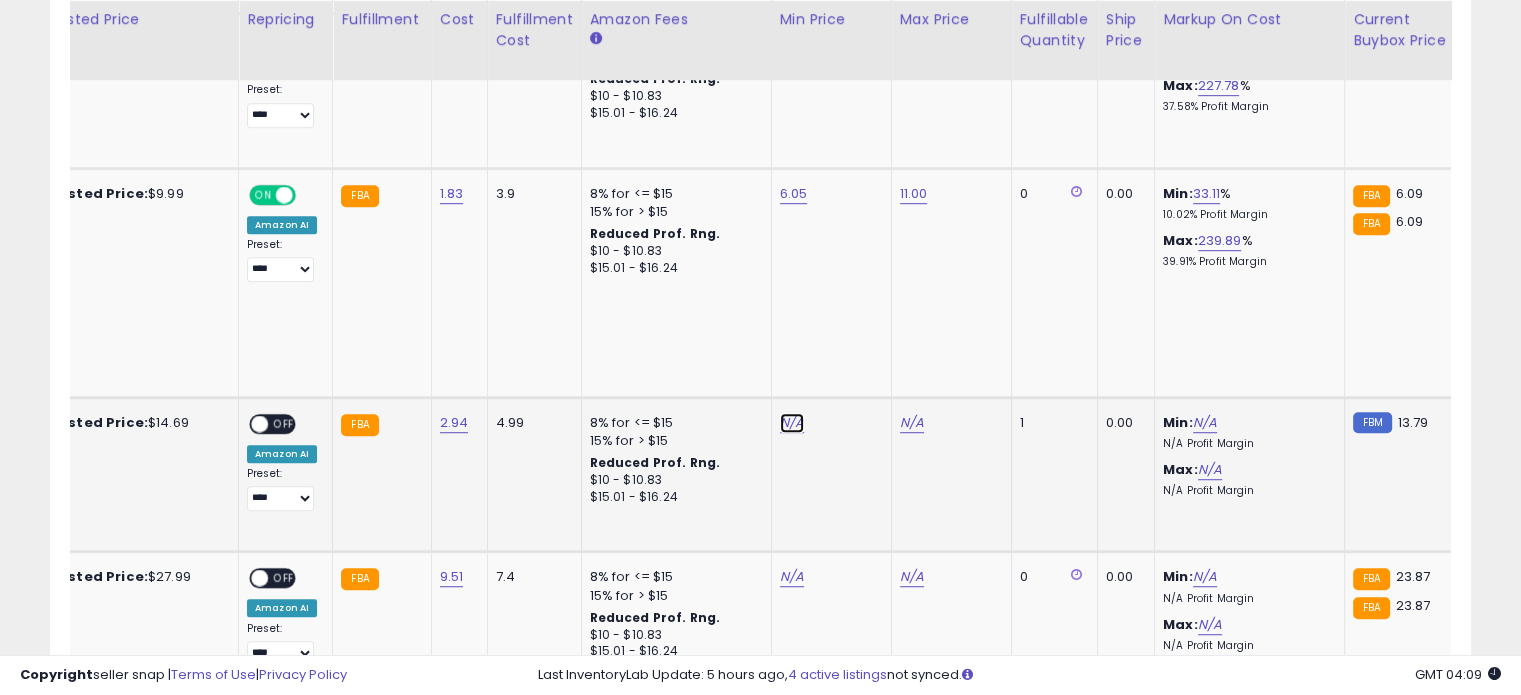 click on "N/A" at bounding box center [792, 423] 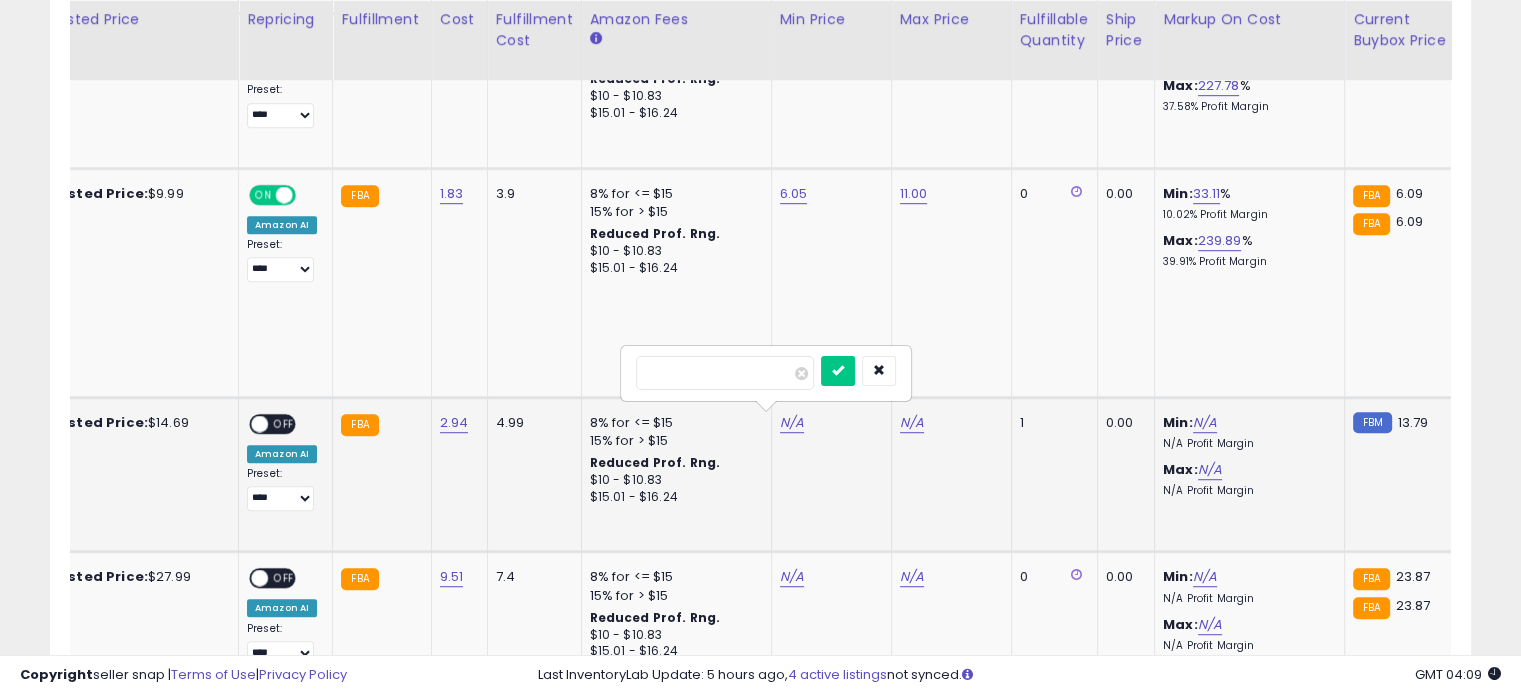 click at bounding box center (725, 373) 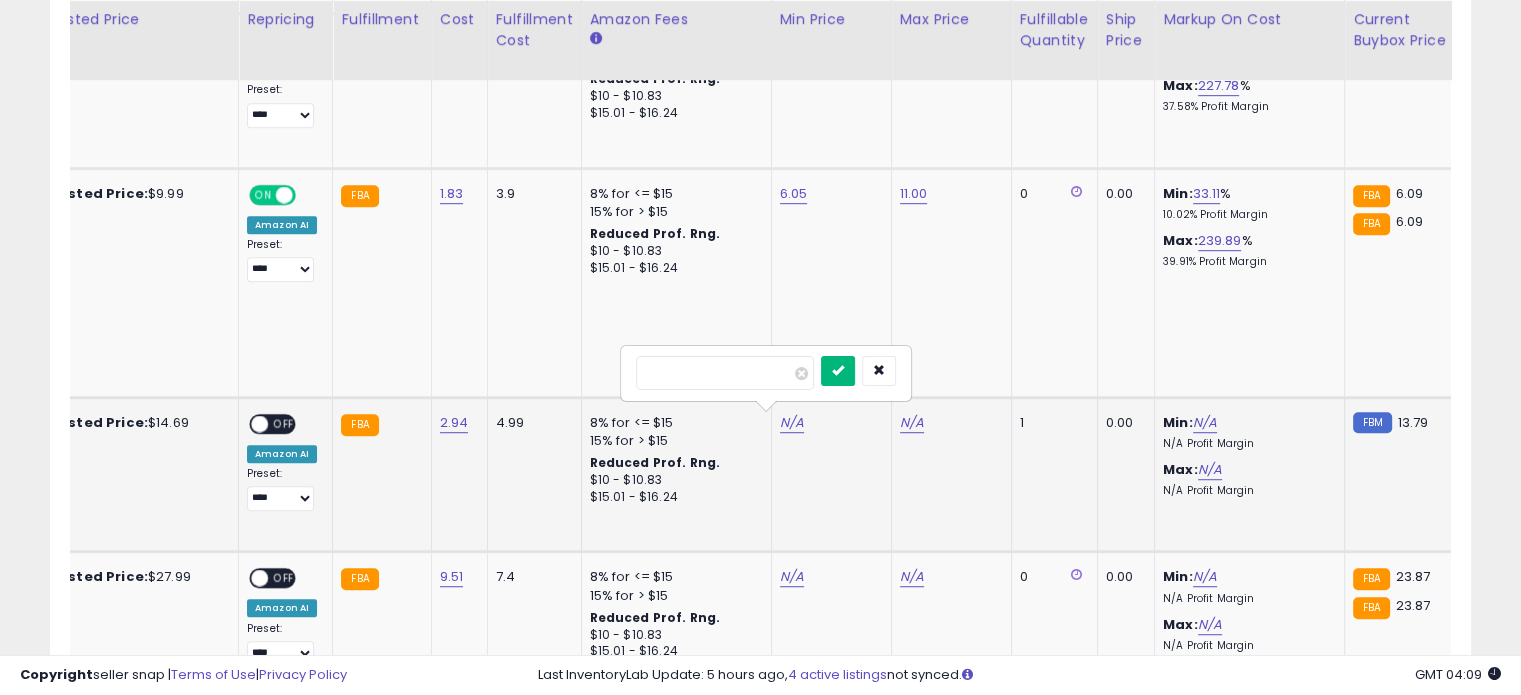 type on "****" 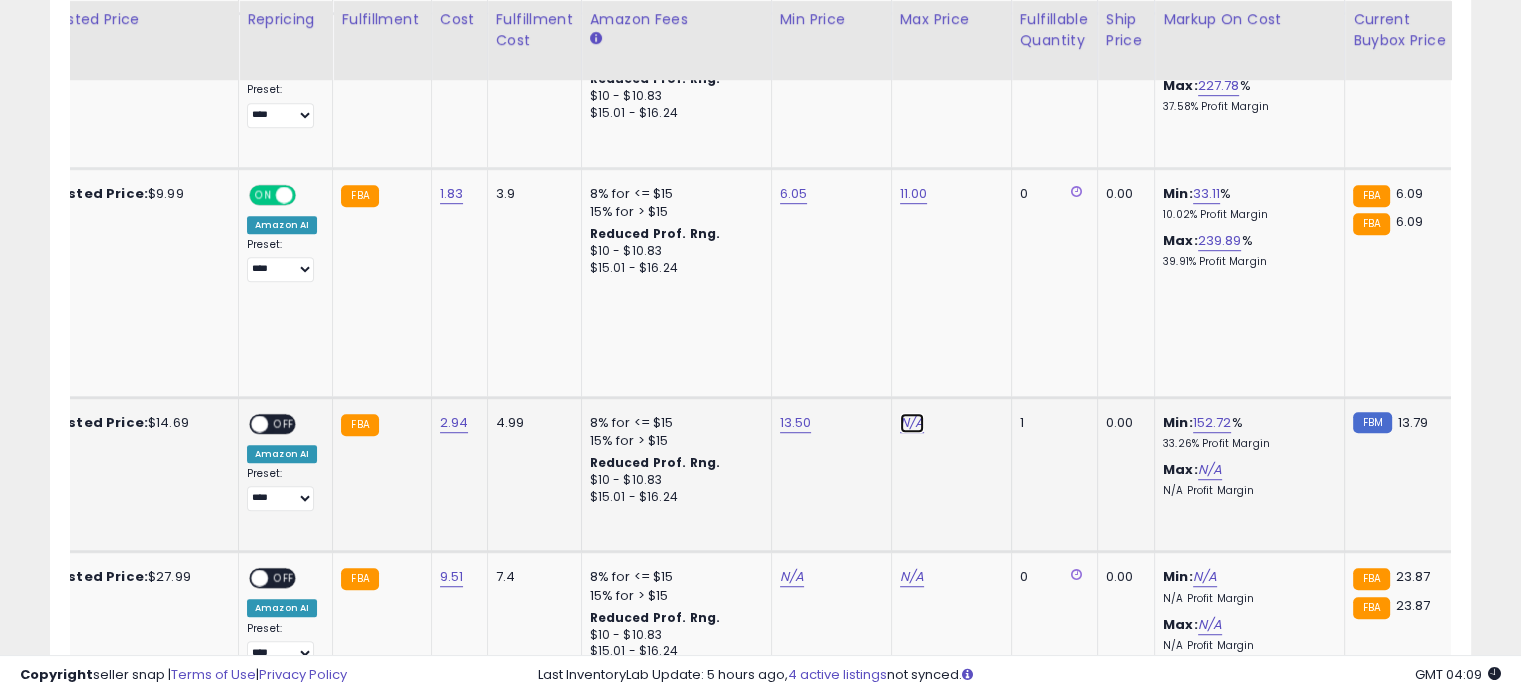 click on "N/A" at bounding box center (912, 423) 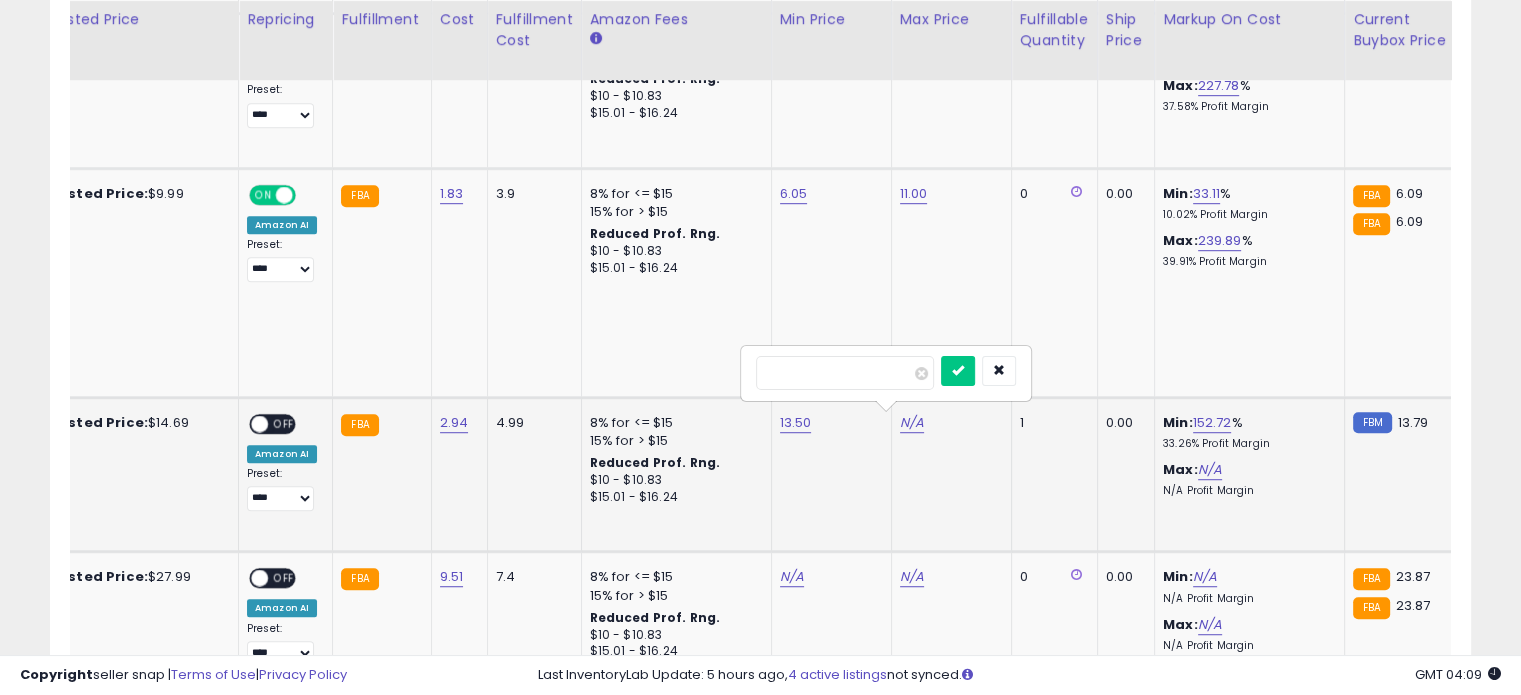 click at bounding box center (845, 373) 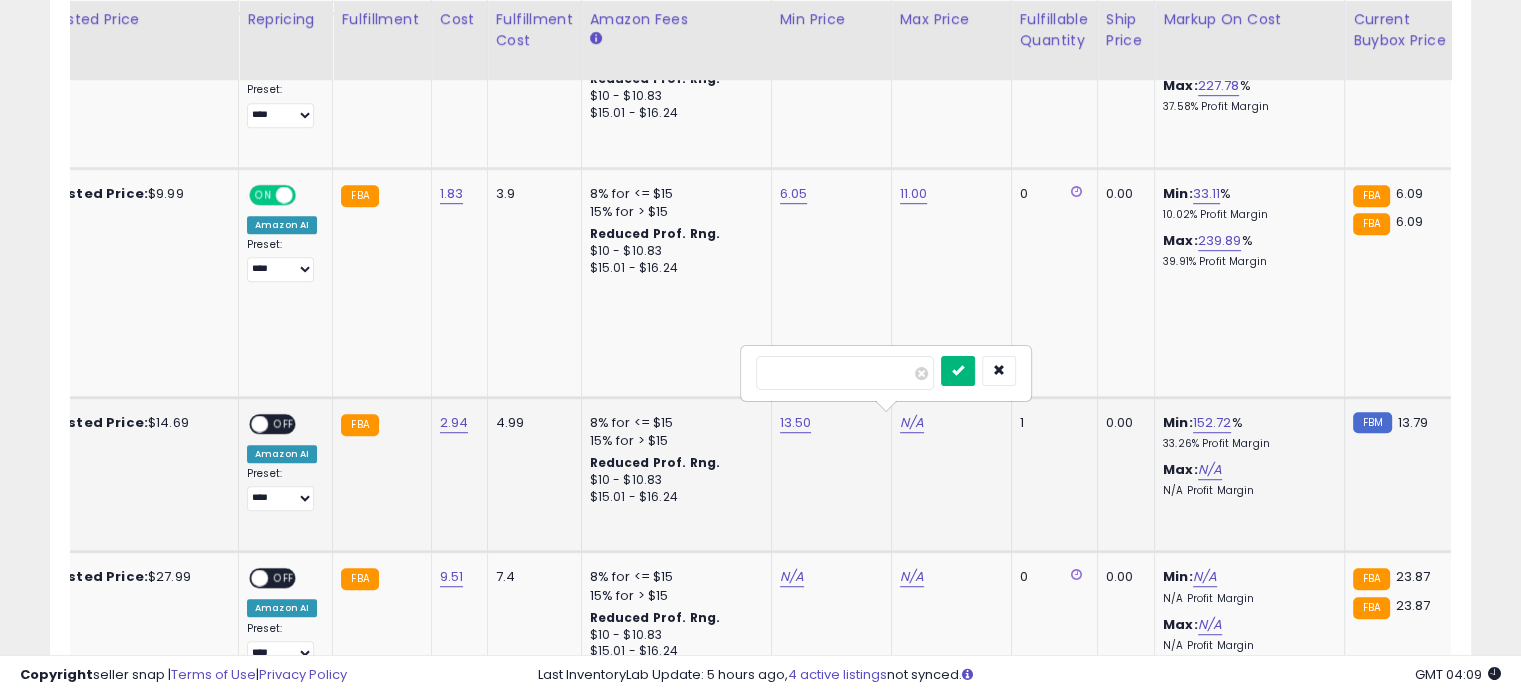 type on "**" 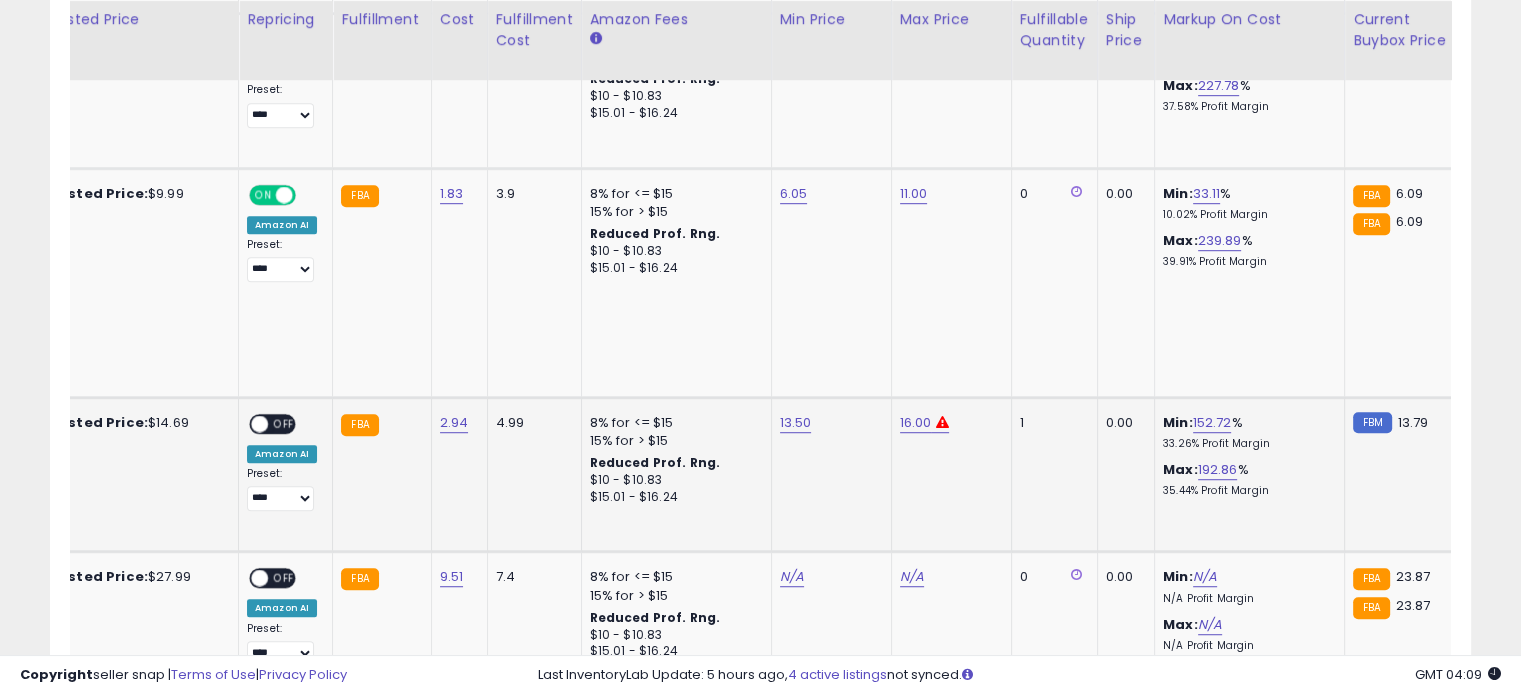click on "OFF" at bounding box center (284, 423) 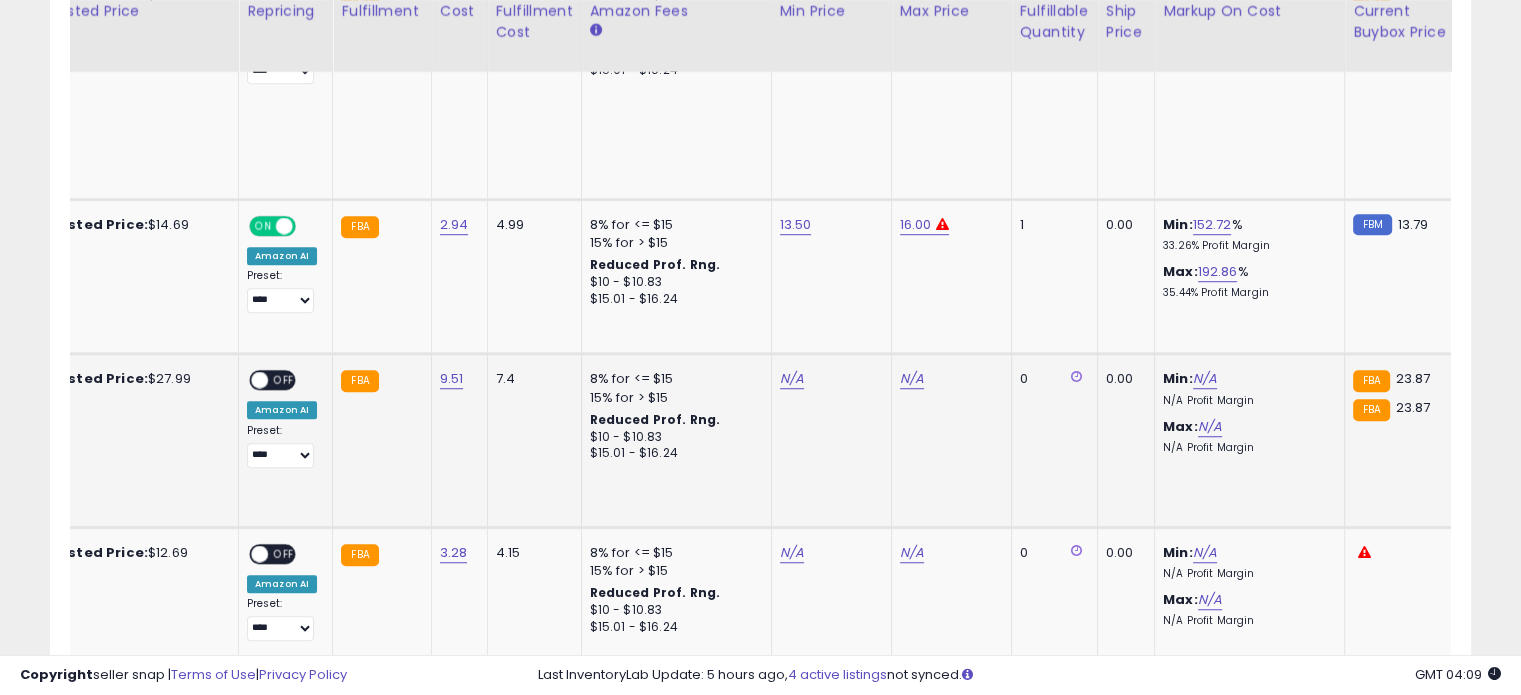 scroll, scrollTop: 1390, scrollLeft: 0, axis: vertical 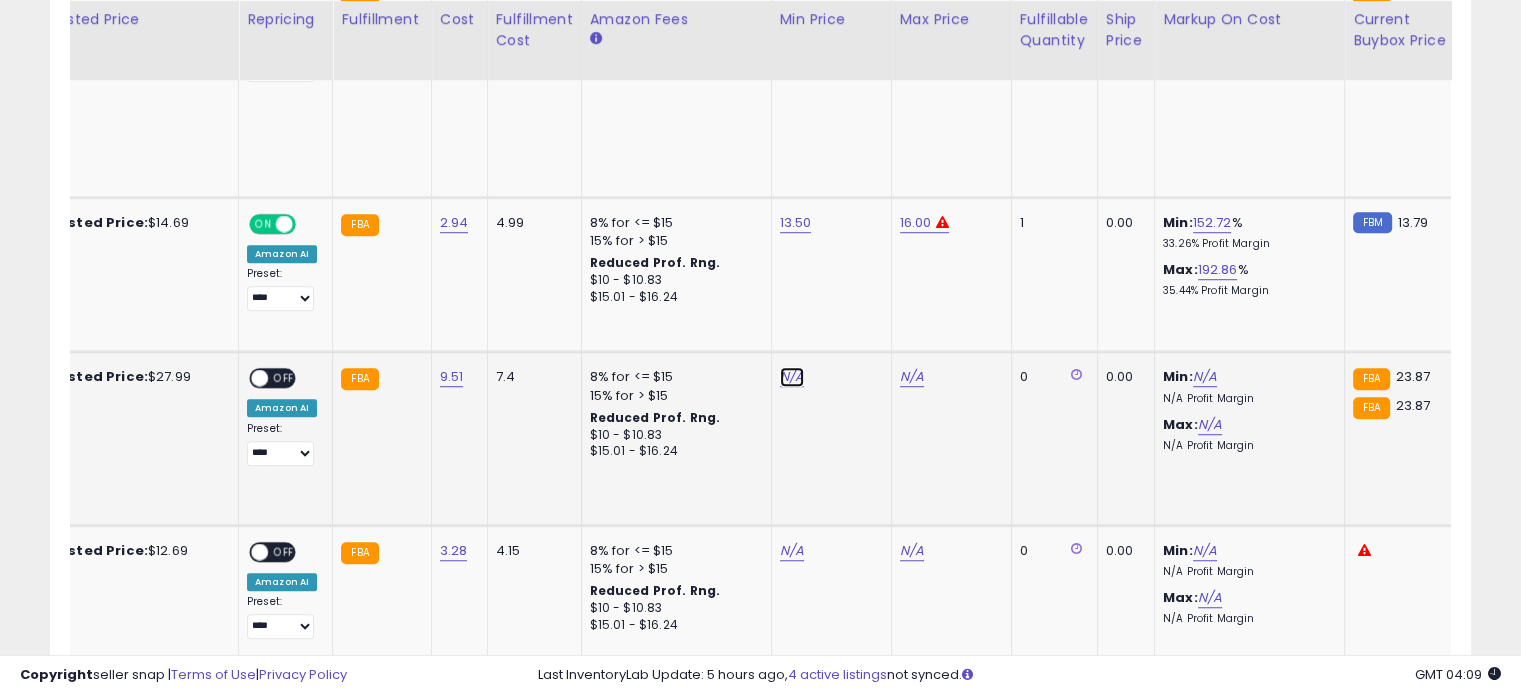 click on "N/A" at bounding box center [792, 377] 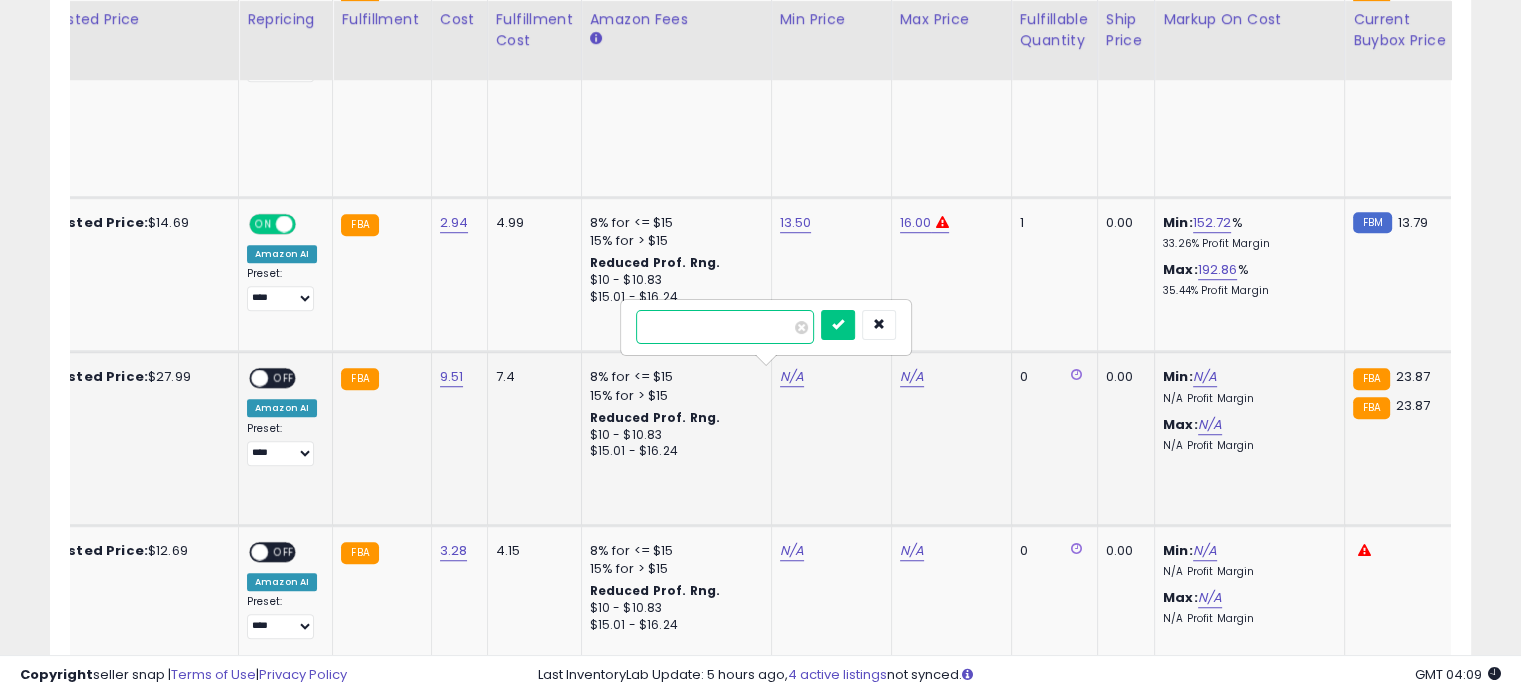 click at bounding box center [725, 327] 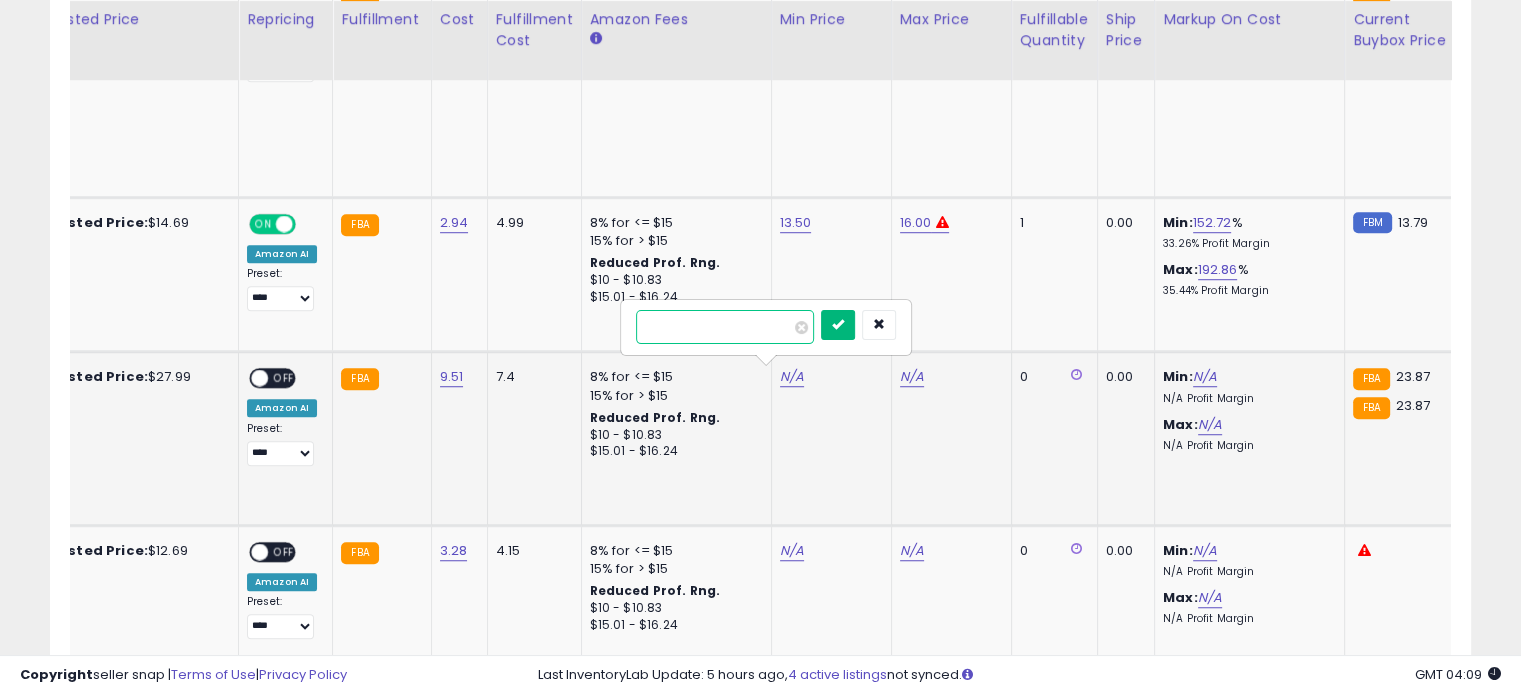 type on "**" 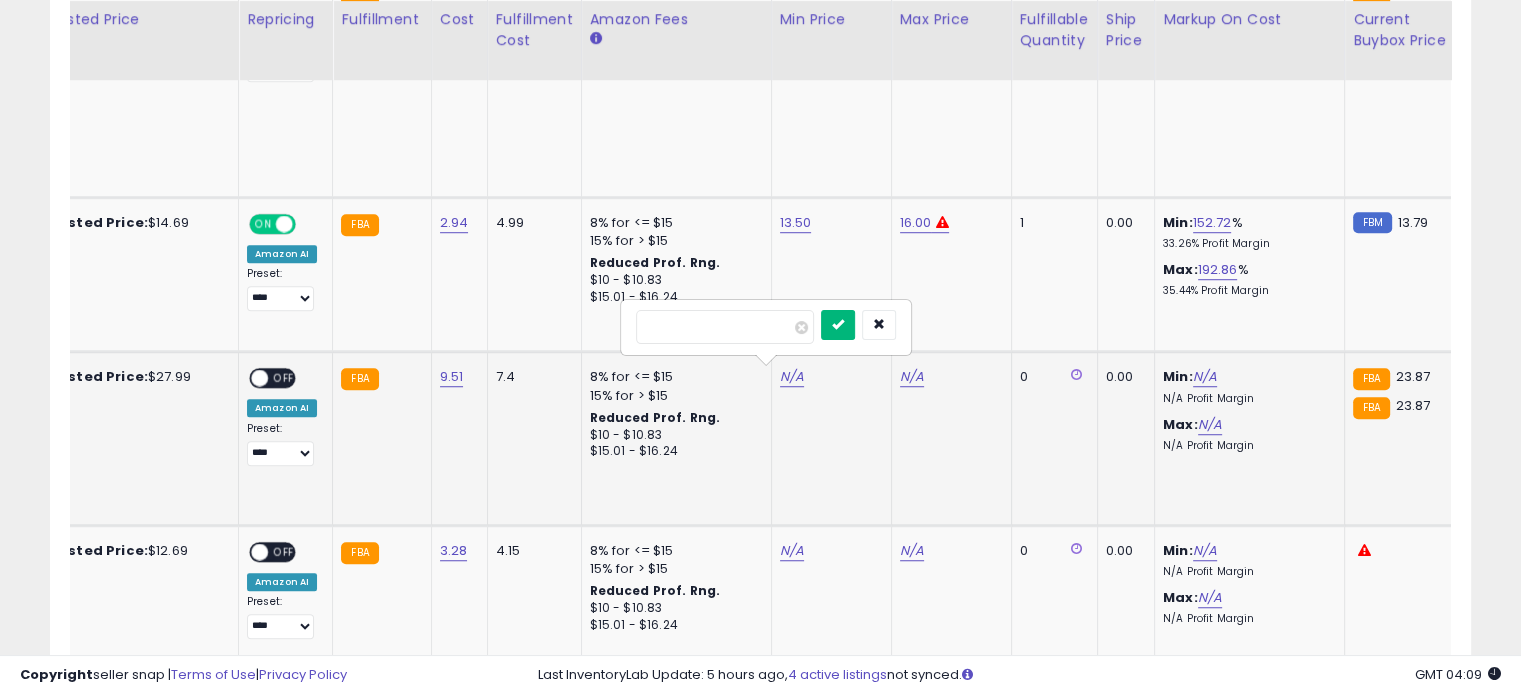 click at bounding box center (838, 325) 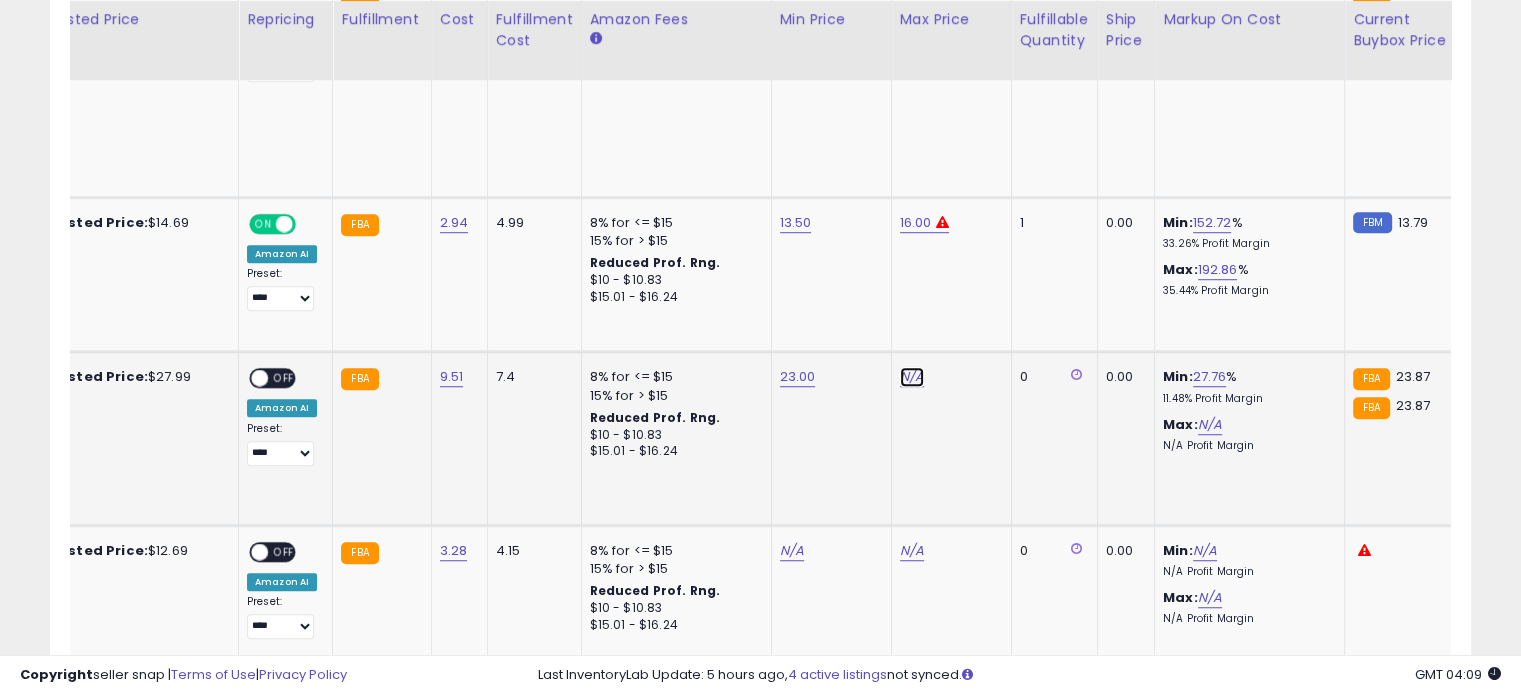 click on "N/A" at bounding box center (912, 377) 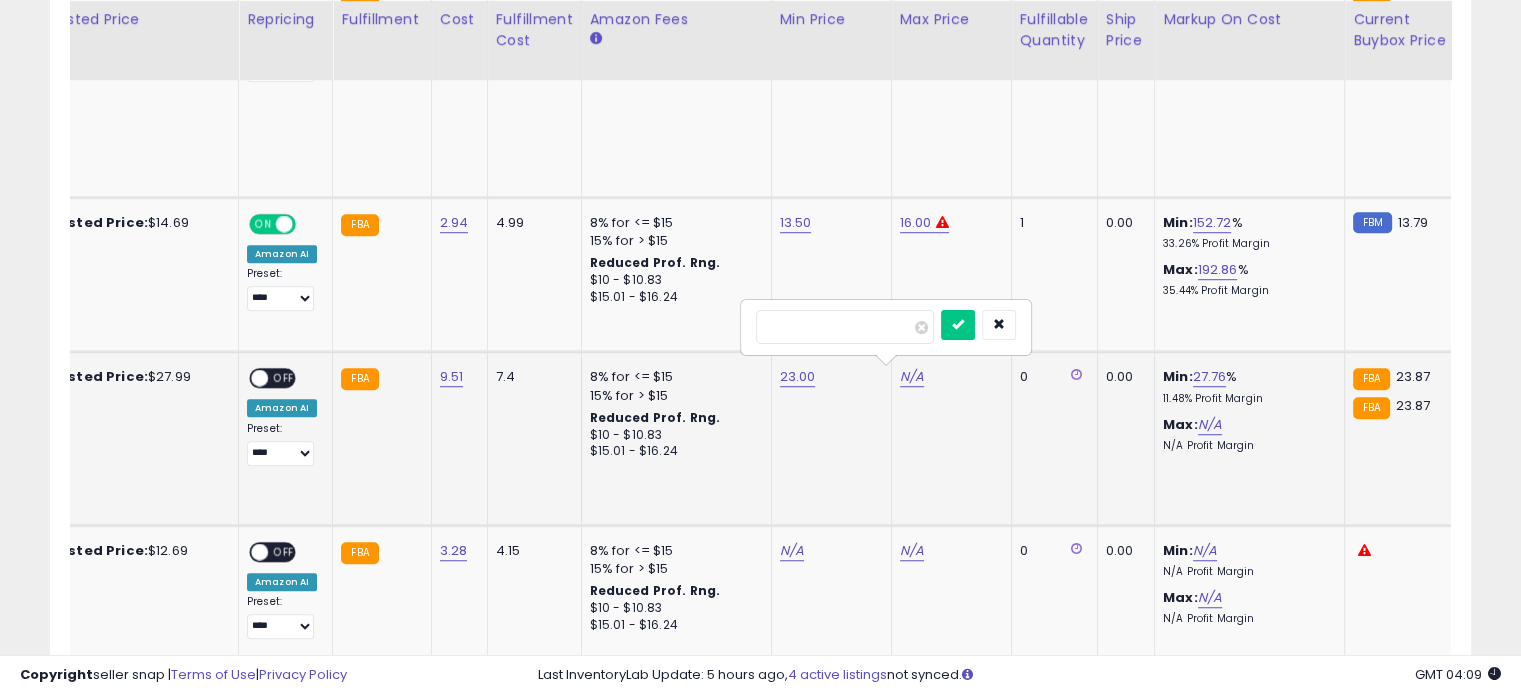 click at bounding box center (845, 327) 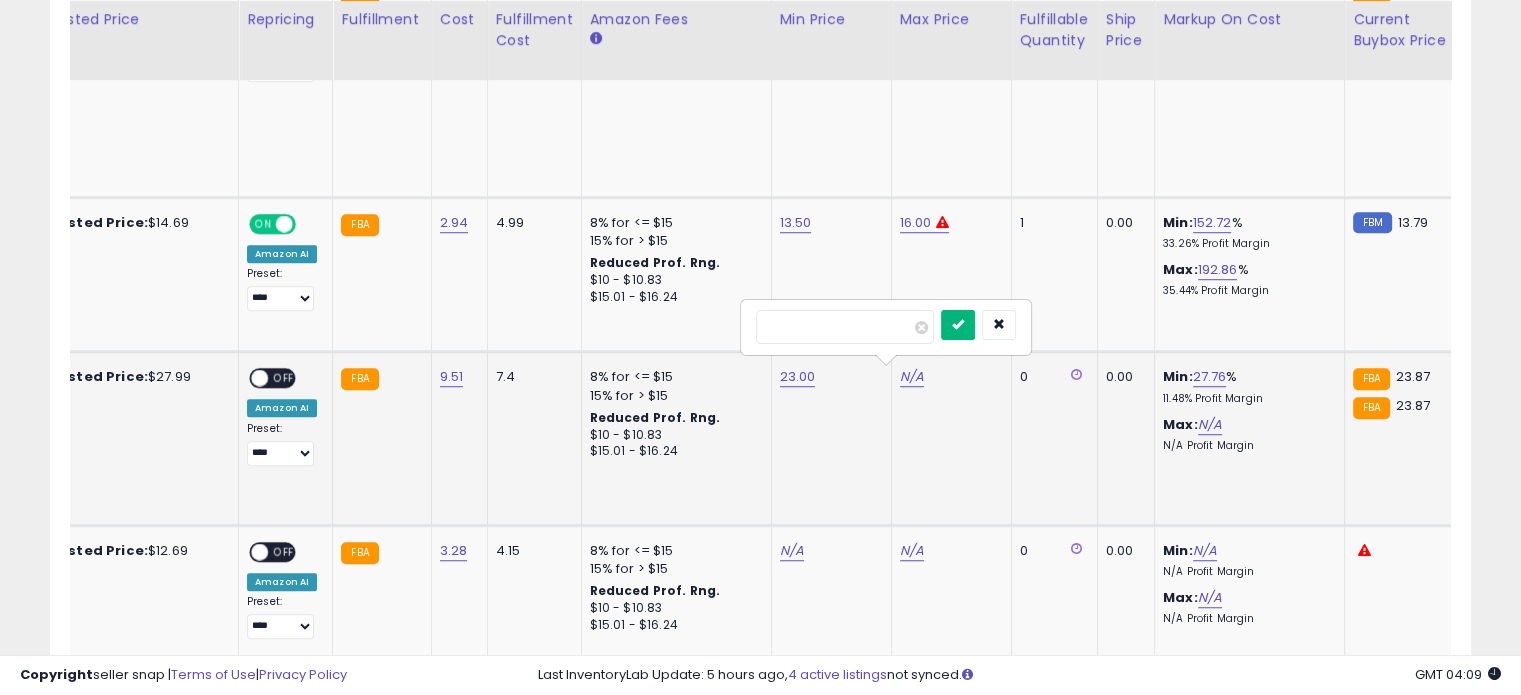 type on "**" 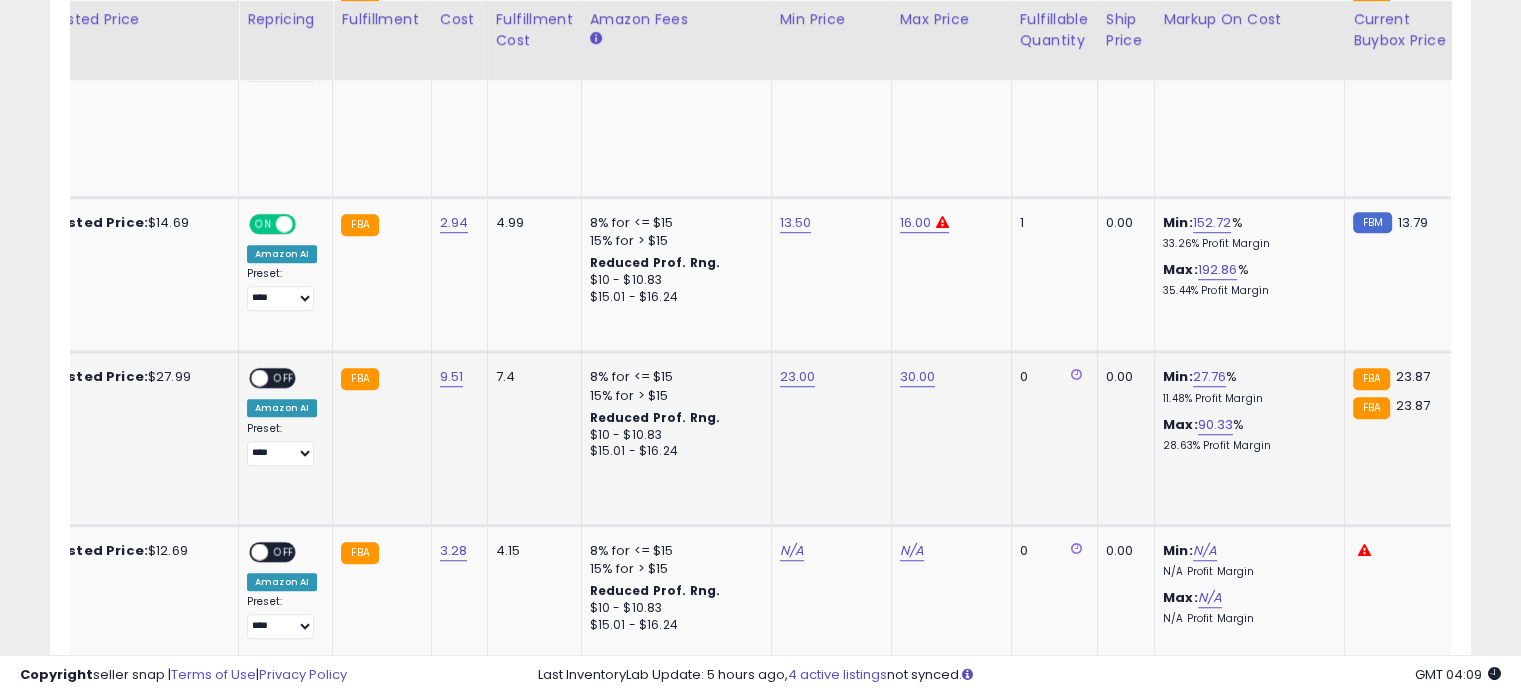 click on "OFF" at bounding box center (284, 378) 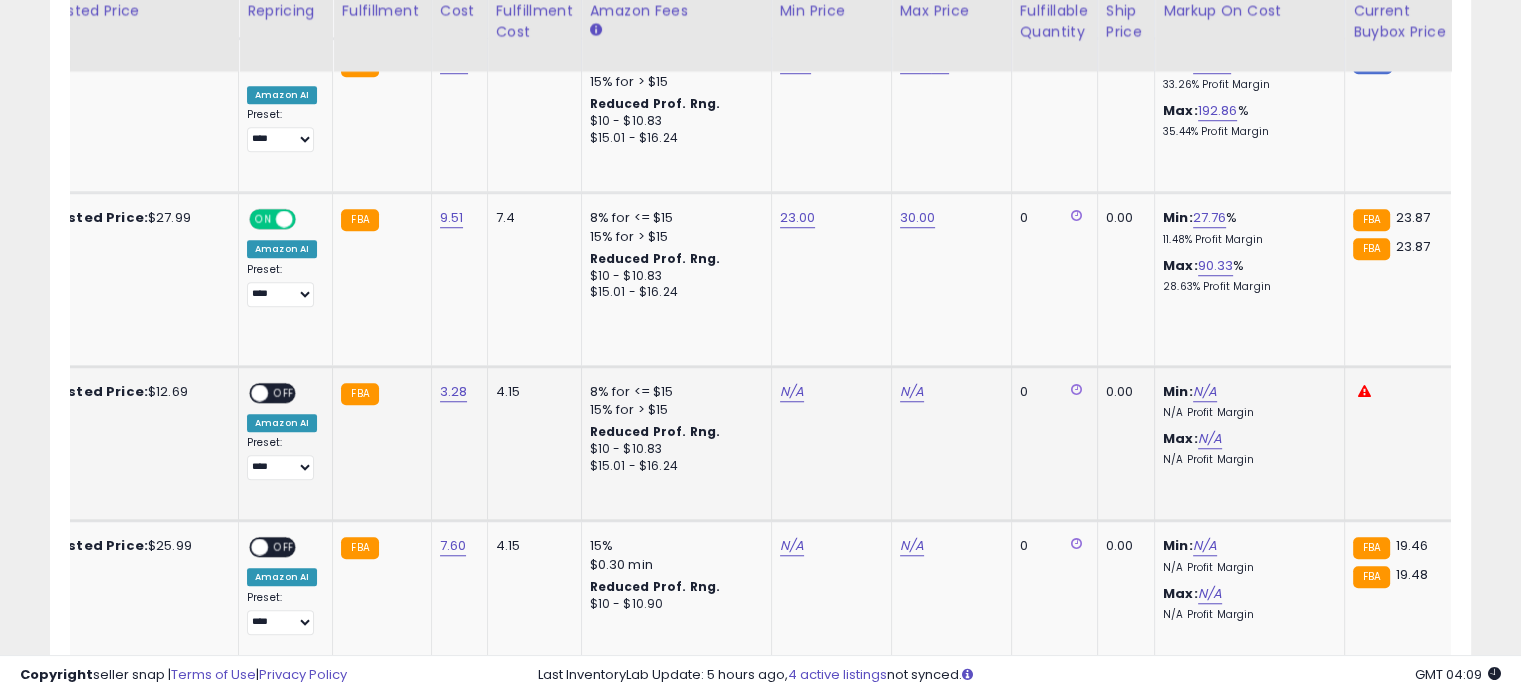 scroll, scrollTop: 1557, scrollLeft: 0, axis: vertical 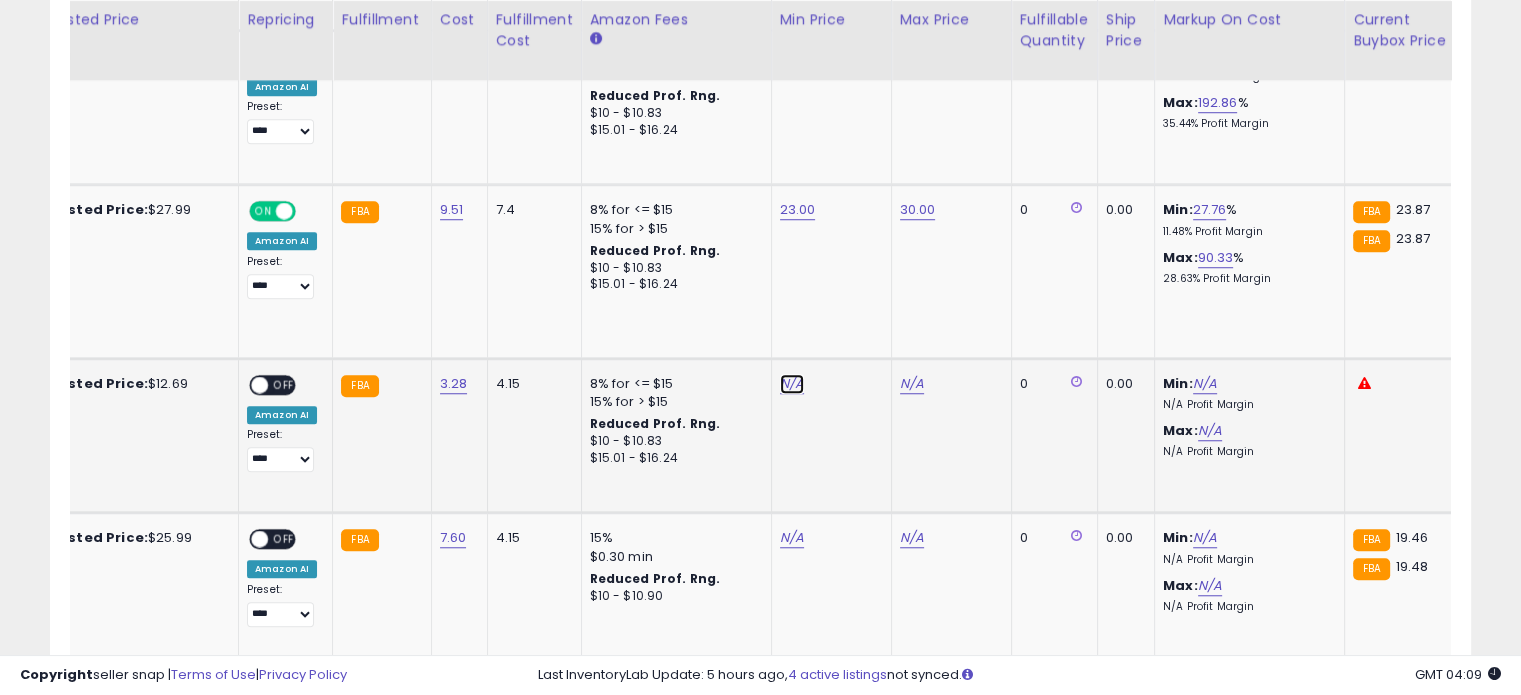 click on "N/A" at bounding box center [792, 384] 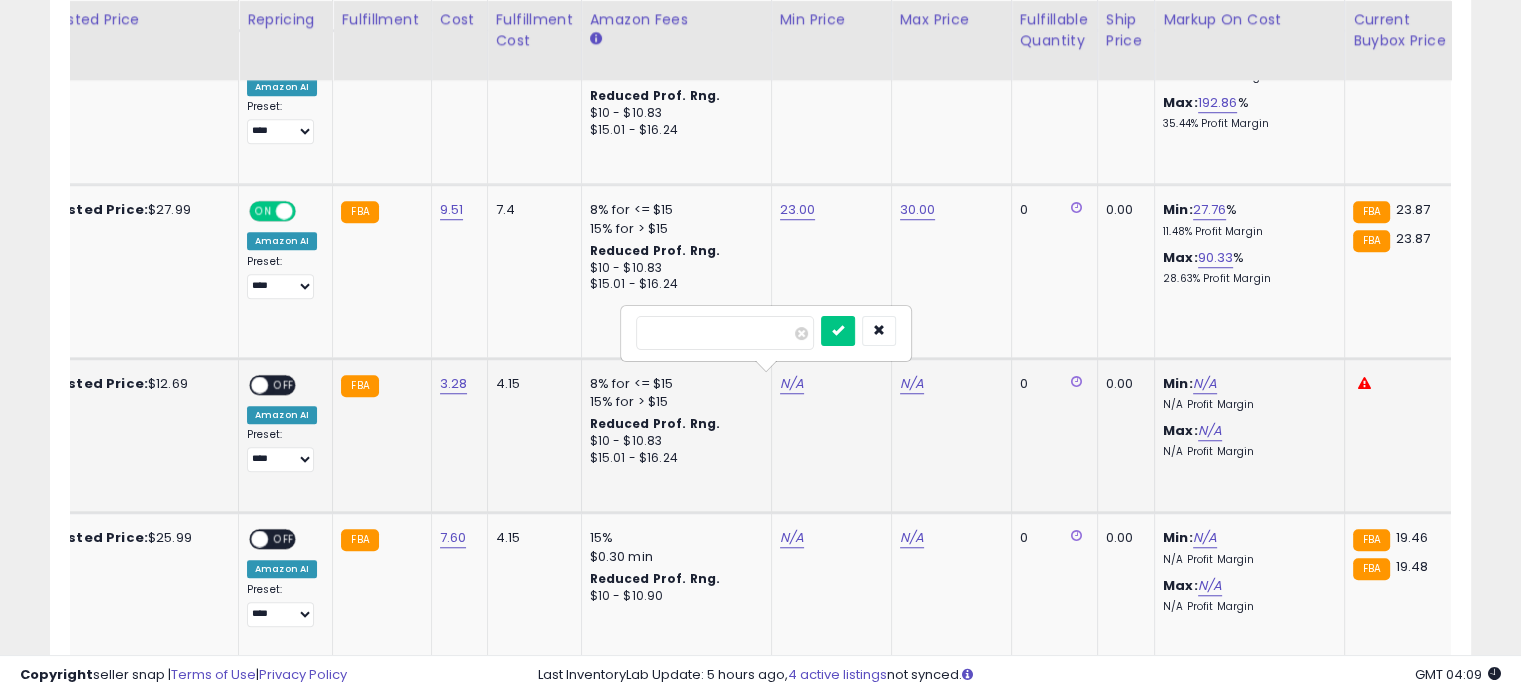 click at bounding box center [725, 333] 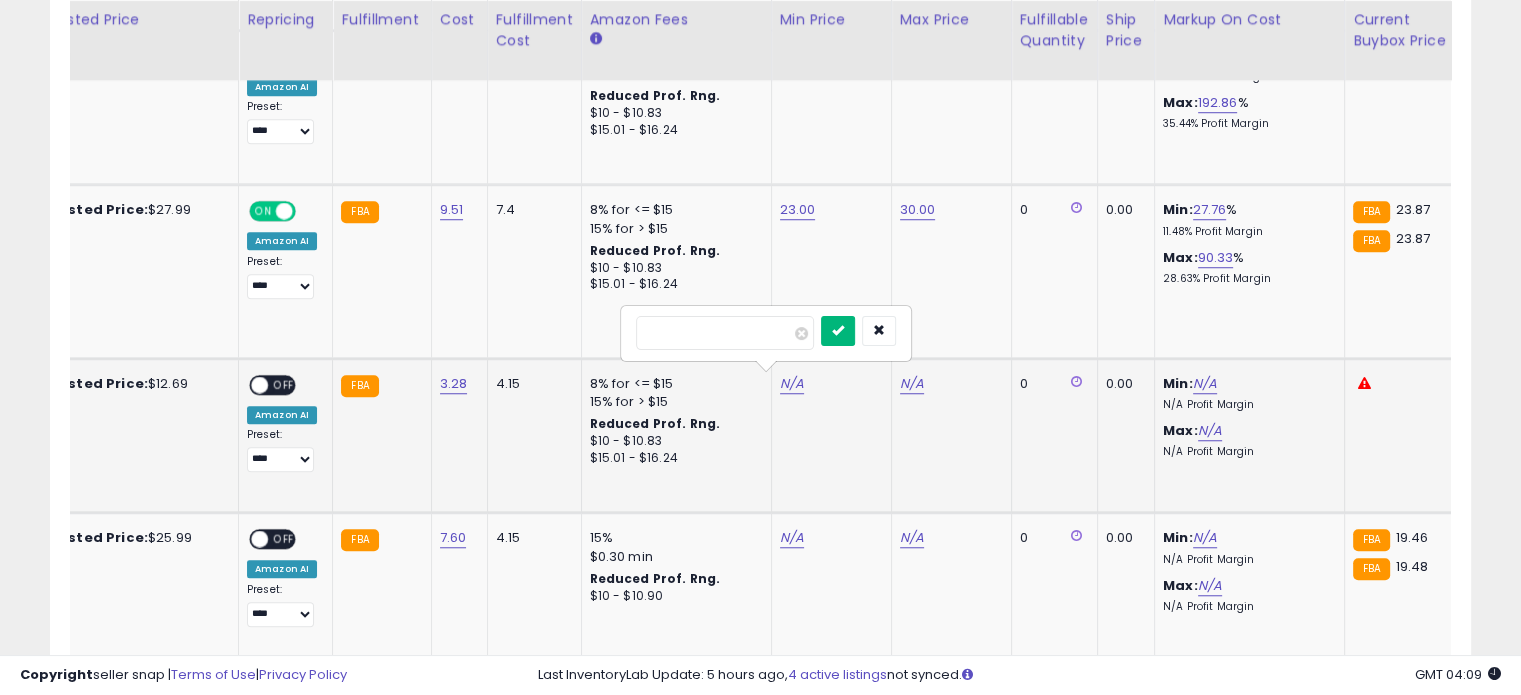 type on "**" 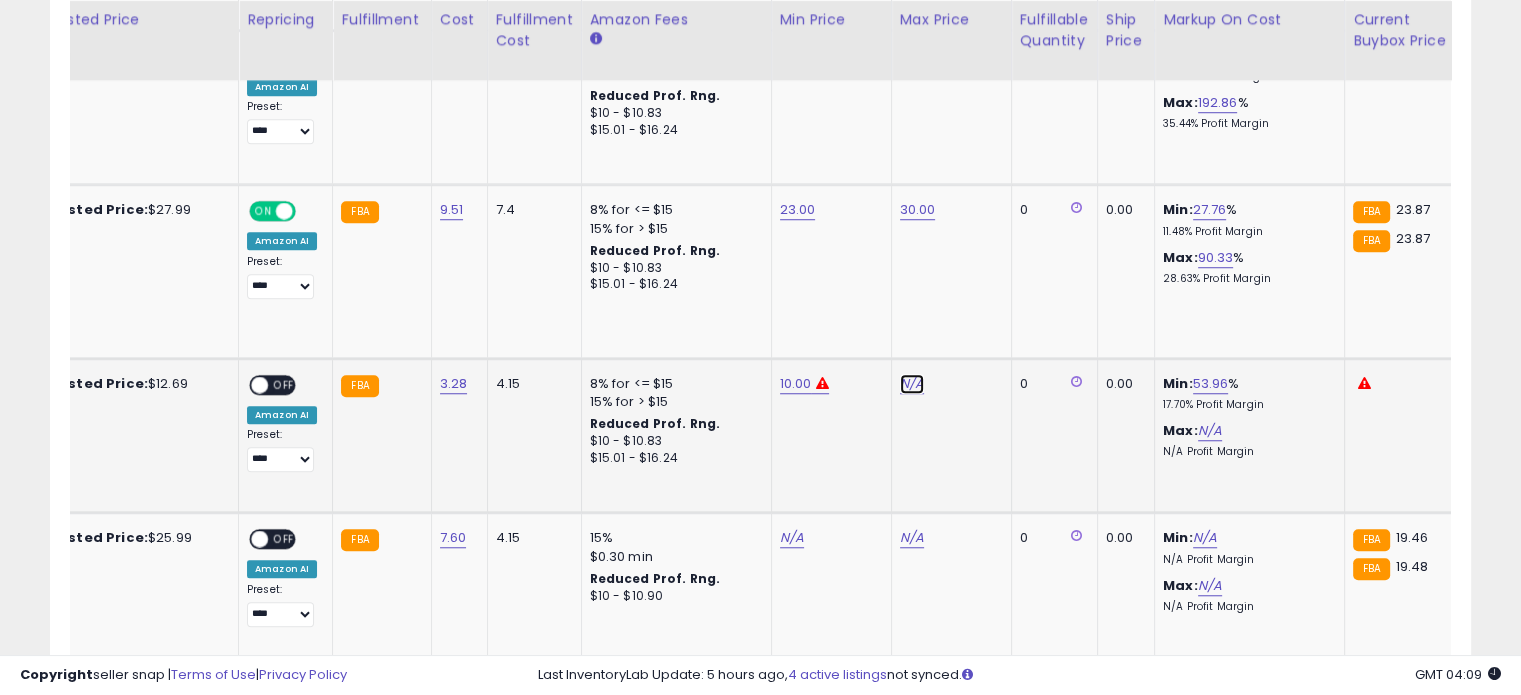 click on "N/A" at bounding box center [912, 384] 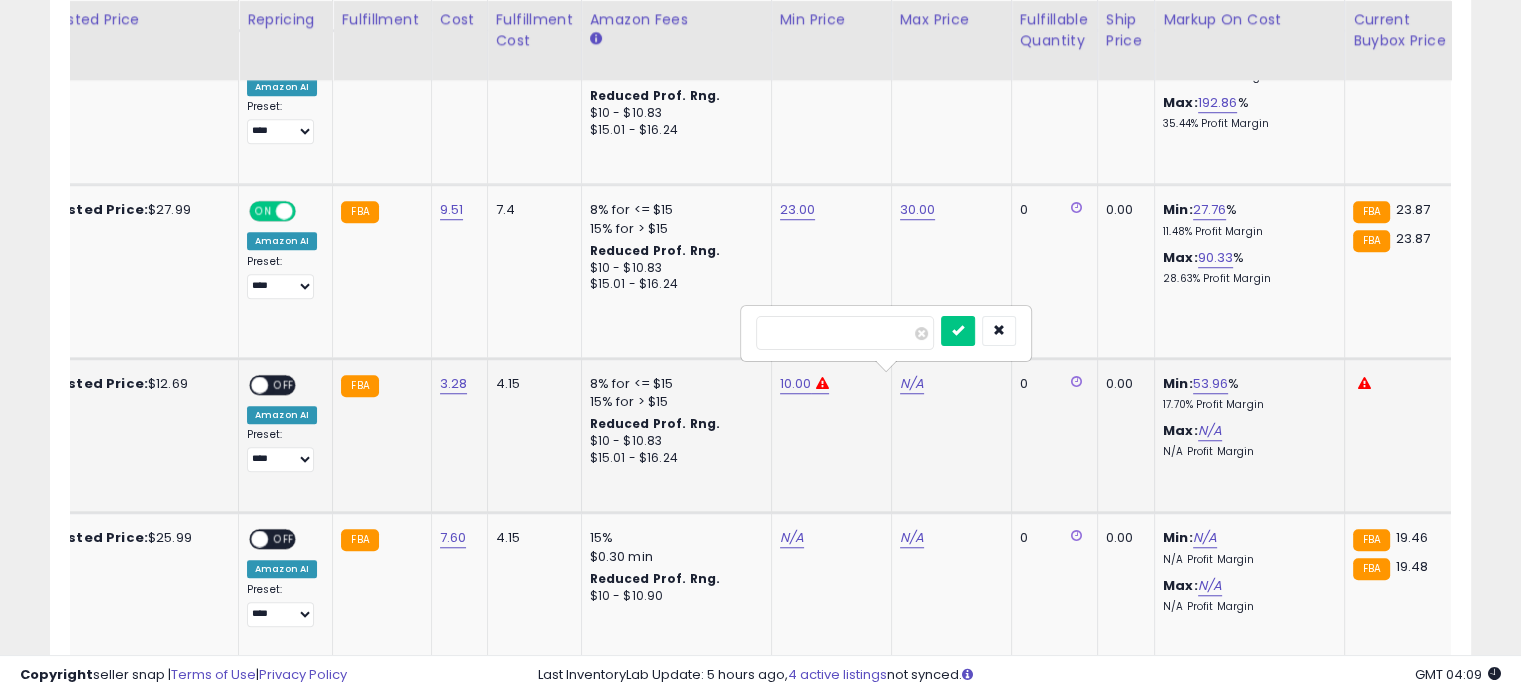 click at bounding box center [845, 333] 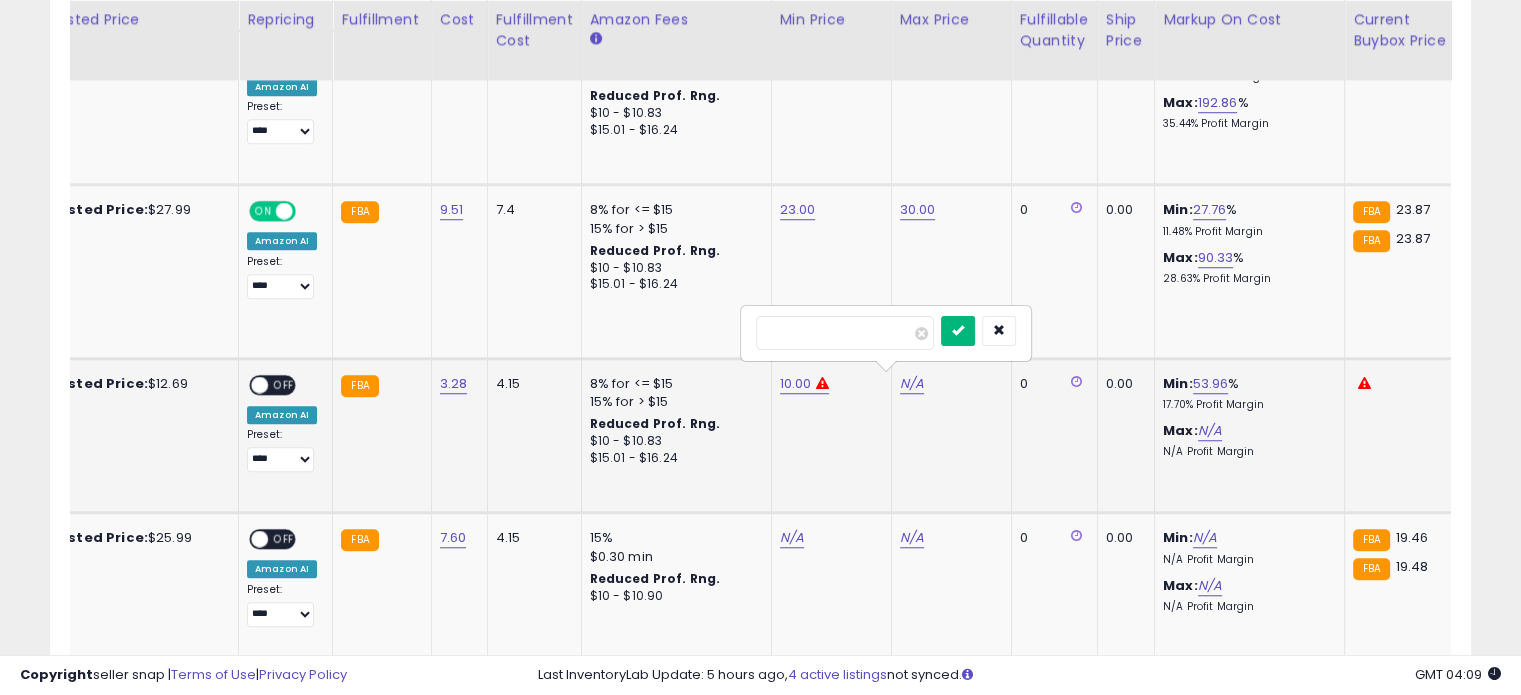 type on "**" 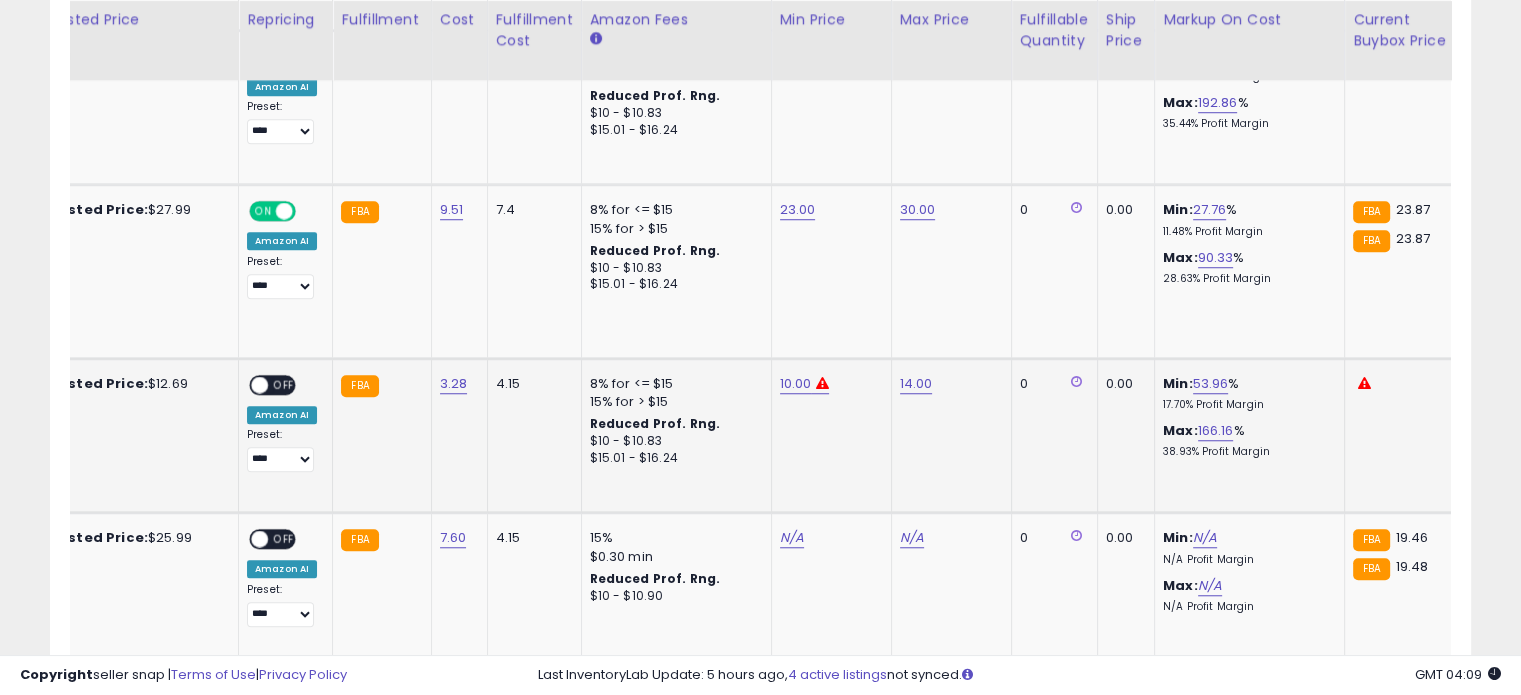 click on "OFF" at bounding box center [284, 384] 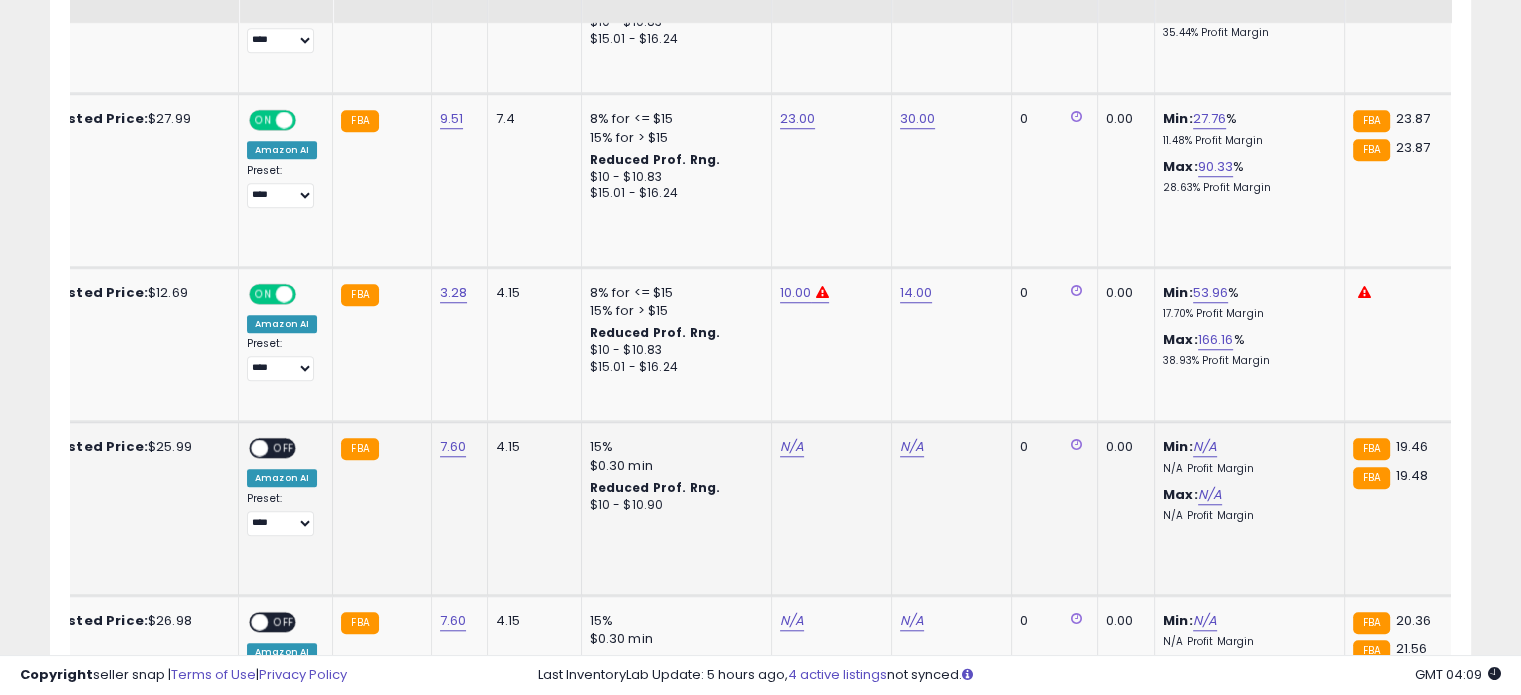scroll, scrollTop: 1657, scrollLeft: 0, axis: vertical 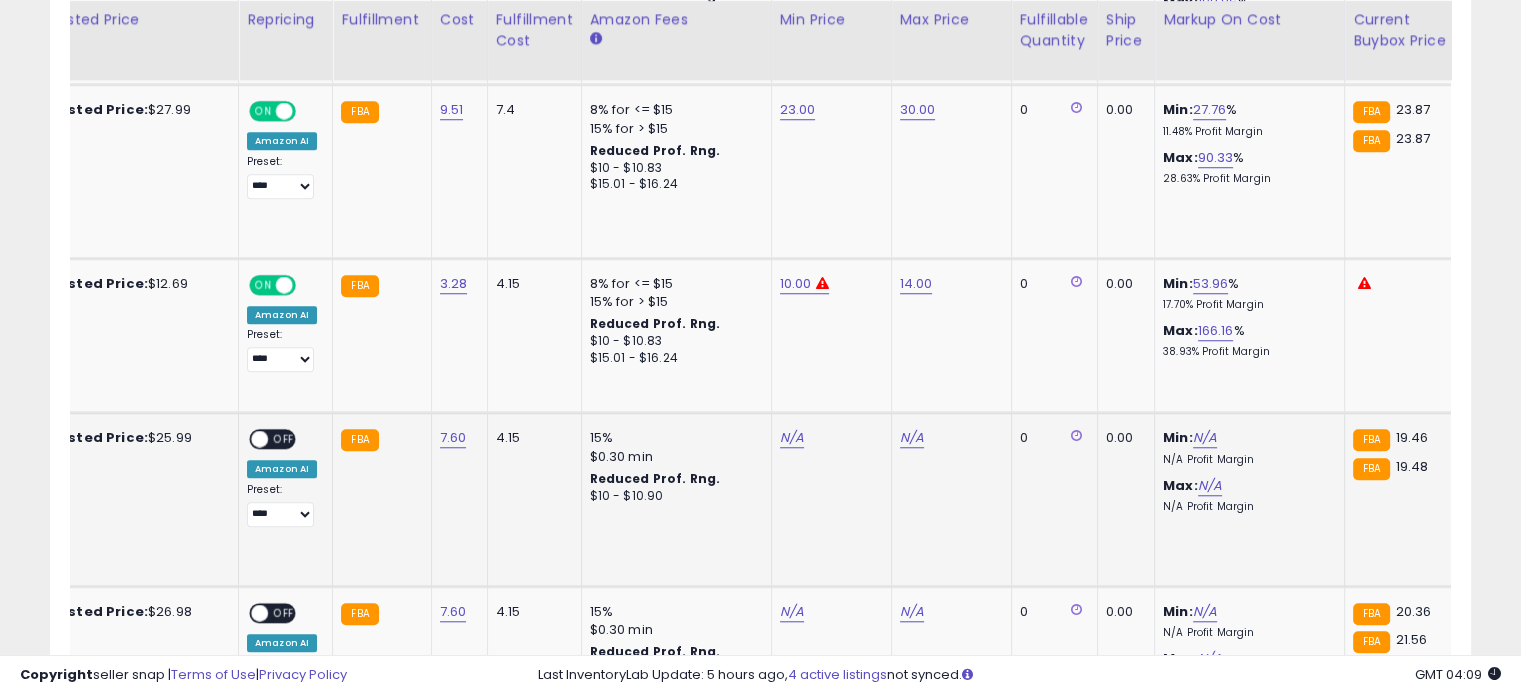 click on "N/A" at bounding box center (828, 438) 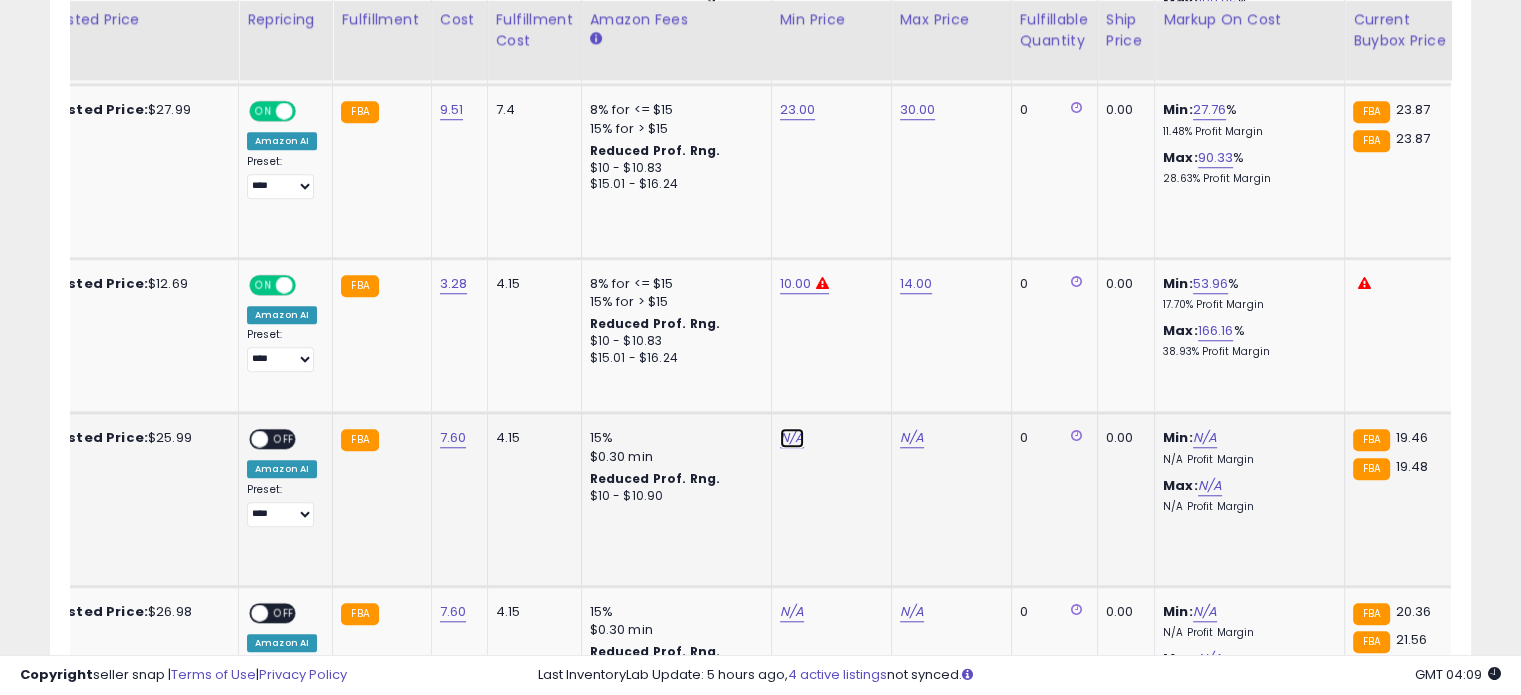 click on "N/A" at bounding box center [792, 438] 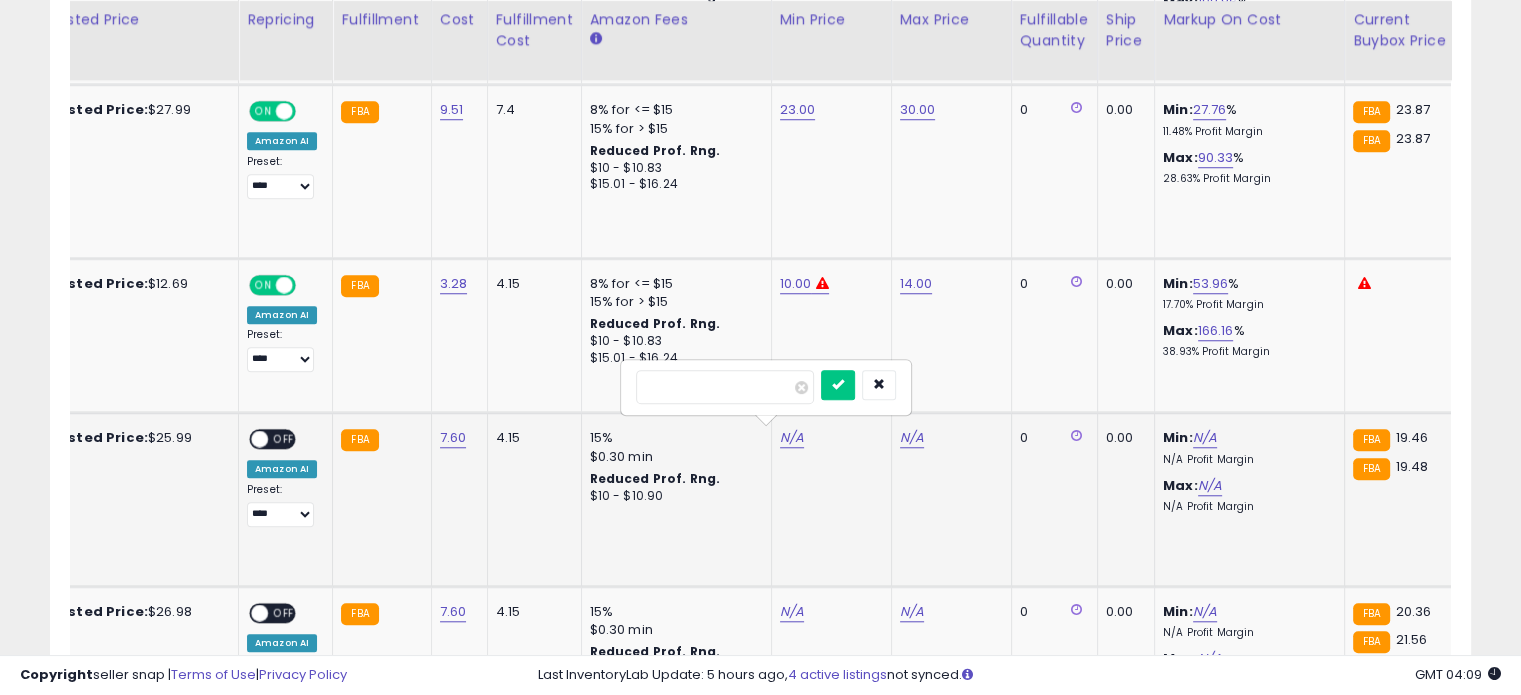click at bounding box center (725, 387) 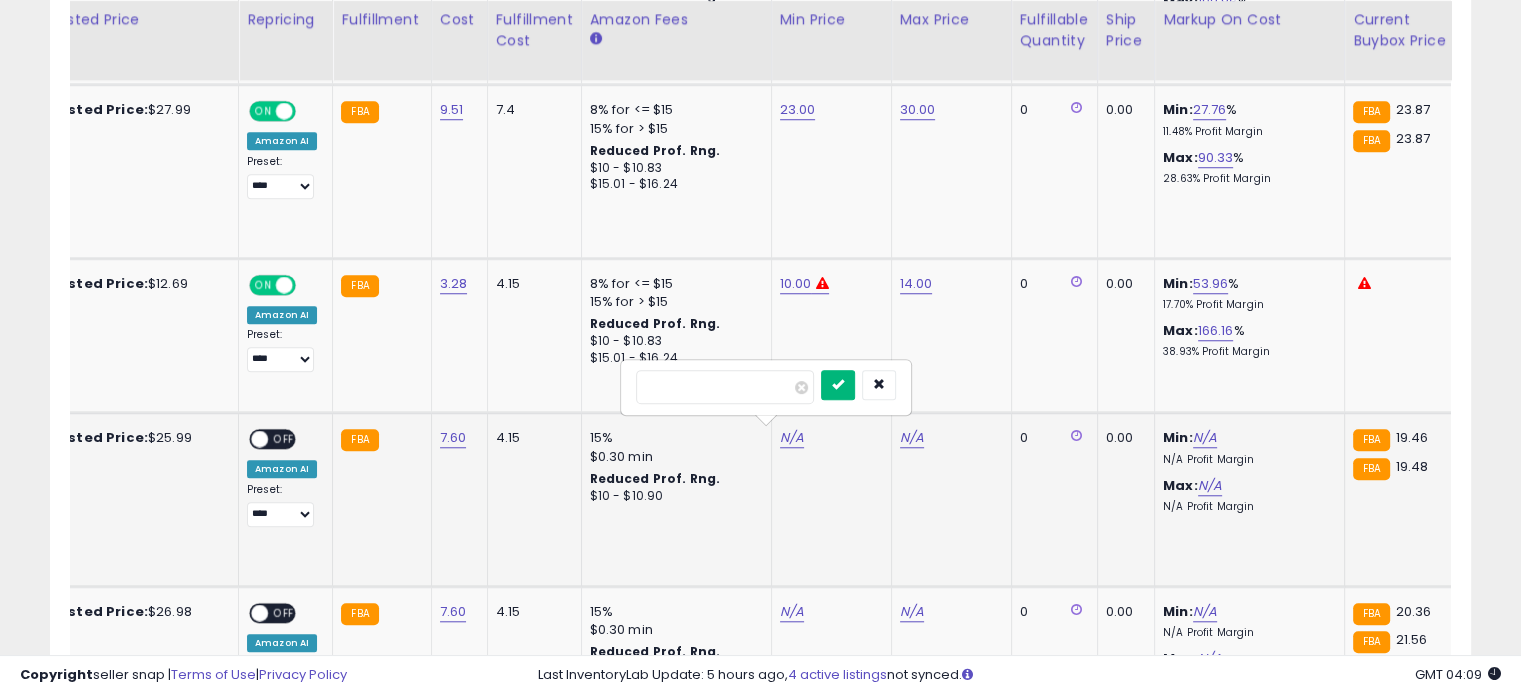 type on "**" 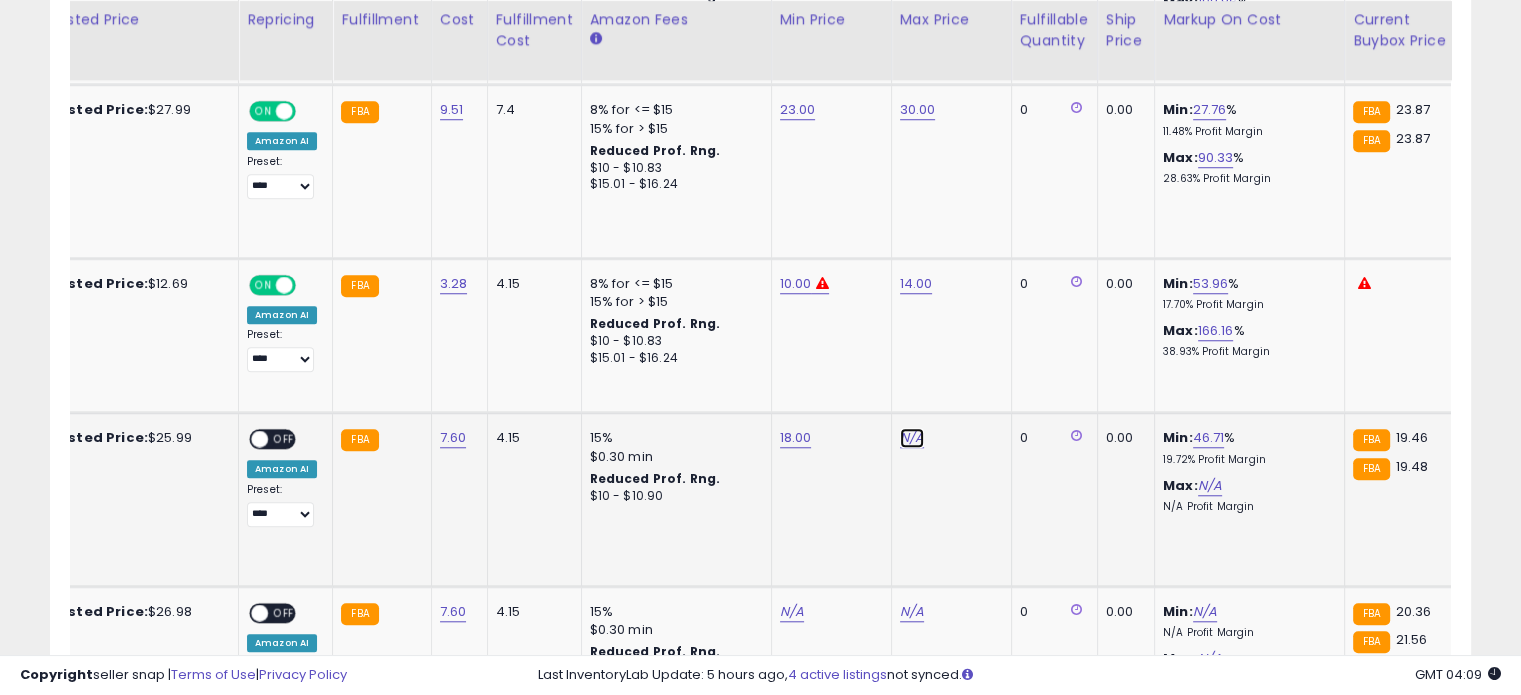 click on "N/A" at bounding box center [912, 438] 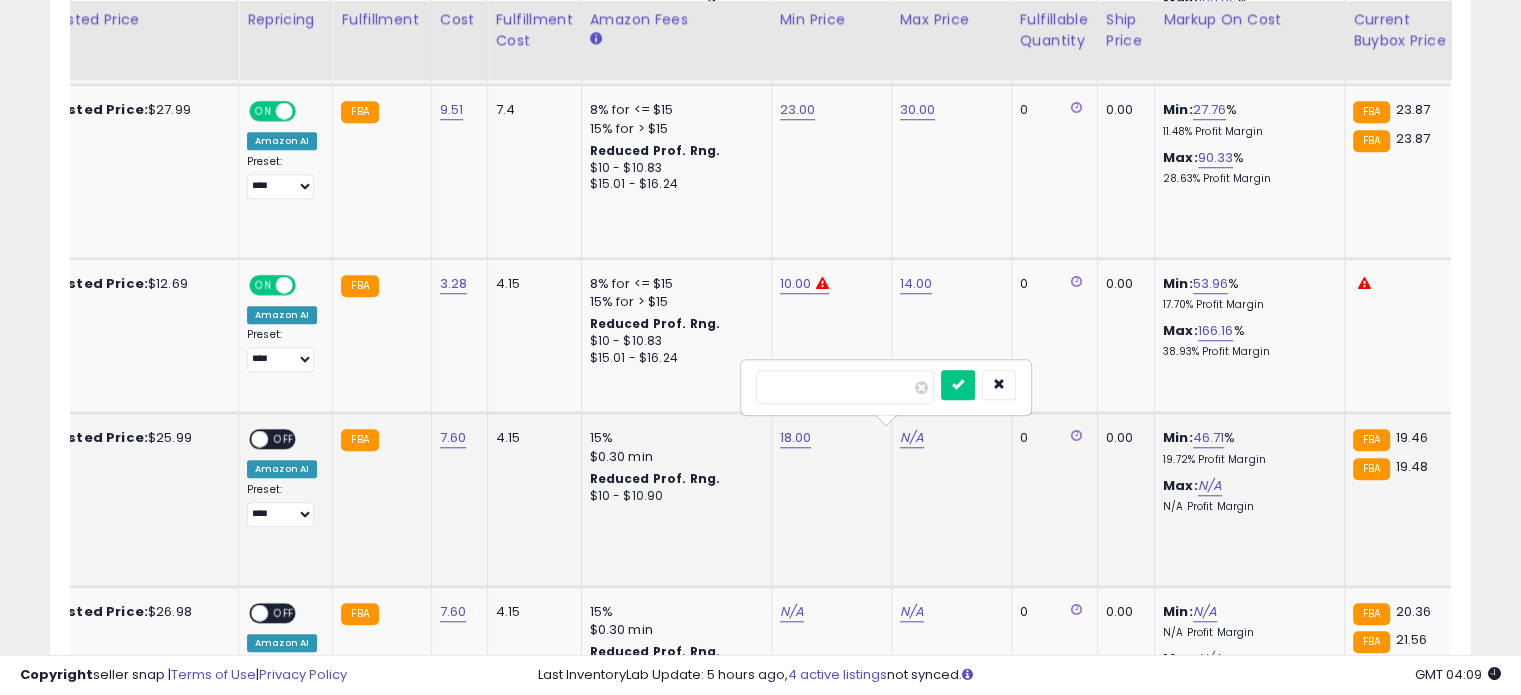 click at bounding box center (845, 387) 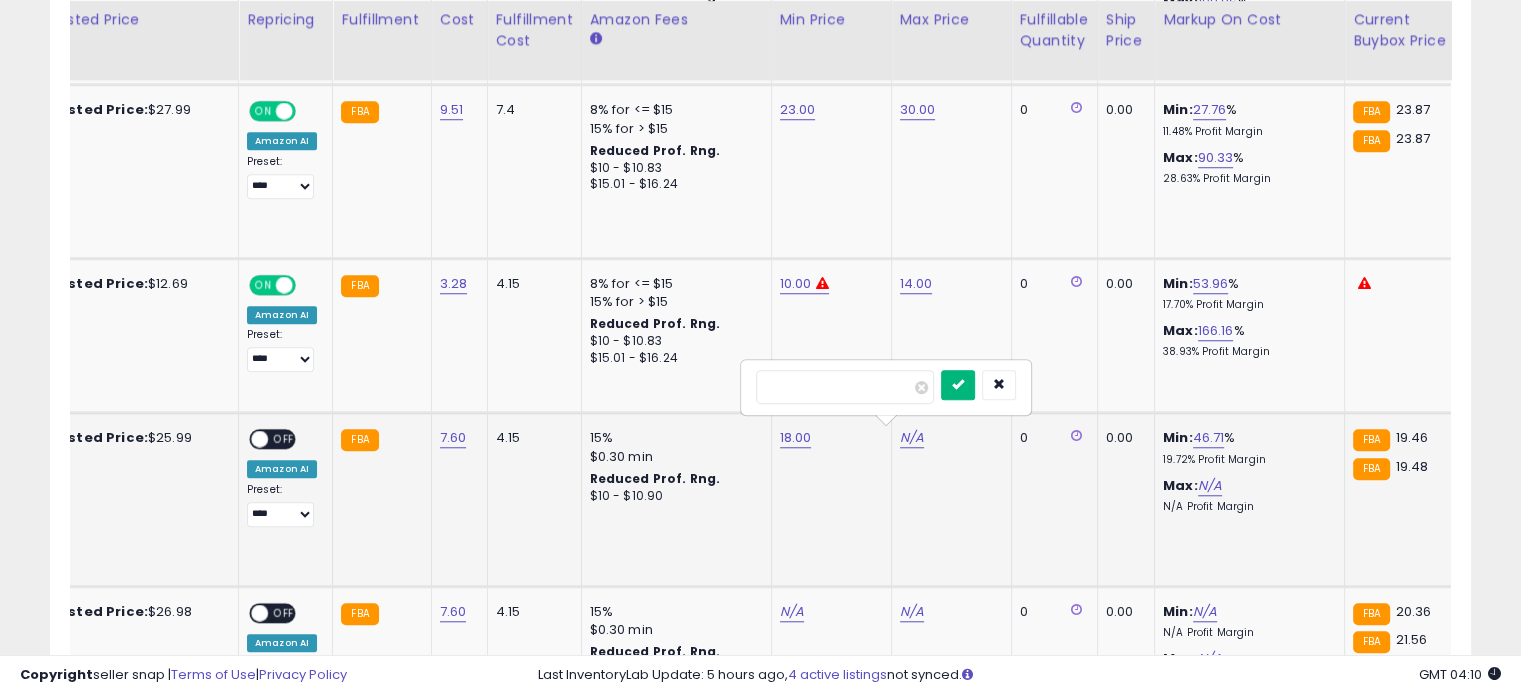 type on "**" 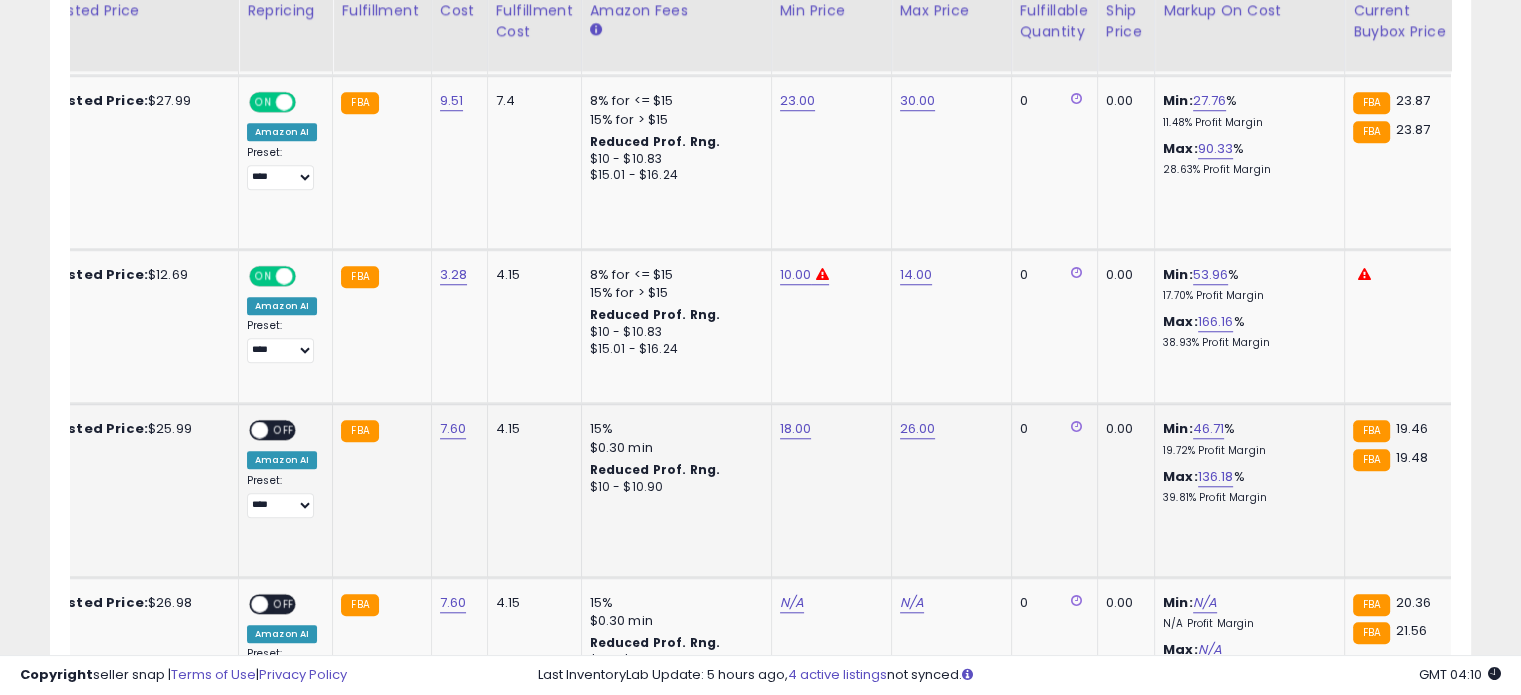 scroll, scrollTop: 1690, scrollLeft: 0, axis: vertical 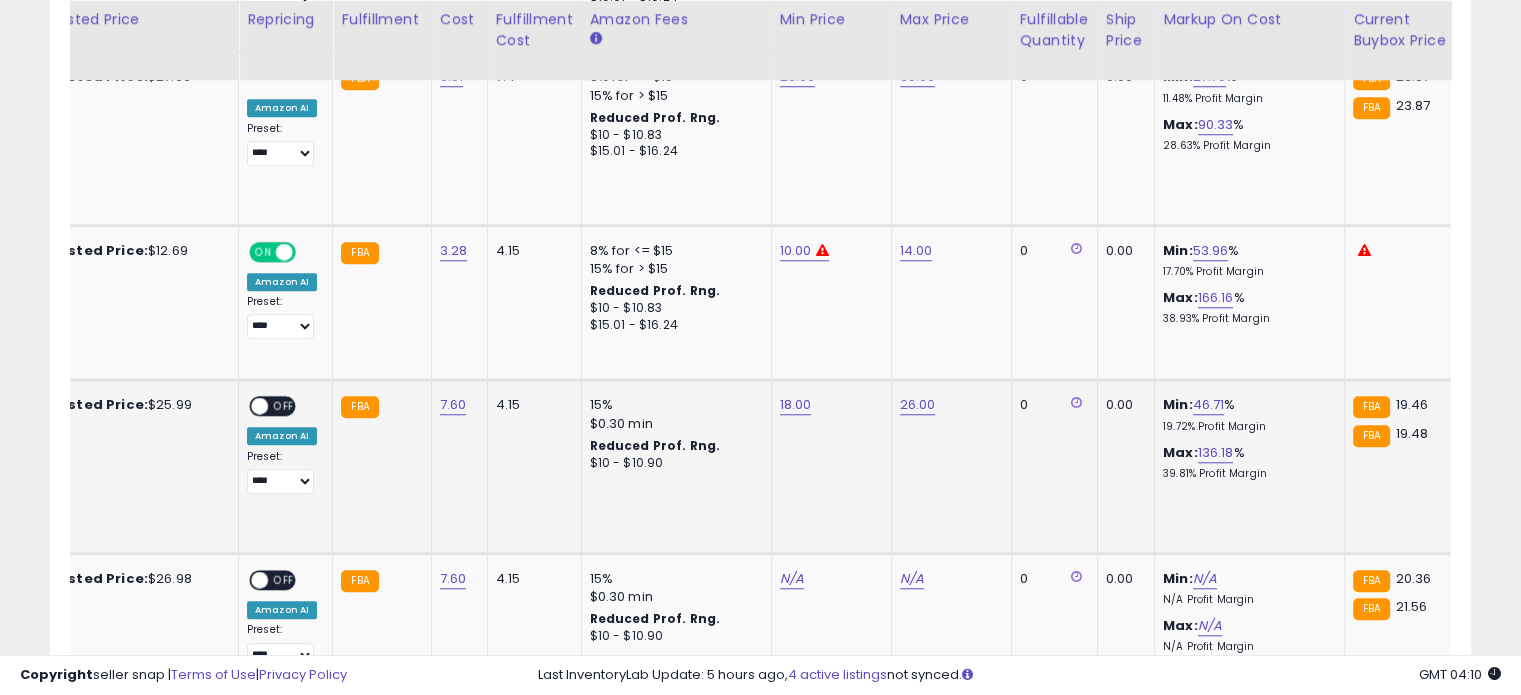 click at bounding box center [259, 406] 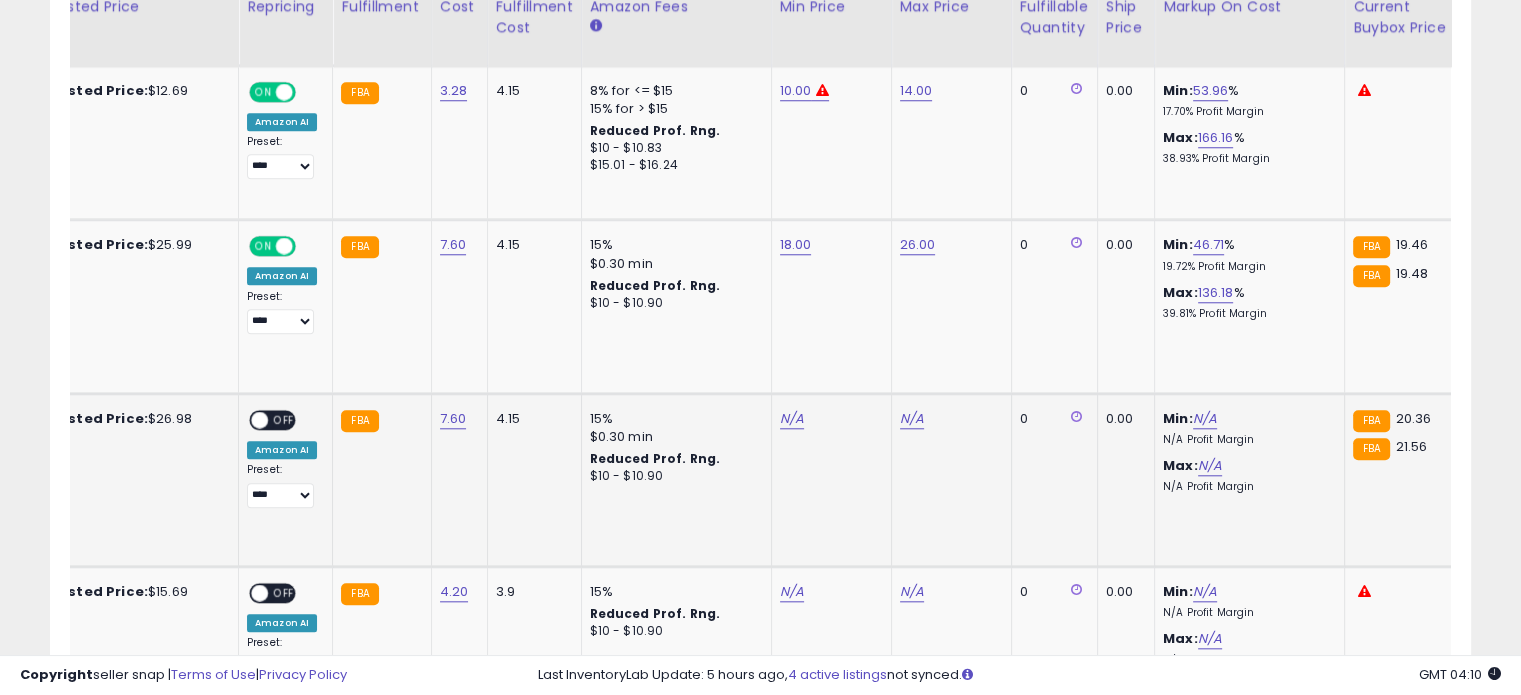 scroll, scrollTop: 1890, scrollLeft: 0, axis: vertical 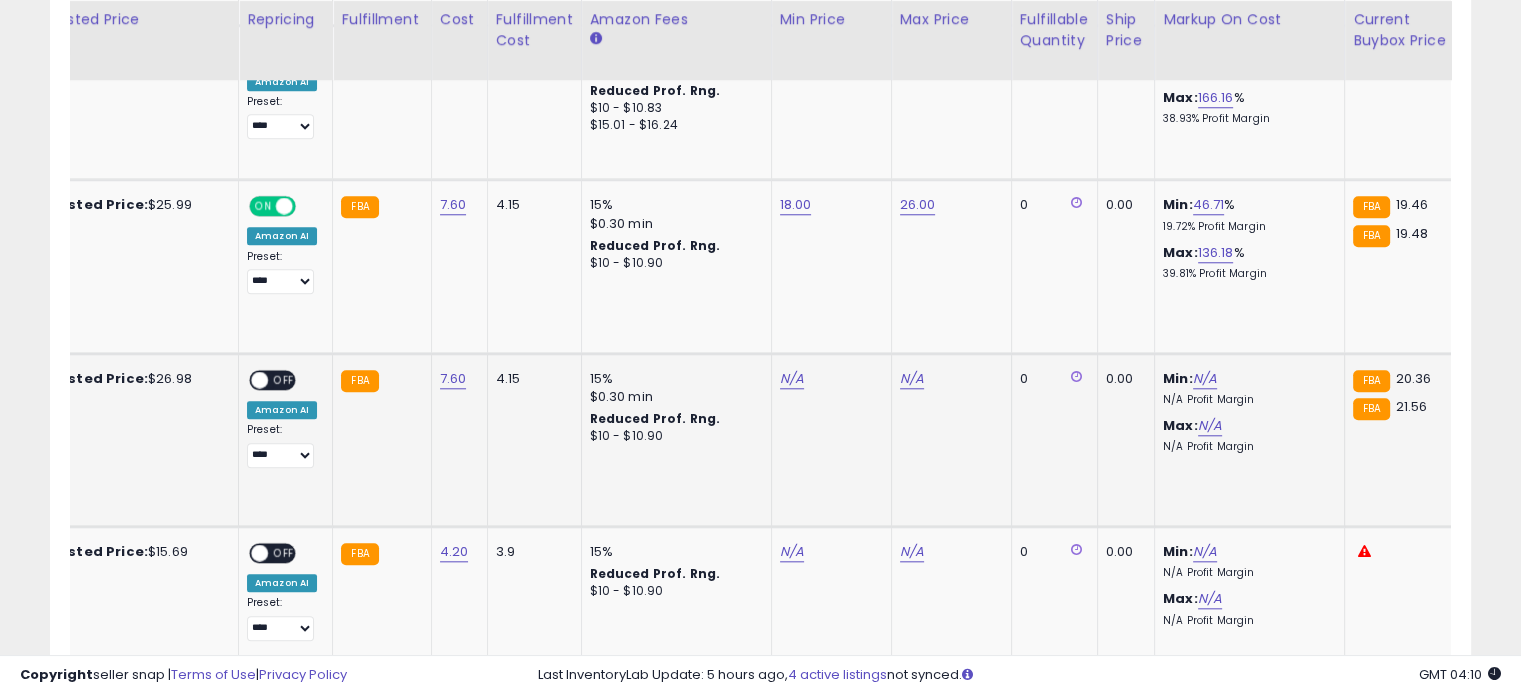 click on "N/A" at bounding box center (828, 379) 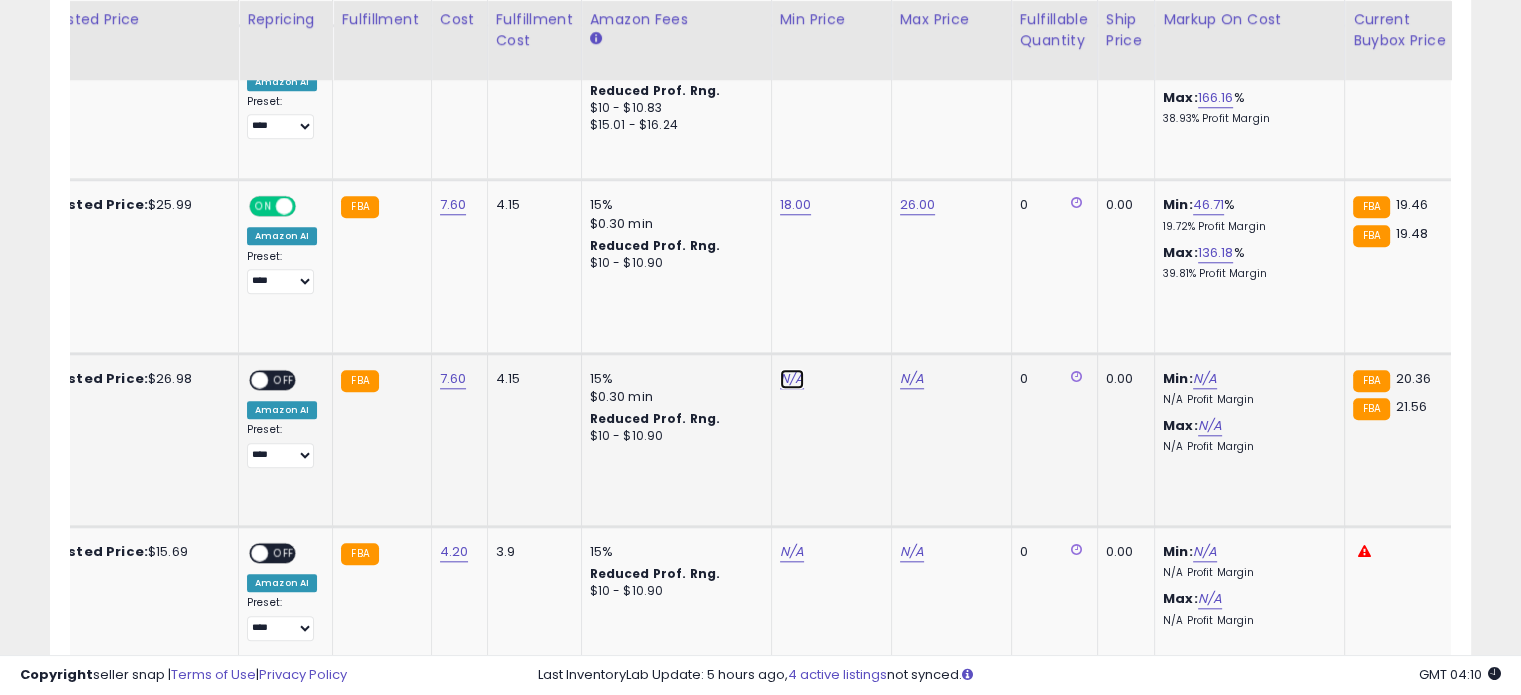 click on "N/A" at bounding box center (792, 379) 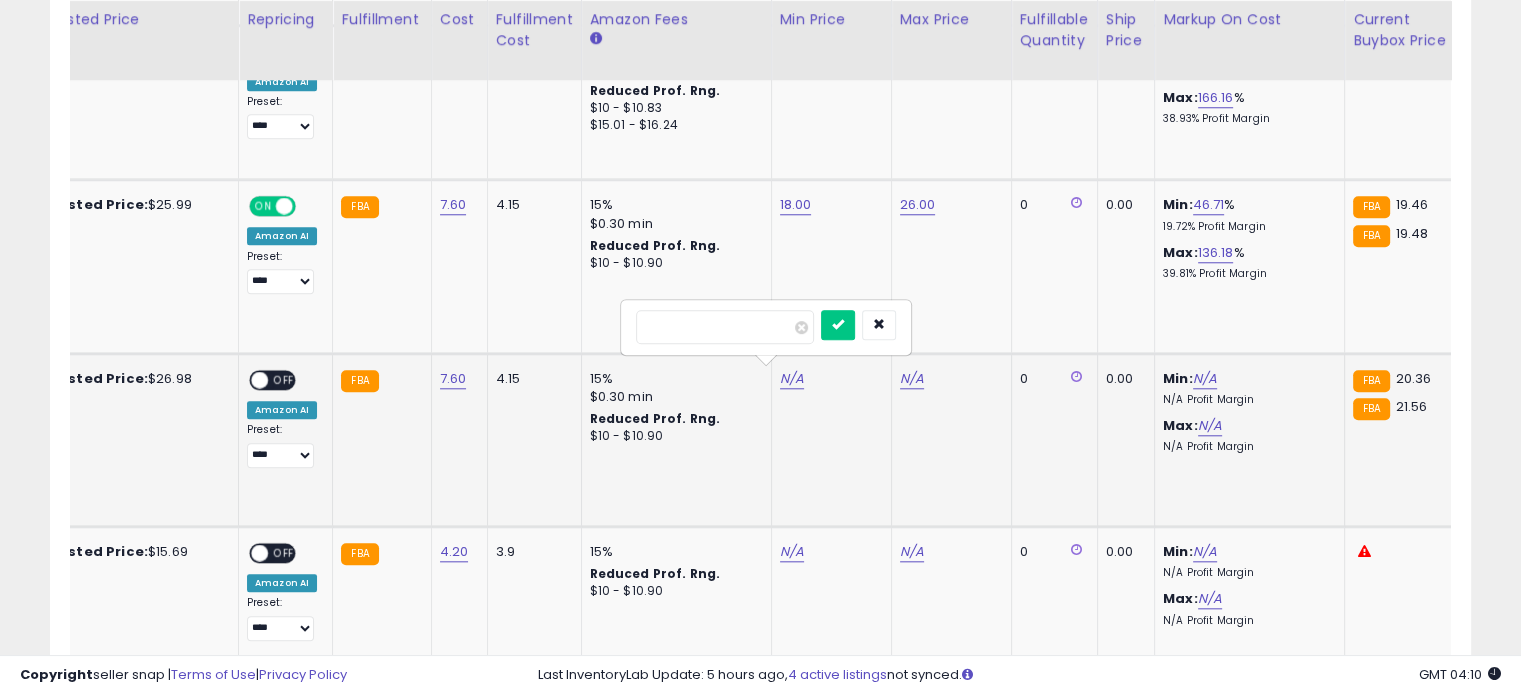 click at bounding box center [725, 327] 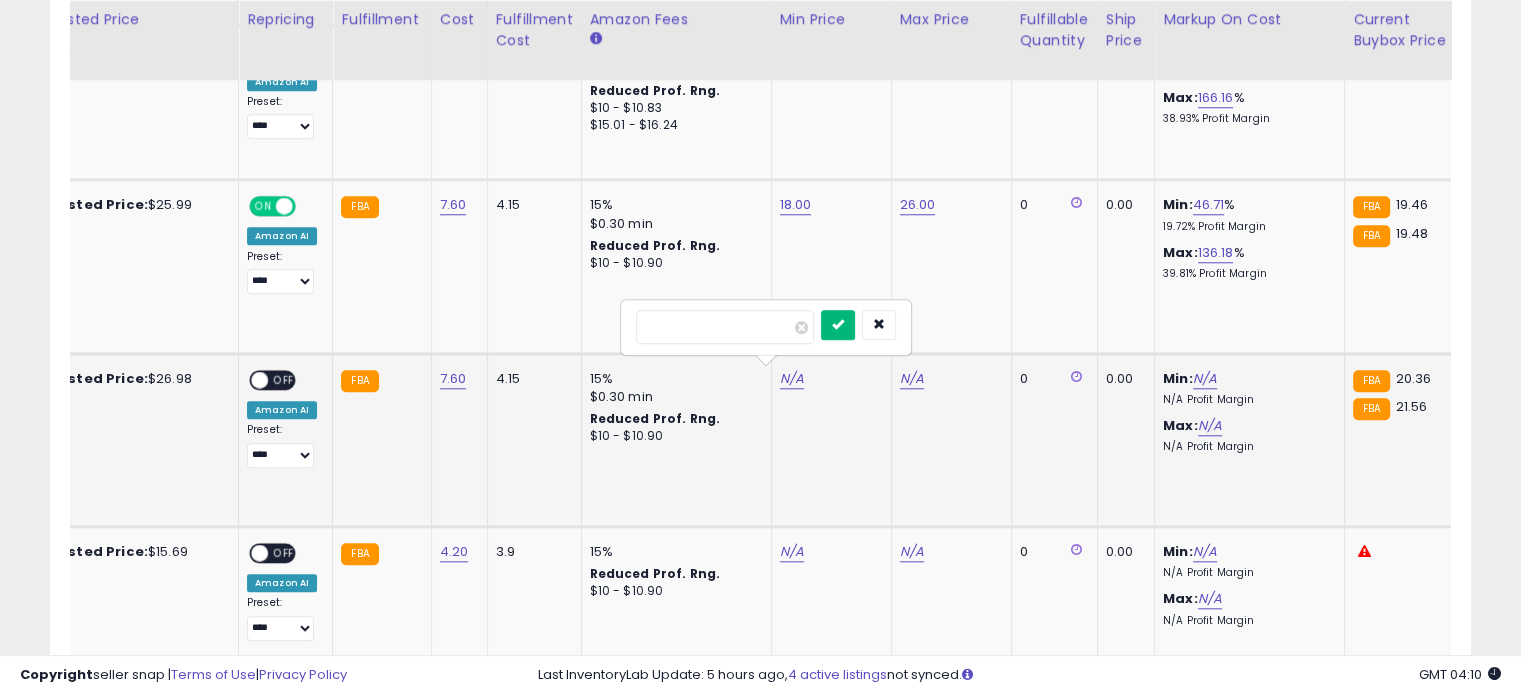 type on "**" 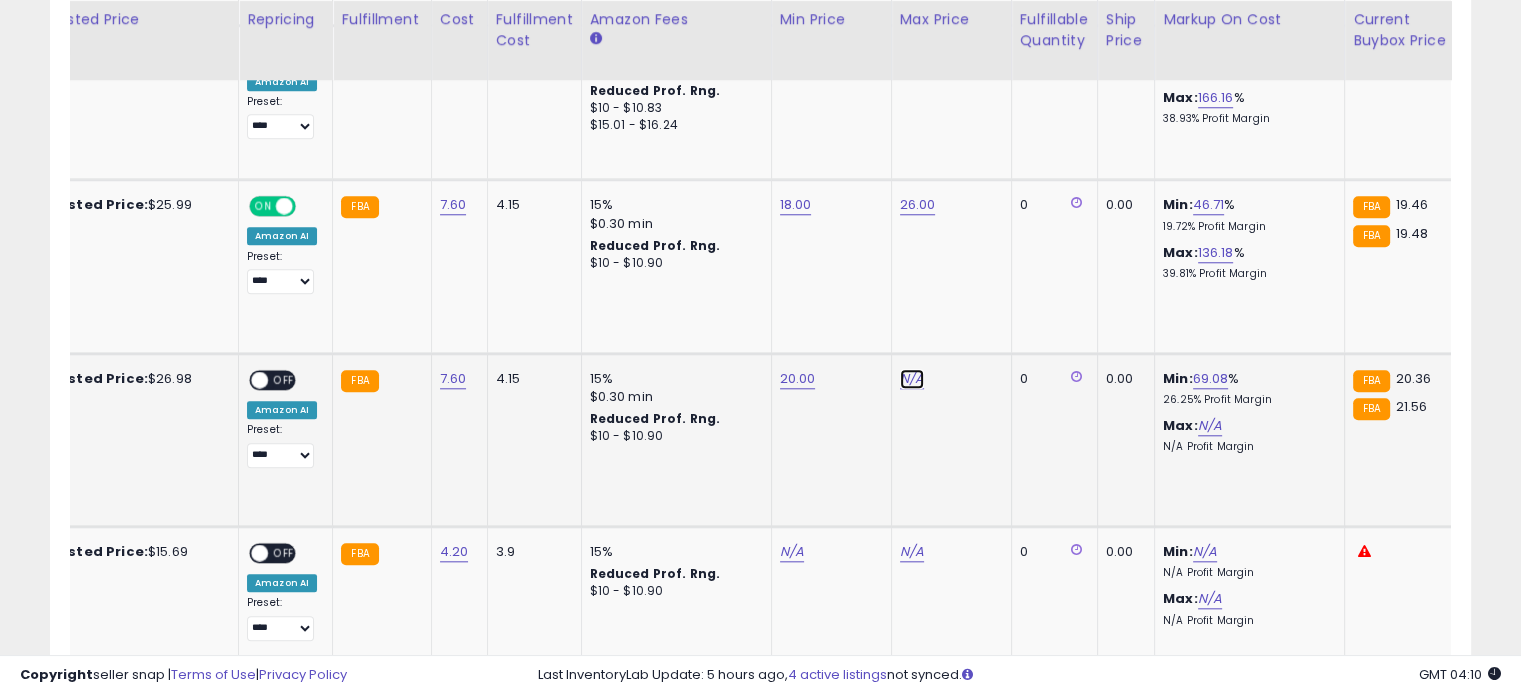 click on "N/A" at bounding box center [912, 379] 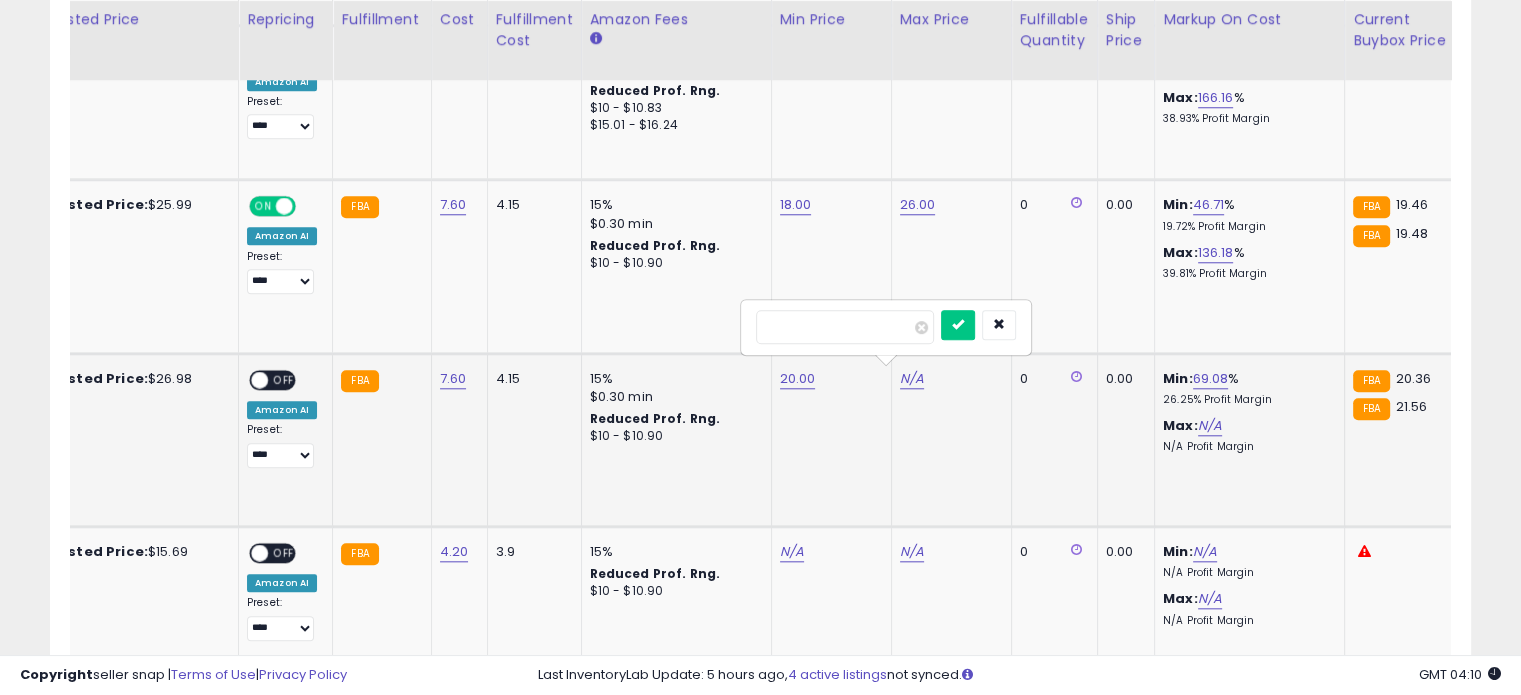 click at bounding box center (845, 327) 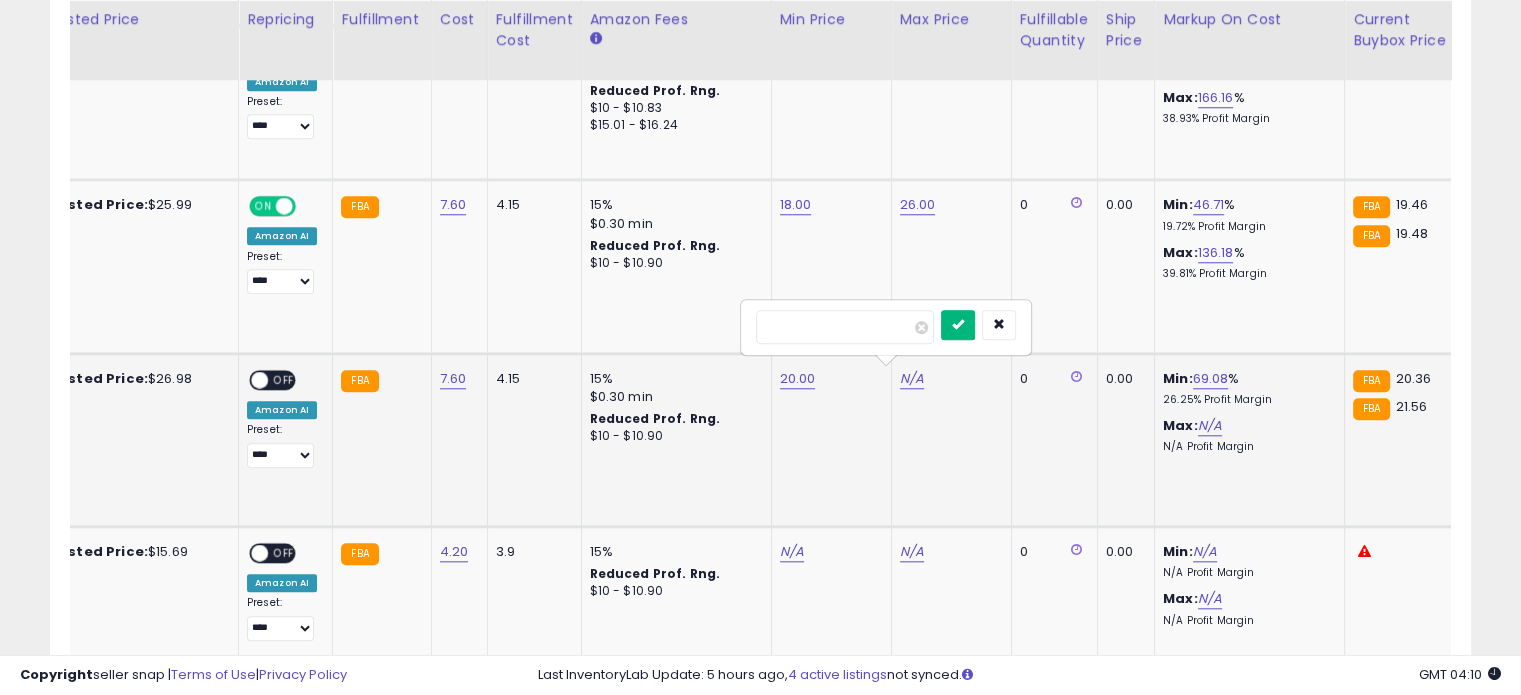 type on "**" 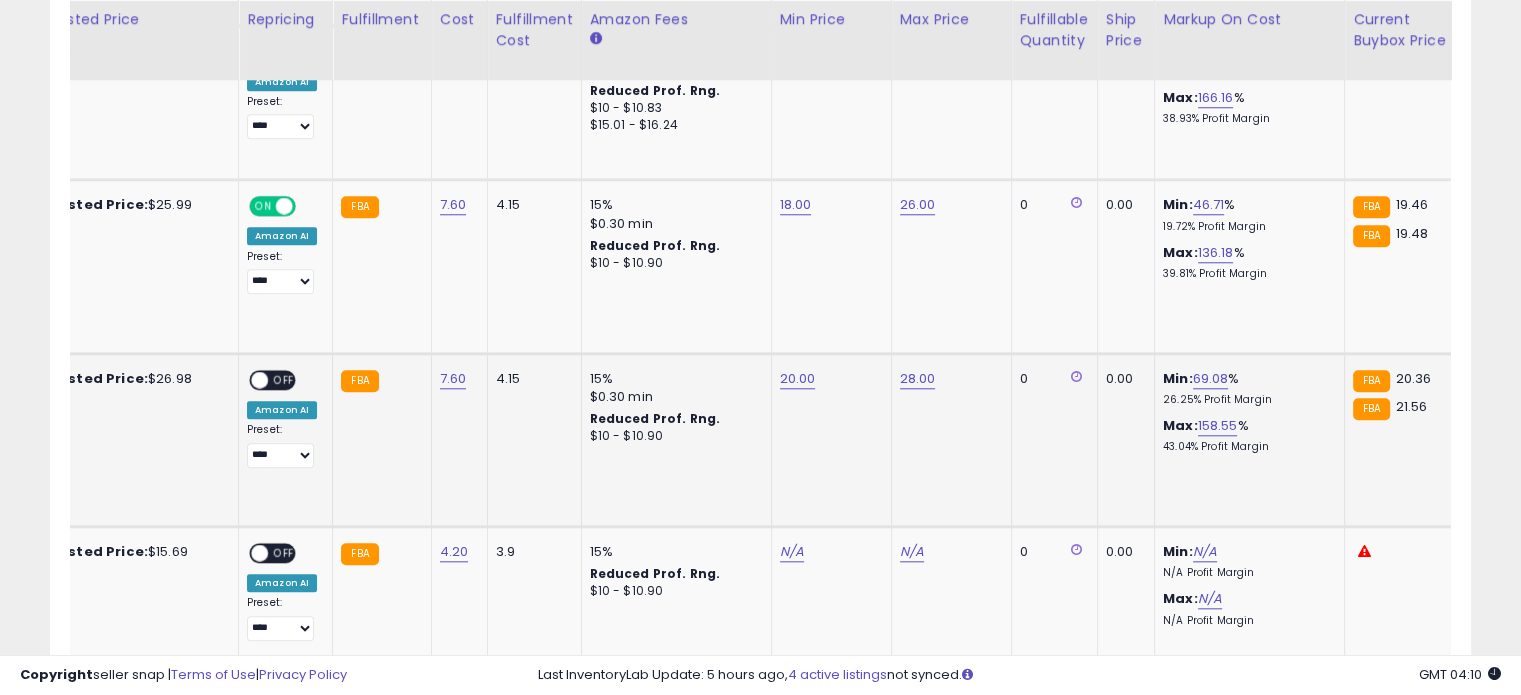 click on "OFF" at bounding box center [284, 379] 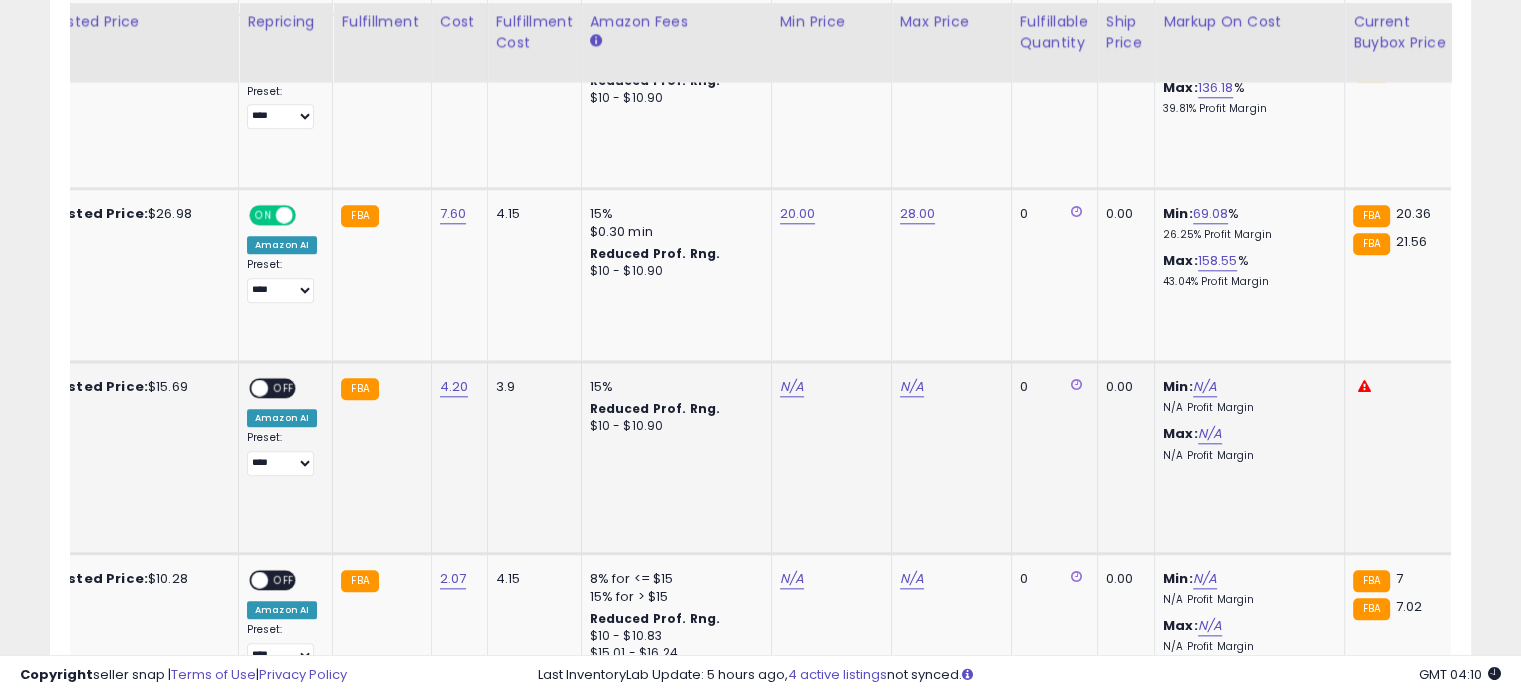 scroll, scrollTop: 2057, scrollLeft: 0, axis: vertical 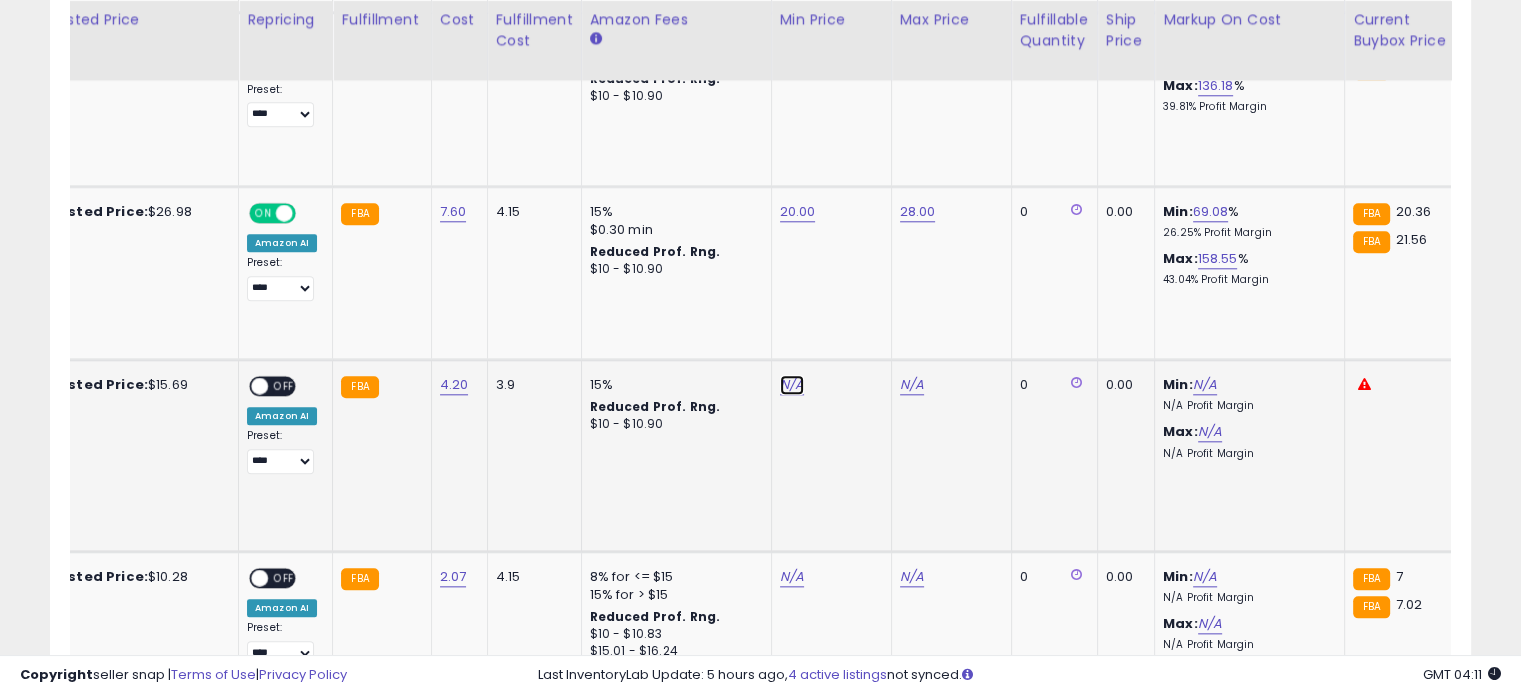 click on "N/A" at bounding box center [792, 385] 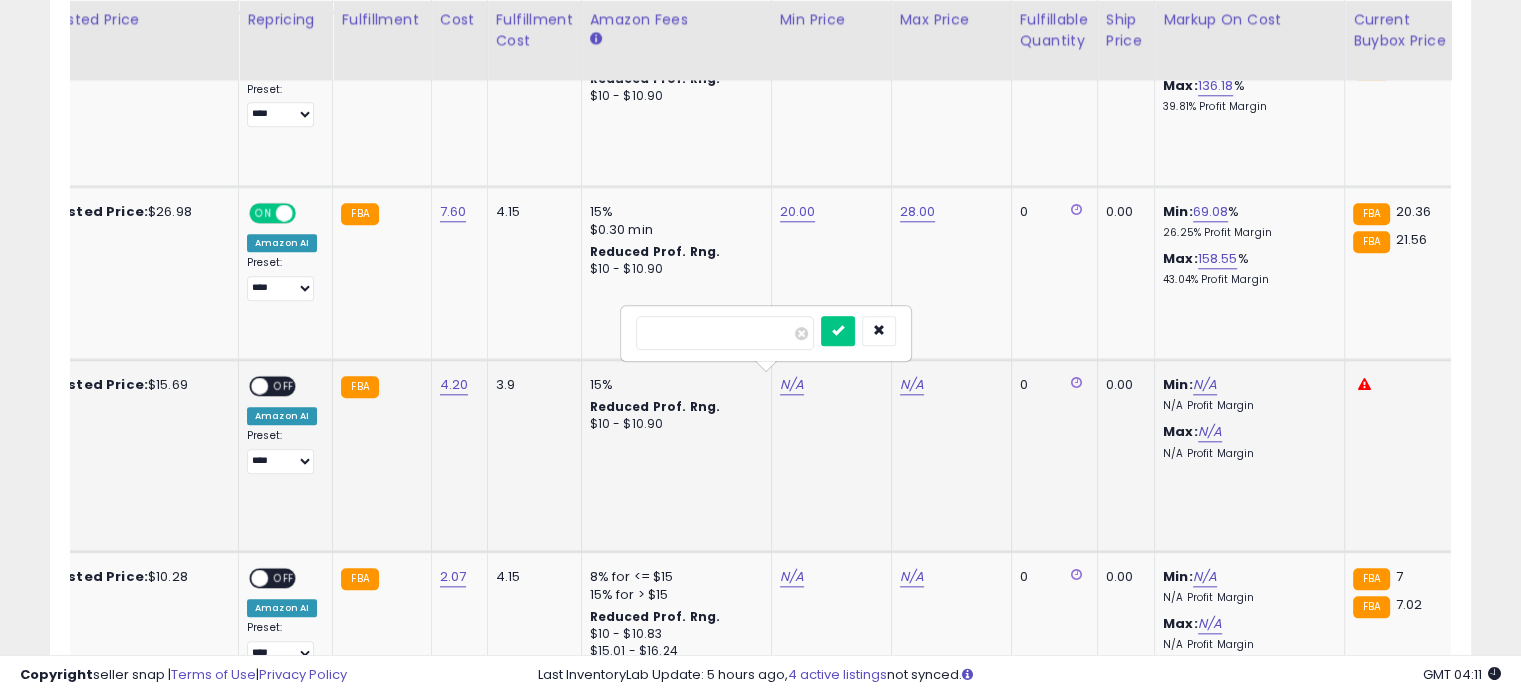 click at bounding box center [725, 333] 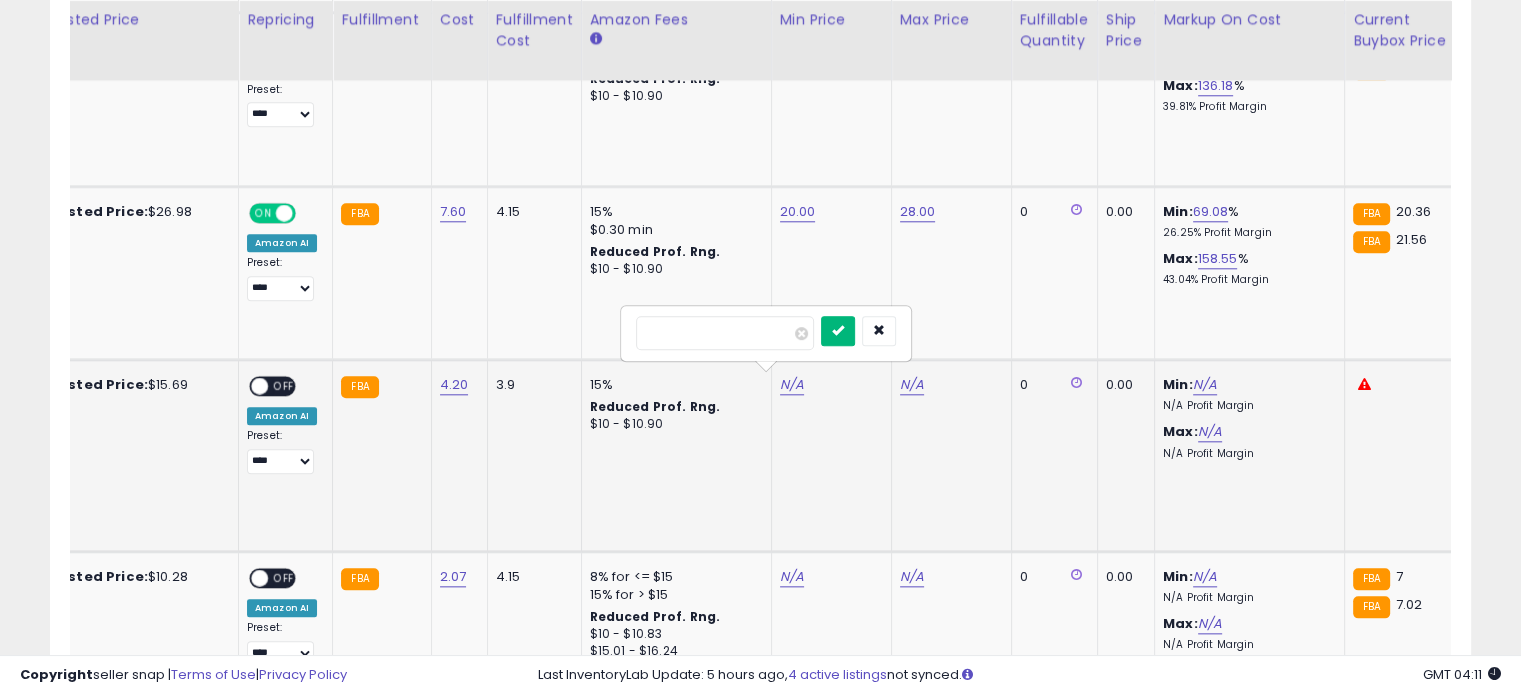 type on "**" 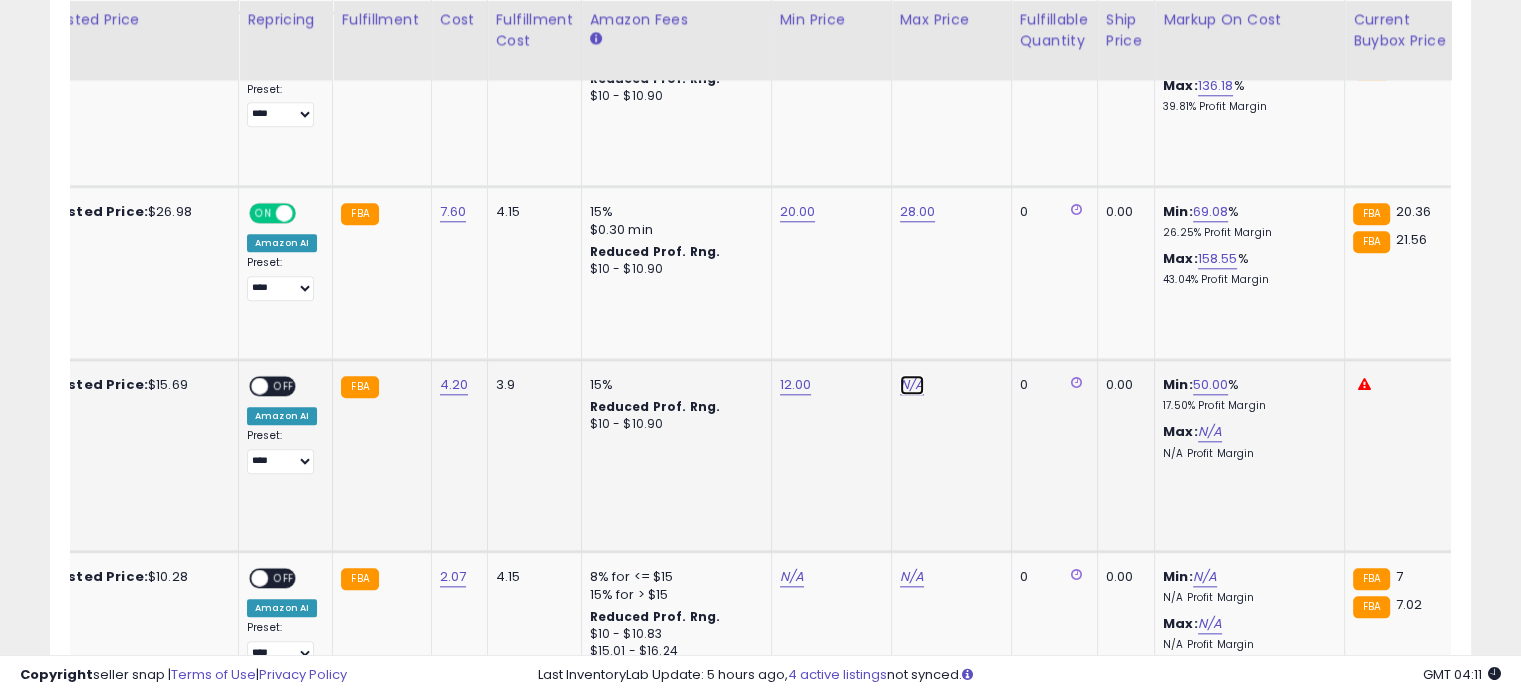 click on "N/A" at bounding box center [912, 385] 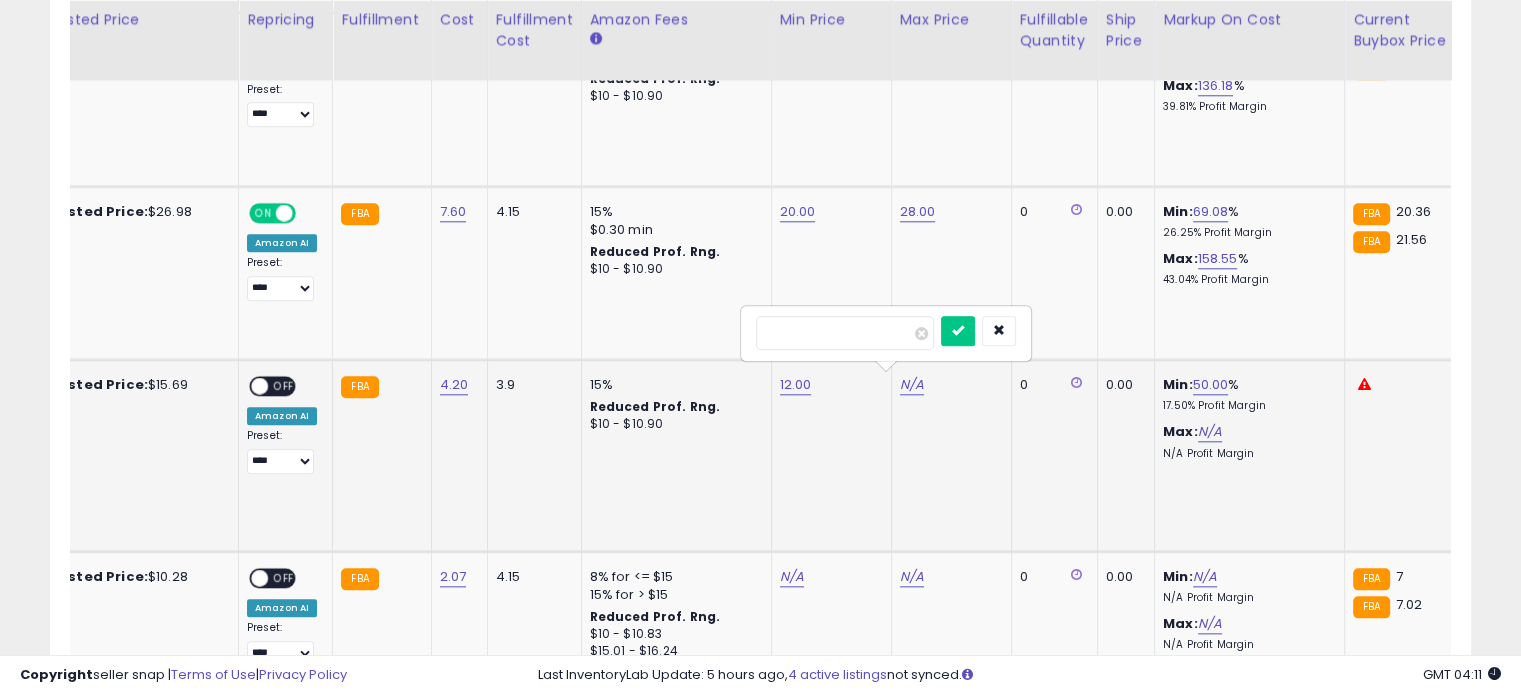 click at bounding box center (845, 333) 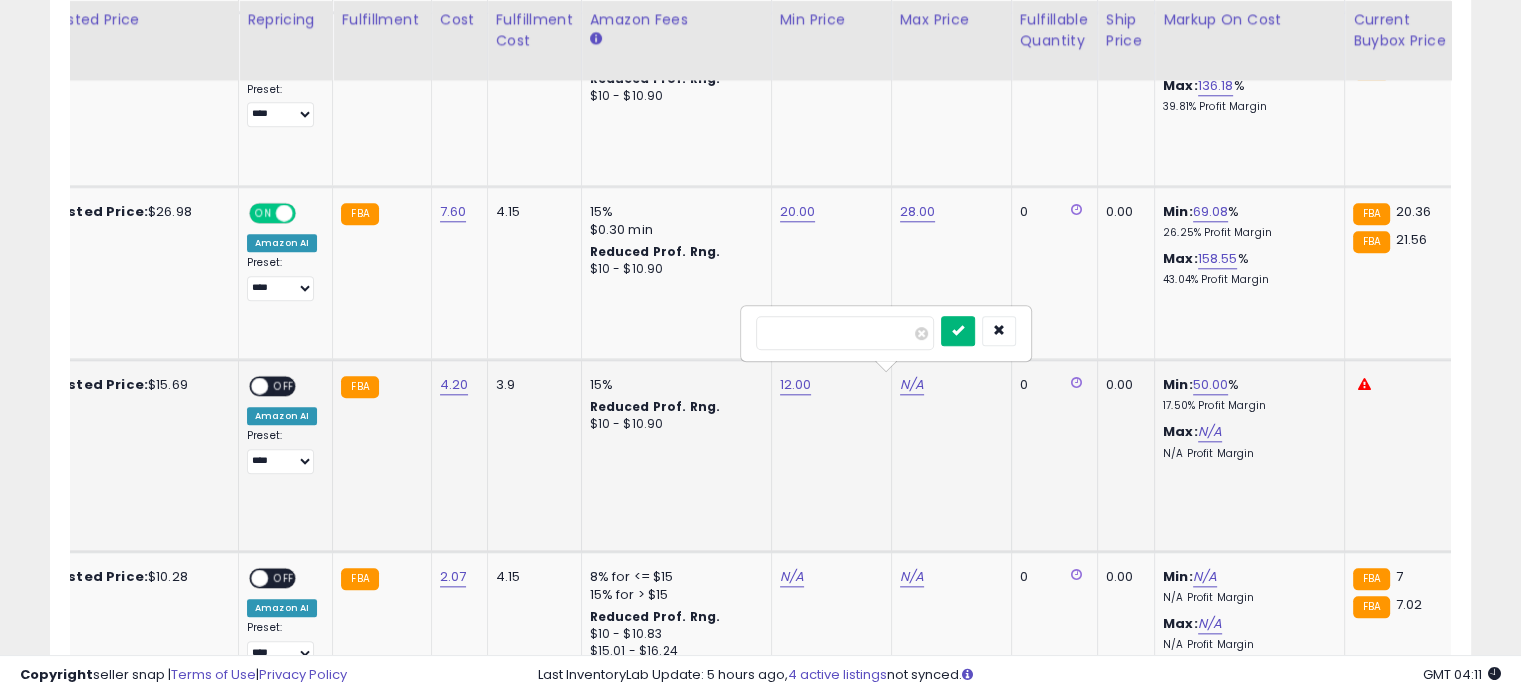 type on "**" 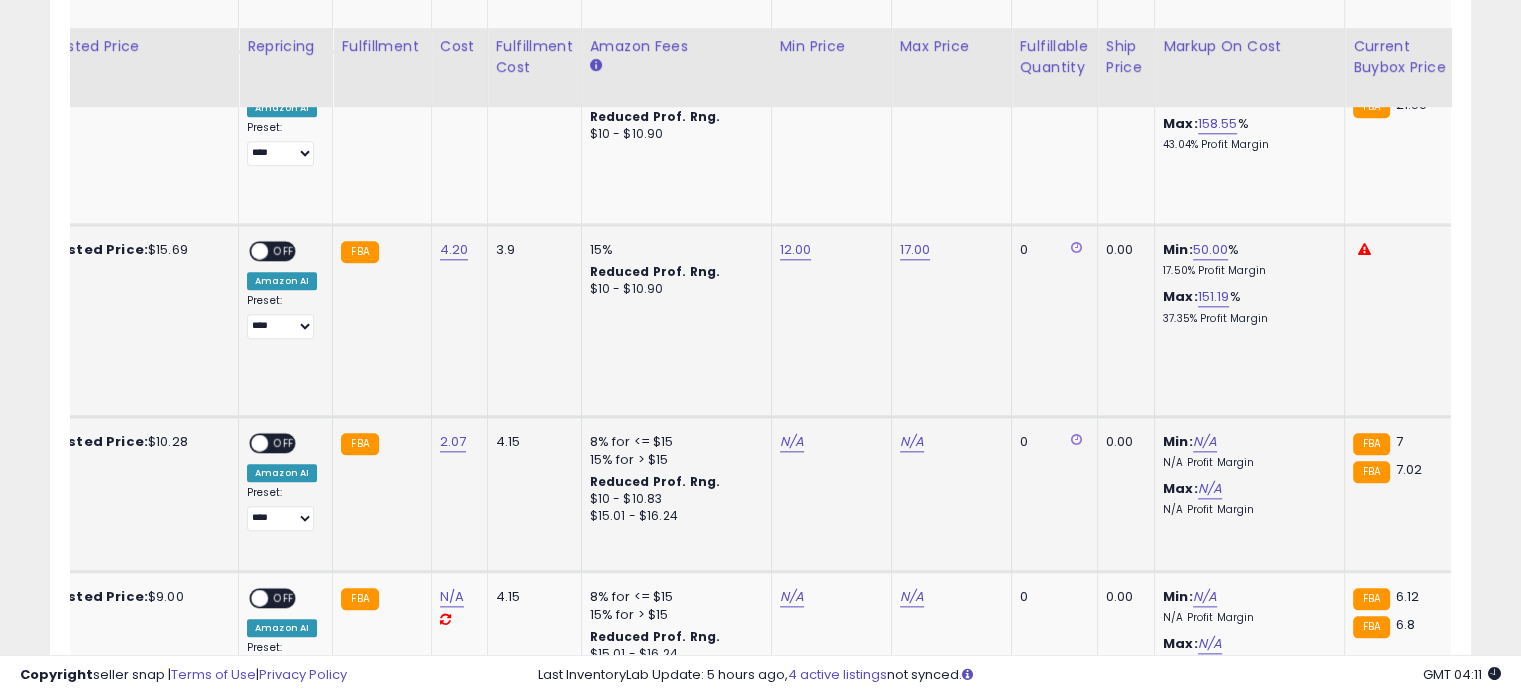 scroll, scrollTop: 2224, scrollLeft: 0, axis: vertical 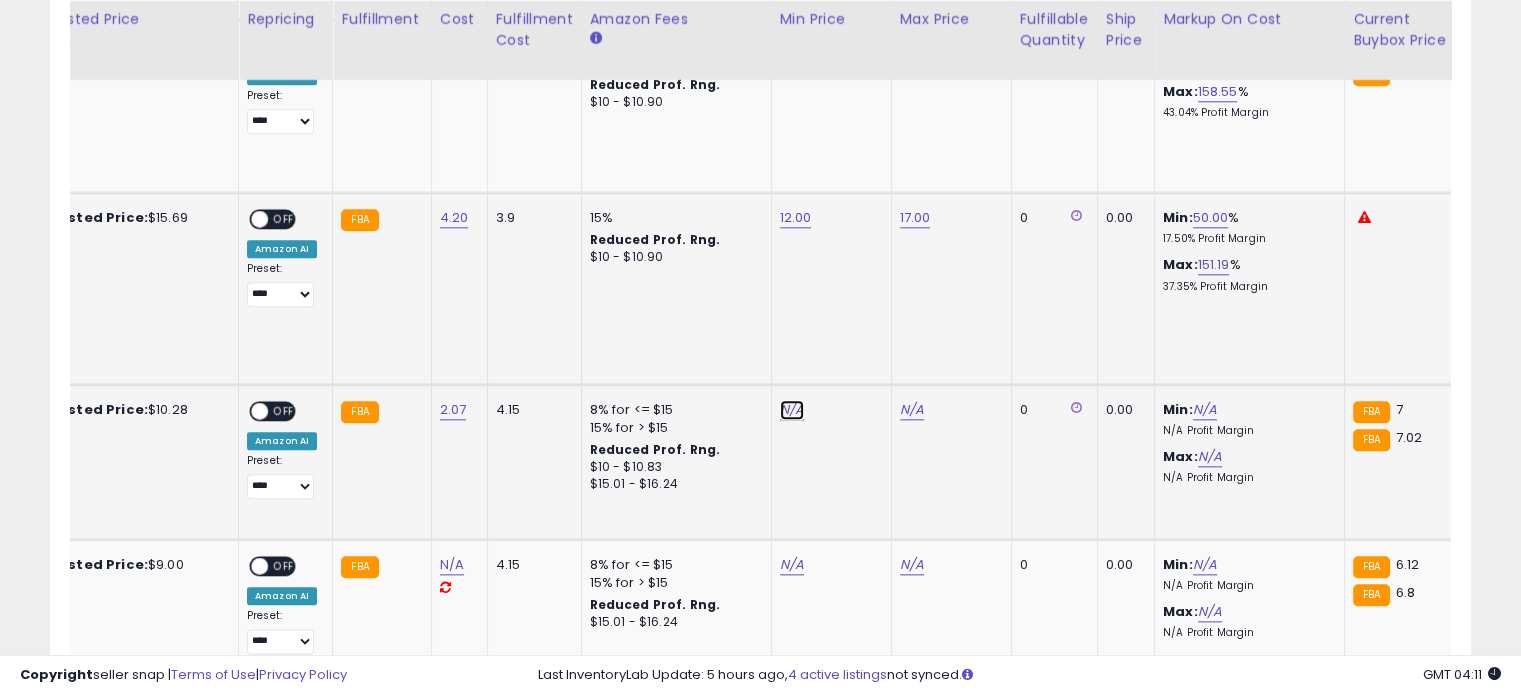 click on "N/A" at bounding box center (792, 410) 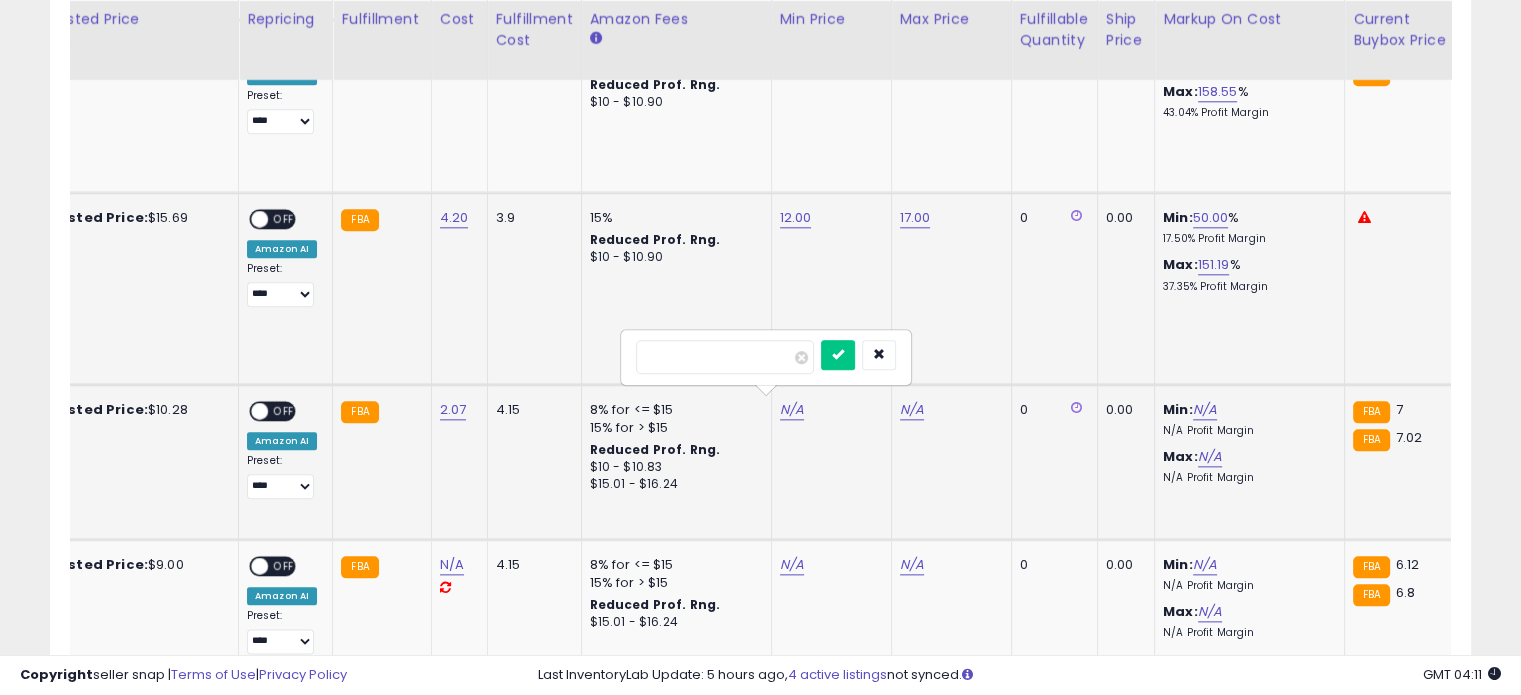 click at bounding box center [725, 357] 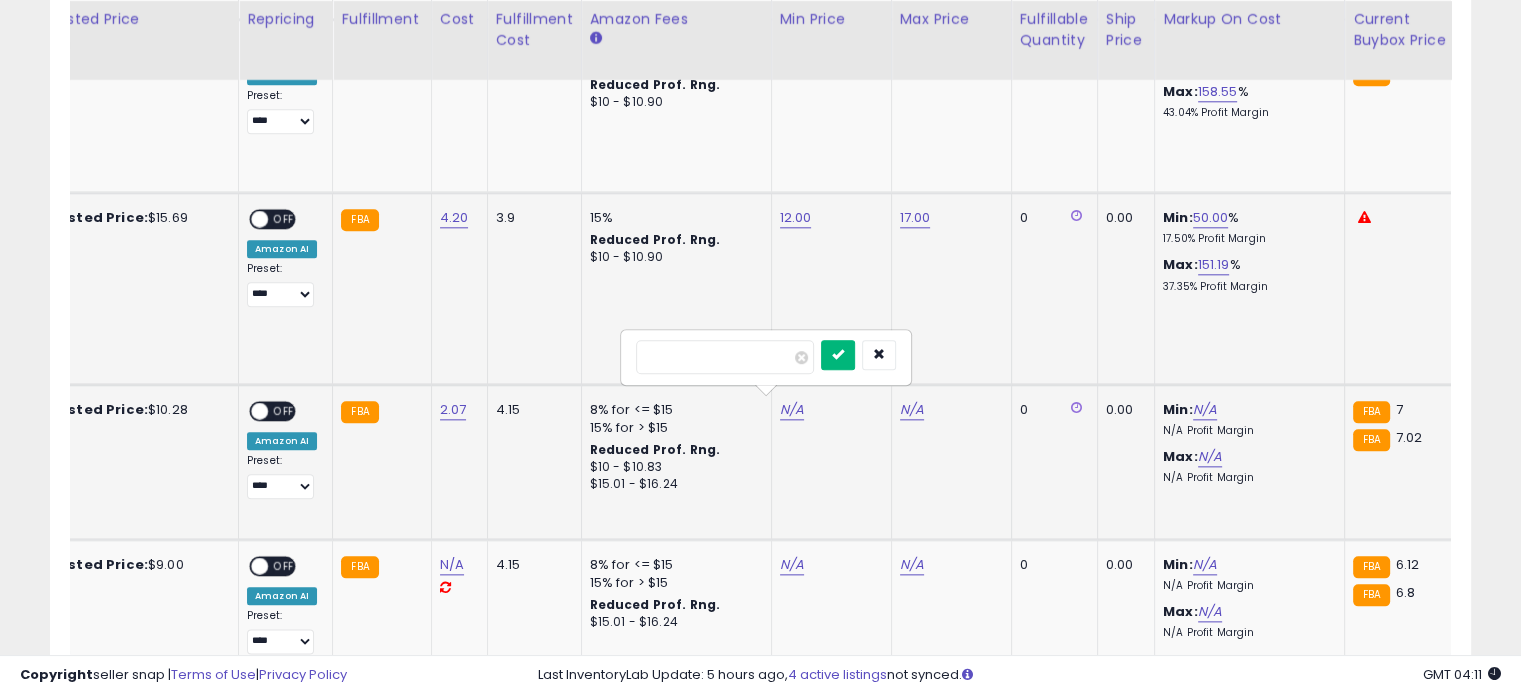 type on "*" 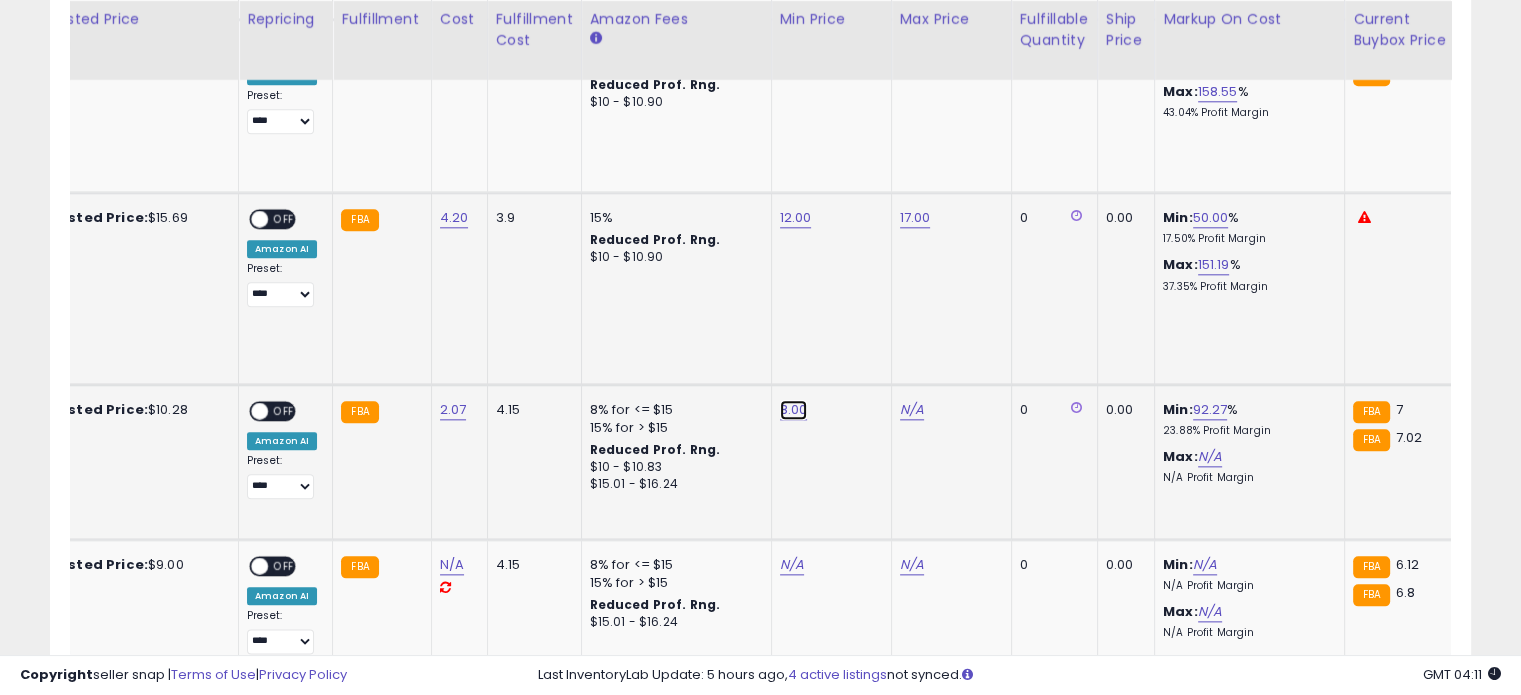 click on "8.00" at bounding box center (796, -1150) 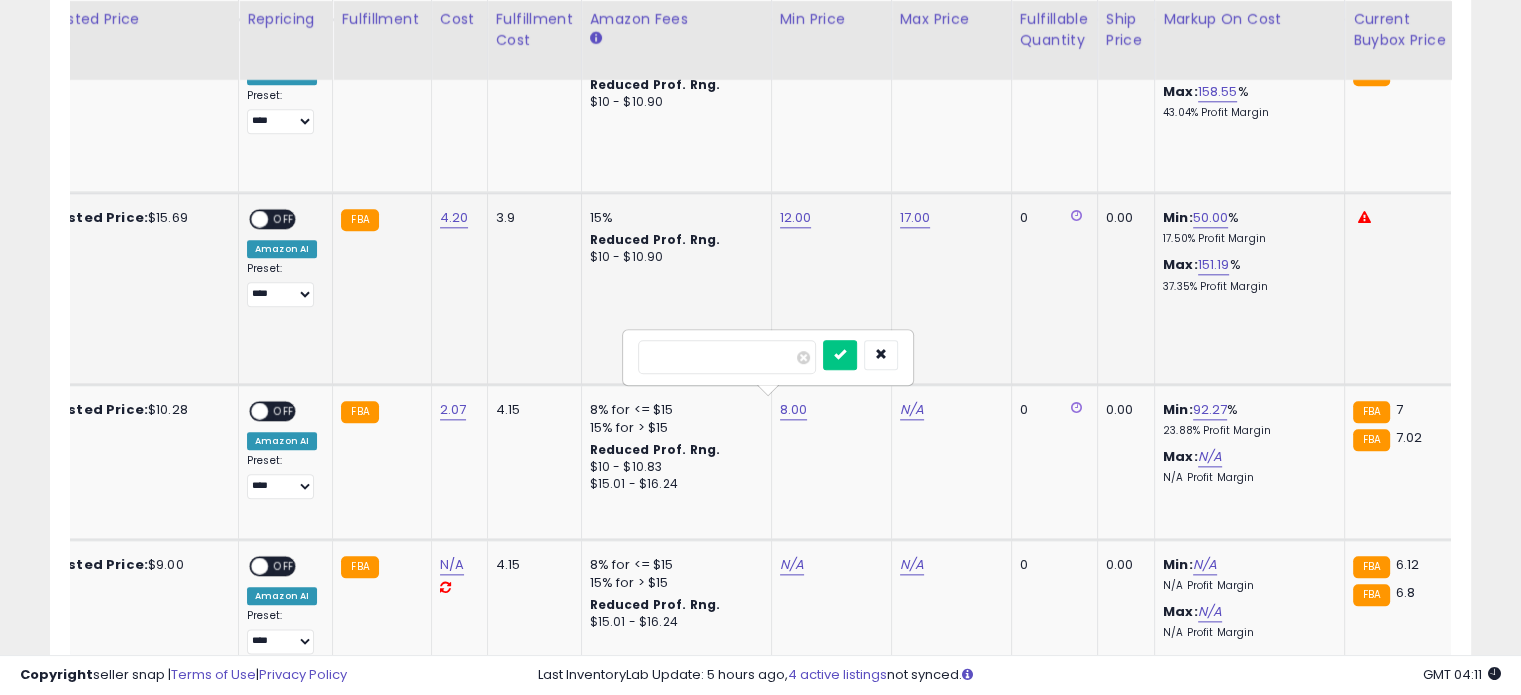 drag, startPoint x: 681, startPoint y: 347, endPoint x: 581, endPoint y: 347, distance: 100 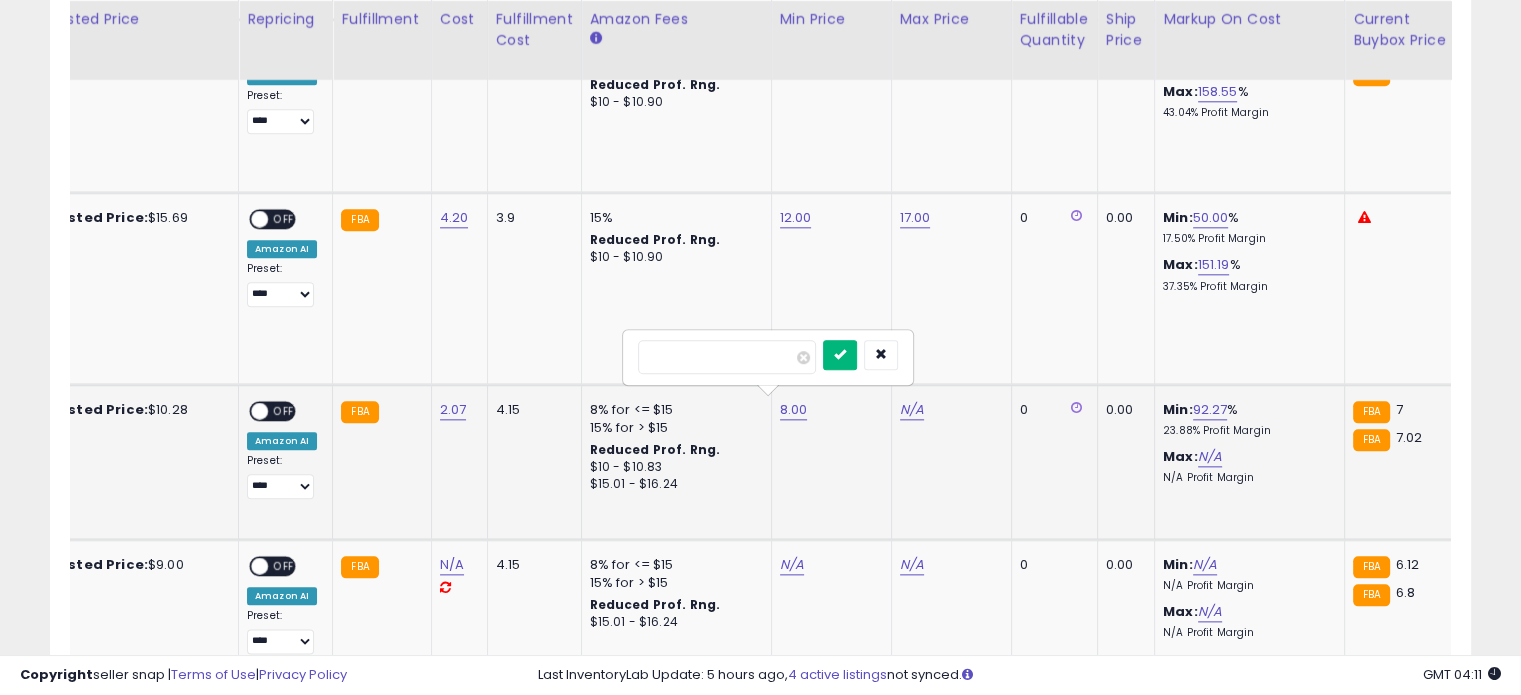 type on "*" 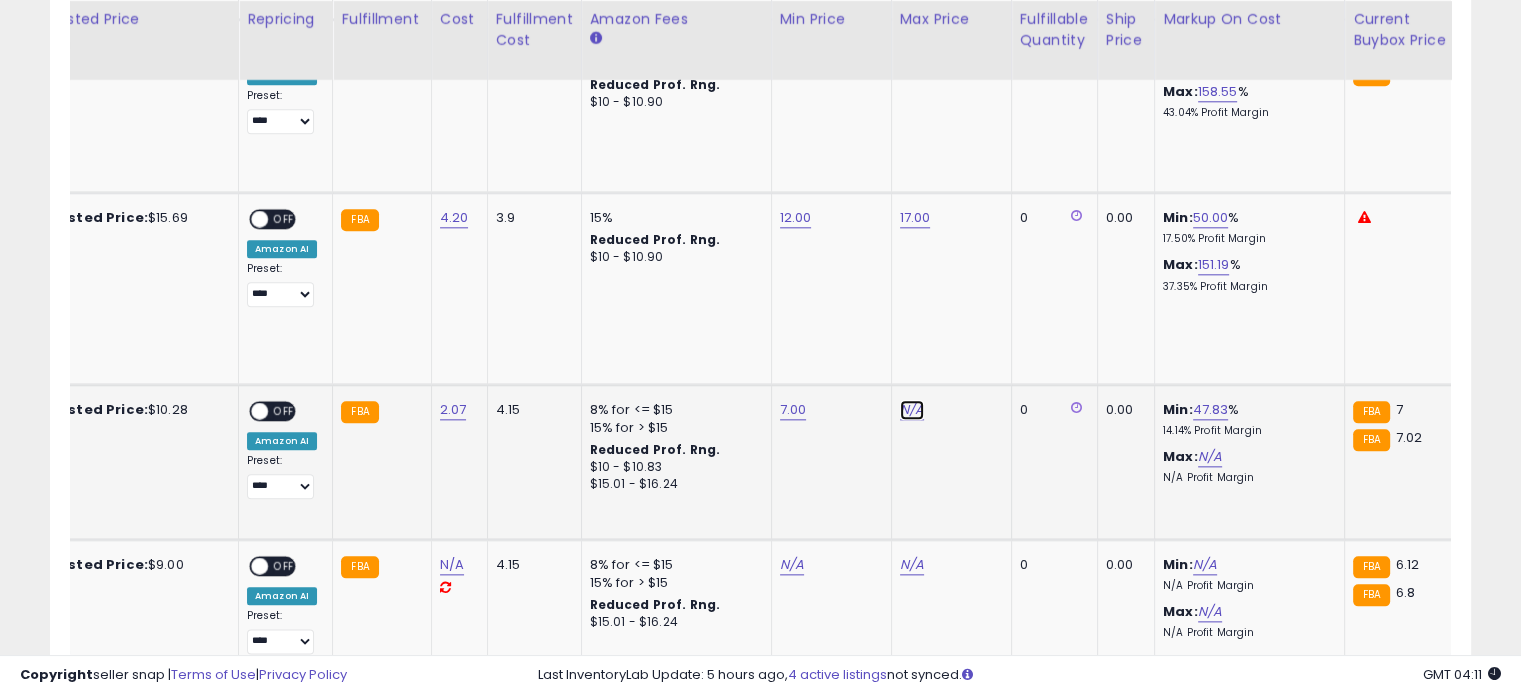click on "N/A" at bounding box center [912, 410] 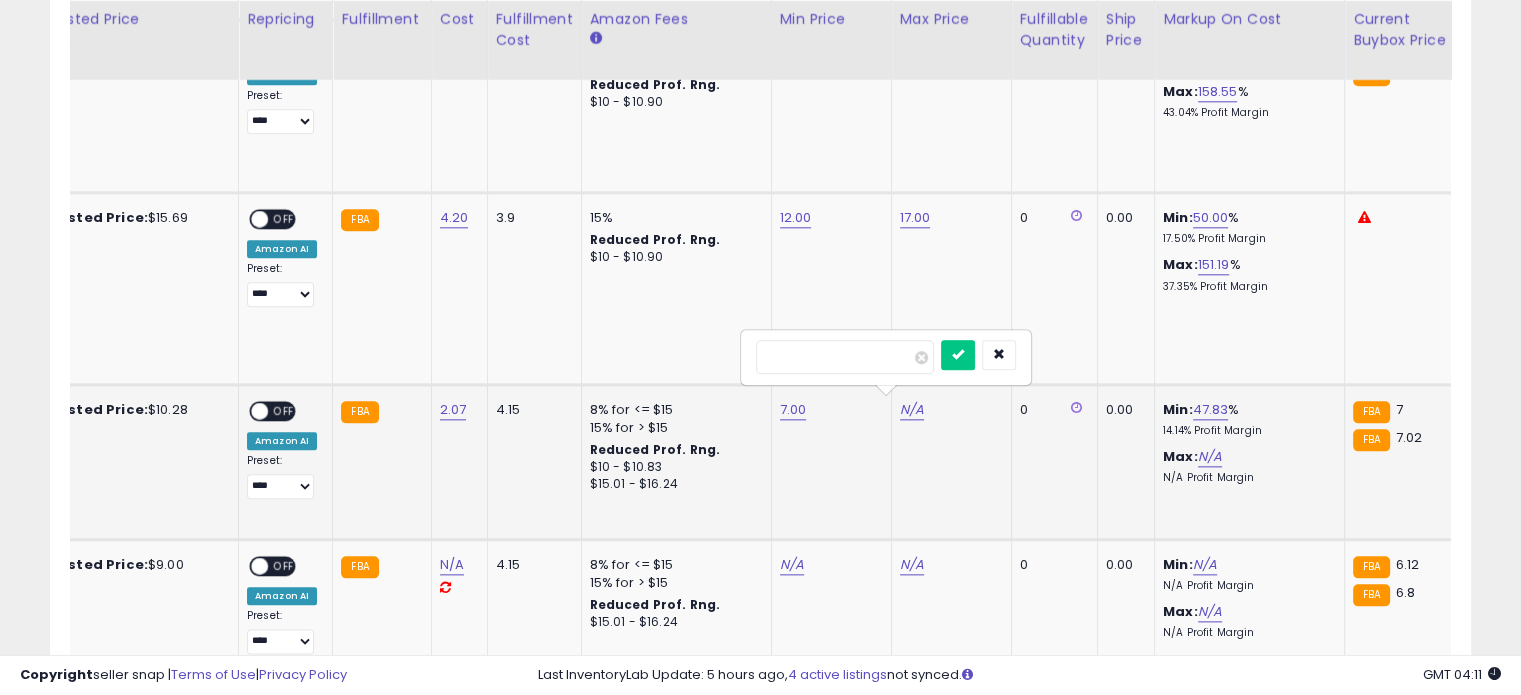 click at bounding box center [845, 357] 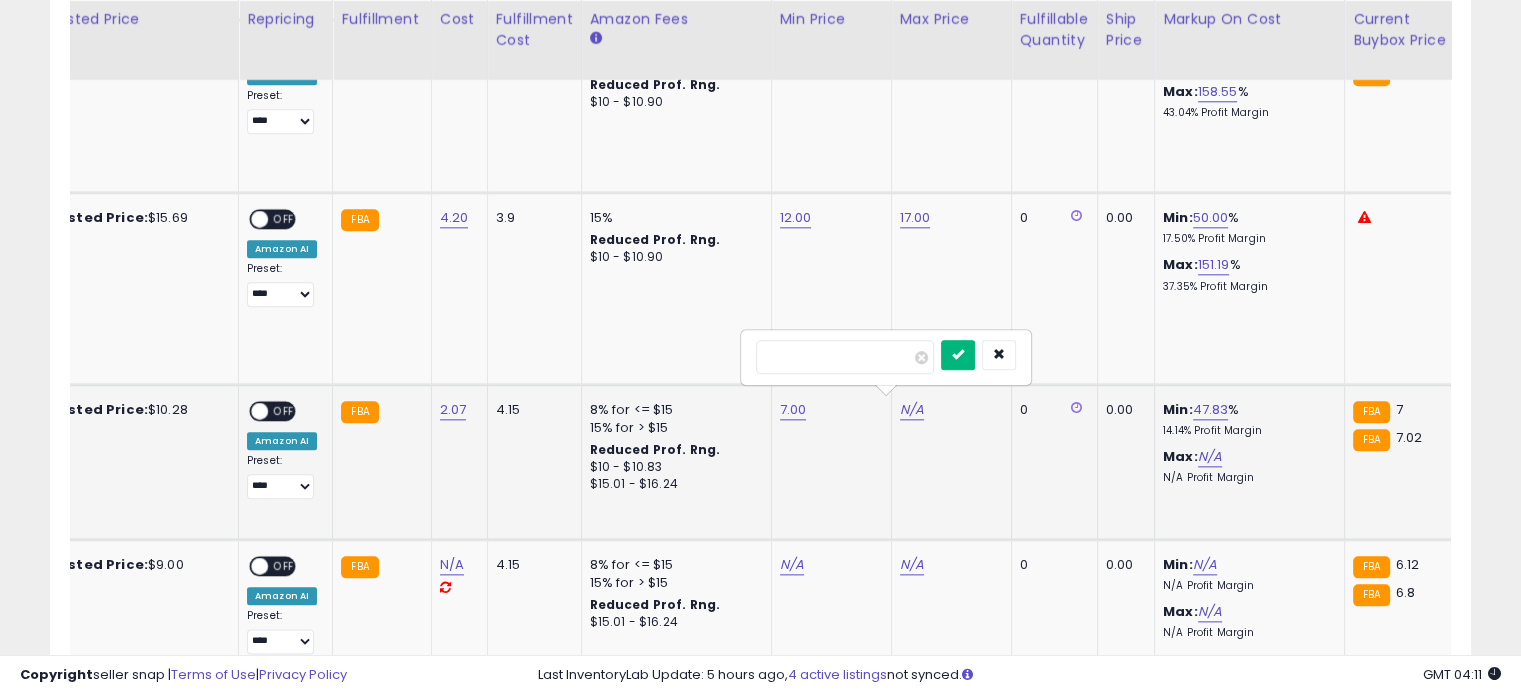 type on "**" 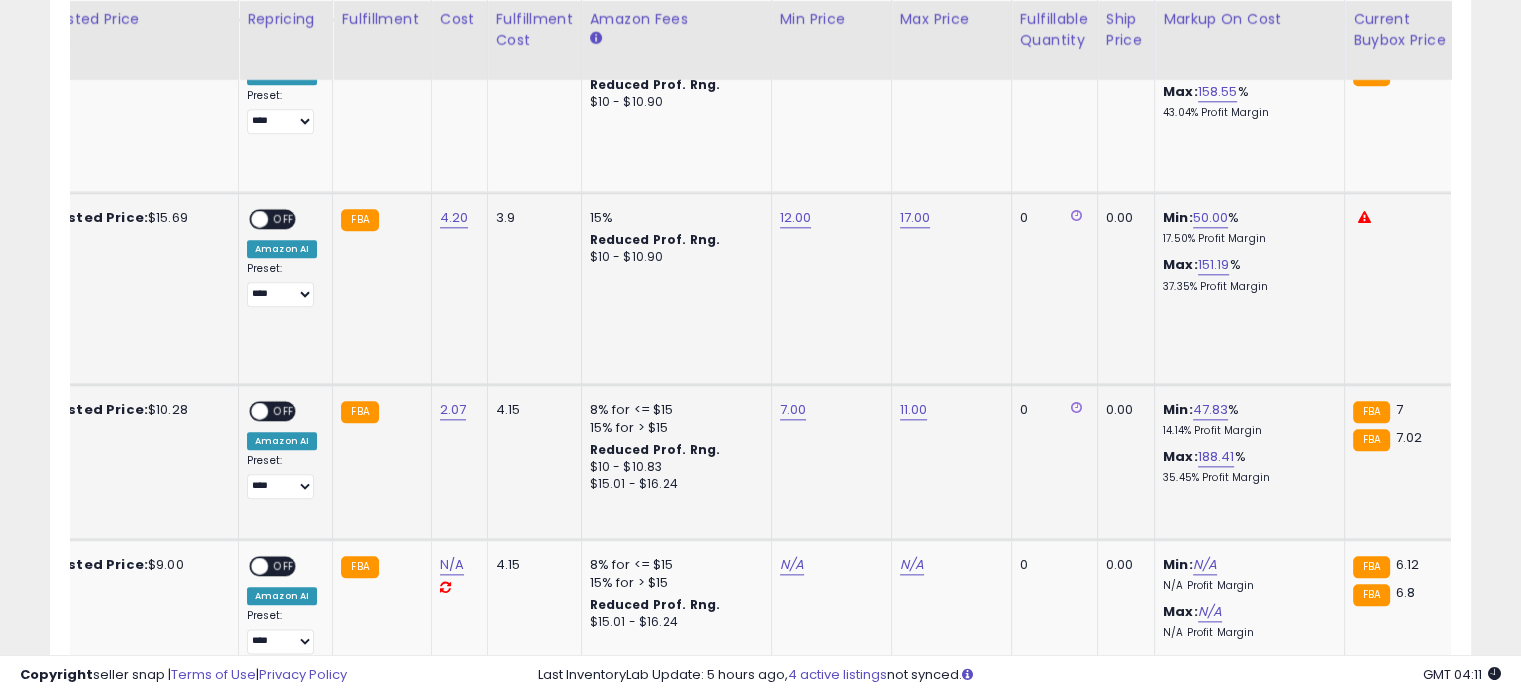 click on "ON   OFF Amazon AI Preset:
**** **** Success
Error" 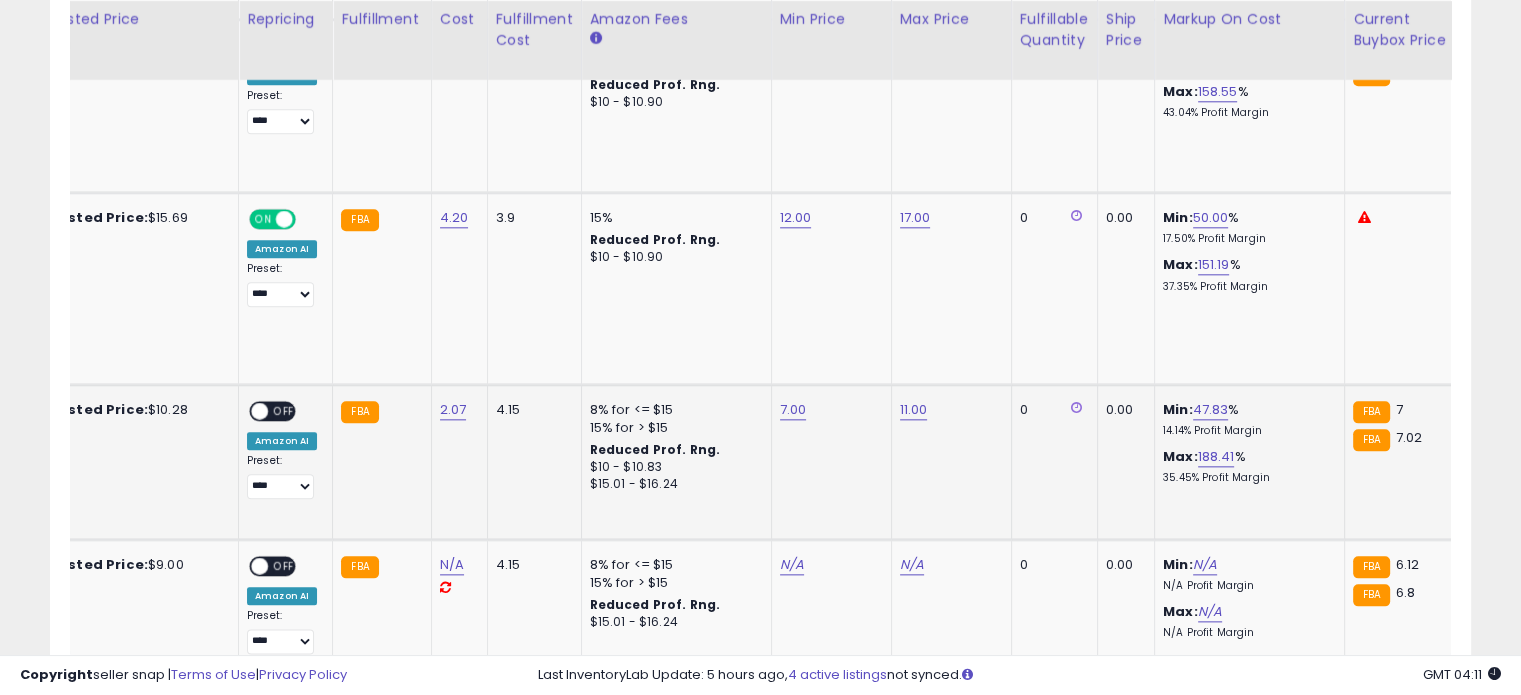 click on "OFF" at bounding box center [284, 411] 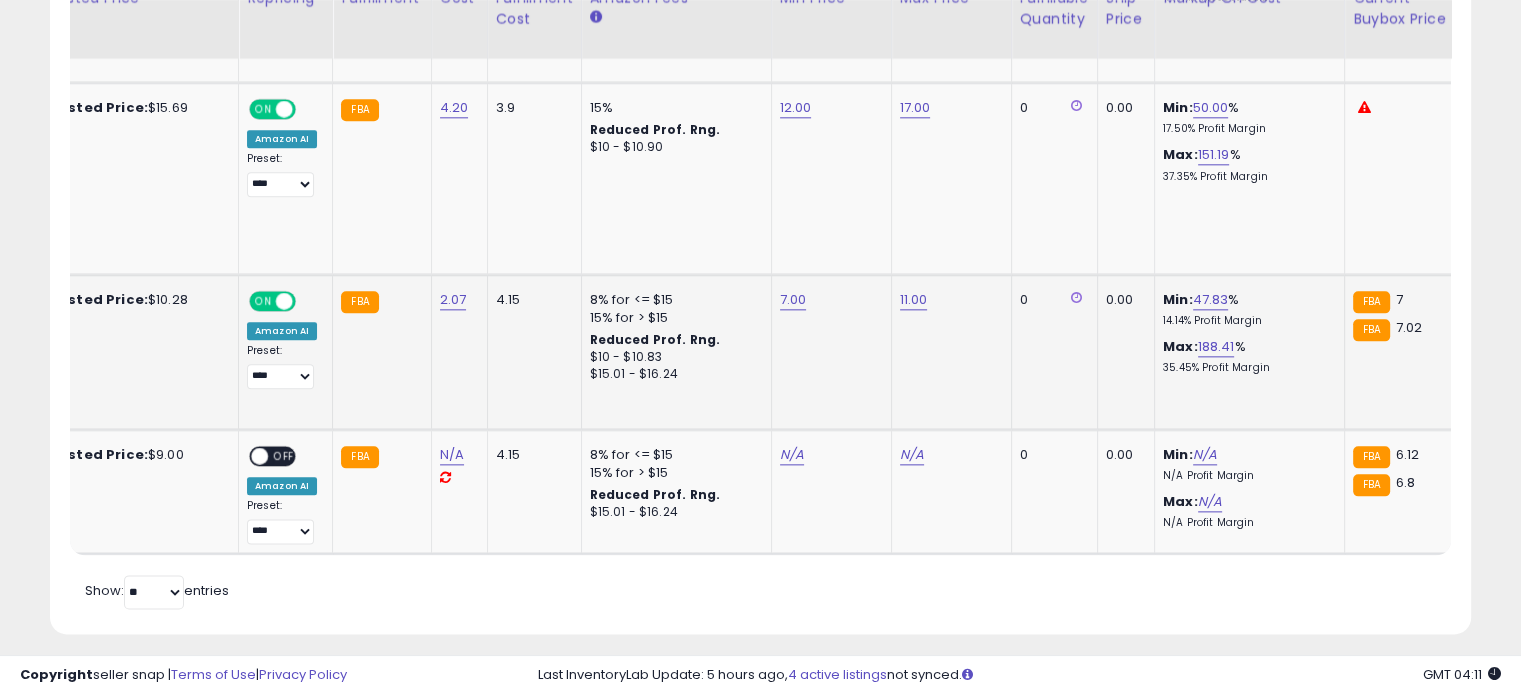 scroll, scrollTop: 2355, scrollLeft: 0, axis: vertical 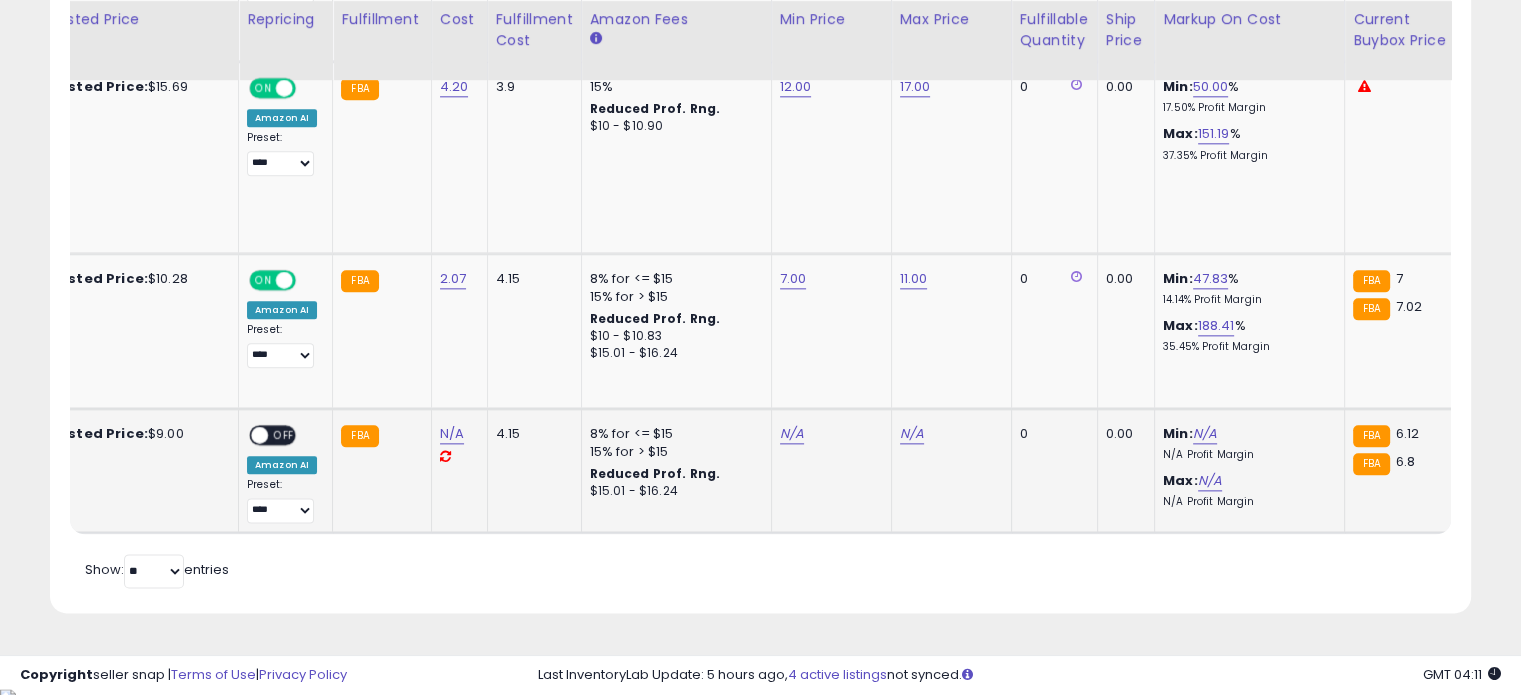 click on "N/A" 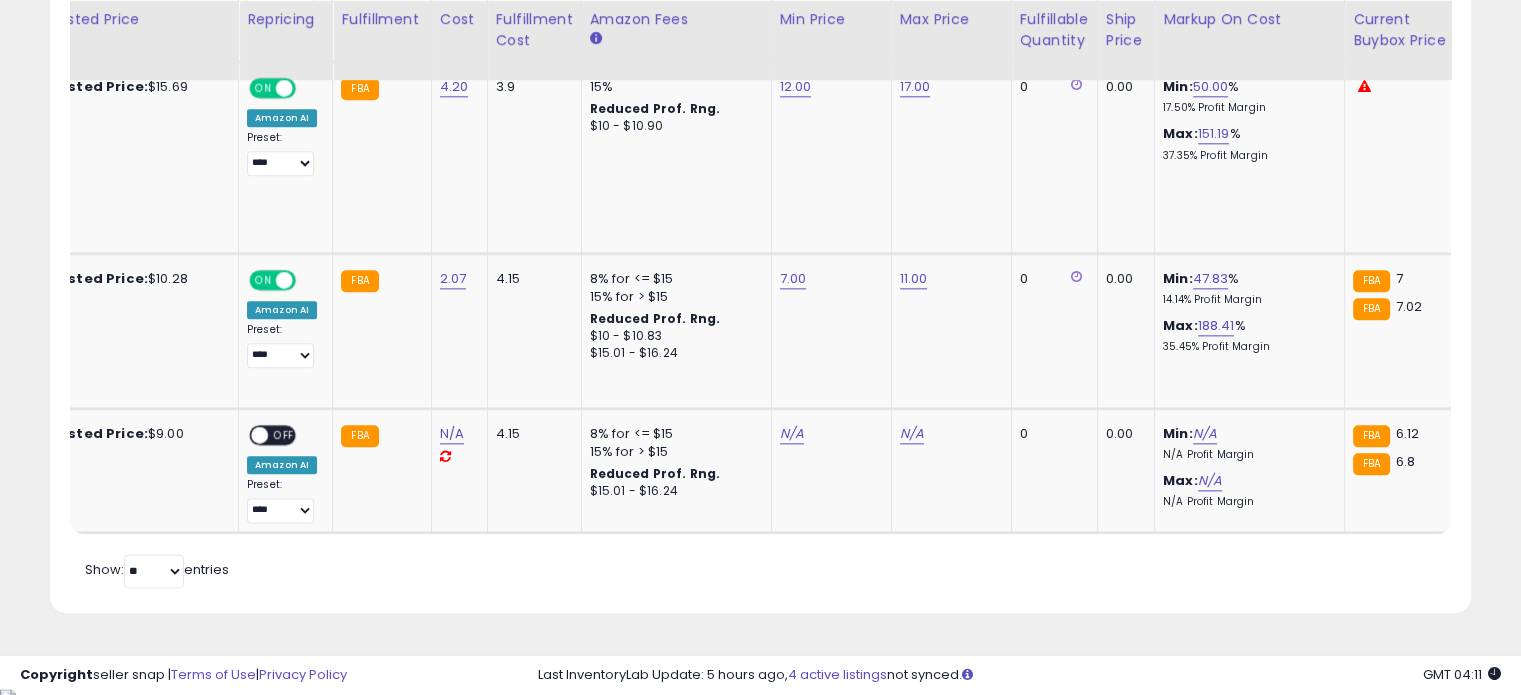 scroll, scrollTop: 0, scrollLeft: 64, axis: horizontal 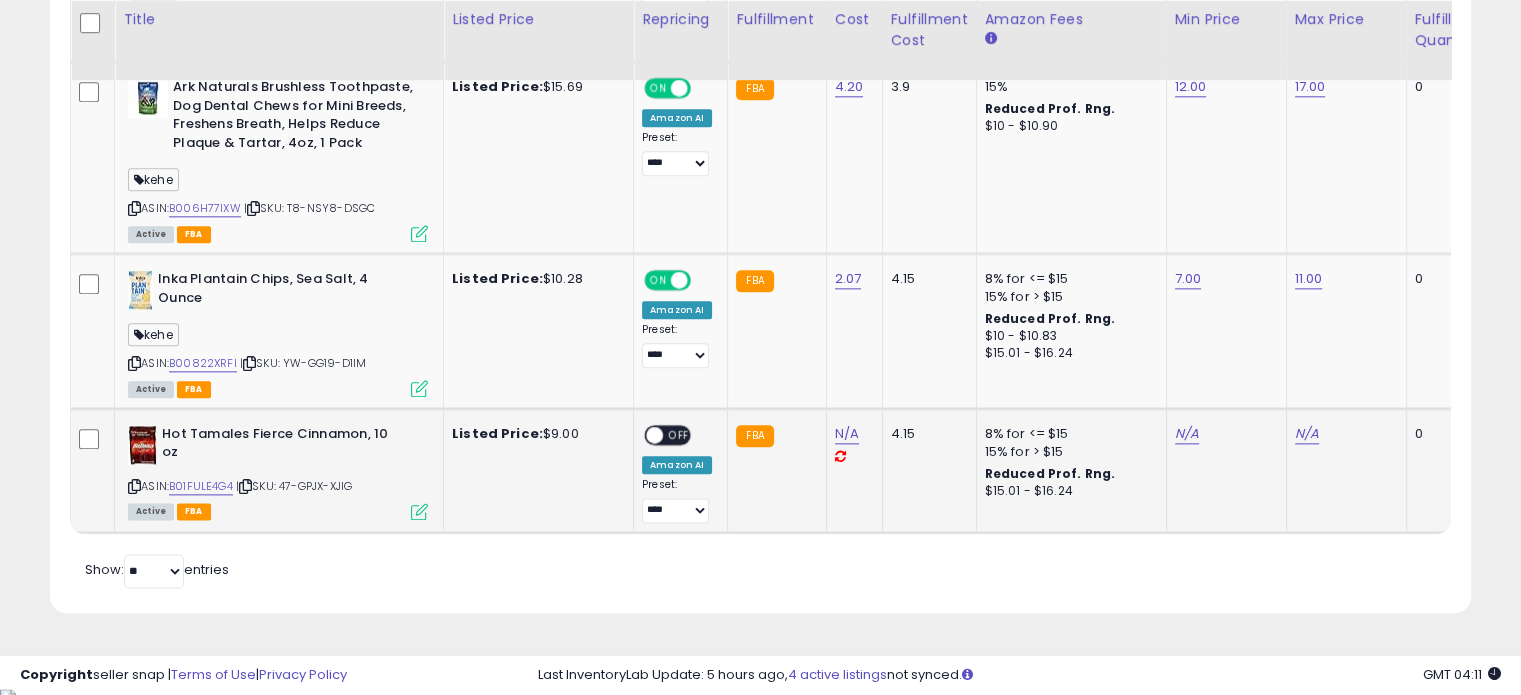 click at bounding box center [134, 486] 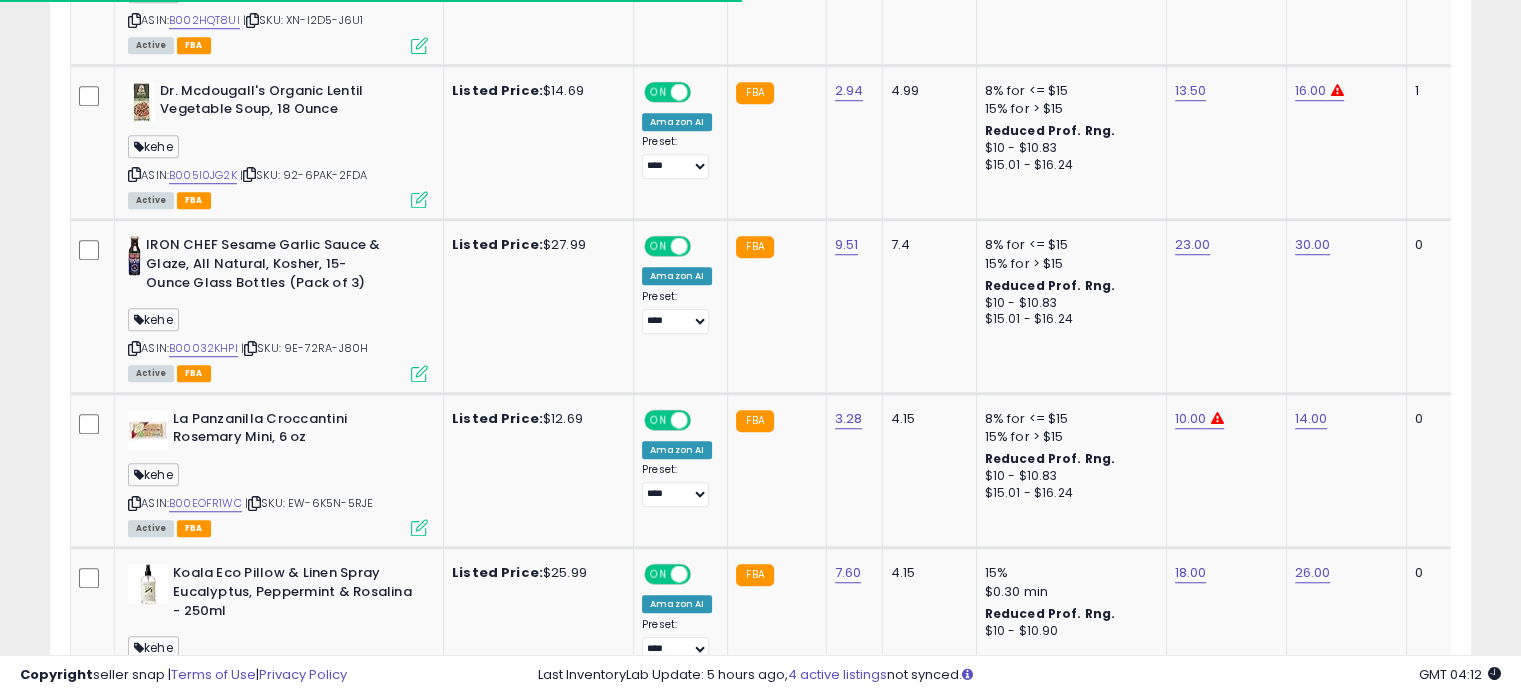 scroll, scrollTop: 1388, scrollLeft: 0, axis: vertical 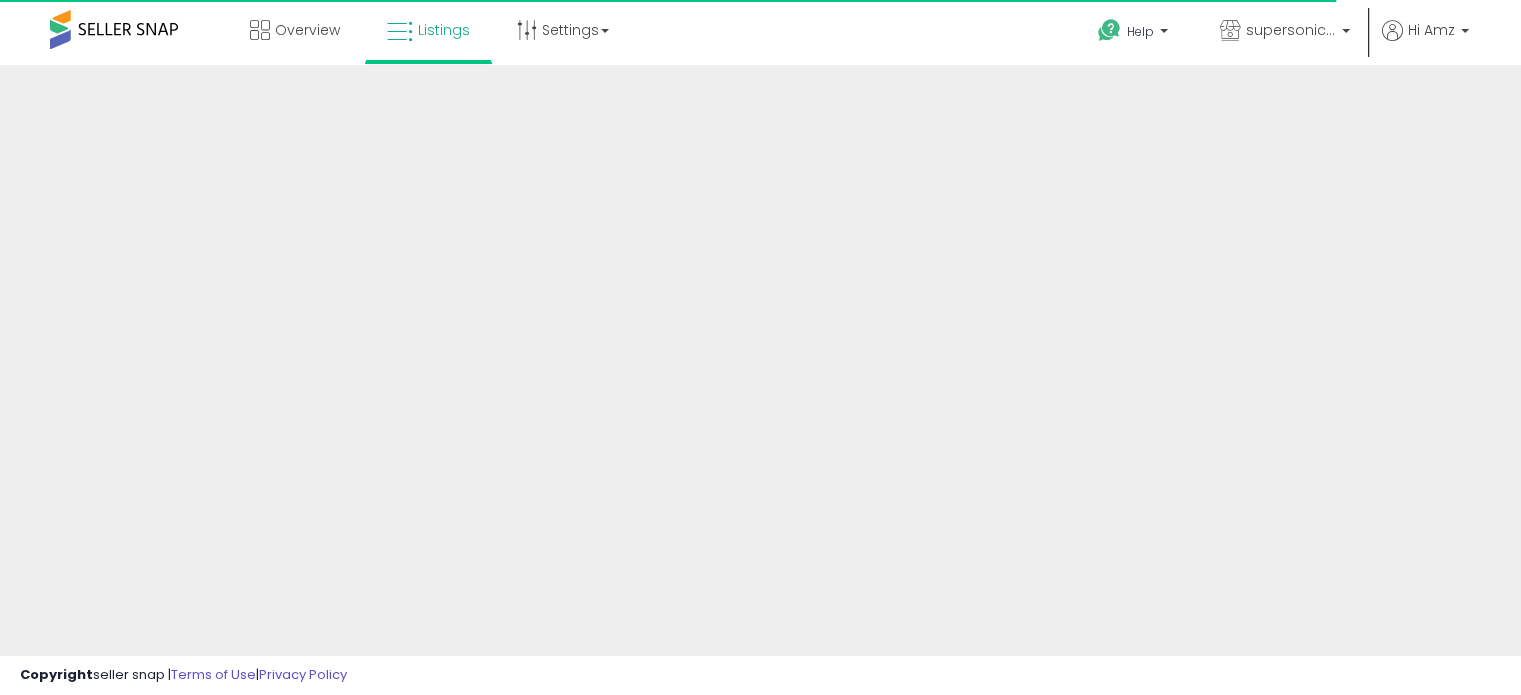 click at bounding box center (760, 480) 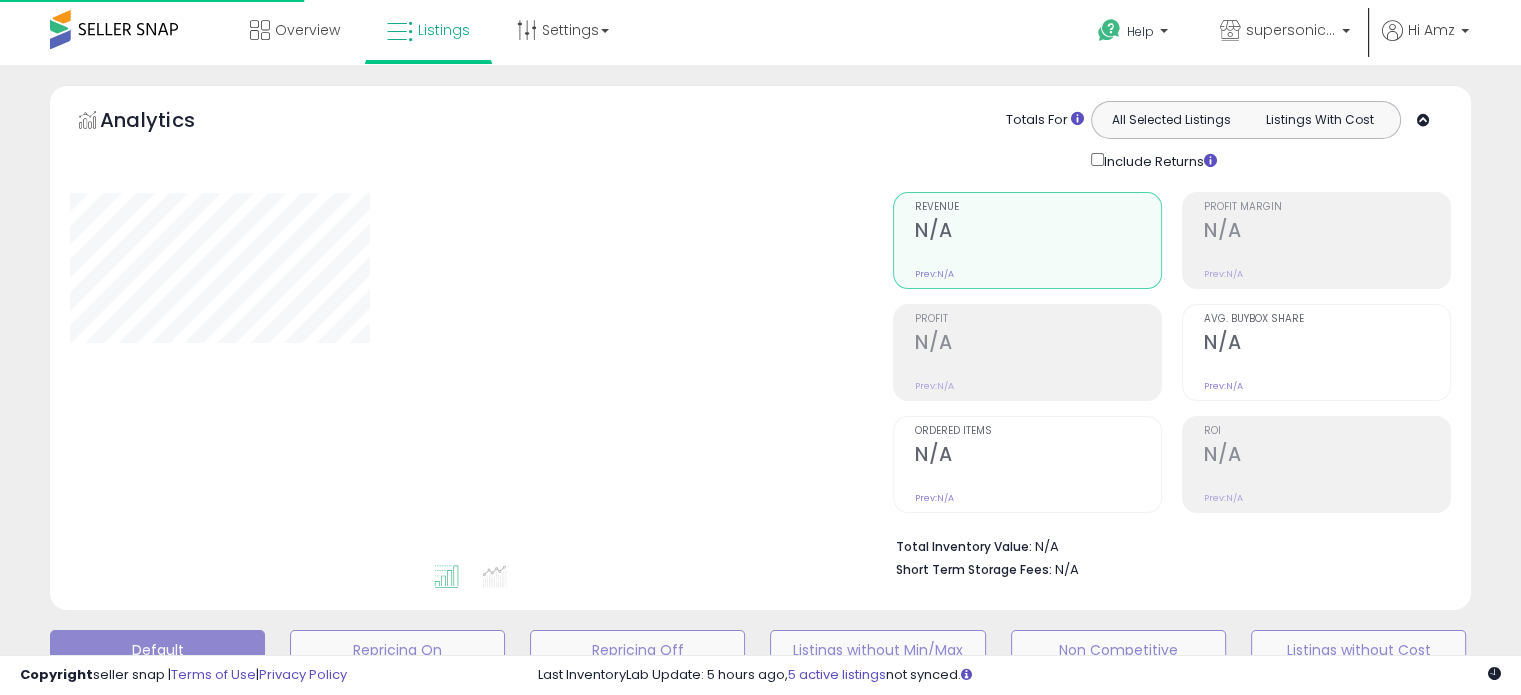 scroll, scrollTop: 544, scrollLeft: 0, axis: vertical 